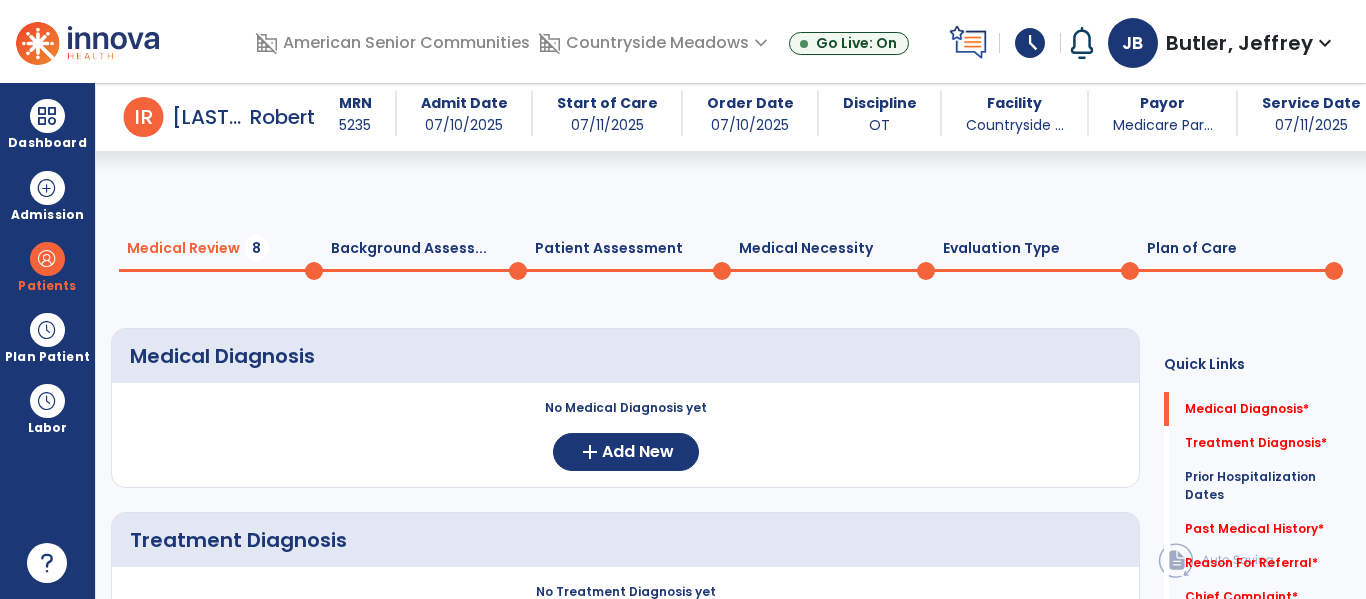 scroll, scrollTop: 0, scrollLeft: 0, axis: both 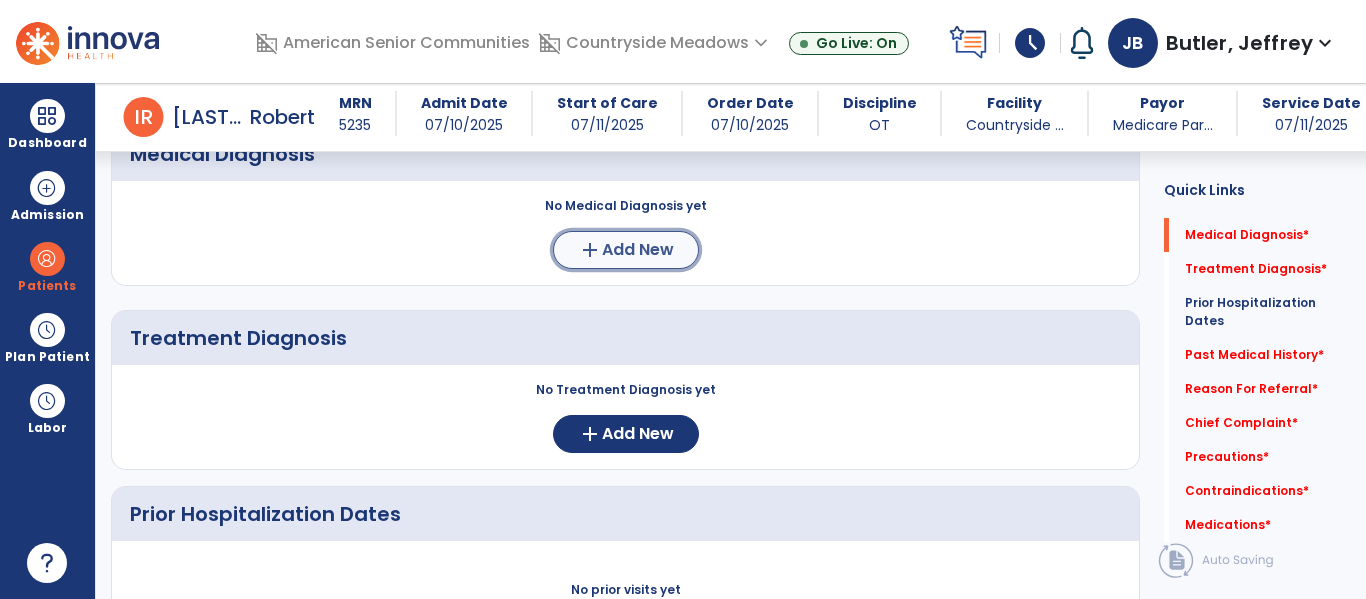 click on "Add New" 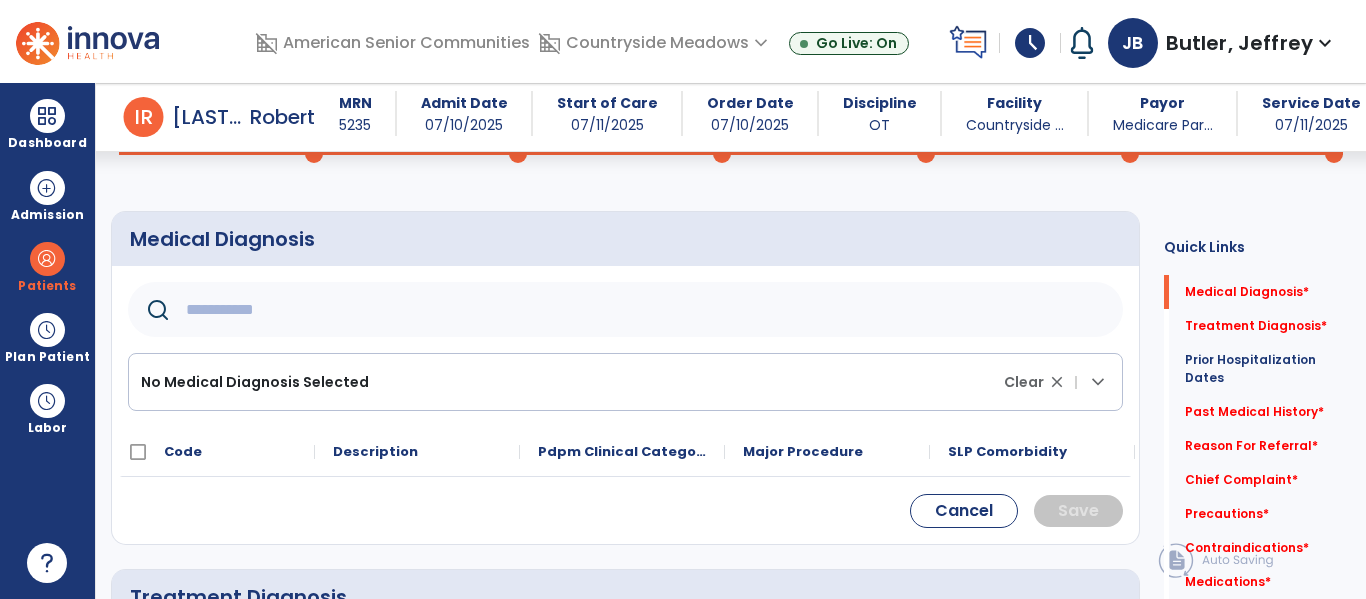 scroll, scrollTop: 99, scrollLeft: 0, axis: vertical 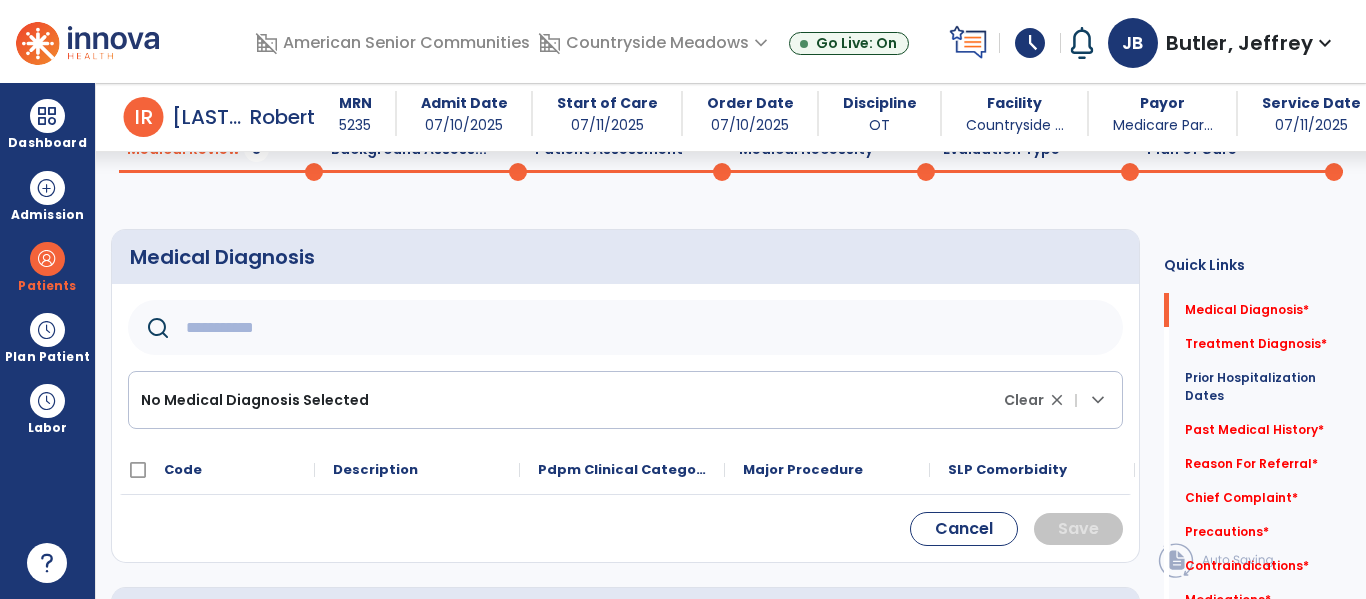 click 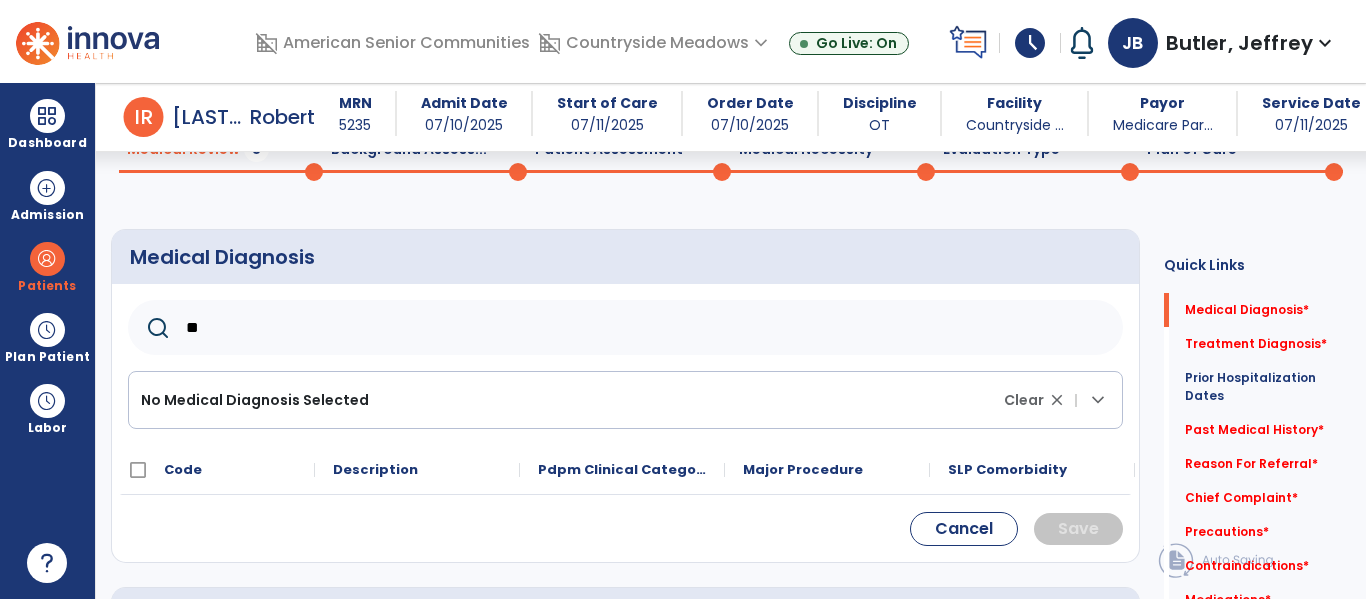 type on "***" 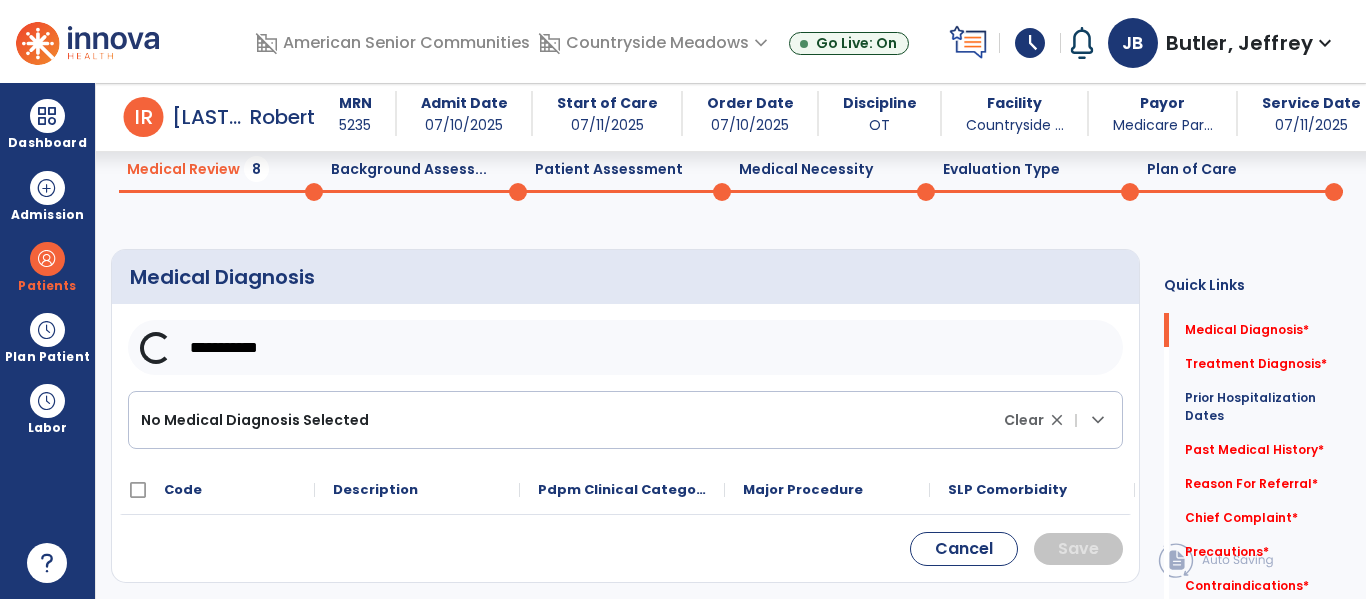 scroll, scrollTop: 75, scrollLeft: 0, axis: vertical 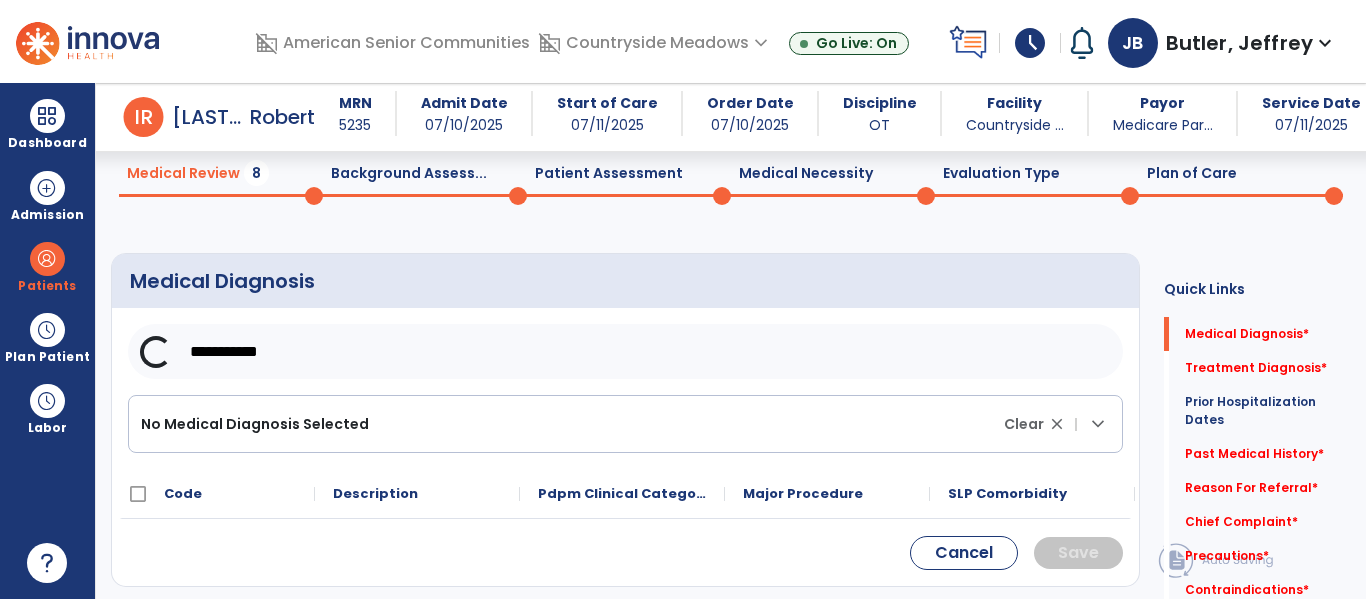 click on "**********" 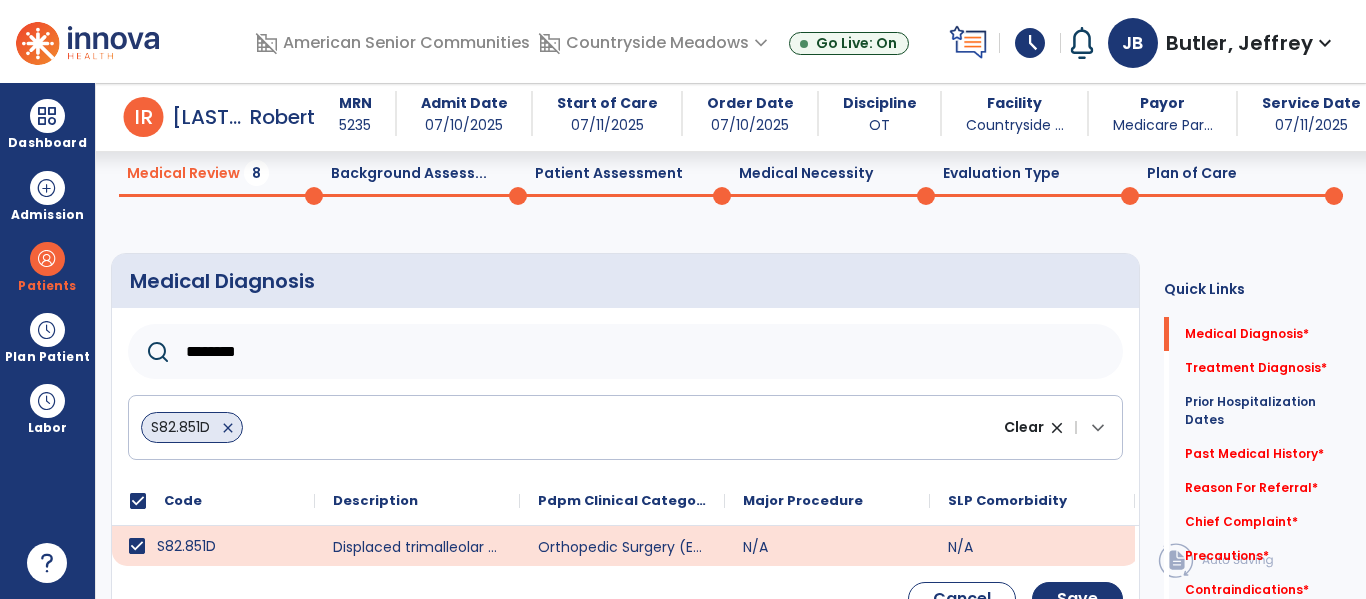 click on "********" 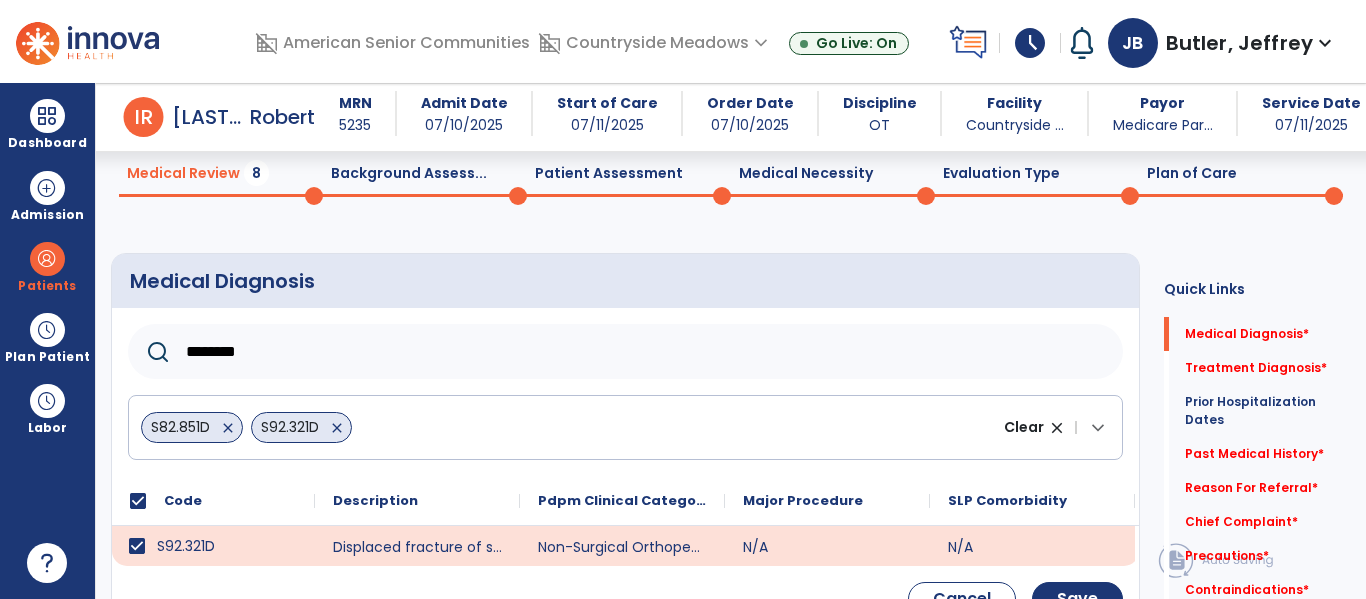 click on "********" 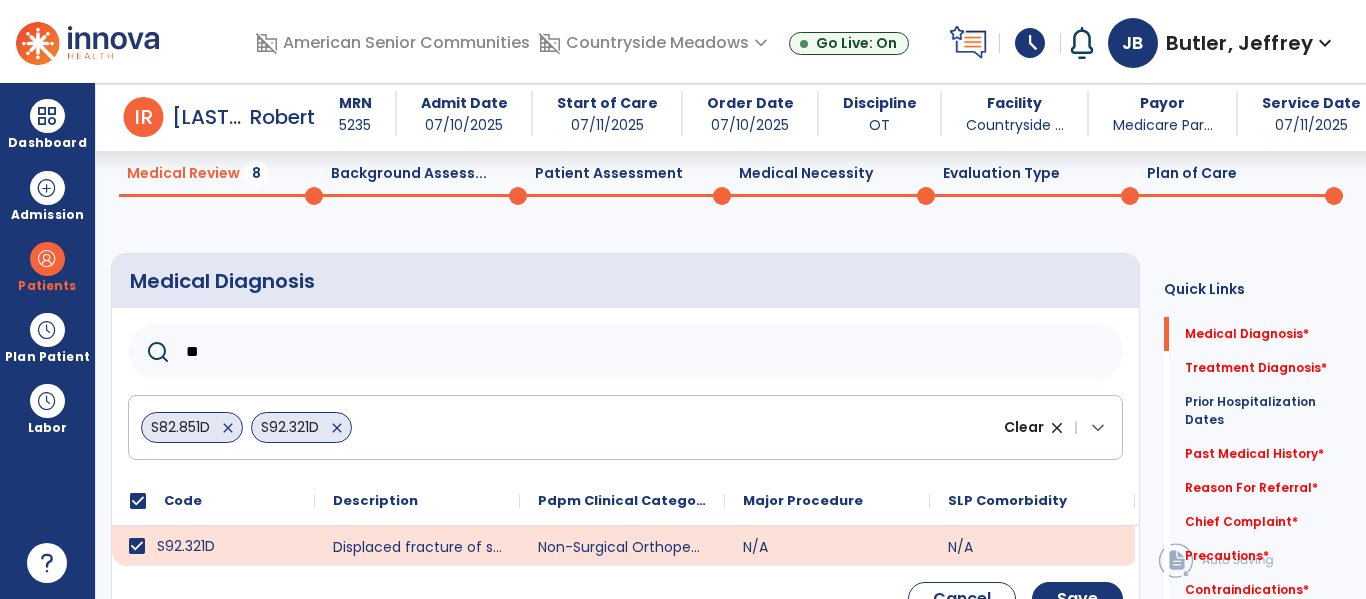 type on "*" 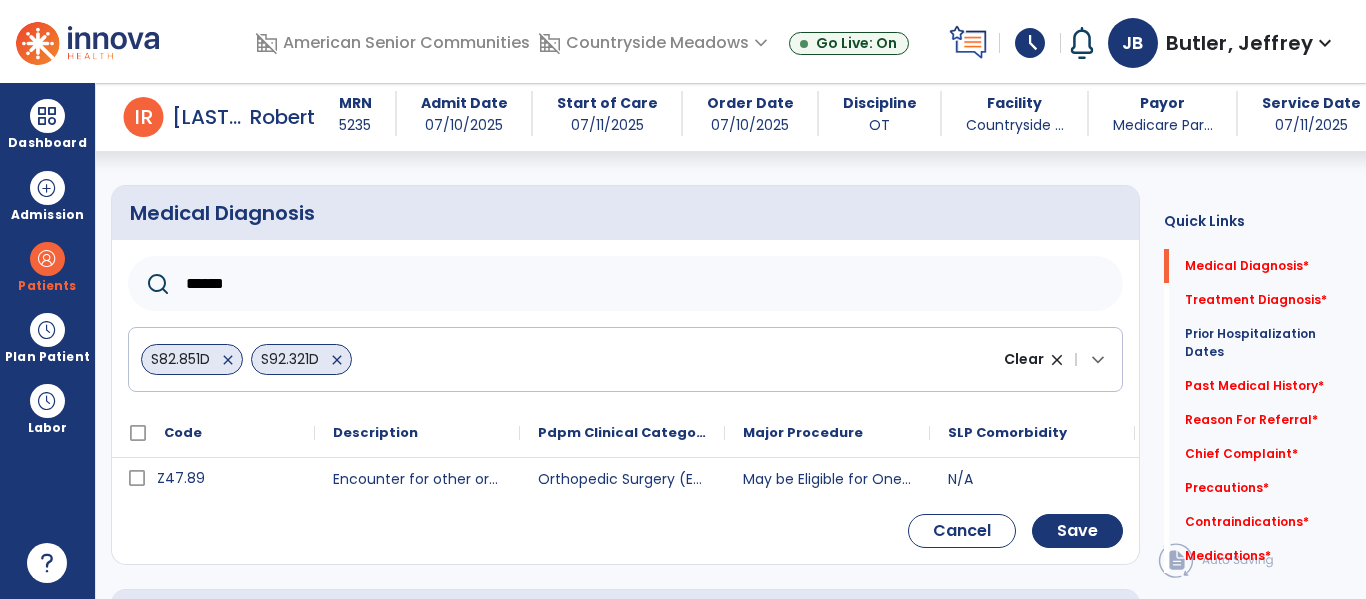 scroll, scrollTop: 178, scrollLeft: 0, axis: vertical 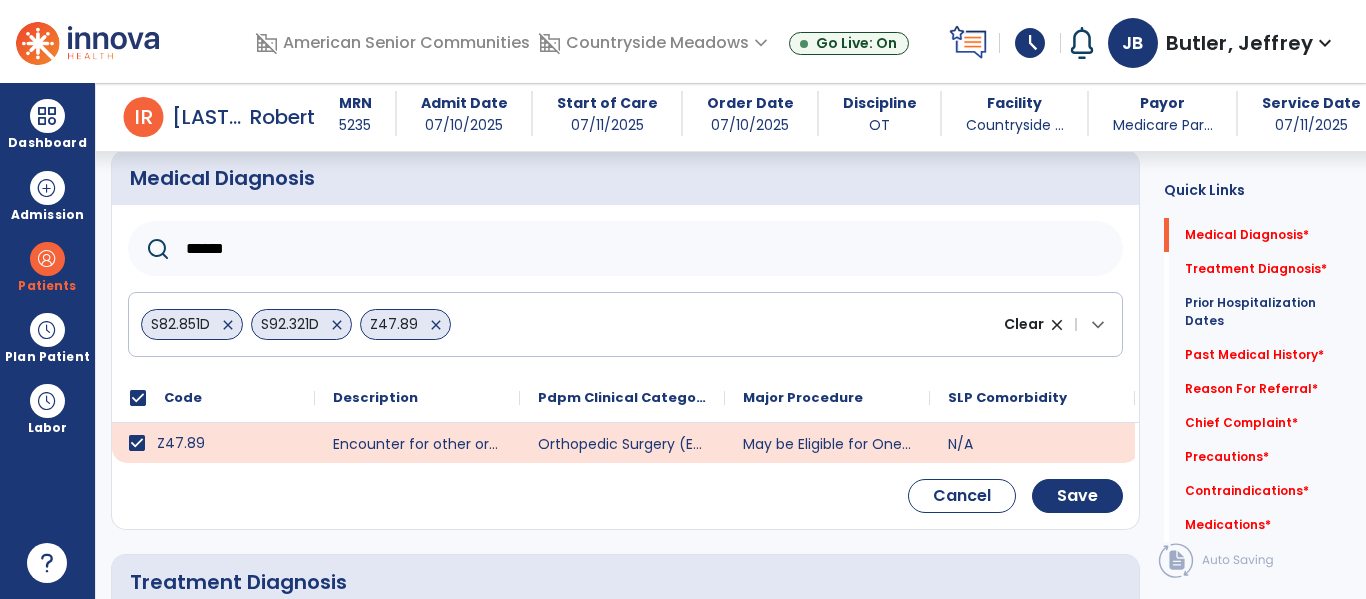 click on "******" 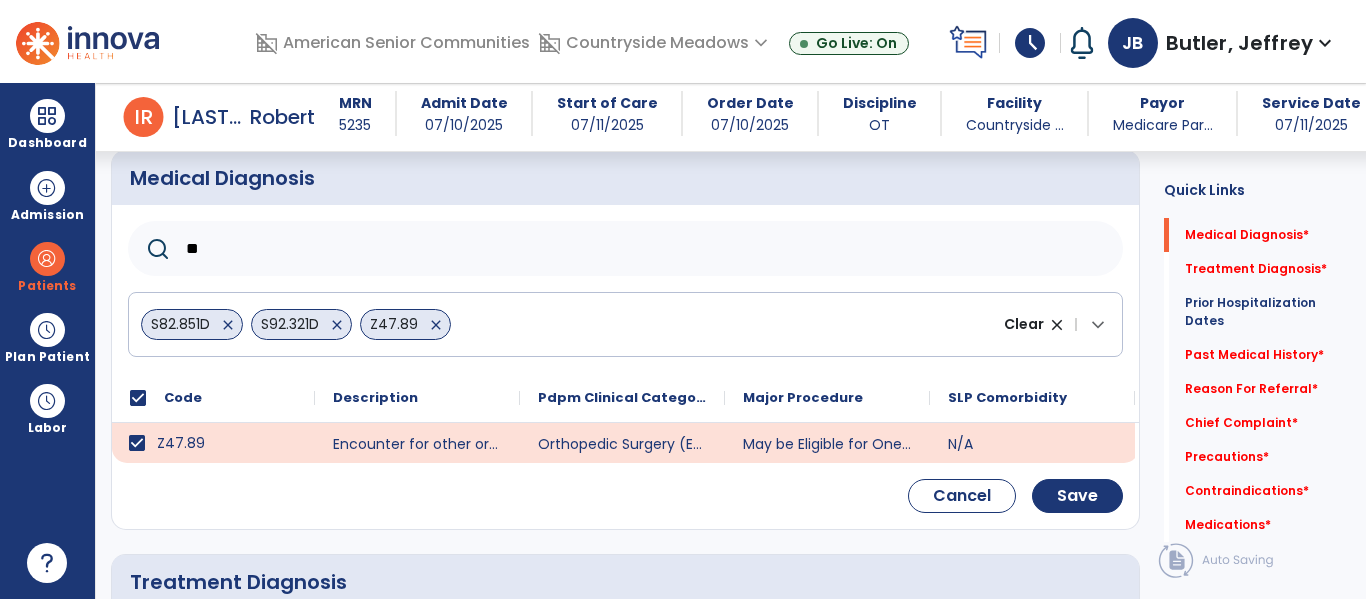 type on "*" 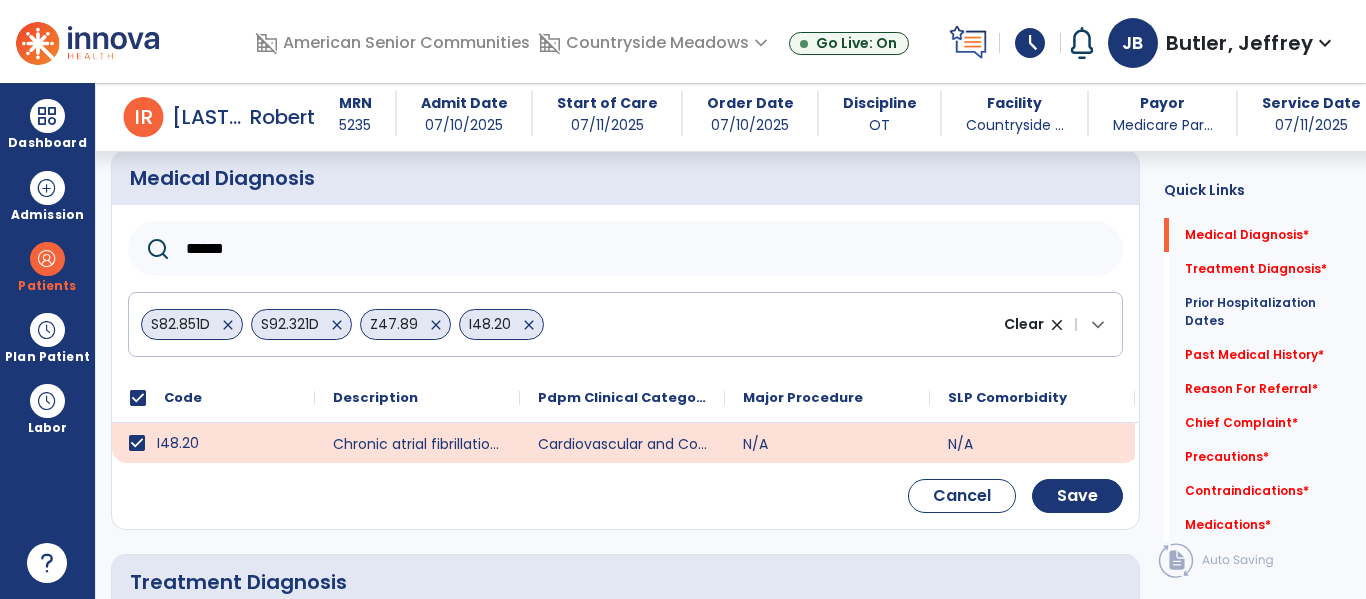 click on "******" 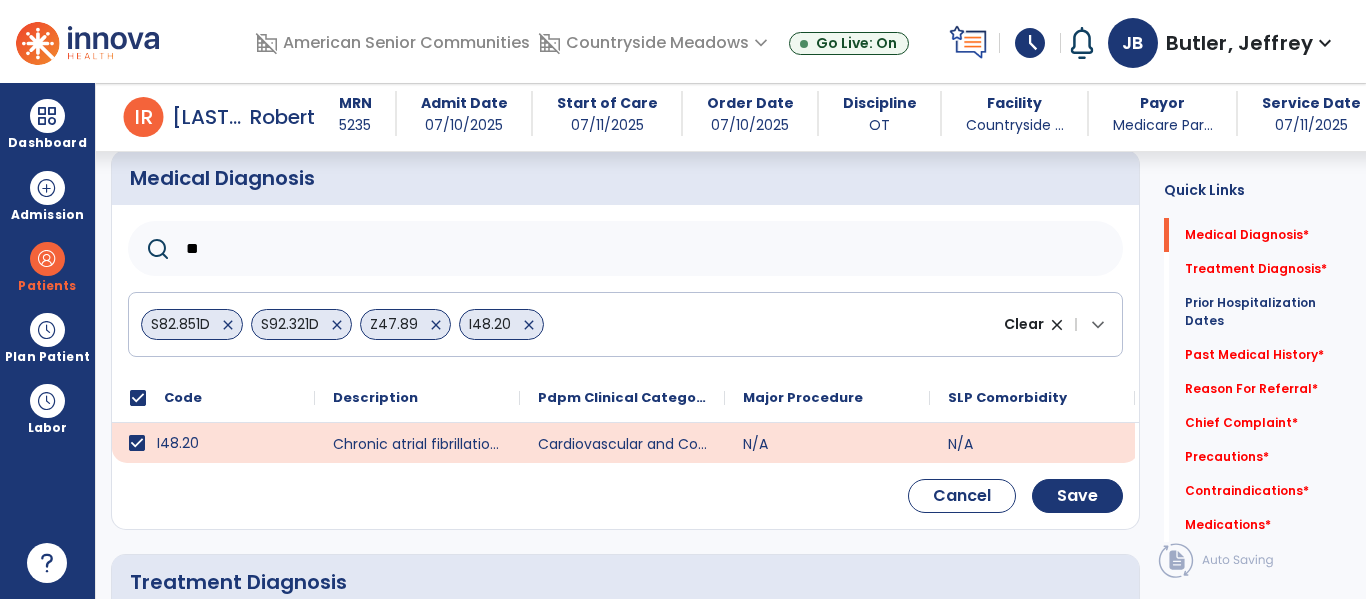 type on "*" 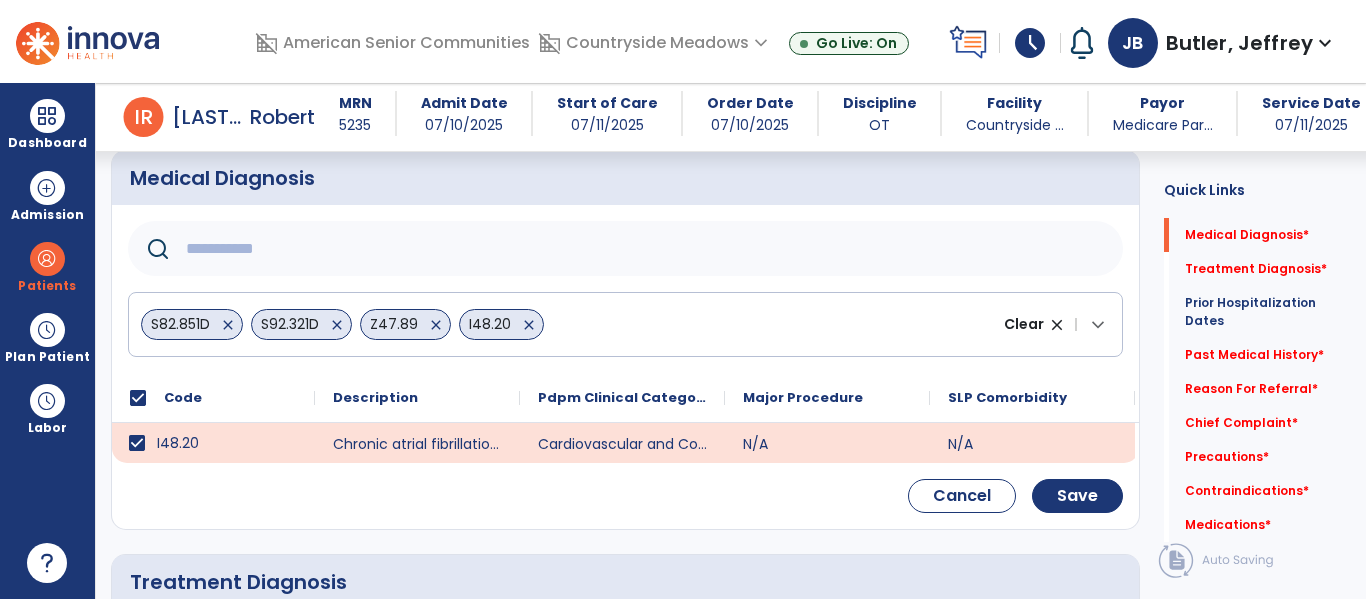 type on "*" 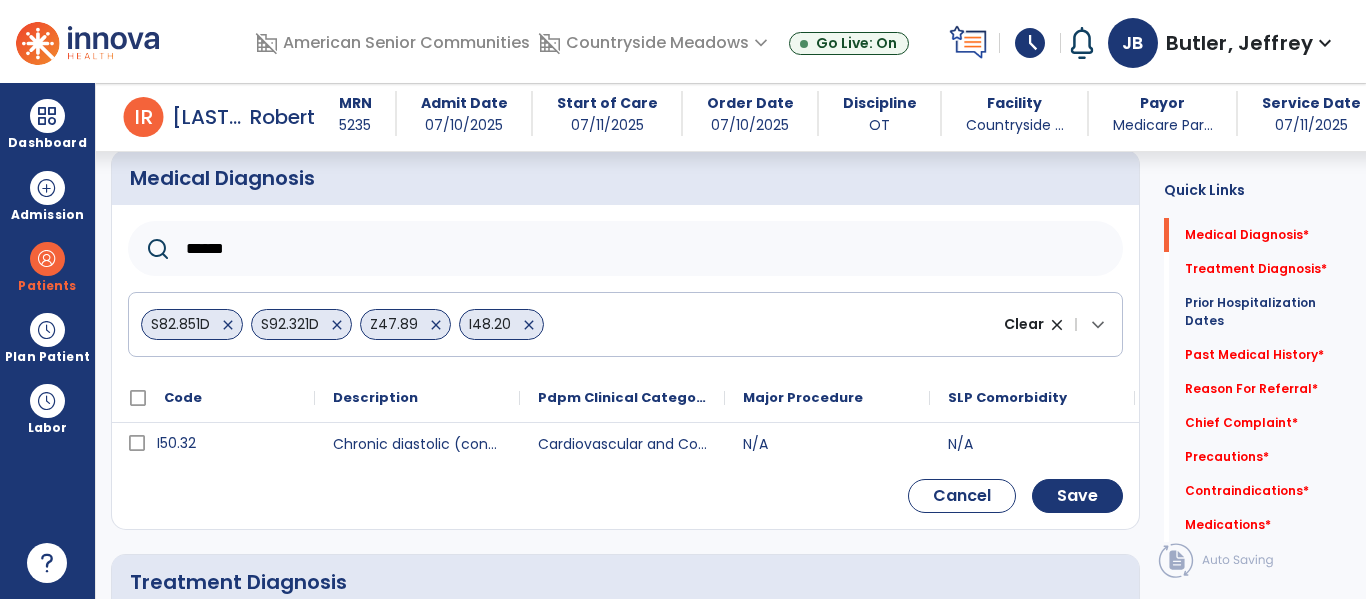 type on "******" 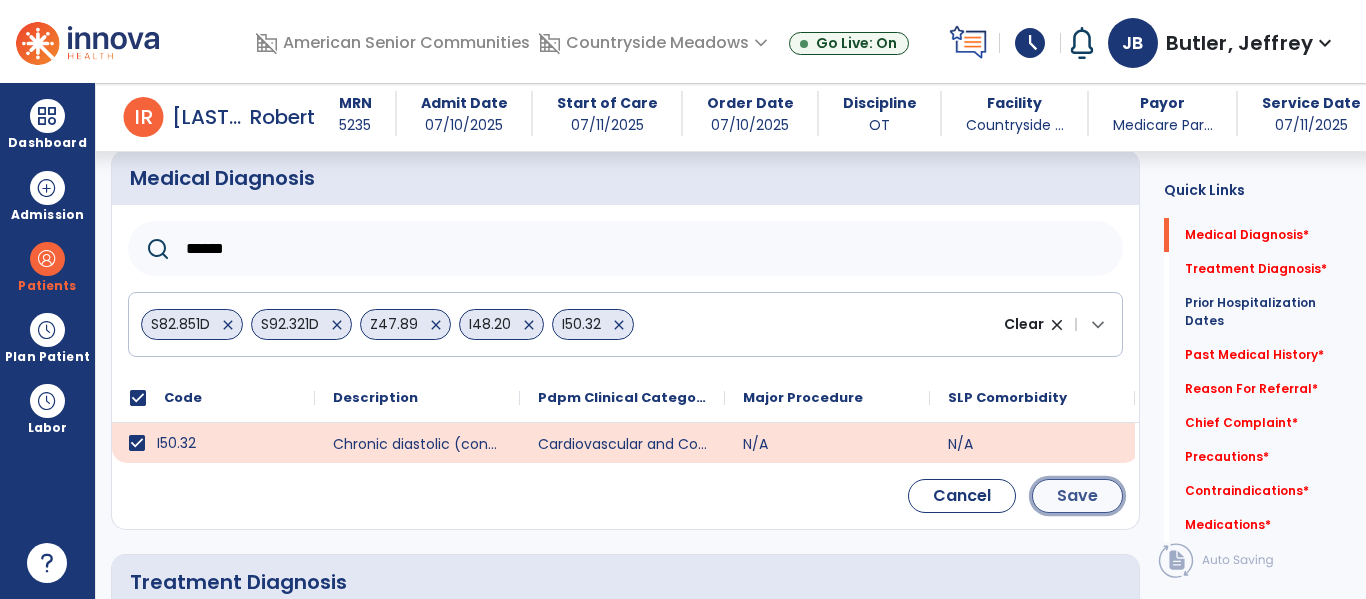 click on "Save" 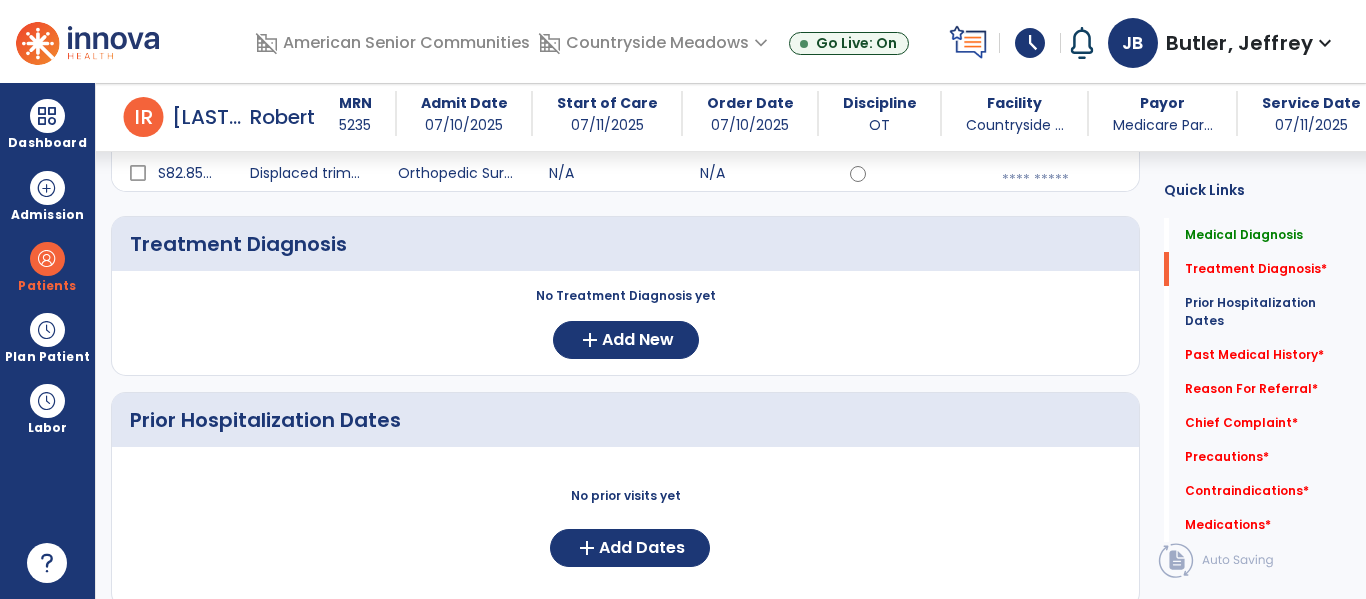 scroll, scrollTop: 447, scrollLeft: 0, axis: vertical 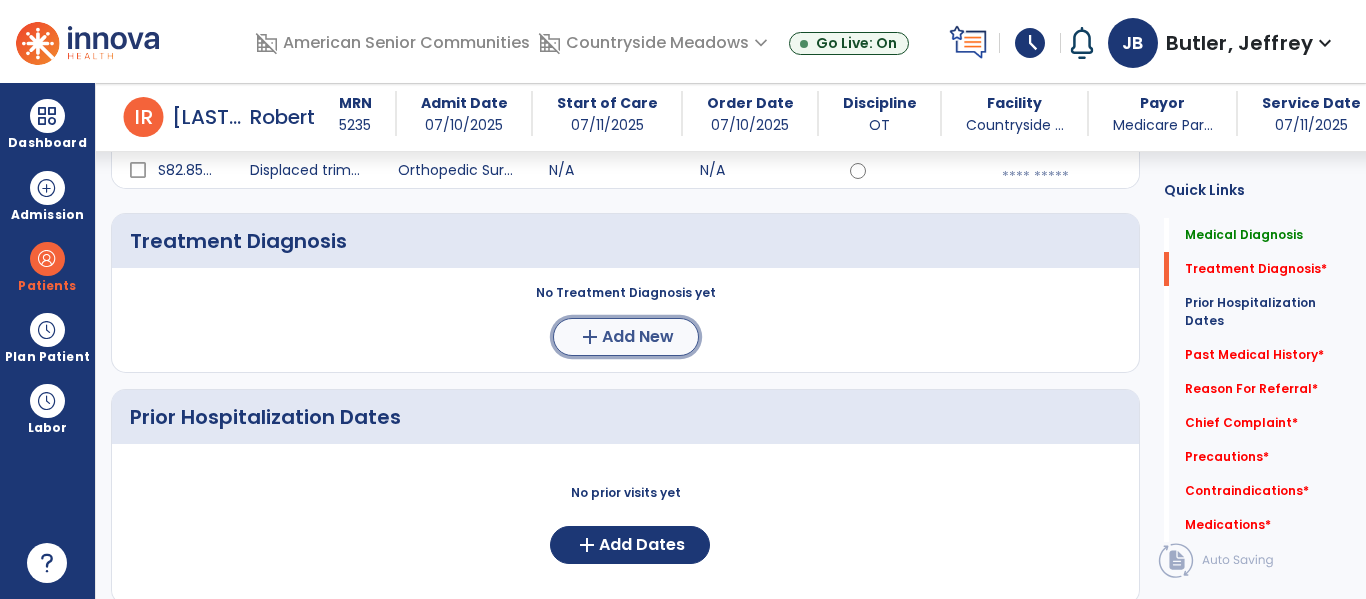 click on "add  Add New" 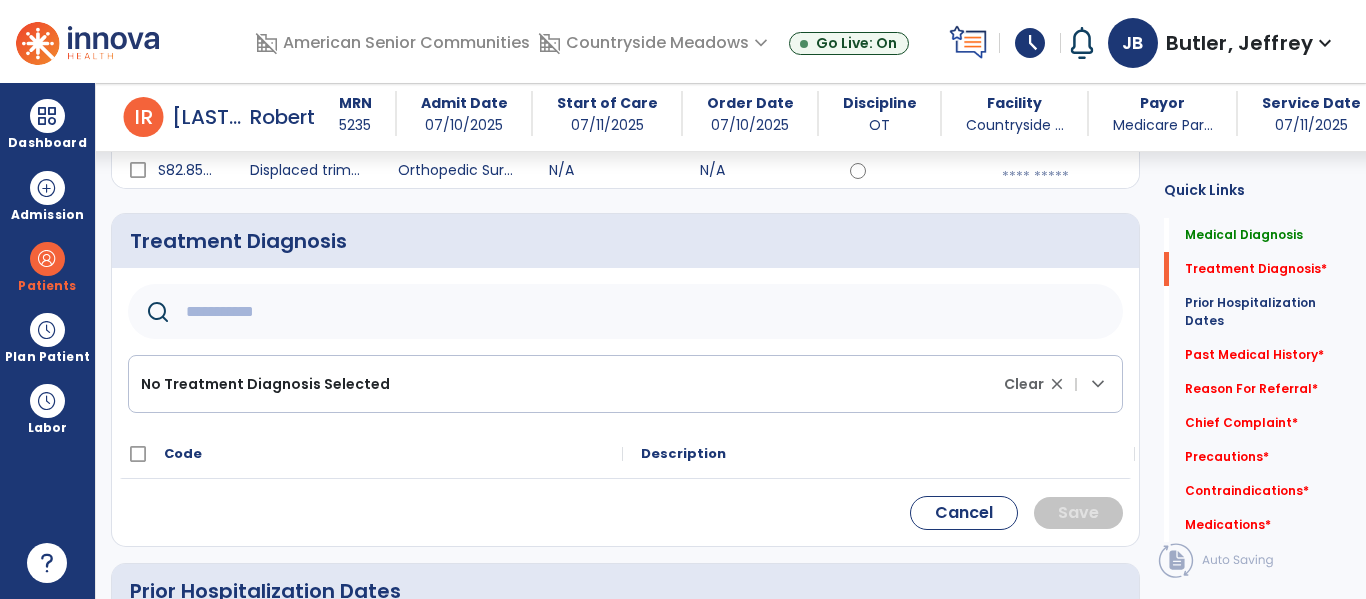 click 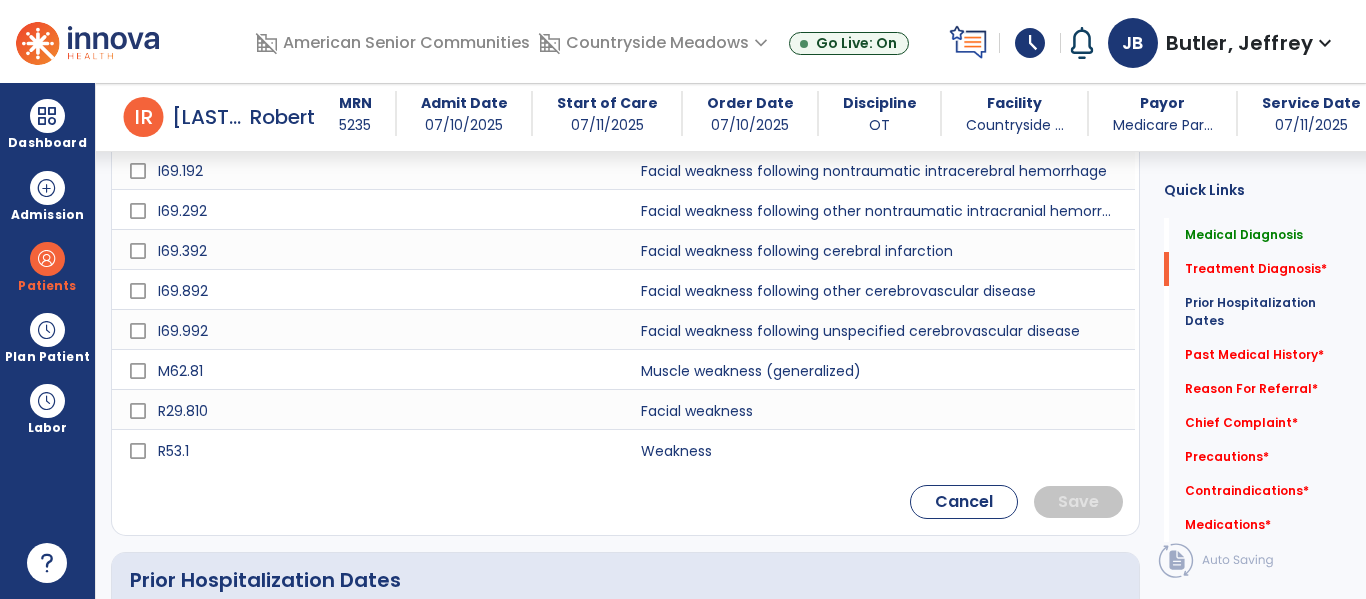type on "********" 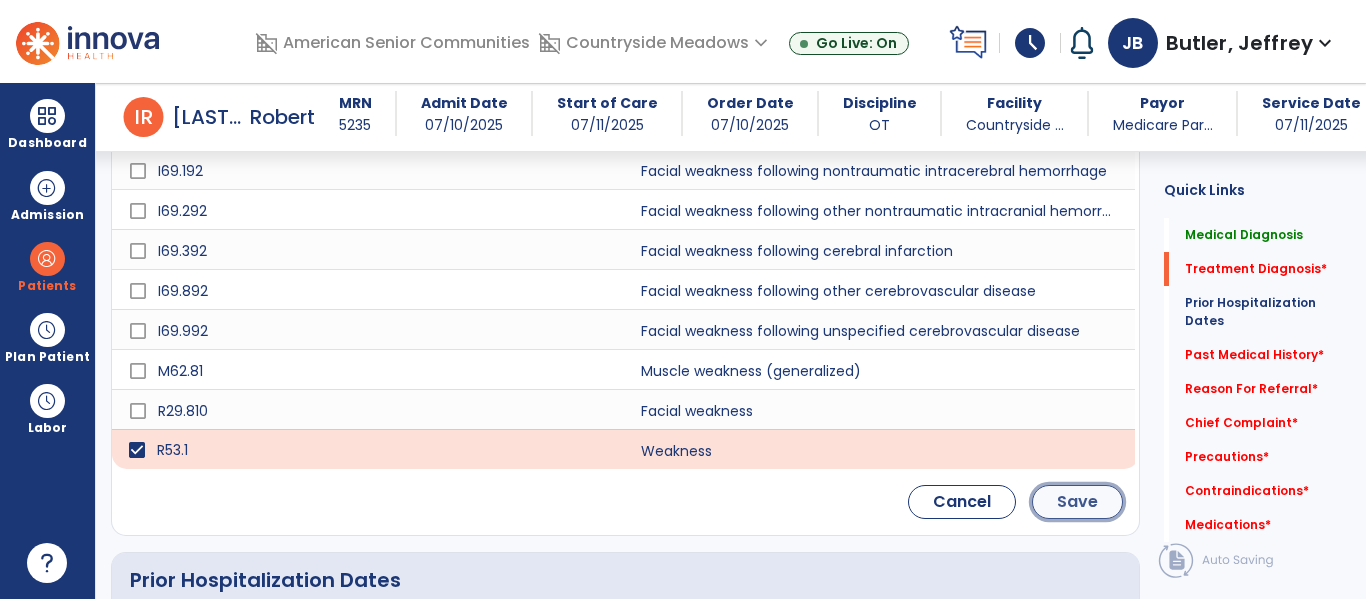 click on "Save" 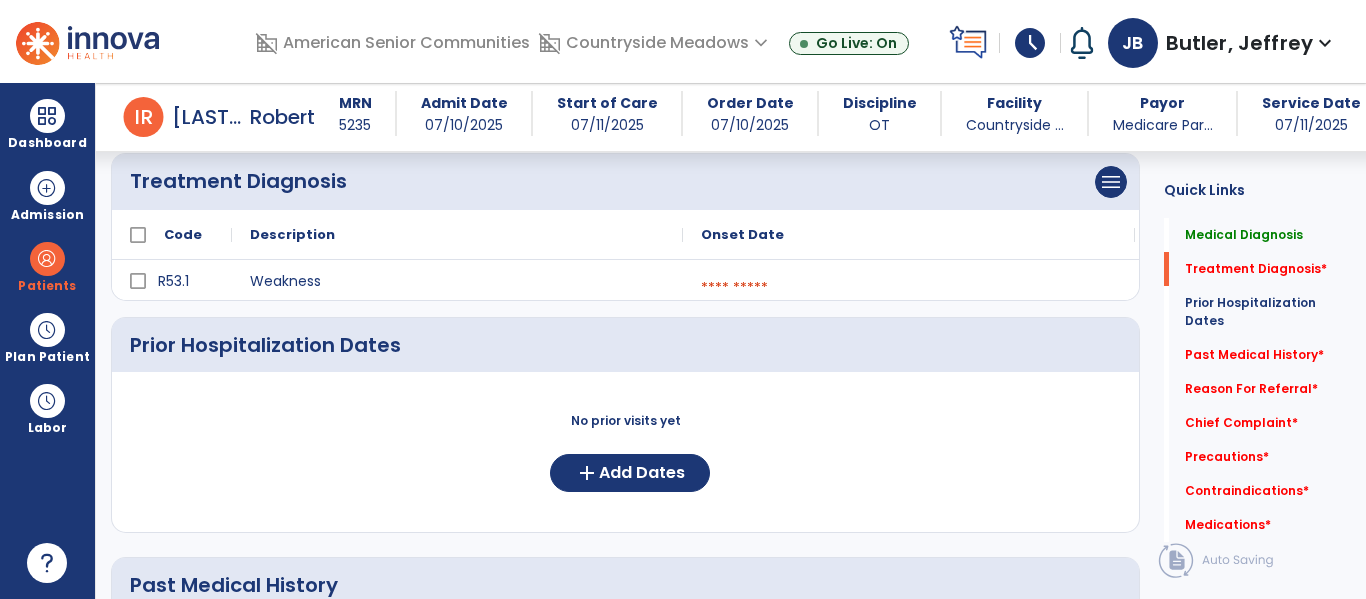 scroll, scrollTop: 426, scrollLeft: 0, axis: vertical 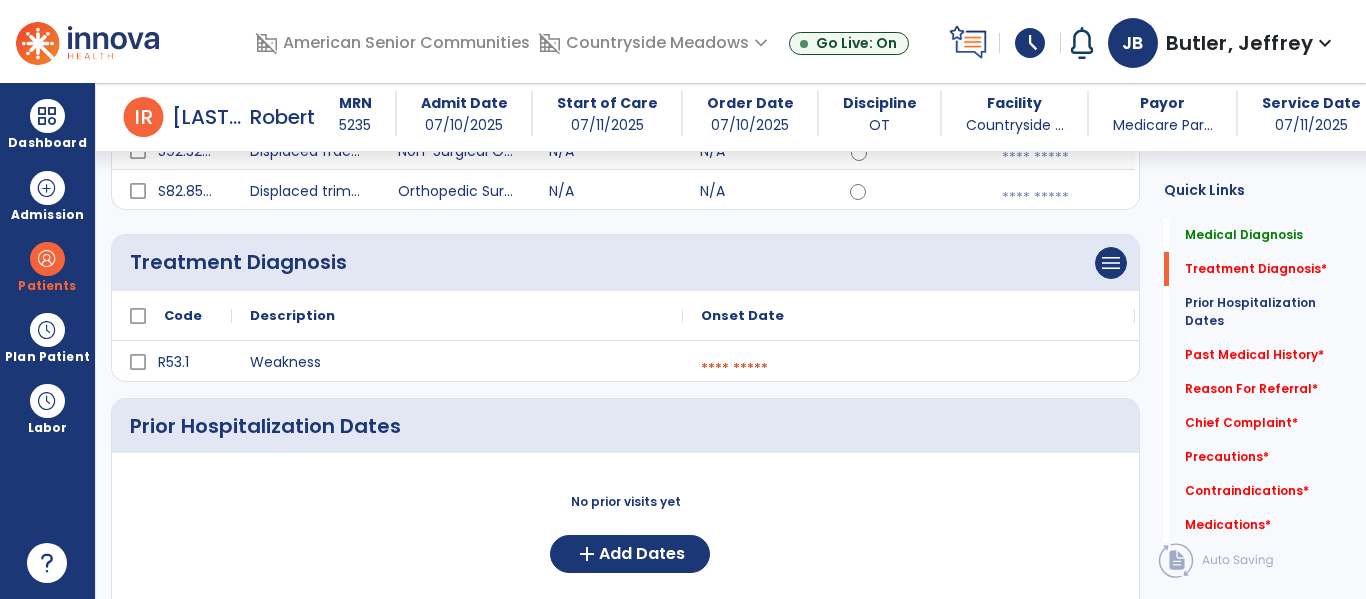 click at bounding box center [909, 369] 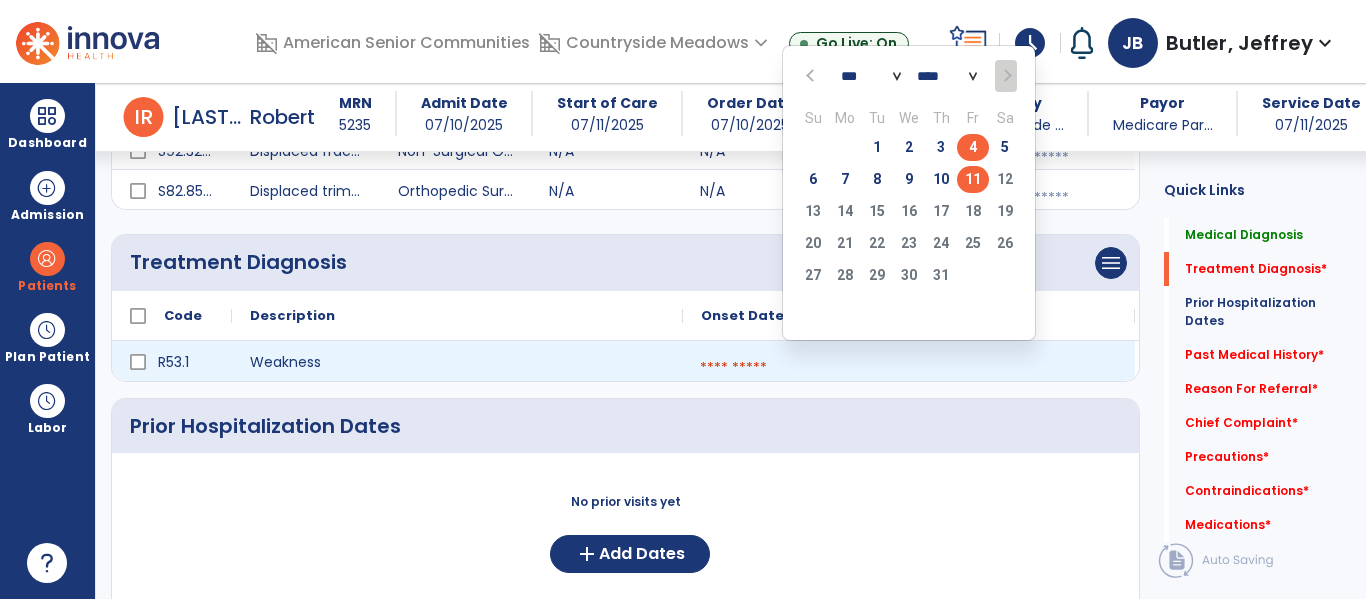 click on "4" 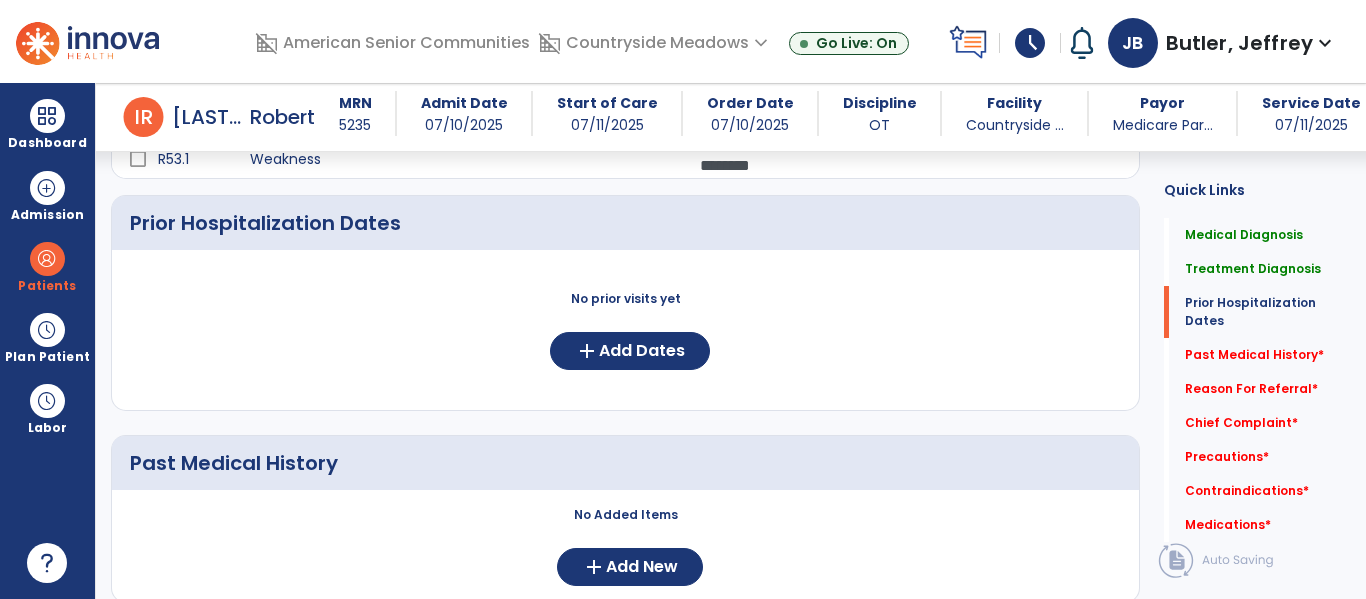 scroll, scrollTop: 628, scrollLeft: 0, axis: vertical 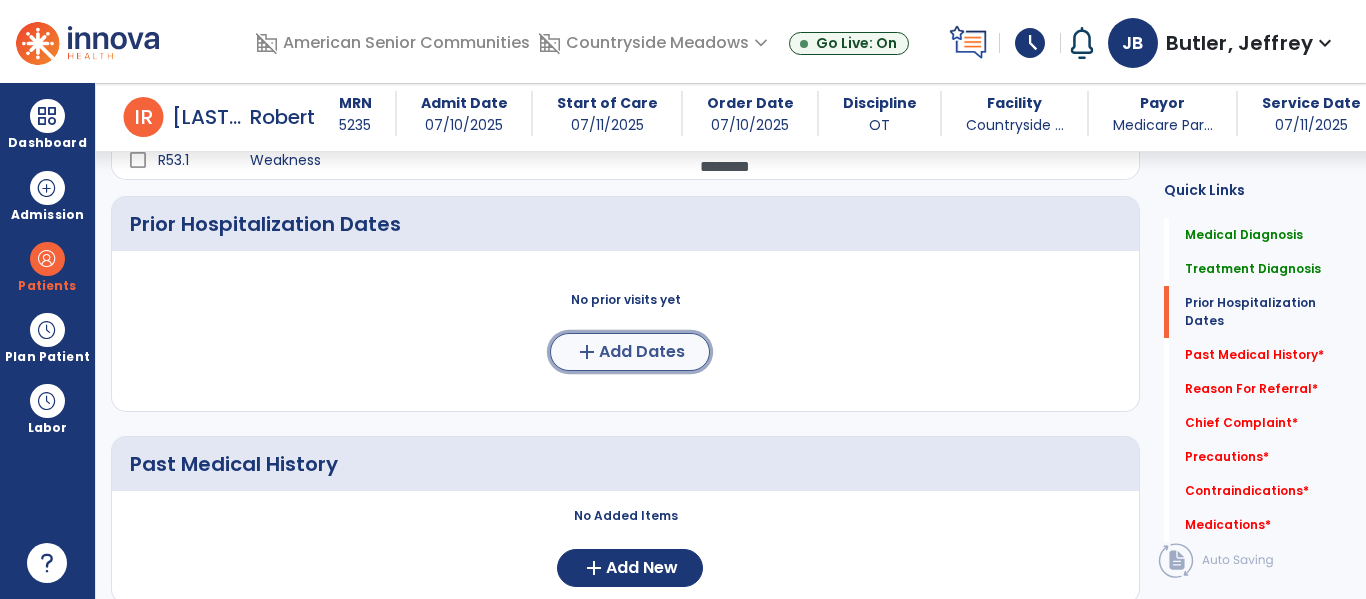 click on "Add Dates" 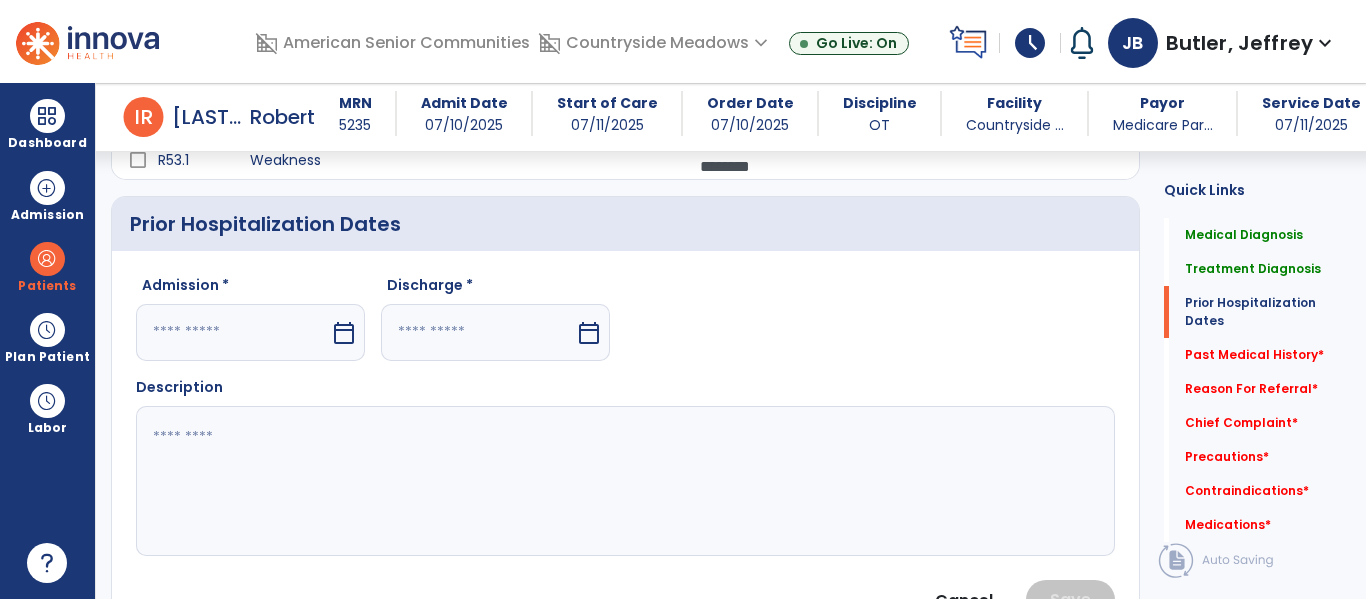 click at bounding box center [233, 332] 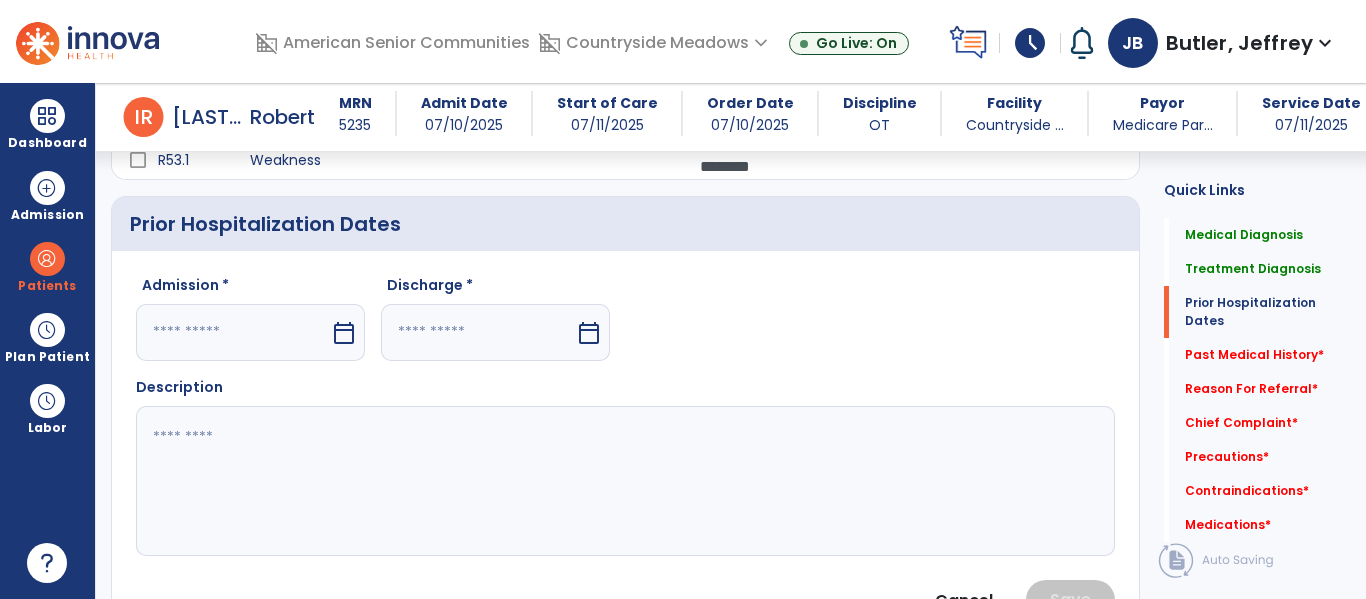 select on "*" 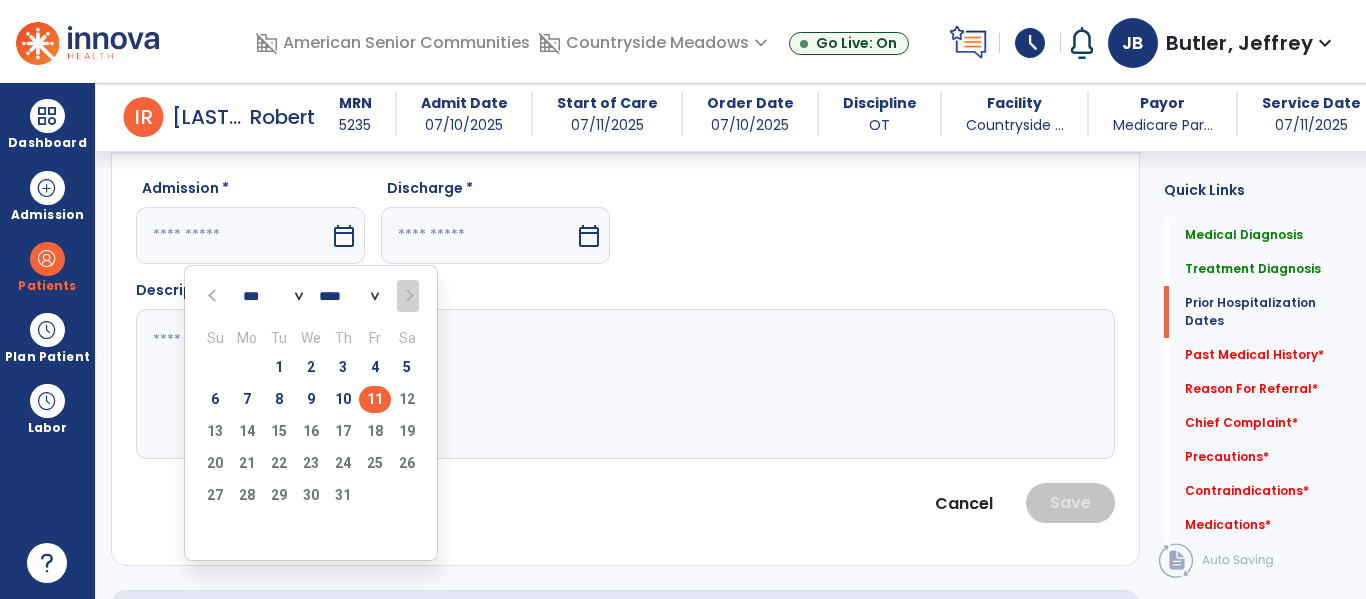 scroll, scrollTop: 760, scrollLeft: 0, axis: vertical 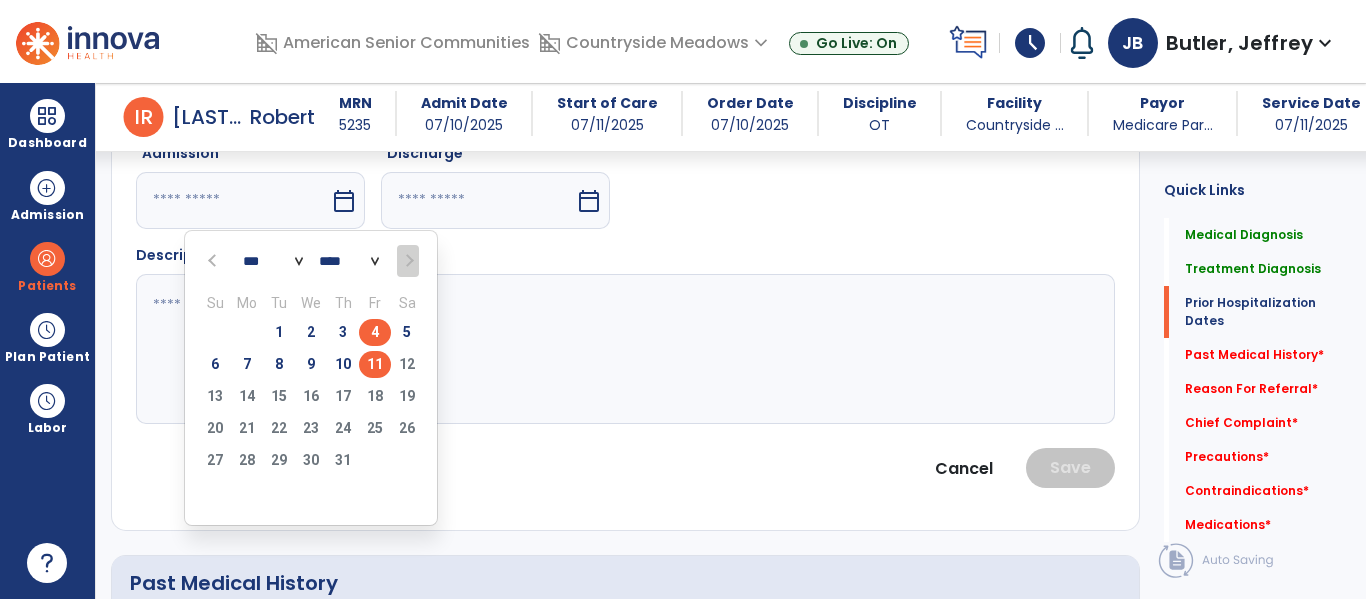 click on "4" at bounding box center (375, 332) 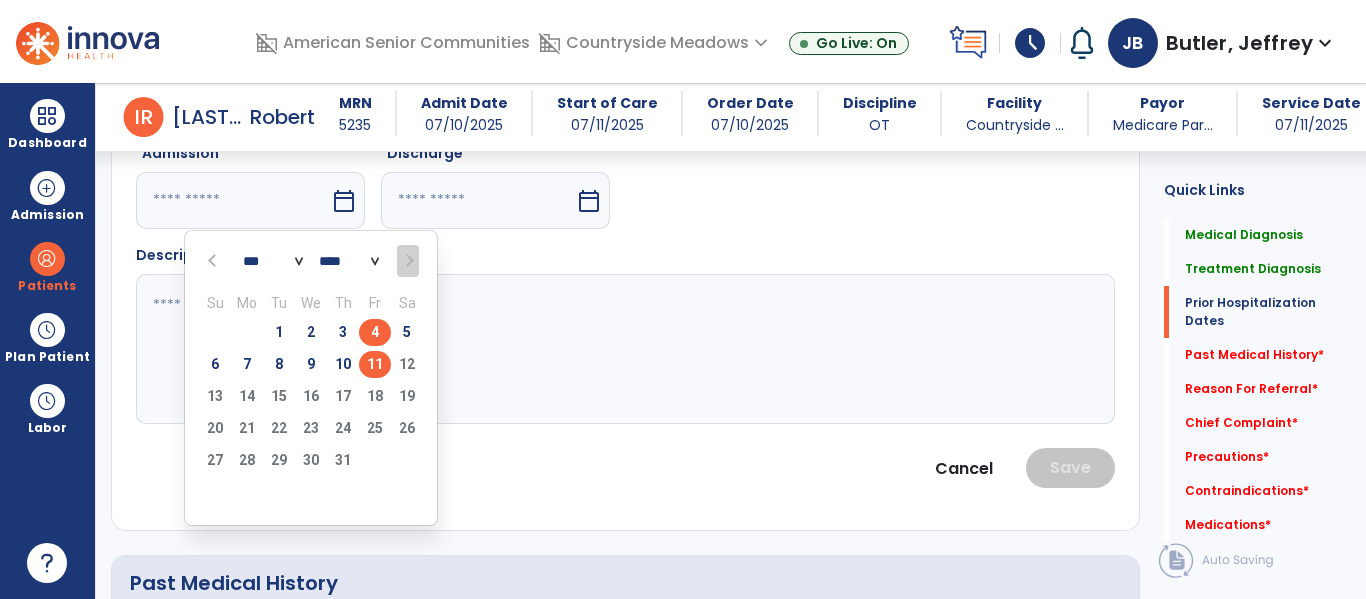 type on "********" 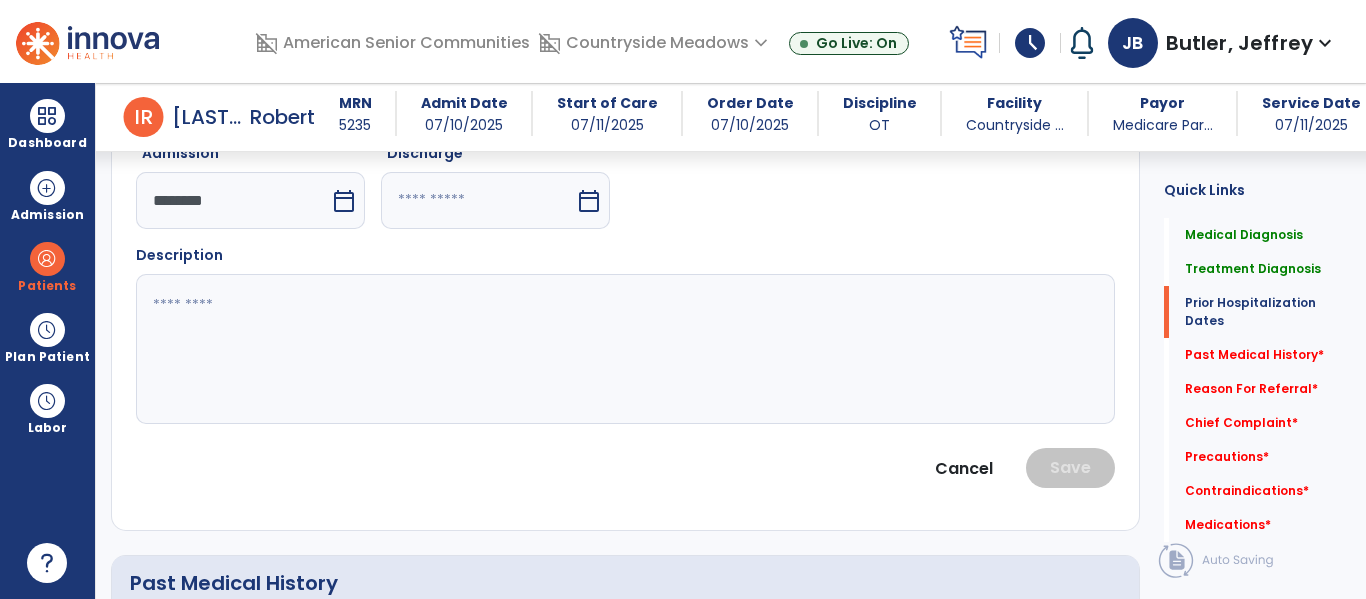 click at bounding box center (478, 200) 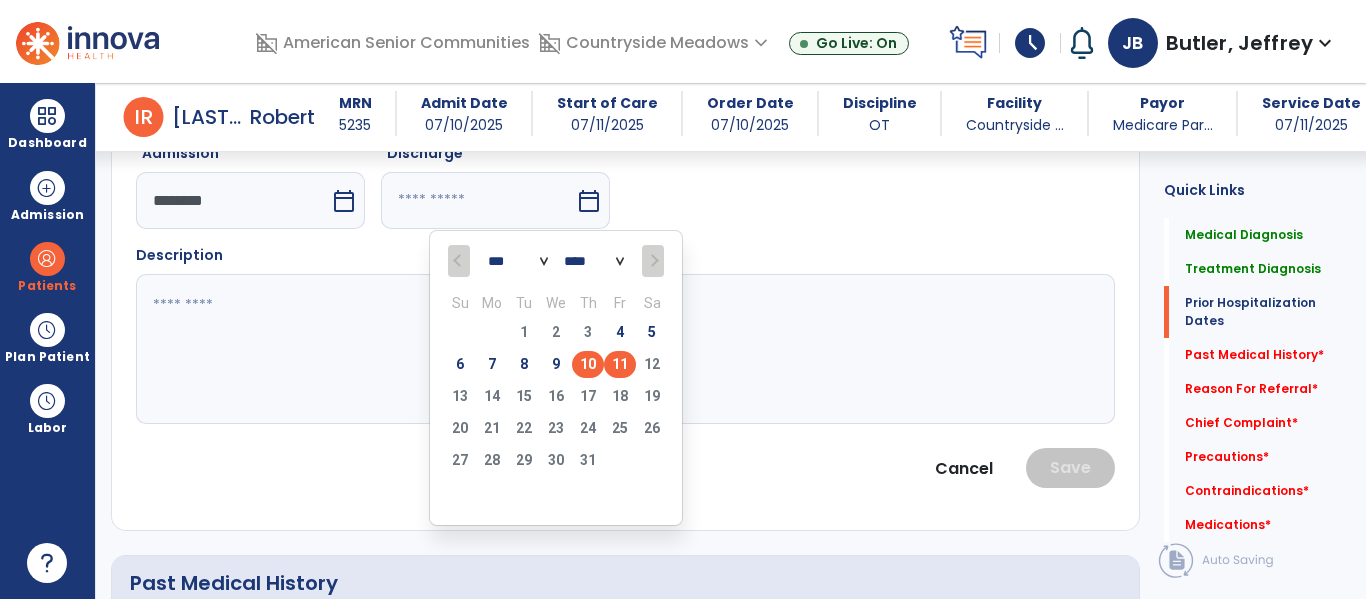 click on "10" at bounding box center [588, 364] 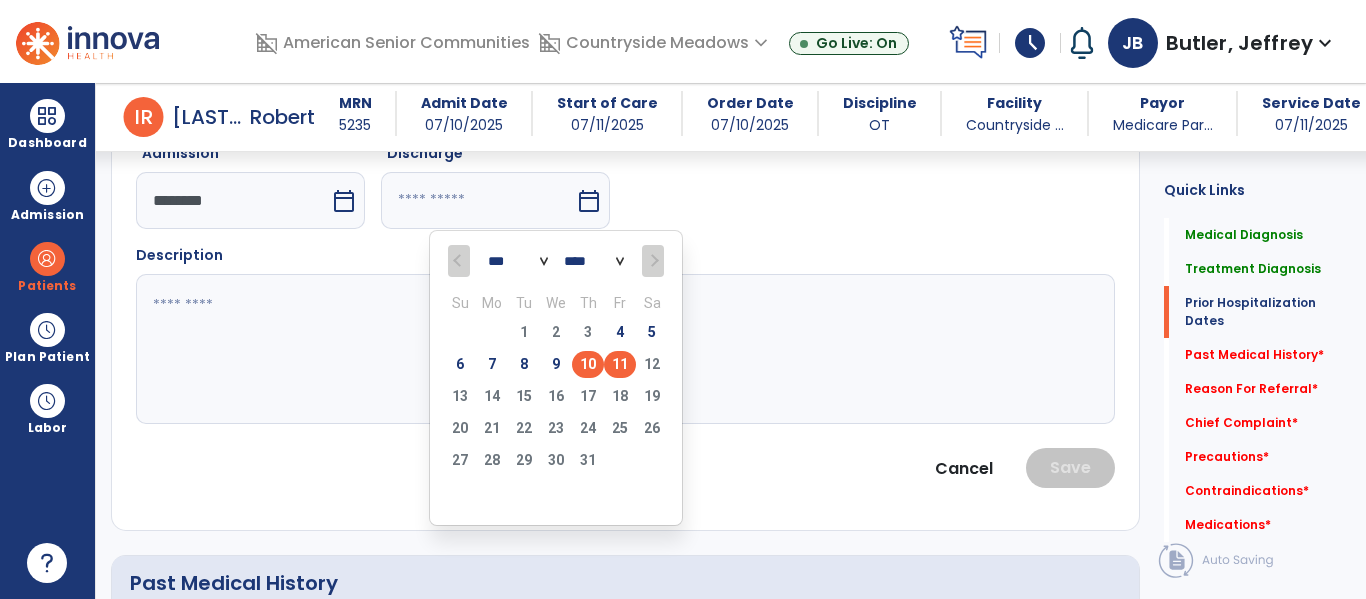 type on "*********" 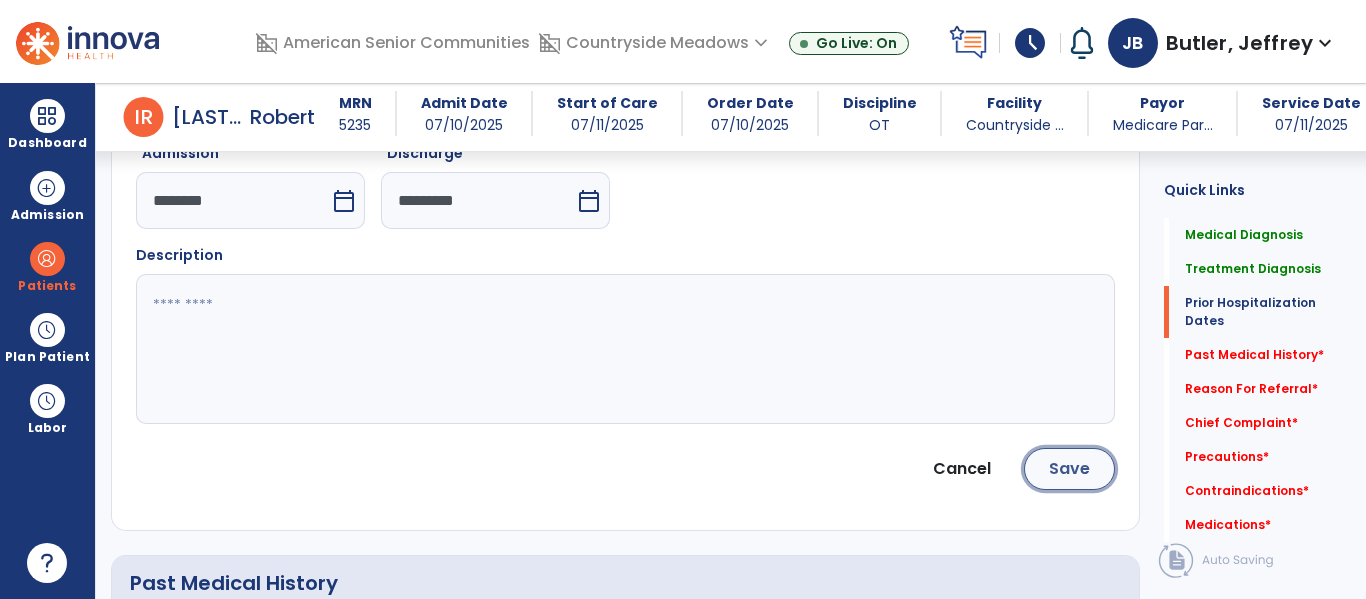 click on "Save" 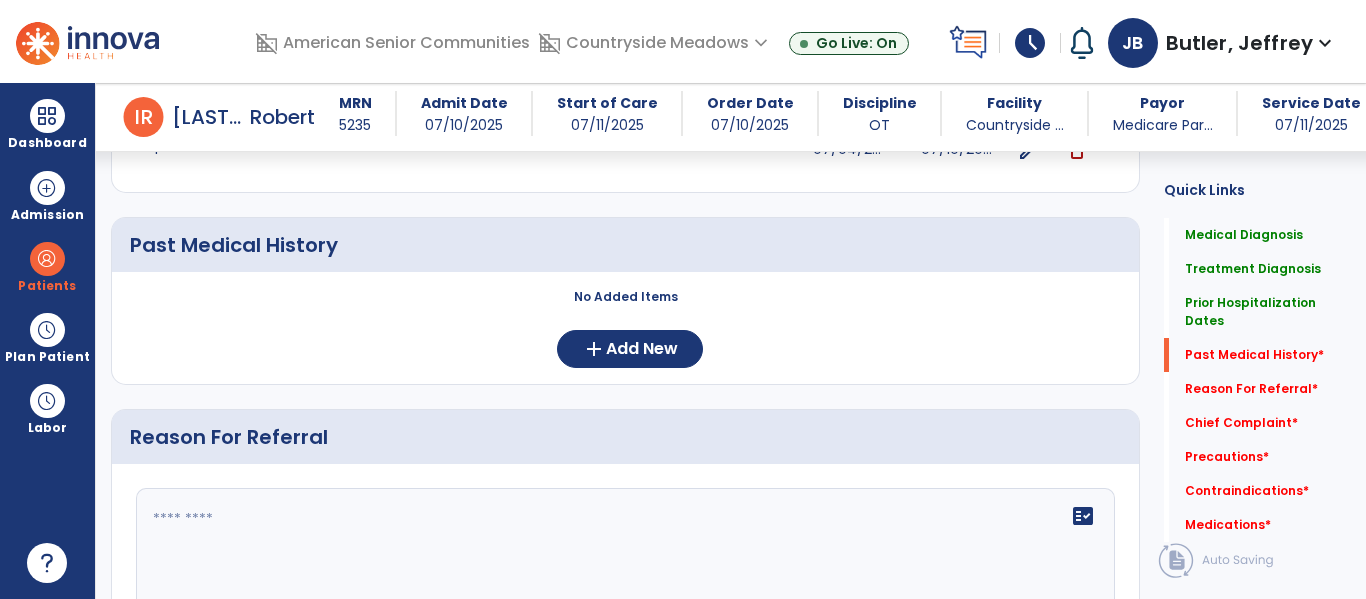 scroll, scrollTop: 826, scrollLeft: 0, axis: vertical 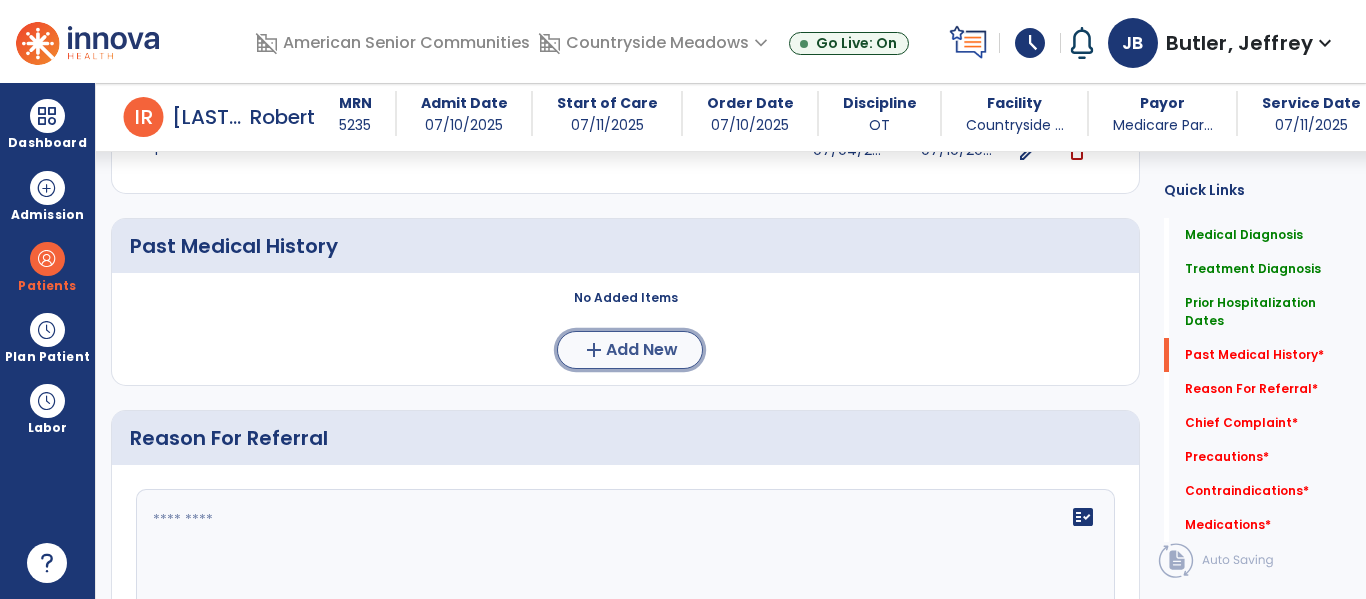 click on "add  Add New" 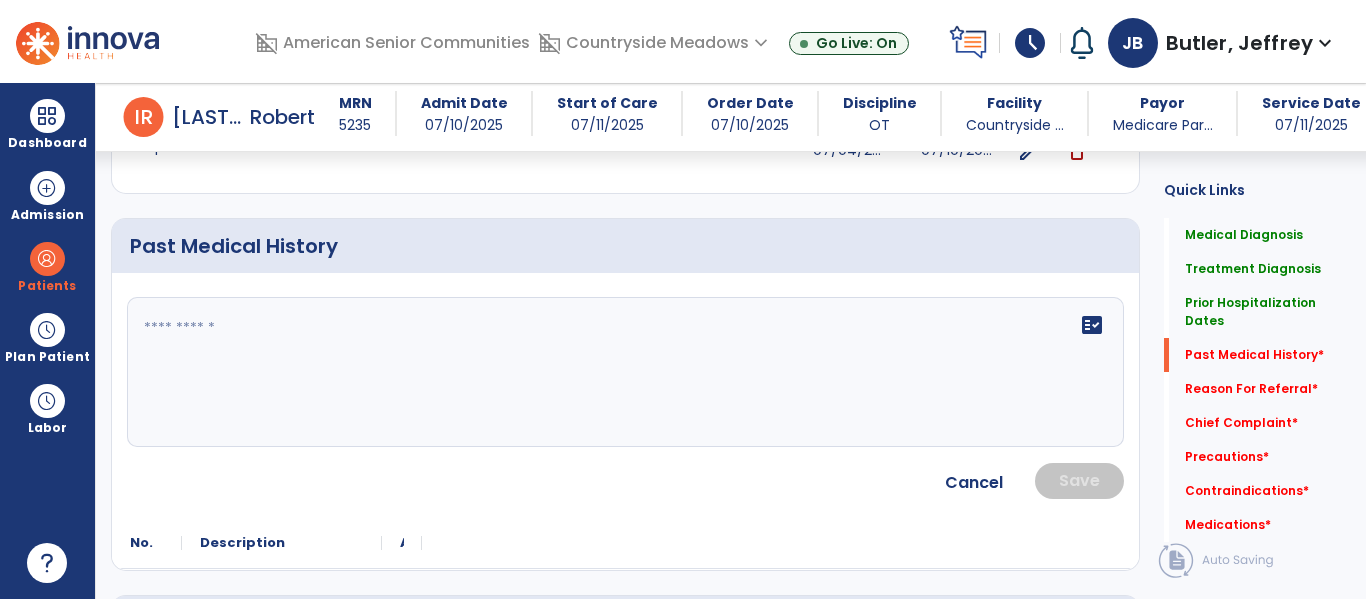 click on "fact_check" 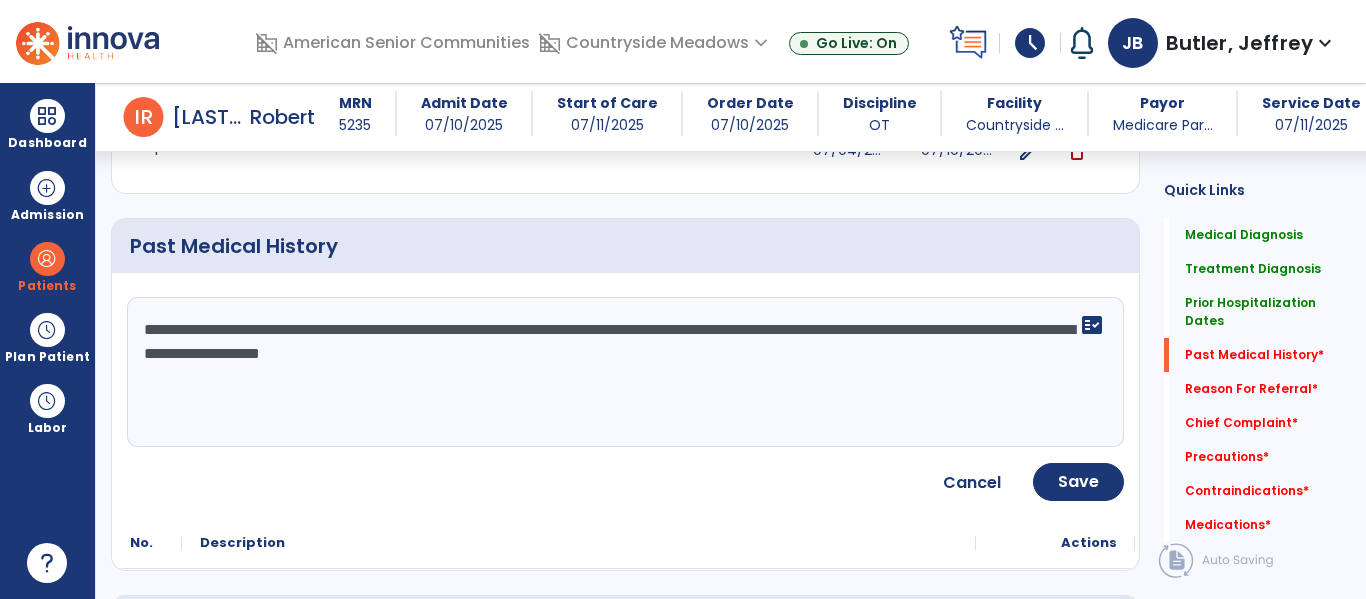 type on "**********" 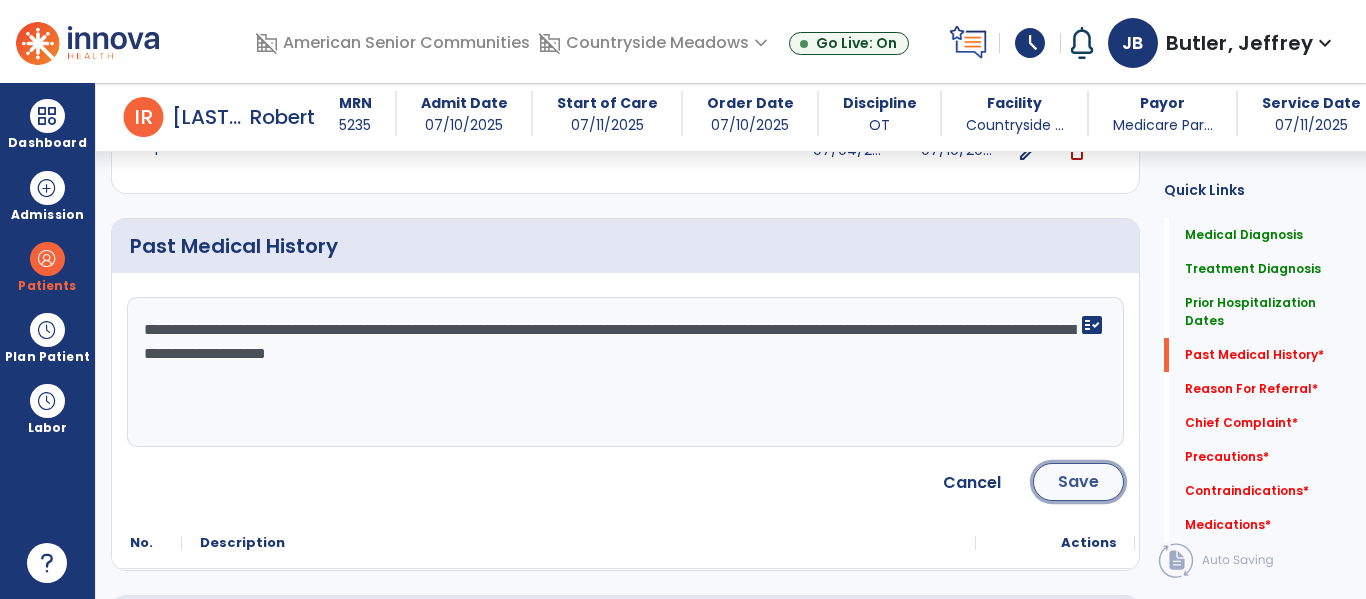 click on "Save" 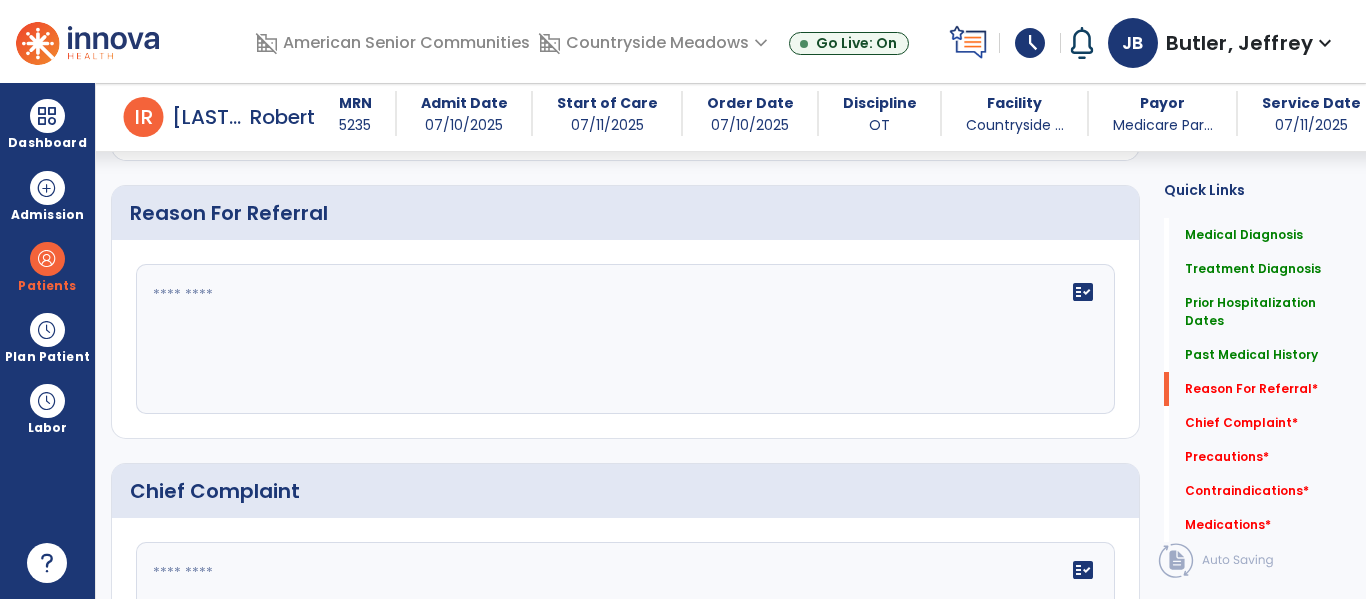 scroll, scrollTop: 1057, scrollLeft: 0, axis: vertical 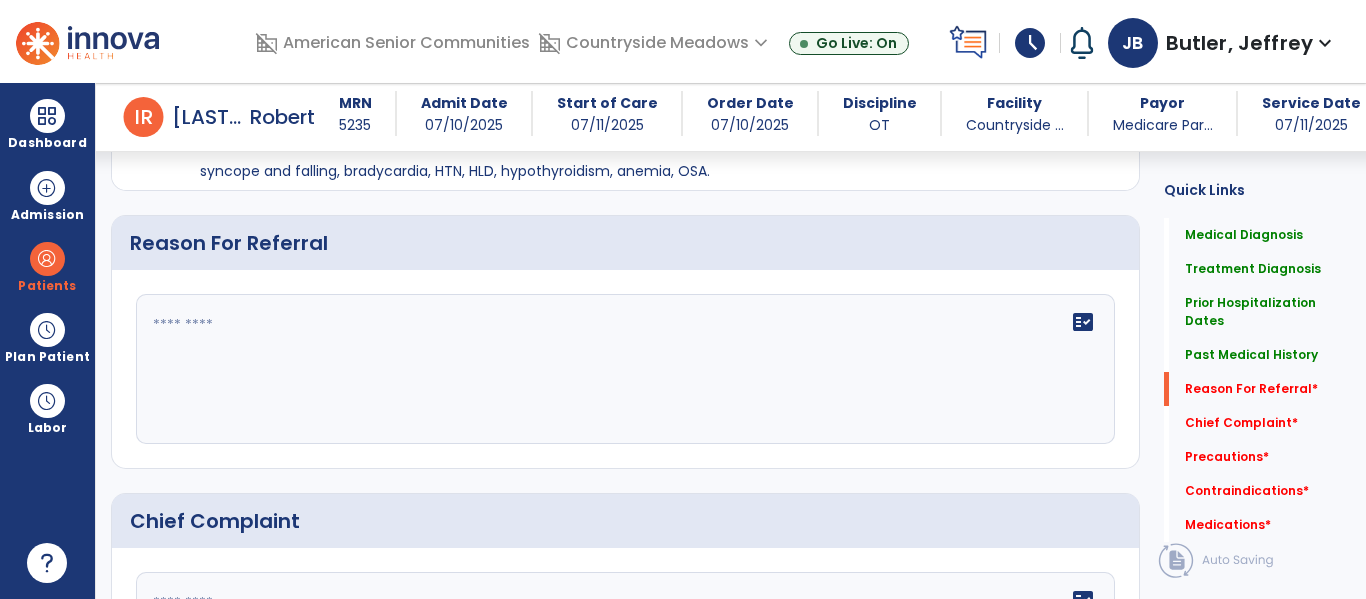 click on "fact_check" 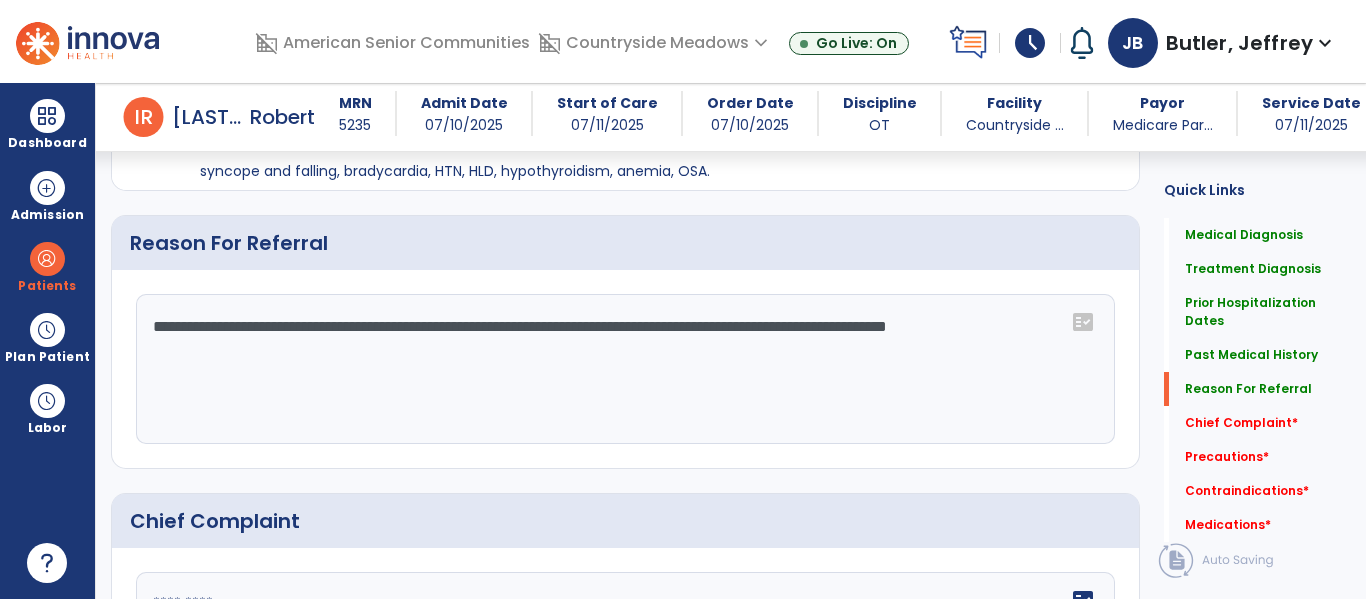 click on "**********" 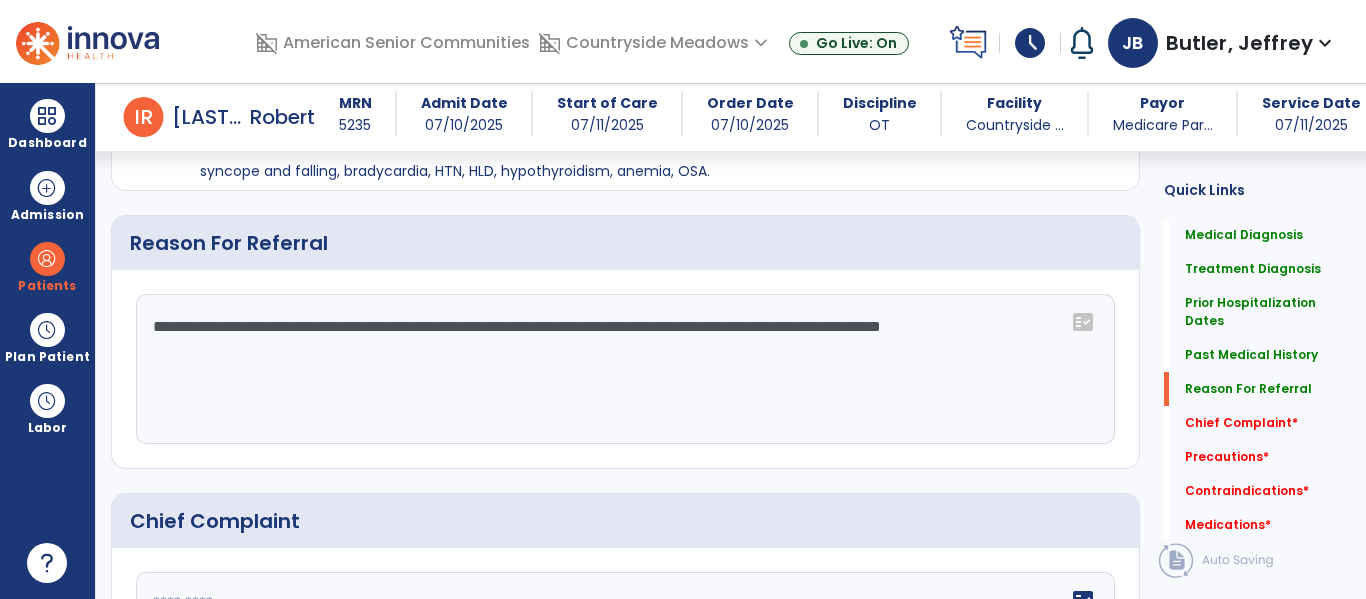 click on "**********" 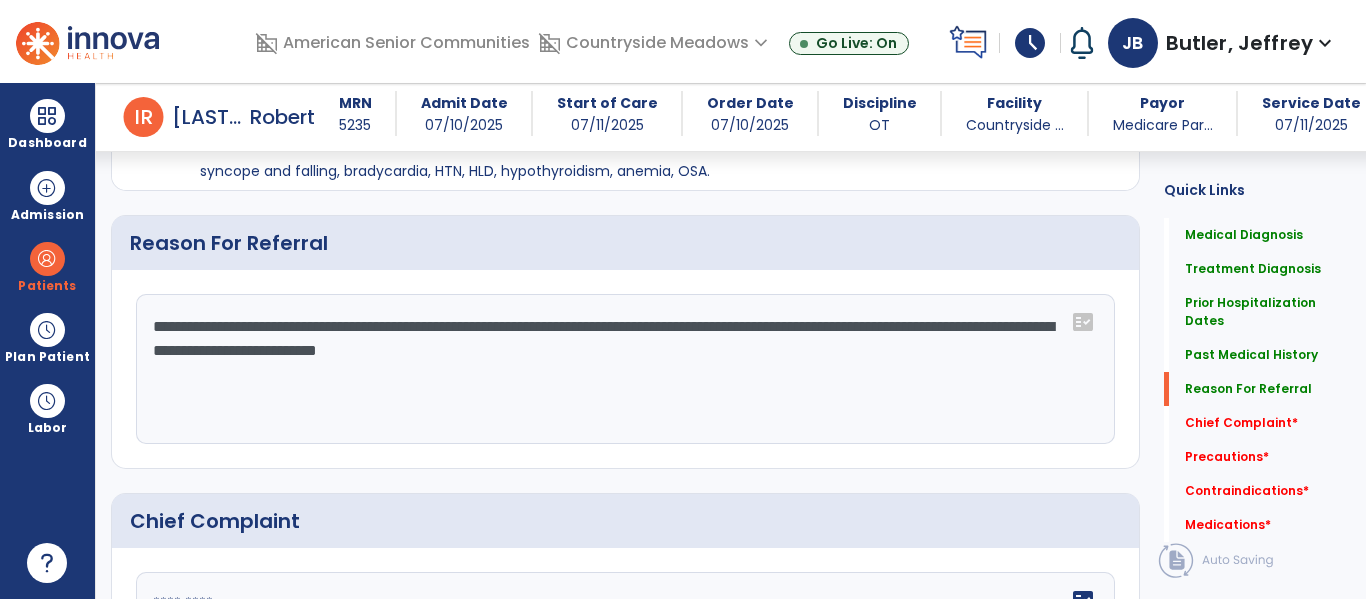 click on "**********" 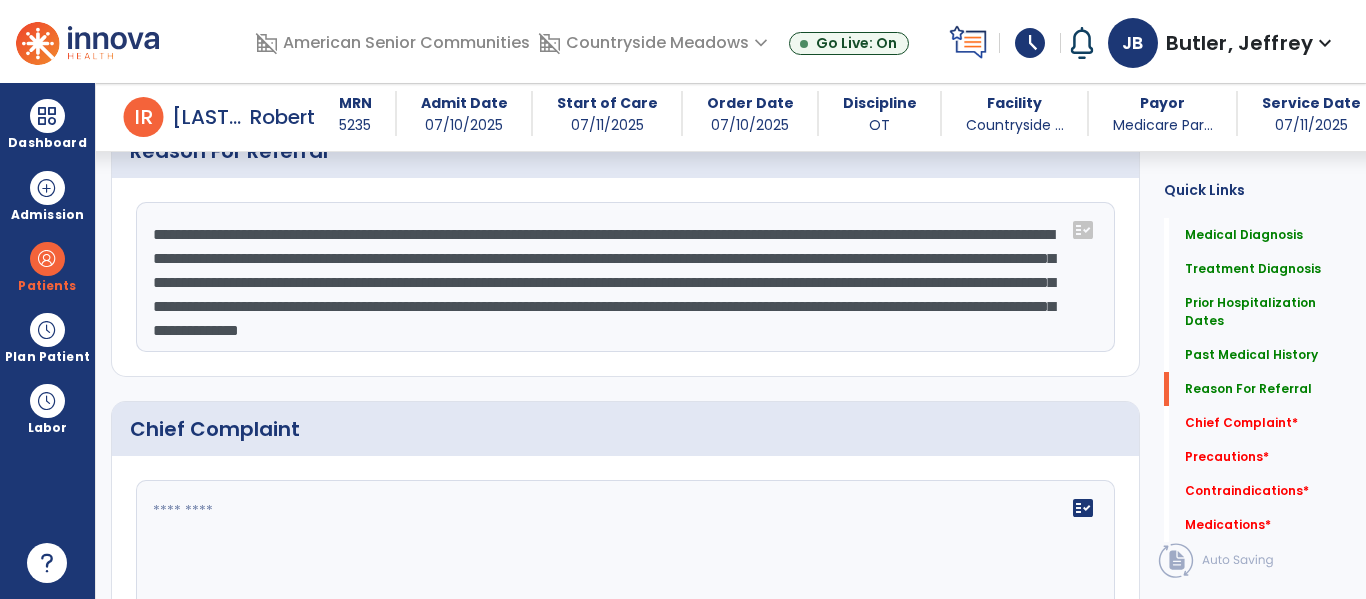 scroll, scrollTop: 1189, scrollLeft: 0, axis: vertical 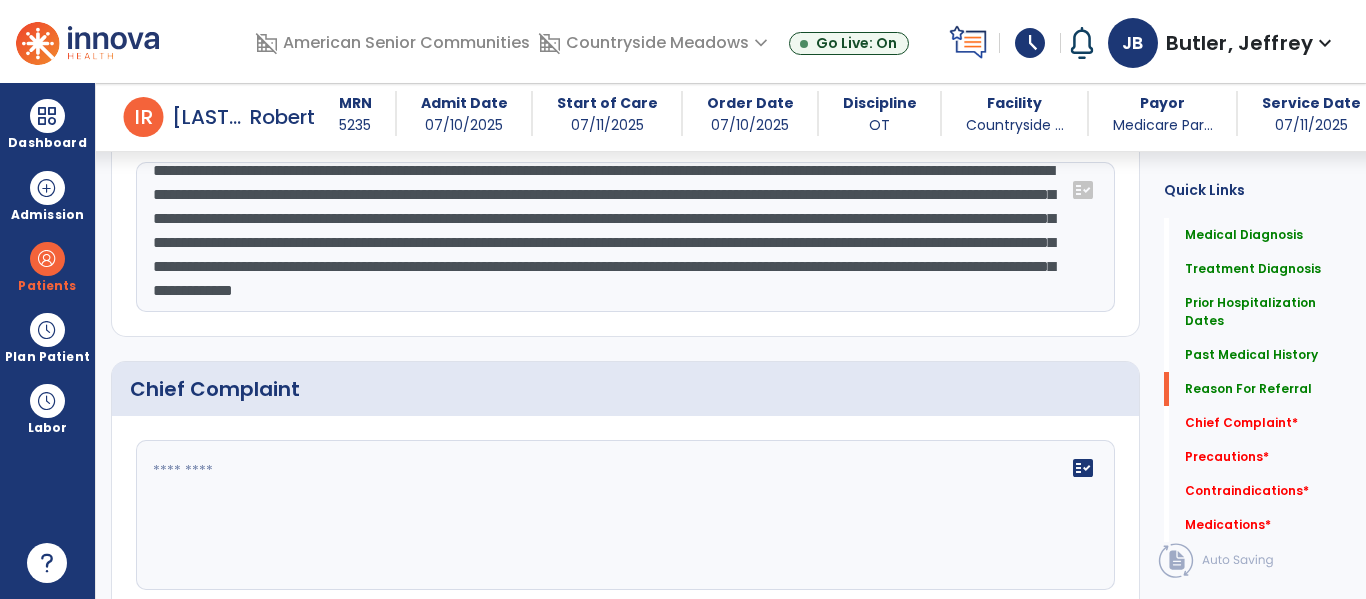 click on "**********" 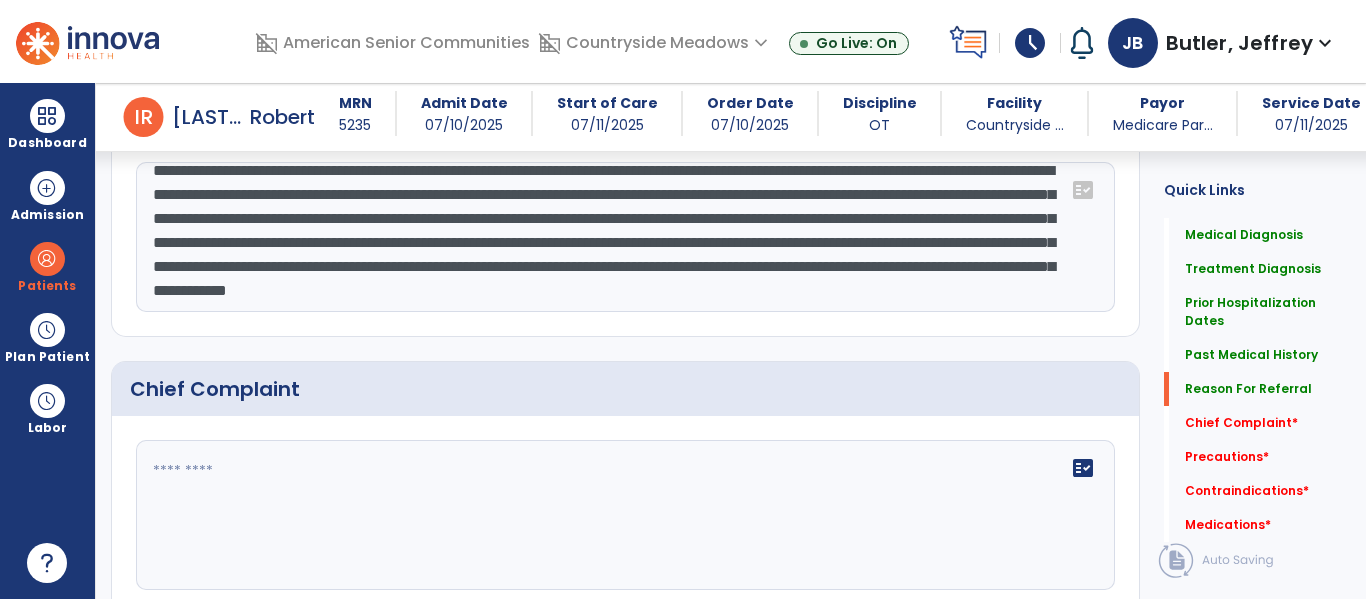 click on "**********" 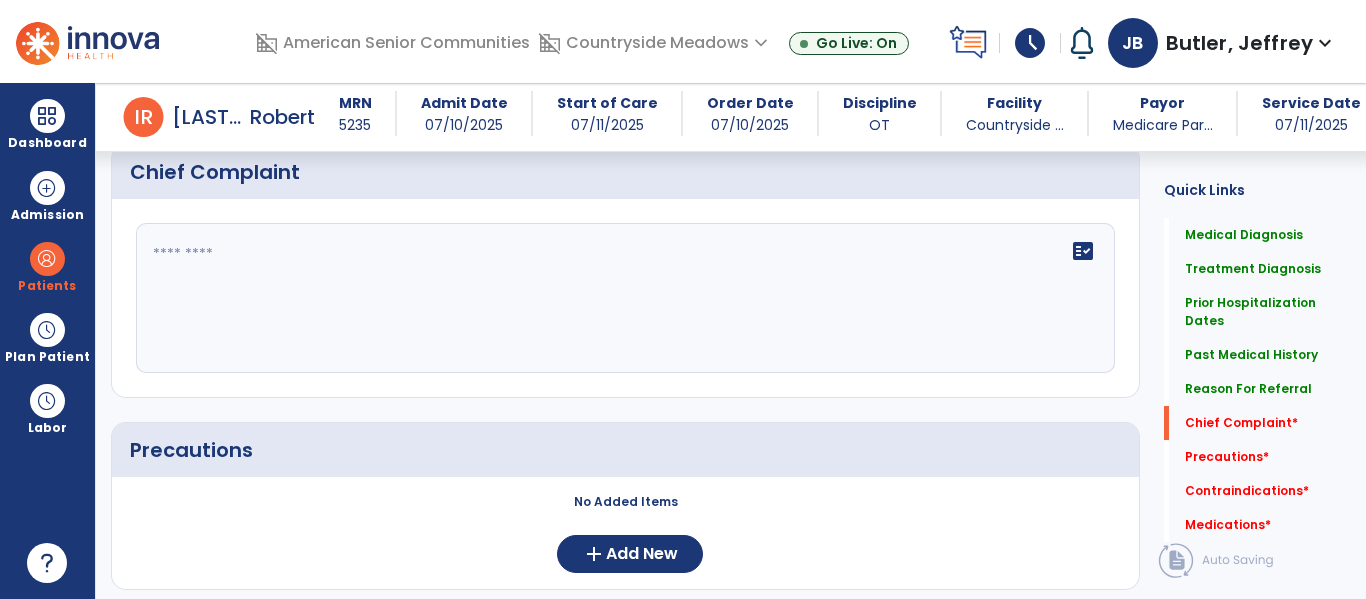 scroll, scrollTop: 1465, scrollLeft: 0, axis: vertical 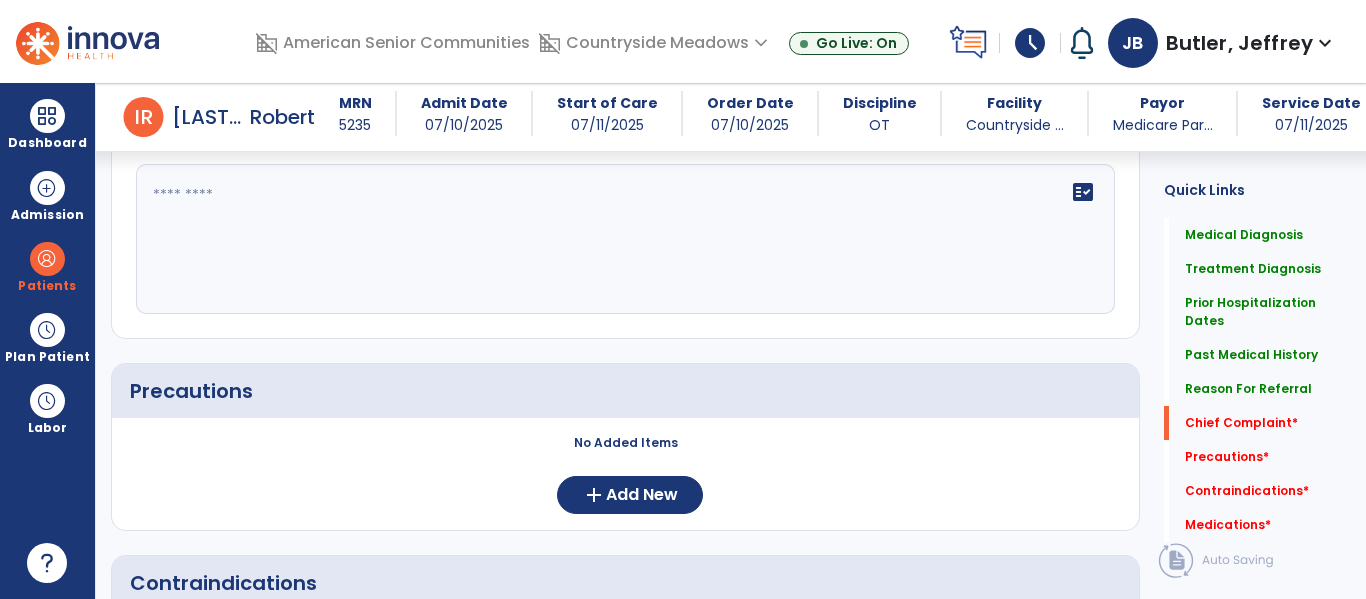type on "**********" 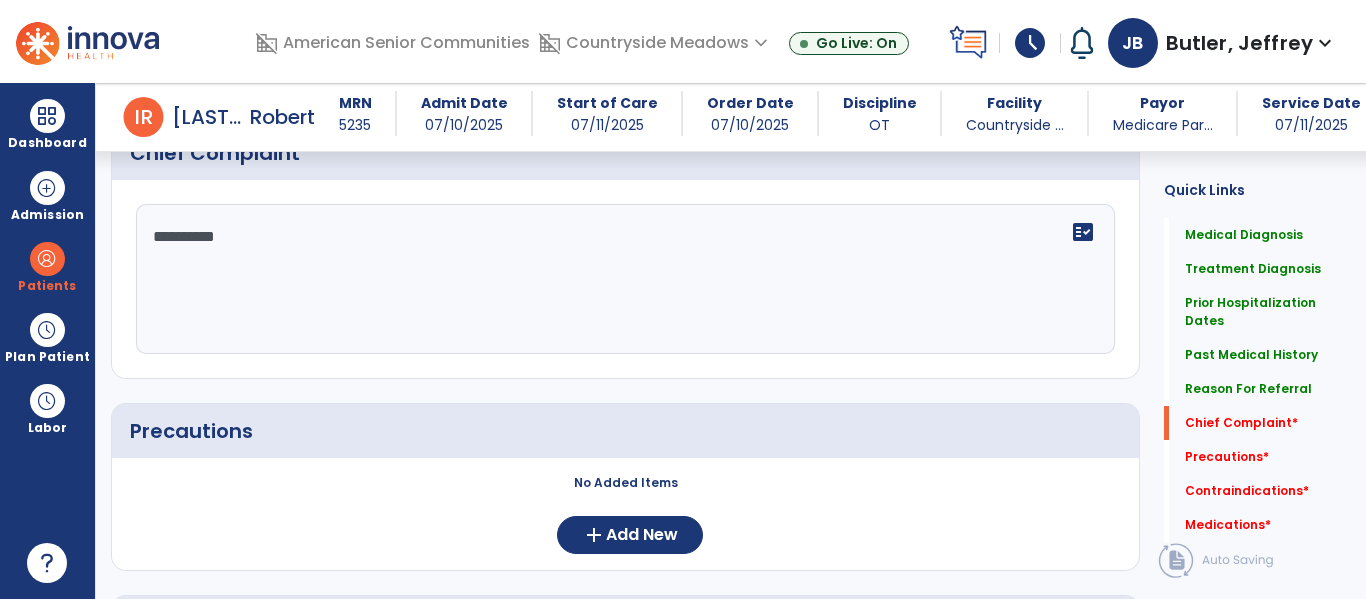 scroll, scrollTop: 1465, scrollLeft: 0, axis: vertical 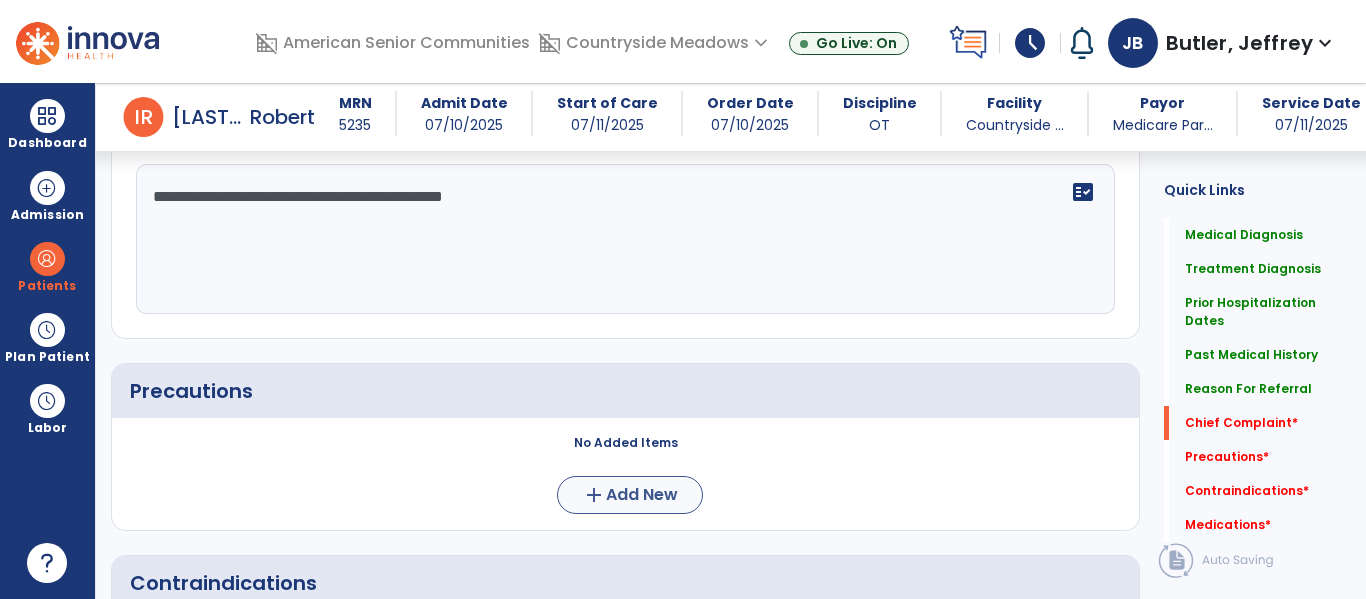 type on "**********" 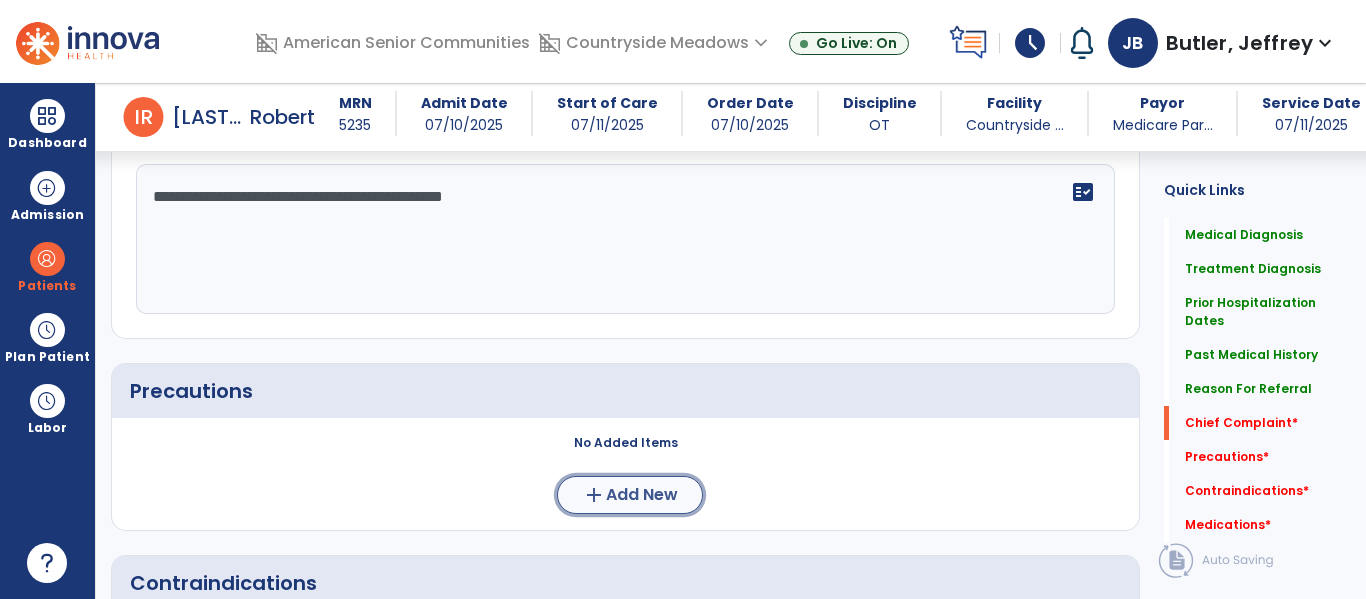 click on "add  Add New" 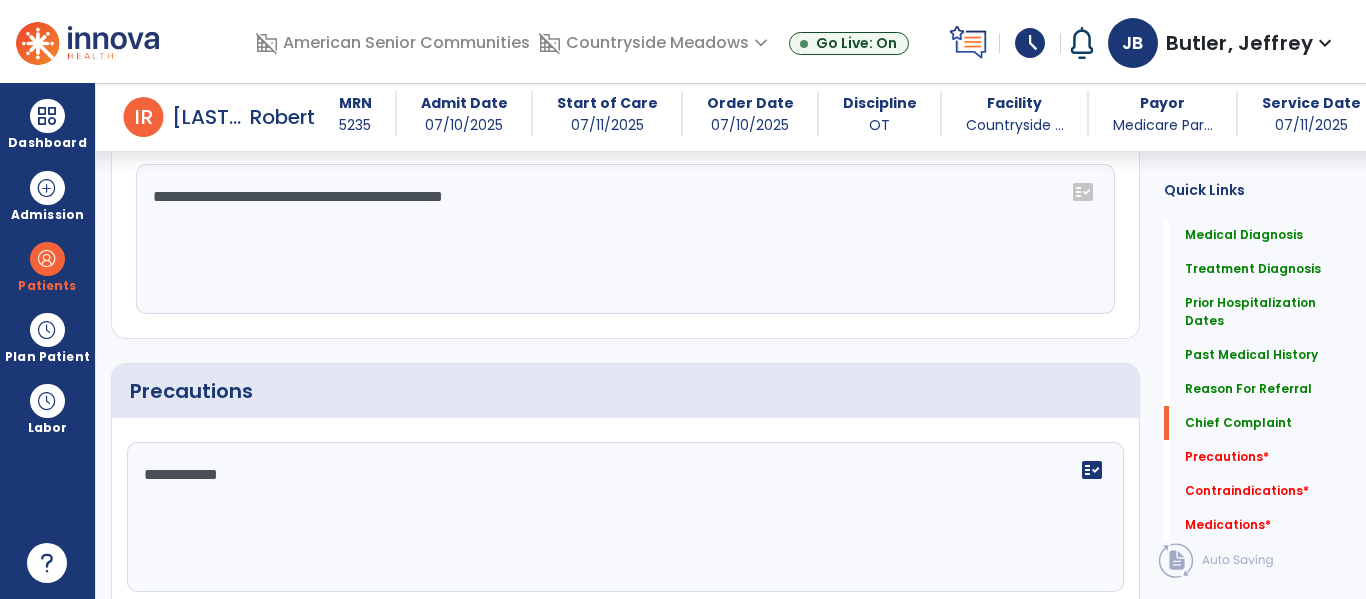 scroll, scrollTop: 1465, scrollLeft: 0, axis: vertical 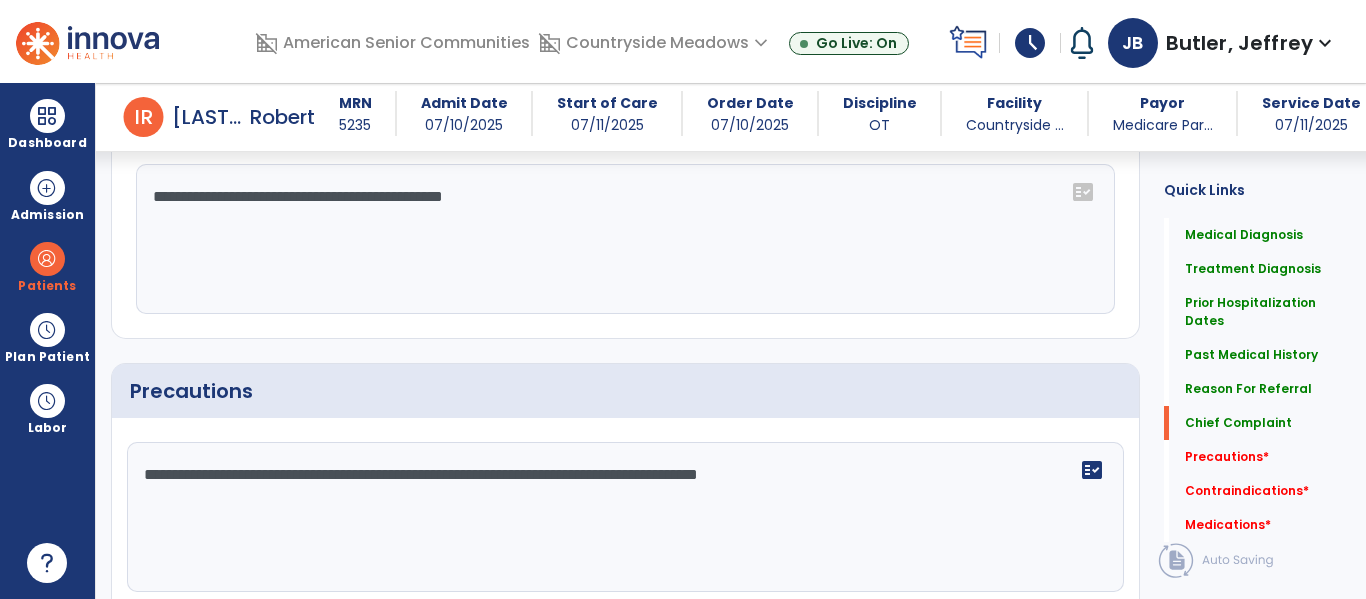 type on "**********" 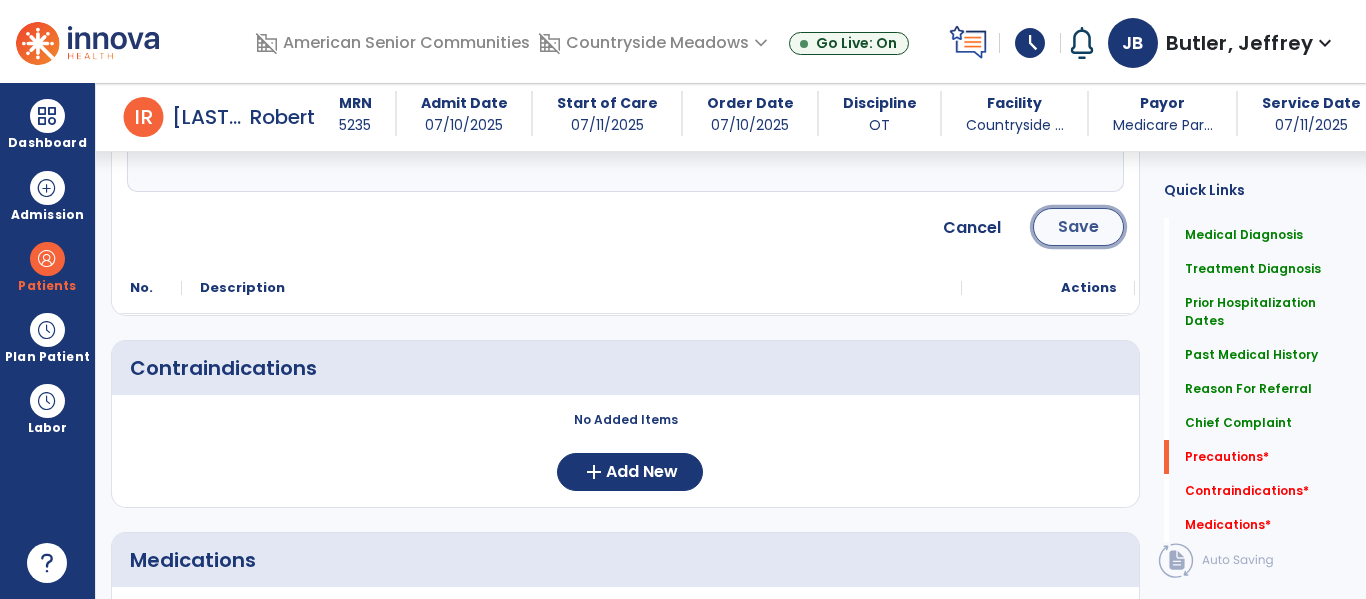 click on "Save" 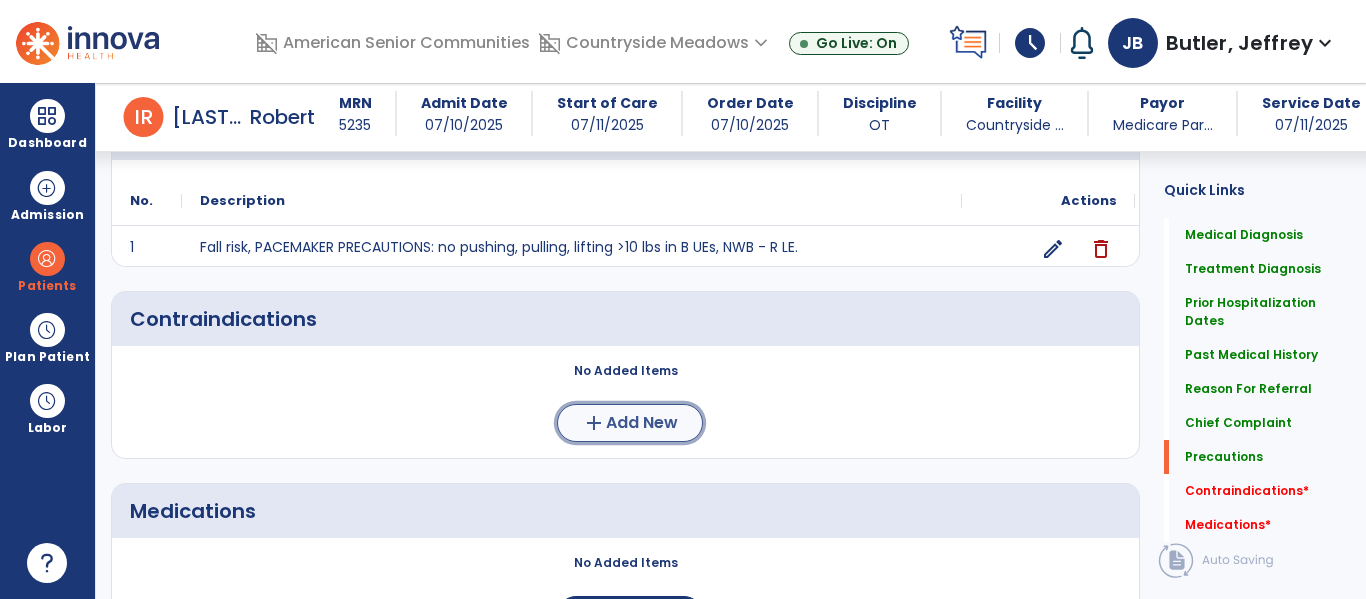 click on "Add New" 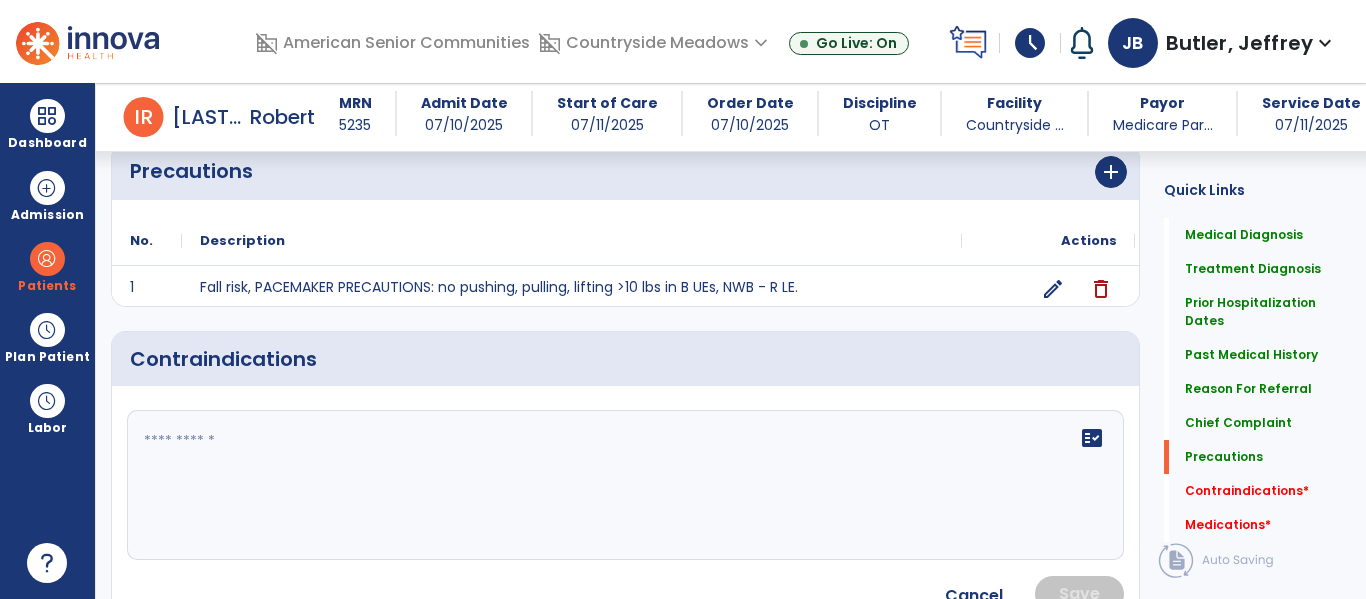 click on "fact_check" 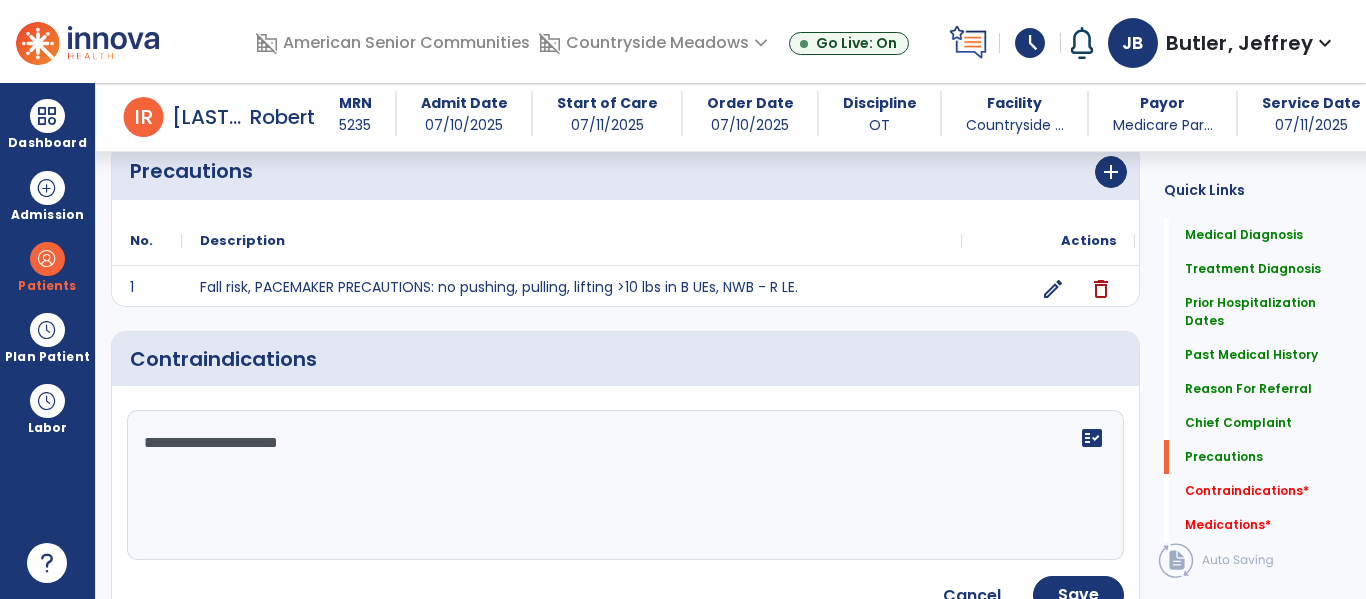 type on "**********" 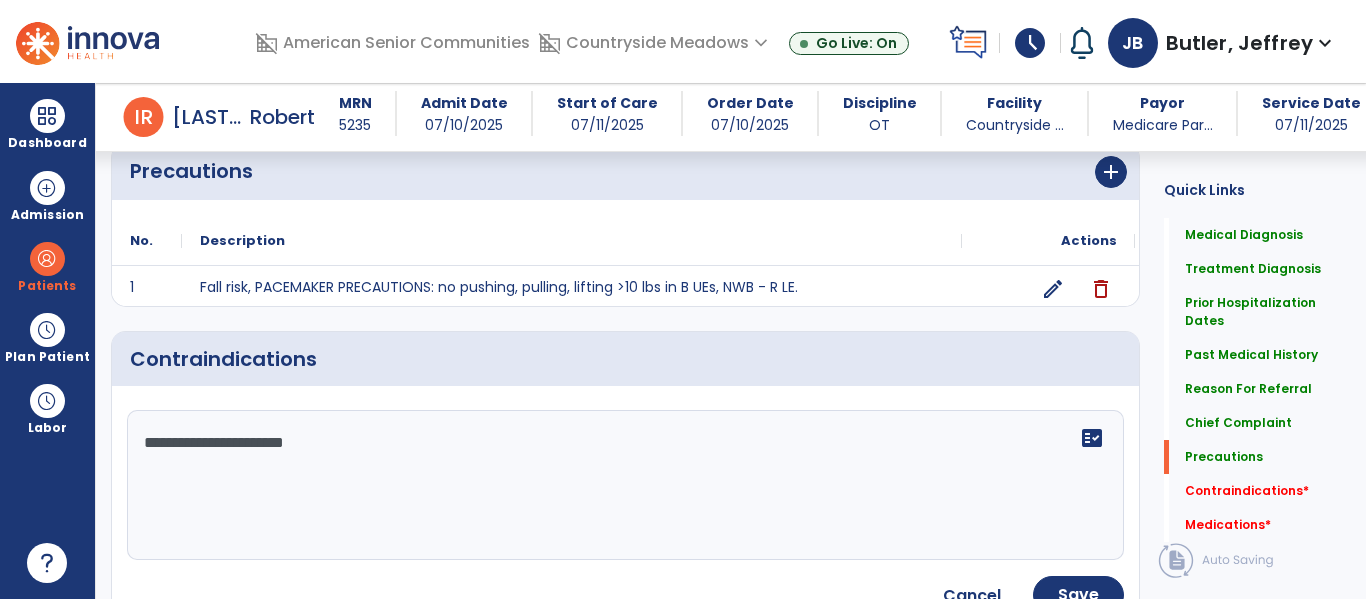 scroll, scrollTop: 1917, scrollLeft: 0, axis: vertical 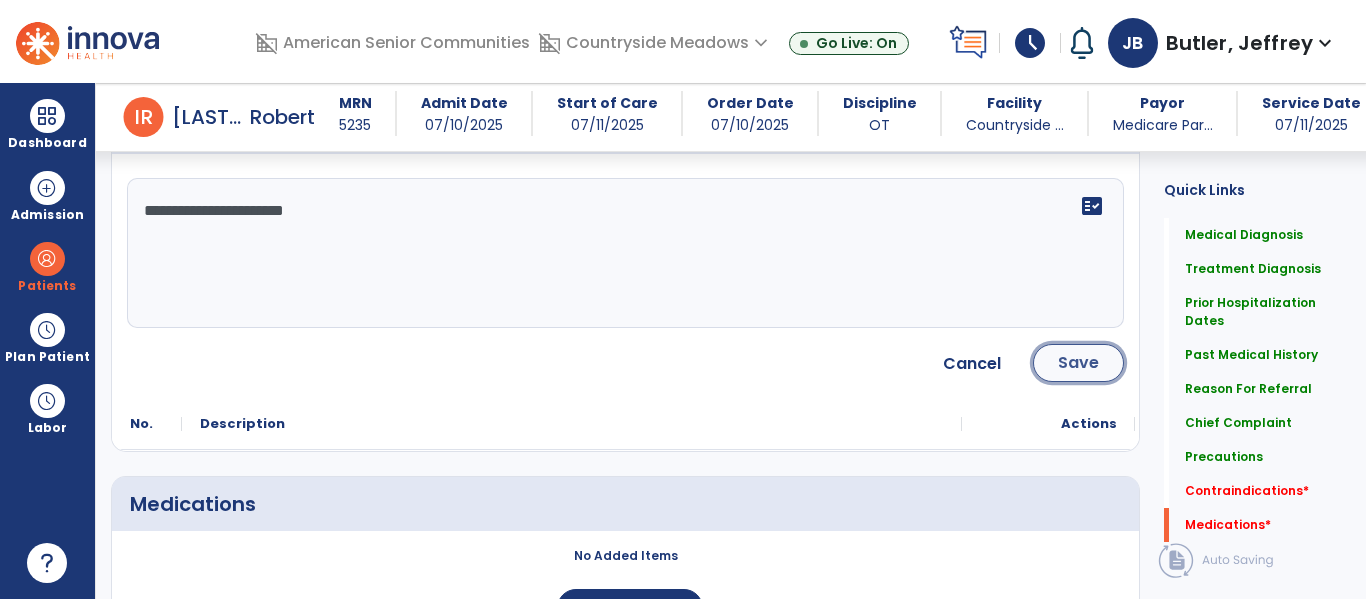 click on "Save" 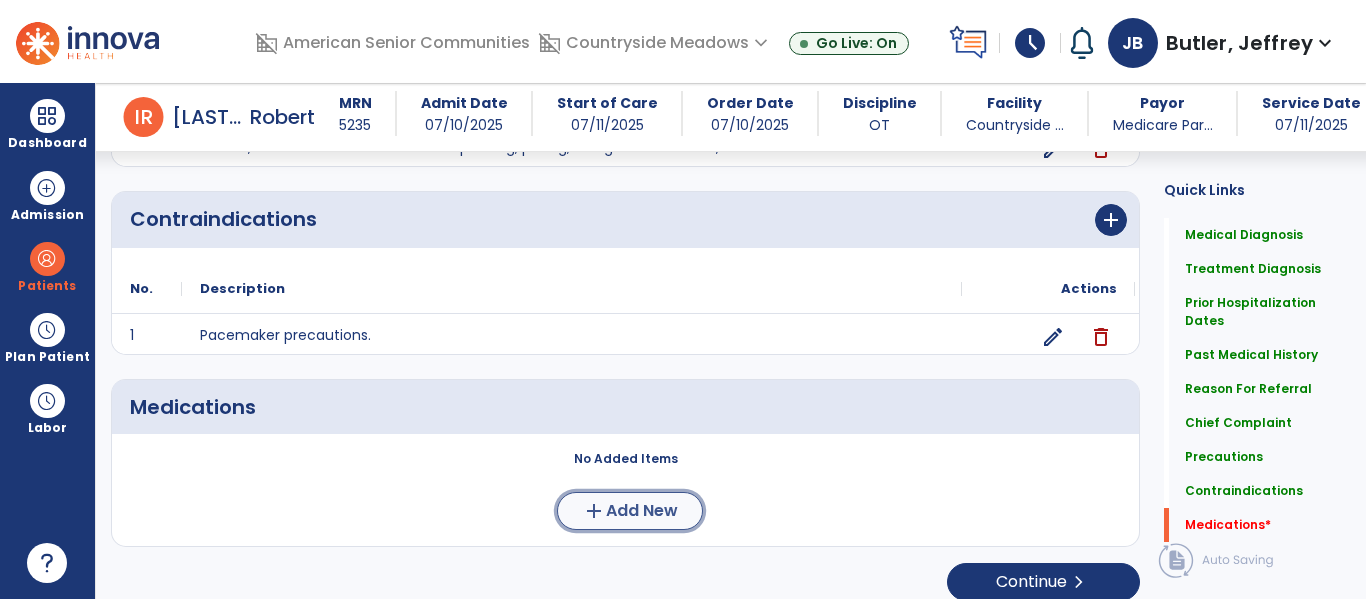 click on "Add New" 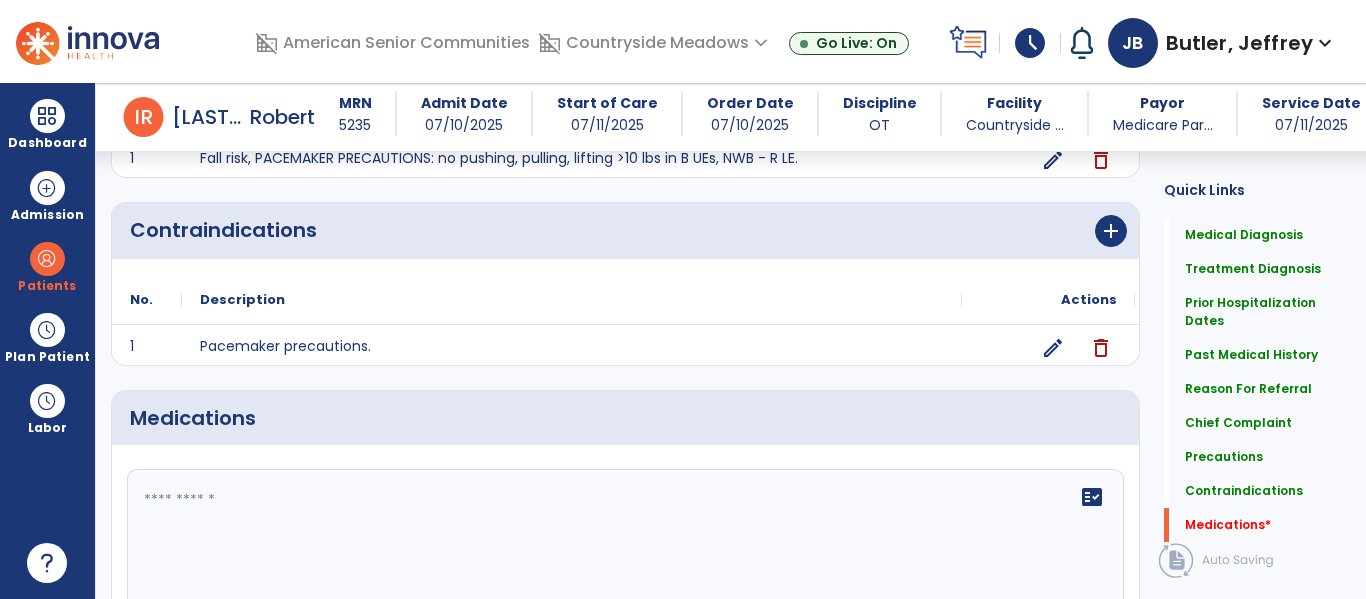 click 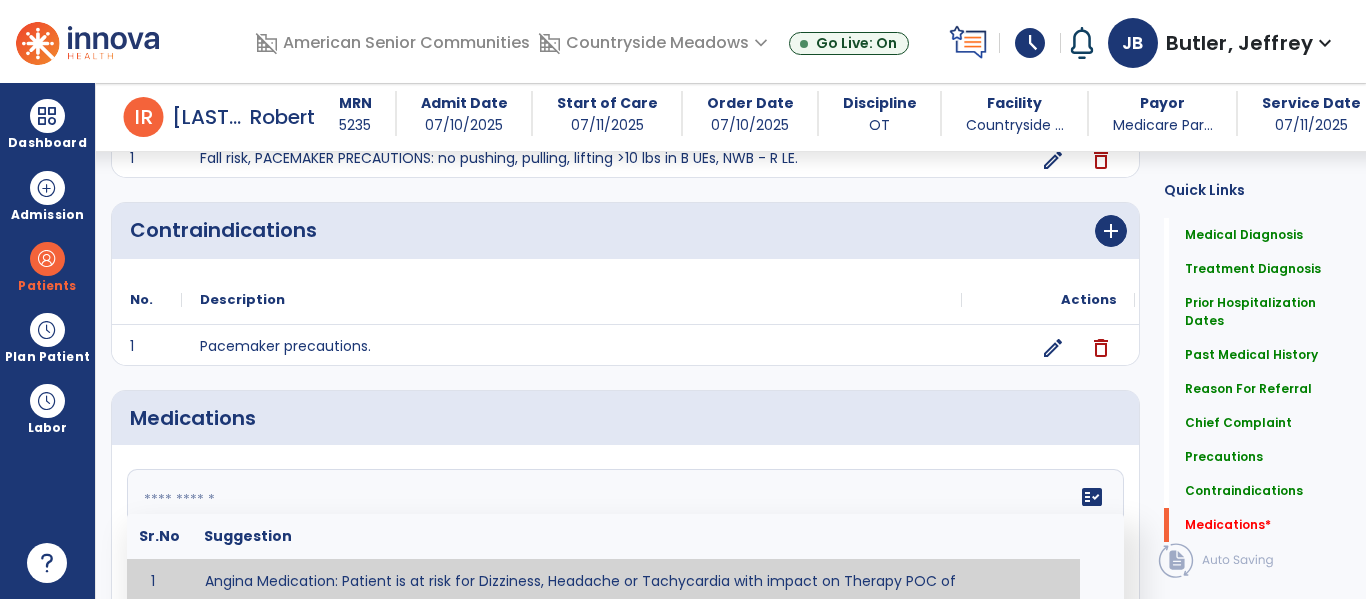 scroll, scrollTop: 1841, scrollLeft: 0, axis: vertical 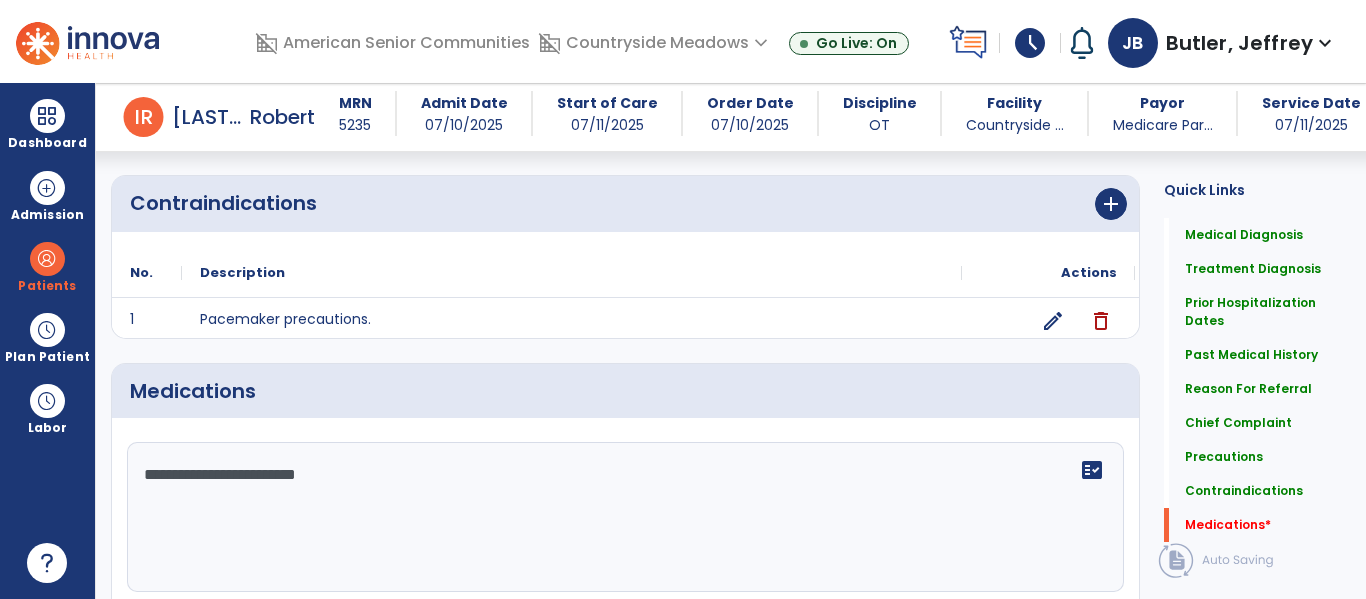 type on "**********" 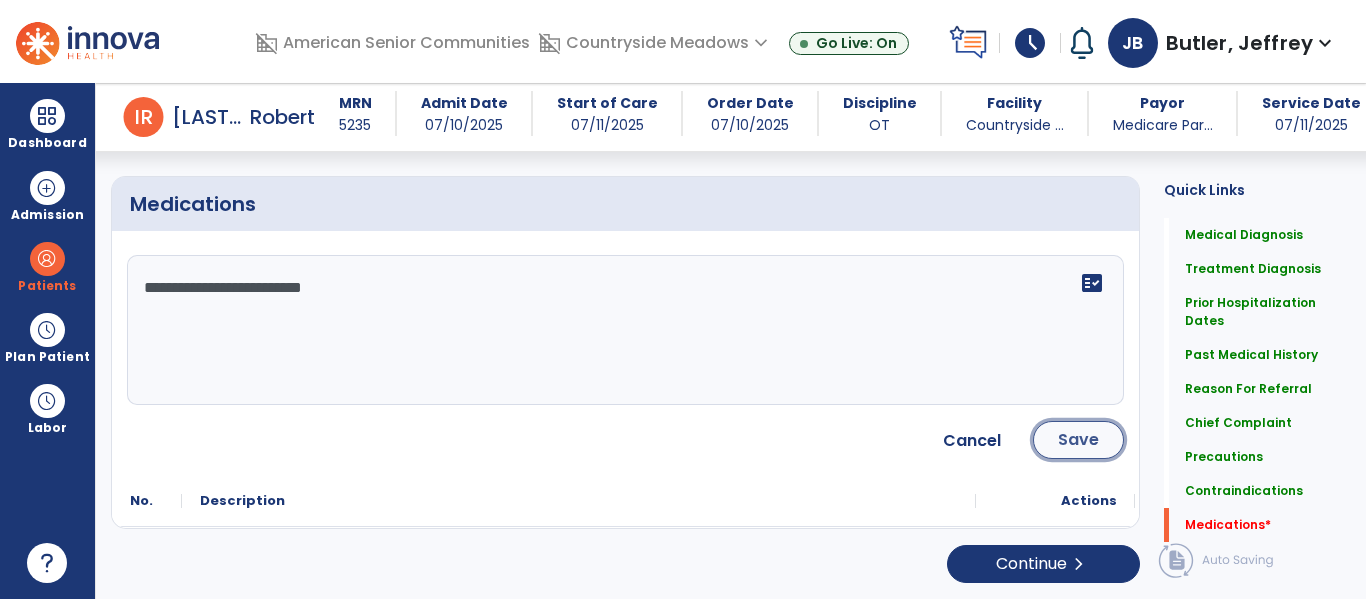 click on "Save" 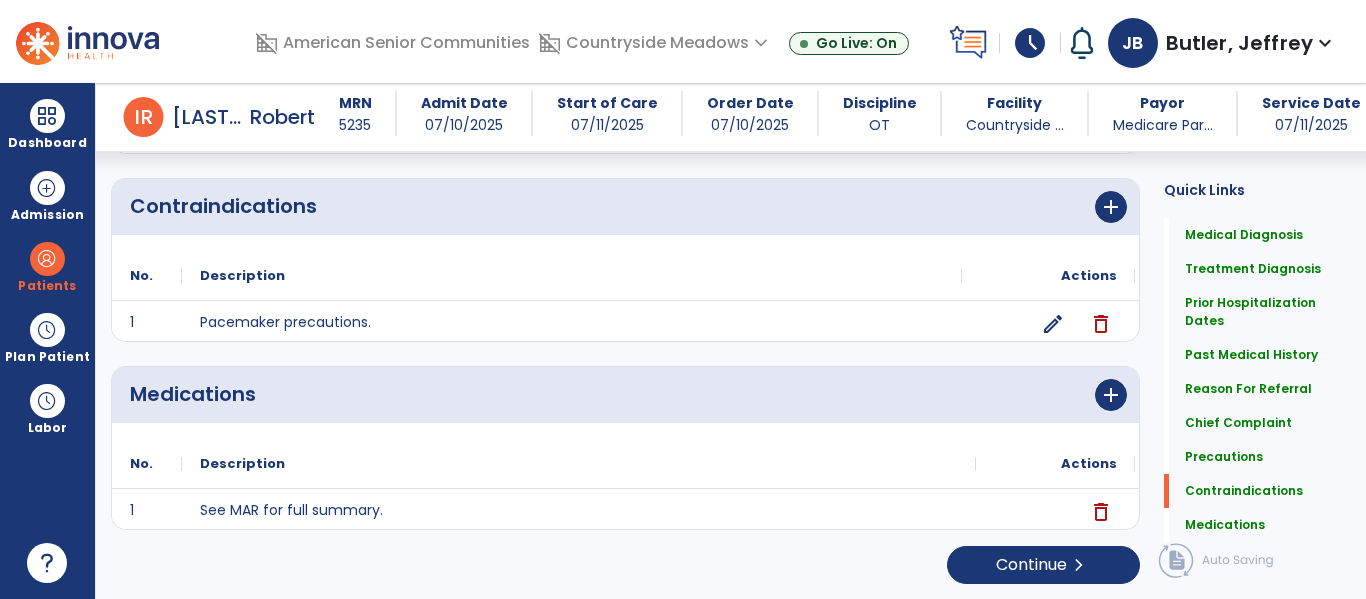 scroll, scrollTop: 1840, scrollLeft: 0, axis: vertical 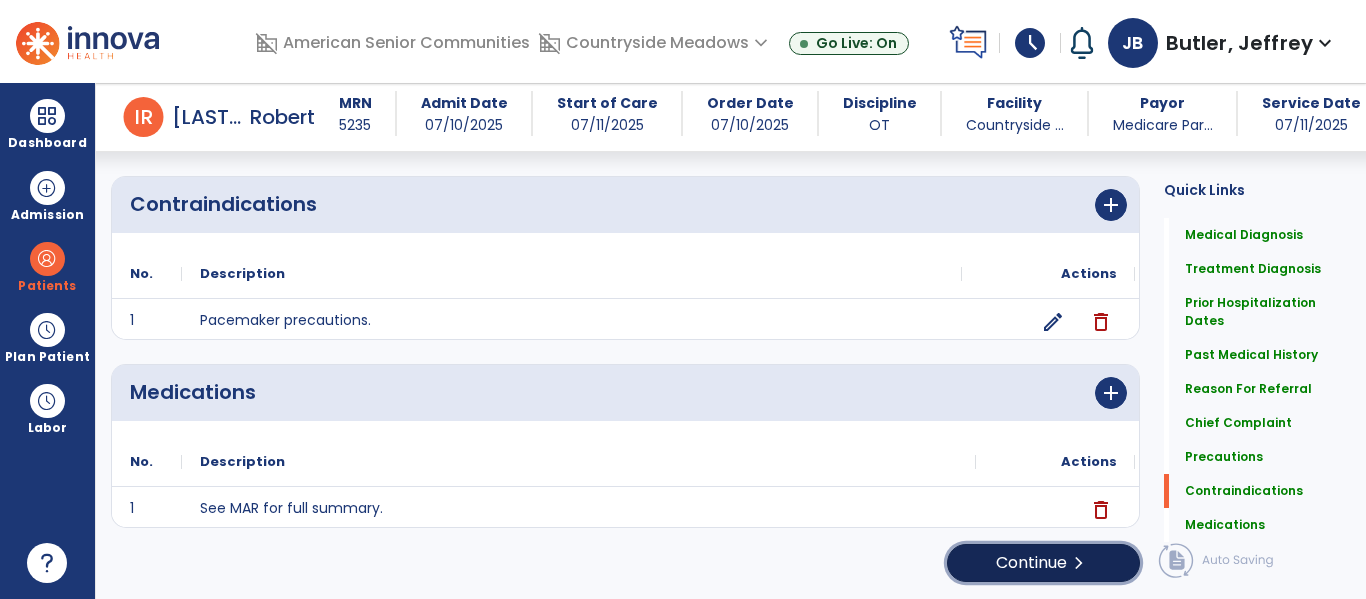 click on "Continue  chevron_right" 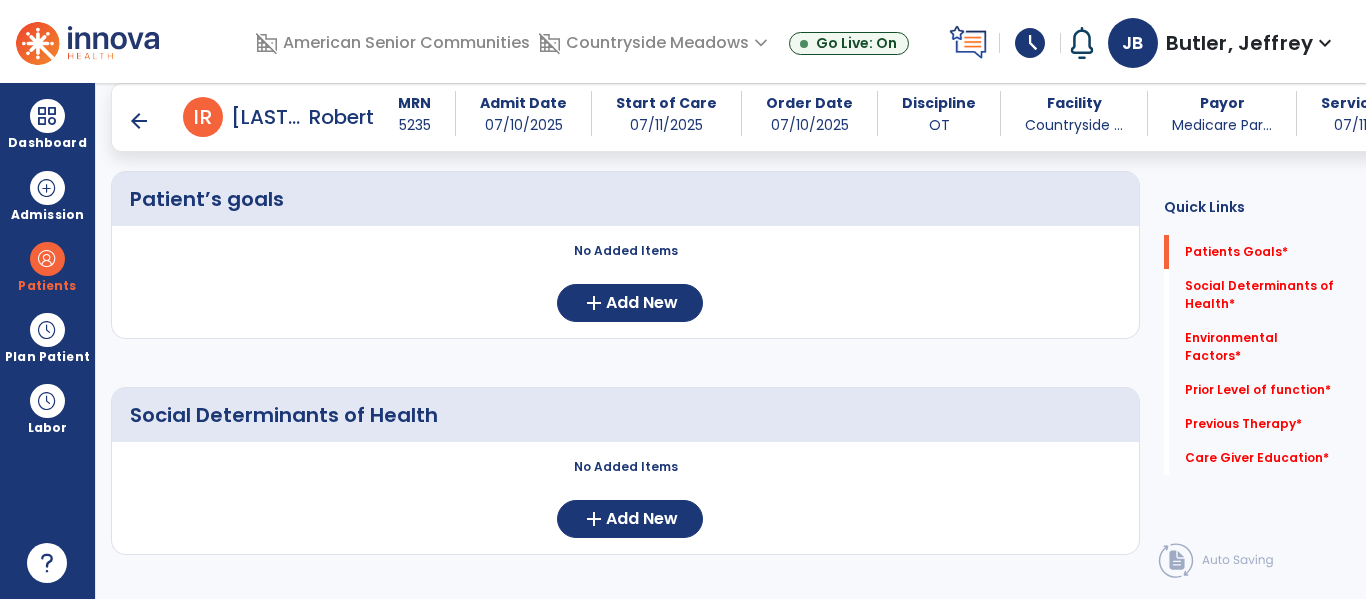 scroll, scrollTop: 187, scrollLeft: 0, axis: vertical 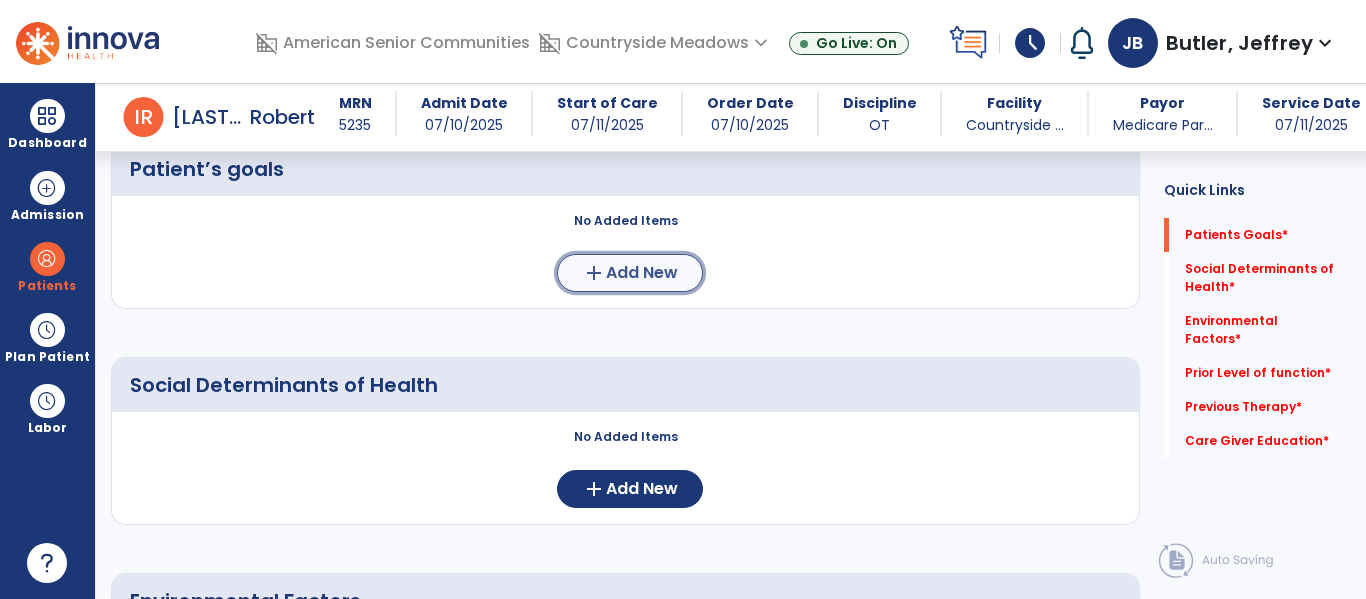 click on "Add New" 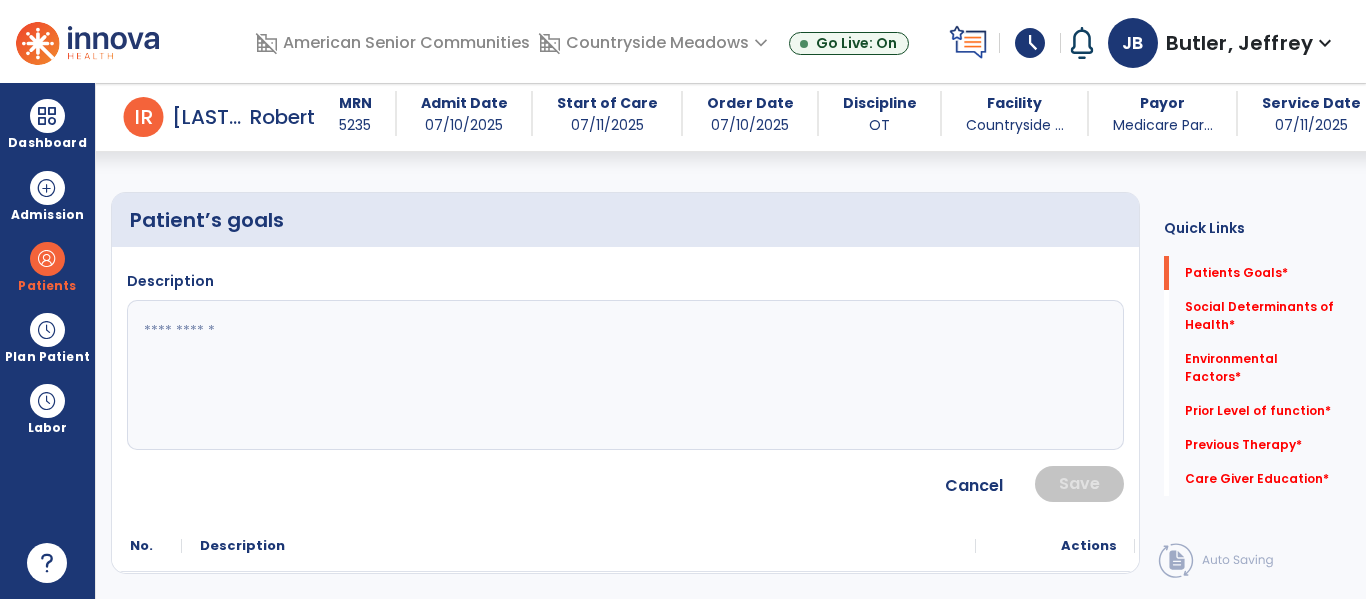 scroll, scrollTop: 99, scrollLeft: 0, axis: vertical 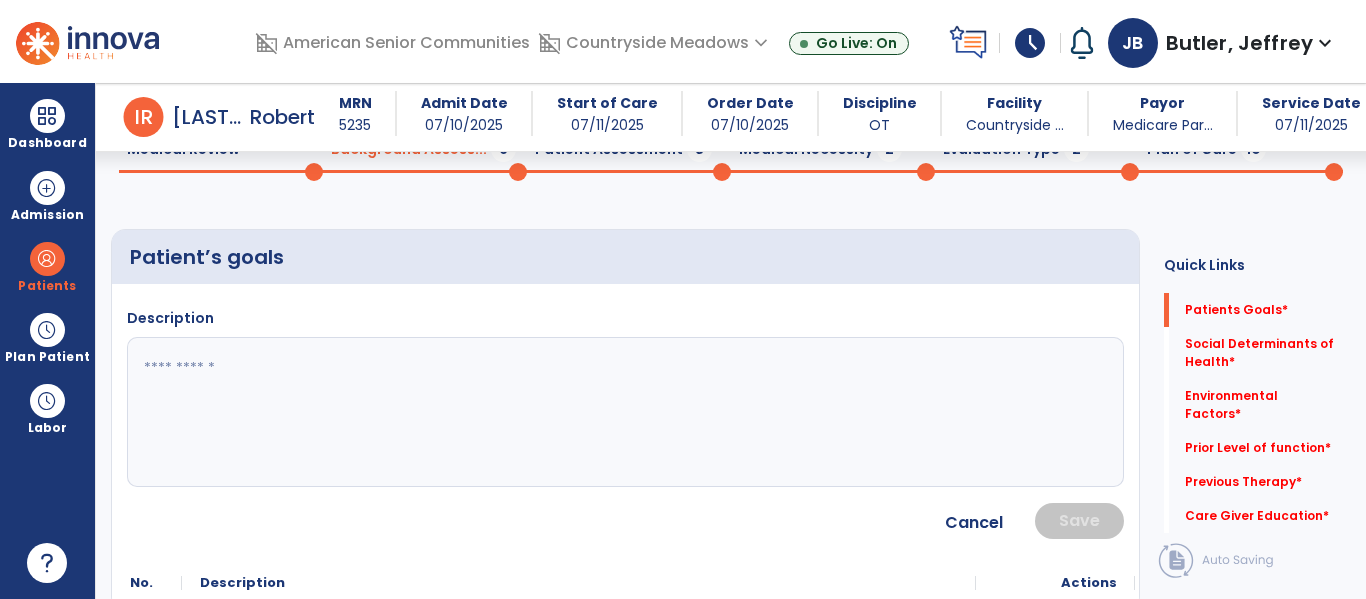 click 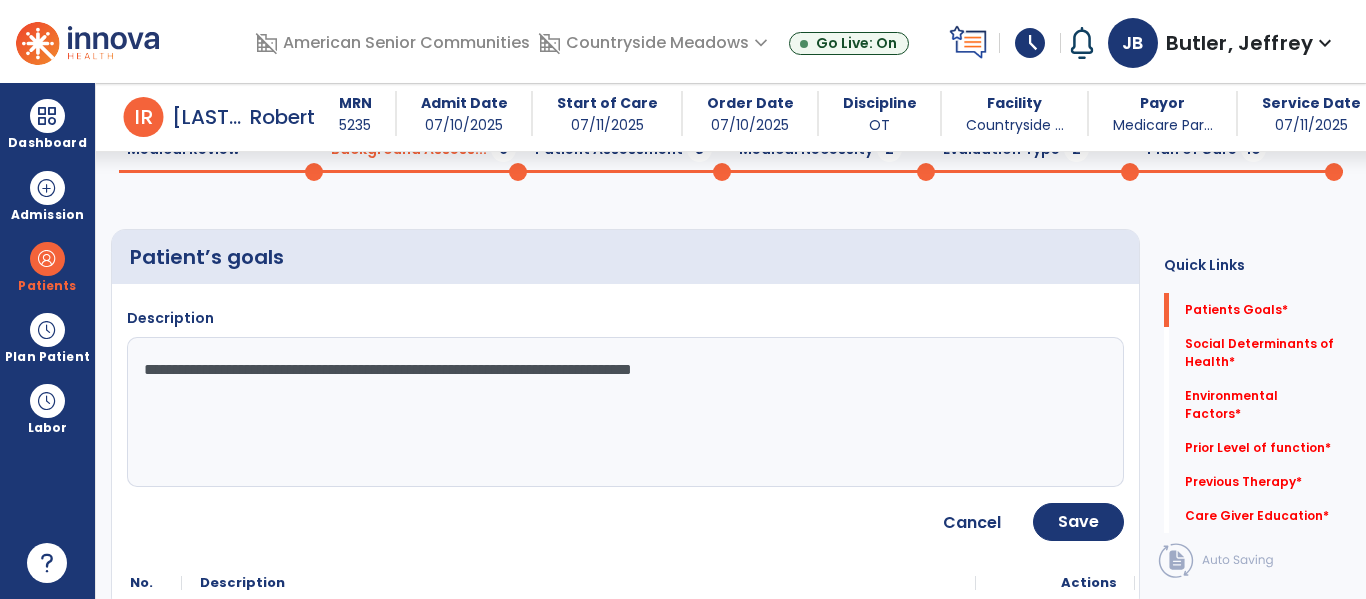 click on "**********" 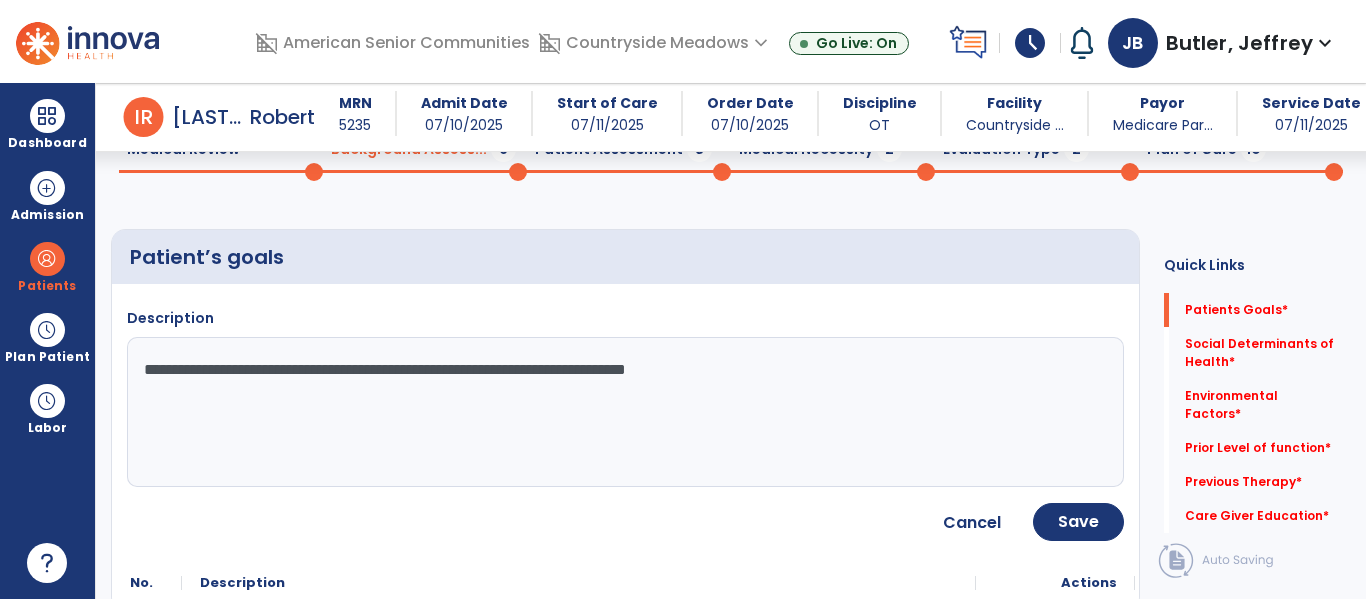 type on "**********" 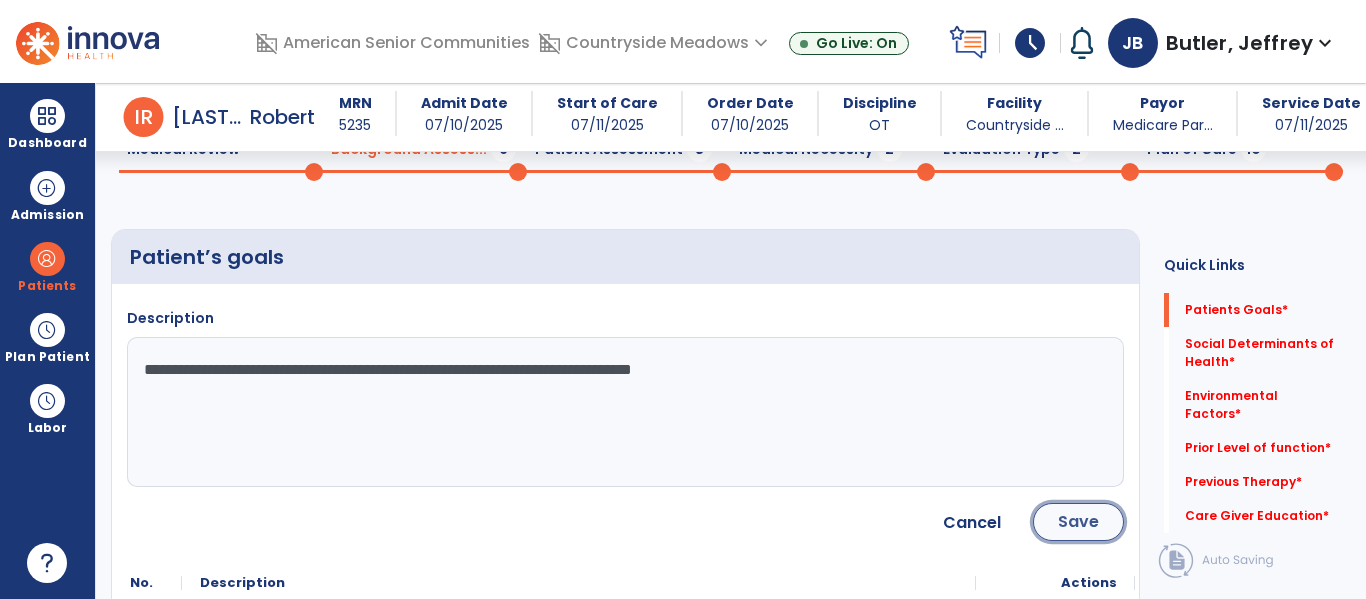 click on "Save" 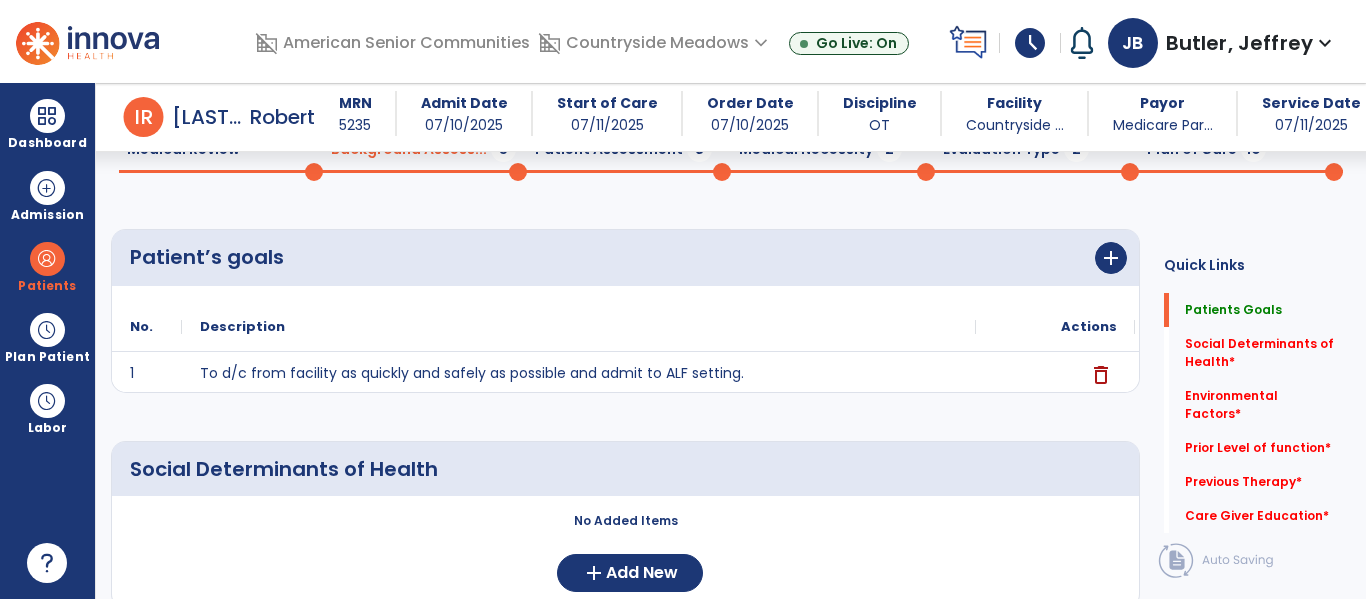 scroll, scrollTop: 352, scrollLeft: 0, axis: vertical 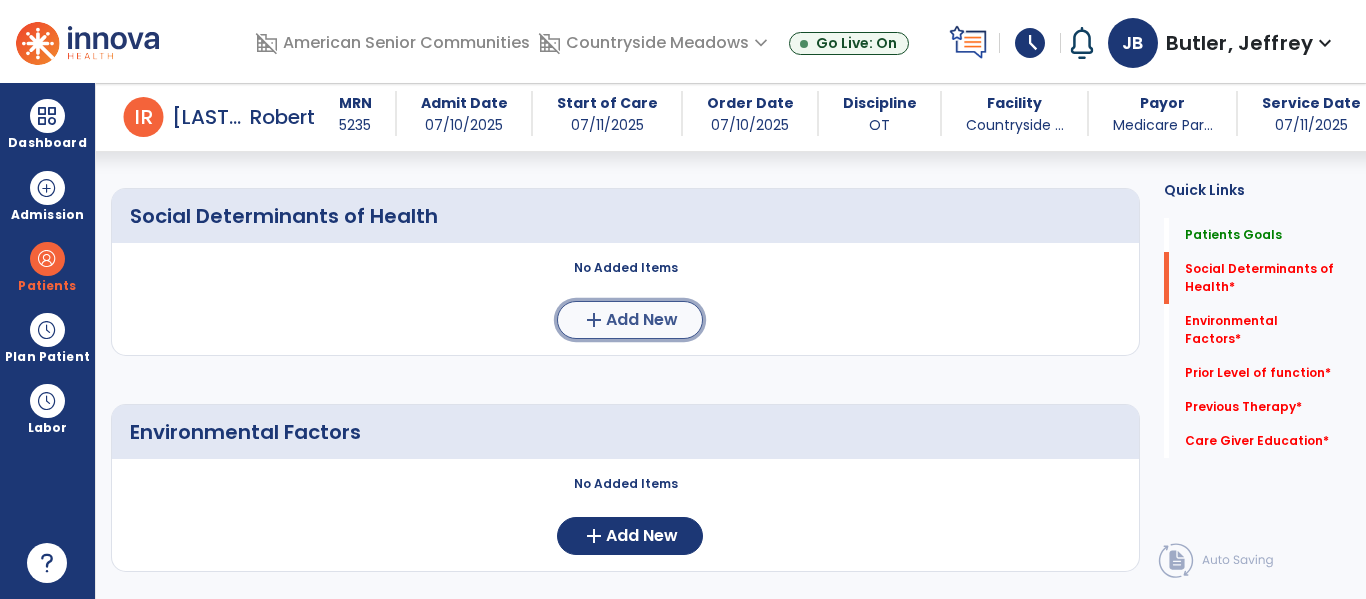 click on "add  Add New" 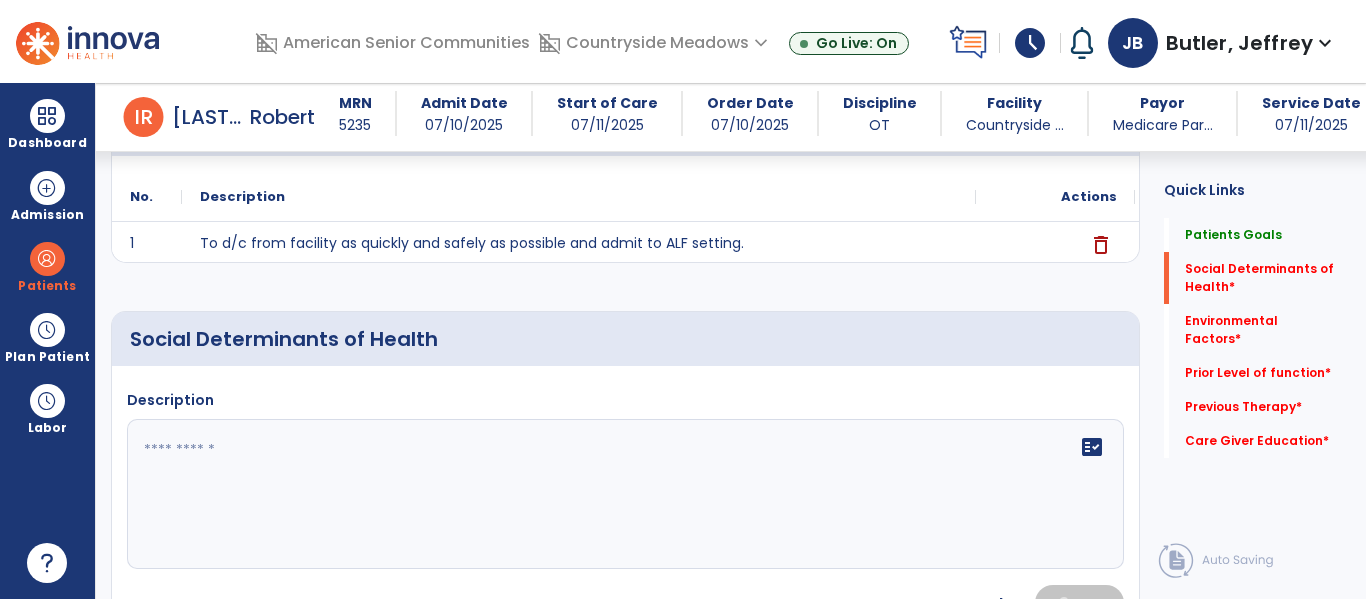 scroll, scrollTop: 217, scrollLeft: 0, axis: vertical 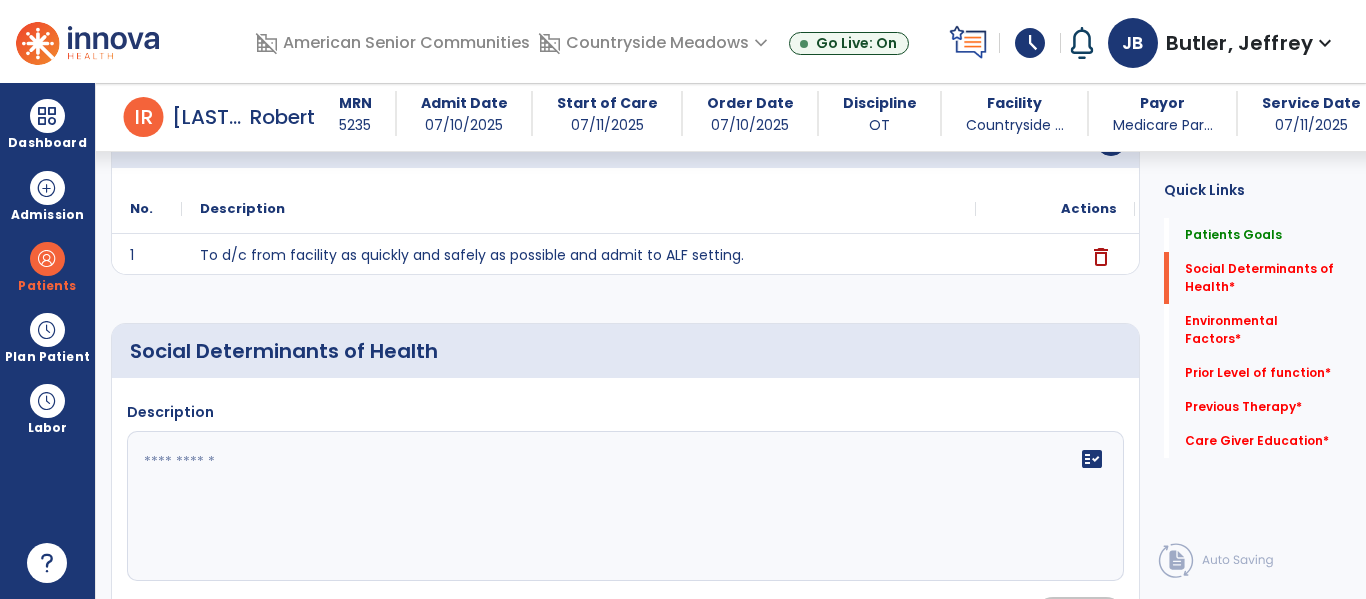 click on "fact_check" 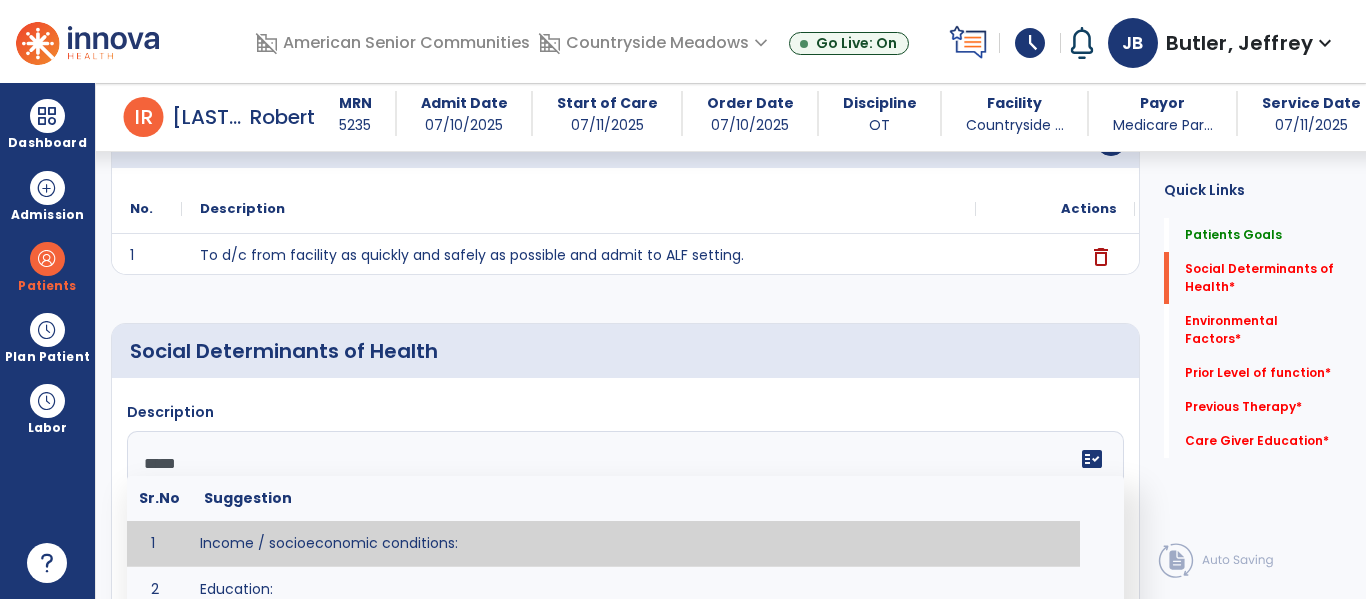 type on "*****" 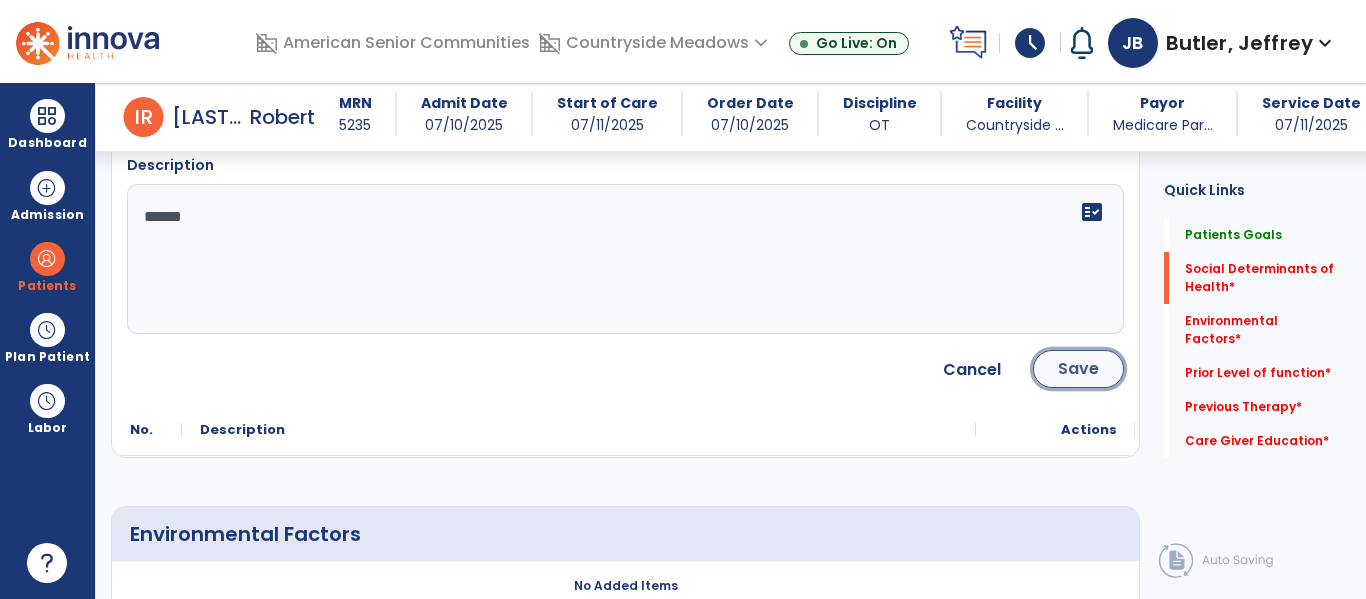 click on "Save" 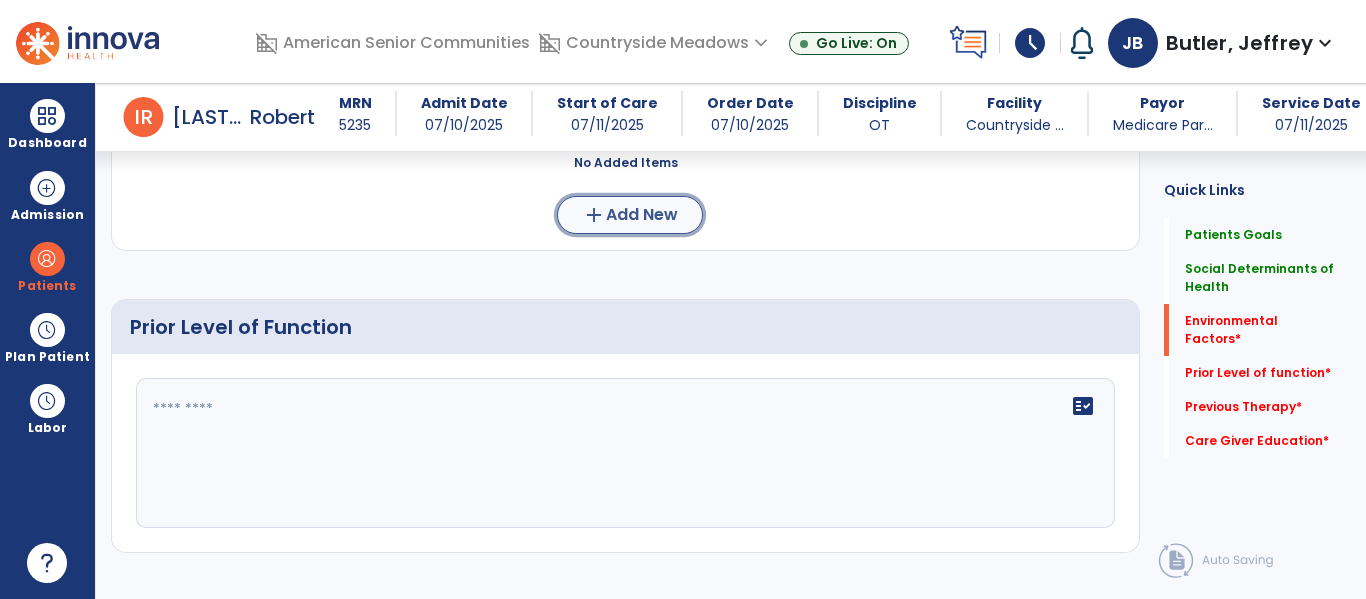 click on "Add New" 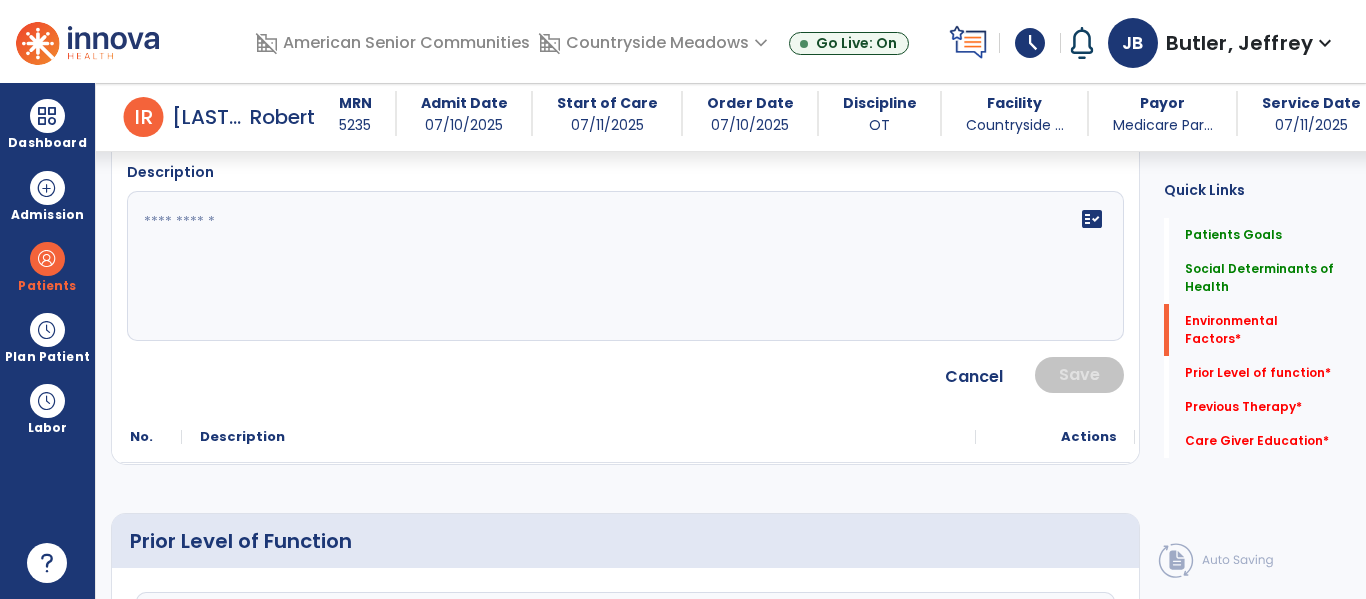 scroll, scrollTop: 510, scrollLeft: 0, axis: vertical 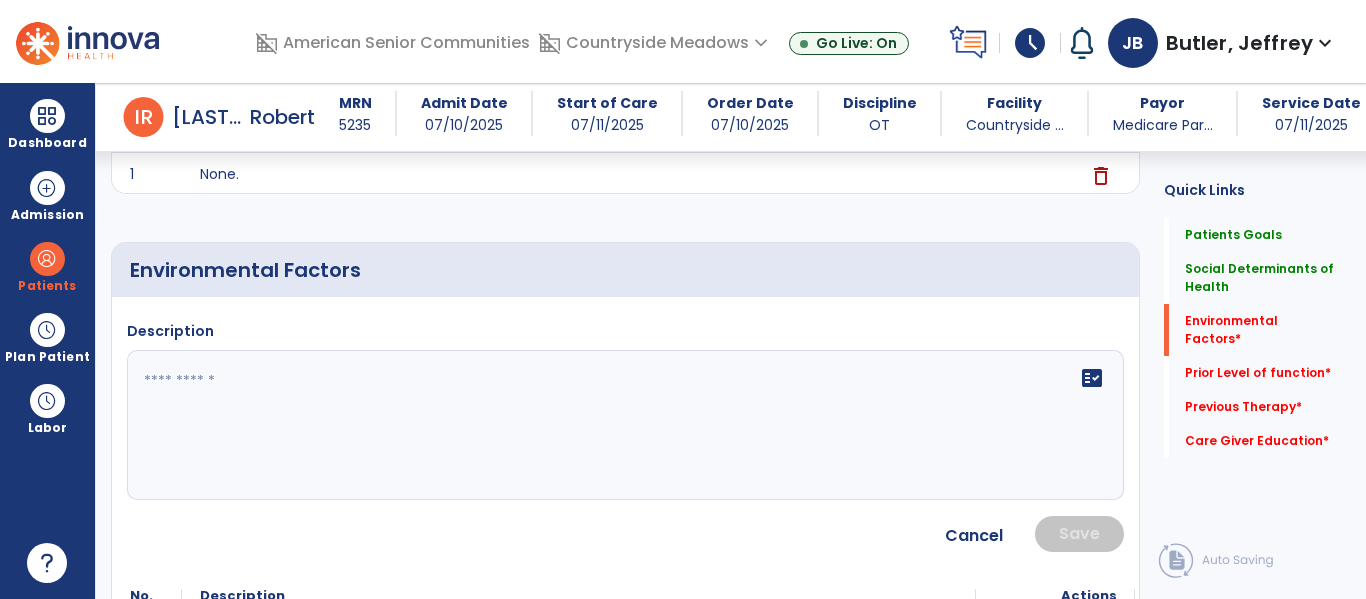 click 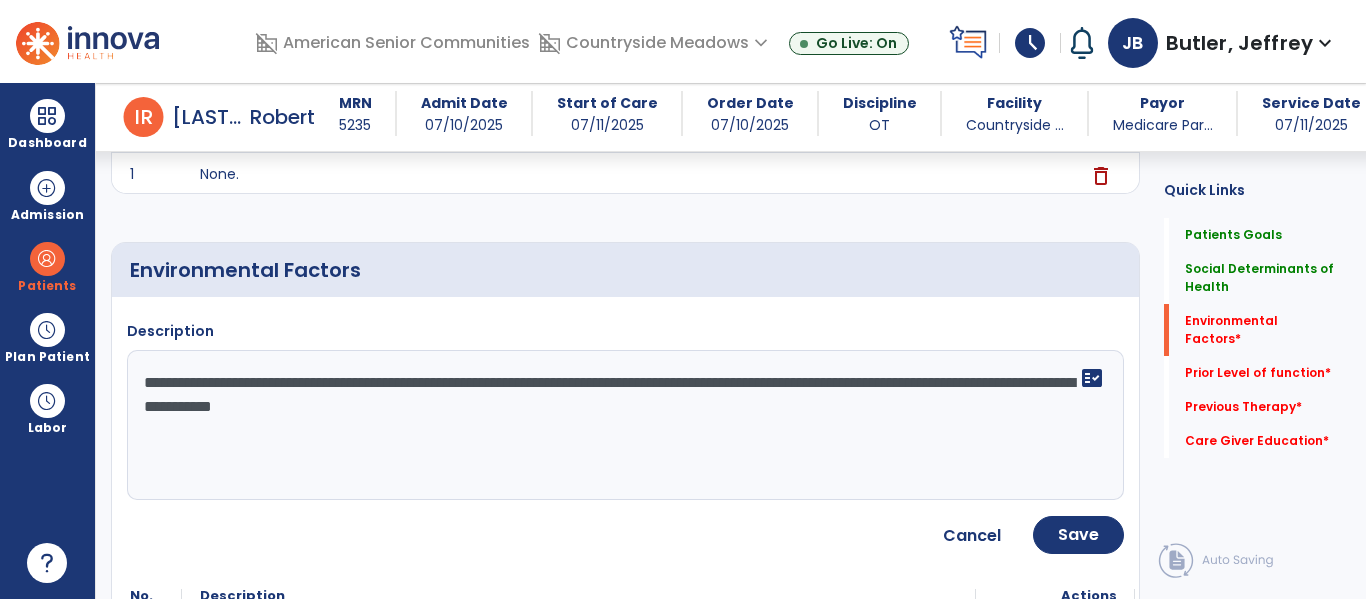 type on "**********" 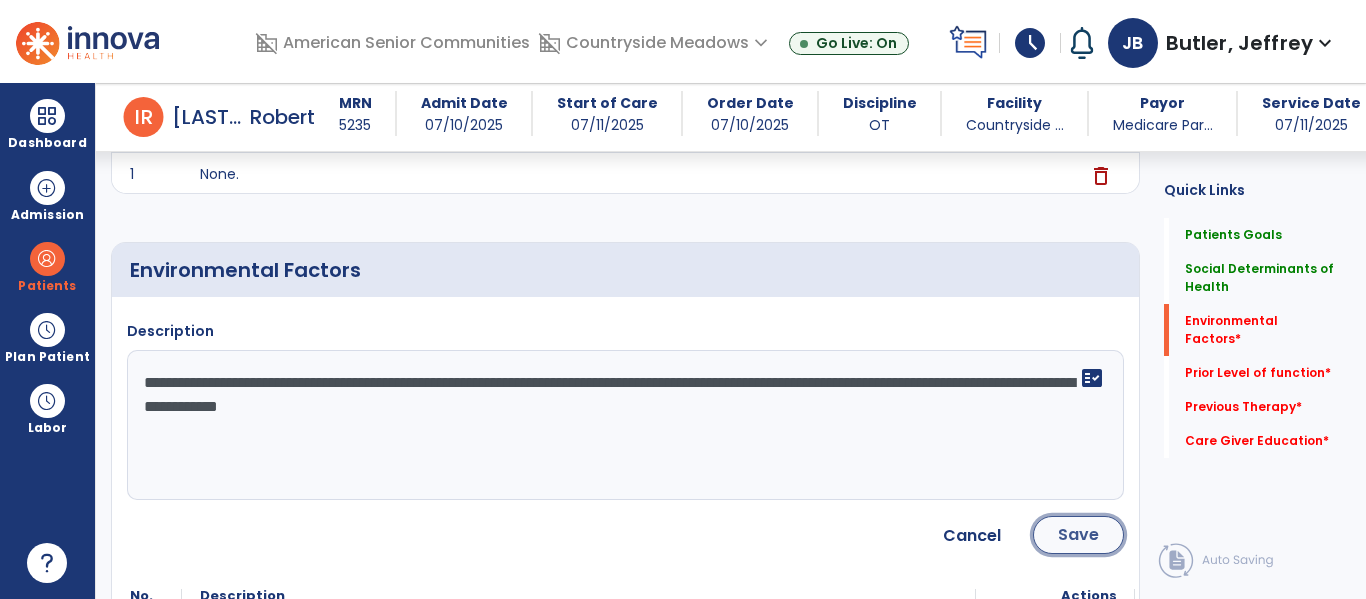 click on "Save" 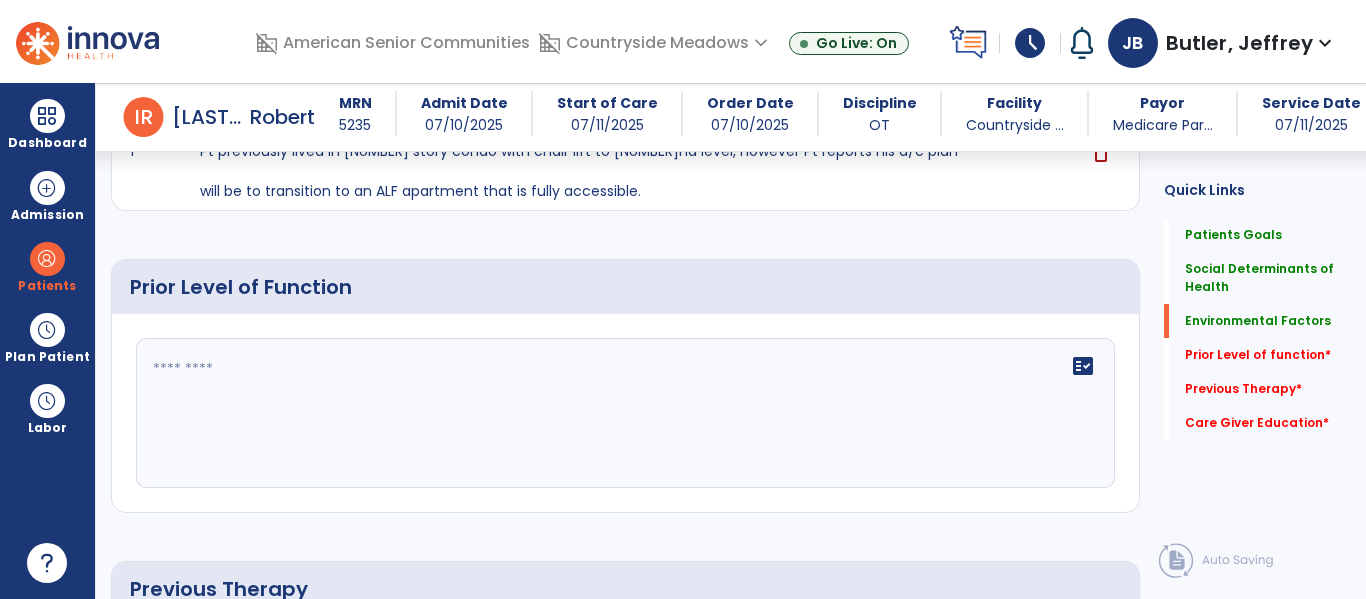 scroll, scrollTop: 771, scrollLeft: 0, axis: vertical 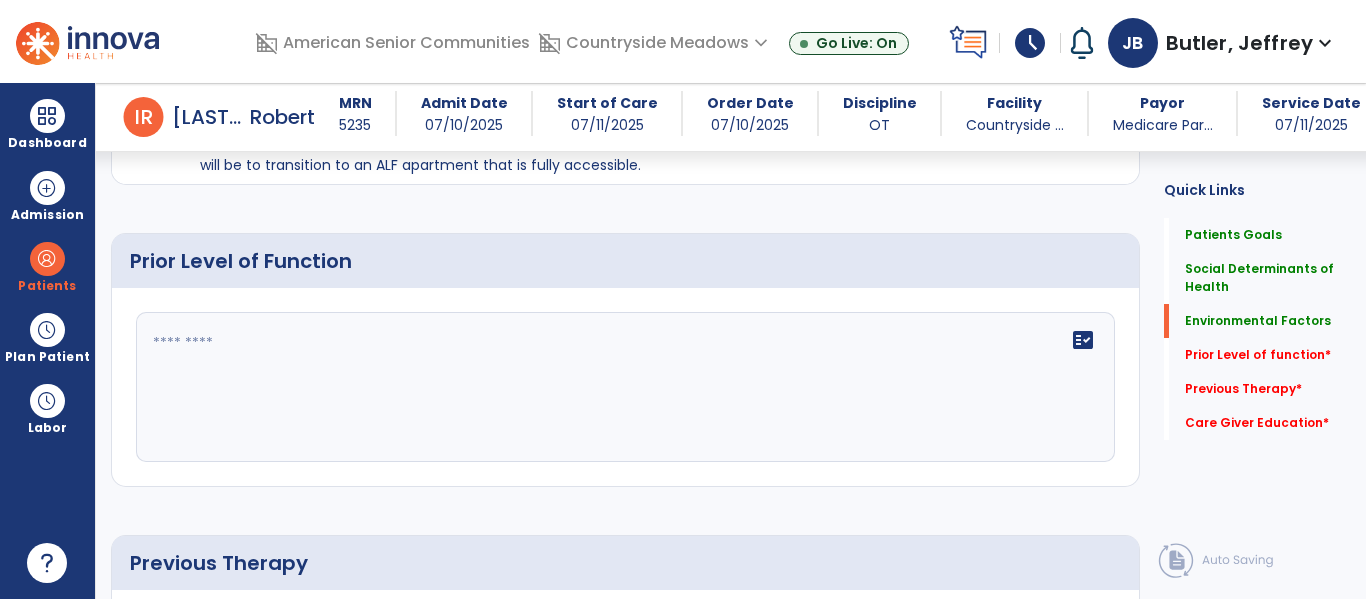 click 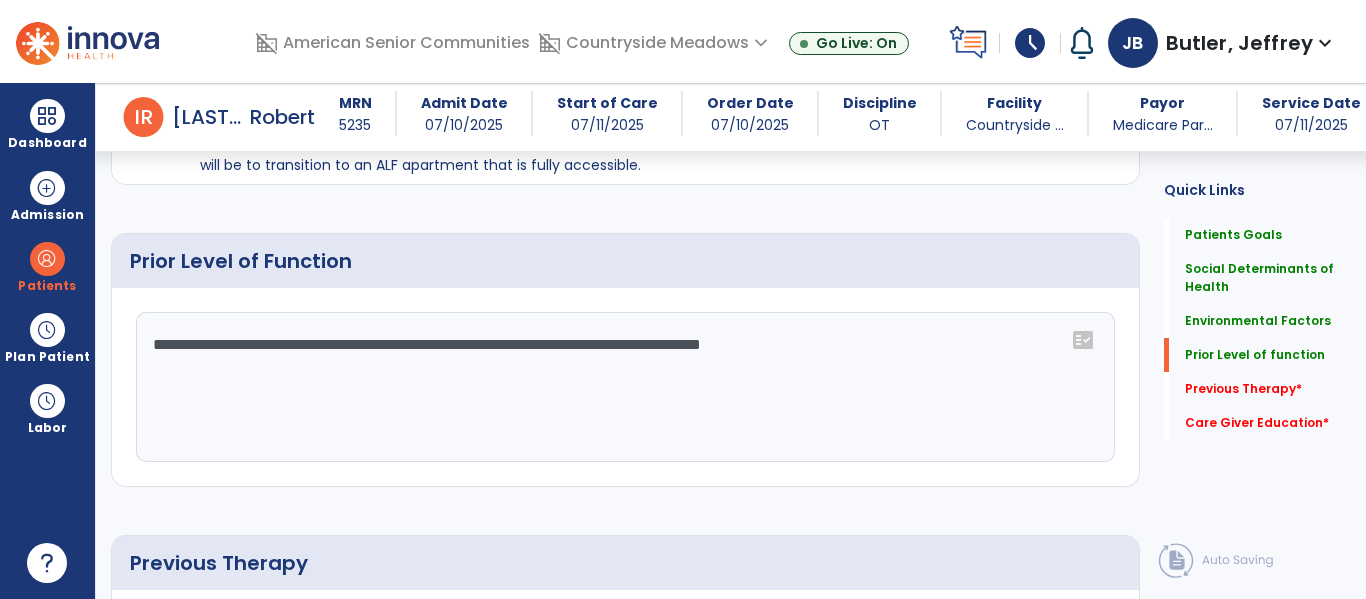 click on "**********" 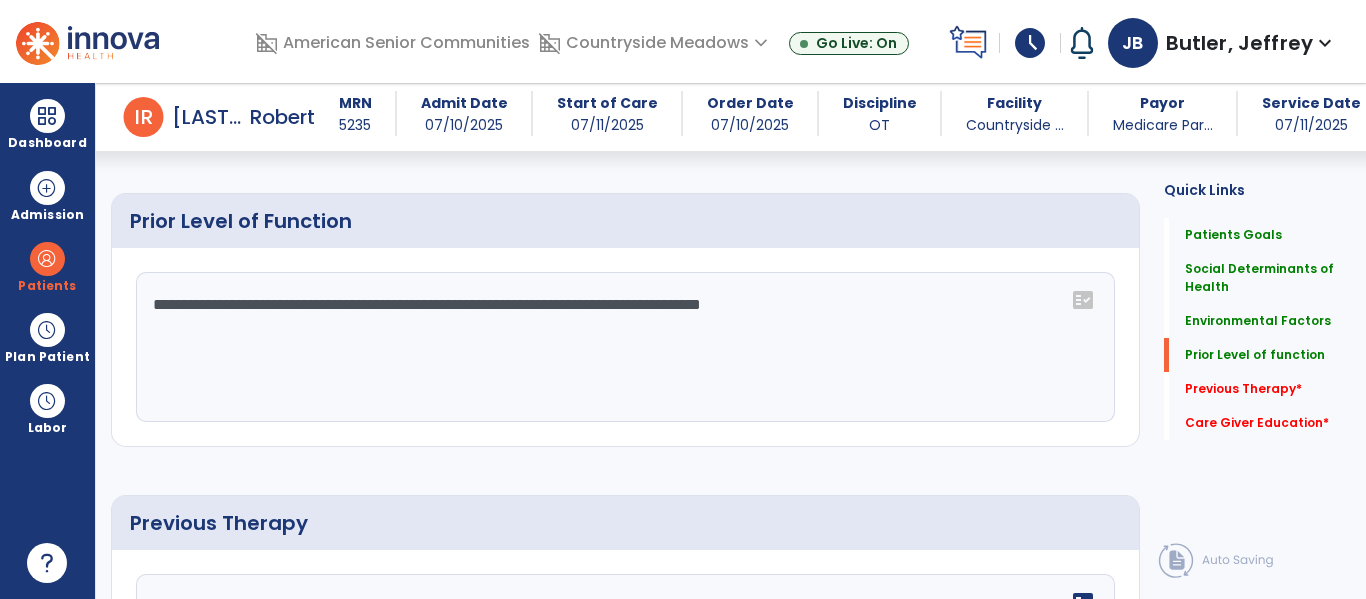 click on "**********" 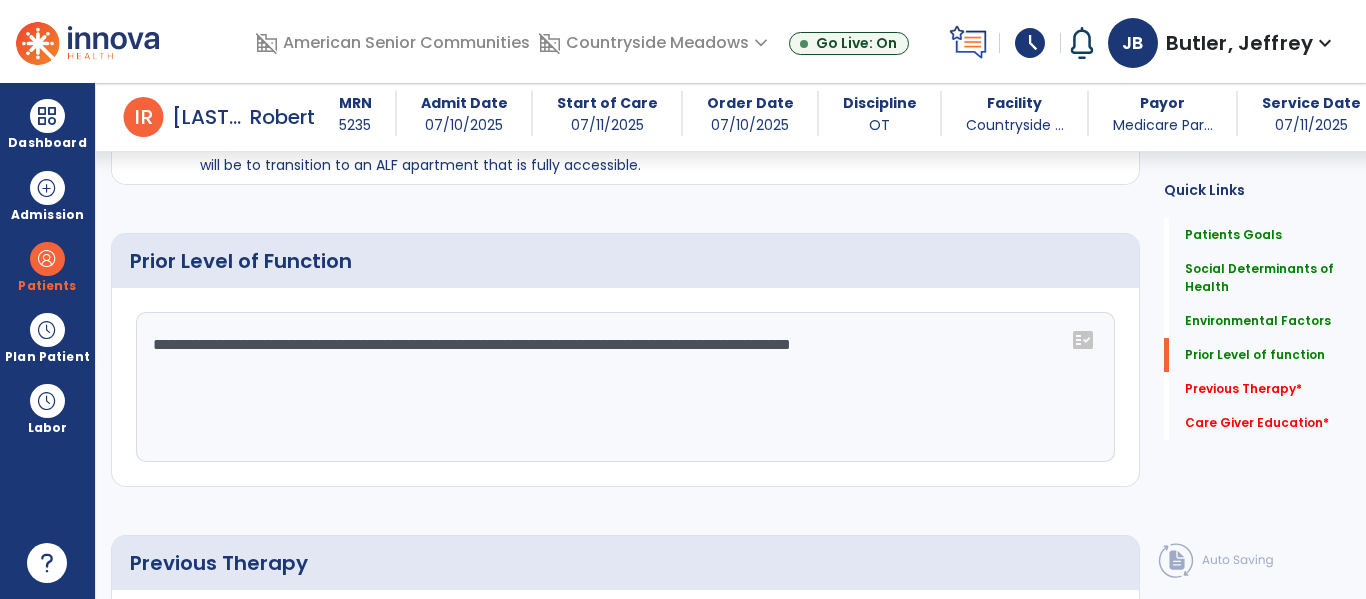 click on "**********" 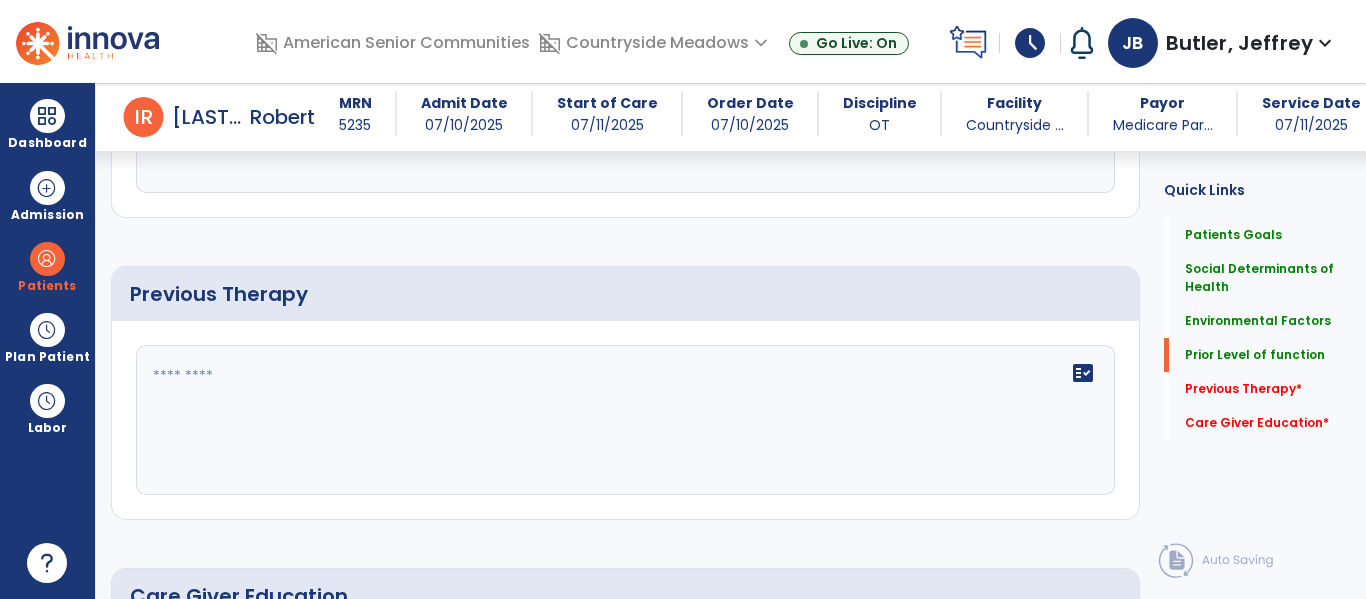 type on "**********" 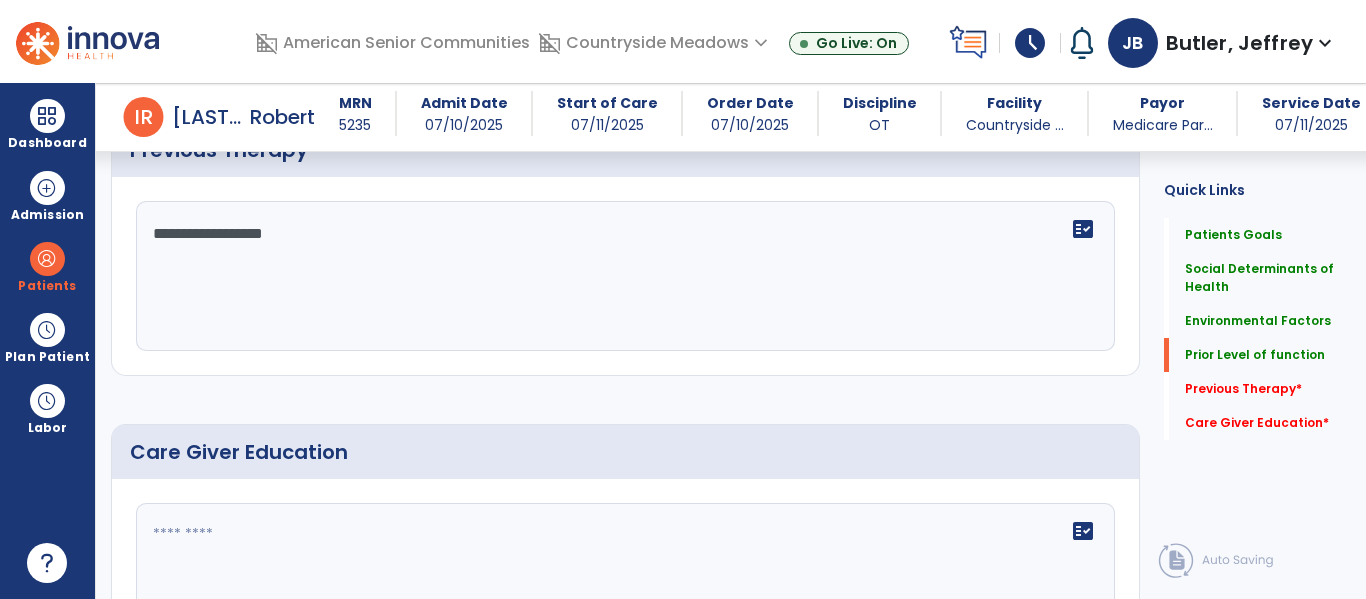 scroll, scrollTop: 1212, scrollLeft: 0, axis: vertical 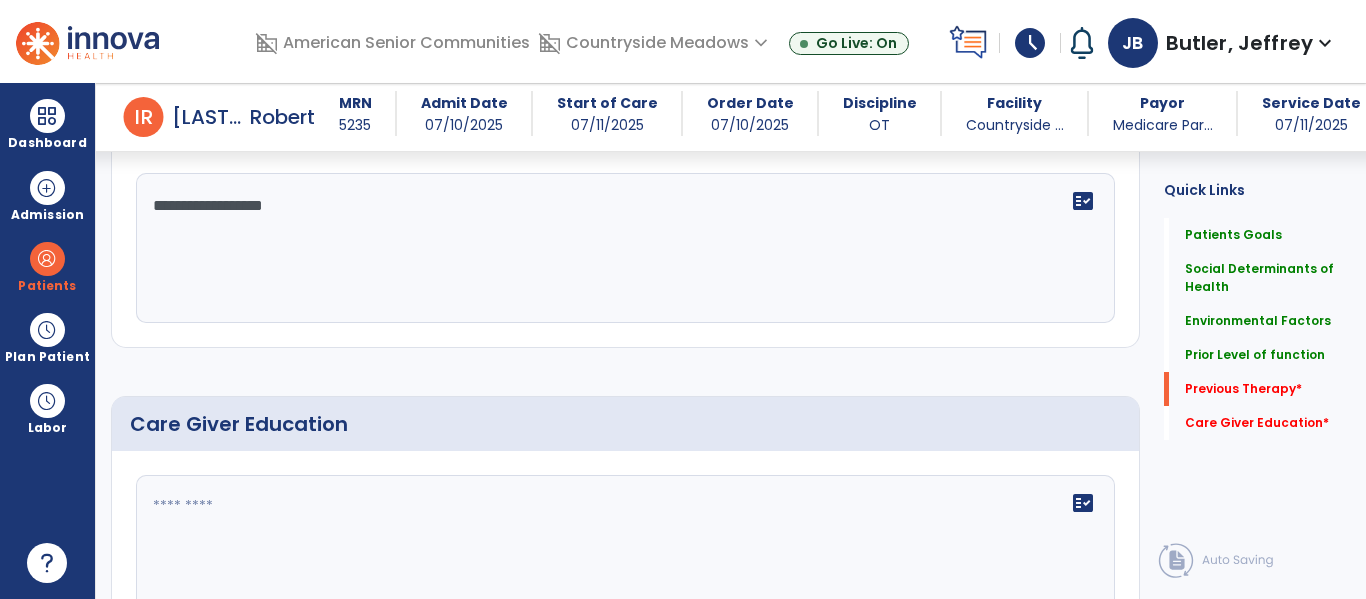 type on "**********" 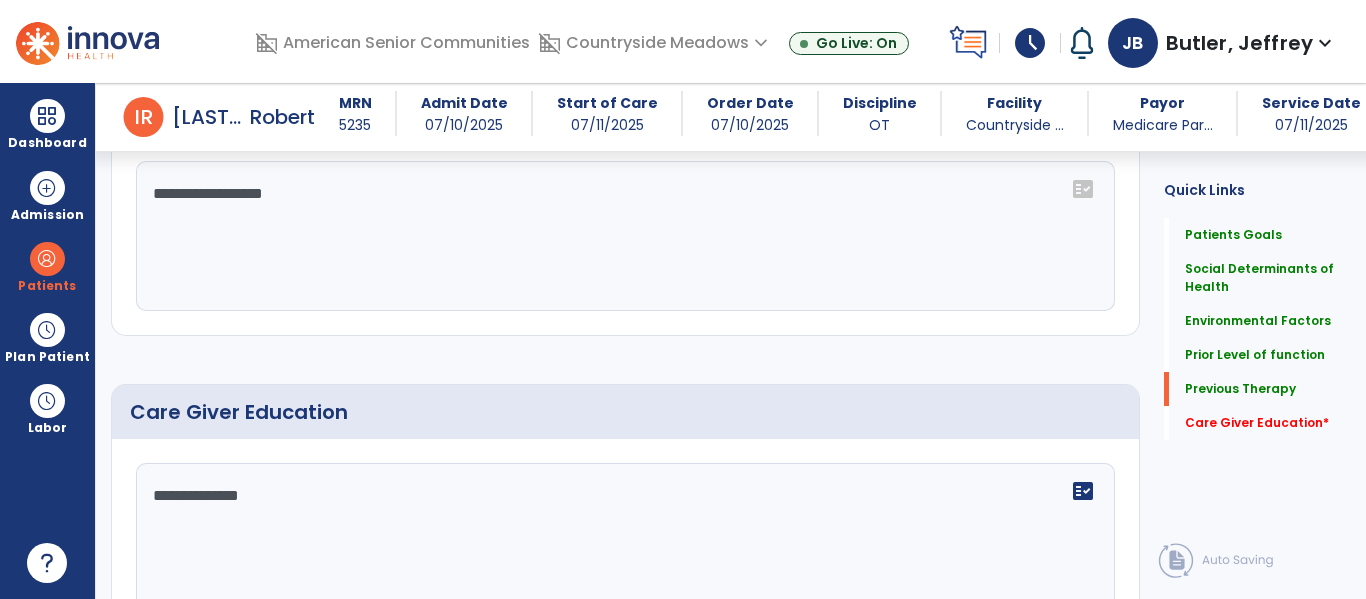 scroll, scrollTop: 1224, scrollLeft: 0, axis: vertical 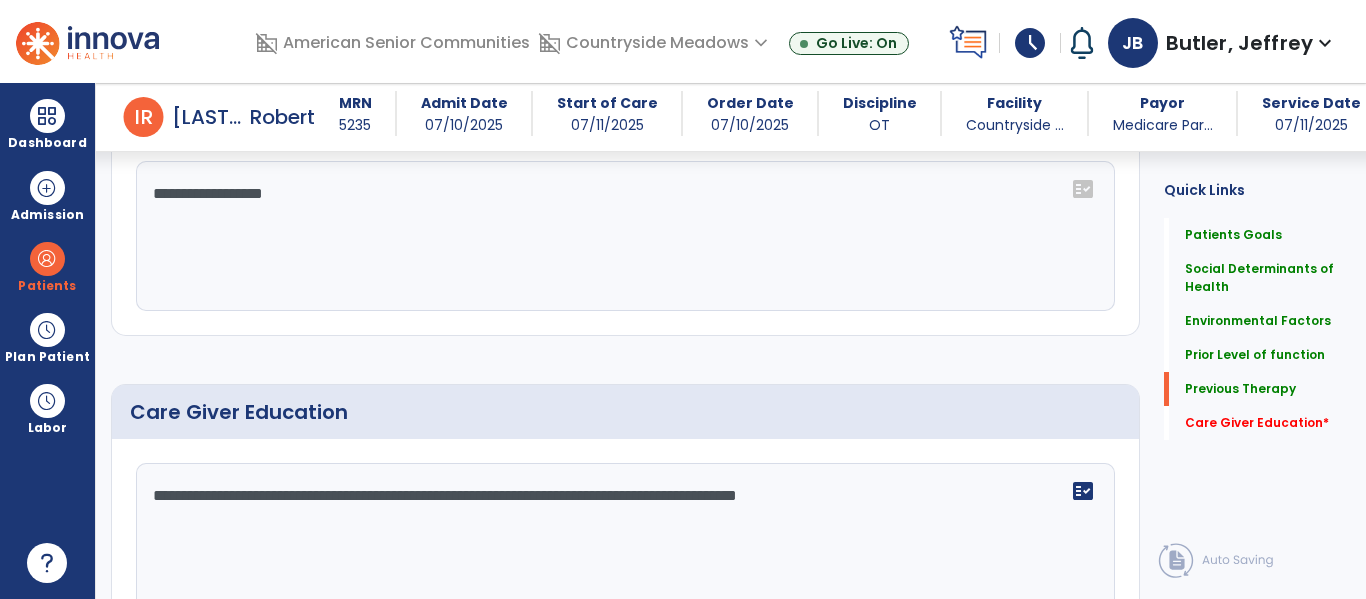 type on "**********" 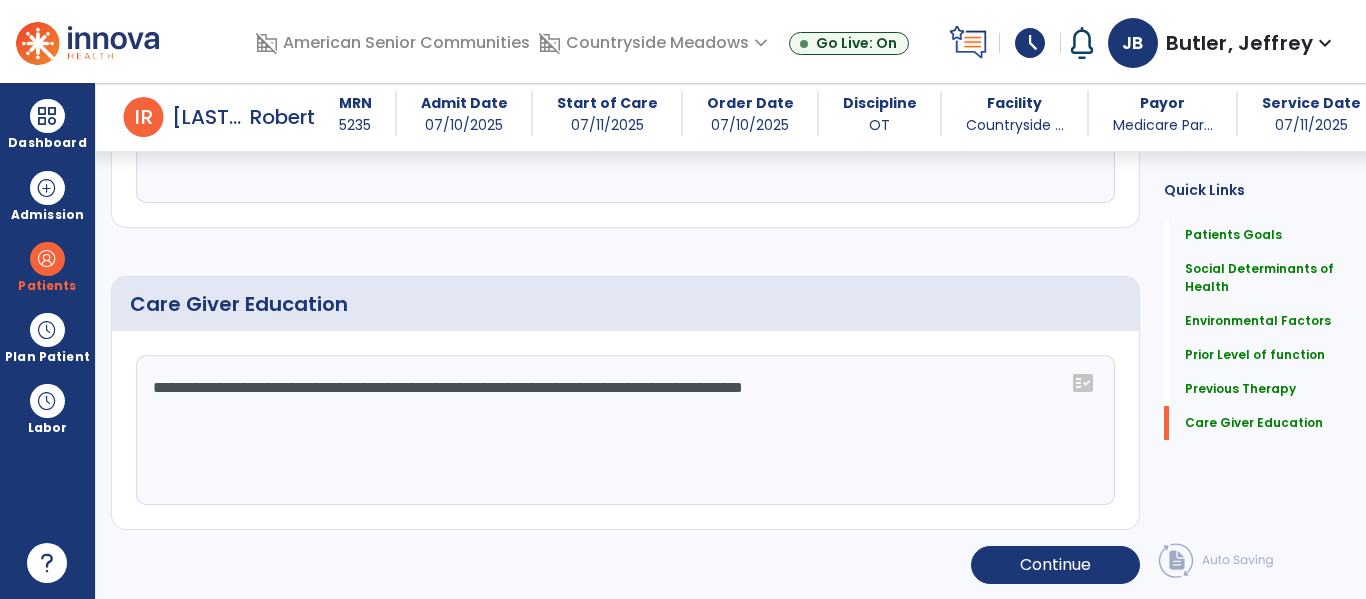 scroll, scrollTop: 1333, scrollLeft: 0, axis: vertical 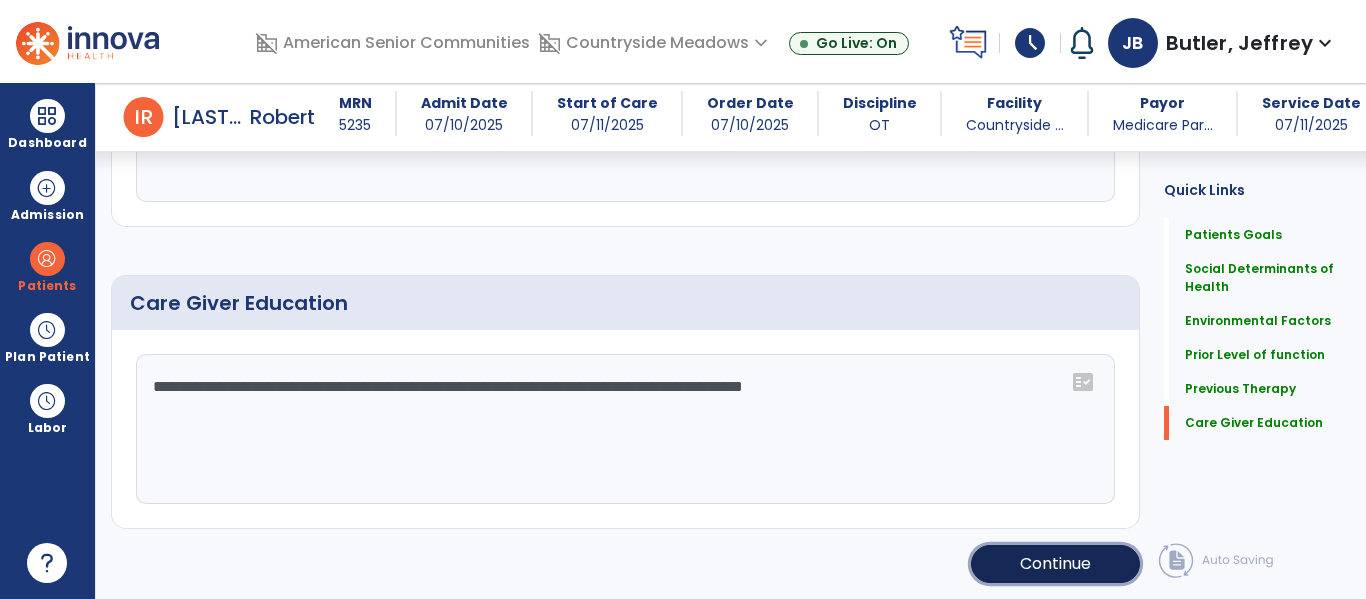 click on "Continue" 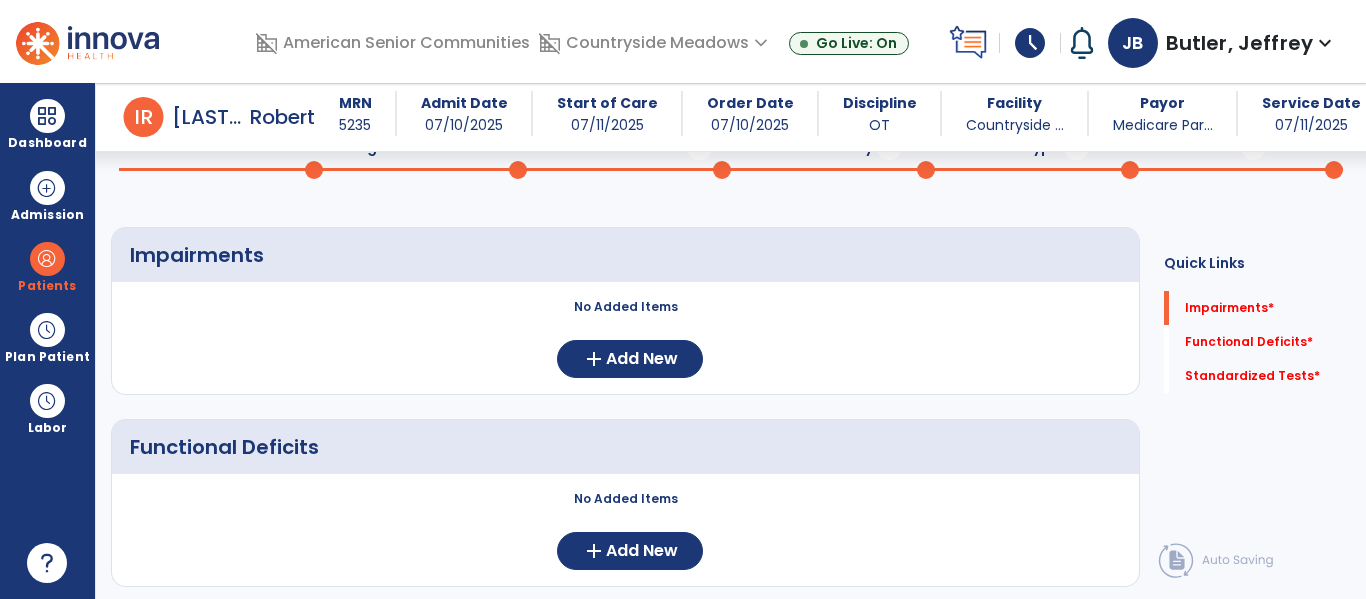 scroll, scrollTop: 92, scrollLeft: 0, axis: vertical 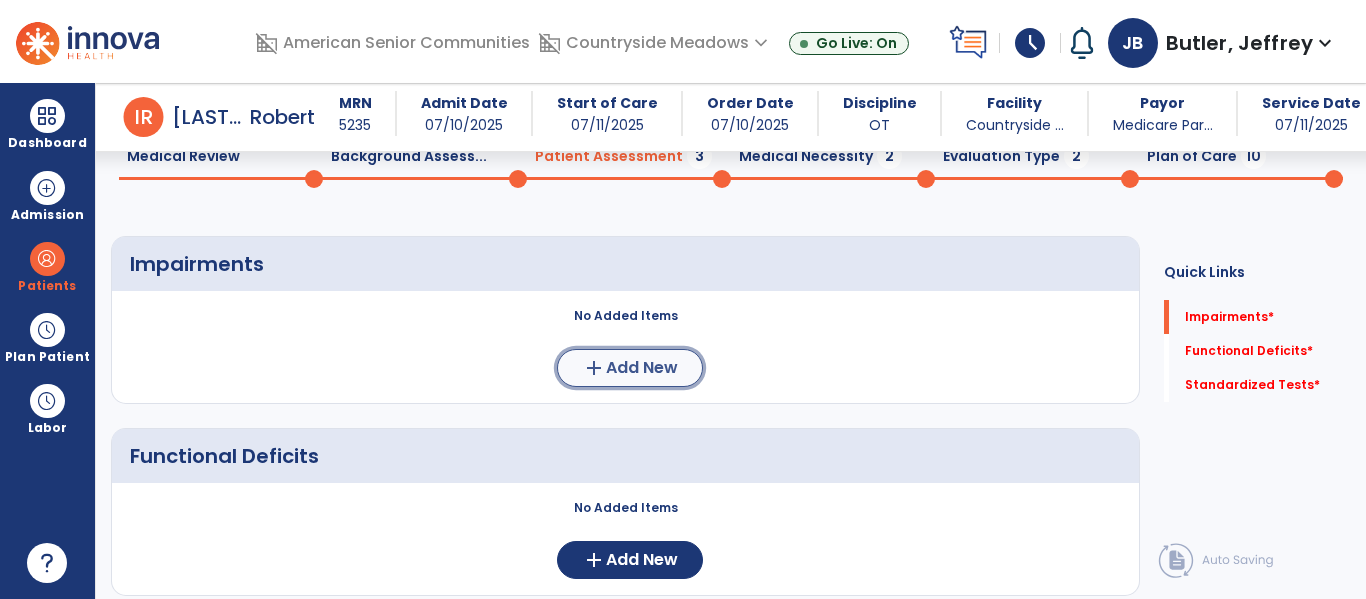 click on "Add New" 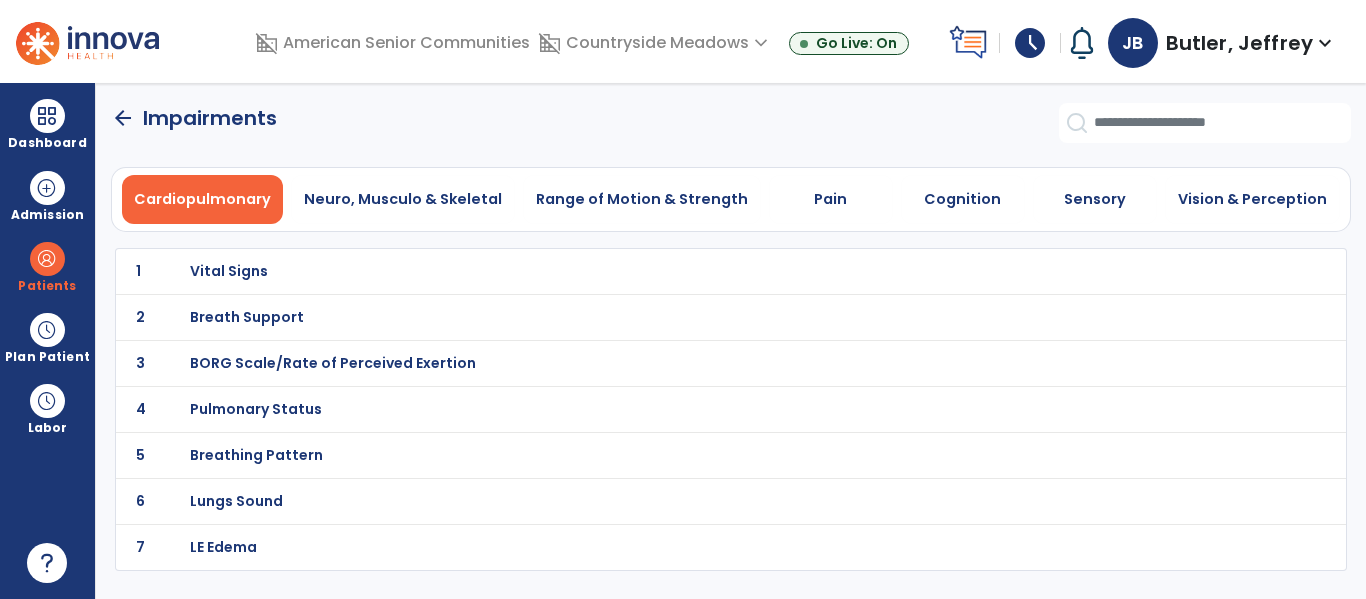 scroll, scrollTop: 0, scrollLeft: 0, axis: both 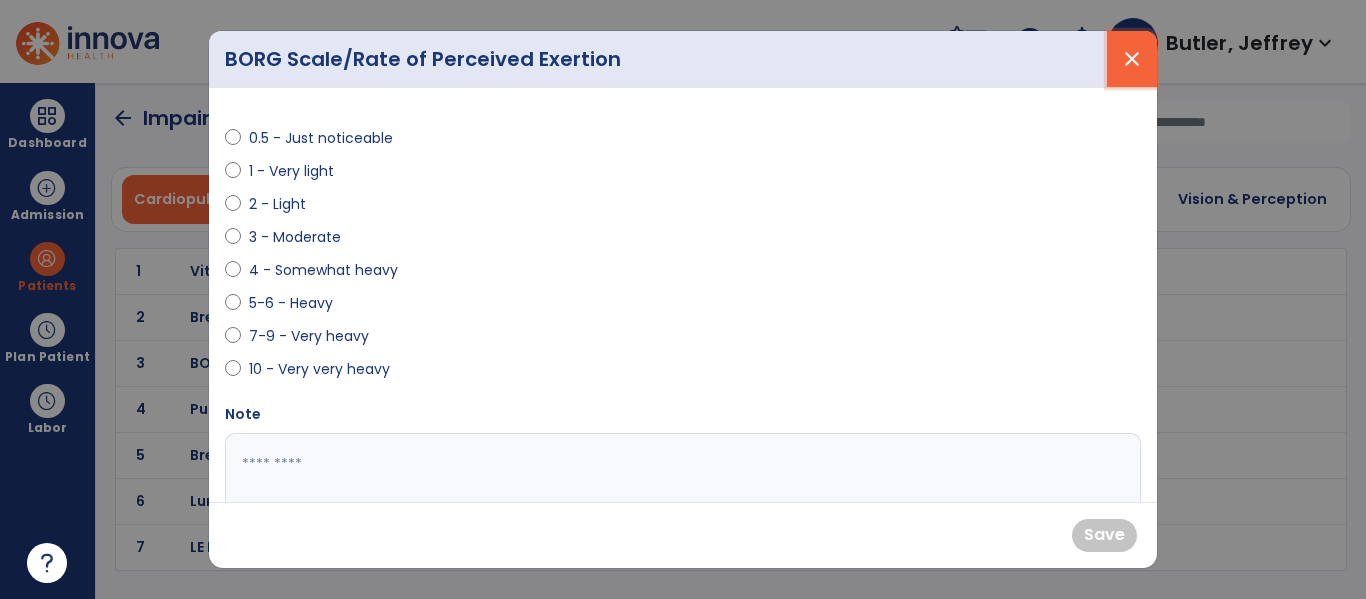 click on "close" at bounding box center [1132, 59] 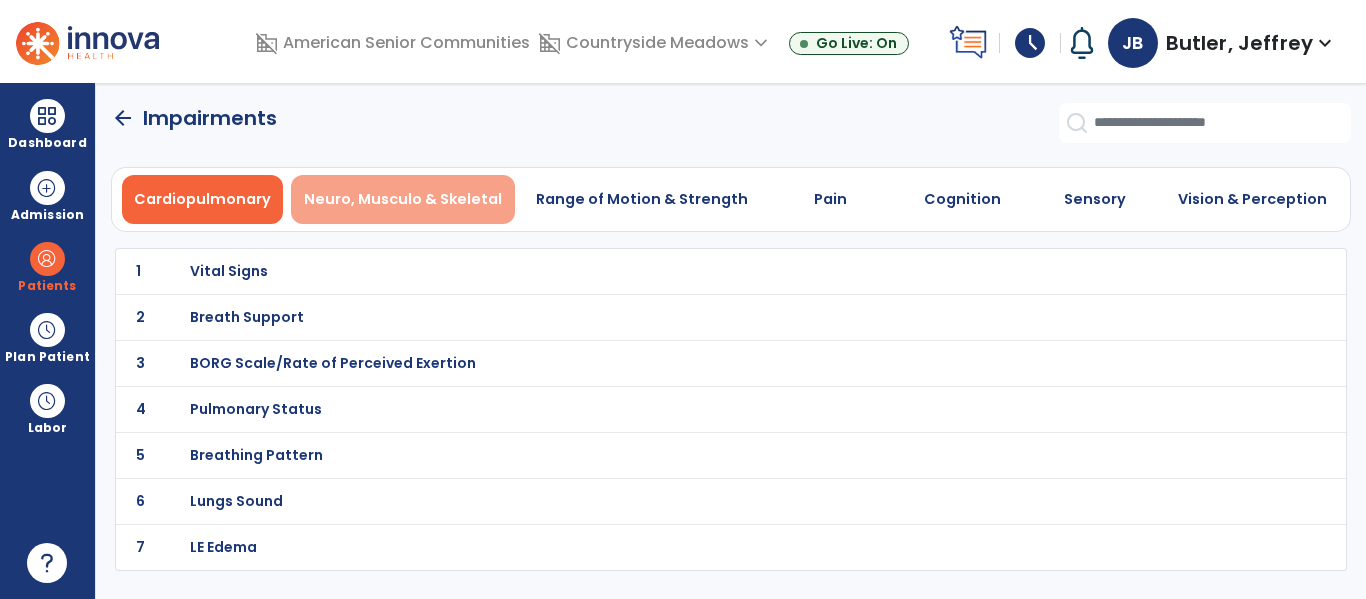 click on "Neuro, Musculo & Skeletal" at bounding box center (403, 199) 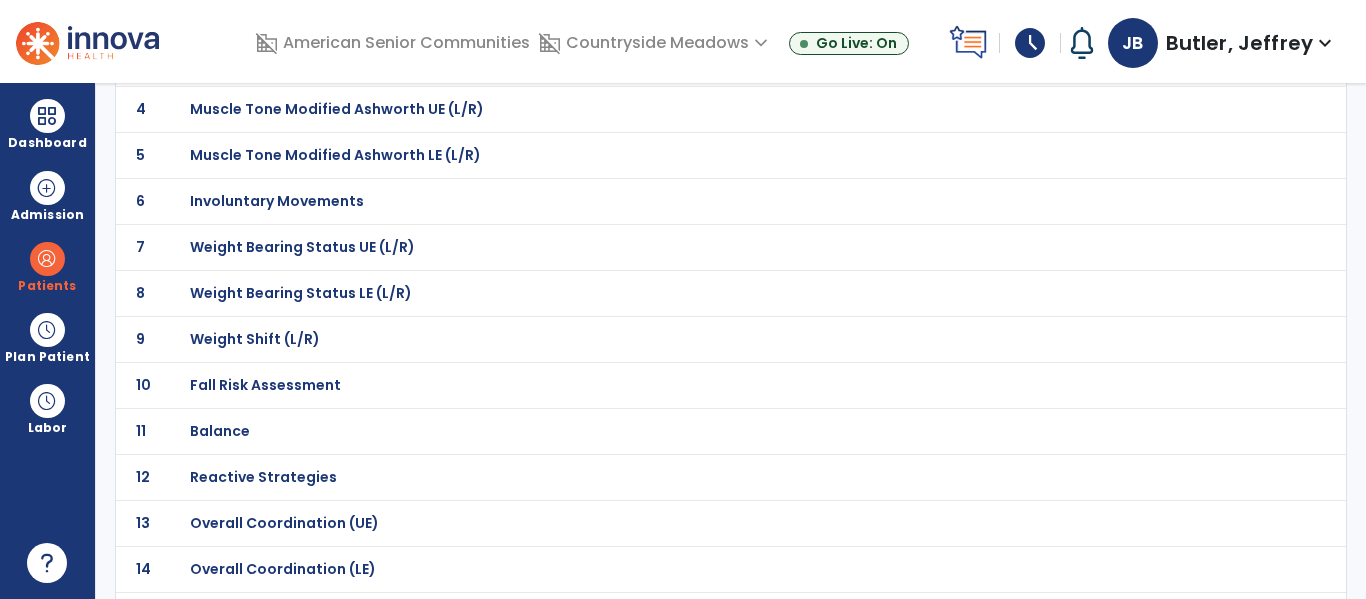 scroll, scrollTop: 332, scrollLeft: 0, axis: vertical 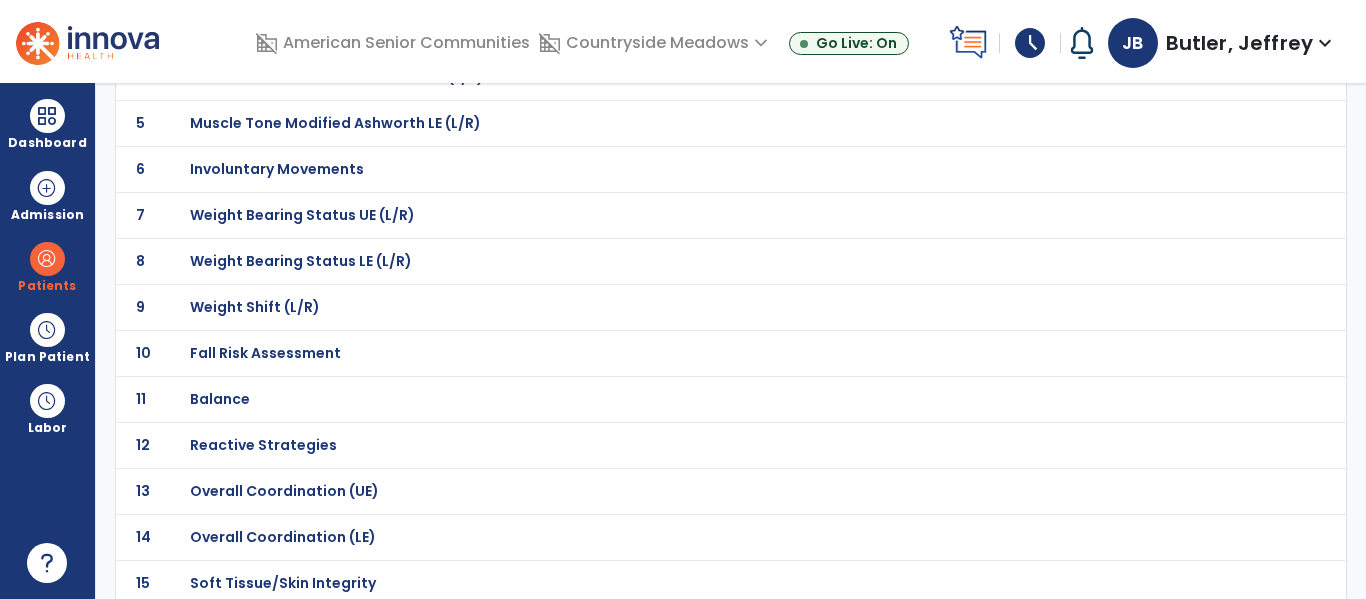 click on "Balance" at bounding box center [687, -61] 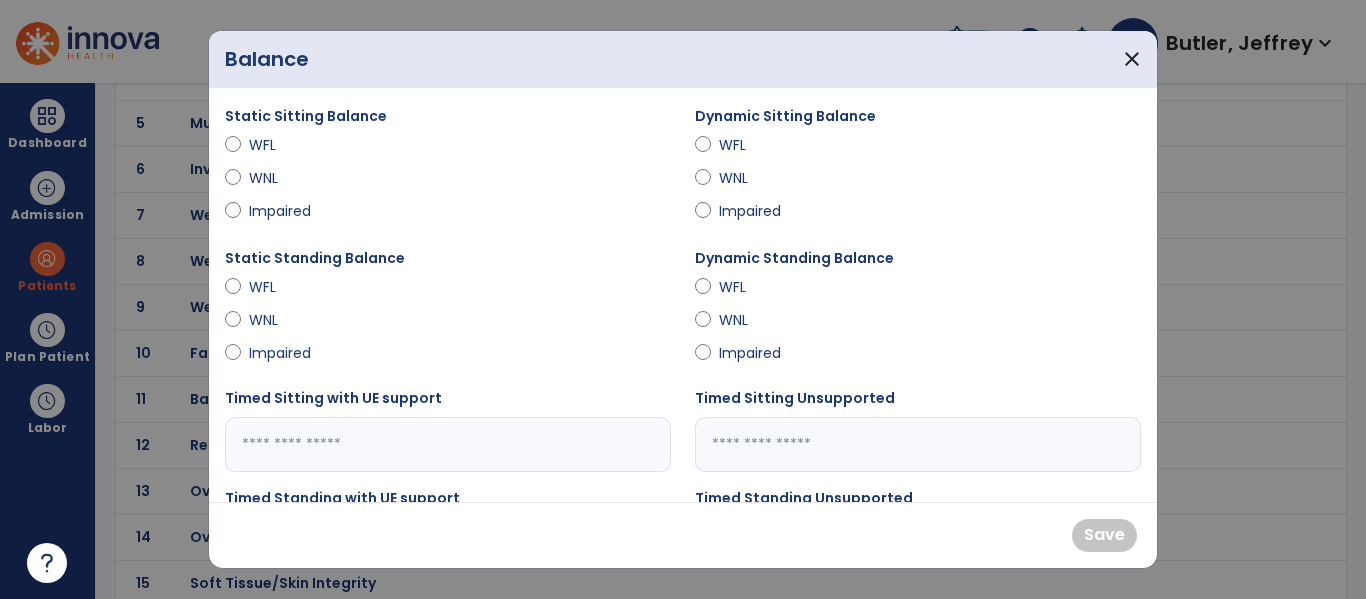 click on "Impaired" at bounding box center (284, 353) 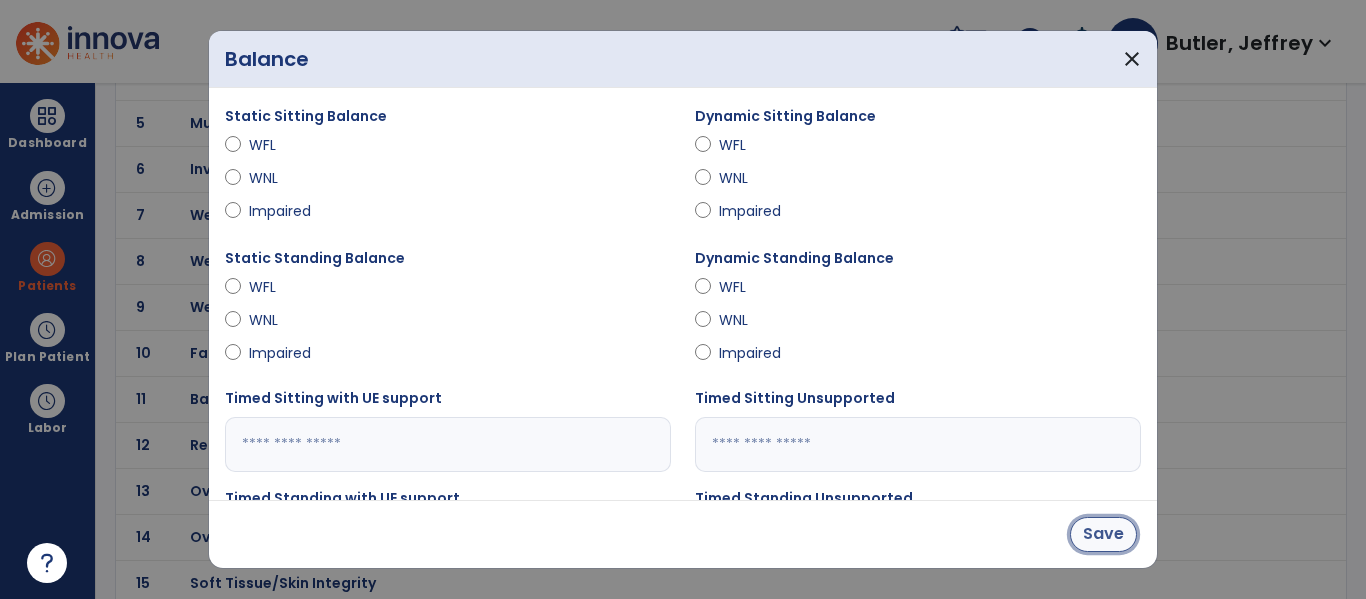 click on "Save" at bounding box center [1103, 534] 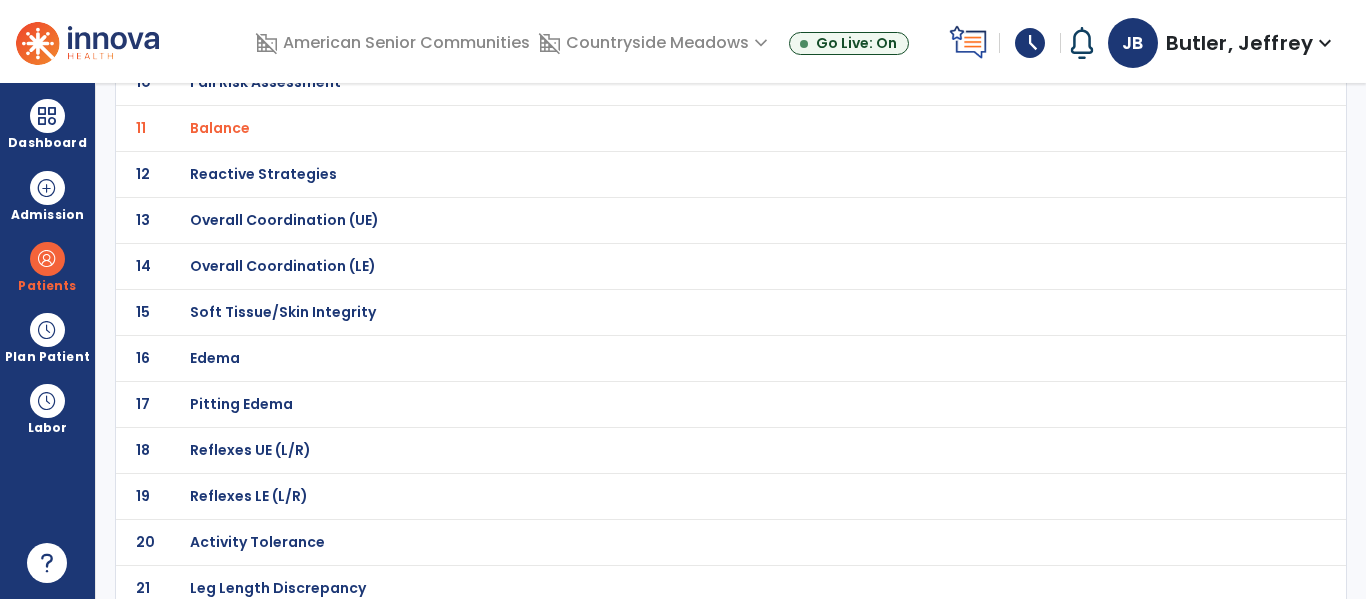 scroll, scrollTop: 708, scrollLeft: 0, axis: vertical 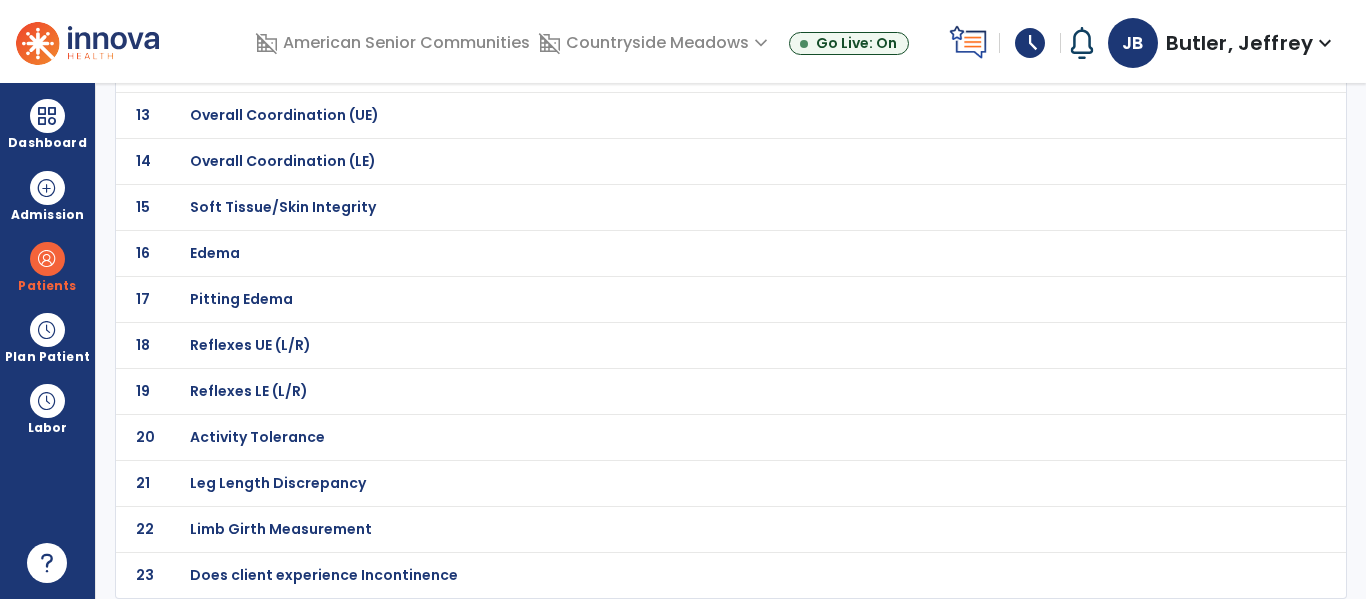 click on "Activity Tolerance" at bounding box center [687, -437] 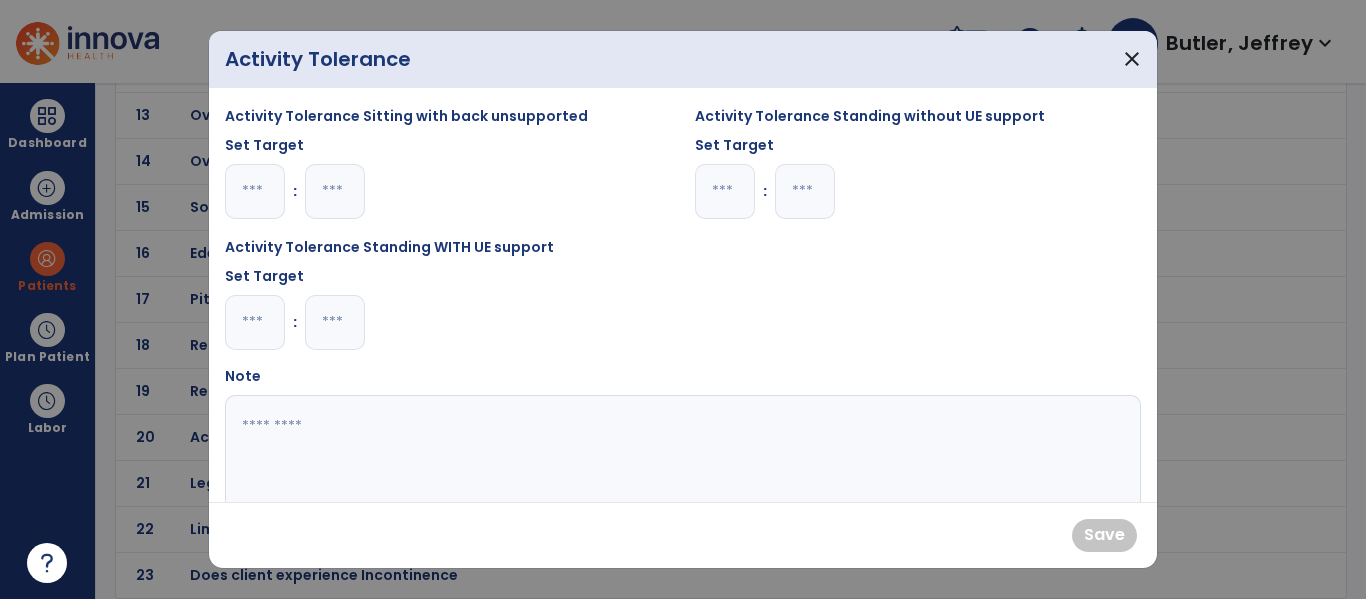 click at bounding box center [335, 322] 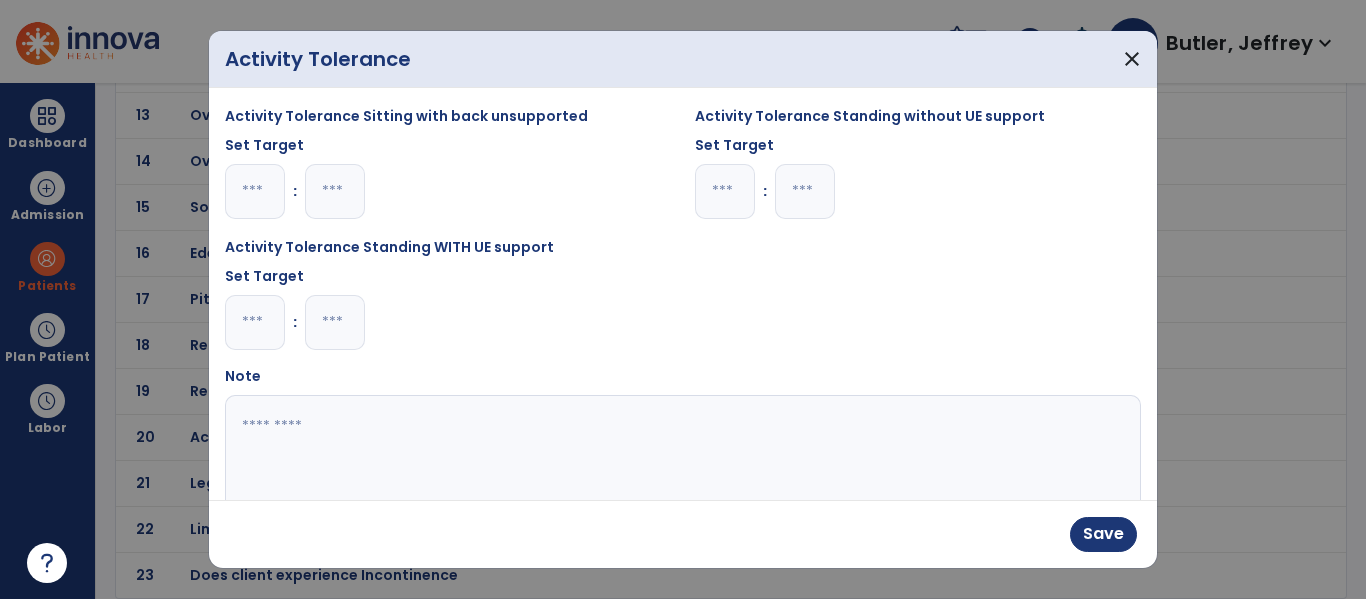 type on "**" 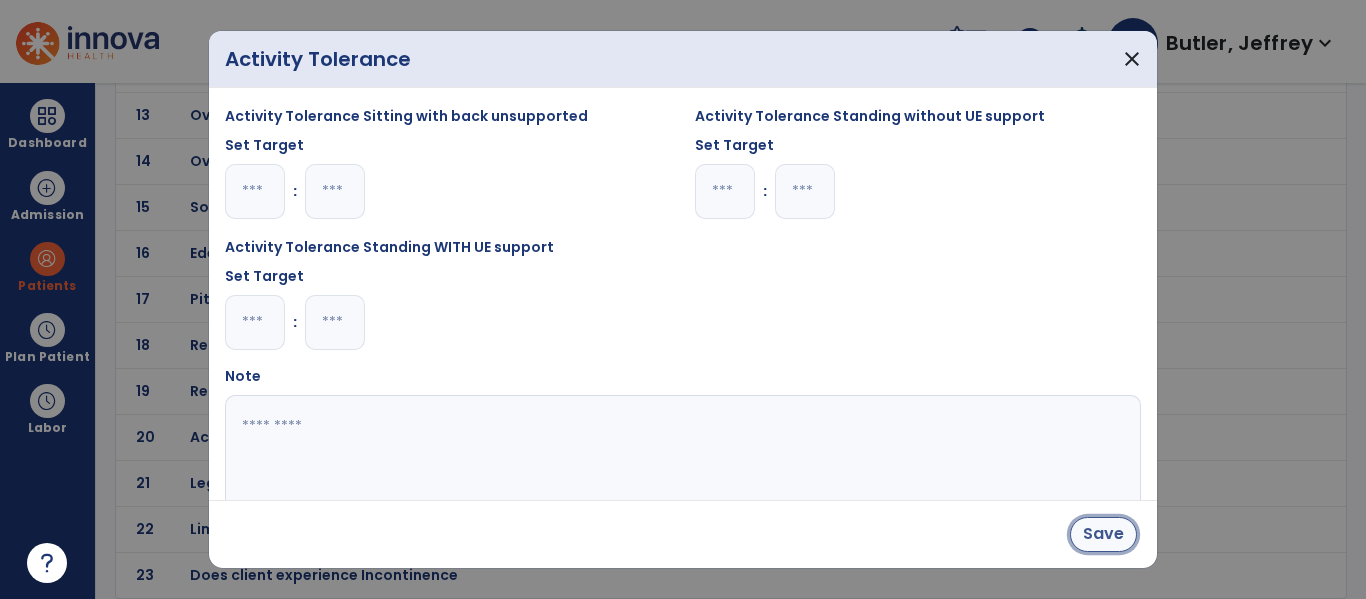 click on "Save" at bounding box center (1103, 534) 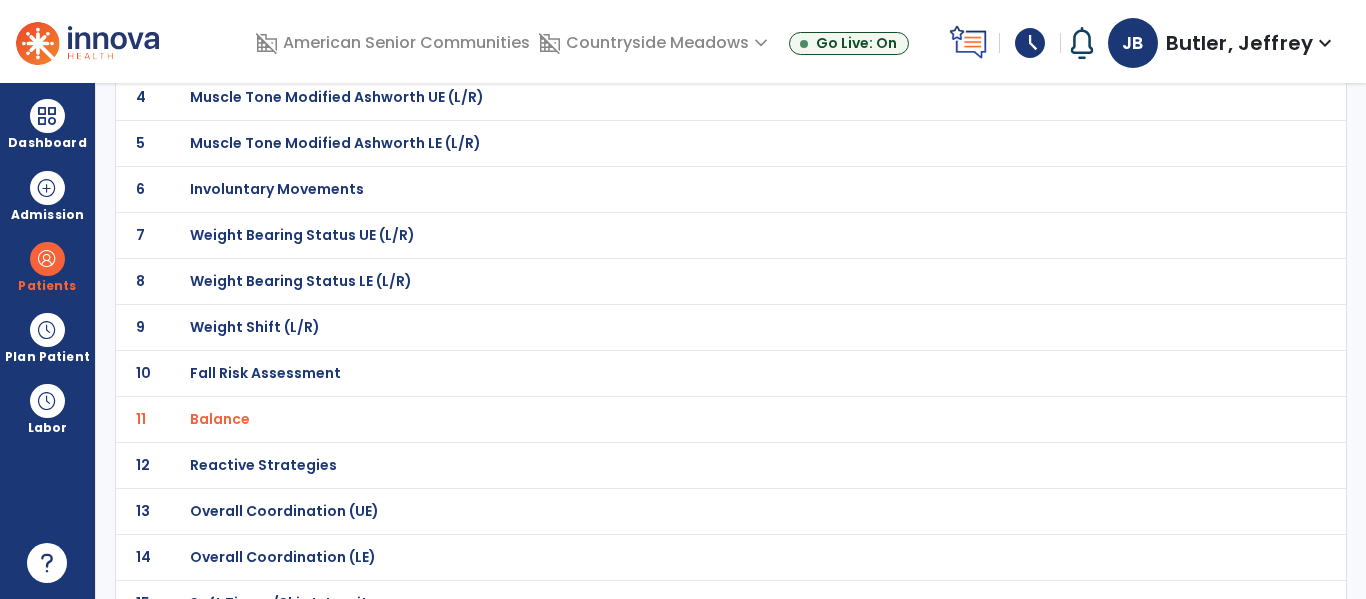 scroll, scrollTop: 0, scrollLeft: 0, axis: both 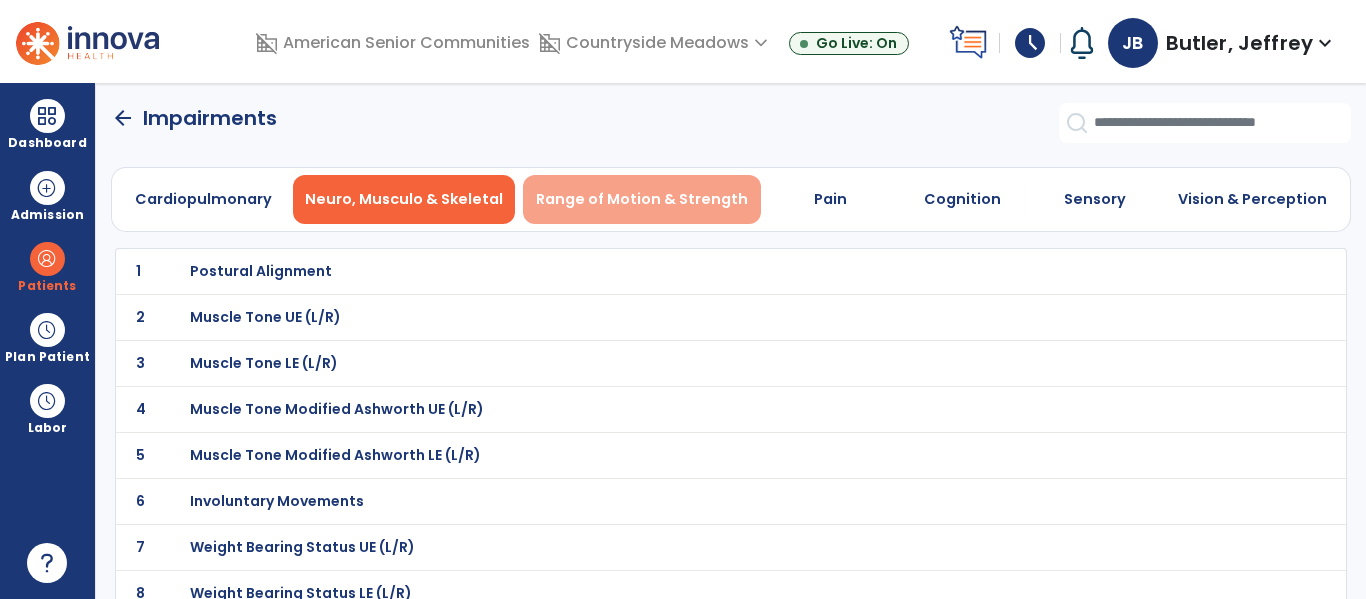 click on "Range of Motion & Strength" at bounding box center (642, 199) 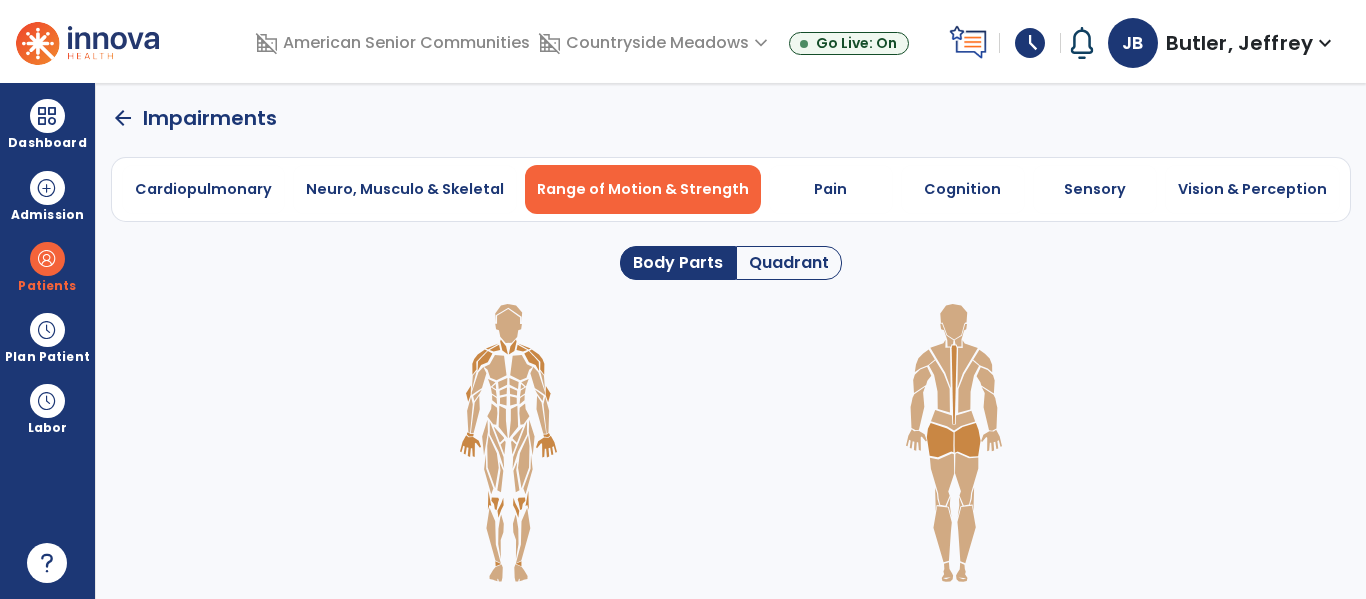 click on "arrow_back" 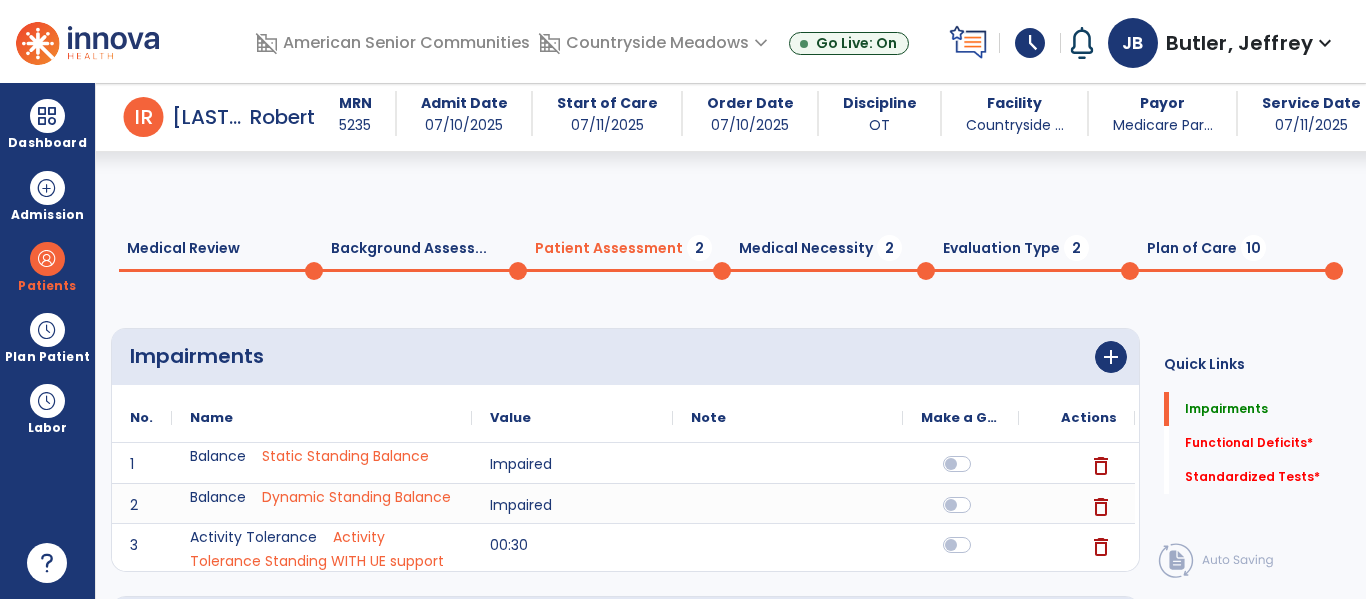 click on "No Added Items" 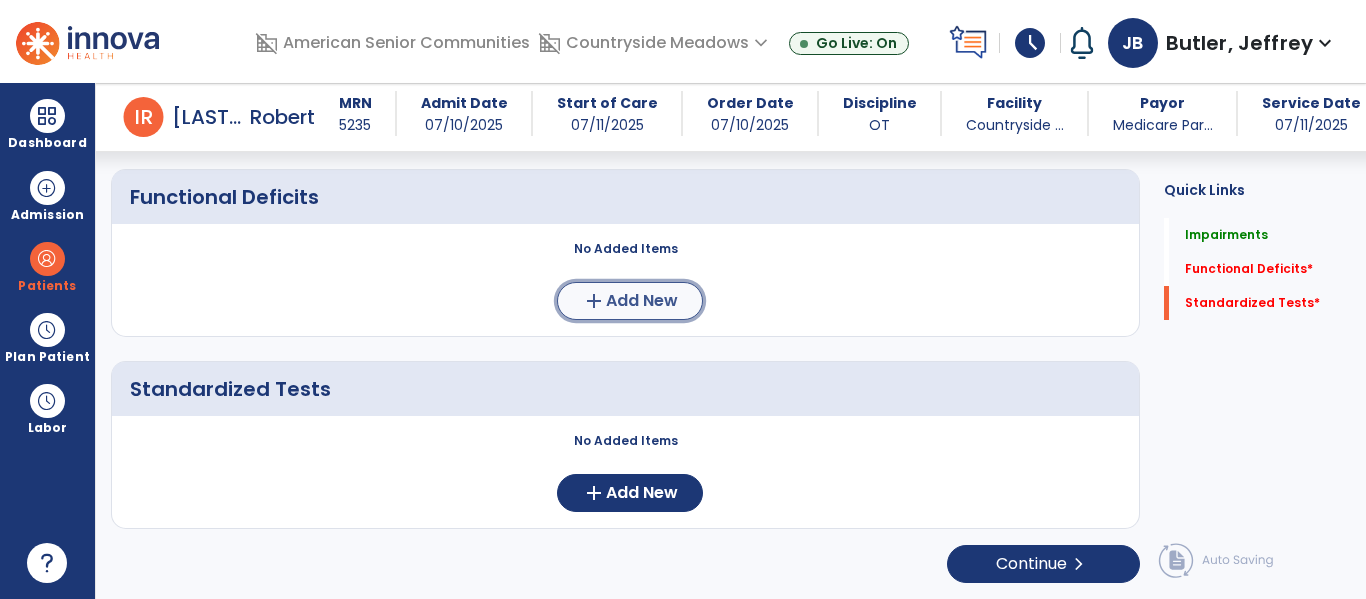 click on "add  Add New" 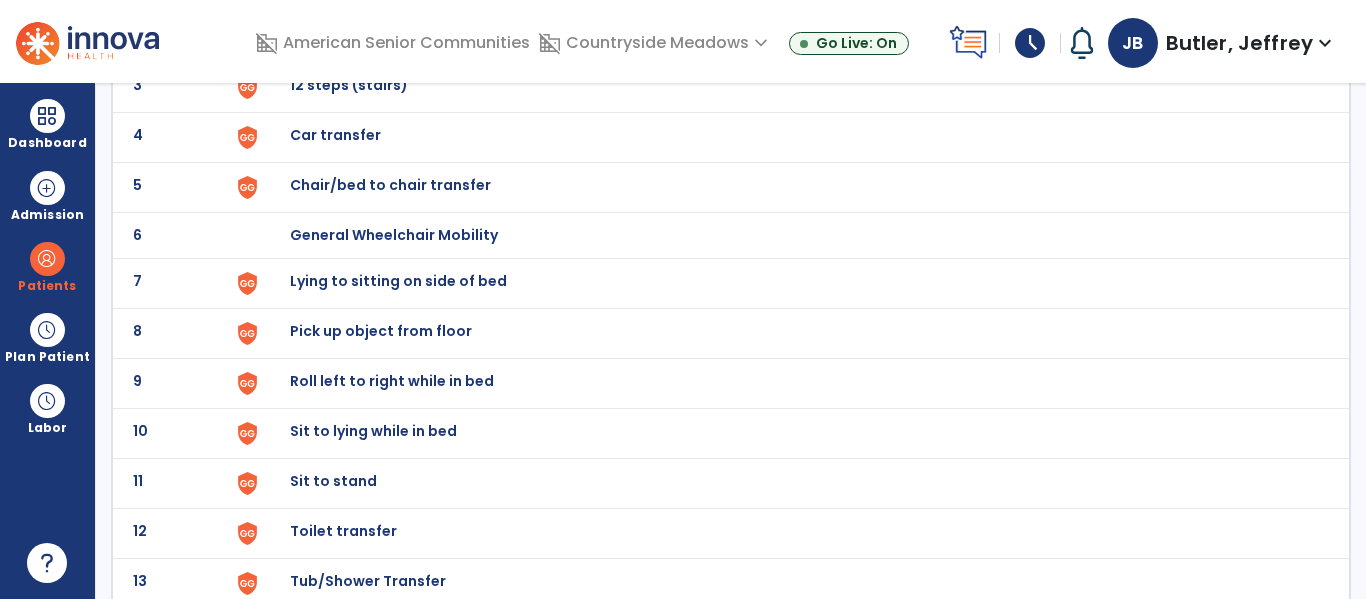 scroll, scrollTop: 284, scrollLeft: 0, axis: vertical 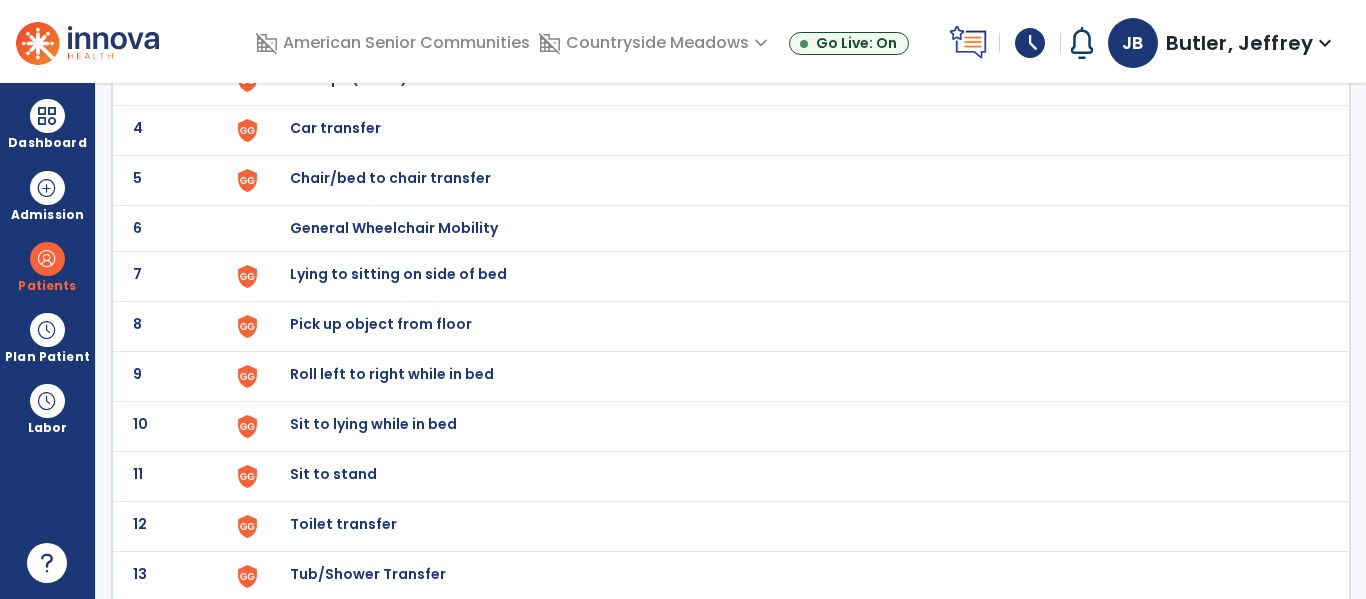 click on "Sit to stand" at bounding box center [789, -20] 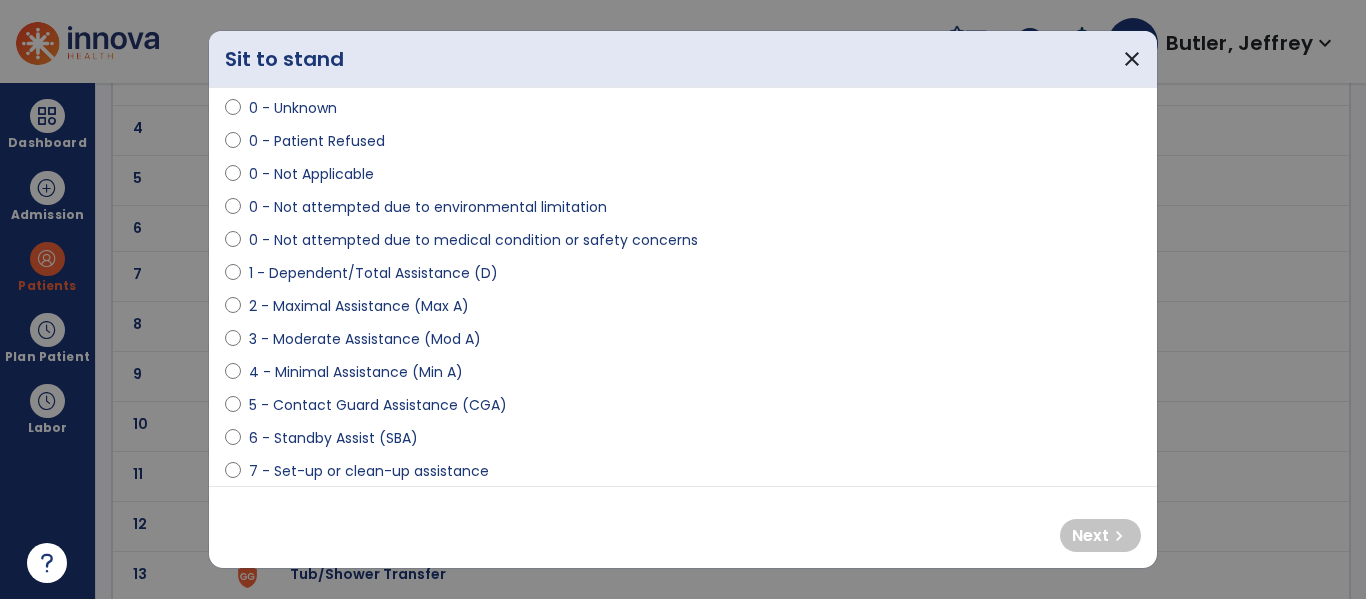scroll, scrollTop: 63, scrollLeft: 0, axis: vertical 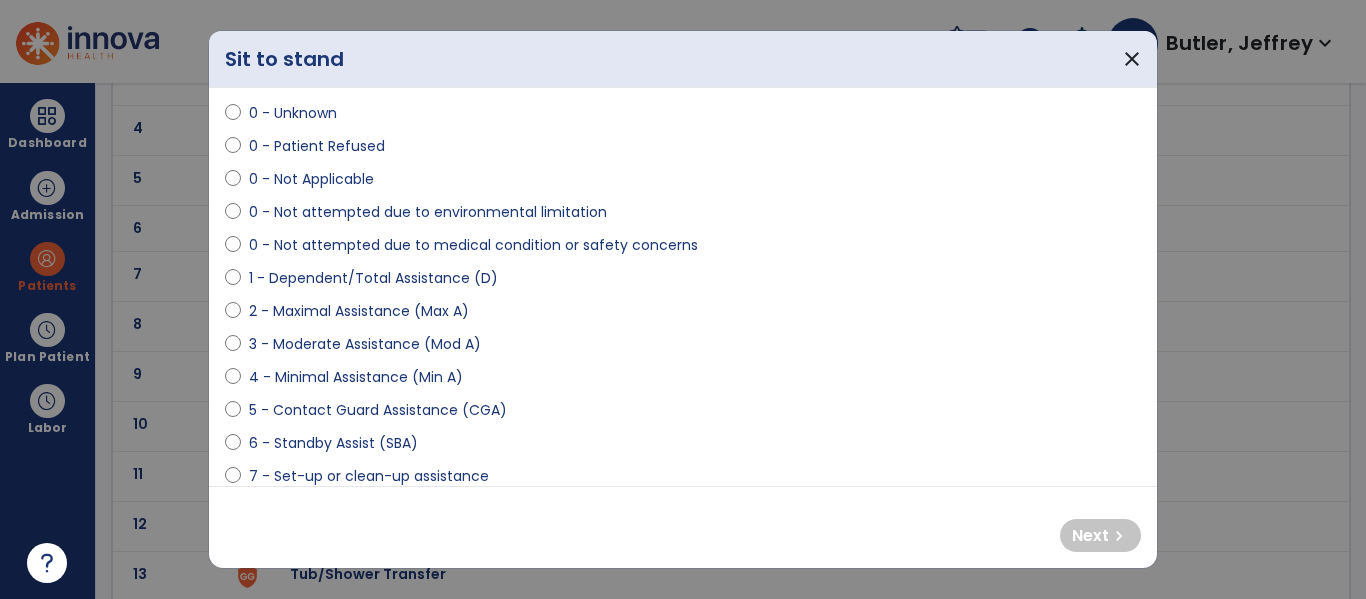 click on "2 - Maximal Assistance (Max A)" at bounding box center [359, 311] 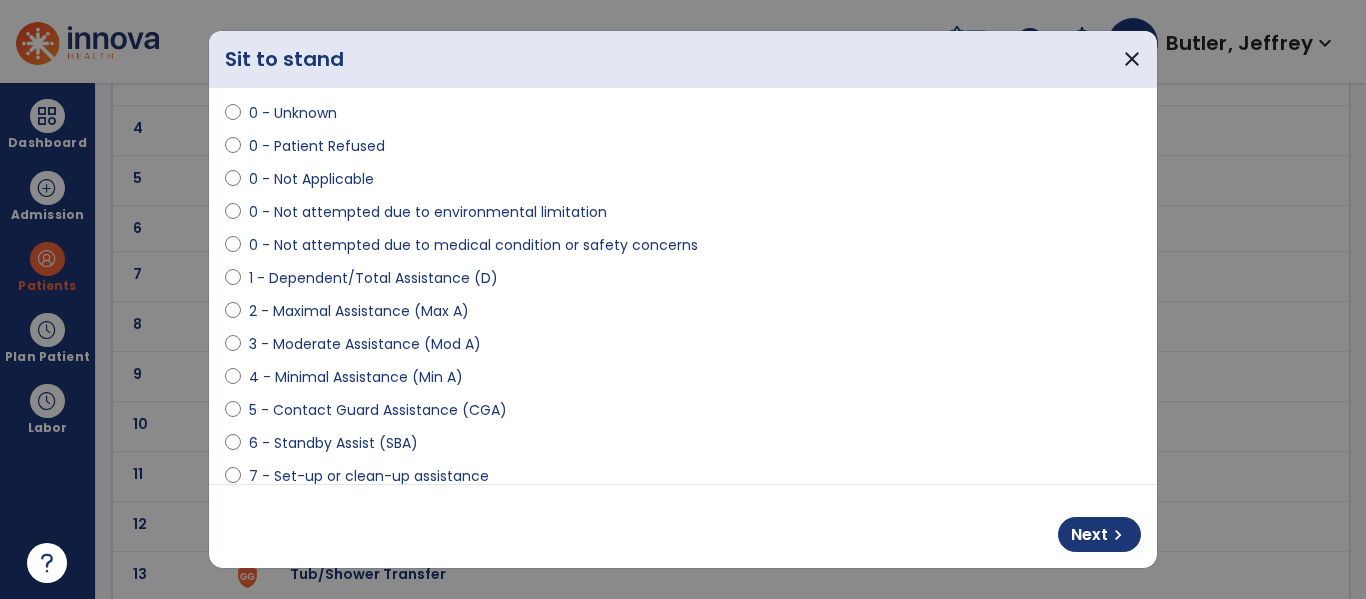 click on "0 - Not attempted due to medical condition or safety concerns" at bounding box center [683, 249] 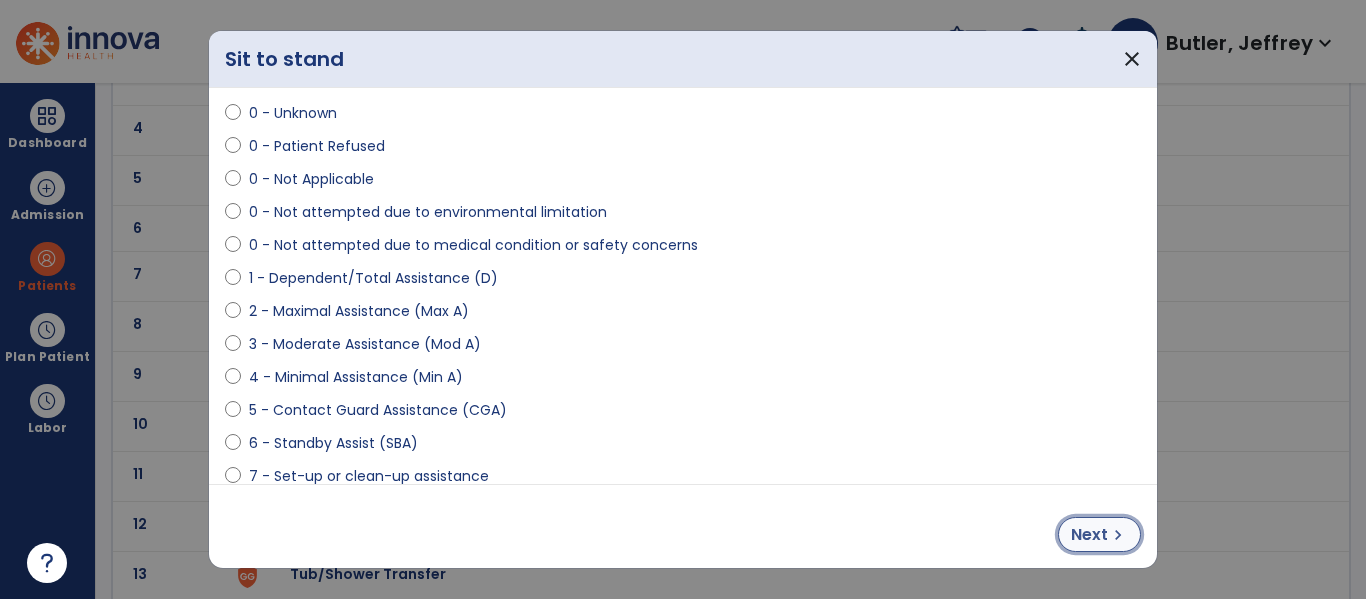click on "Next" at bounding box center [1089, 535] 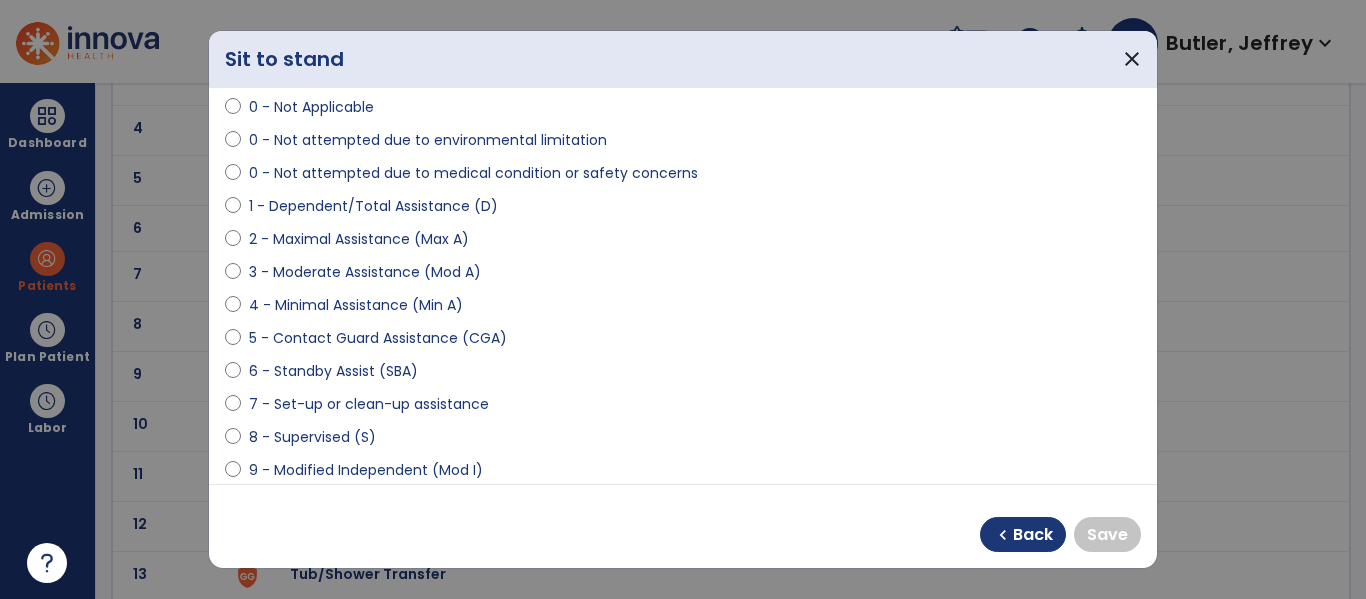 scroll, scrollTop: 164, scrollLeft: 0, axis: vertical 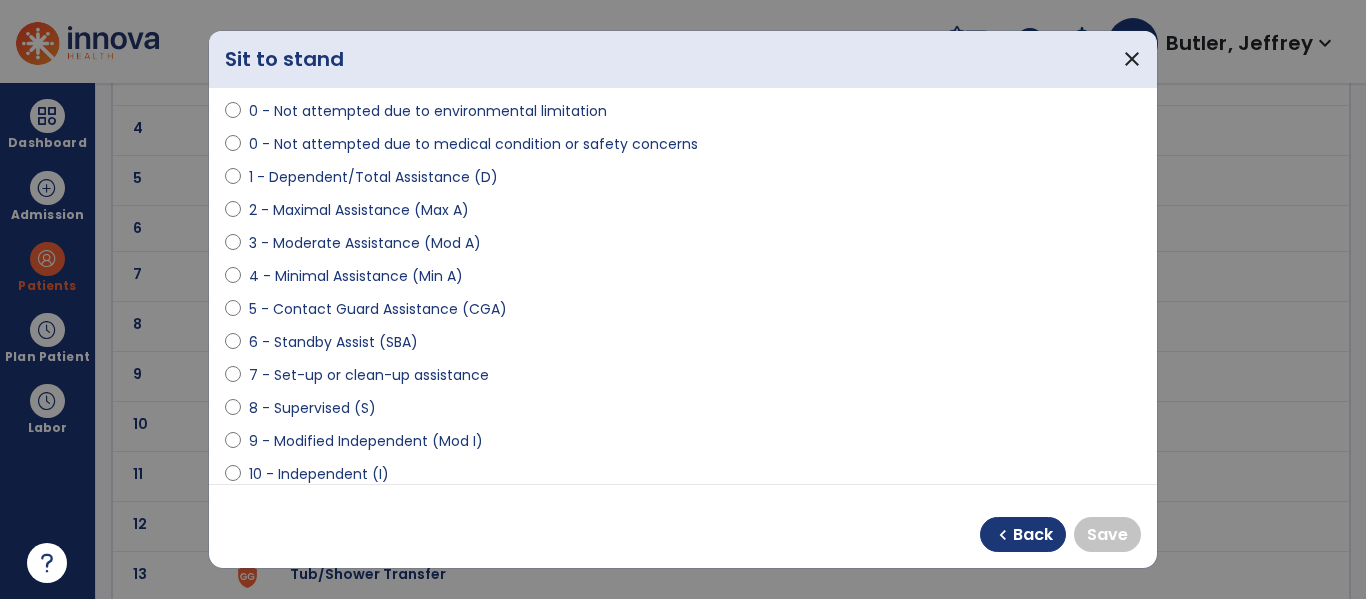 click on "9 - Modified Independent (Mod I)" at bounding box center (366, 441) 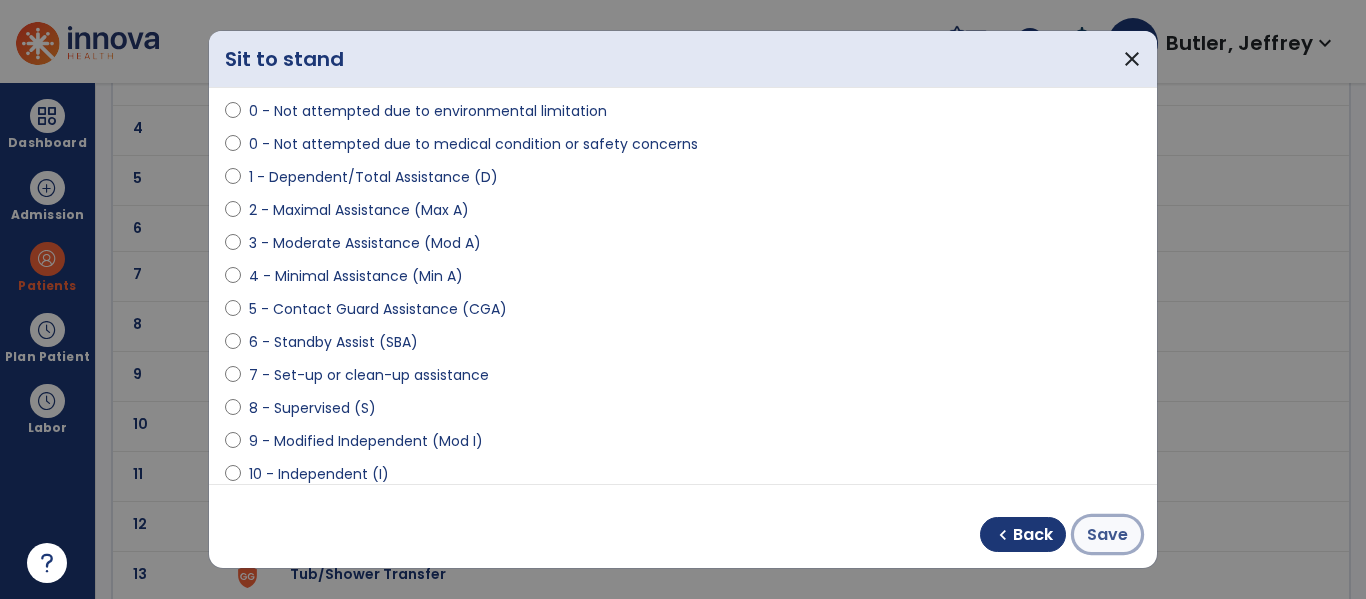 click on "Save" at bounding box center [1107, 535] 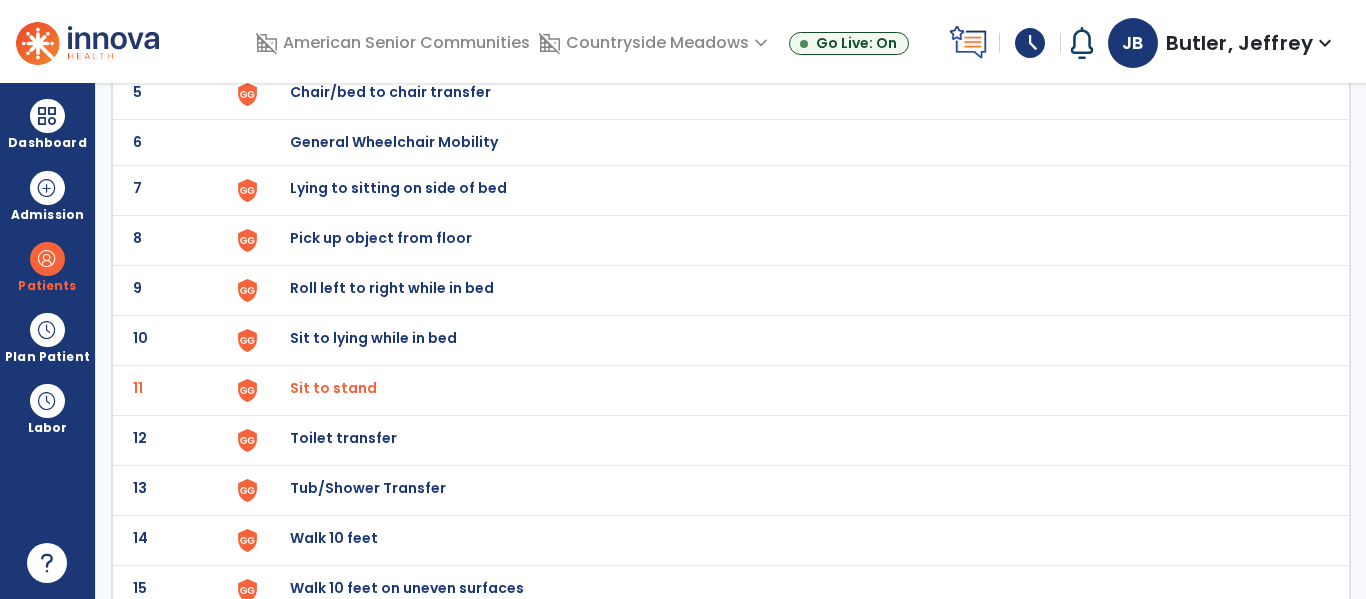 scroll, scrollTop: 401, scrollLeft: 0, axis: vertical 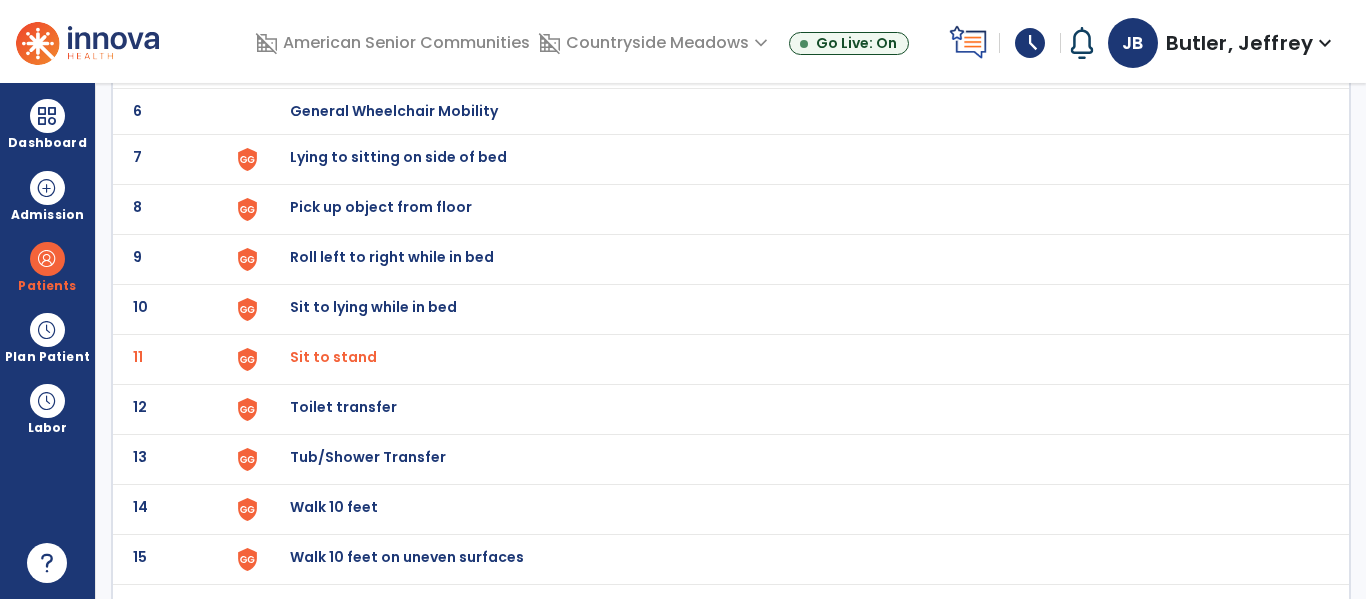 click on "Toilet transfer" at bounding box center [789, -137] 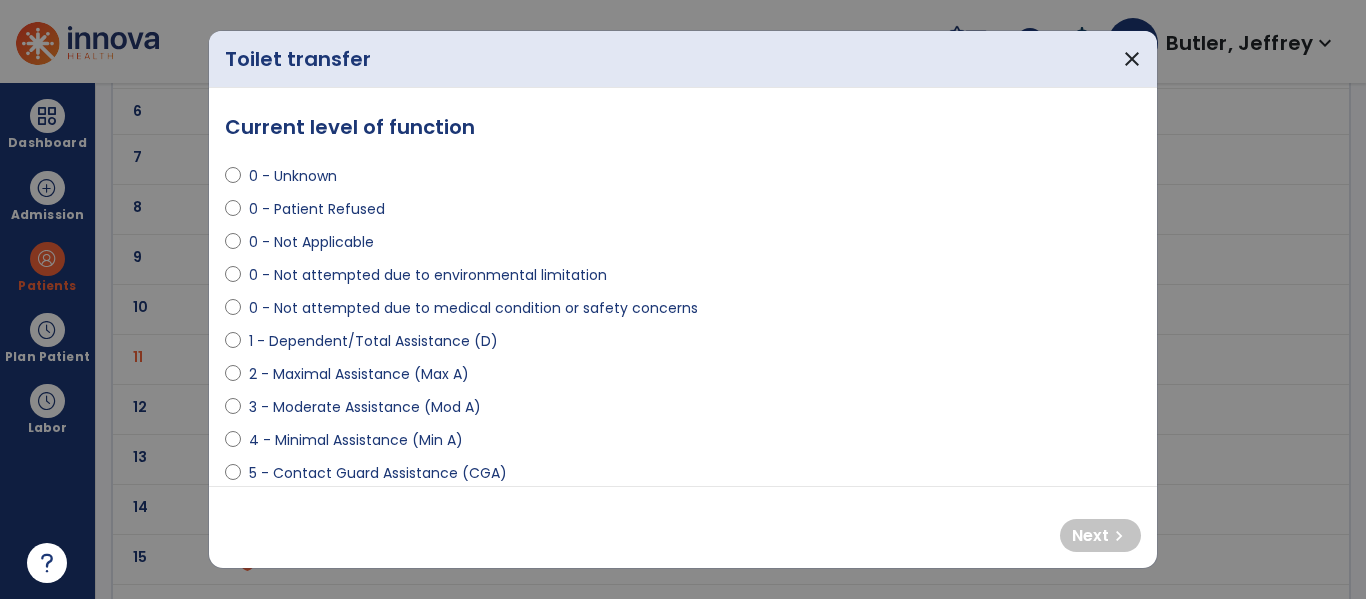 click on "2 - Maximal Assistance (Max A)" at bounding box center [359, 374] 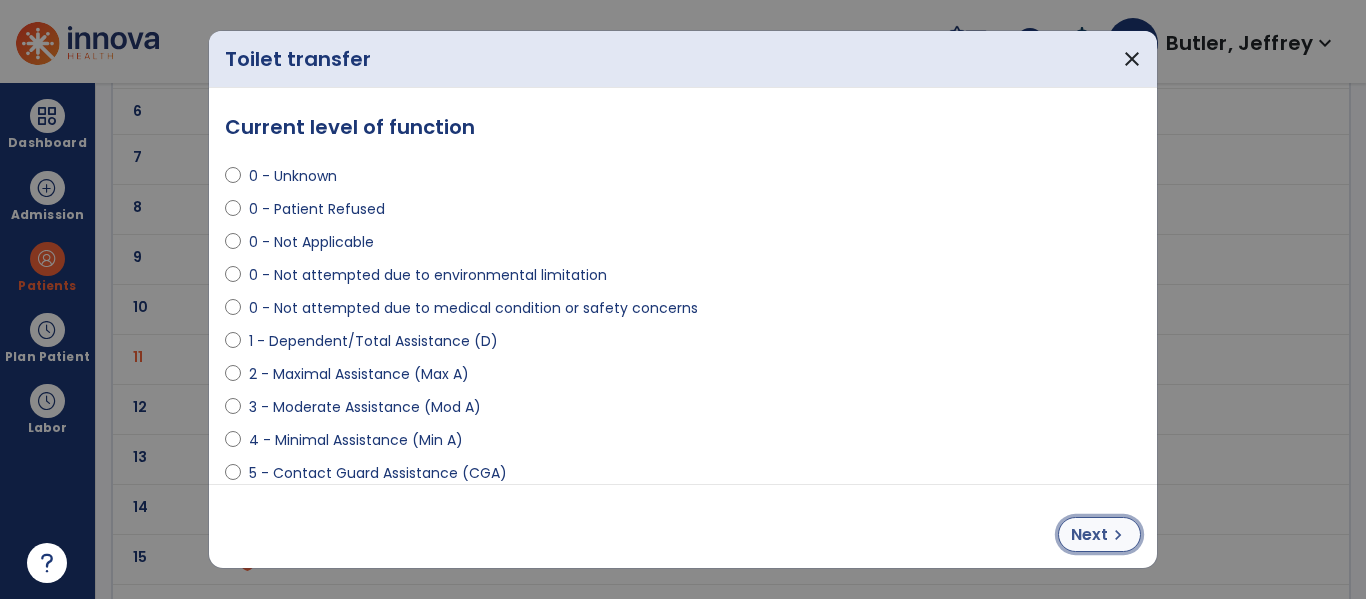 click on "Next  chevron_right" at bounding box center (1099, 534) 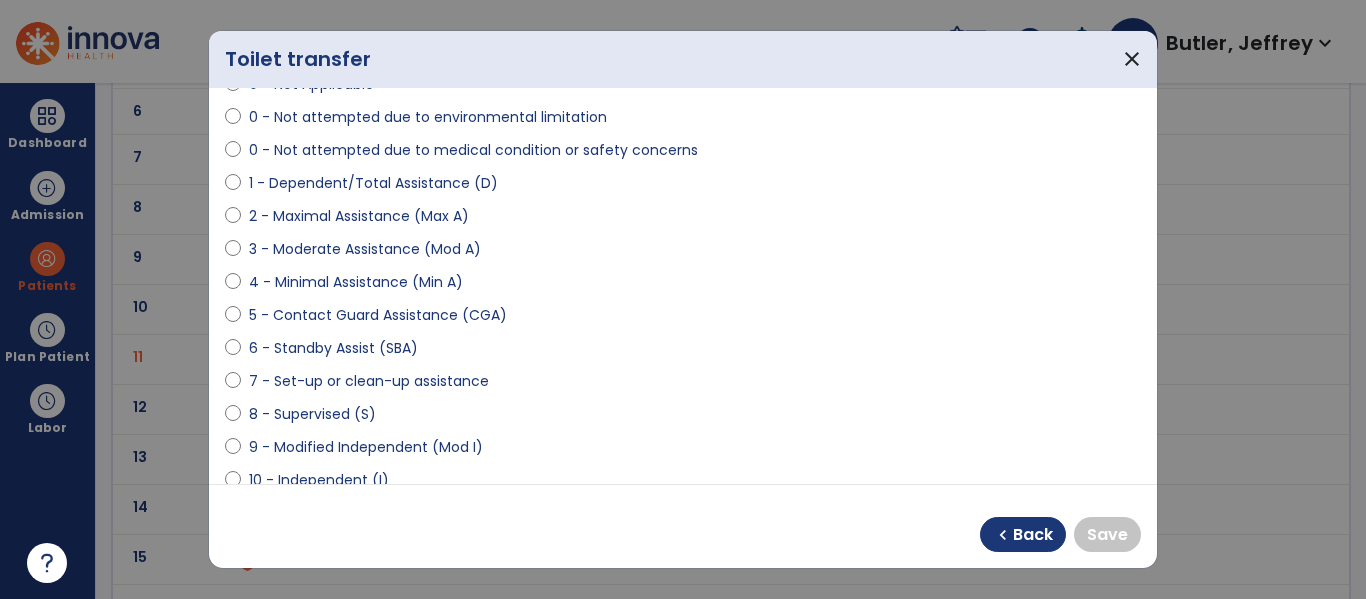 scroll, scrollTop: 166, scrollLeft: 0, axis: vertical 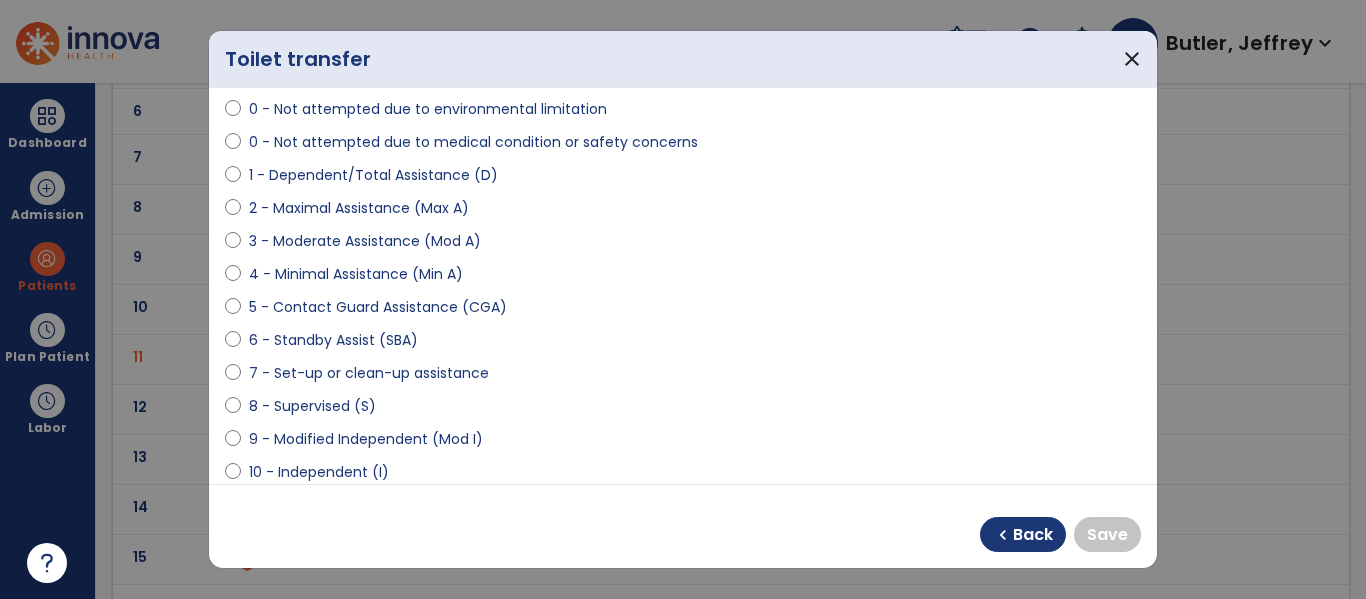 click on "9 - Modified Independent (Mod I)" at bounding box center (366, 439) 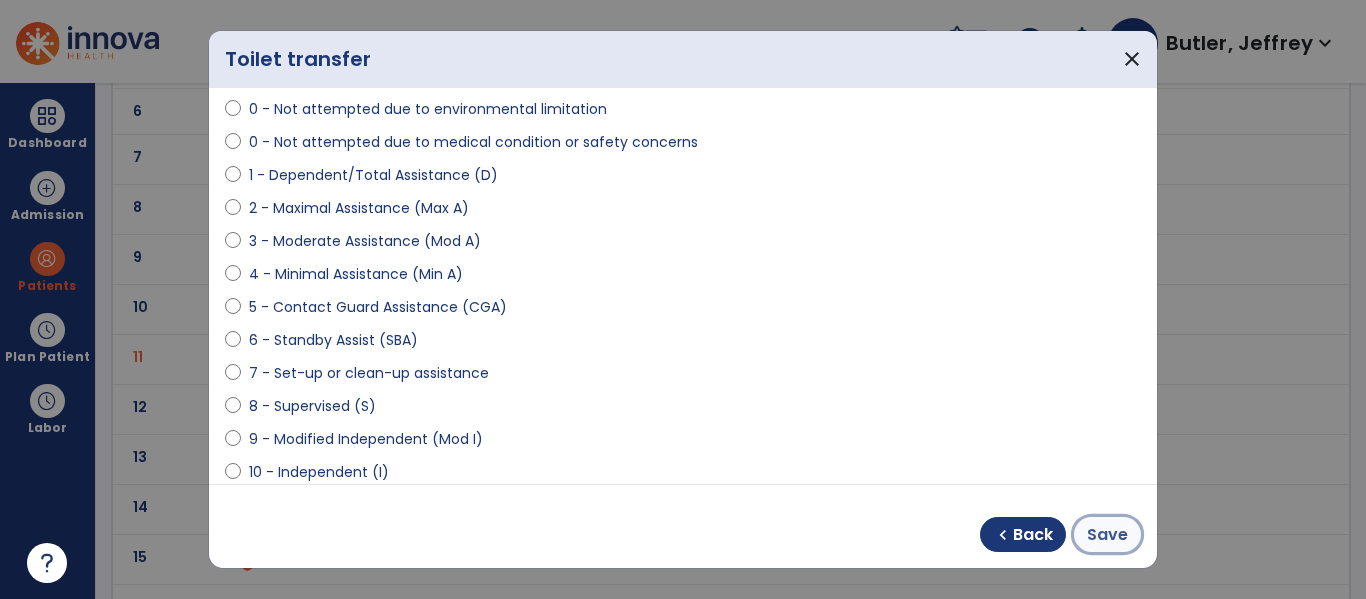 click on "Save" at bounding box center (1107, 535) 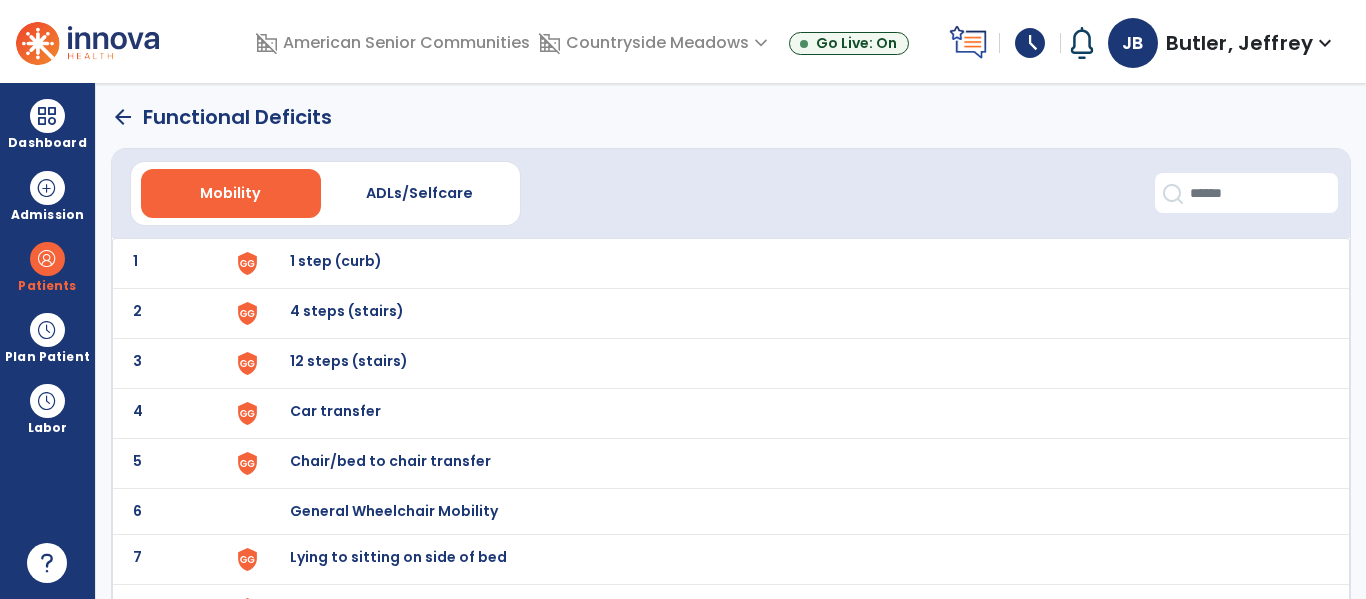 scroll, scrollTop: 0, scrollLeft: 0, axis: both 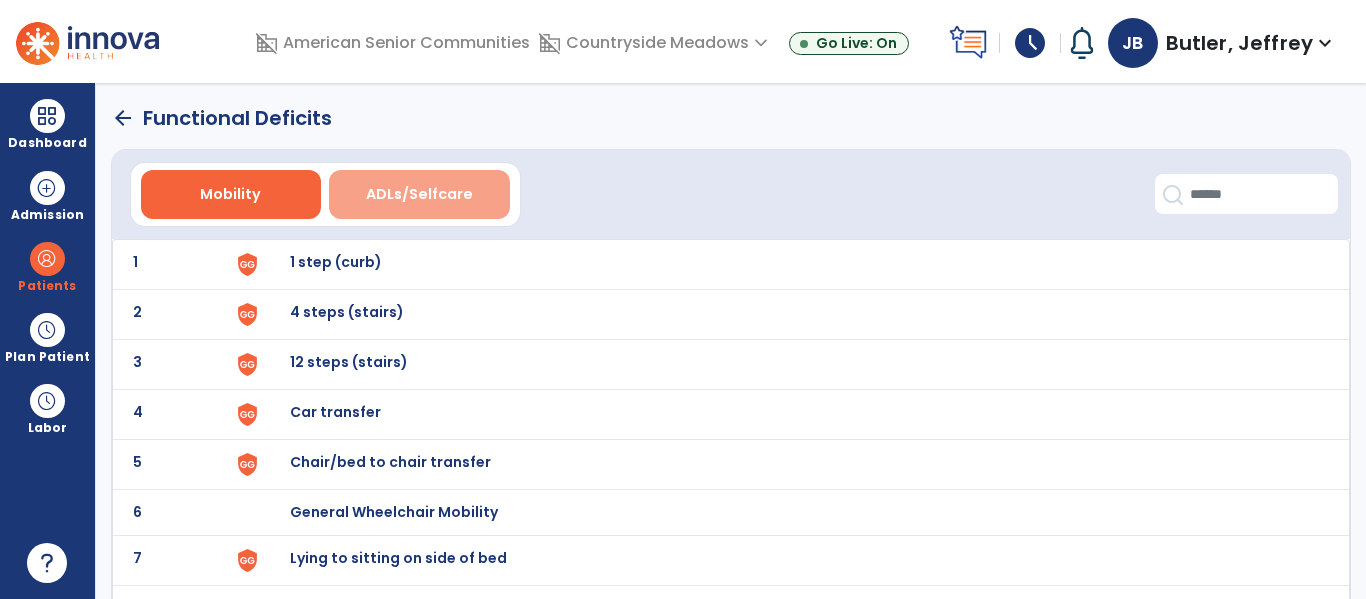 click on "ADLs/Selfcare" at bounding box center (419, 194) 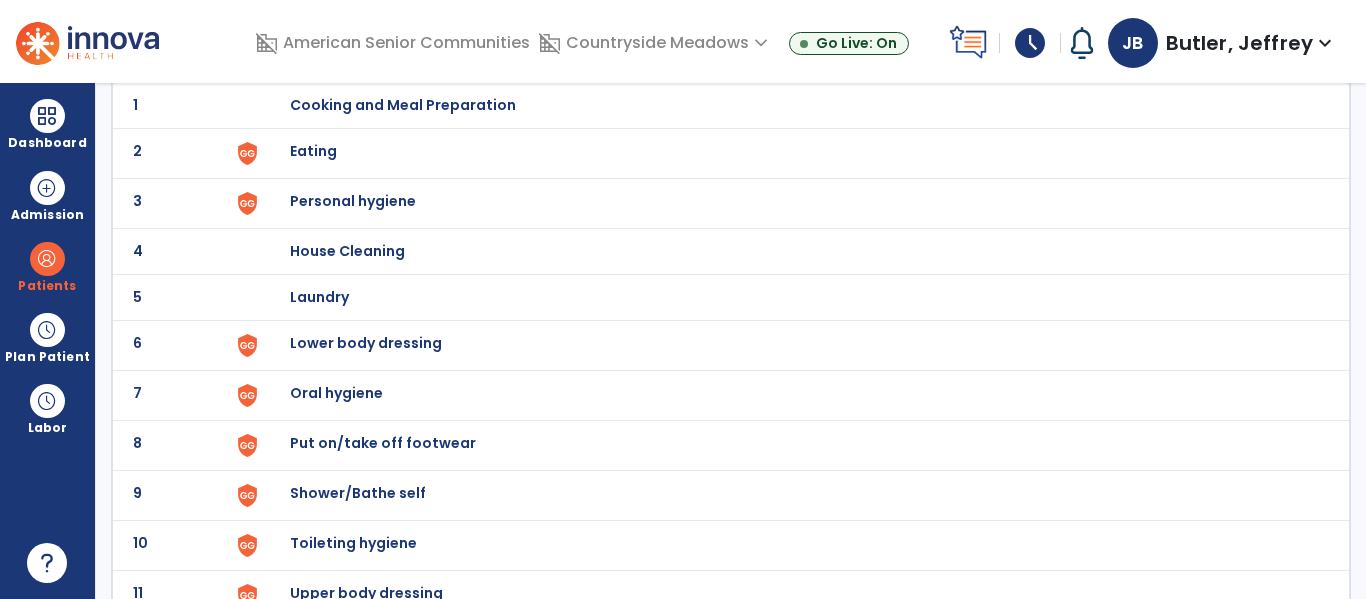 scroll, scrollTop: 159, scrollLeft: 0, axis: vertical 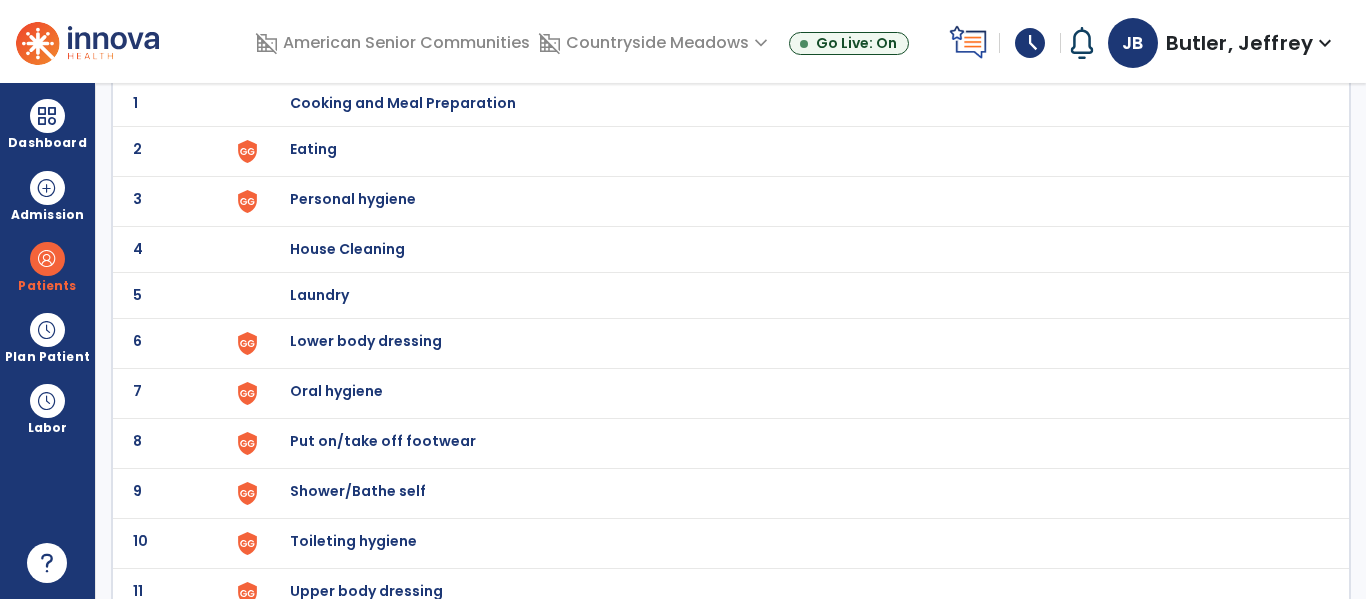 click on "Lower body dressing" at bounding box center [789, 103] 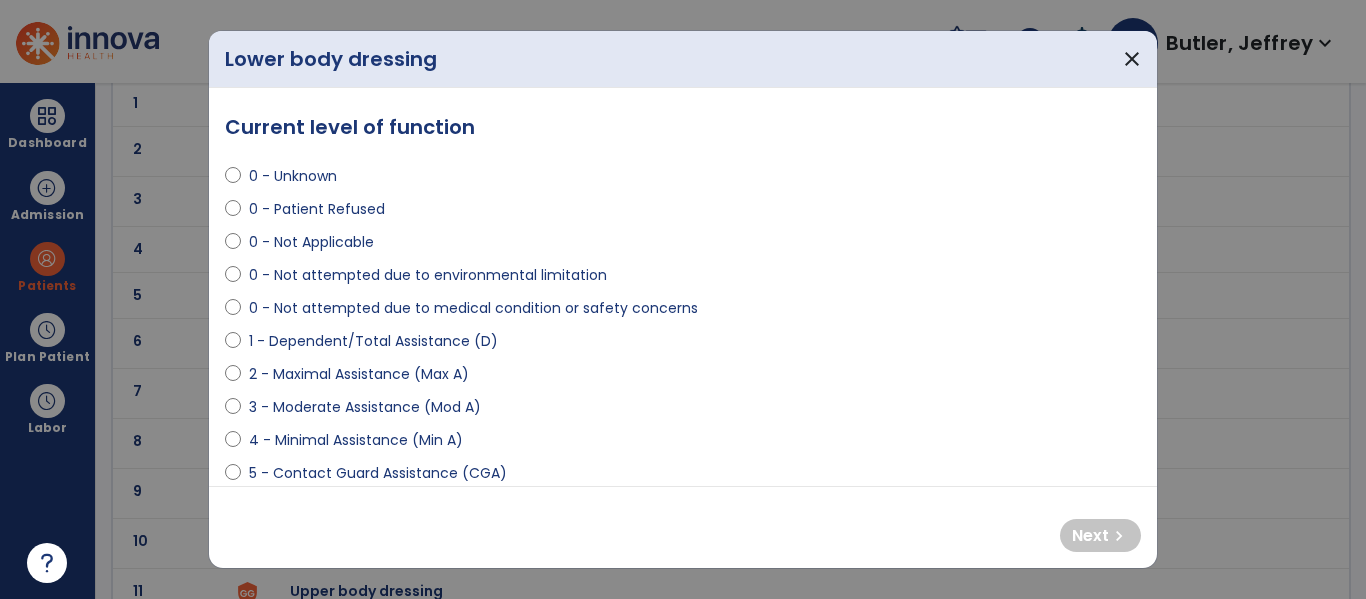 click on "2 - Maximal Assistance (Max A)" at bounding box center (359, 374) 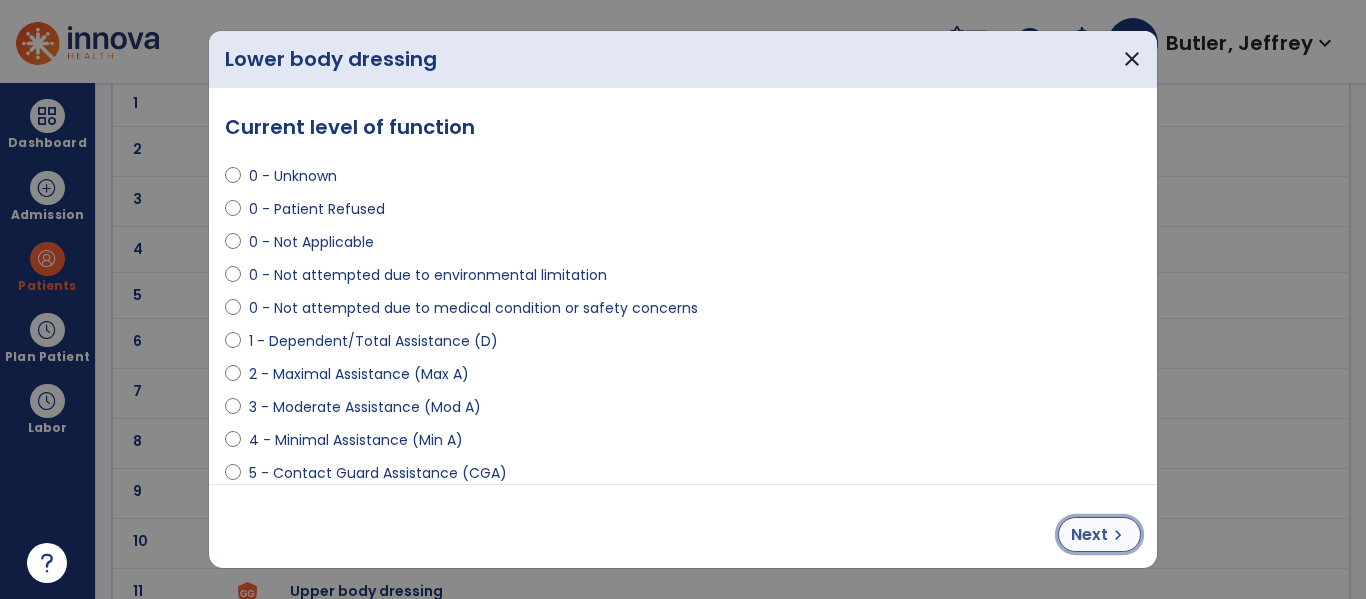 click on "chevron_right" at bounding box center (1118, 535) 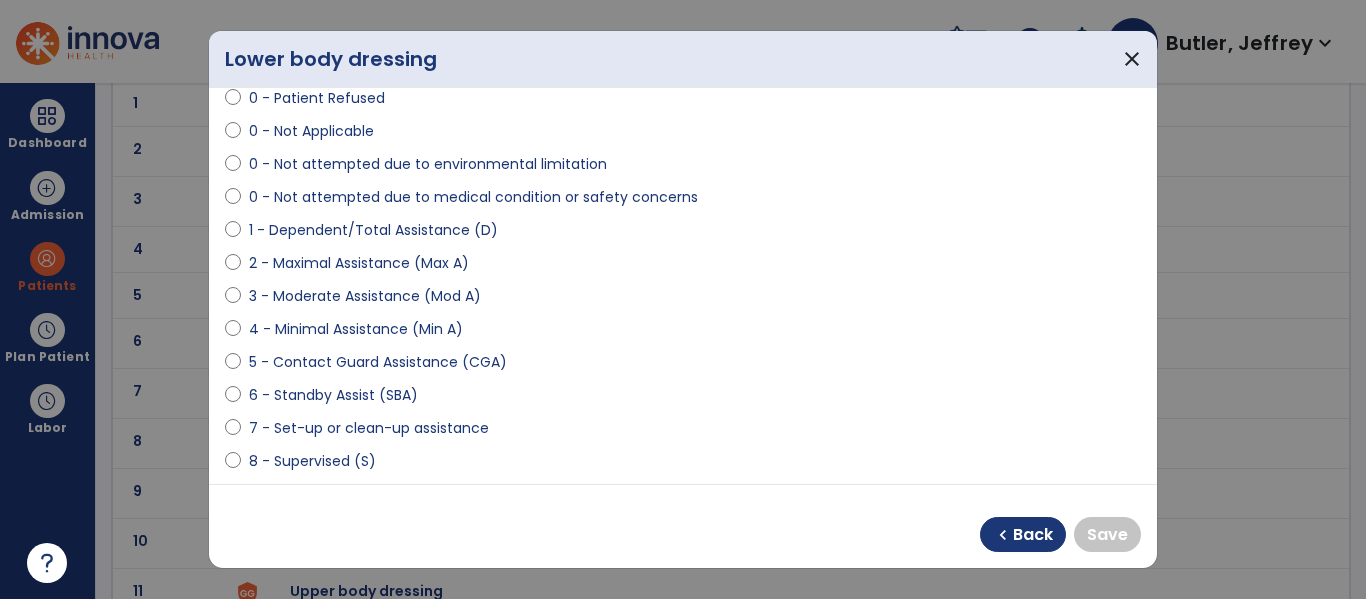 scroll, scrollTop: 154, scrollLeft: 0, axis: vertical 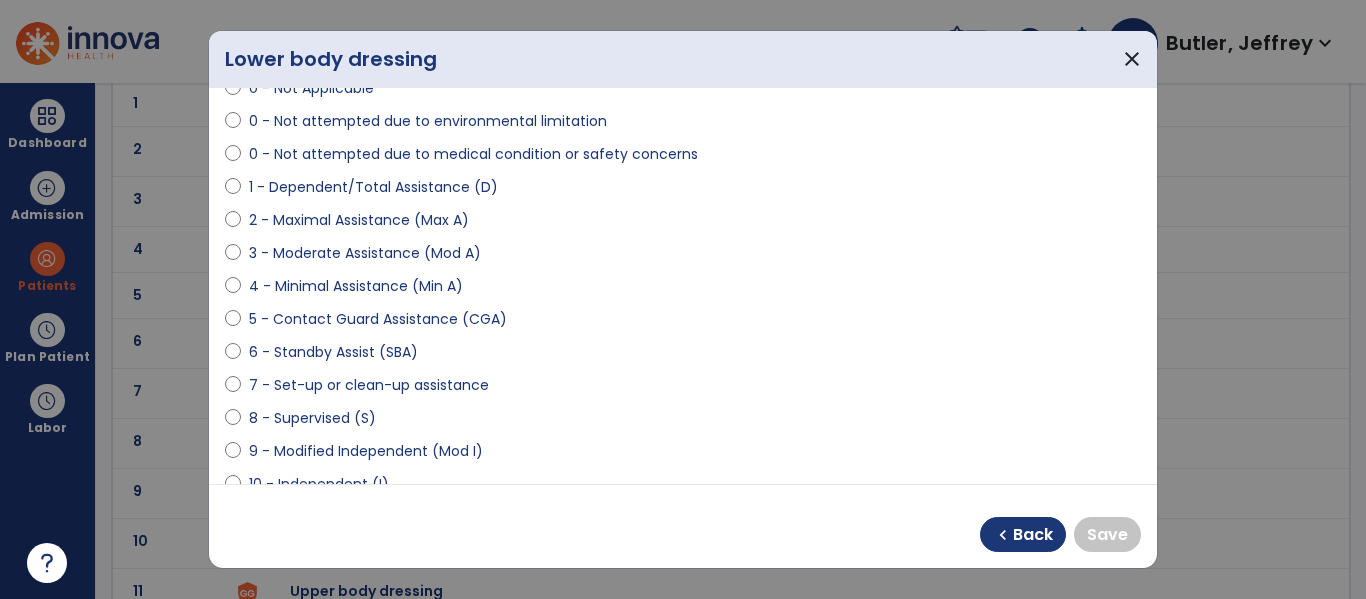 click on "9 - Modified Independent (Mod I)" at bounding box center (366, 451) 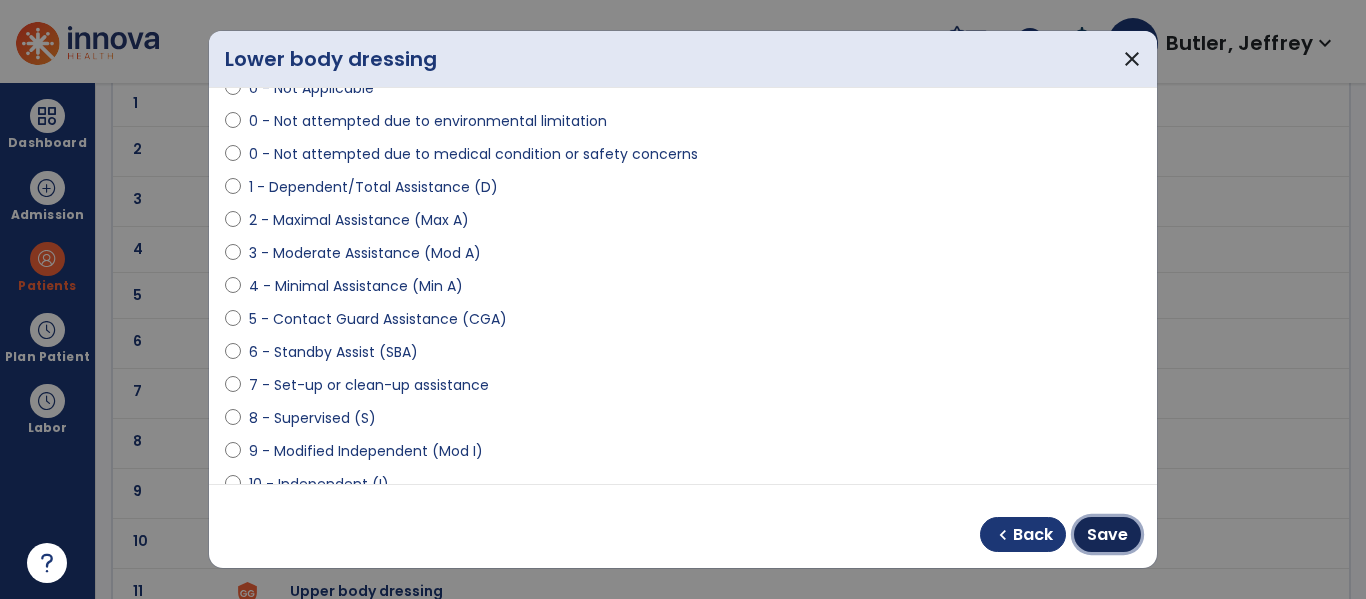 click on "Save" at bounding box center [1107, 534] 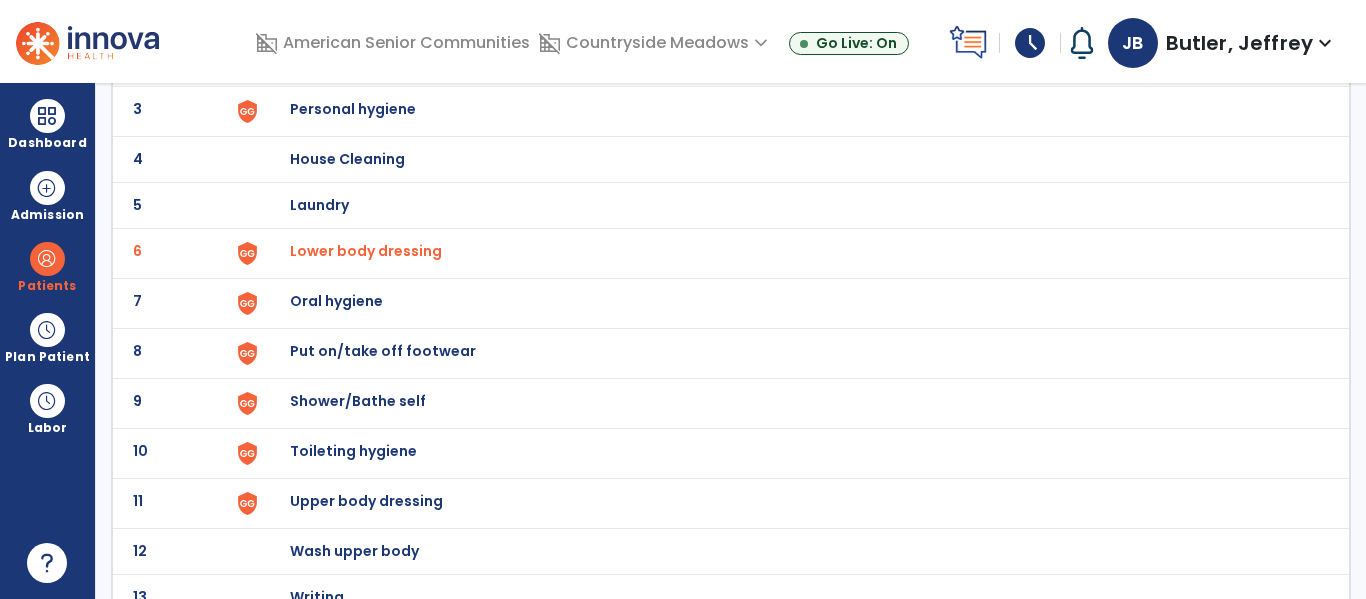 scroll, scrollTop: 238, scrollLeft: 0, axis: vertical 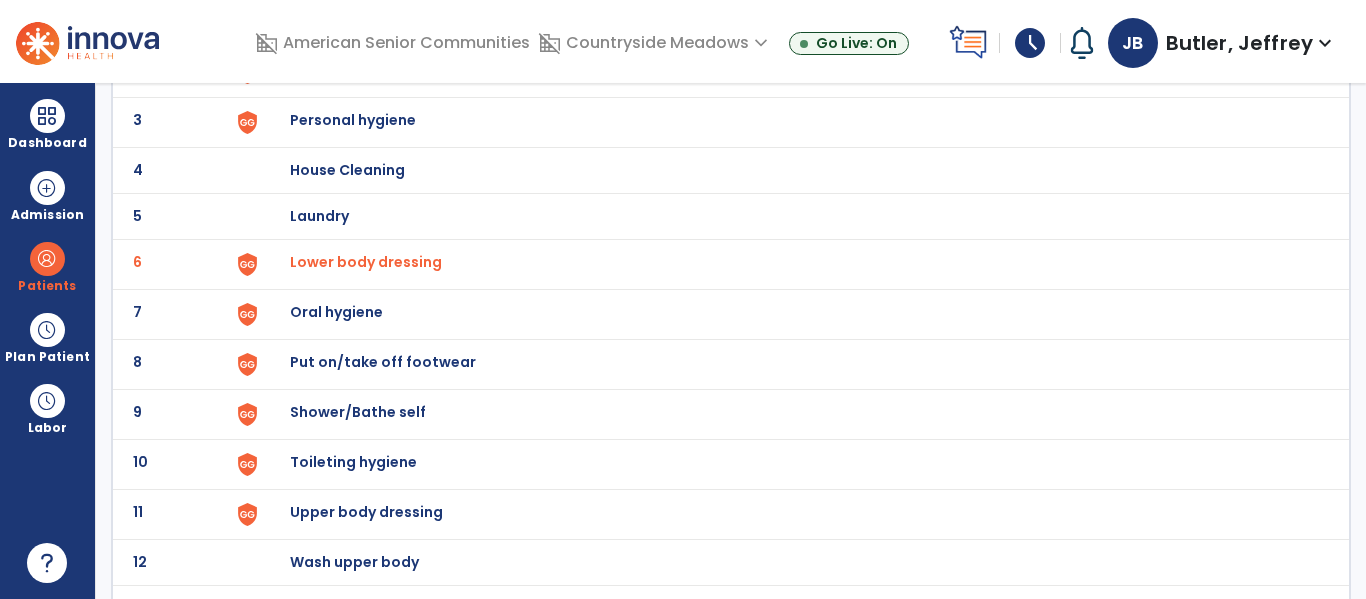 click on "Put on/take off footwear" at bounding box center [789, 24] 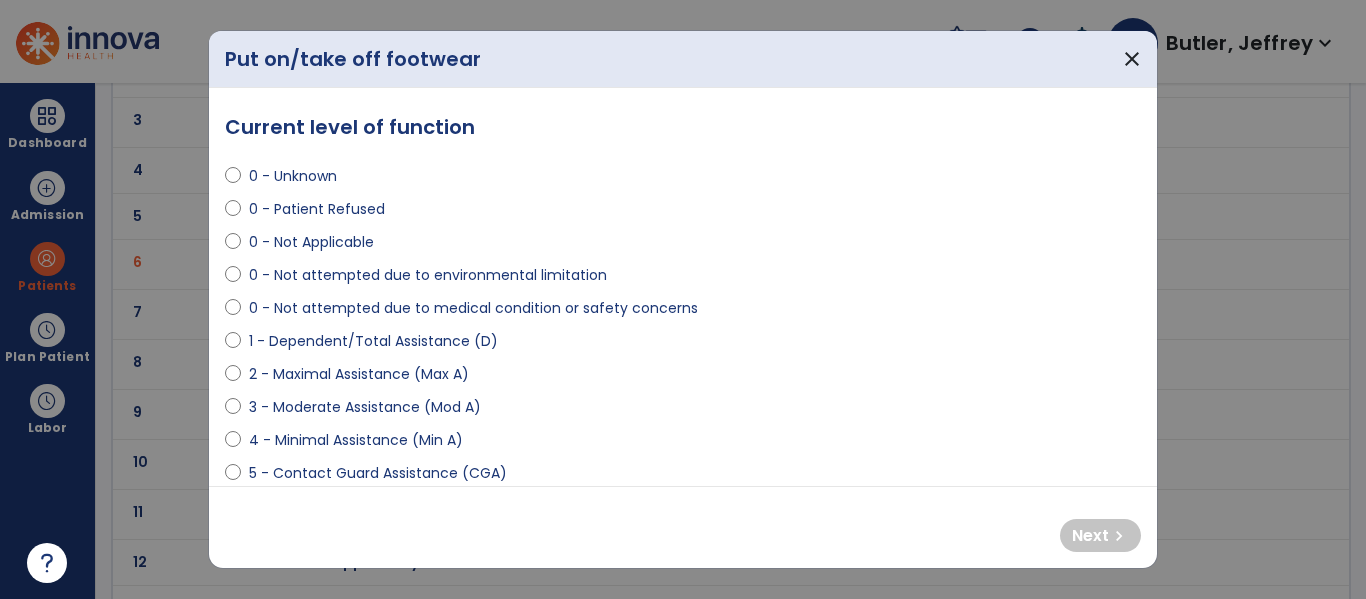 click on "2 - Maximal Assistance (Max A)" at bounding box center (359, 374) 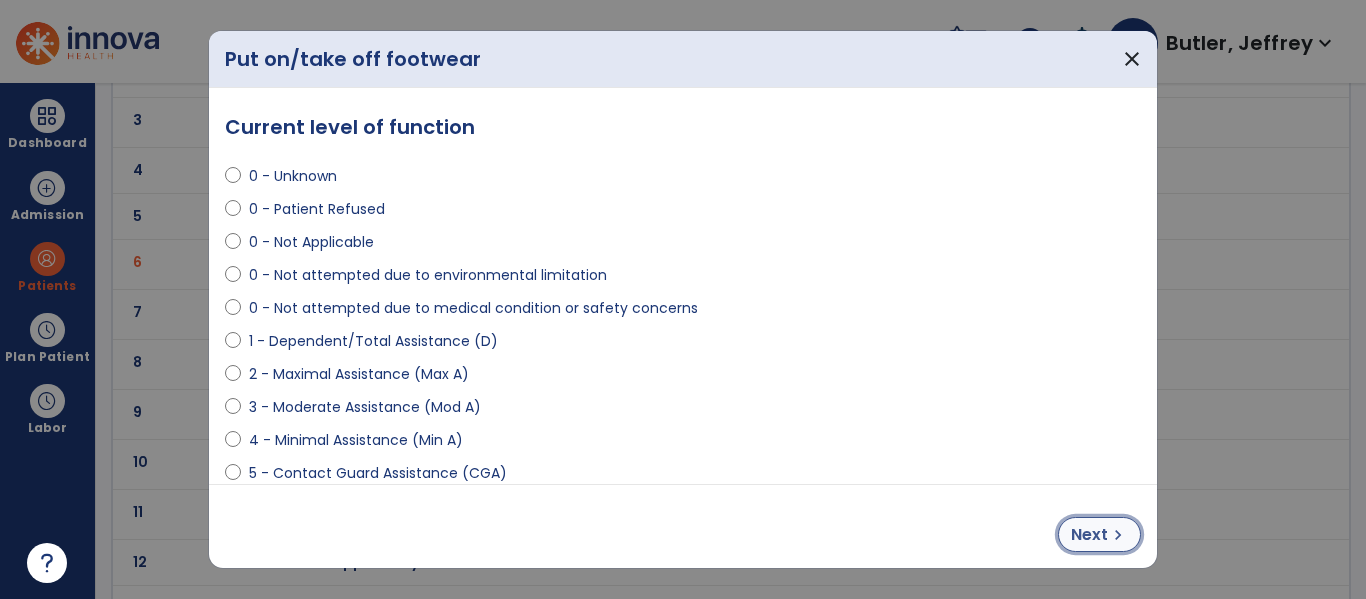 click on "Next" at bounding box center (1089, 535) 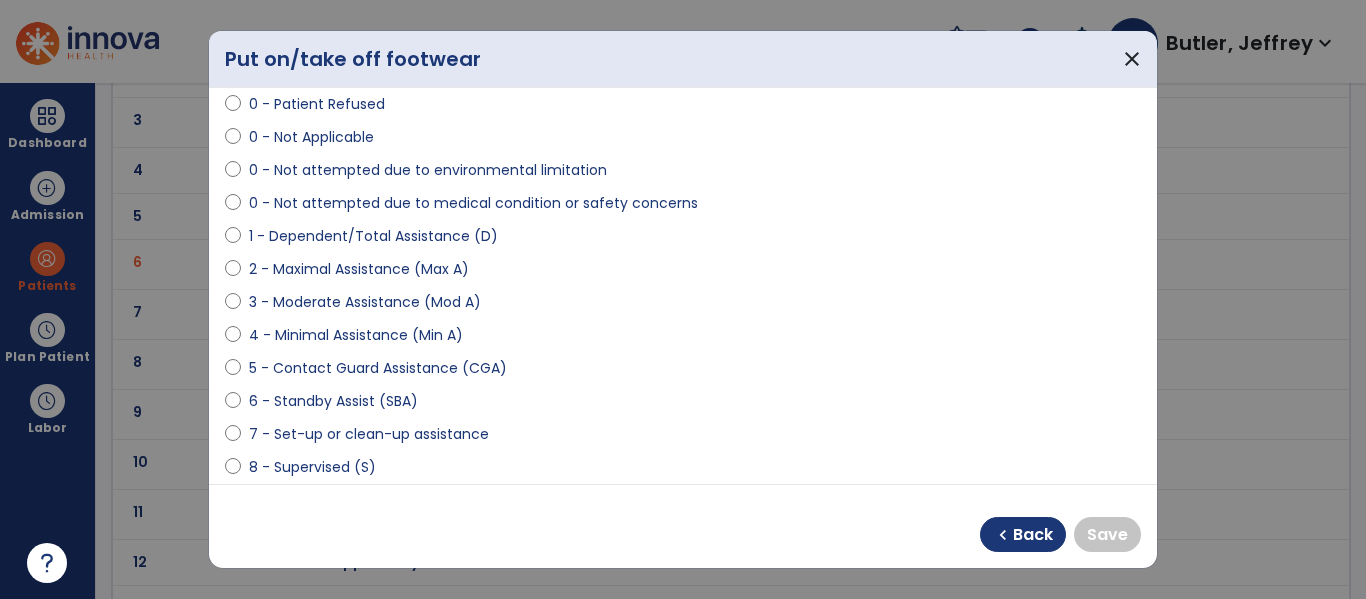 scroll, scrollTop: 141, scrollLeft: 0, axis: vertical 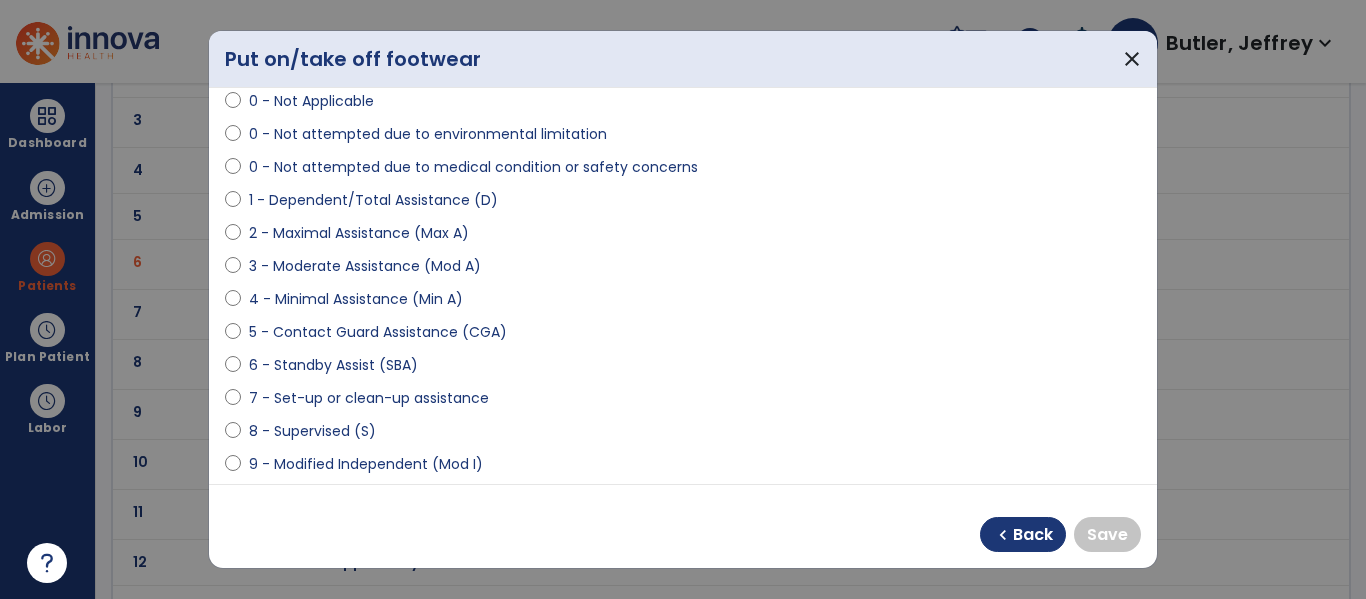 click on "9 - Modified Independent (Mod I)" at bounding box center (366, 464) 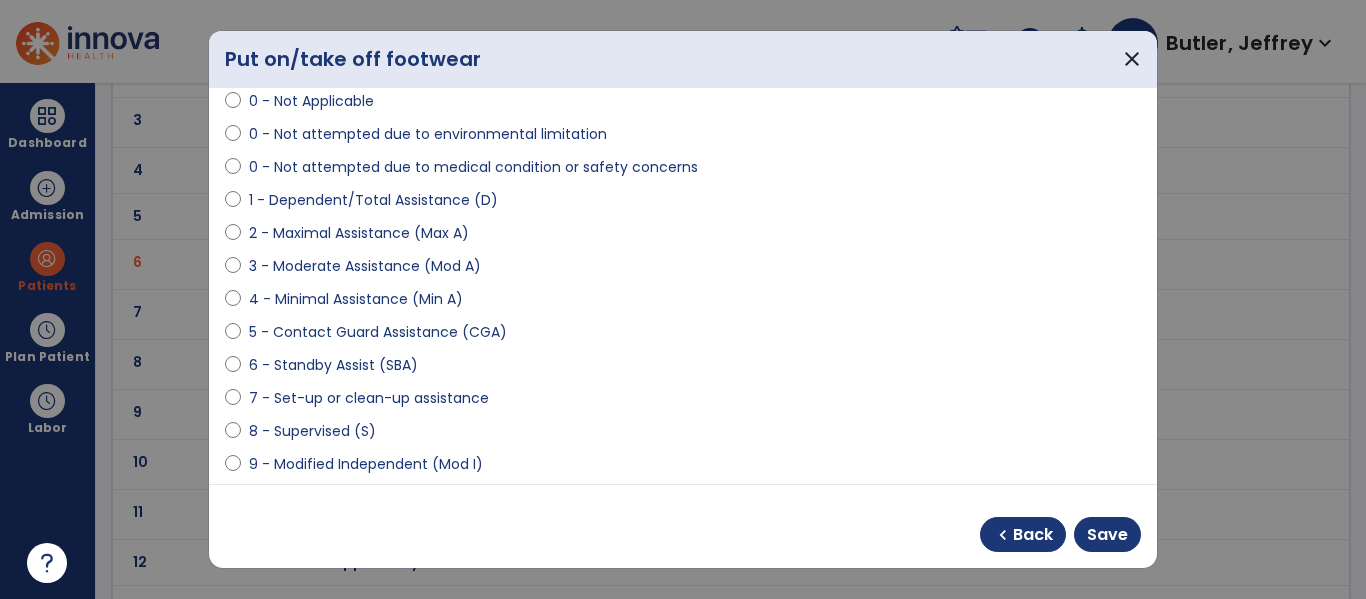 click on "chevron_left  Back Save" at bounding box center (683, 526) 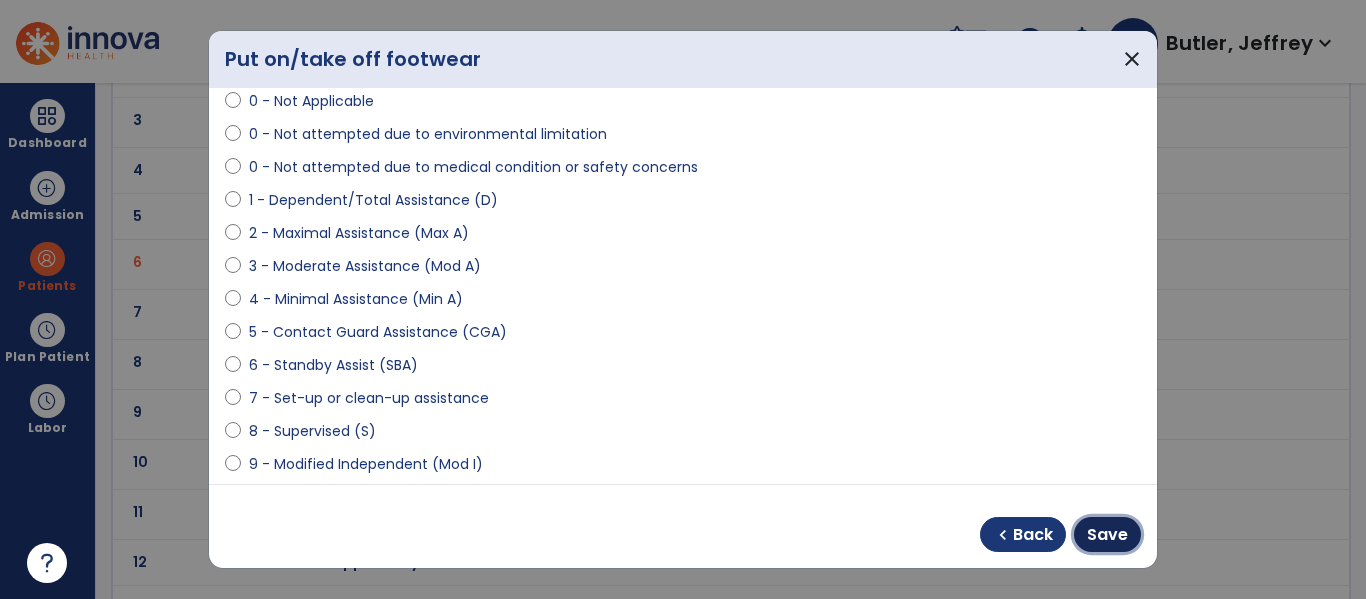 click on "Save" at bounding box center [1107, 535] 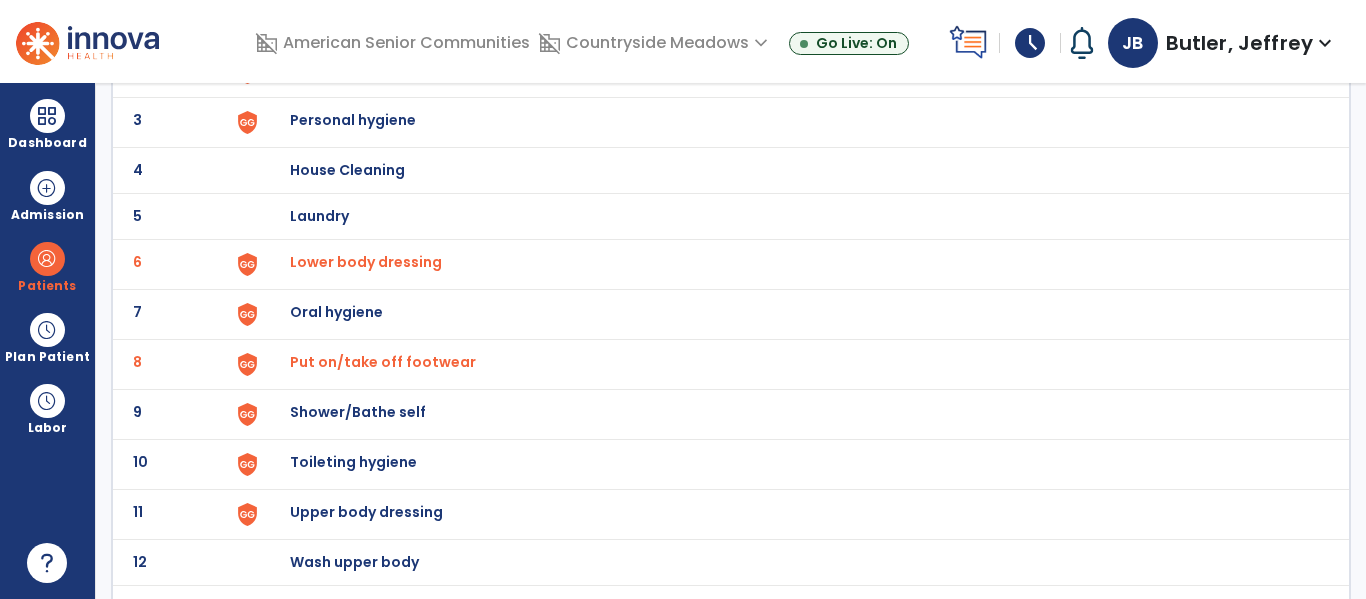 click on "Shower/Bathe self" at bounding box center (789, 24) 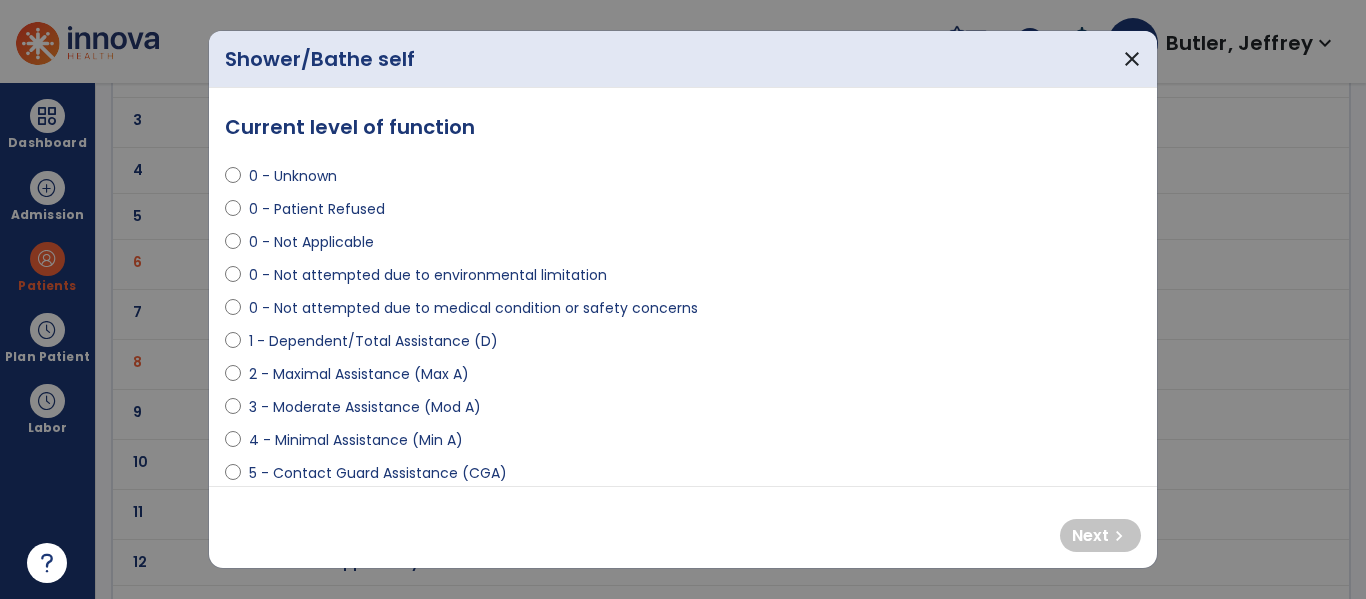 click on "2 - Maximal Assistance (Max A)" at bounding box center [359, 374] 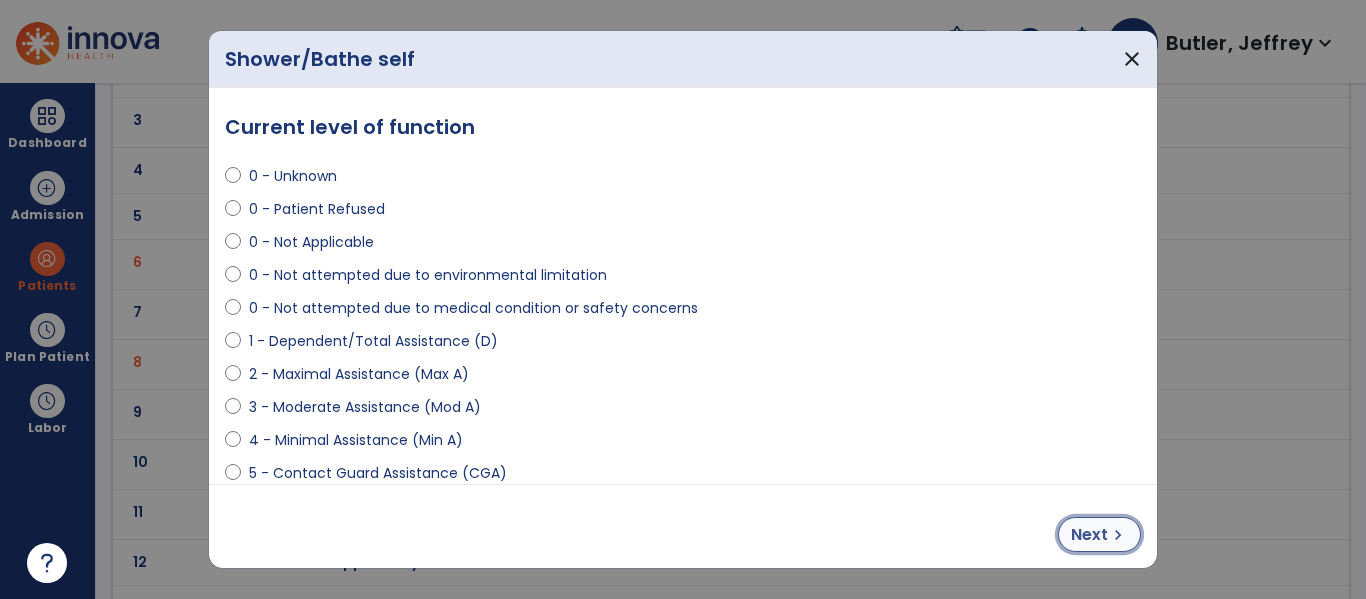 click on "chevron_right" at bounding box center [1118, 535] 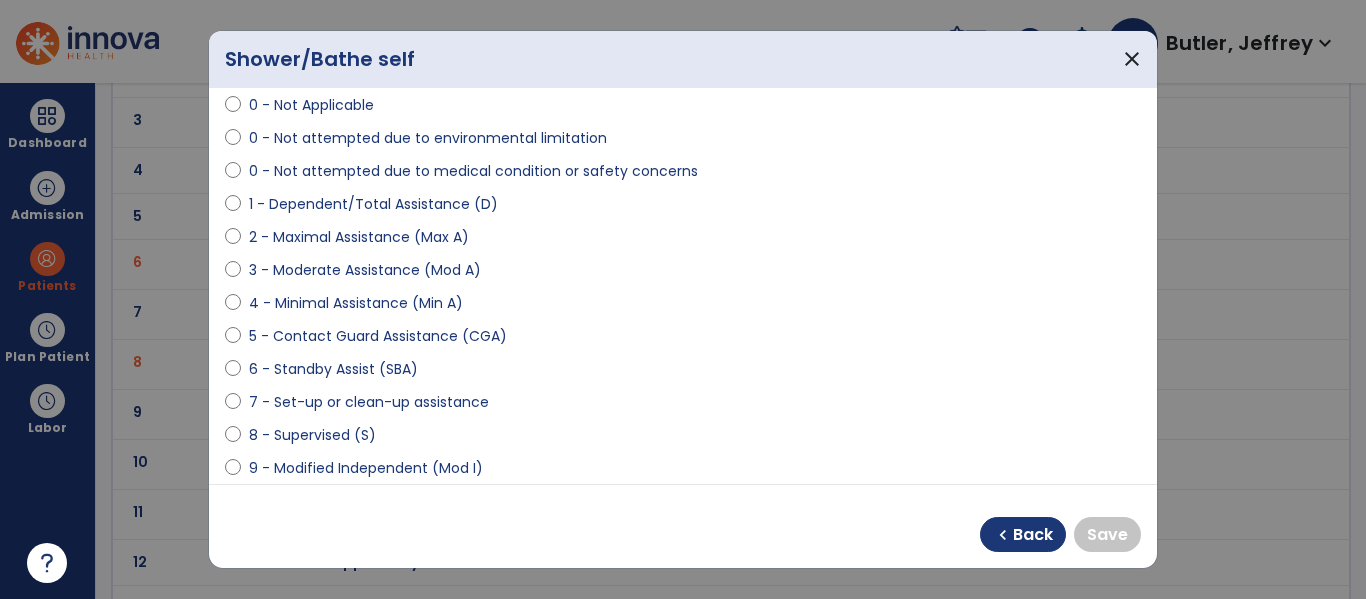 scroll, scrollTop: 147, scrollLeft: 0, axis: vertical 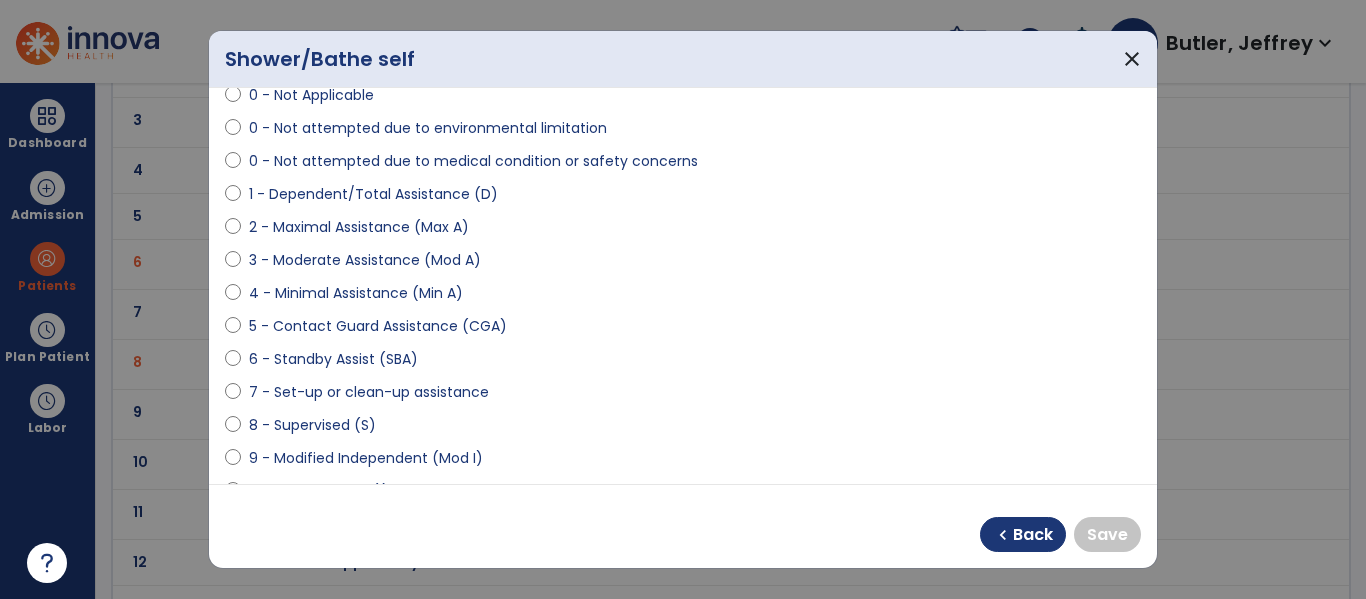 click on "5 - Contact Guard Assistance (CGA)" at bounding box center [378, 326] 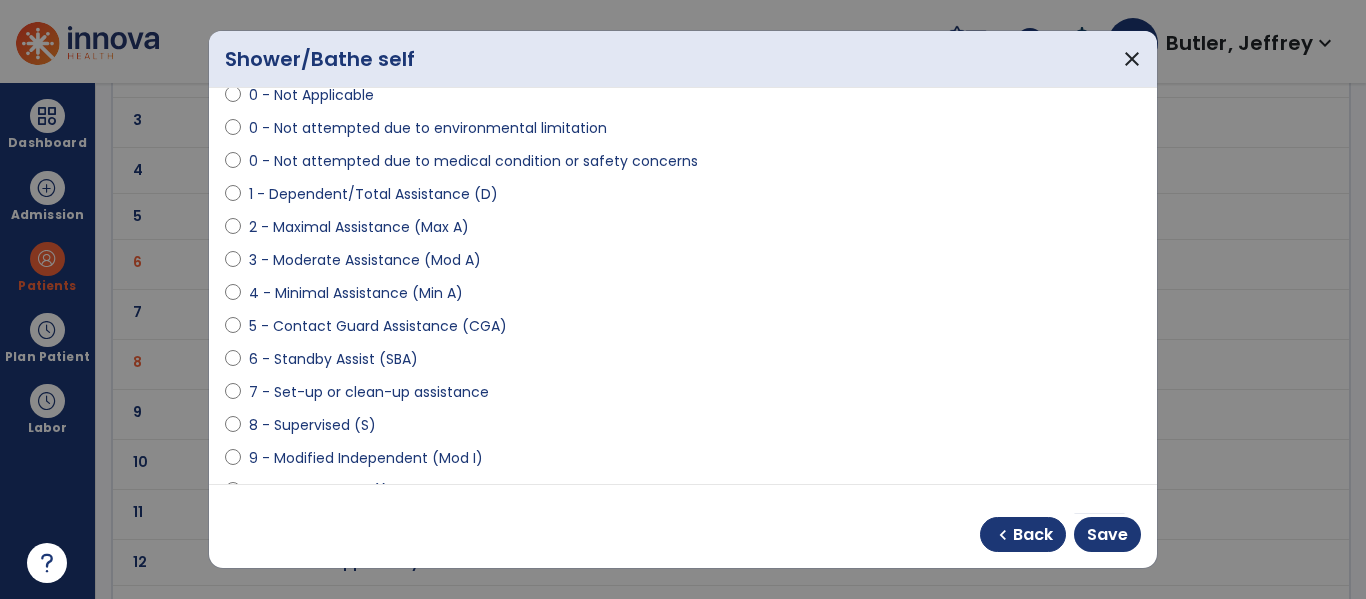 click on "9 - Modified Independent (Mod I)" at bounding box center (366, 458) 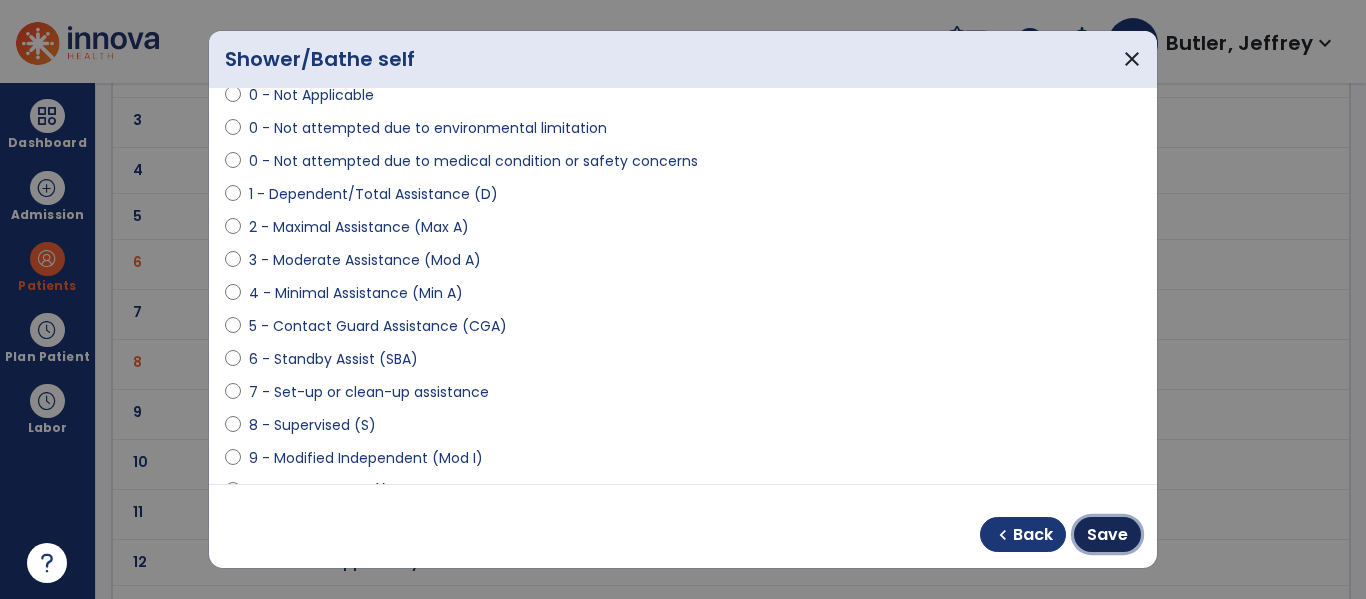 click on "Save" at bounding box center (1107, 535) 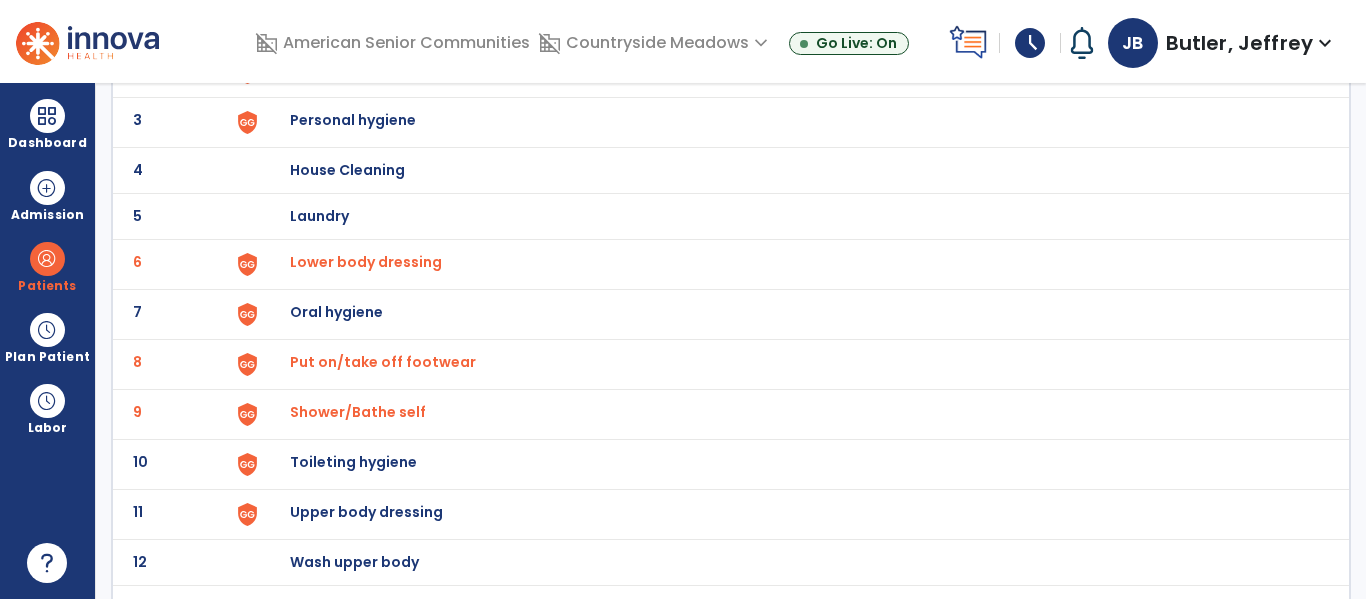 scroll, scrollTop: 272, scrollLeft: 0, axis: vertical 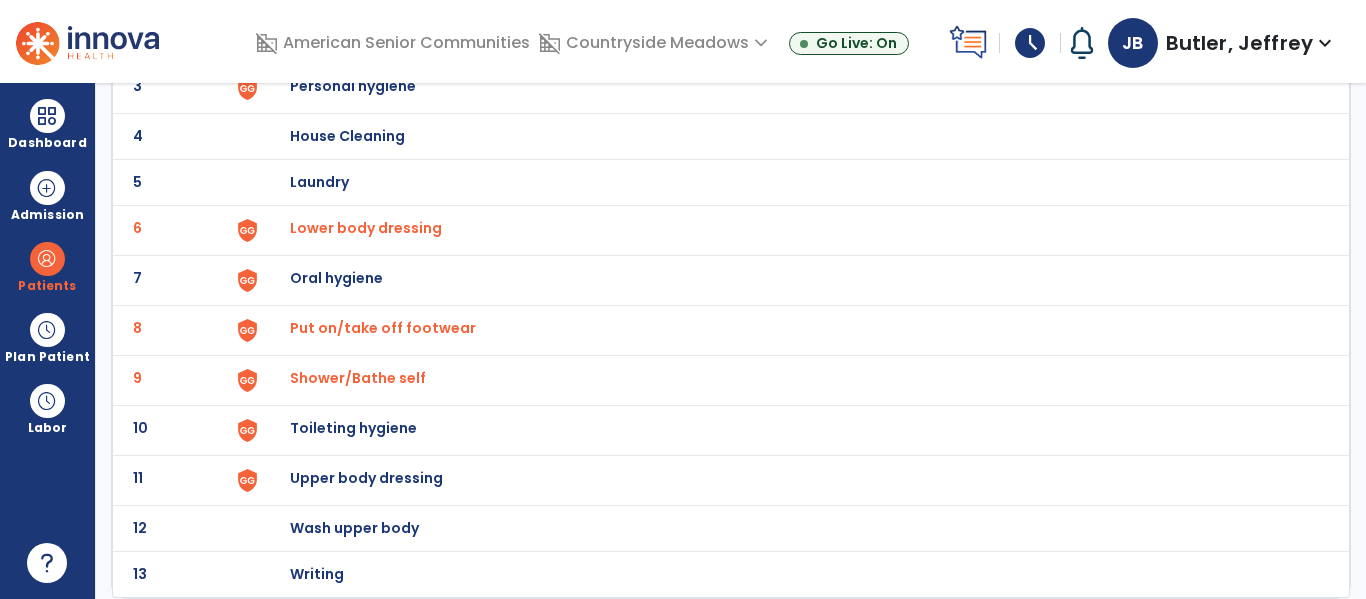 click on "Toileting hygiene" at bounding box center [789, -10] 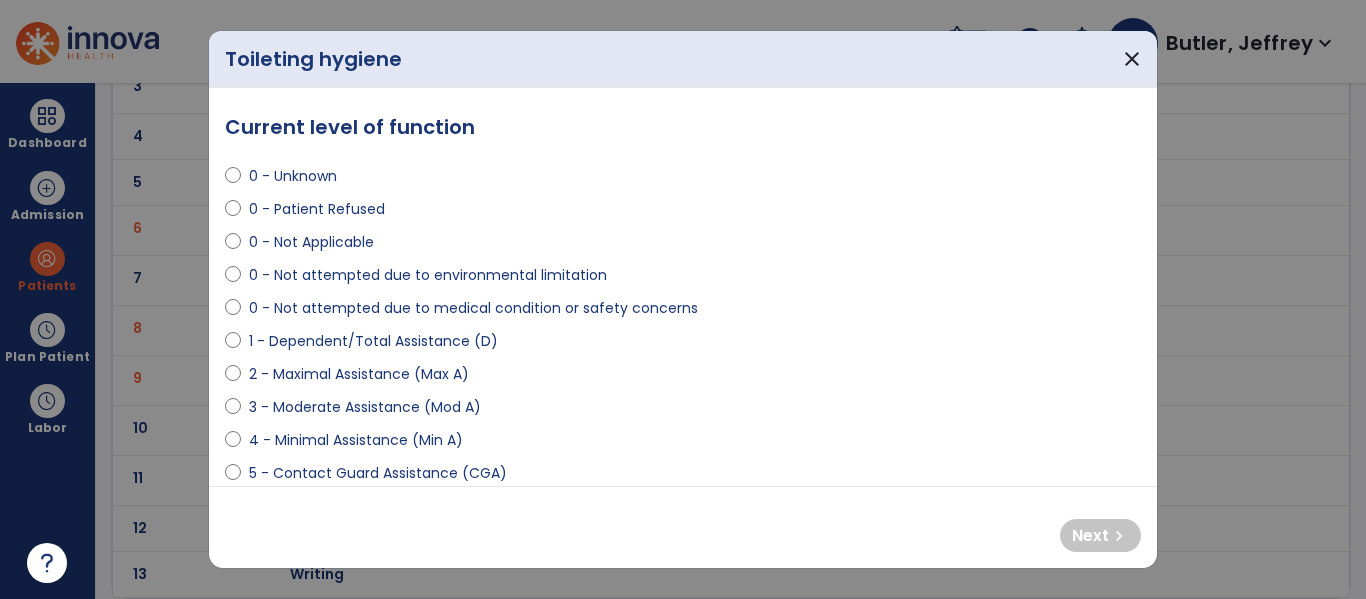 click on "2 - Maximal Assistance (Max A)" at bounding box center [359, 374] 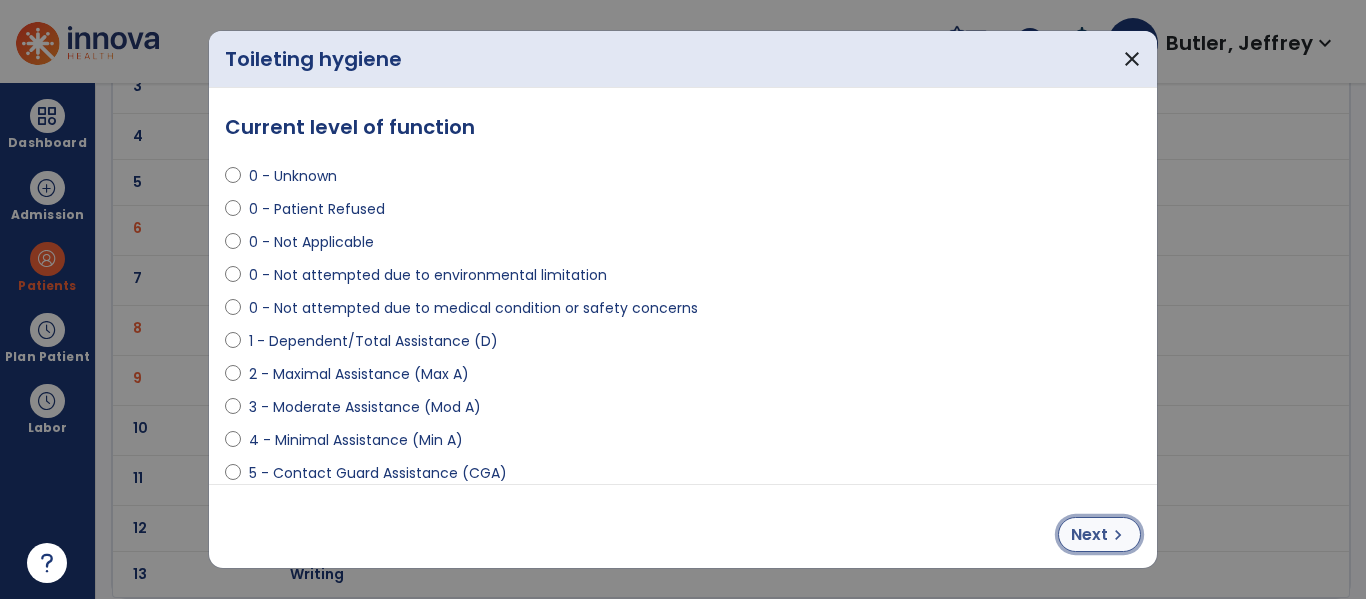 click on "Next  chevron_right" at bounding box center [1099, 534] 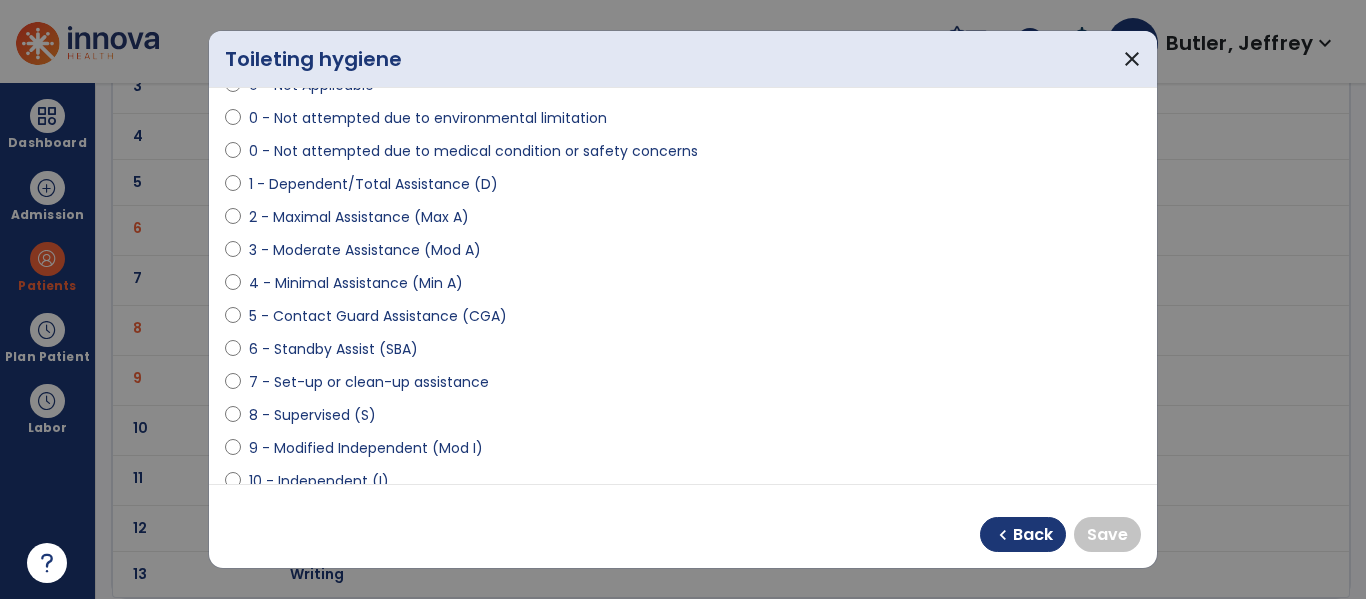 scroll, scrollTop: 170, scrollLeft: 0, axis: vertical 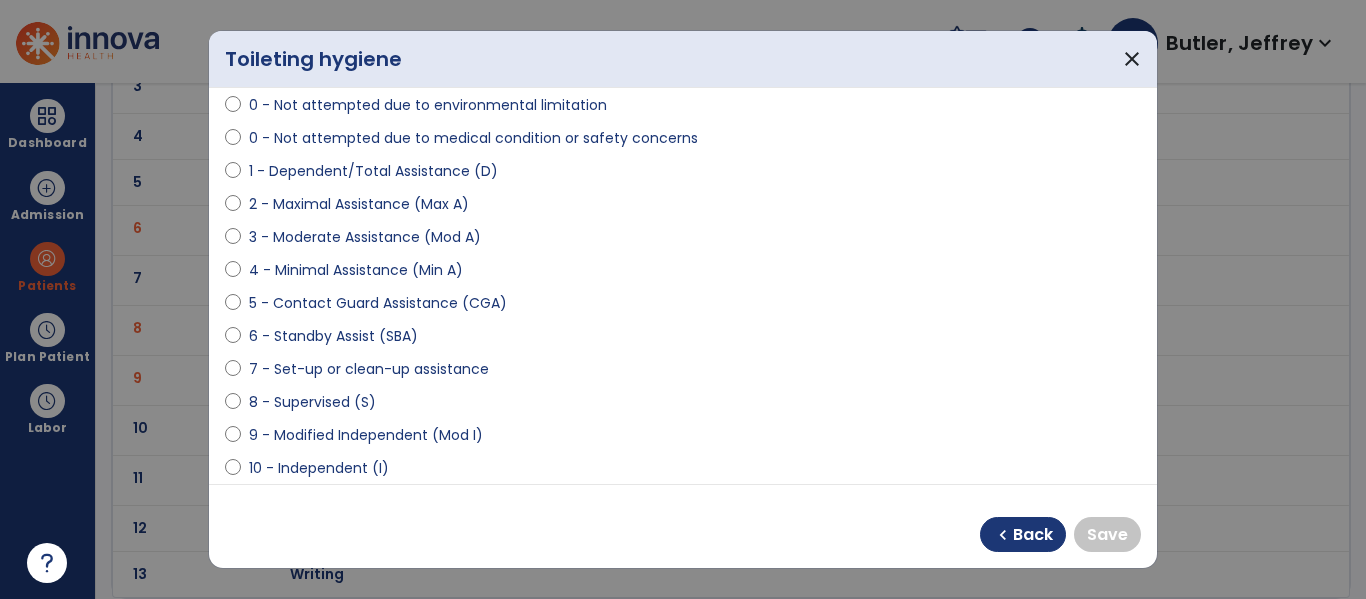 click on "9 - Modified Independent (Mod I)" at bounding box center (366, 435) 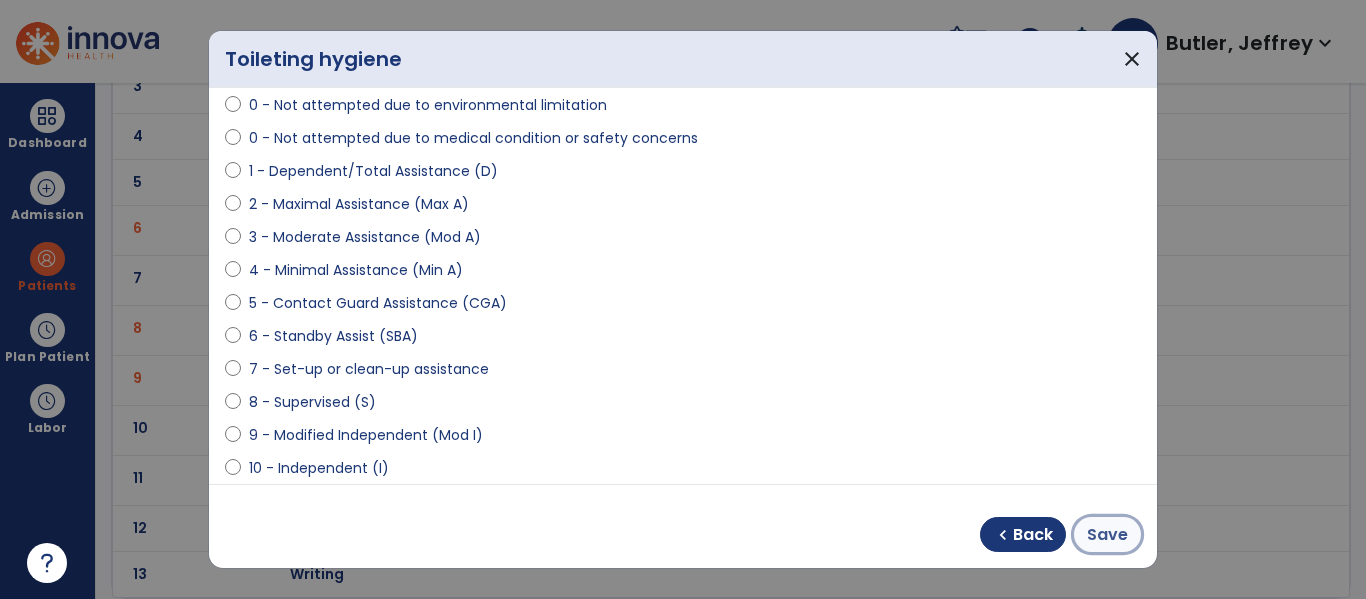 click on "Save" at bounding box center (1107, 535) 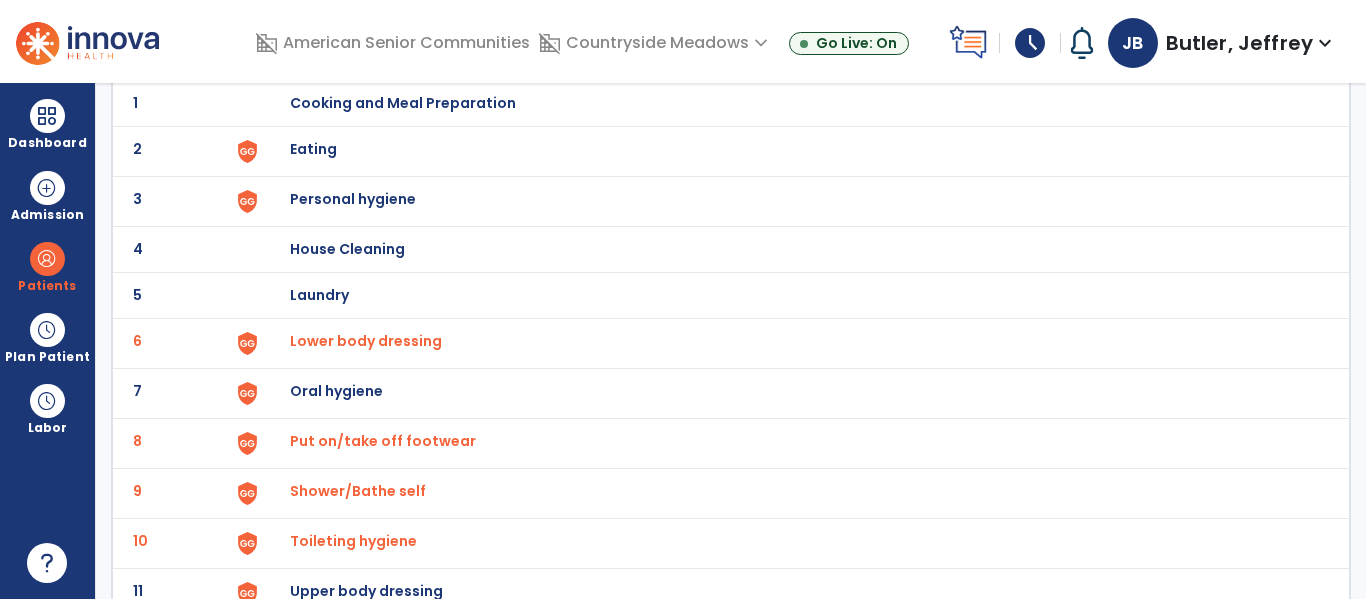 scroll, scrollTop: 0, scrollLeft: 0, axis: both 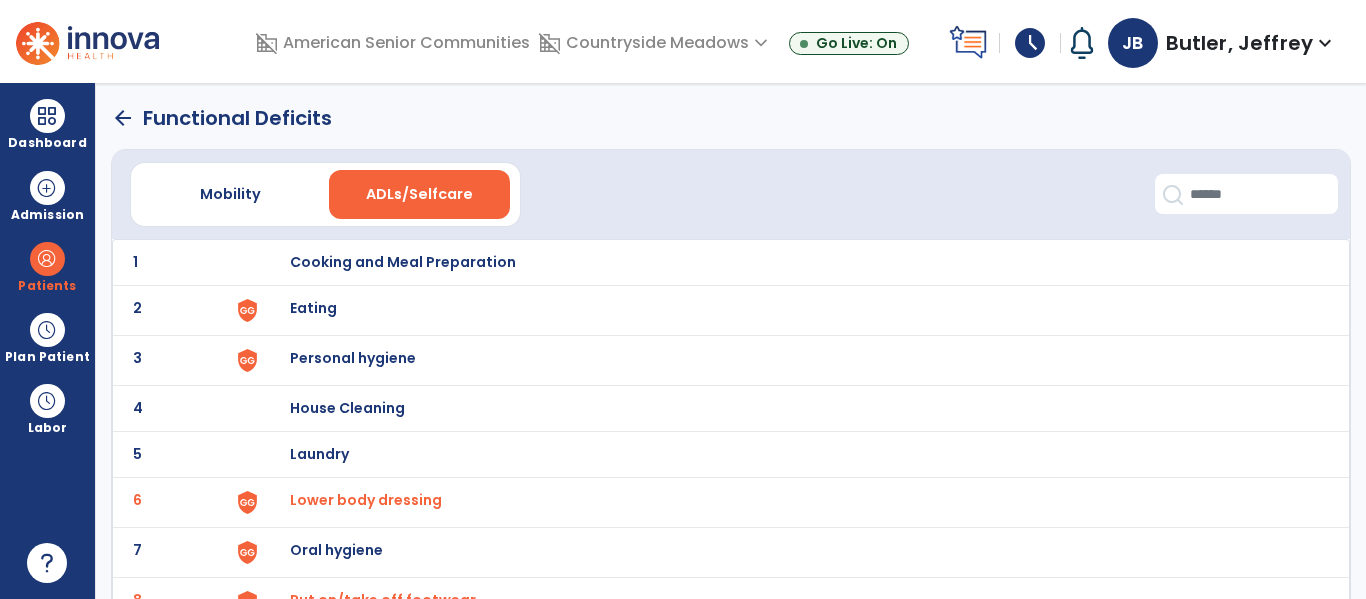 click on "arrow_back" 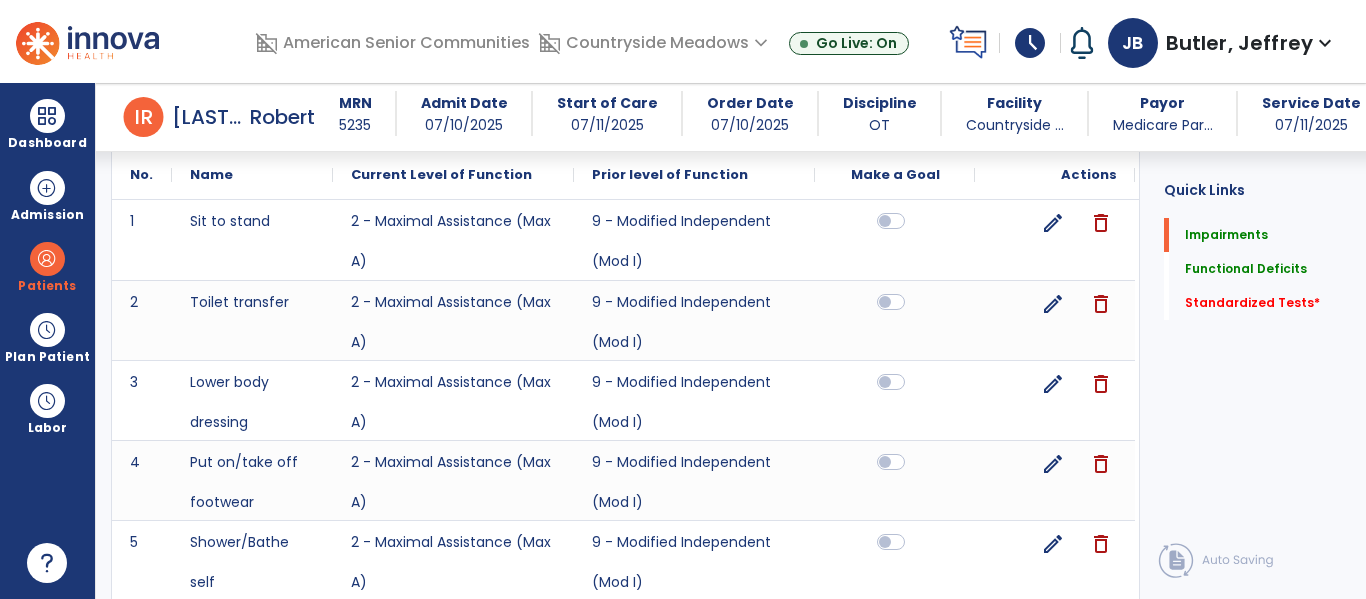 scroll, scrollTop: 855, scrollLeft: 0, axis: vertical 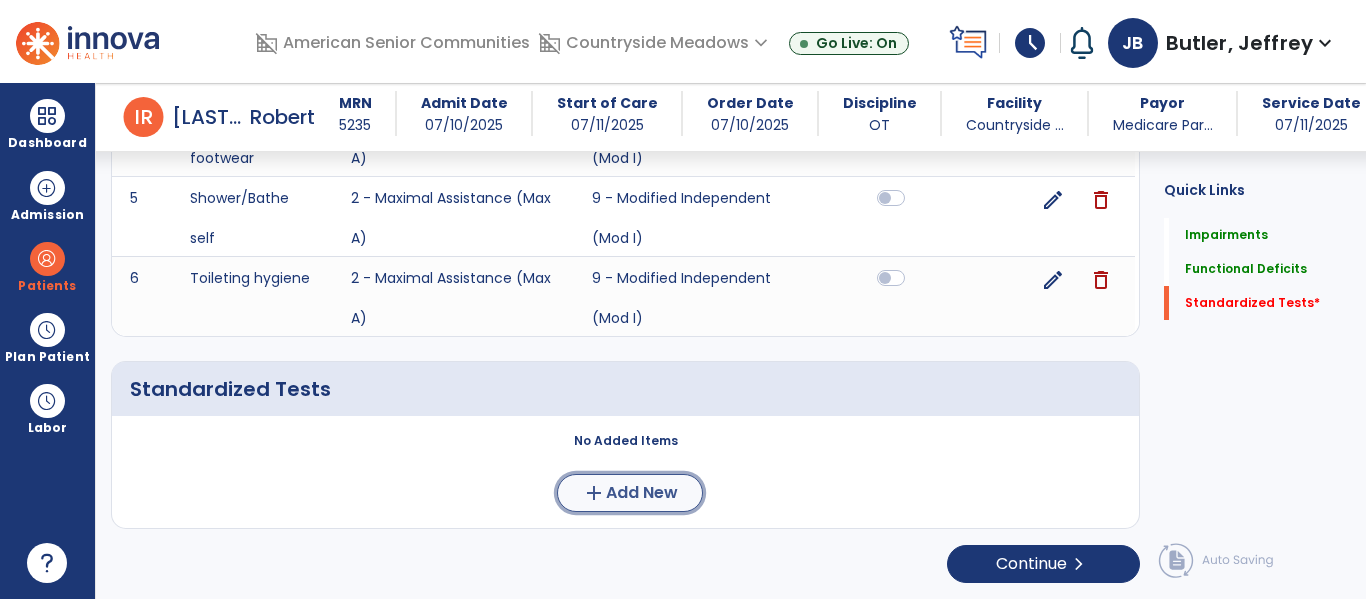 click on "Add New" 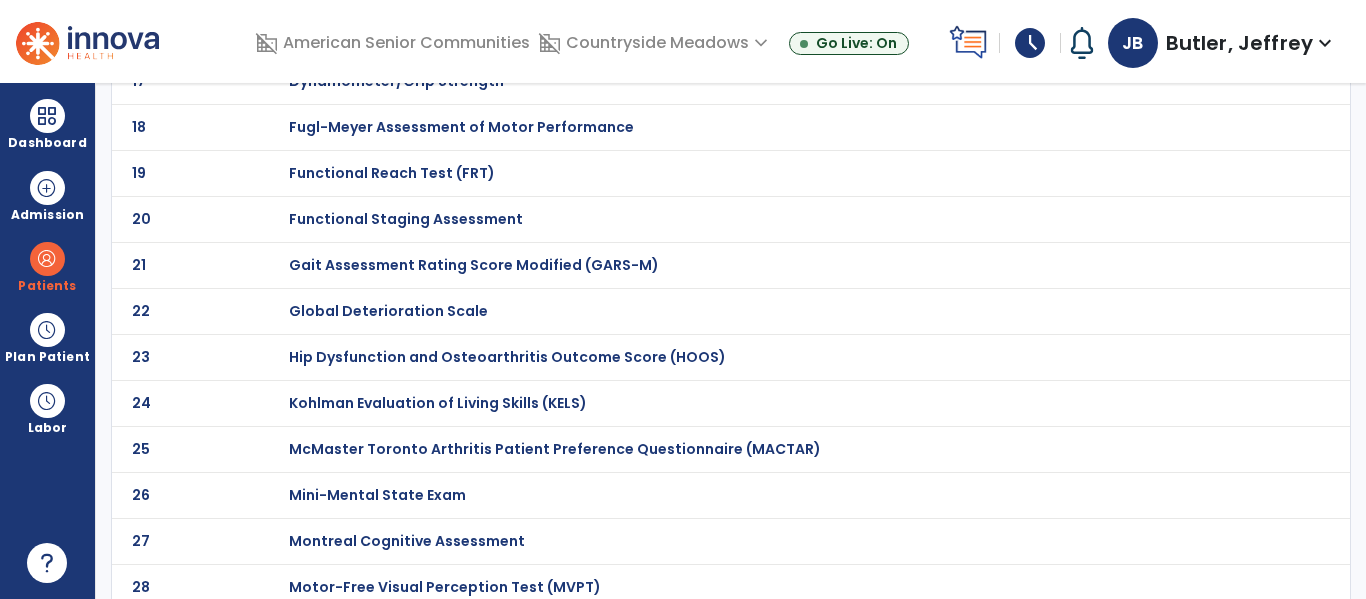 scroll, scrollTop: 0, scrollLeft: 0, axis: both 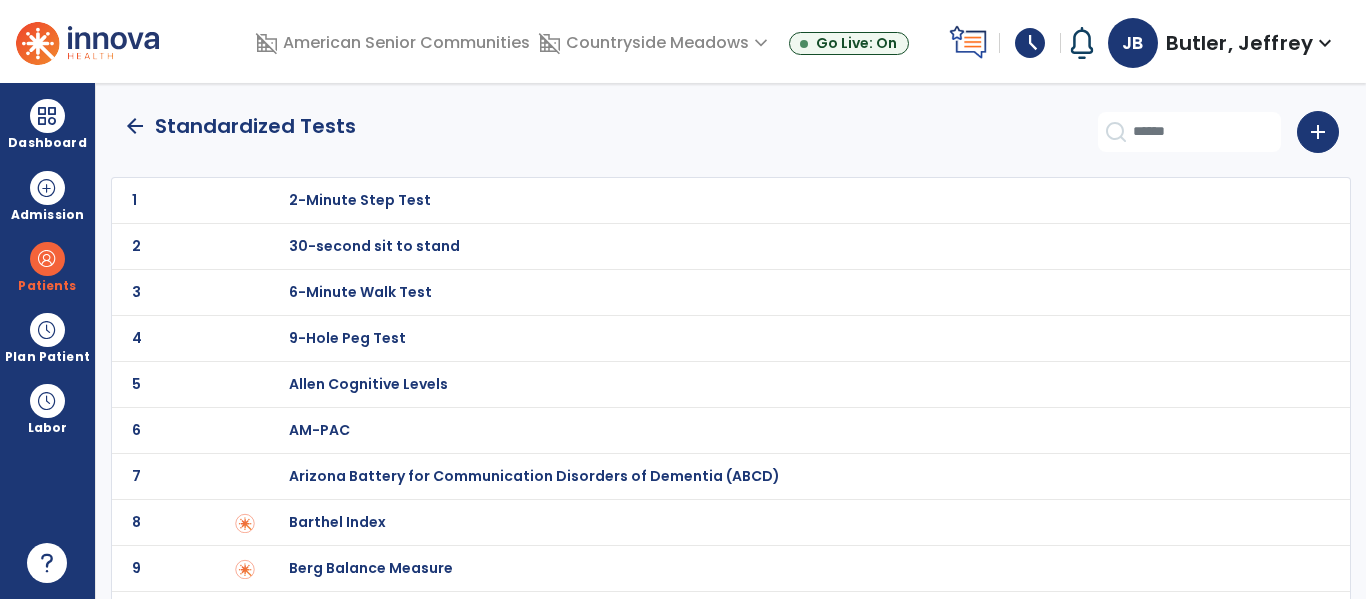 click on "Arizona Battery for Communication Disorders of Dementia (ABCD)" at bounding box center (360, 200) 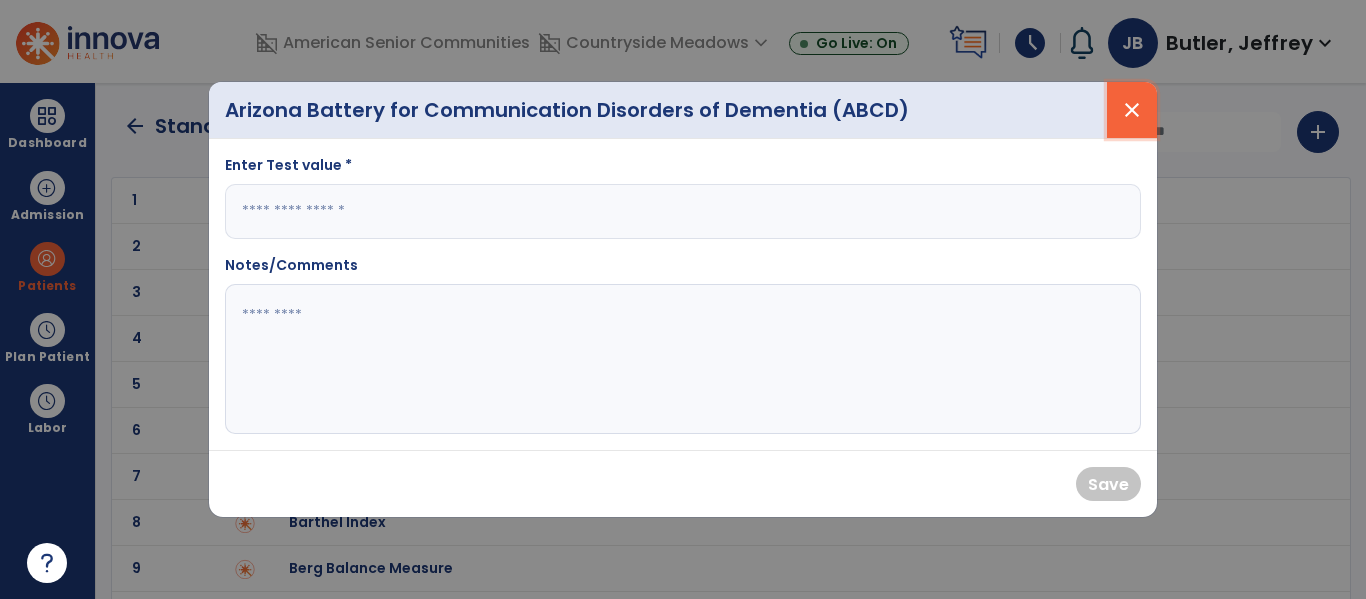 click on "close" at bounding box center (1132, 110) 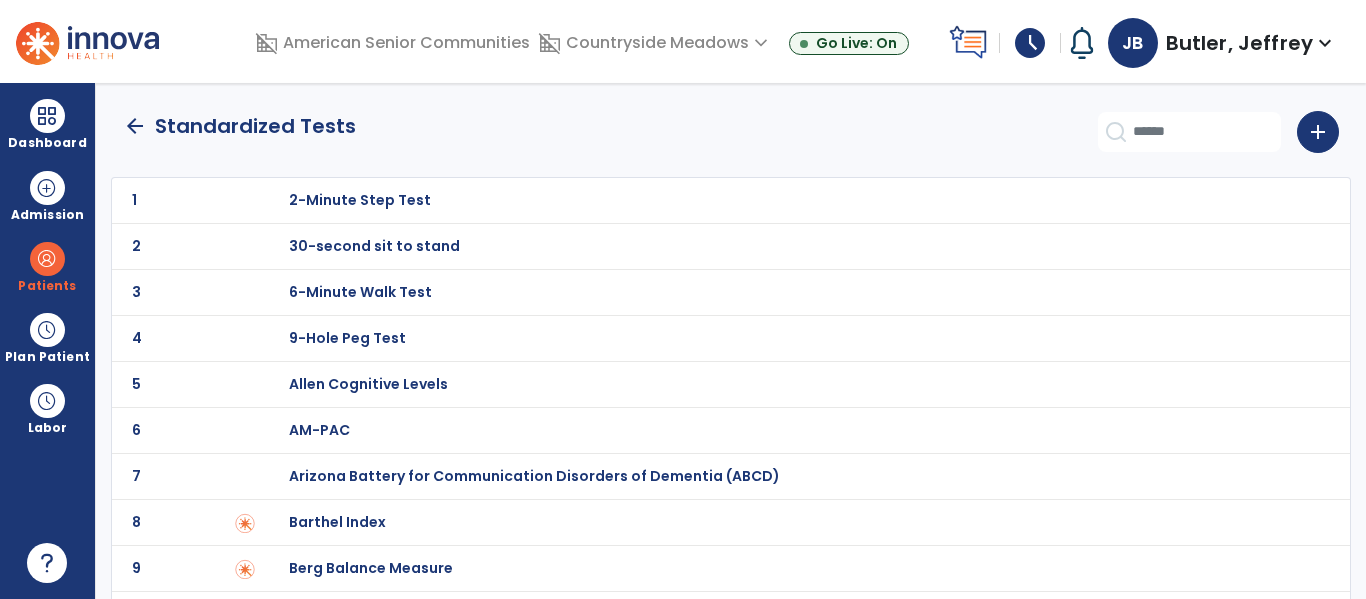 click on "8 Barthel Index" 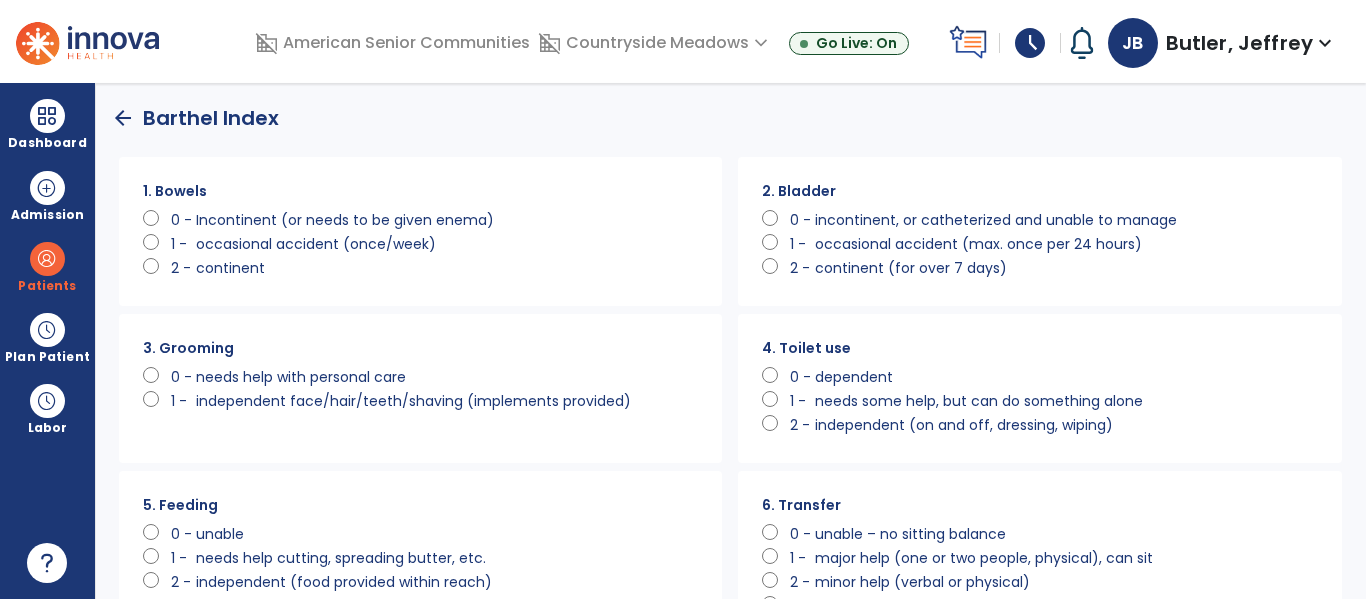 scroll, scrollTop: 0, scrollLeft: 0, axis: both 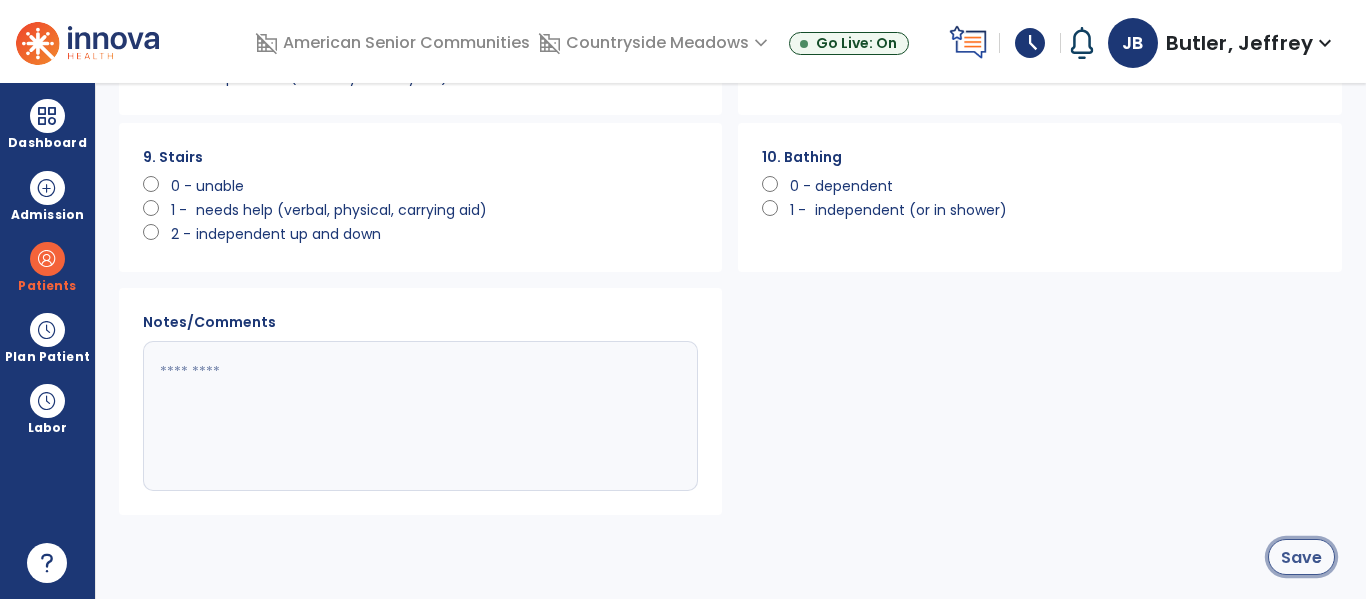 click on "Save" 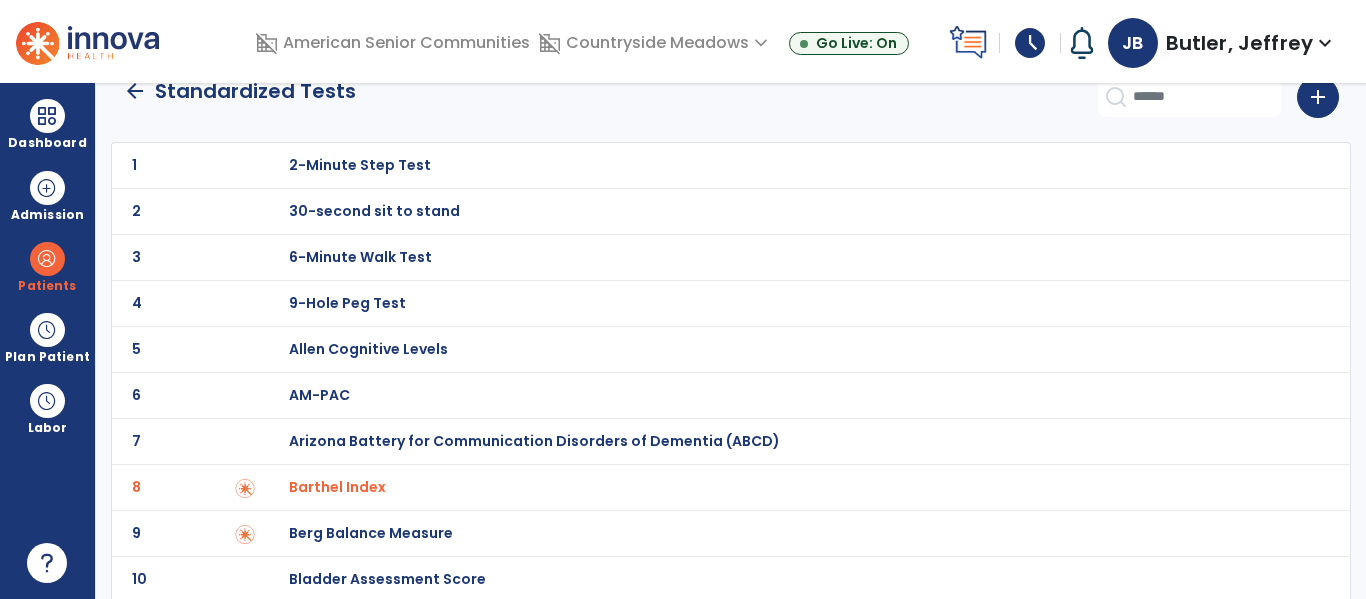scroll, scrollTop: 0, scrollLeft: 0, axis: both 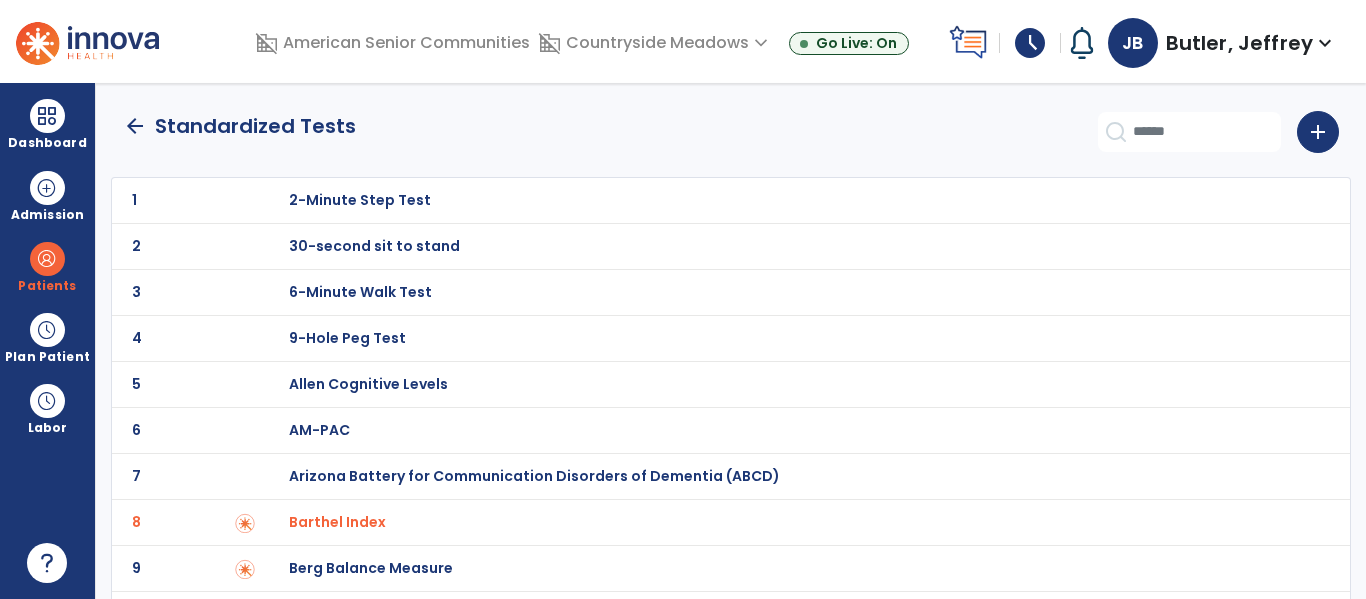 click on "arrow_back" 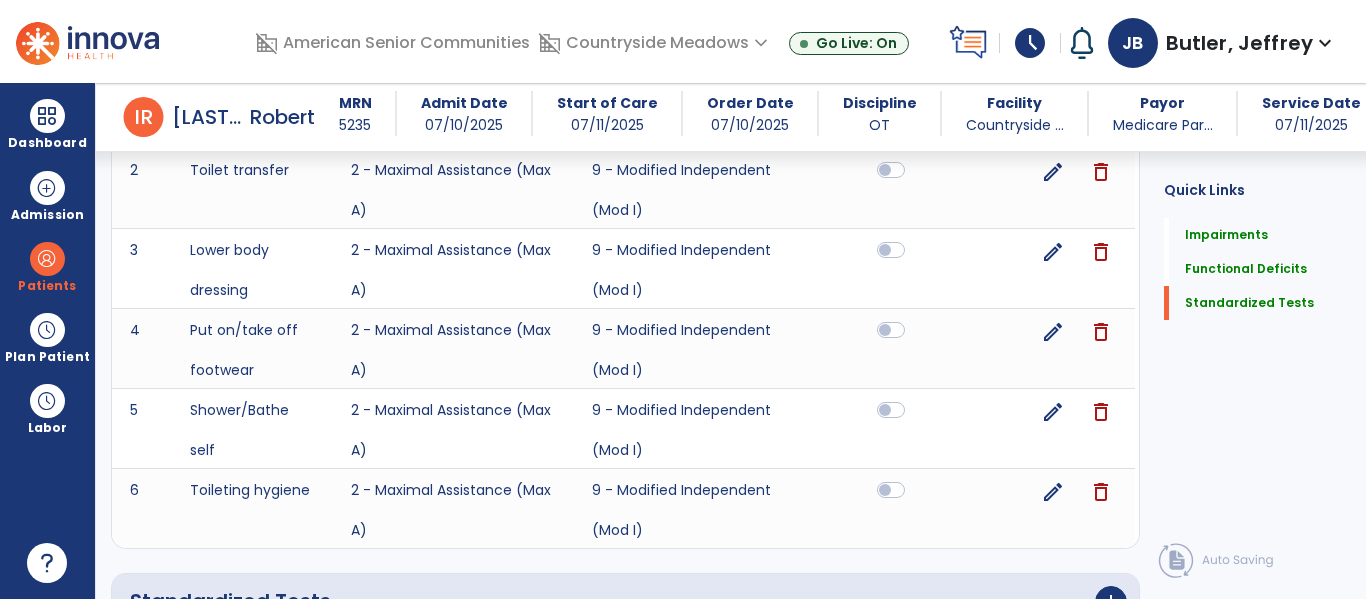 scroll, scrollTop: 843, scrollLeft: 0, axis: vertical 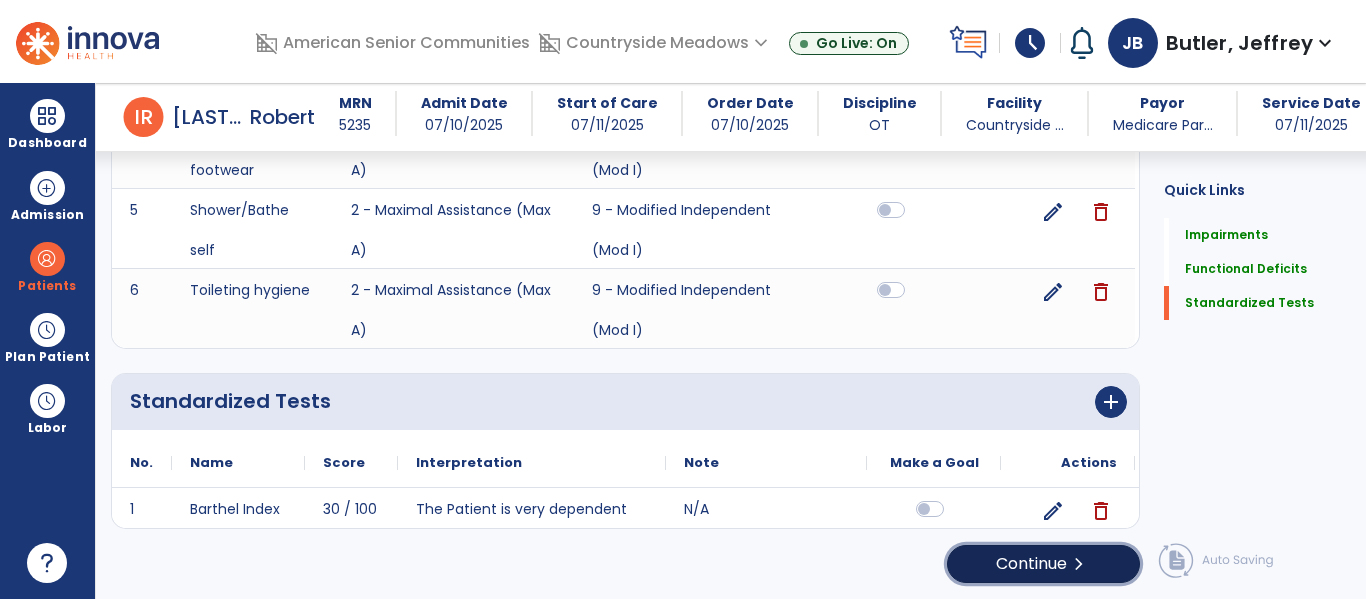 click on "chevron_right" 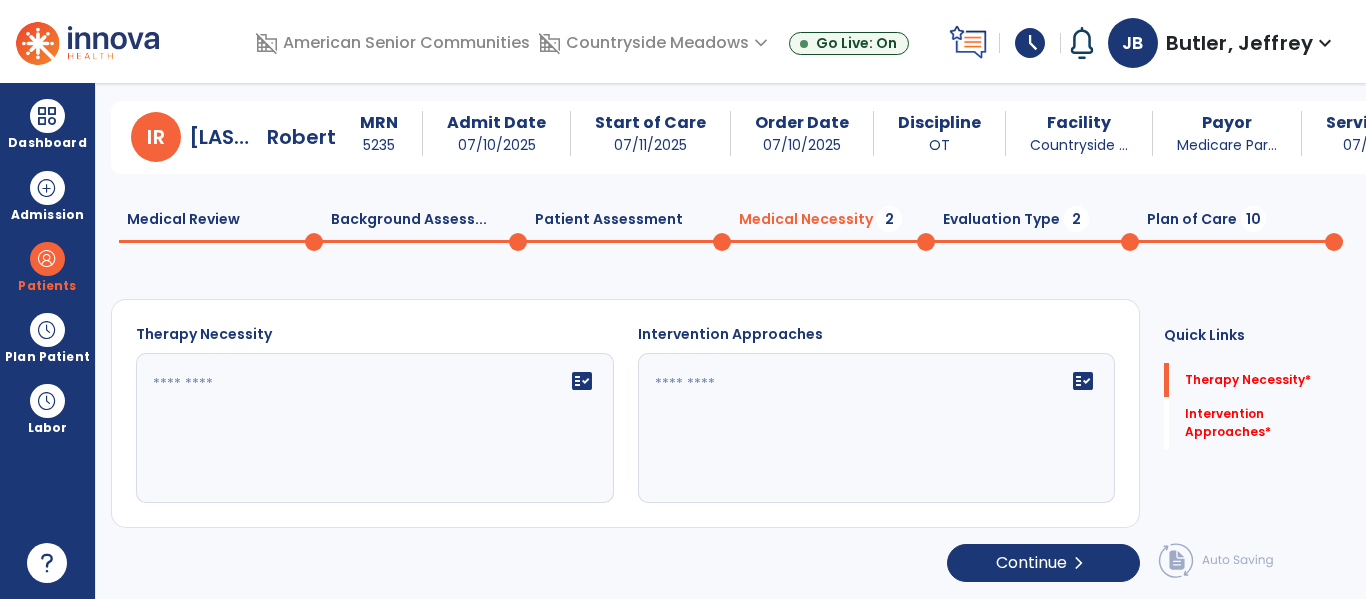 scroll, scrollTop: 29, scrollLeft: 0, axis: vertical 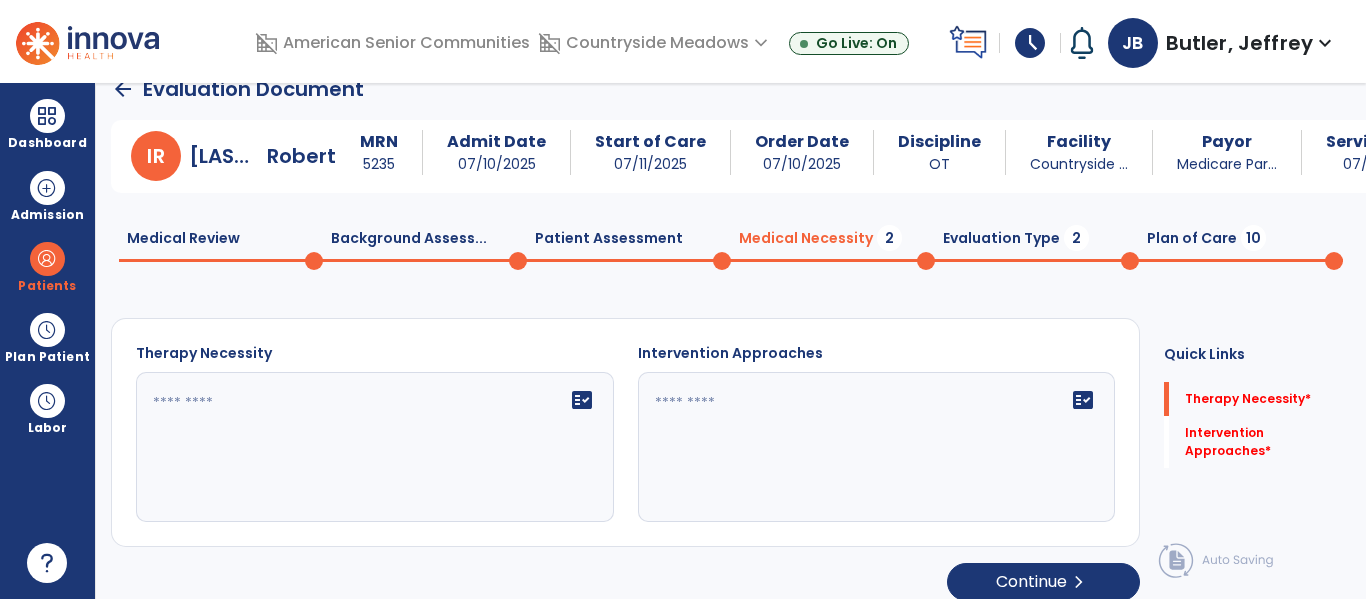 click 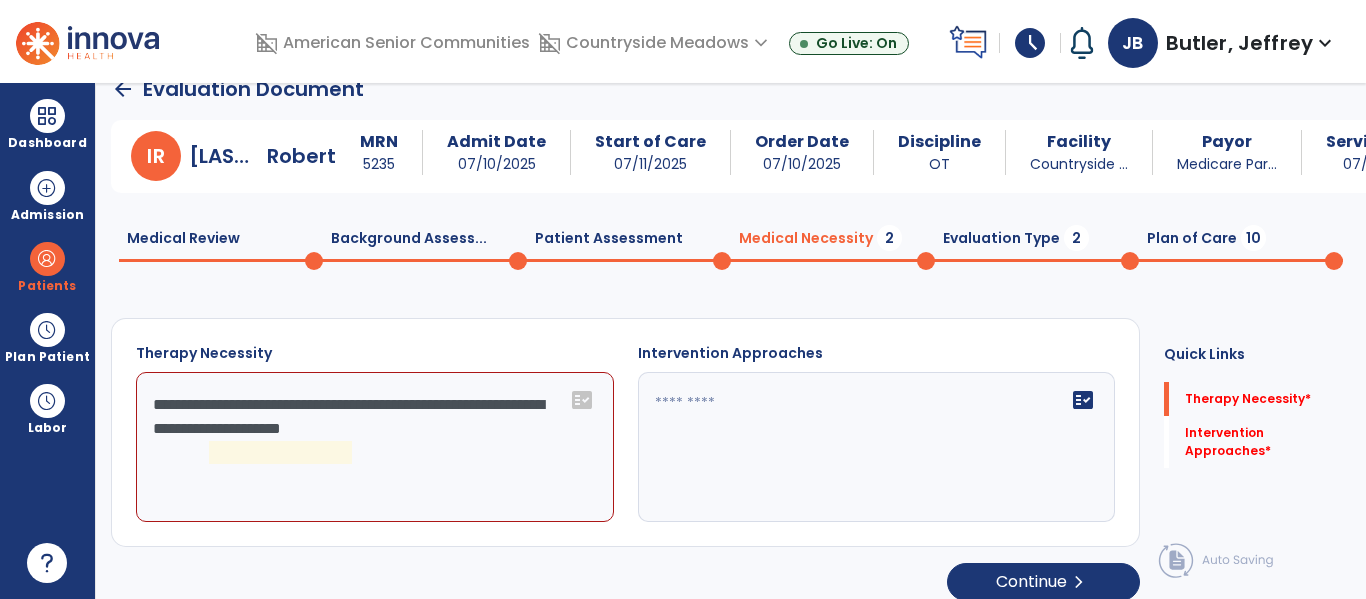click on "**********" 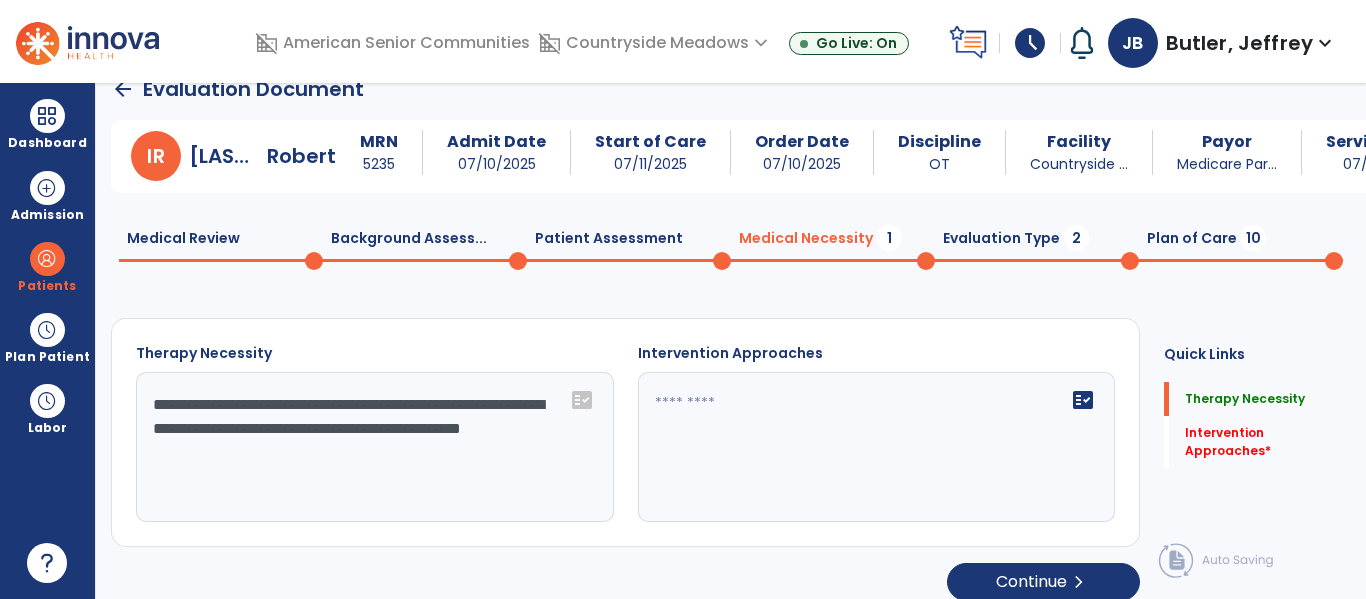 type on "**********" 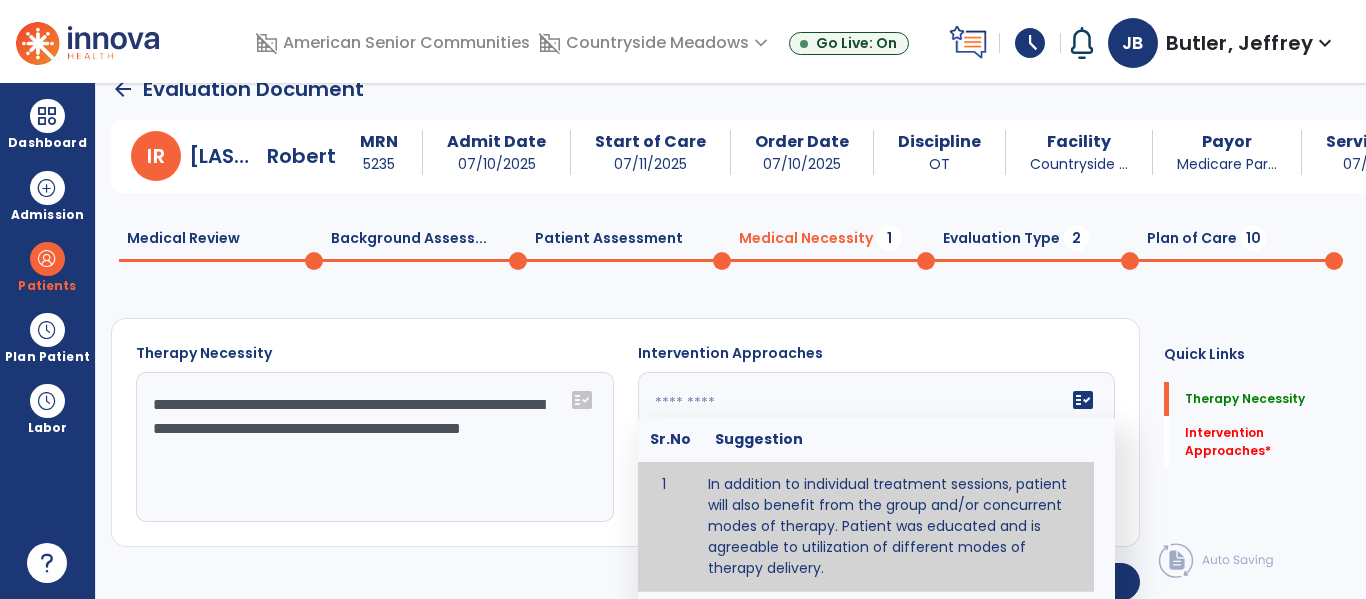type on "**********" 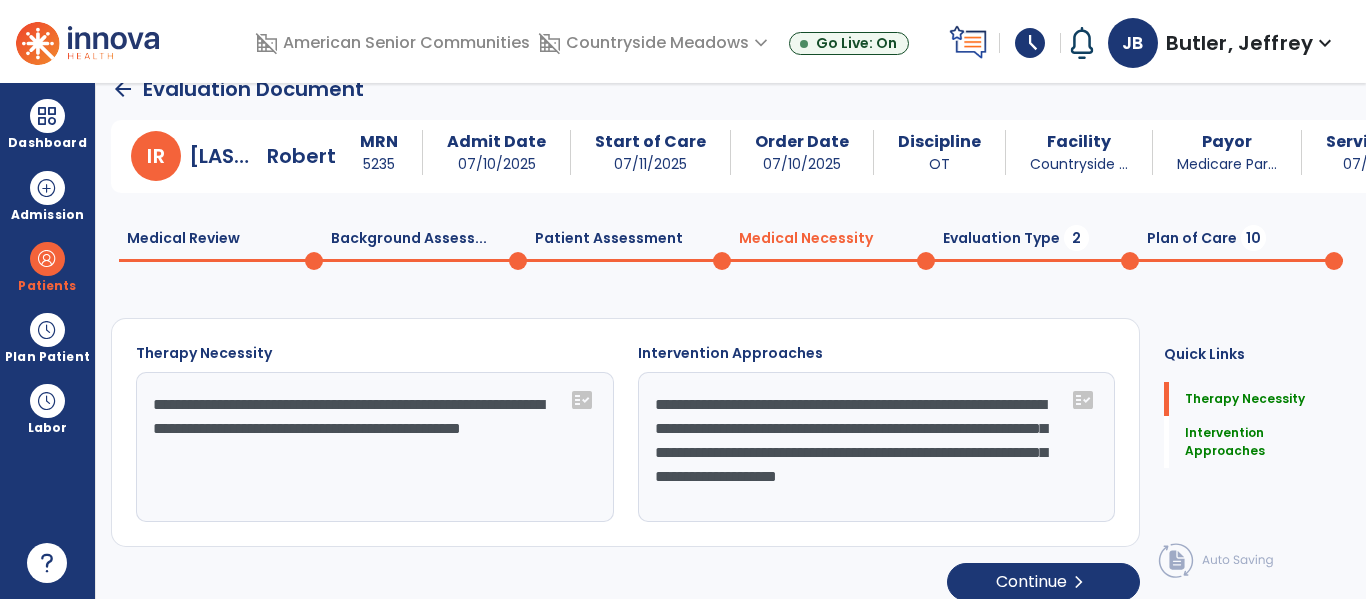 scroll, scrollTop: 47, scrollLeft: 0, axis: vertical 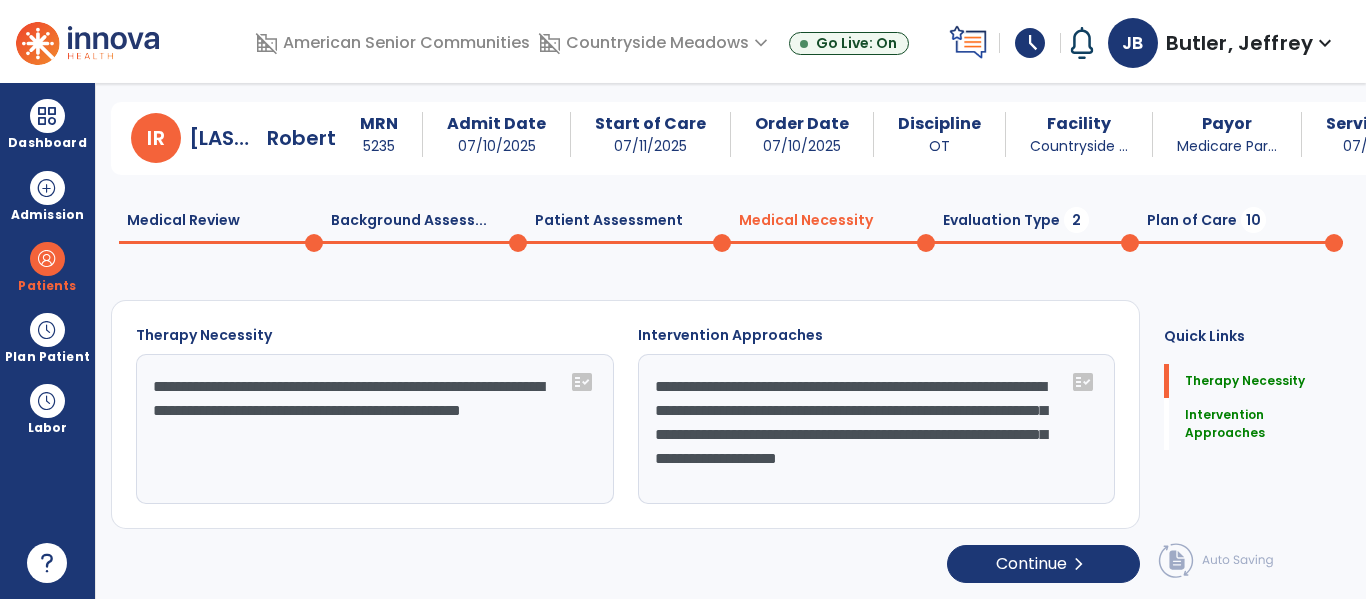 click on "**********" 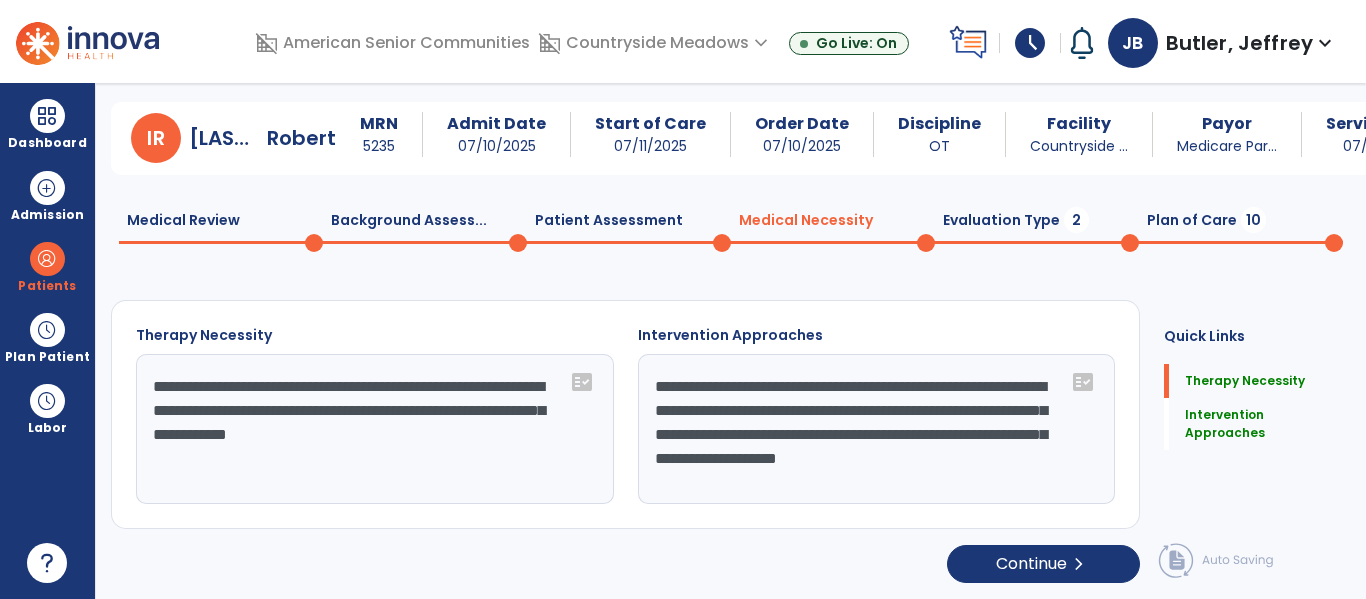 type on "**********" 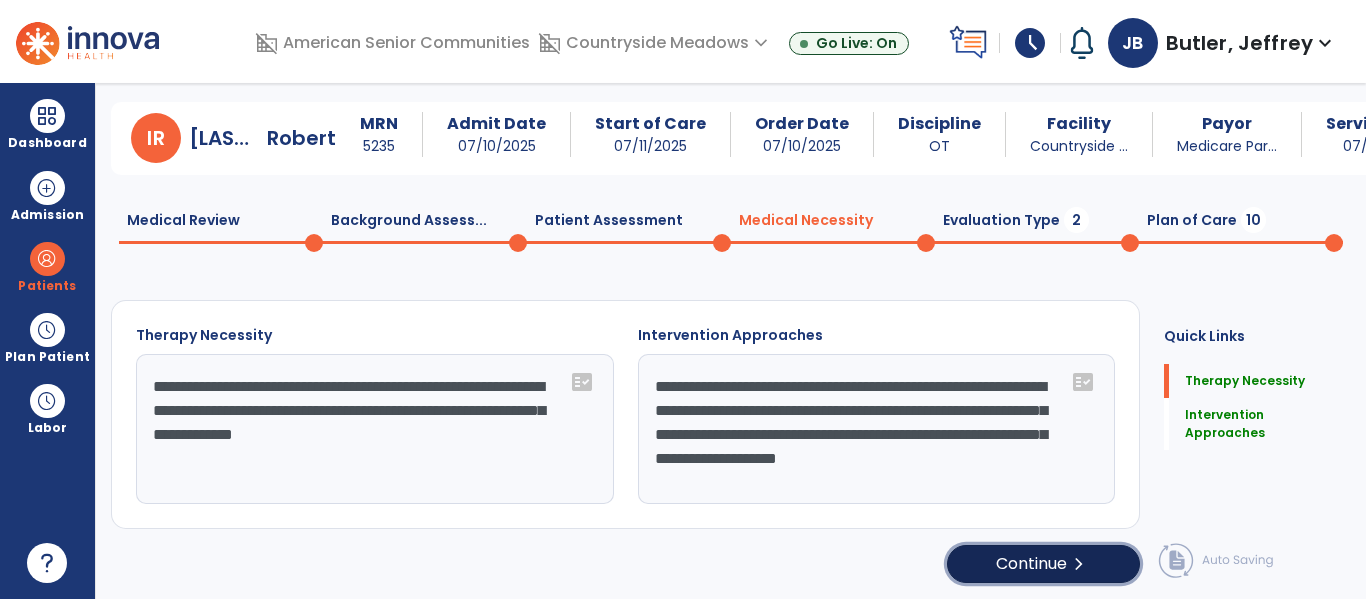 click on "chevron_right" 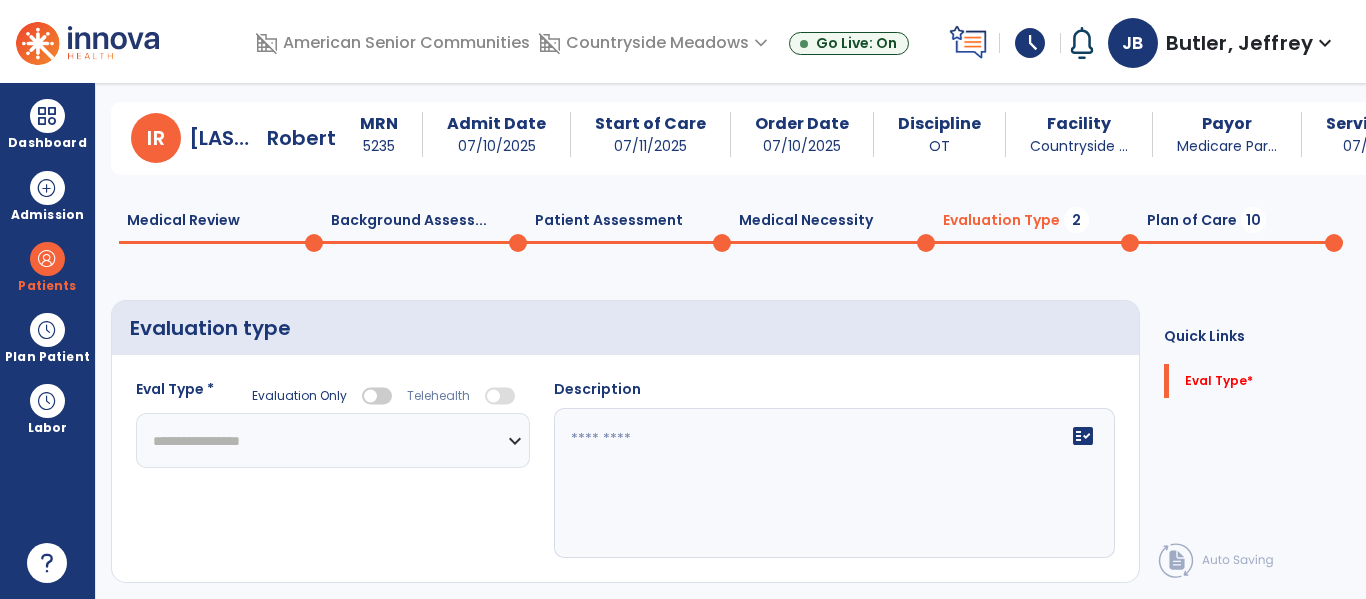 select 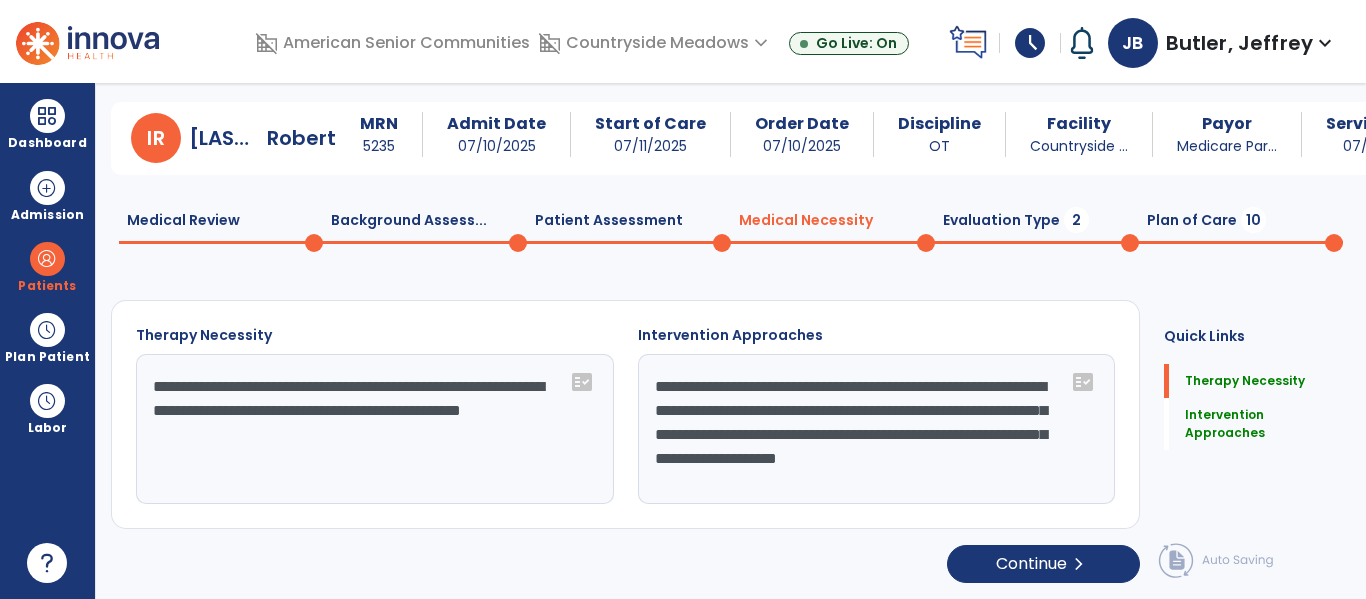 click on "**********" 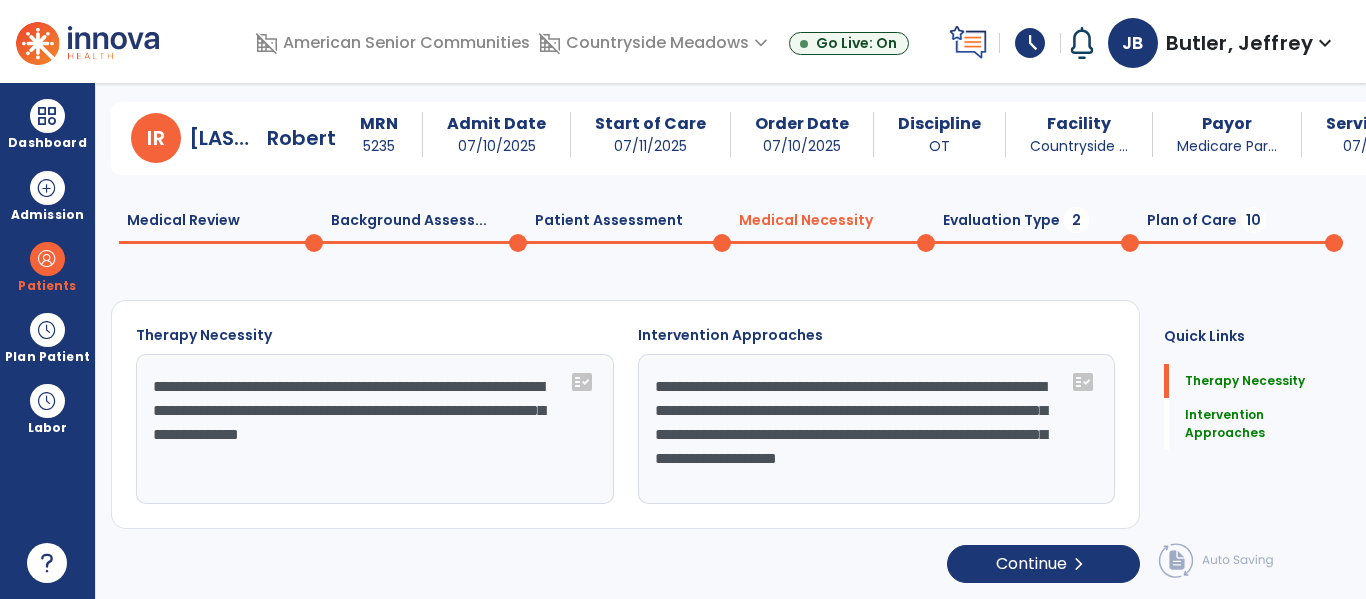 type on "**********" 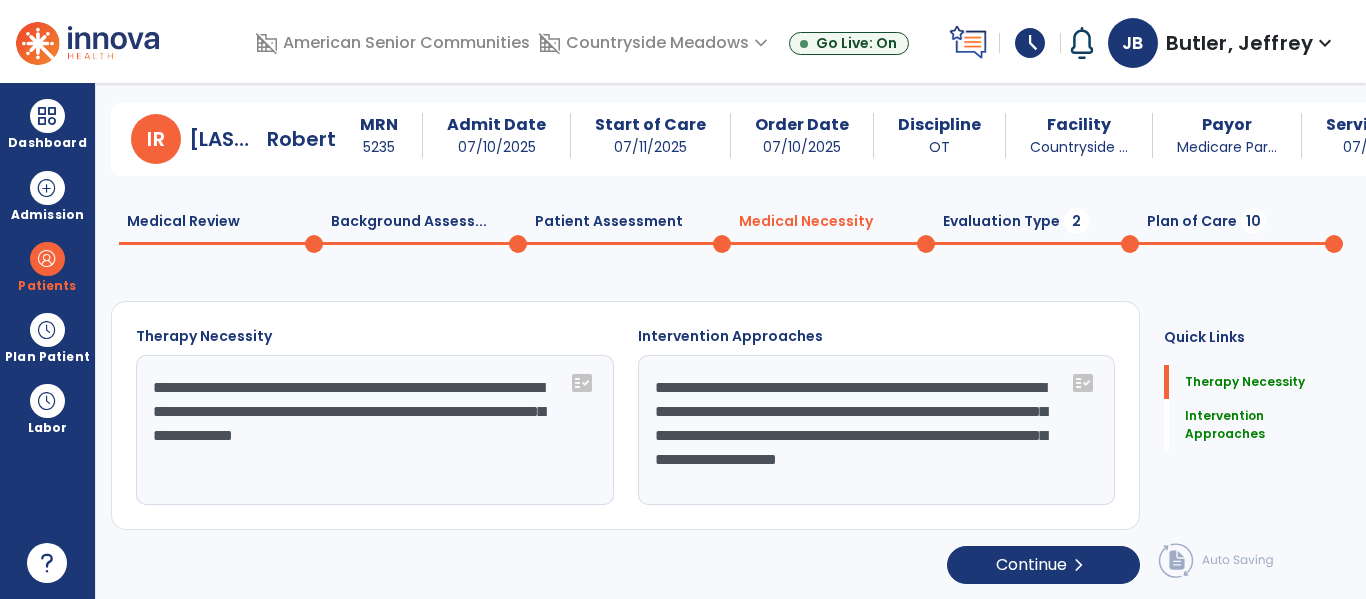 scroll, scrollTop: 47, scrollLeft: 0, axis: vertical 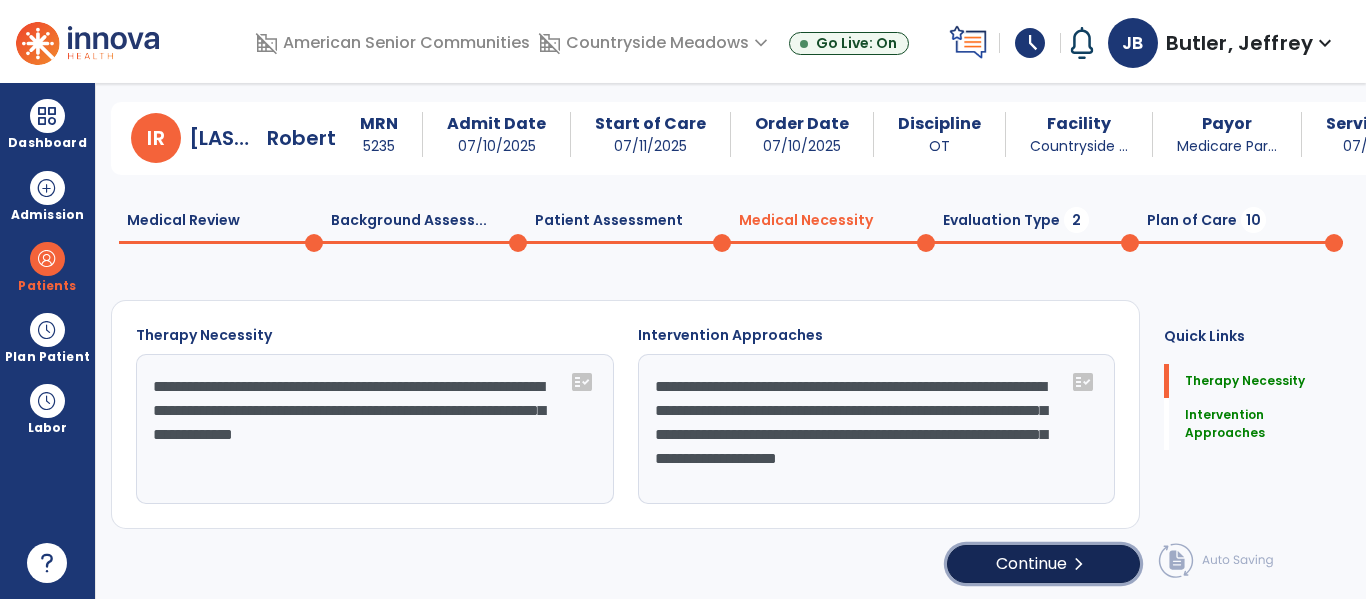 click on "Continue  chevron_right" 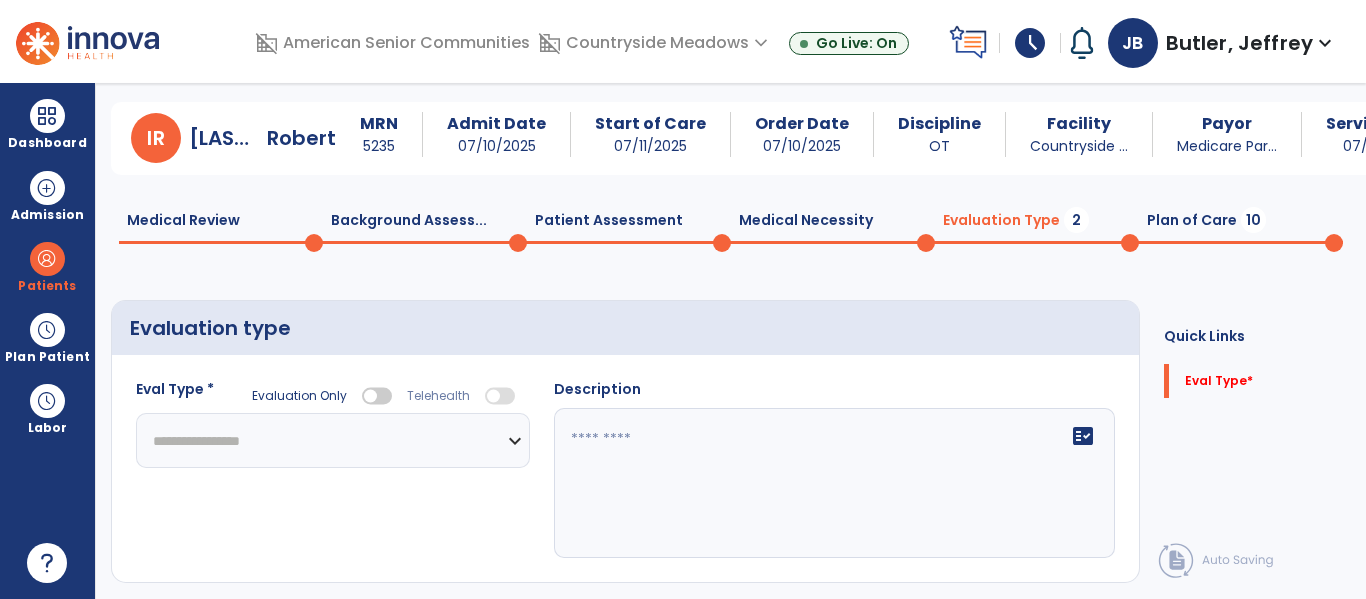 click on "**********" 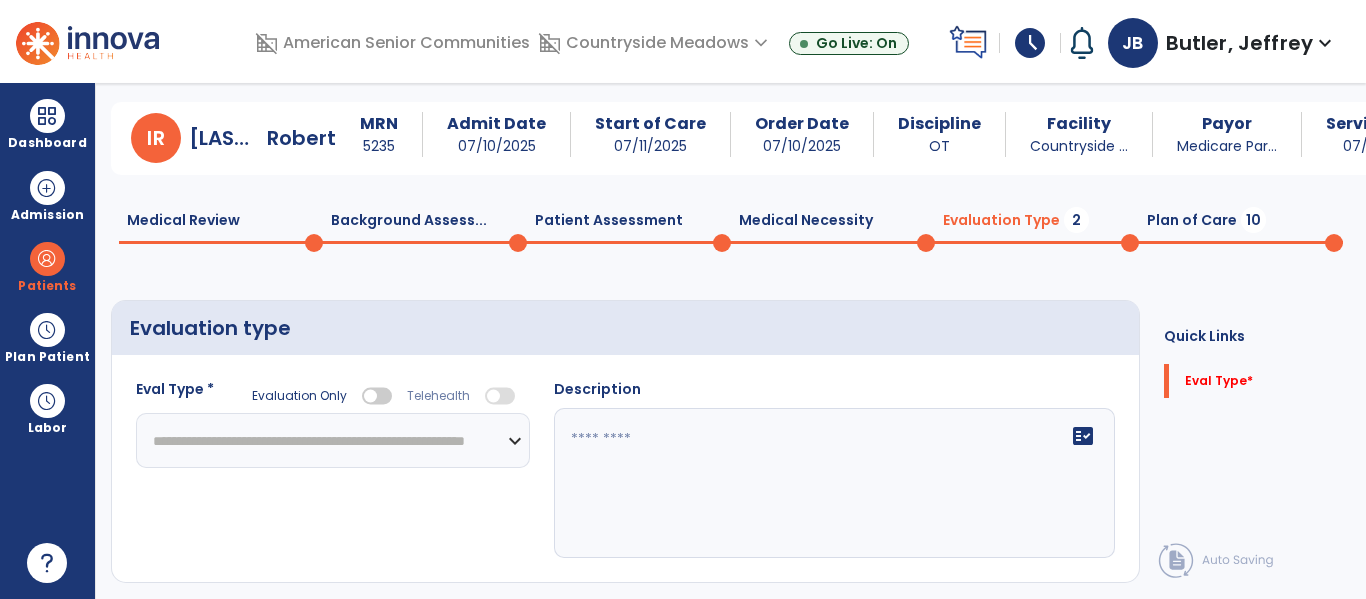 click on "**********" 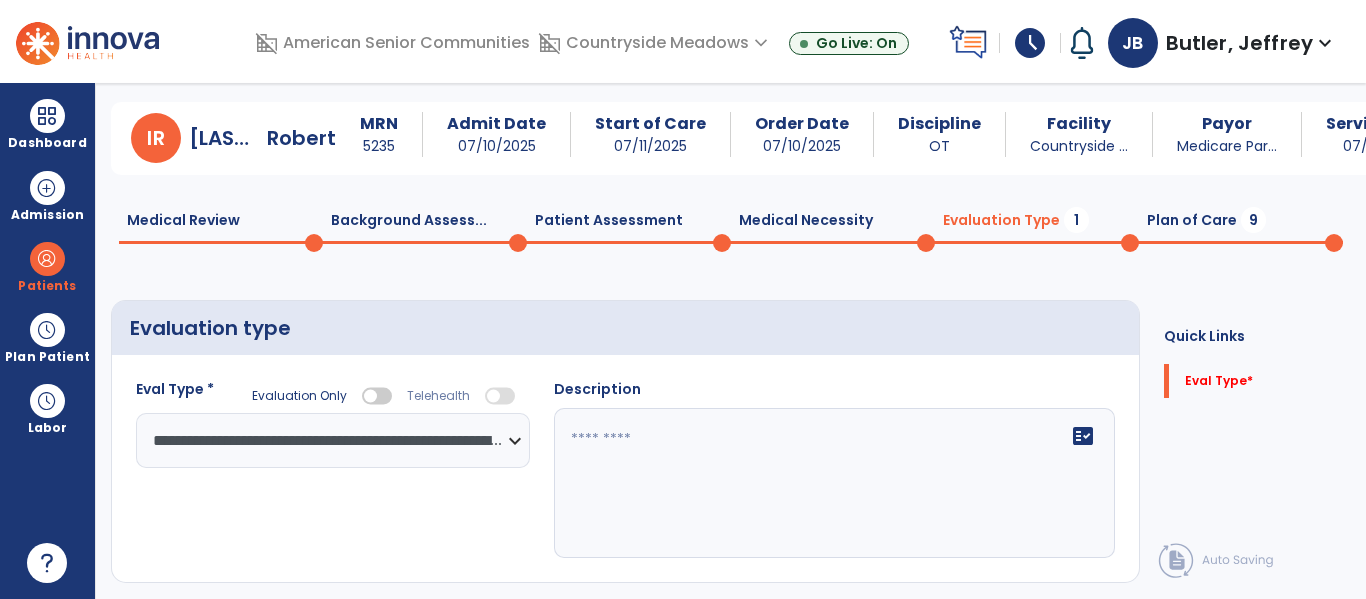 click on "fact_check" 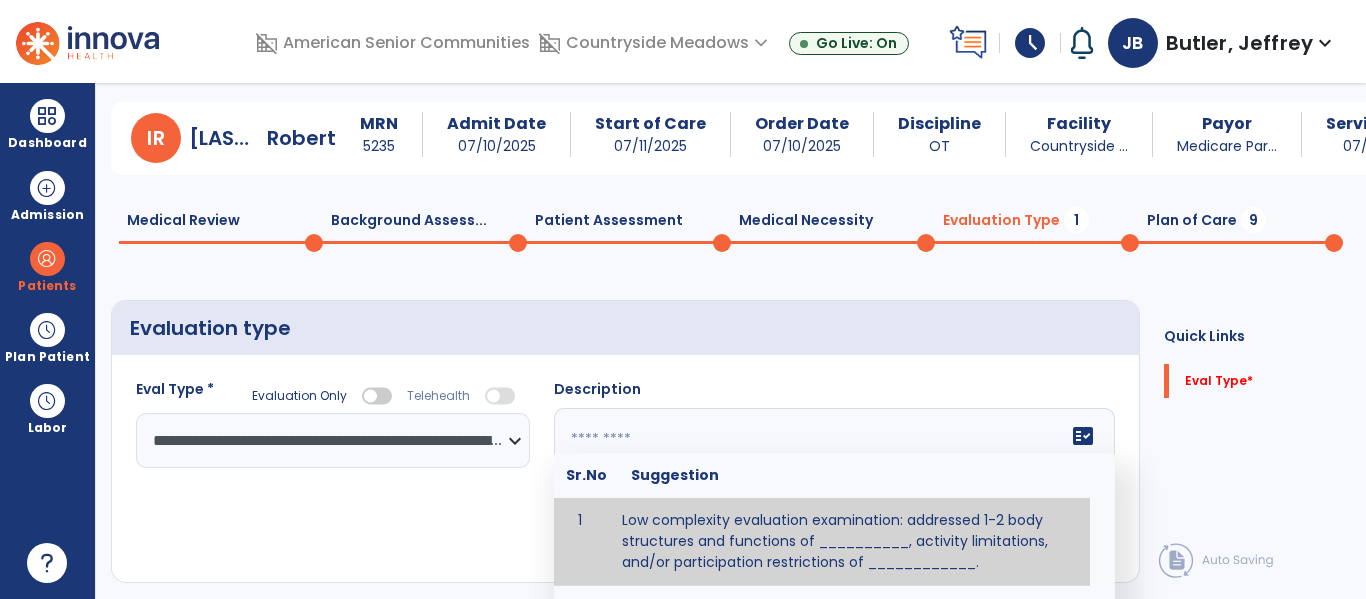 click 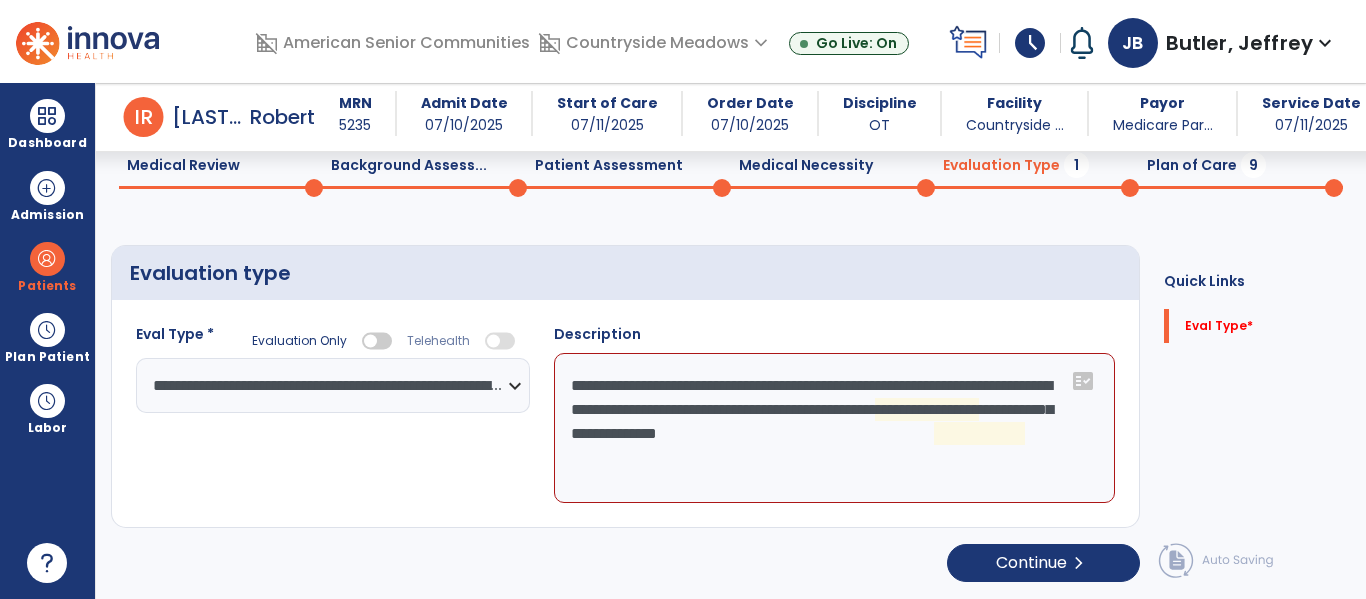 scroll, scrollTop: 83, scrollLeft: 0, axis: vertical 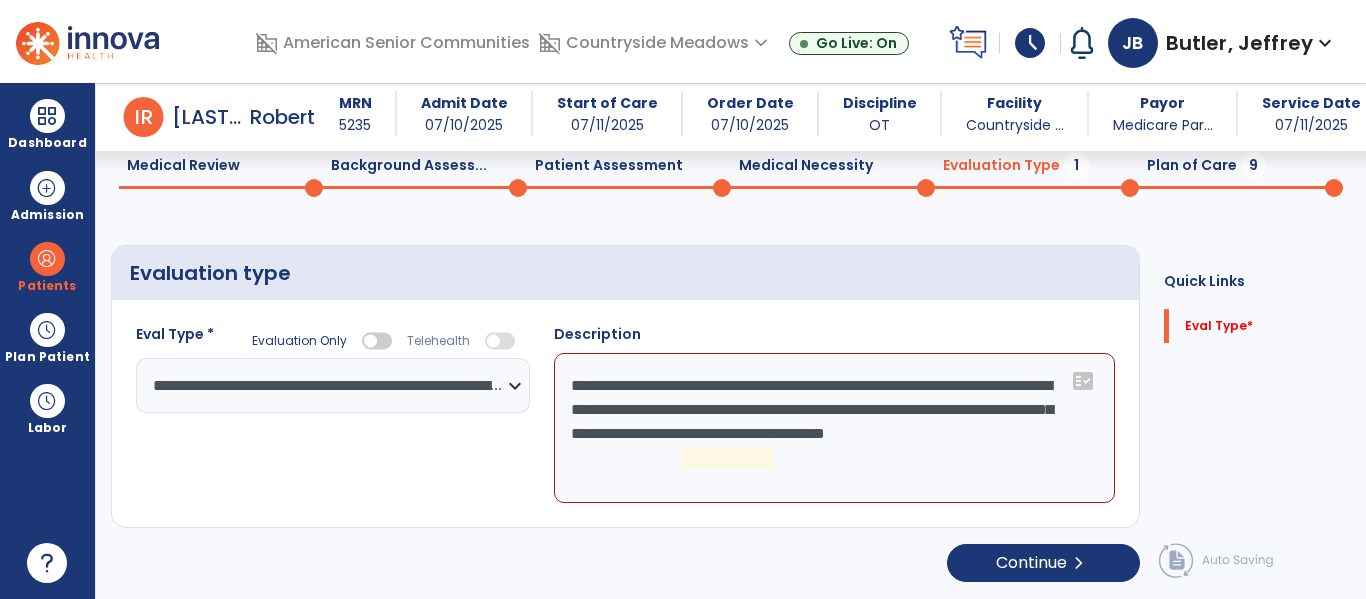 click on "**********" 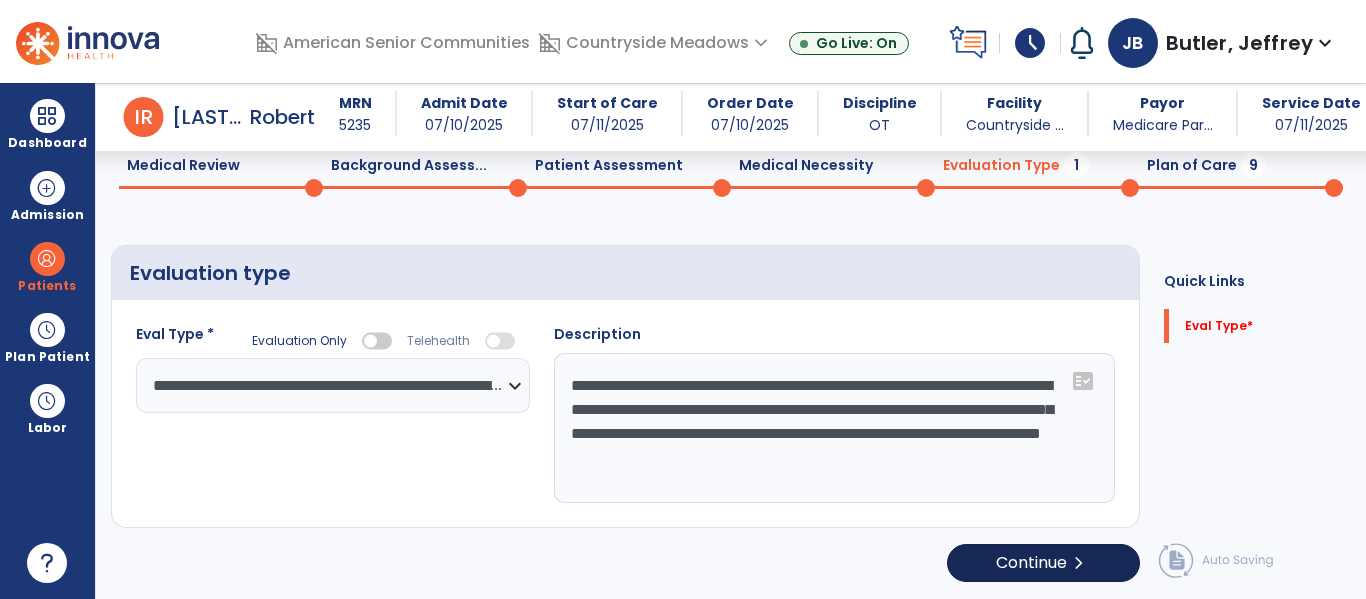 type on "**********" 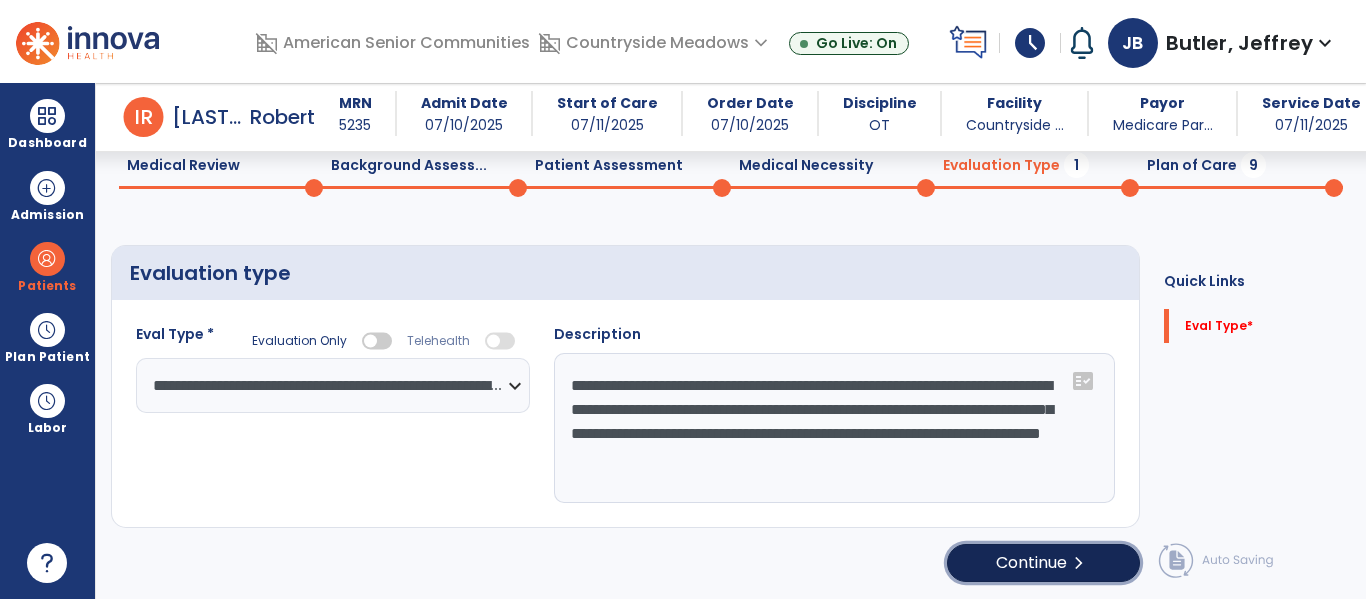 click on "chevron_right" 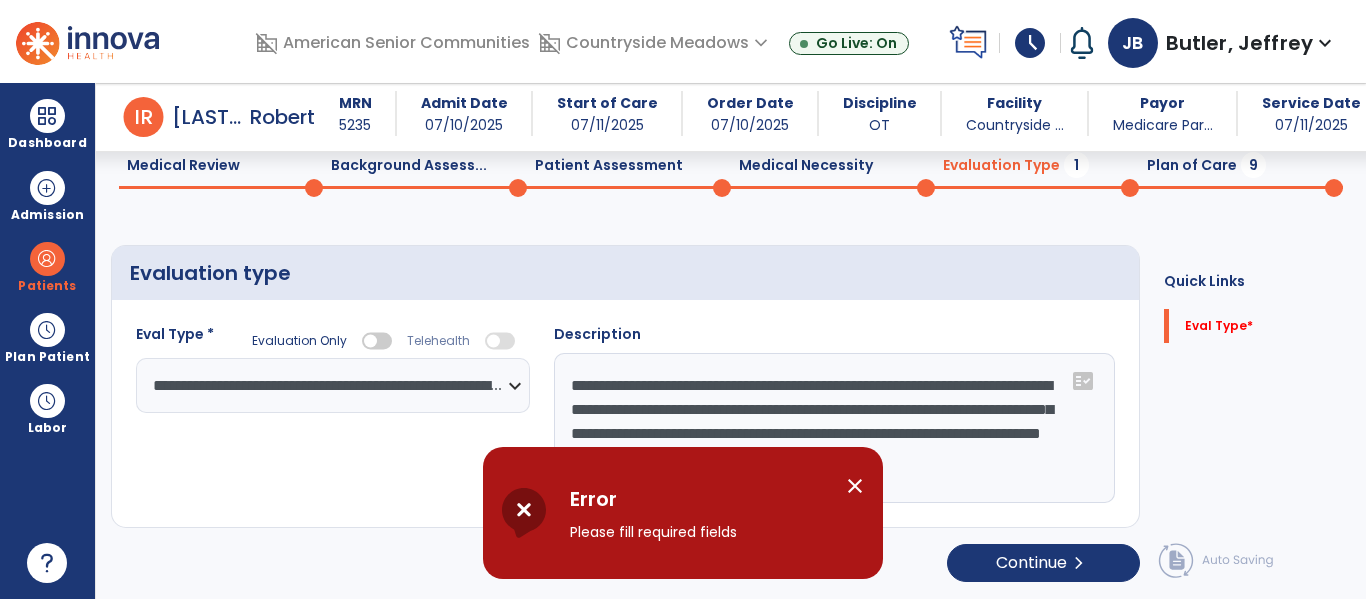 click on "close" at bounding box center (855, 486) 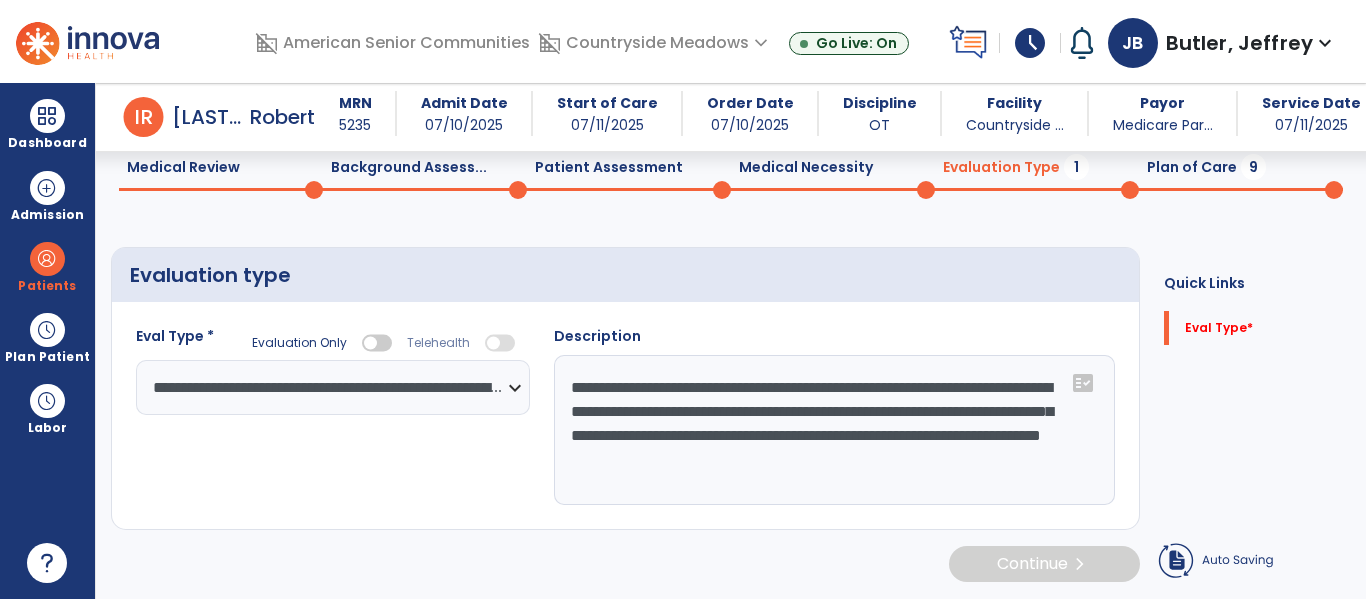 scroll, scrollTop: 83, scrollLeft: 0, axis: vertical 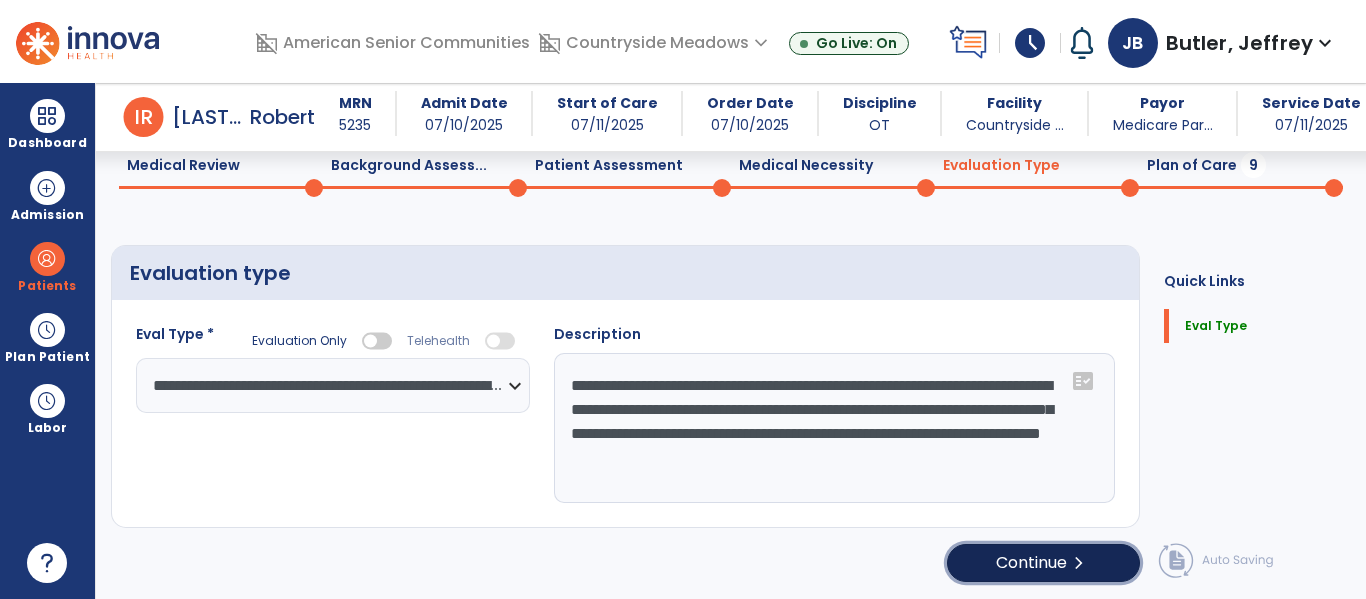 click on "chevron_right" 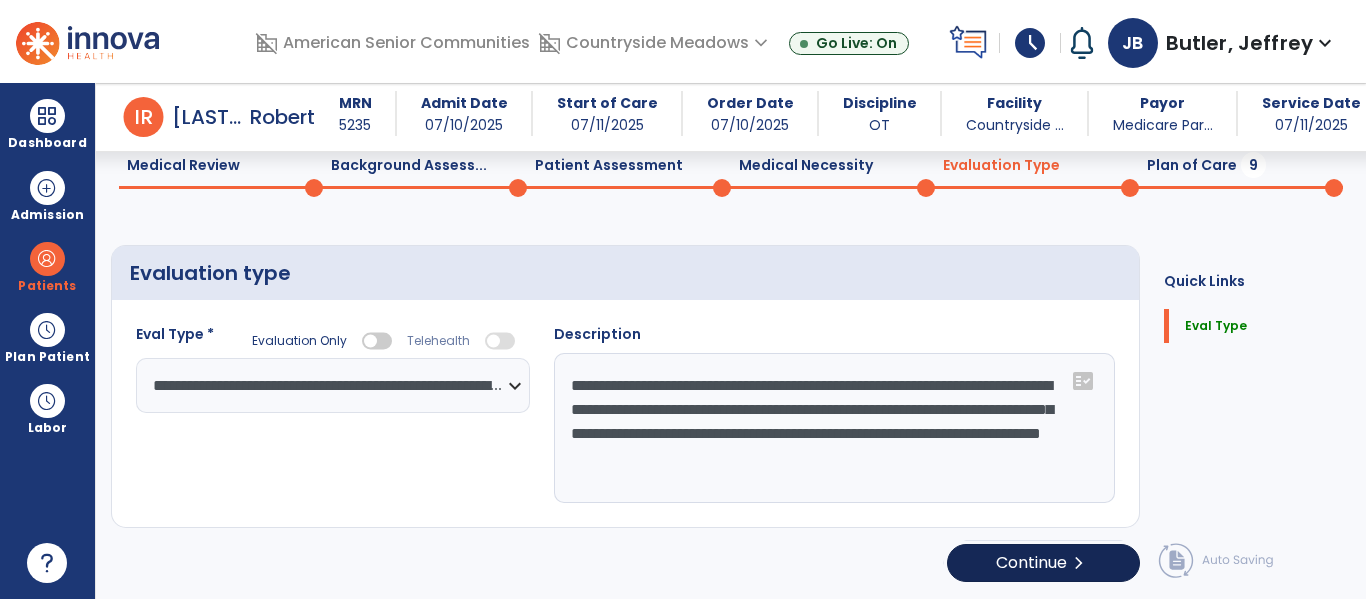 select on "*****" 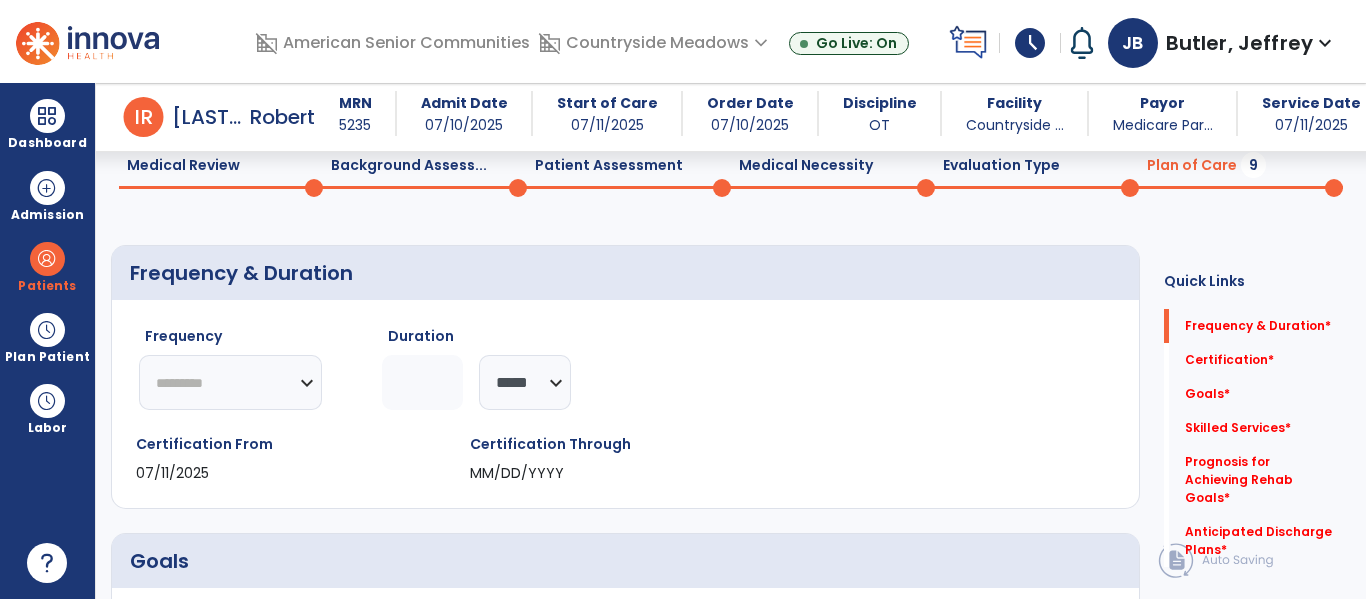 click on "********* ** ** ** ** ** ** **" 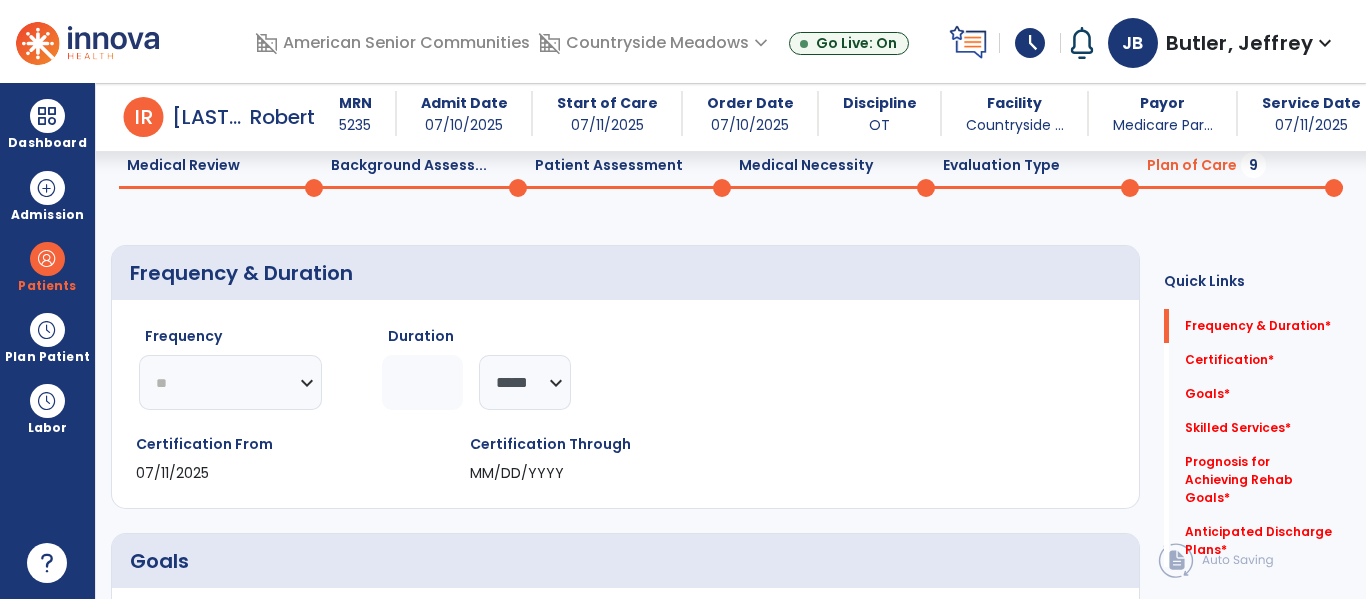 click on "********* ** ** ** ** ** ** **" 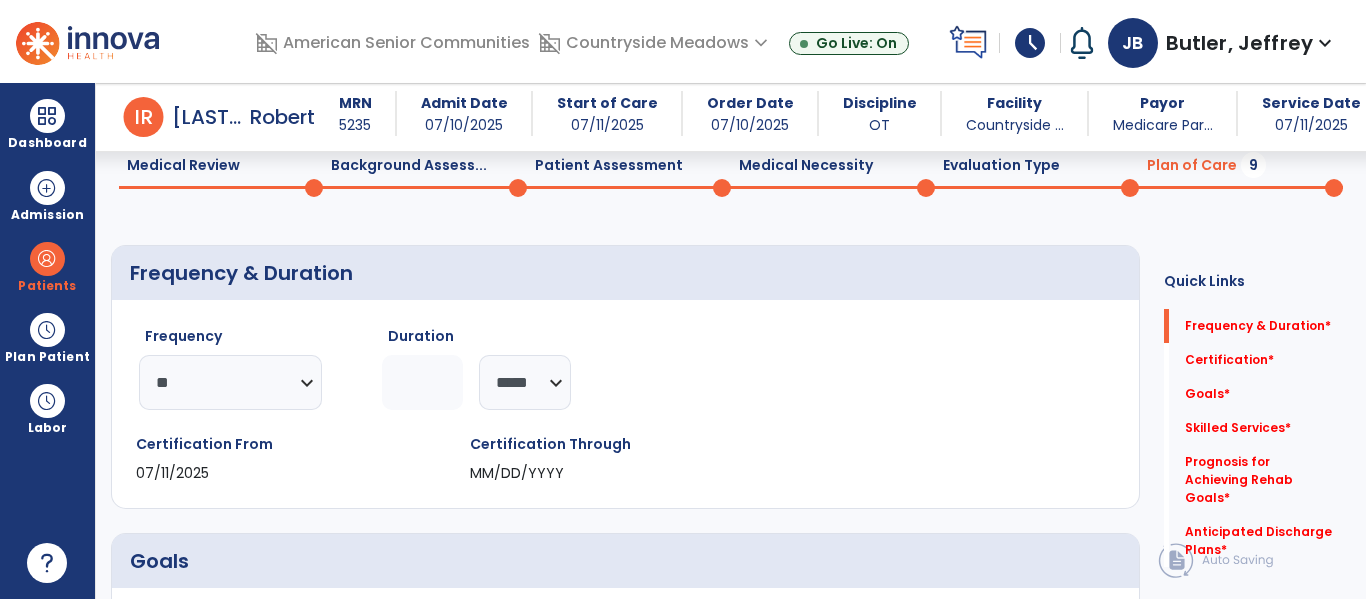 click 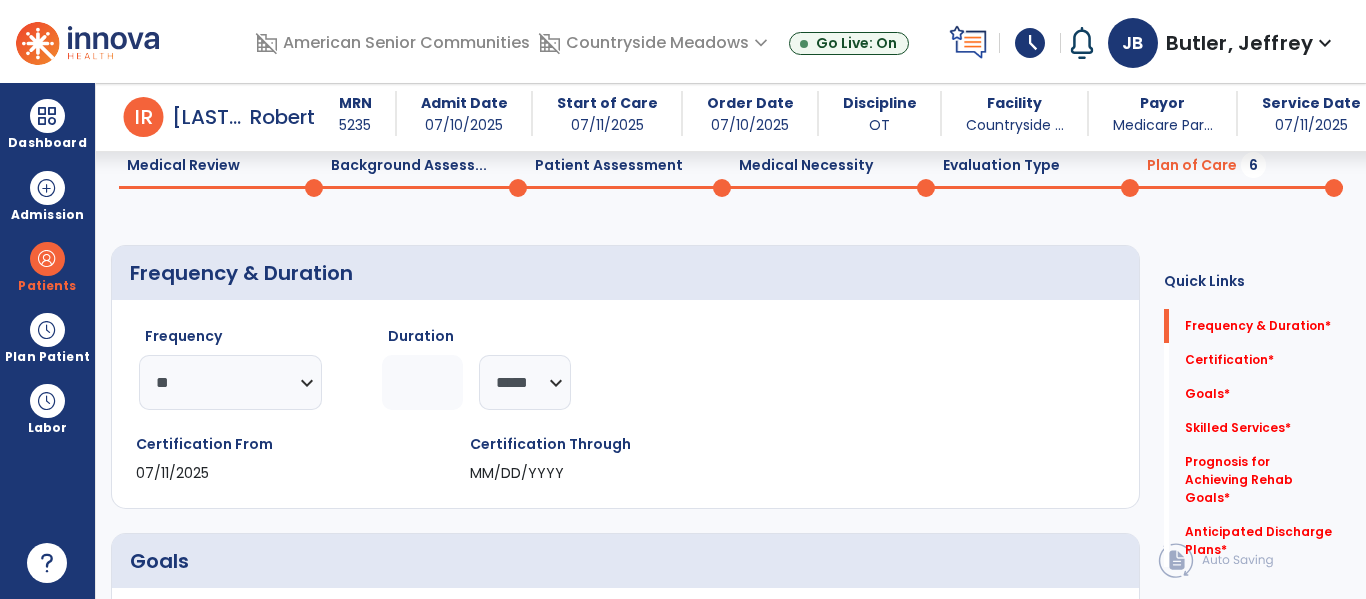 type on "**" 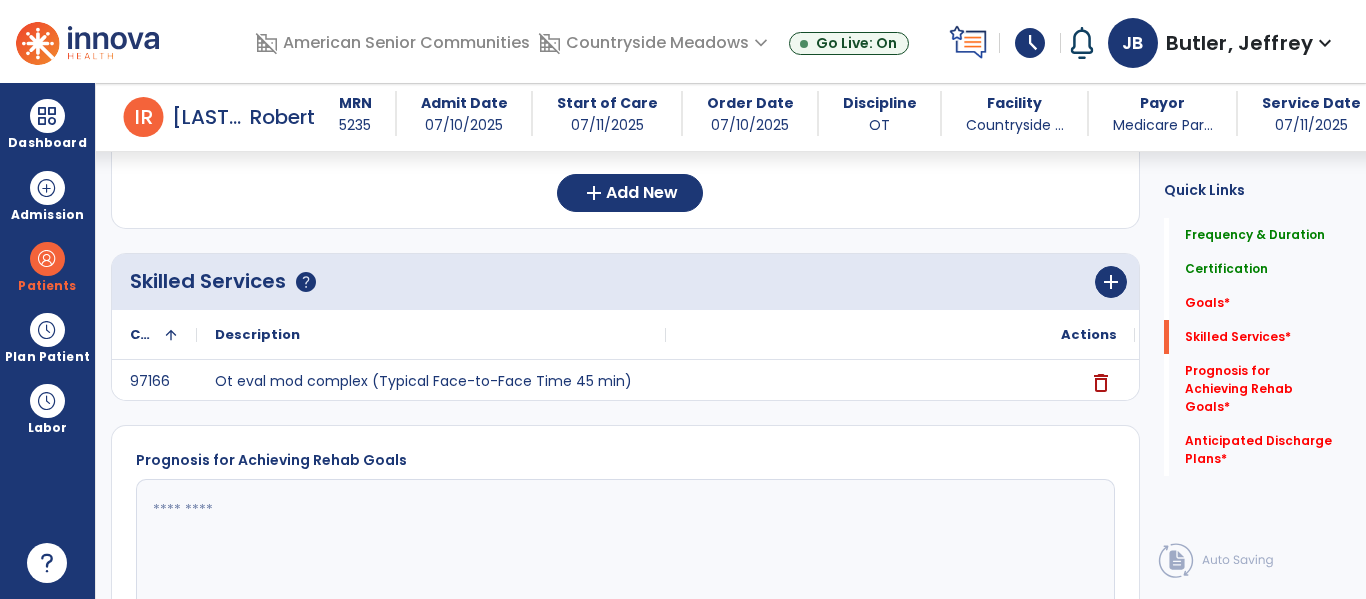 scroll, scrollTop: 557, scrollLeft: 0, axis: vertical 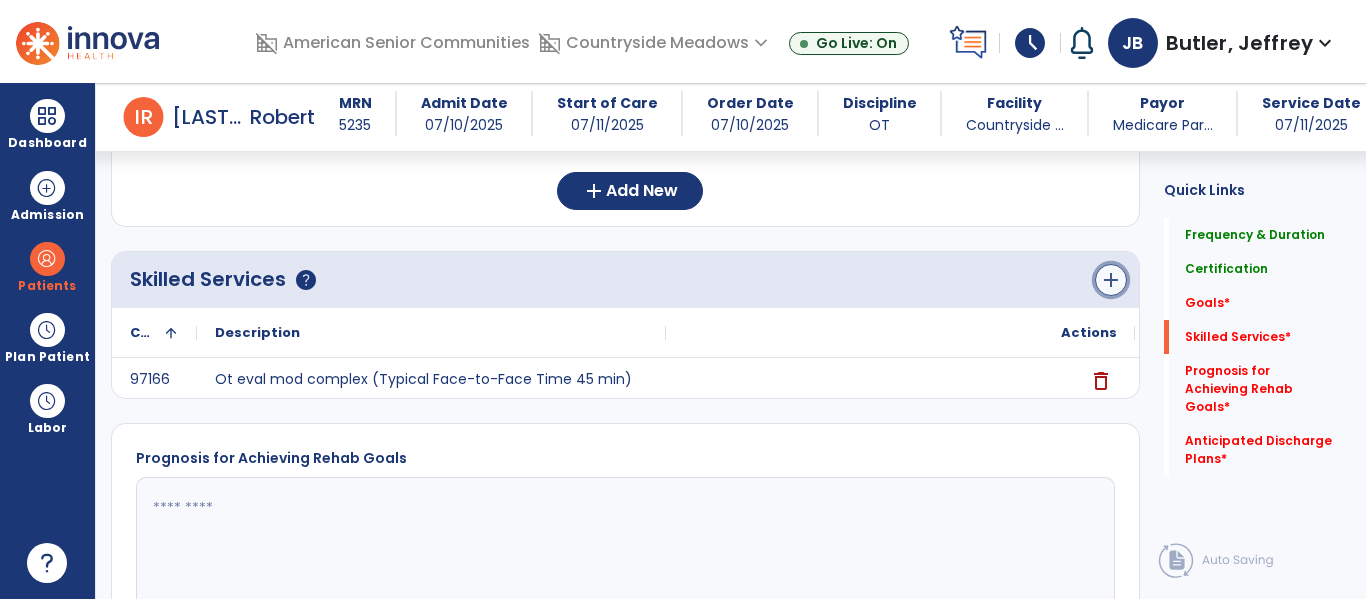 click on "add" 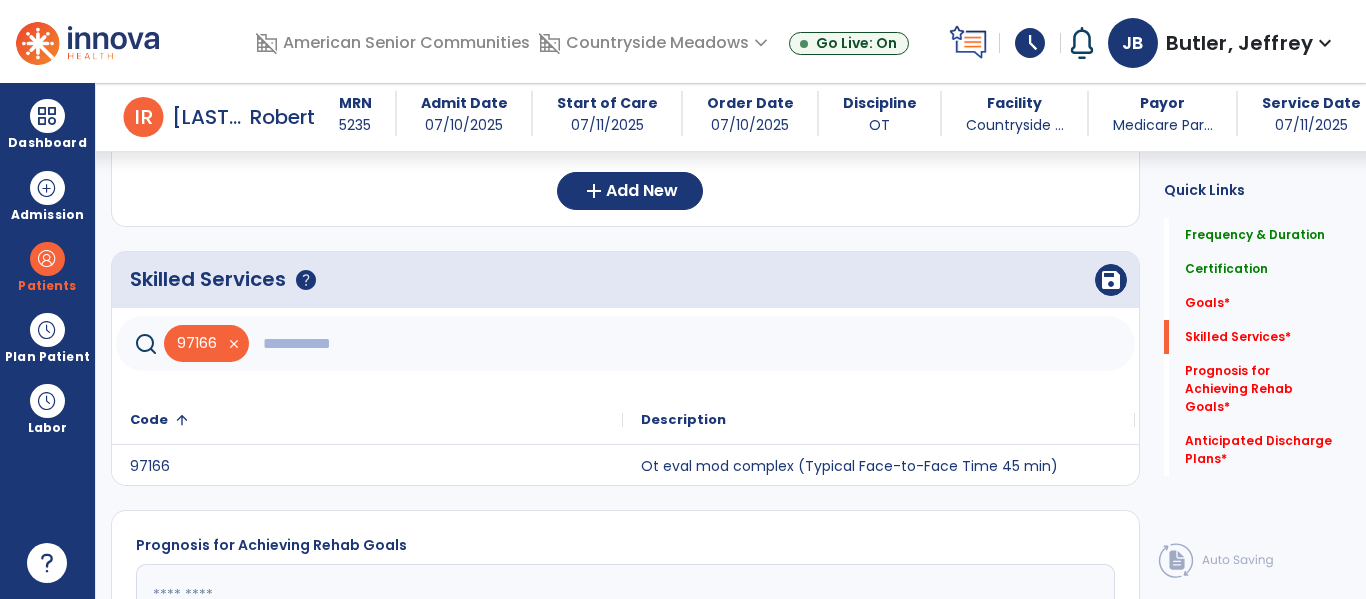 click 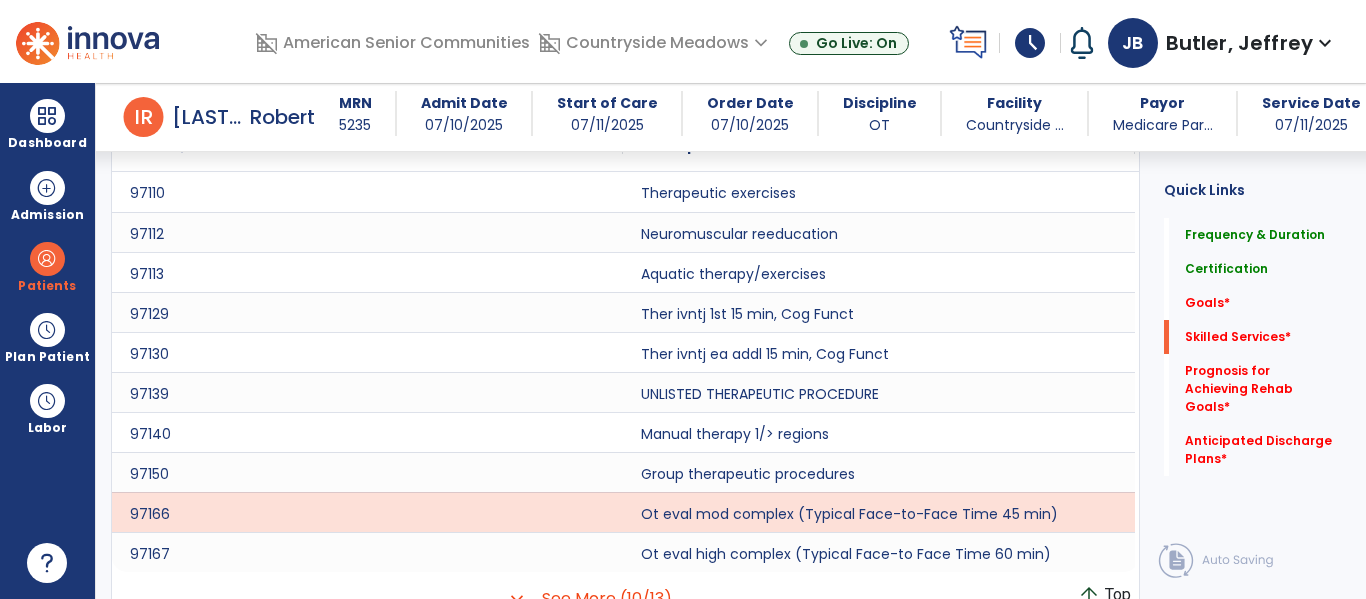 scroll, scrollTop: 849, scrollLeft: 0, axis: vertical 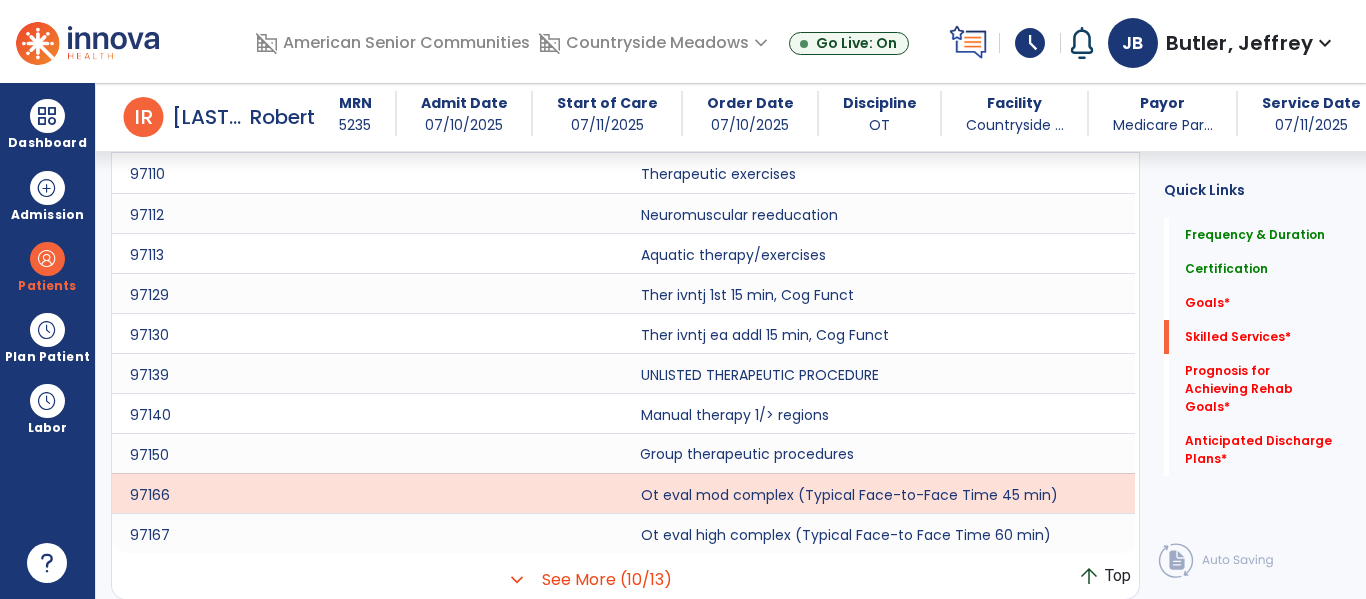 click on "Group therapeutic procedures" 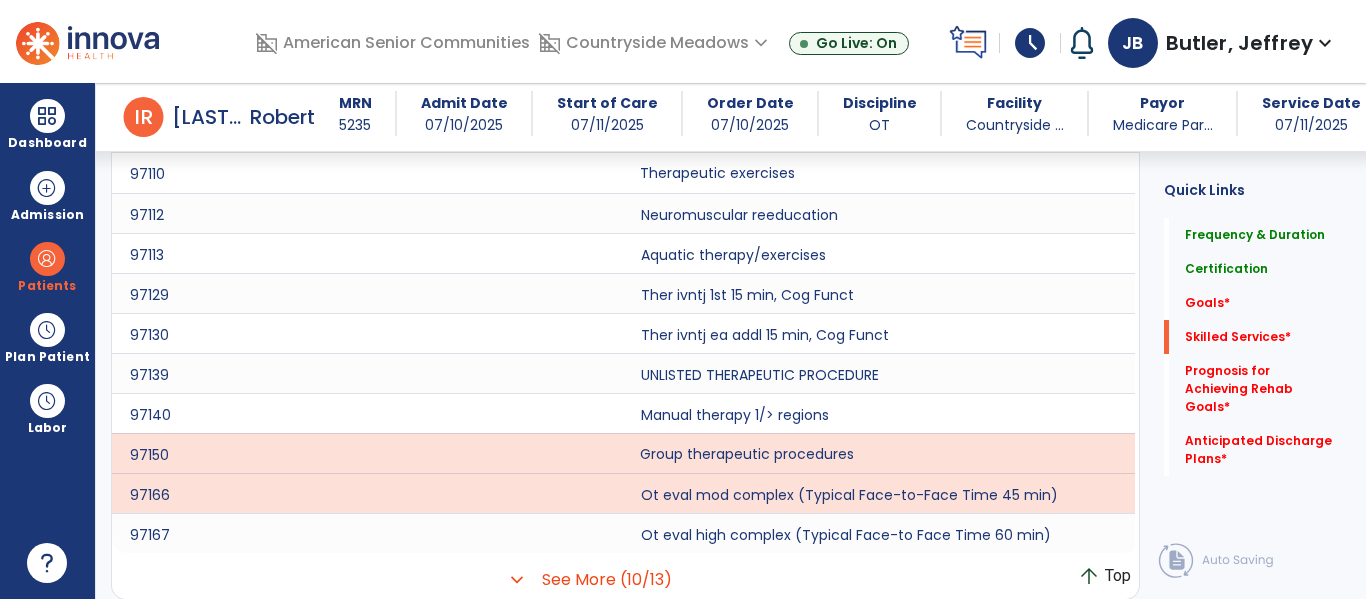 click on "Therapeutic exercises" 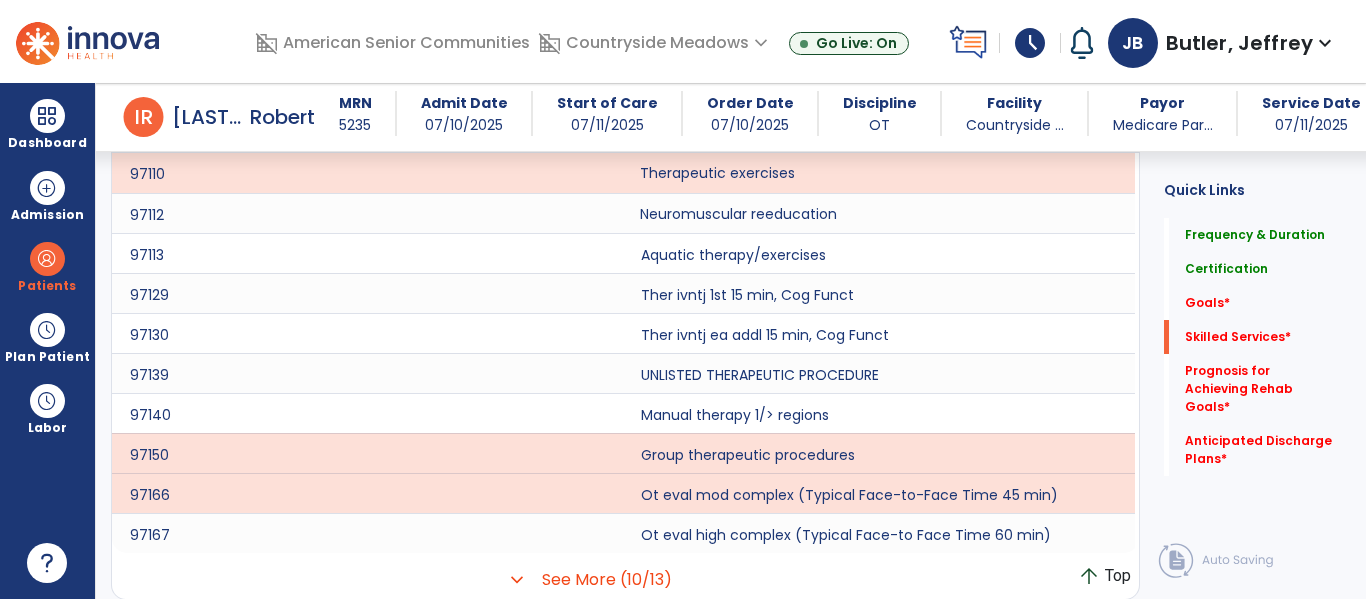 click on "Neuromuscular reeducation" 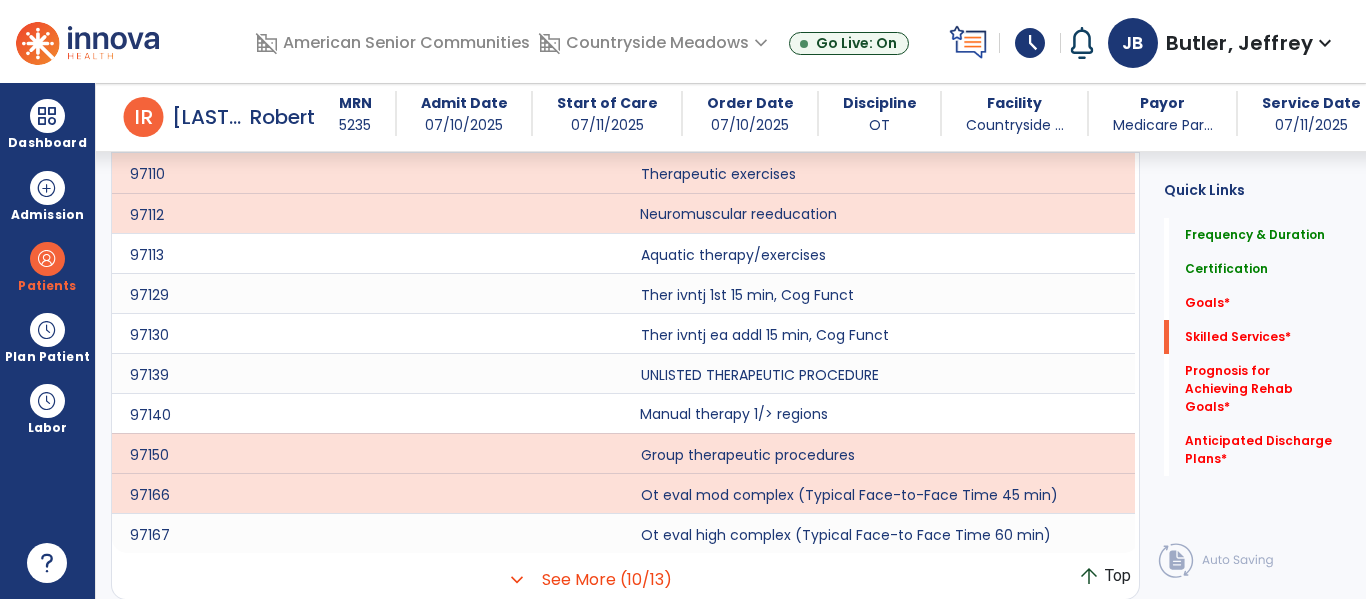 click on "Manual therapy 1/> regions" 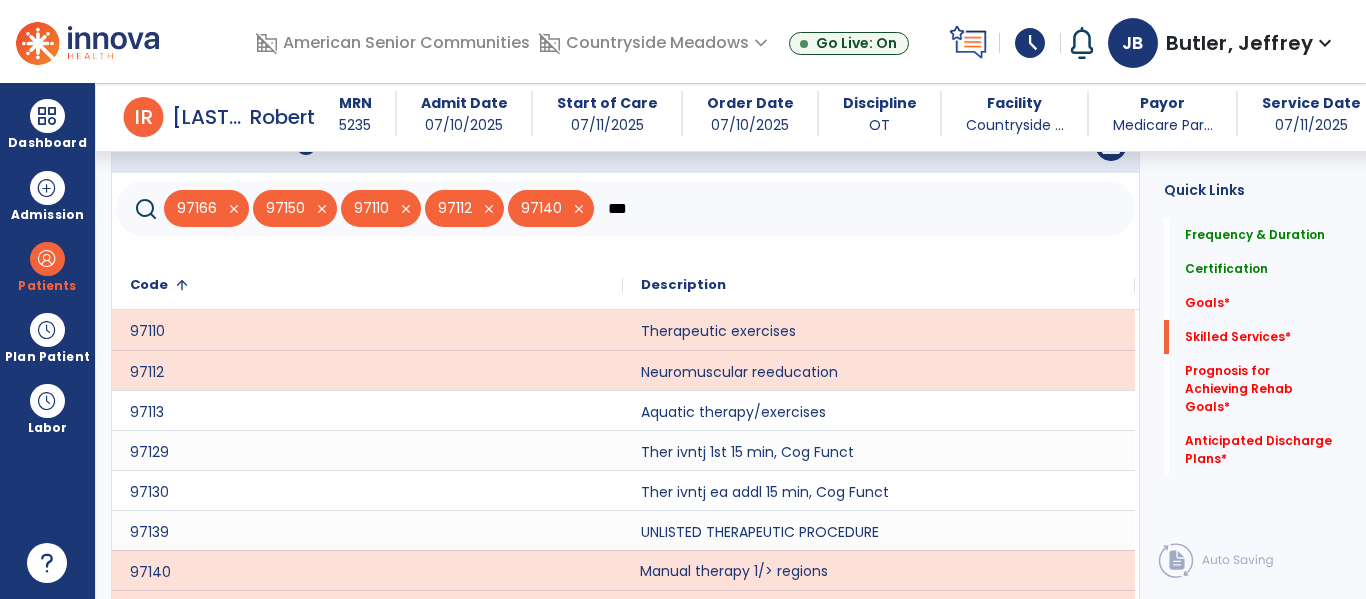 scroll, scrollTop: 659, scrollLeft: 0, axis: vertical 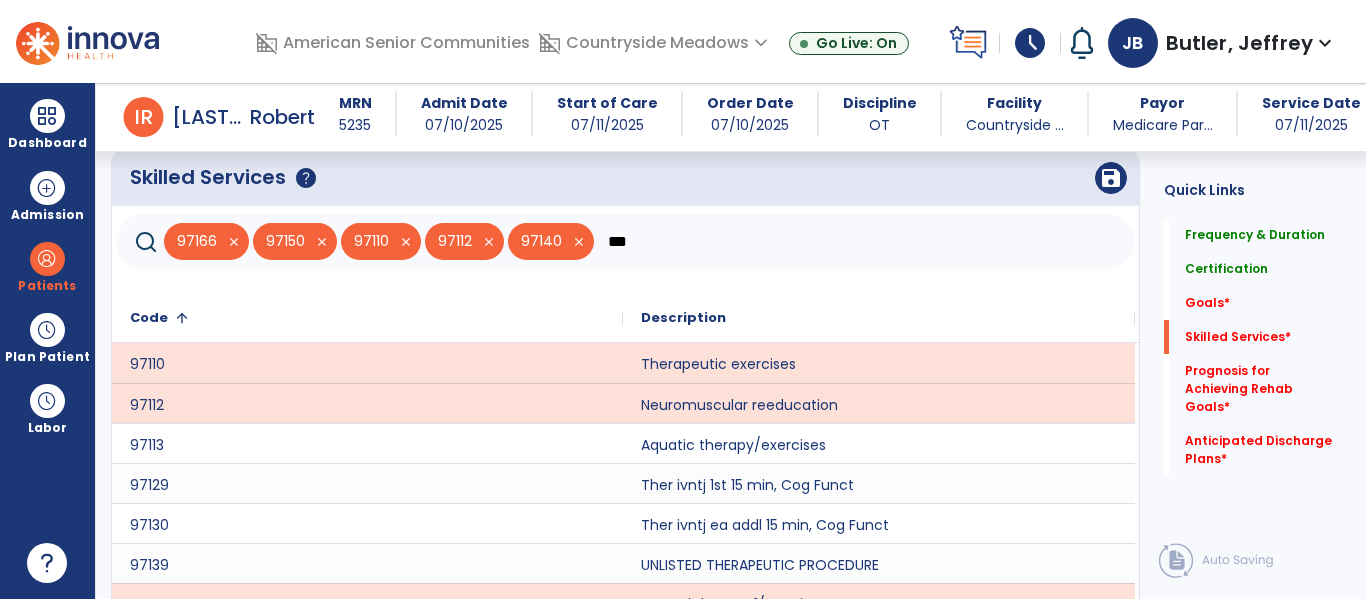 click on "***" 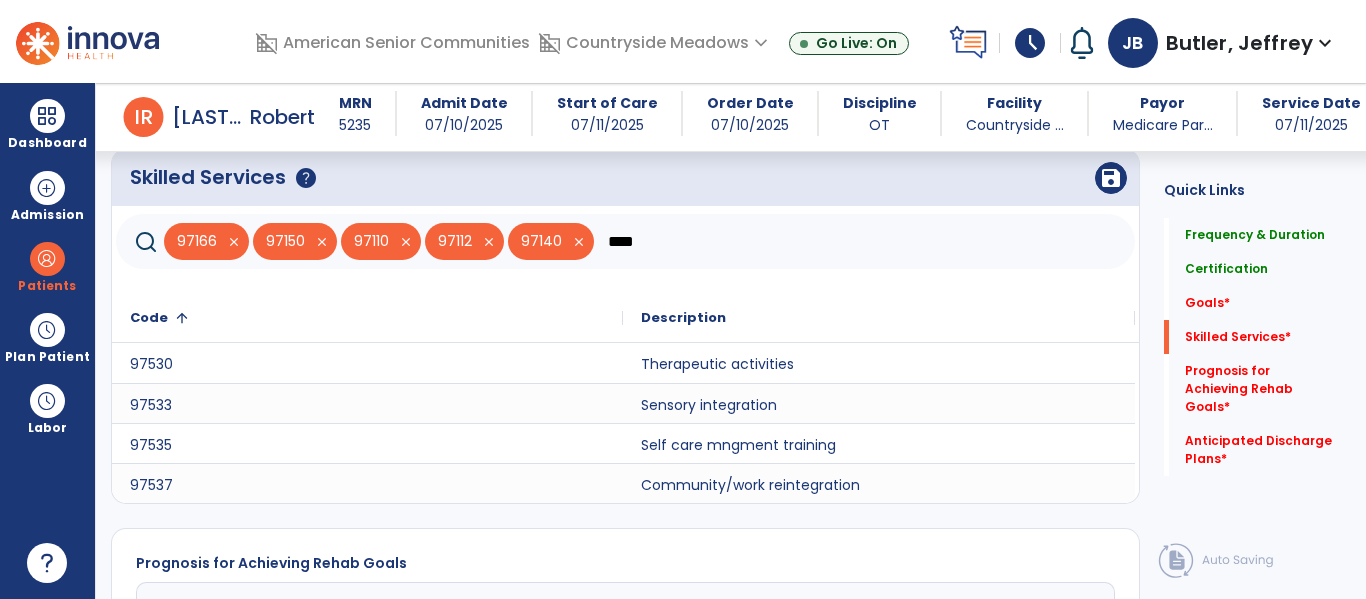 type on "****" 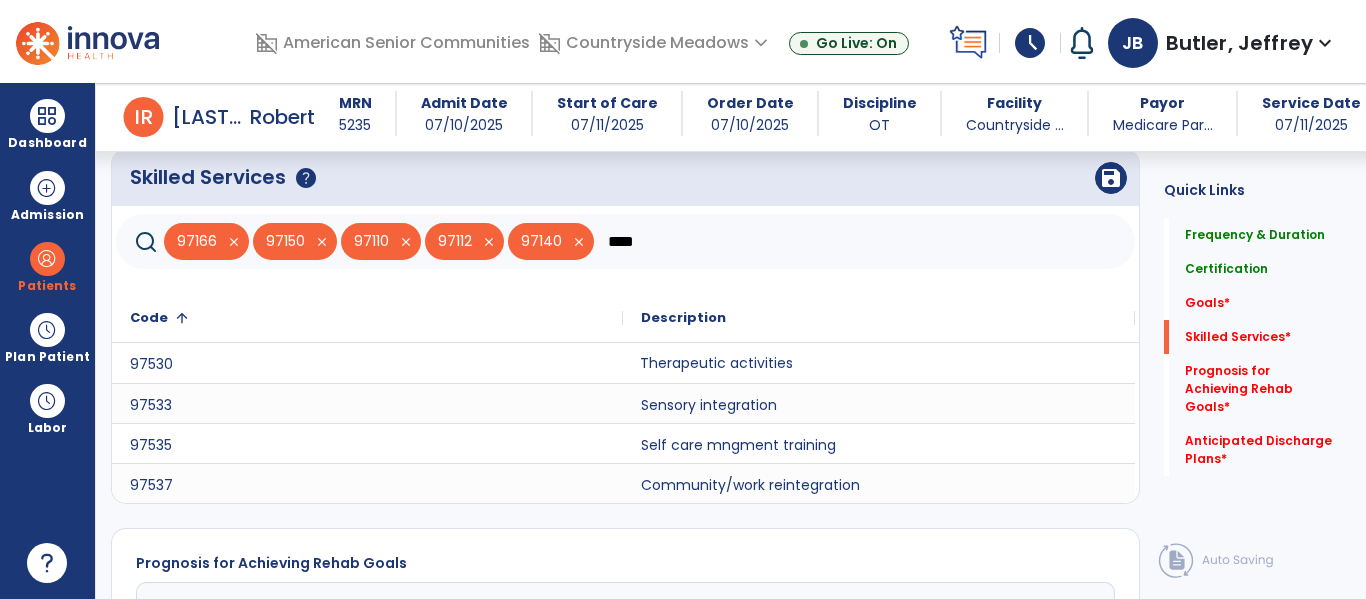 click on "Therapeutic activities" 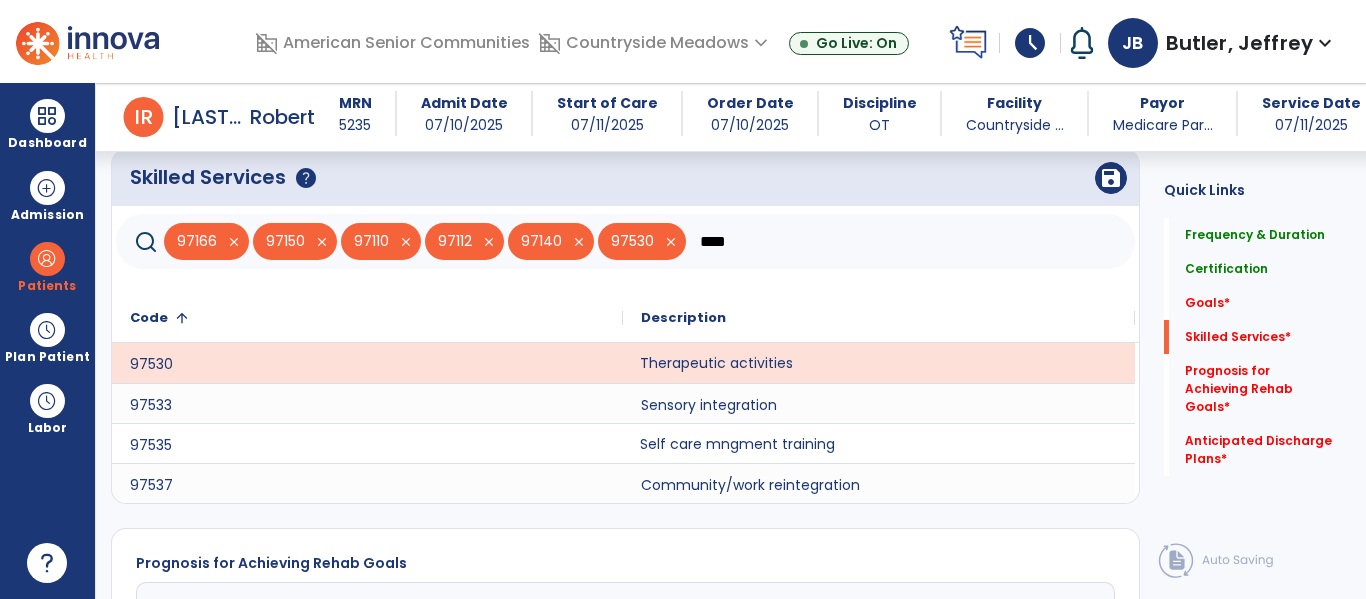 click on "Self care mngment training" 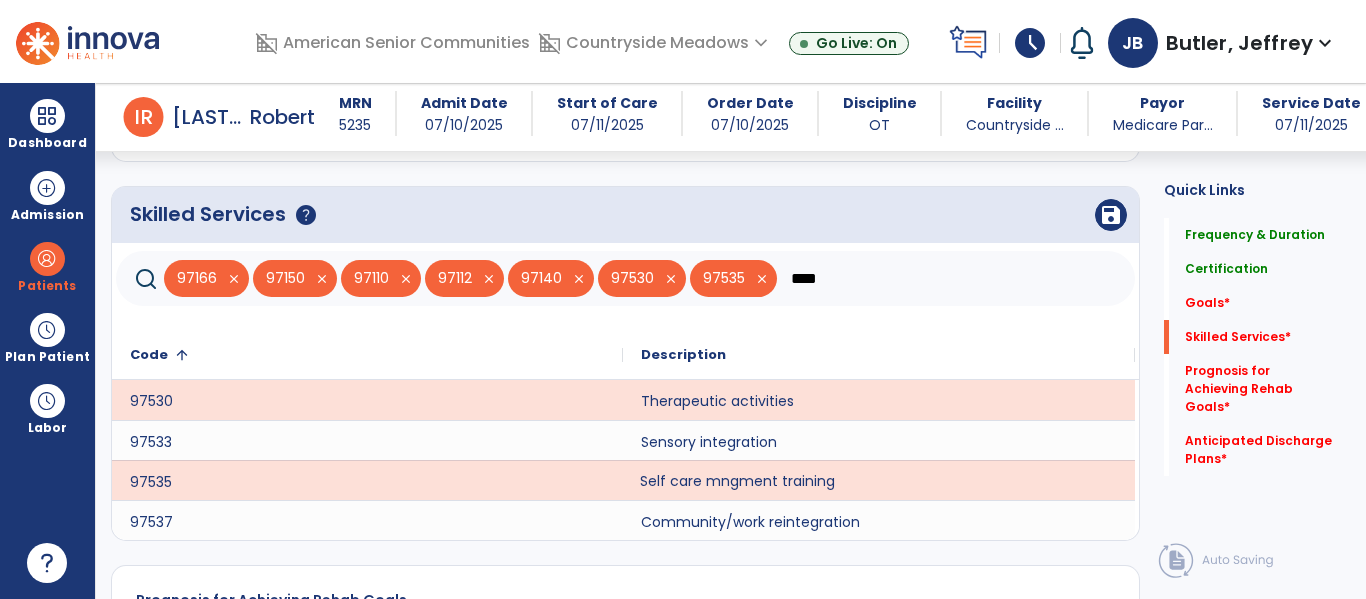 scroll, scrollTop: 583, scrollLeft: 0, axis: vertical 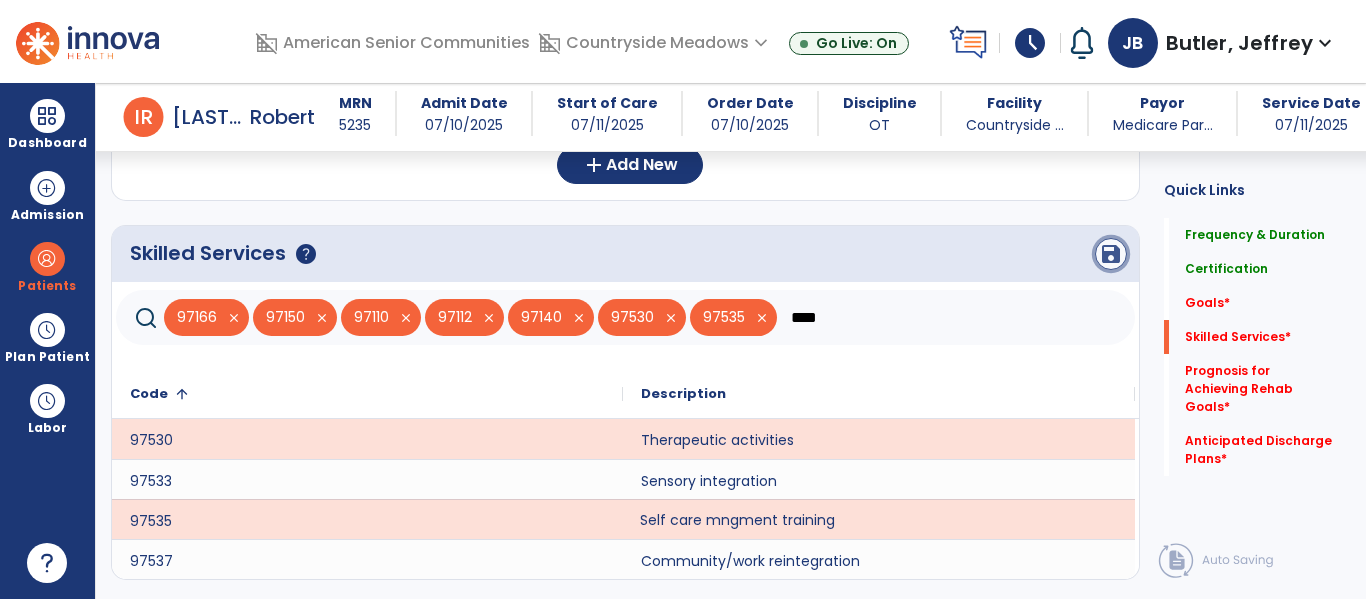 click on "save" 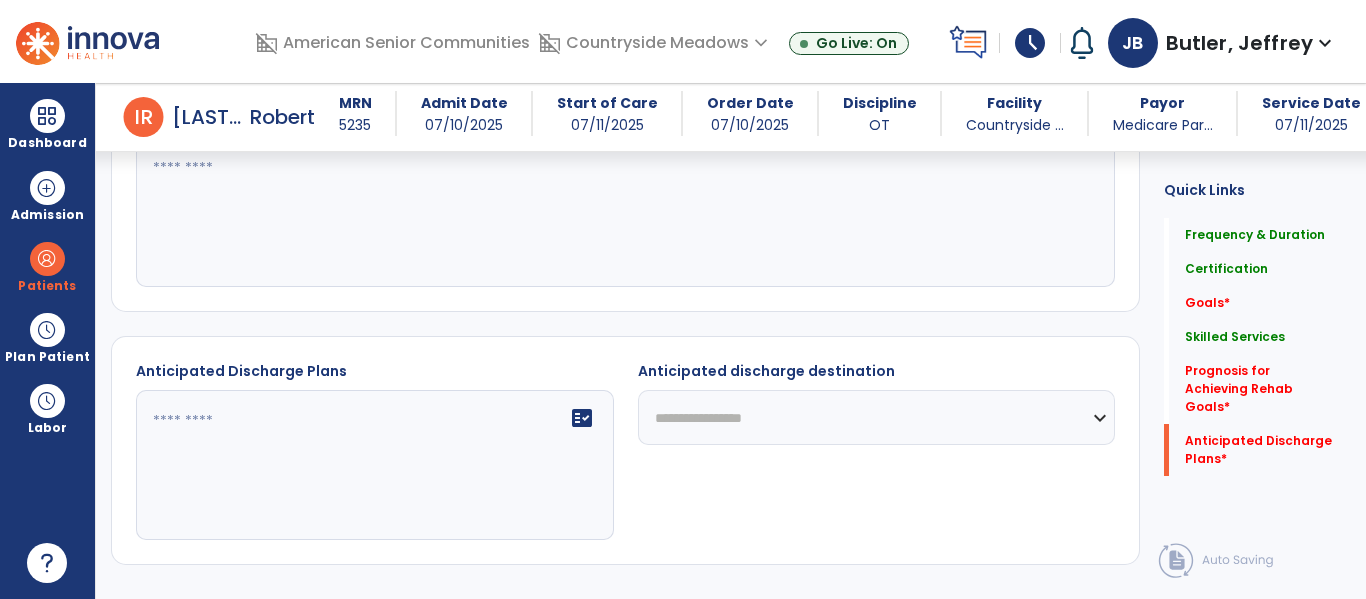 scroll, scrollTop: 988, scrollLeft: 0, axis: vertical 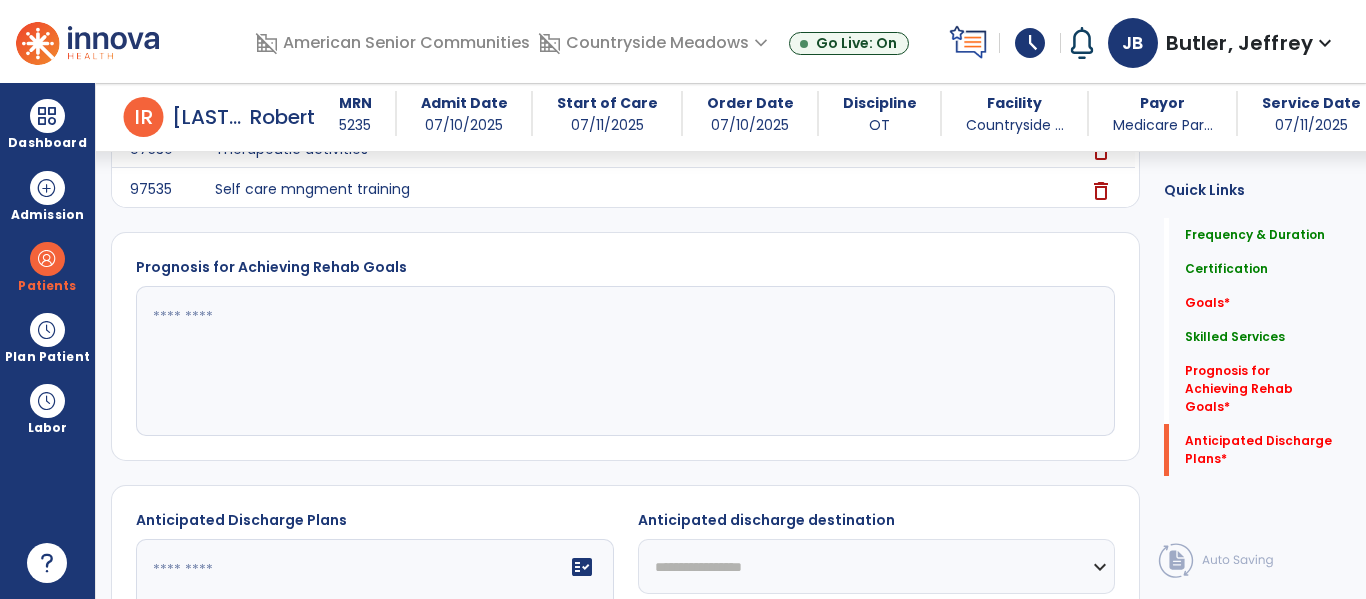 click 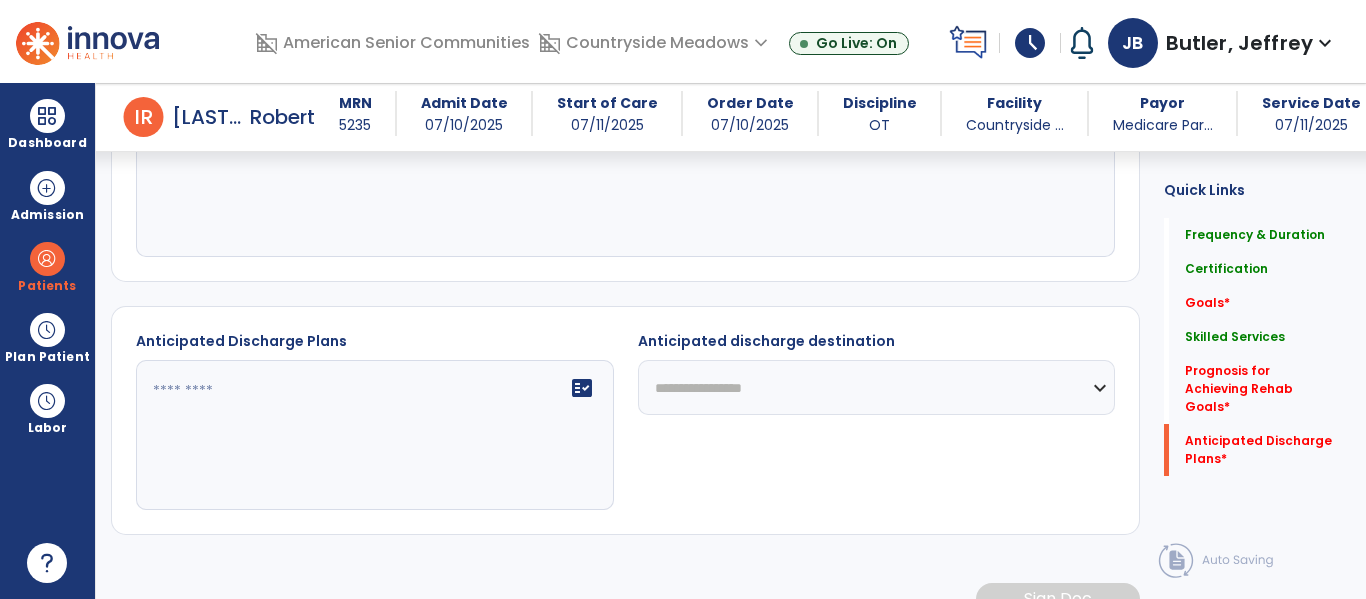 scroll, scrollTop: 1192, scrollLeft: 0, axis: vertical 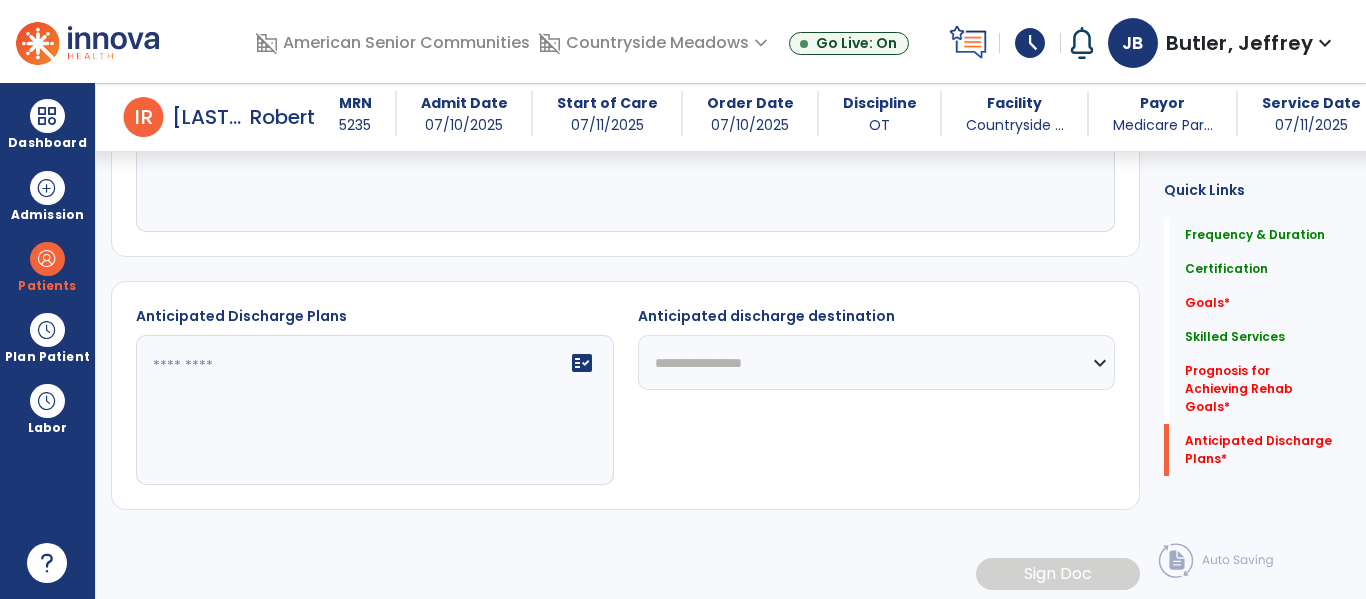 type on "**********" 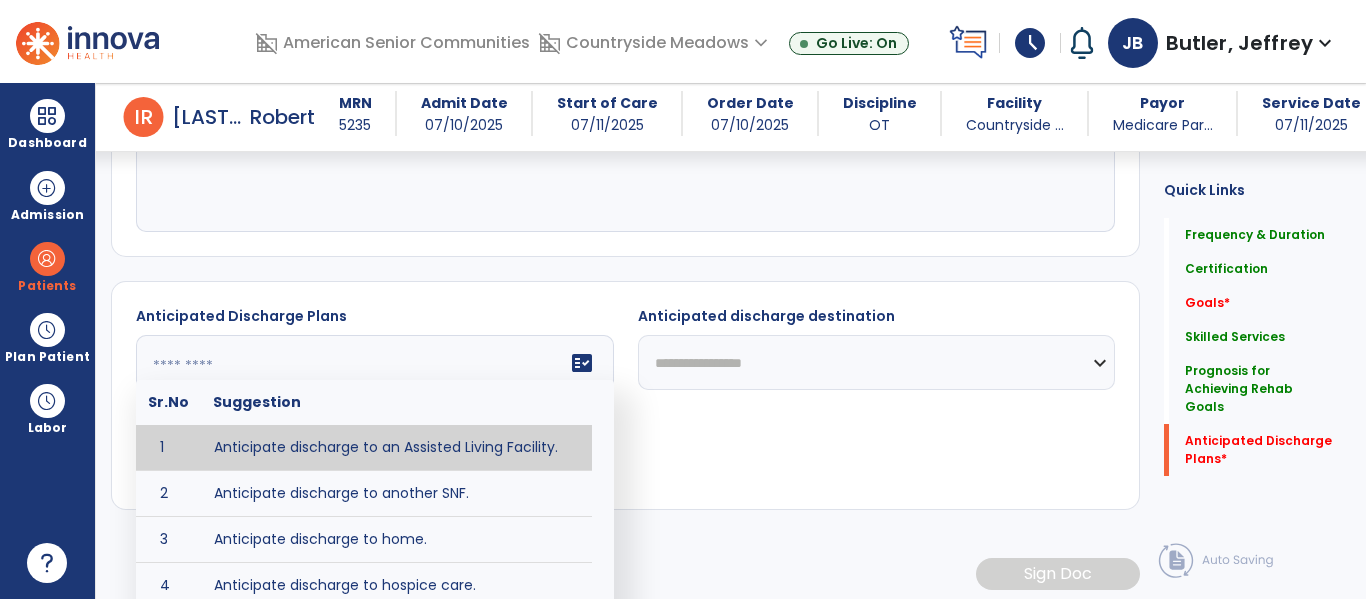 scroll, scrollTop: 1284, scrollLeft: 0, axis: vertical 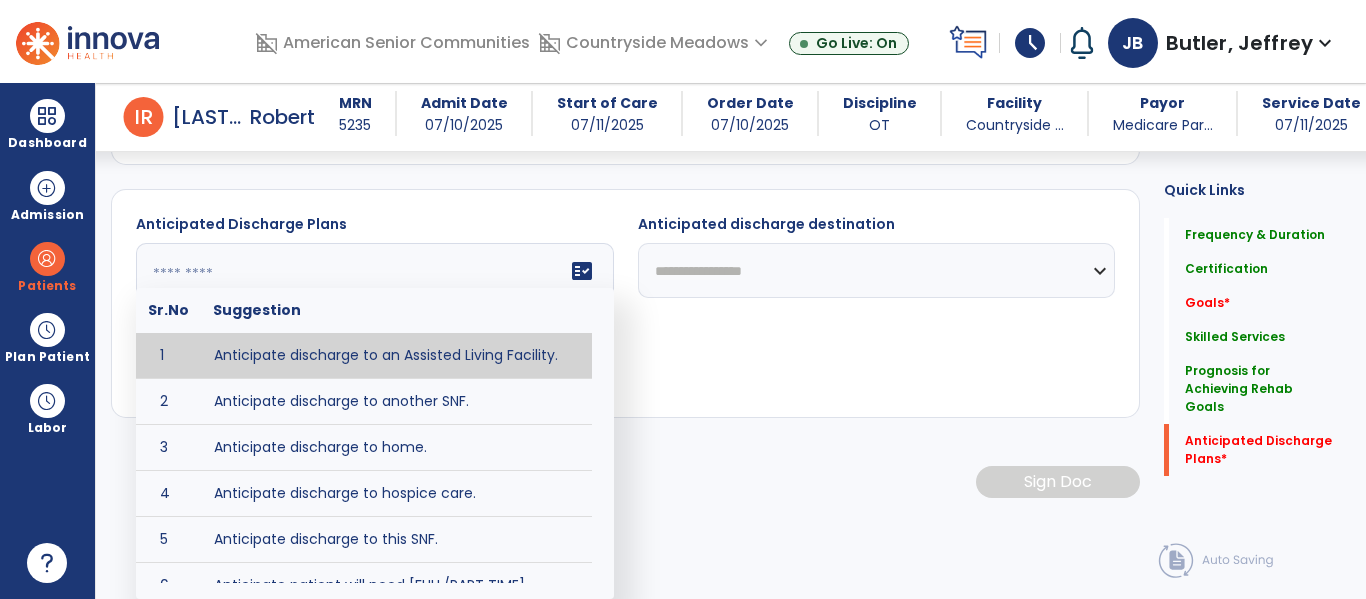 type on "**********" 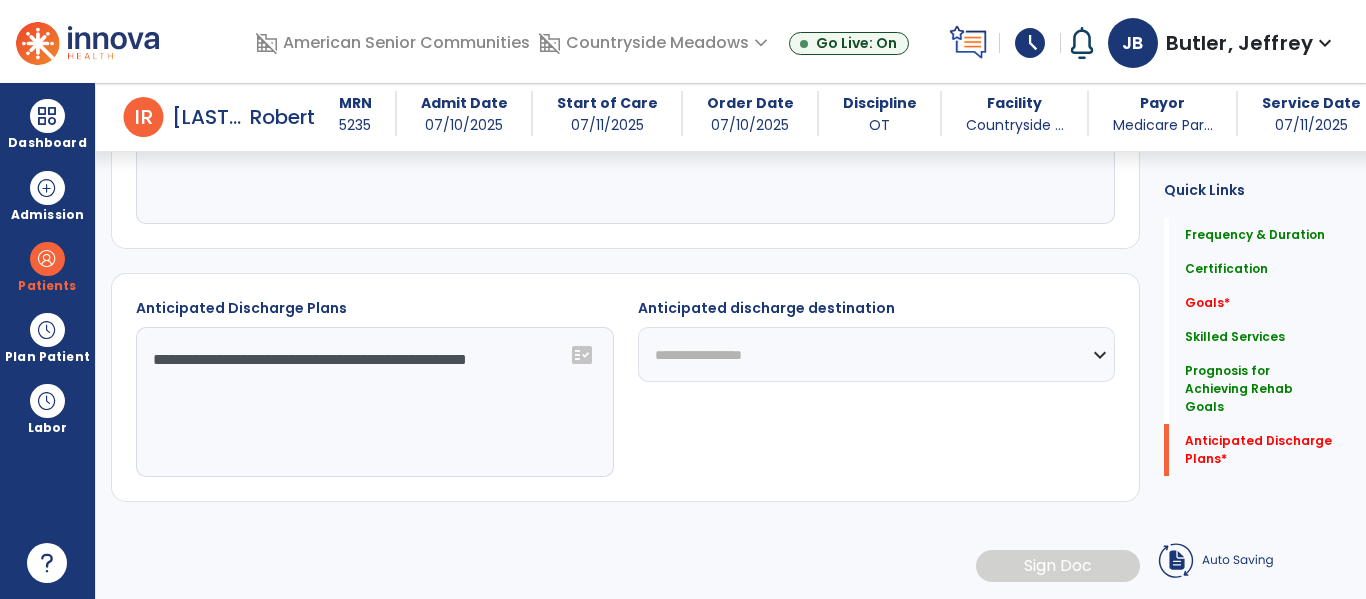 scroll, scrollTop: 1200, scrollLeft: 0, axis: vertical 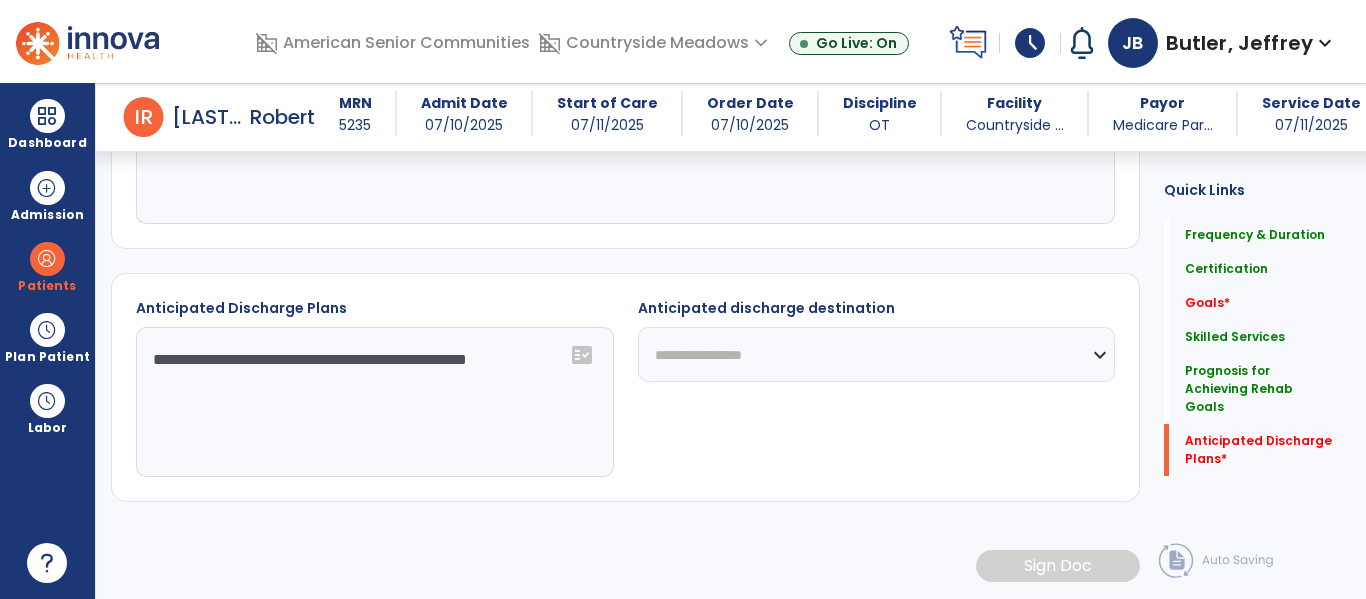 click on "**********" 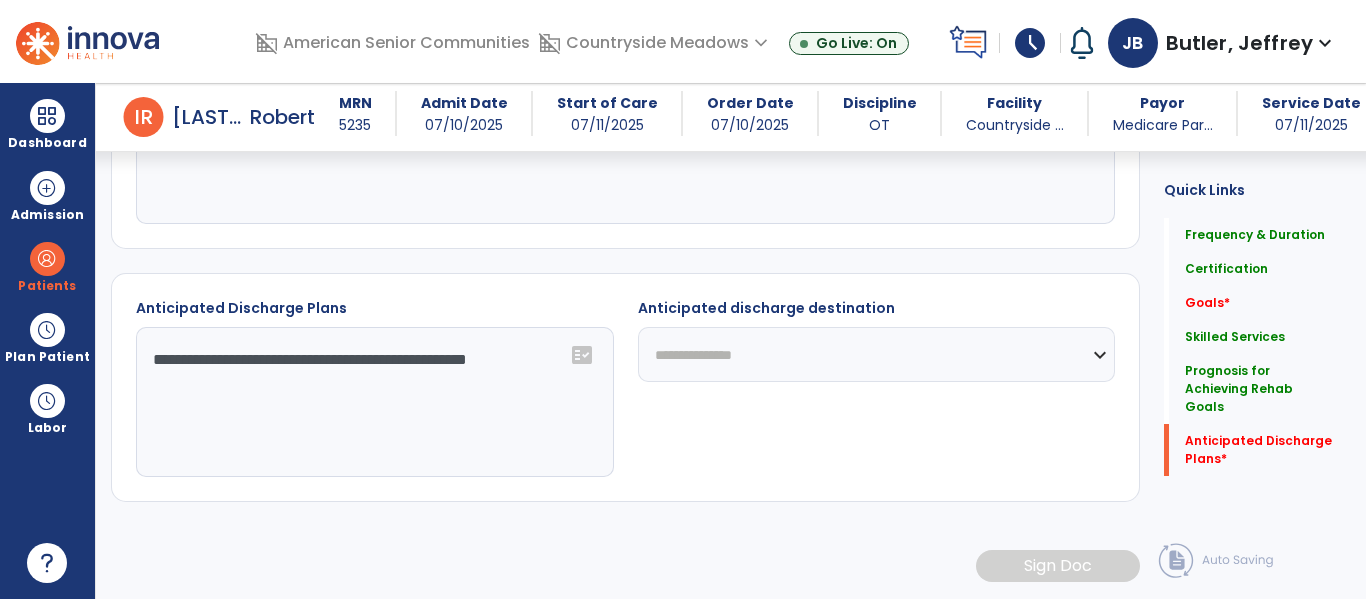 click on "**********" 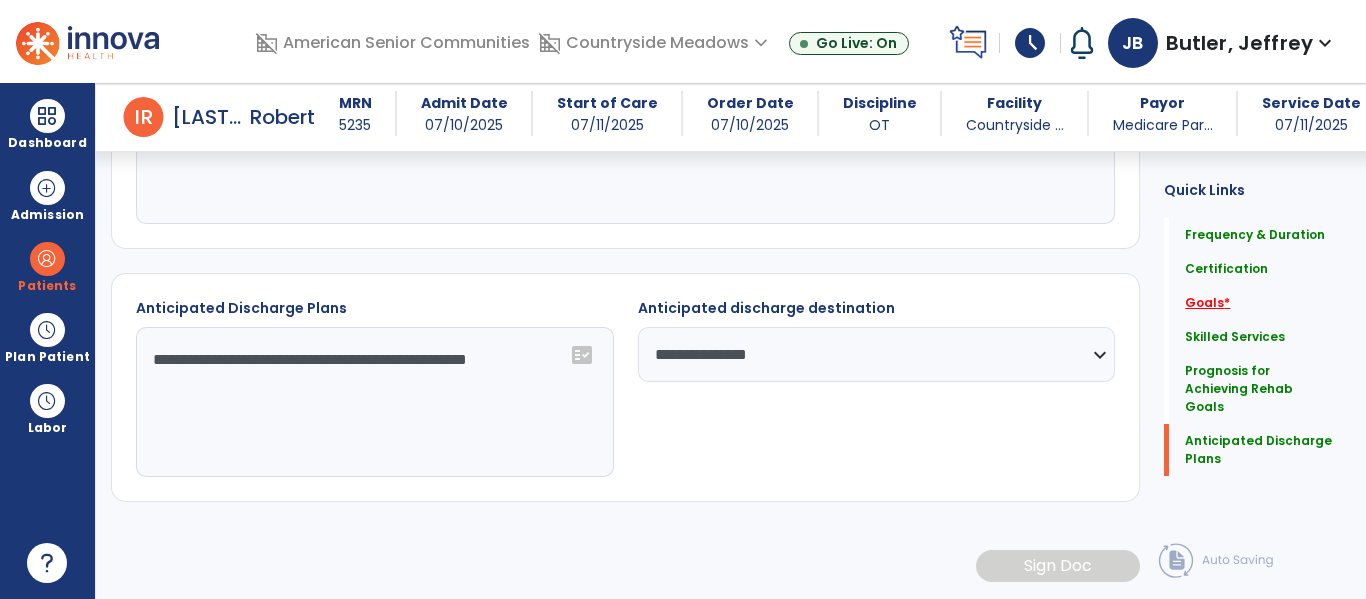 click on "*" 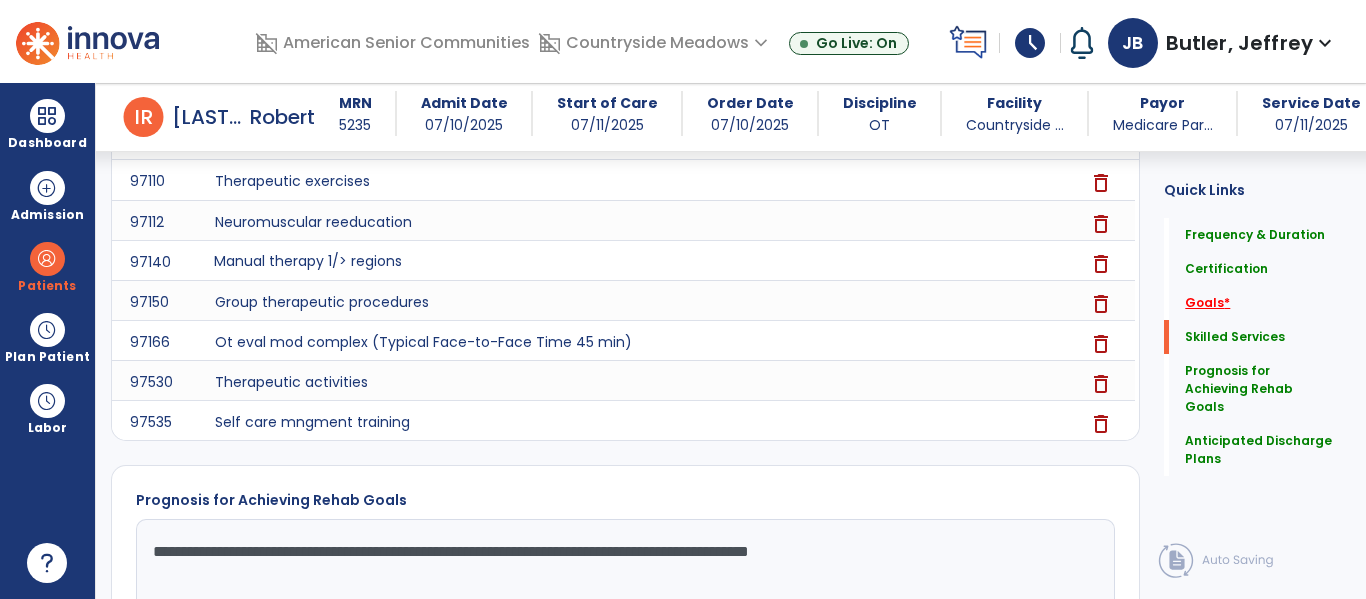 scroll, scrollTop: 360, scrollLeft: 0, axis: vertical 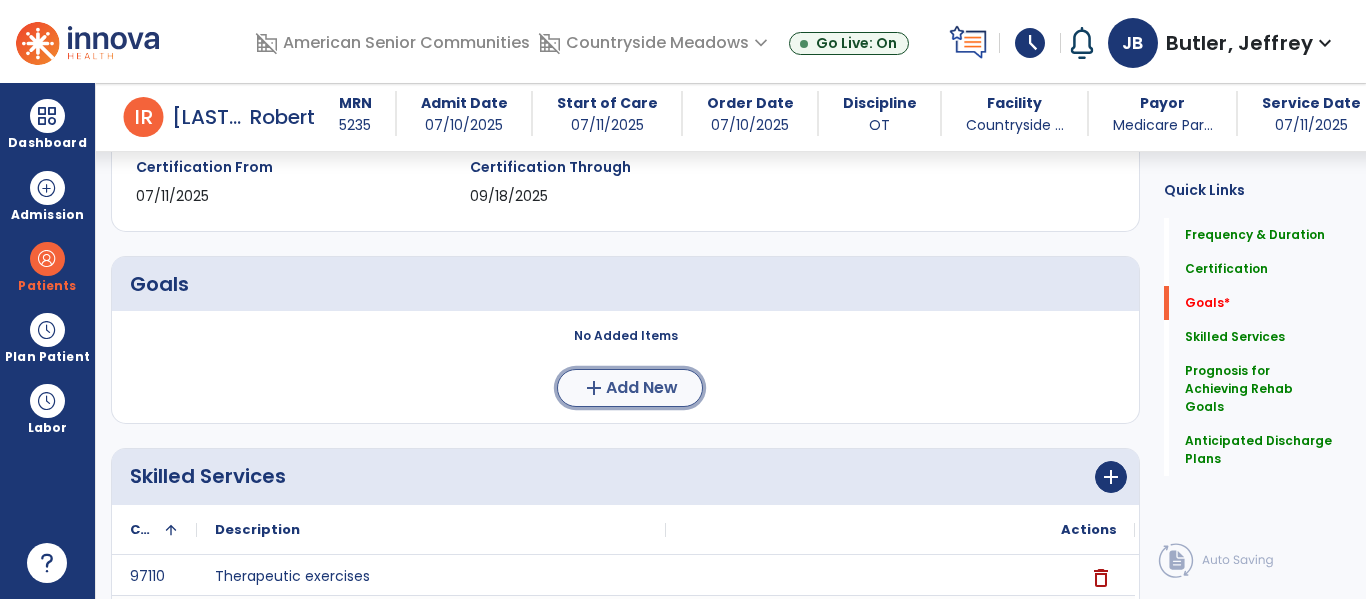 click on "Add New" at bounding box center (642, 388) 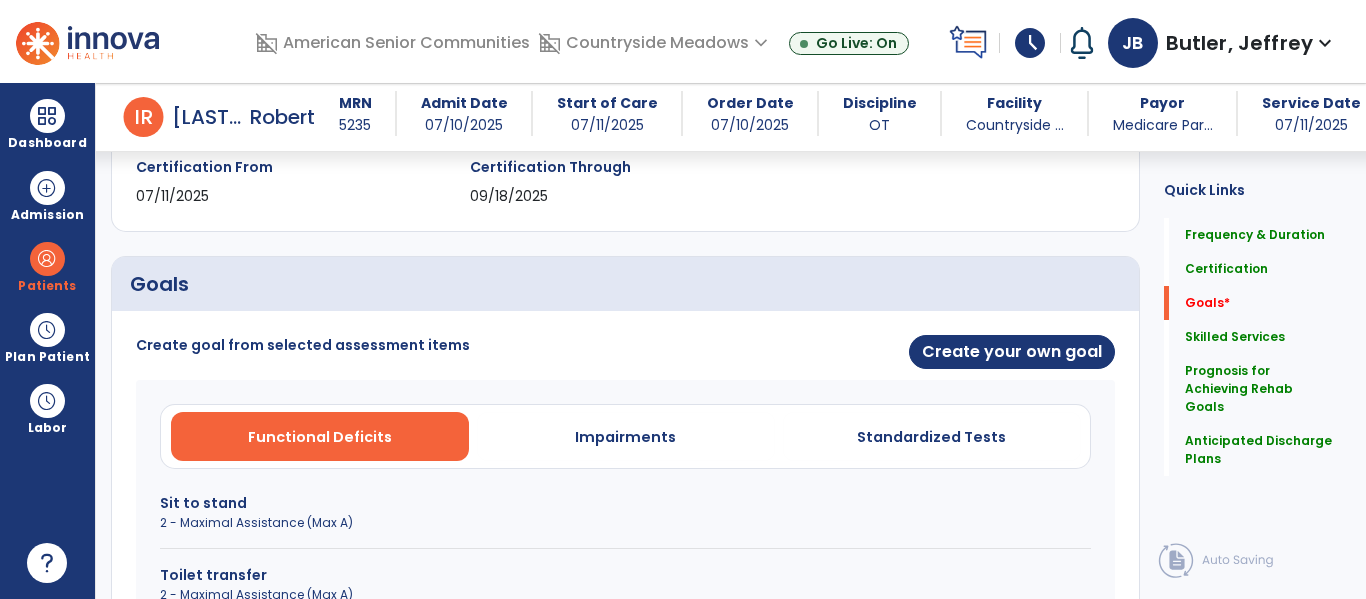 click on "Goals" at bounding box center [625, 284] 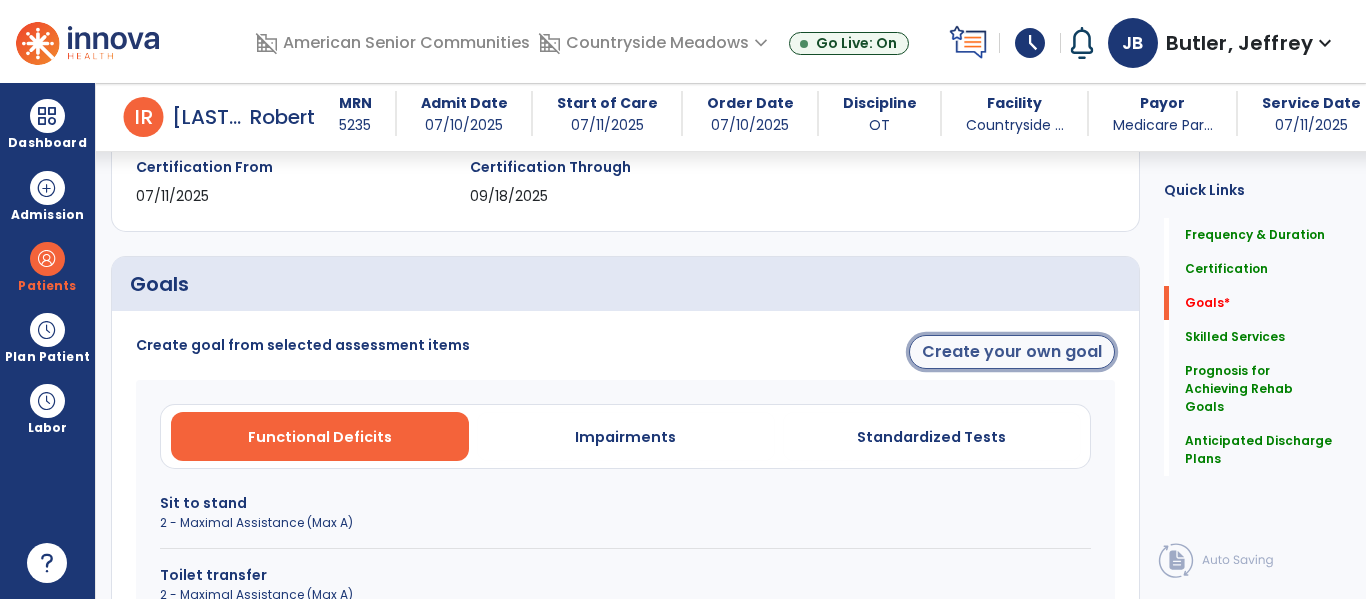 click on "Create your own goal" at bounding box center (1012, 352) 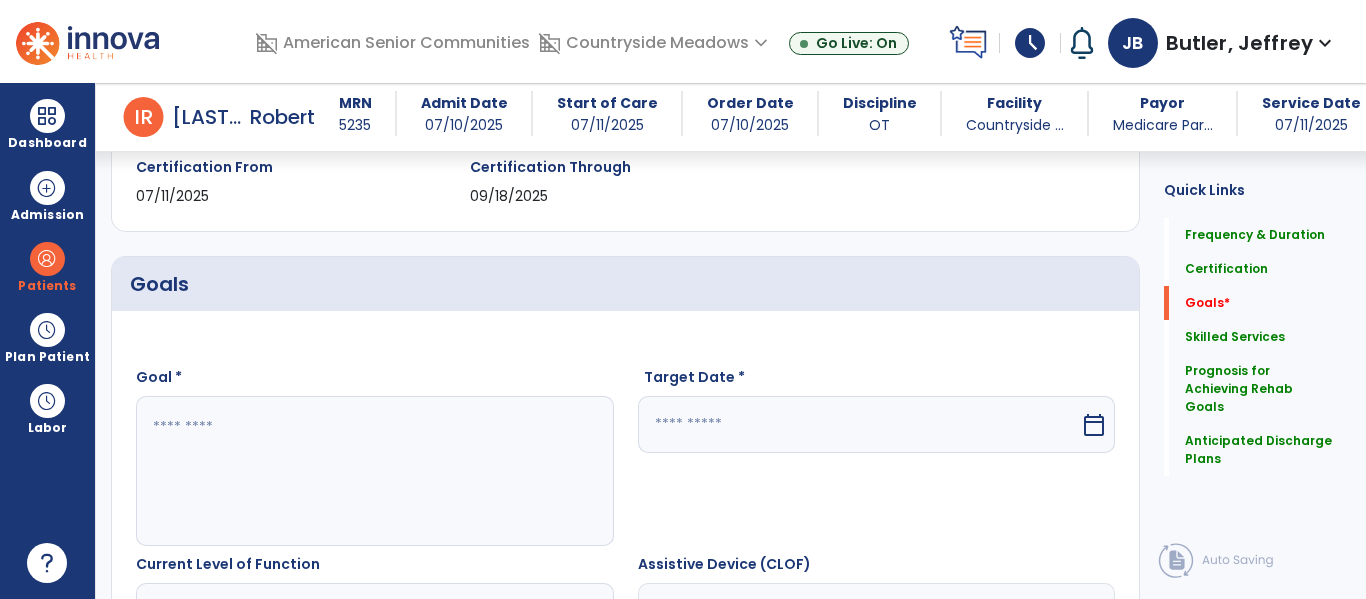 click at bounding box center [374, 471] 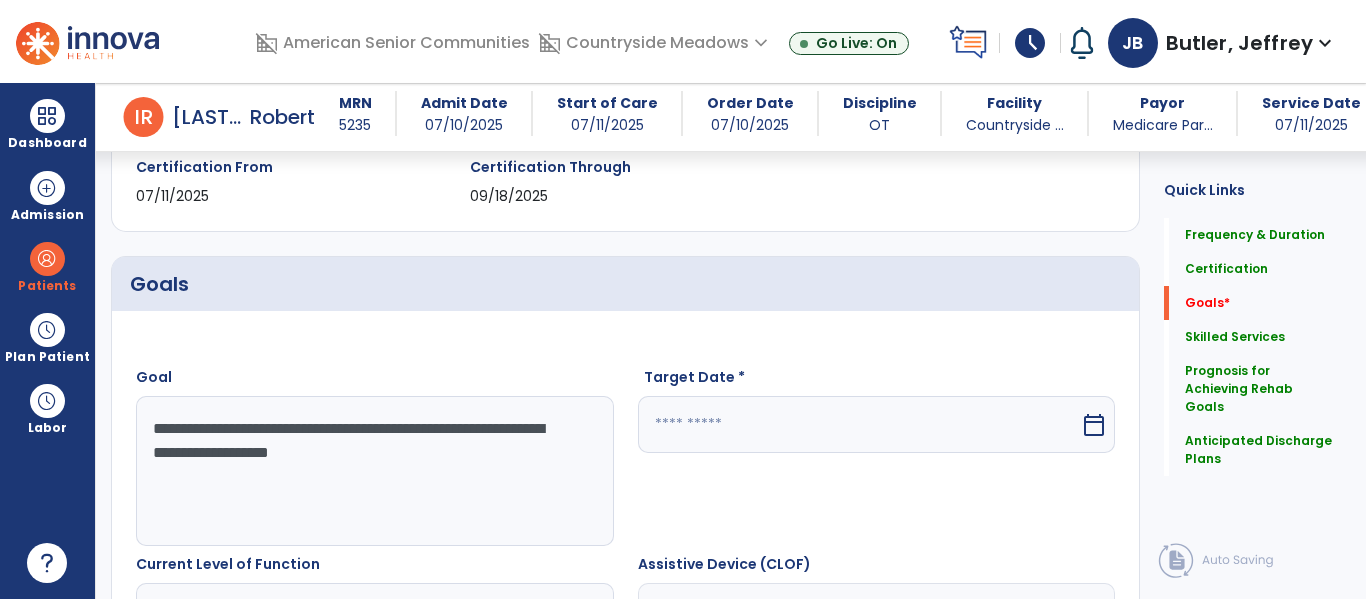 type on "**********" 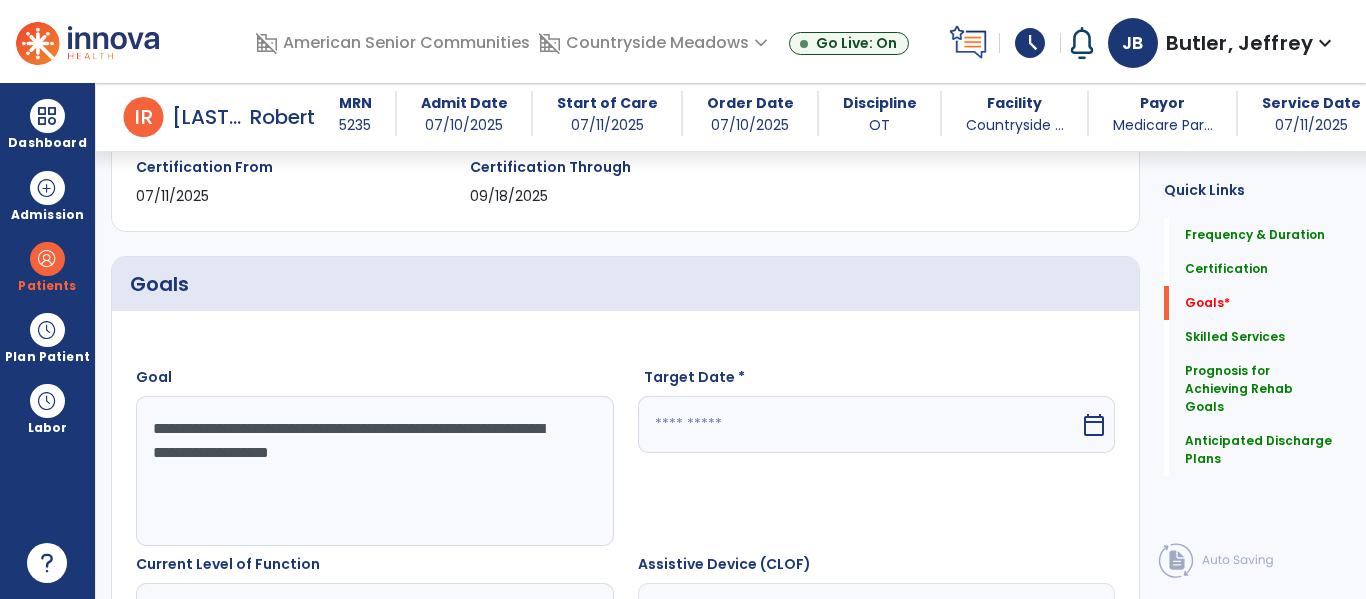 click at bounding box center (859, 424) 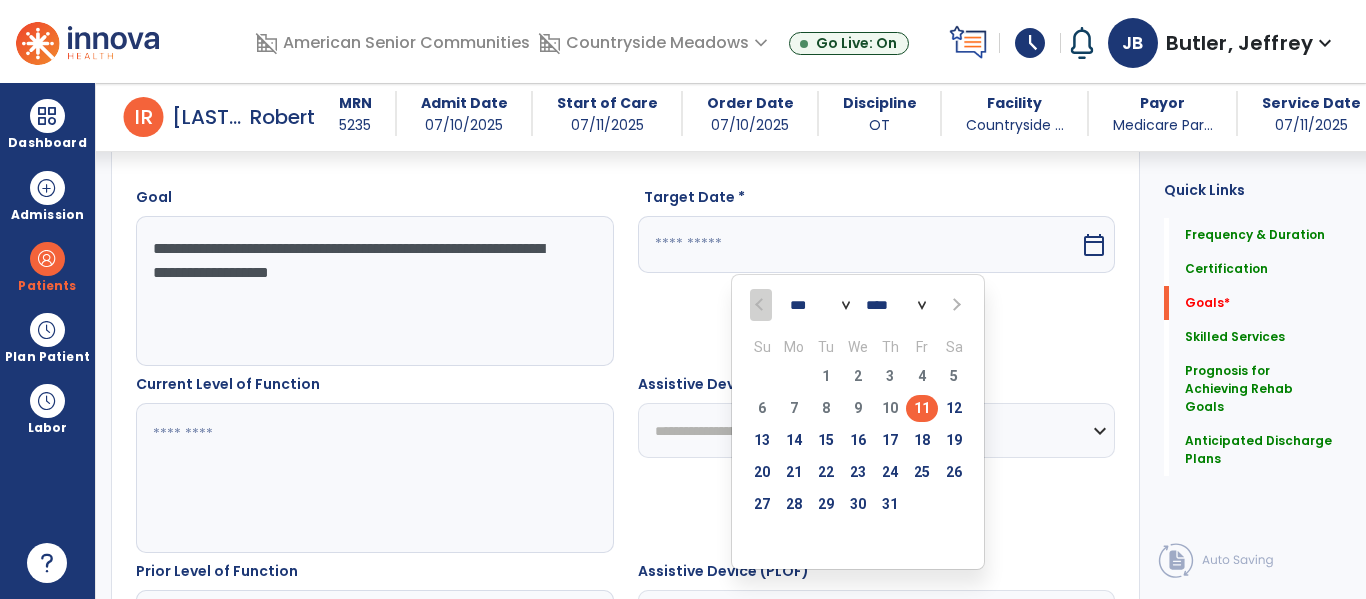 scroll, scrollTop: 547, scrollLeft: 0, axis: vertical 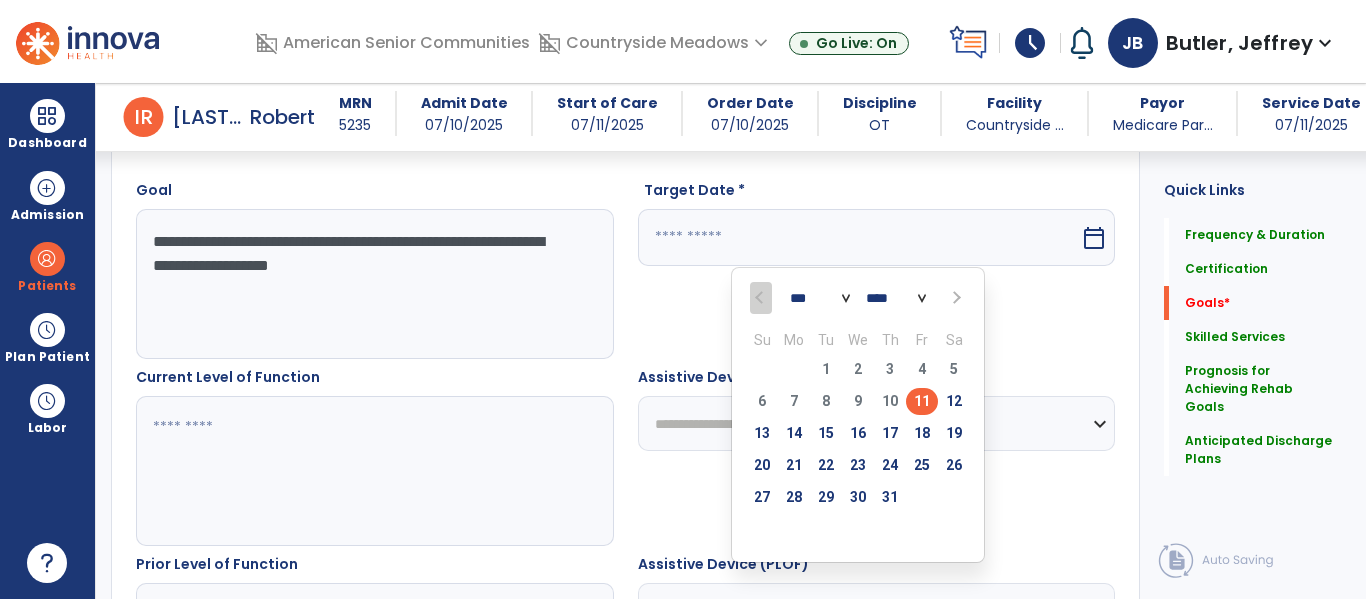 click at bounding box center [954, 298] 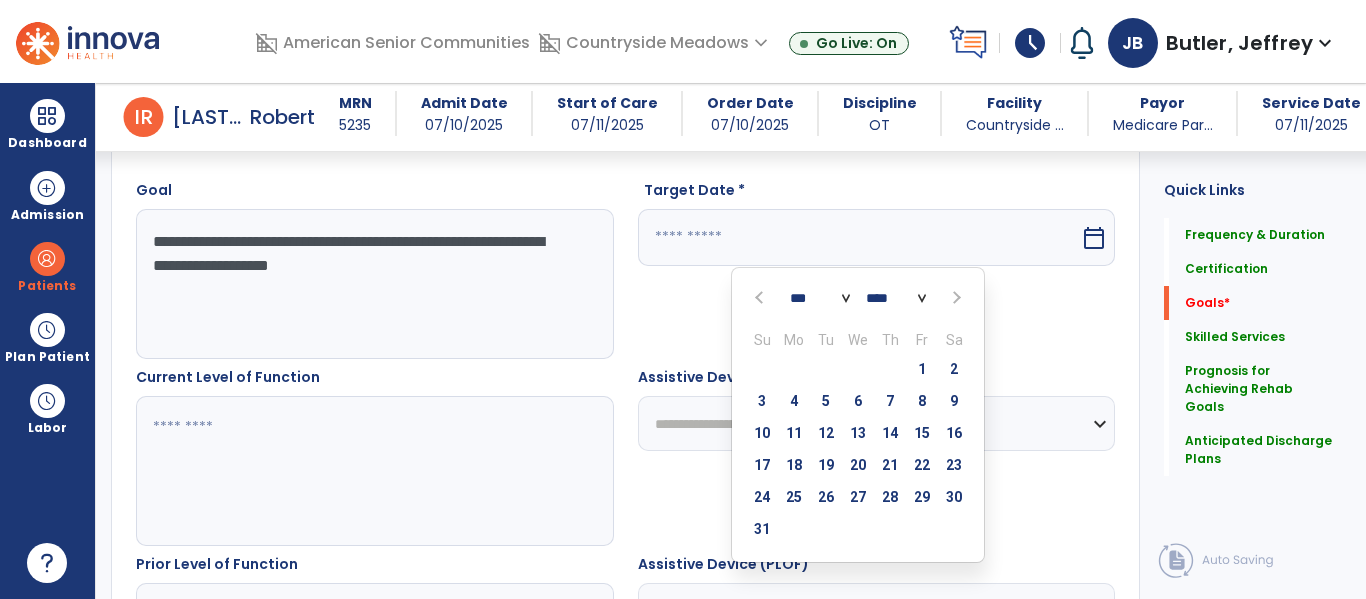 click at bounding box center (954, 298) 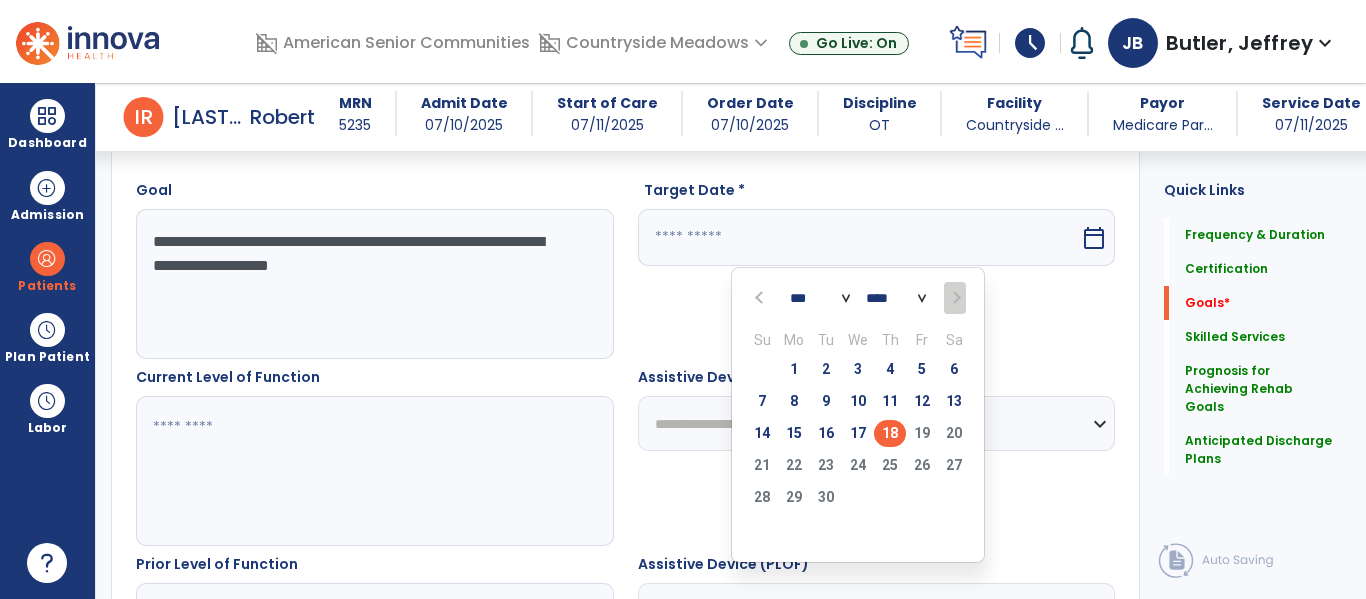 click on "18" at bounding box center [890, 433] 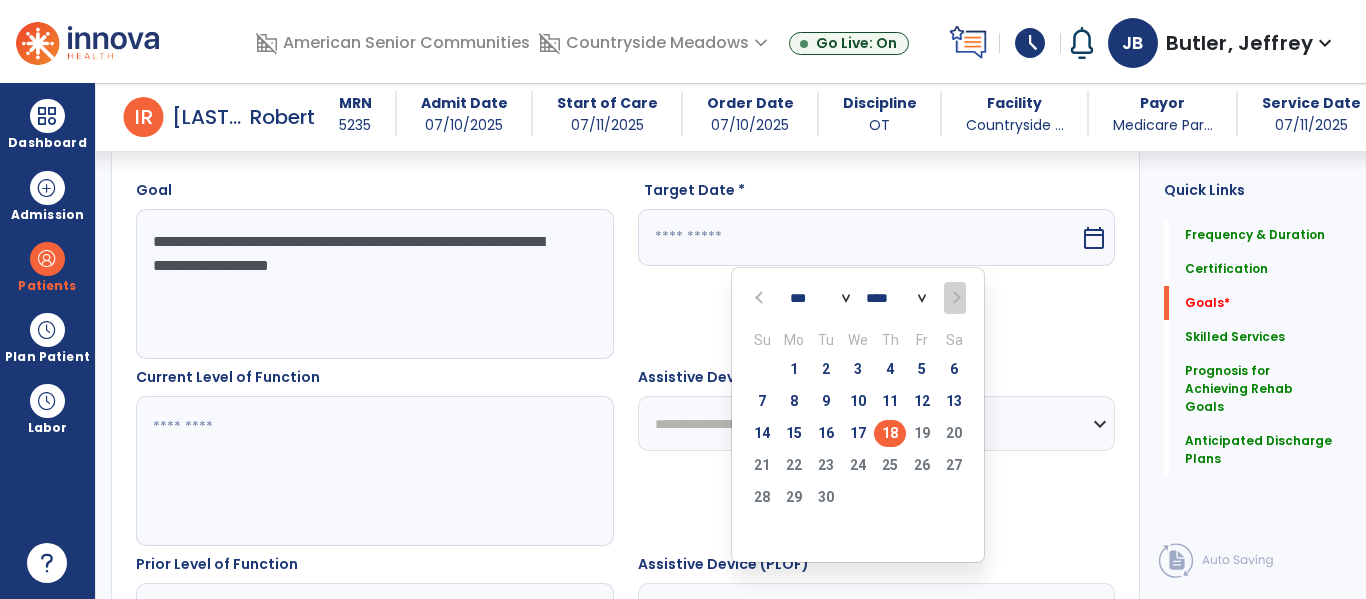 type on "*********" 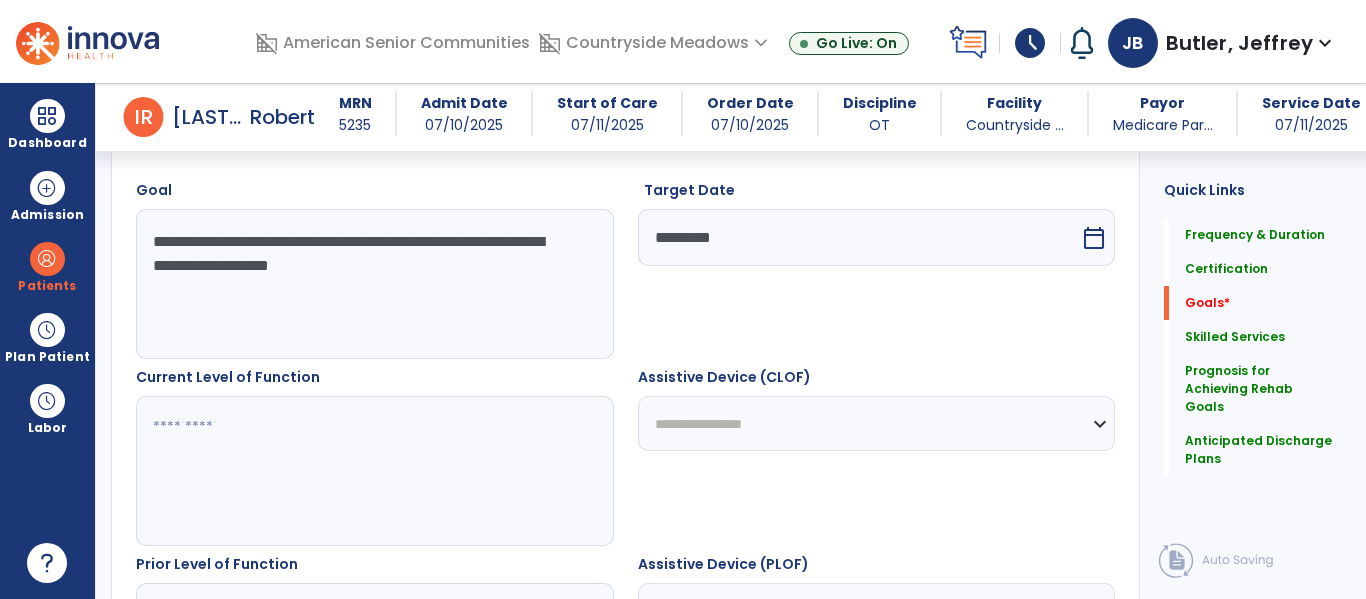 click at bounding box center (374, 471) 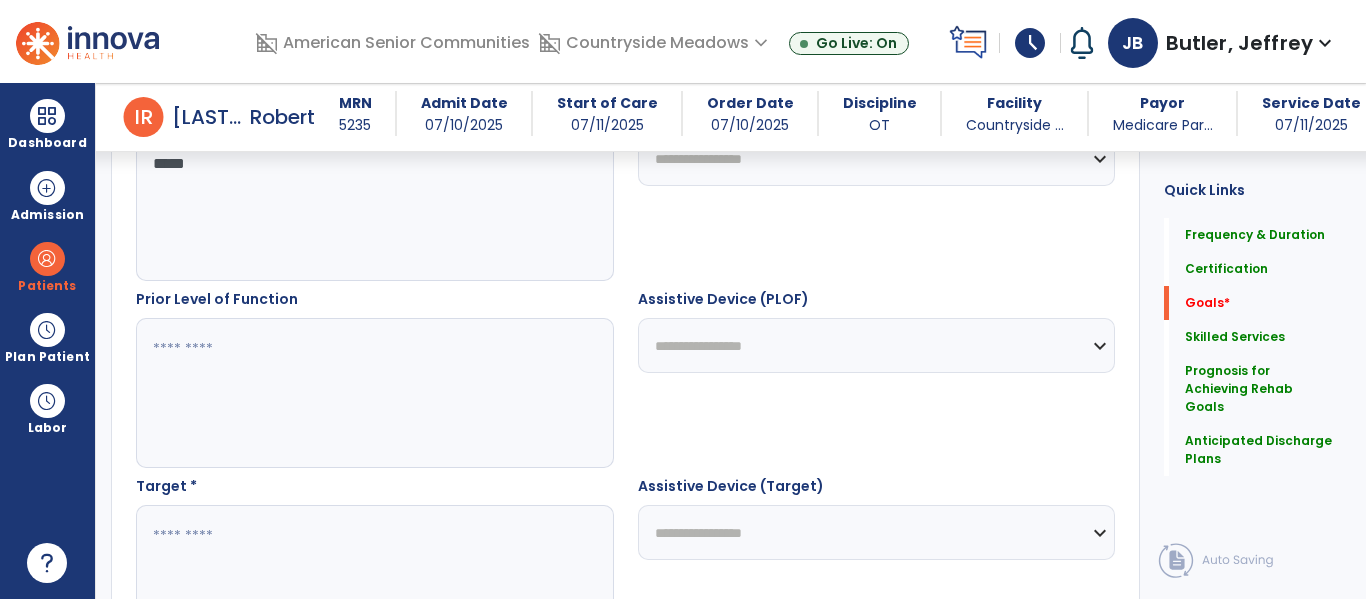 scroll, scrollTop: 843, scrollLeft: 0, axis: vertical 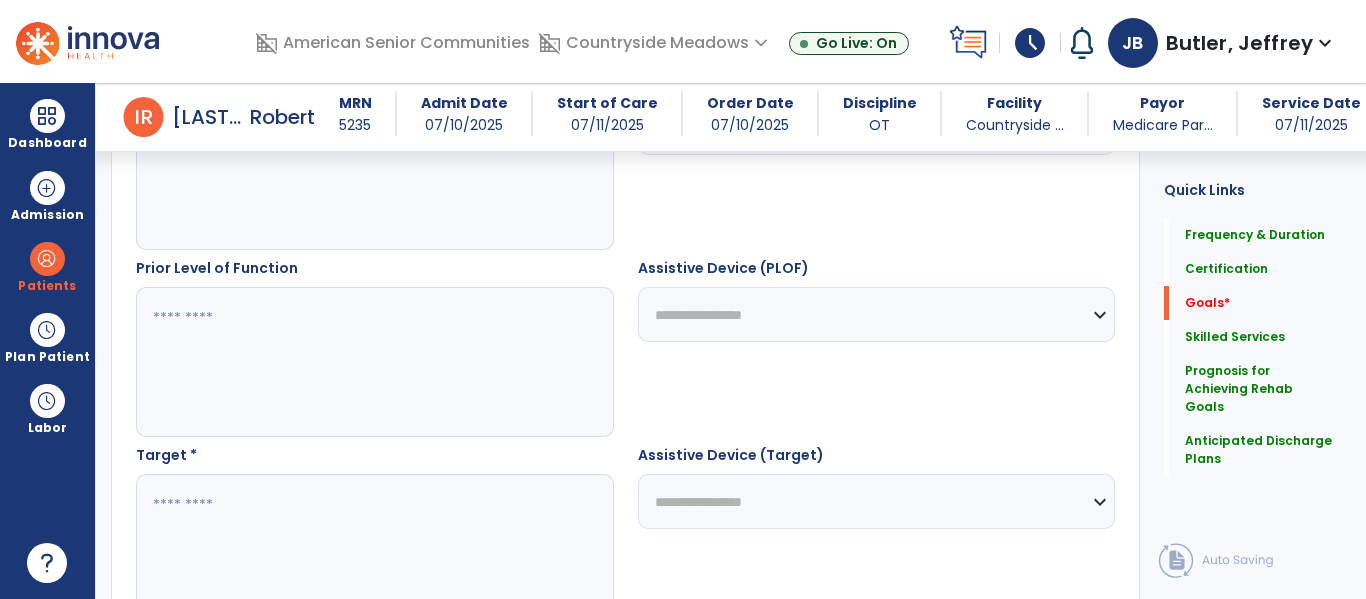 type on "*****" 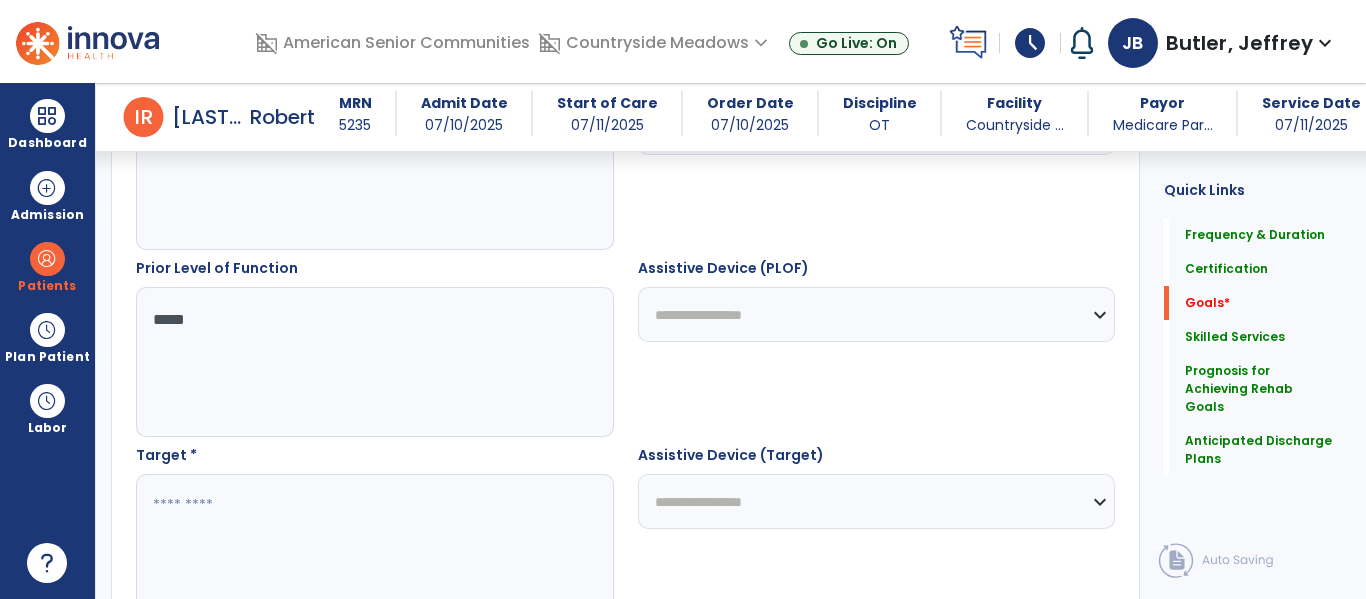 type on "*****" 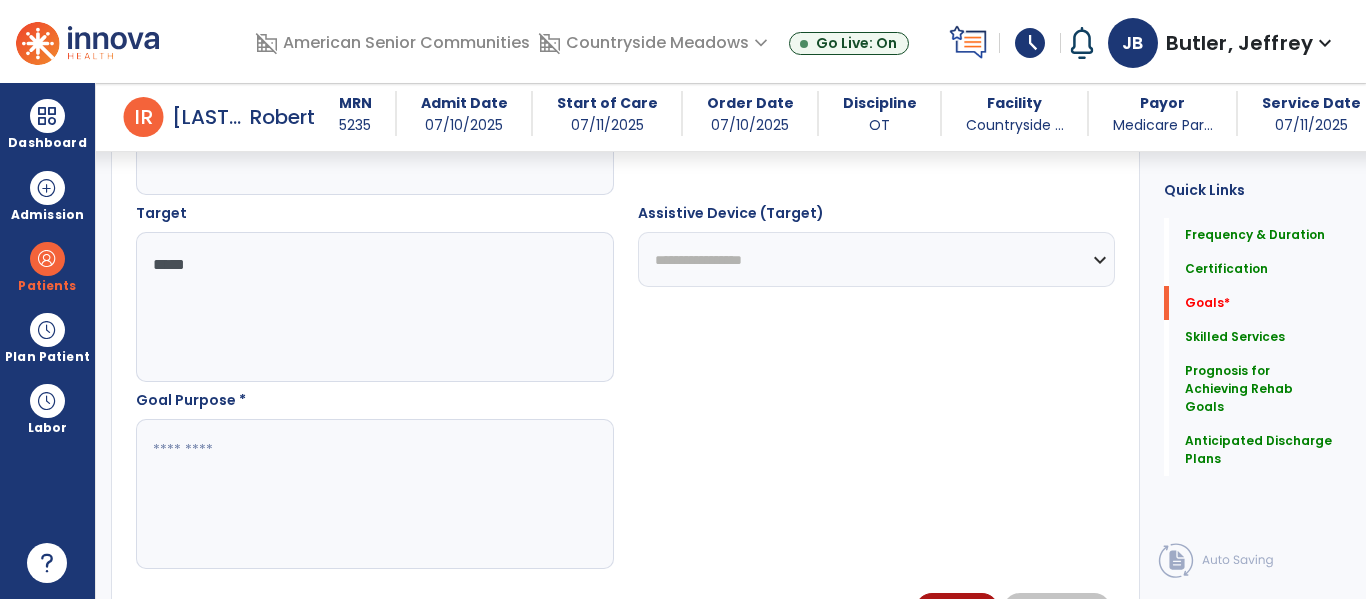 scroll, scrollTop: 1119, scrollLeft: 0, axis: vertical 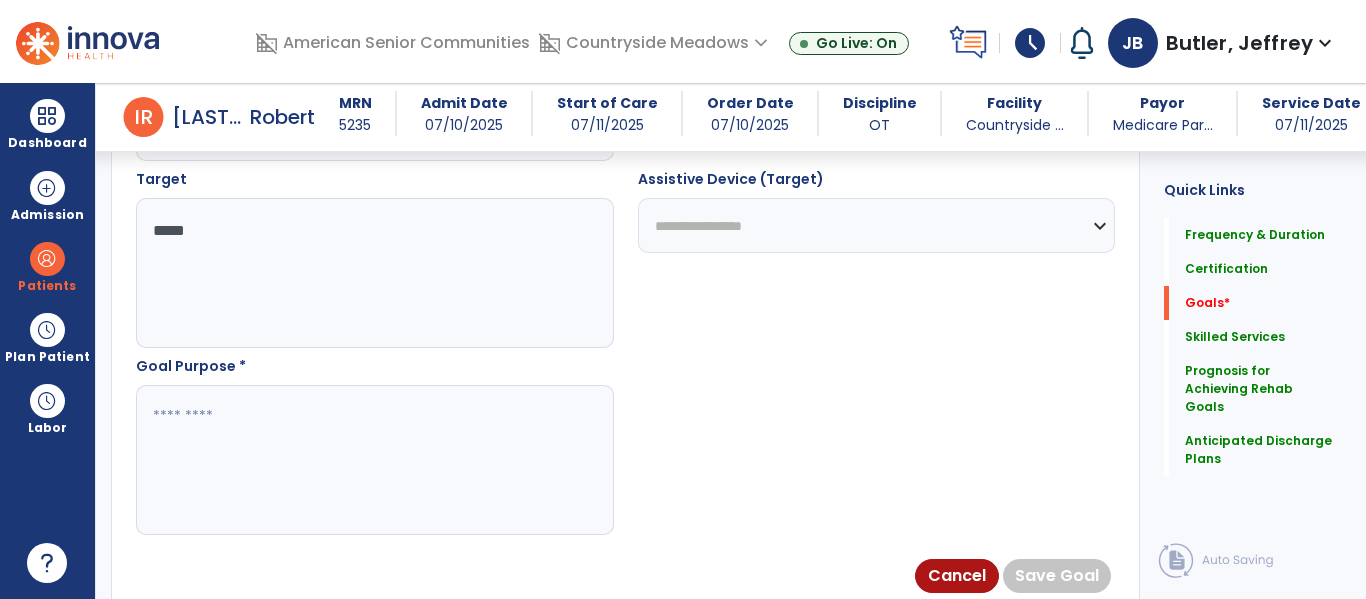 type on "*****" 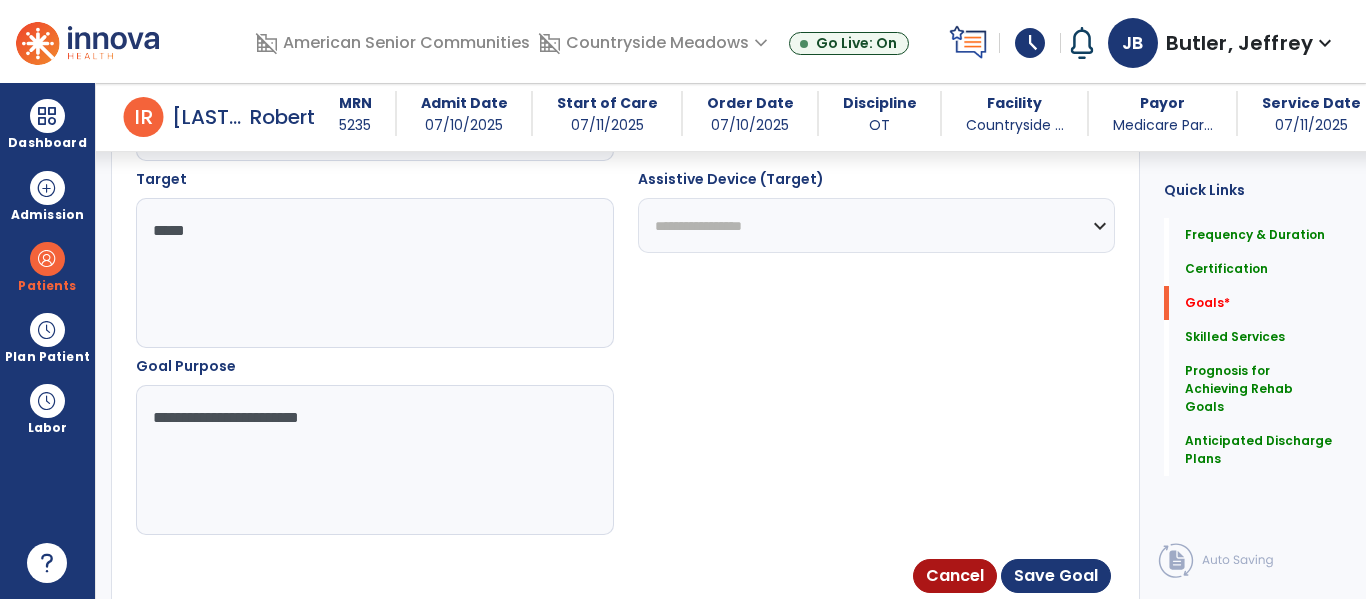 type on "**********" 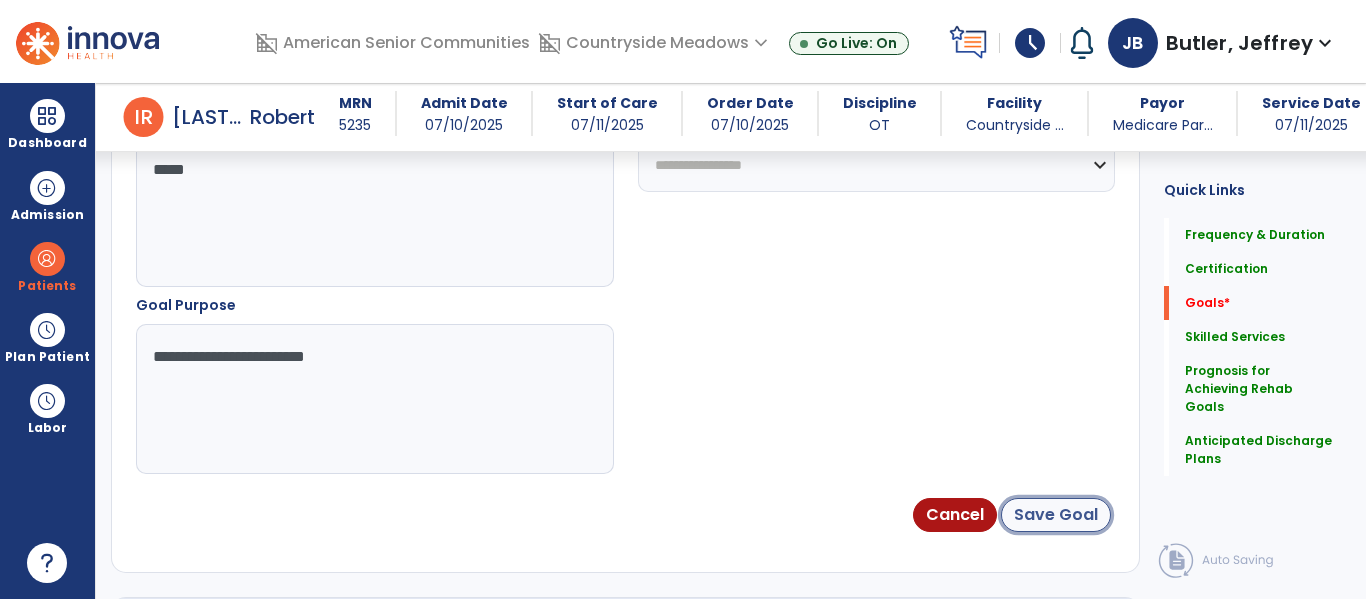 click on "Save Goal" at bounding box center (1056, 515) 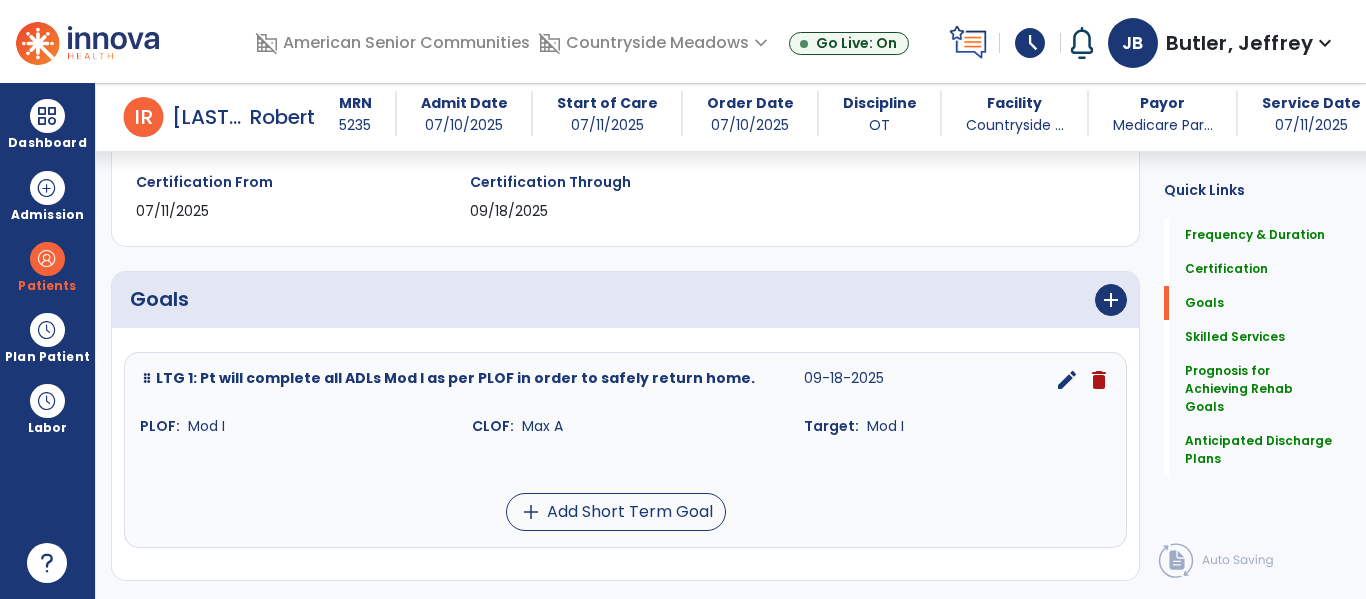 scroll, scrollTop: 337, scrollLeft: 0, axis: vertical 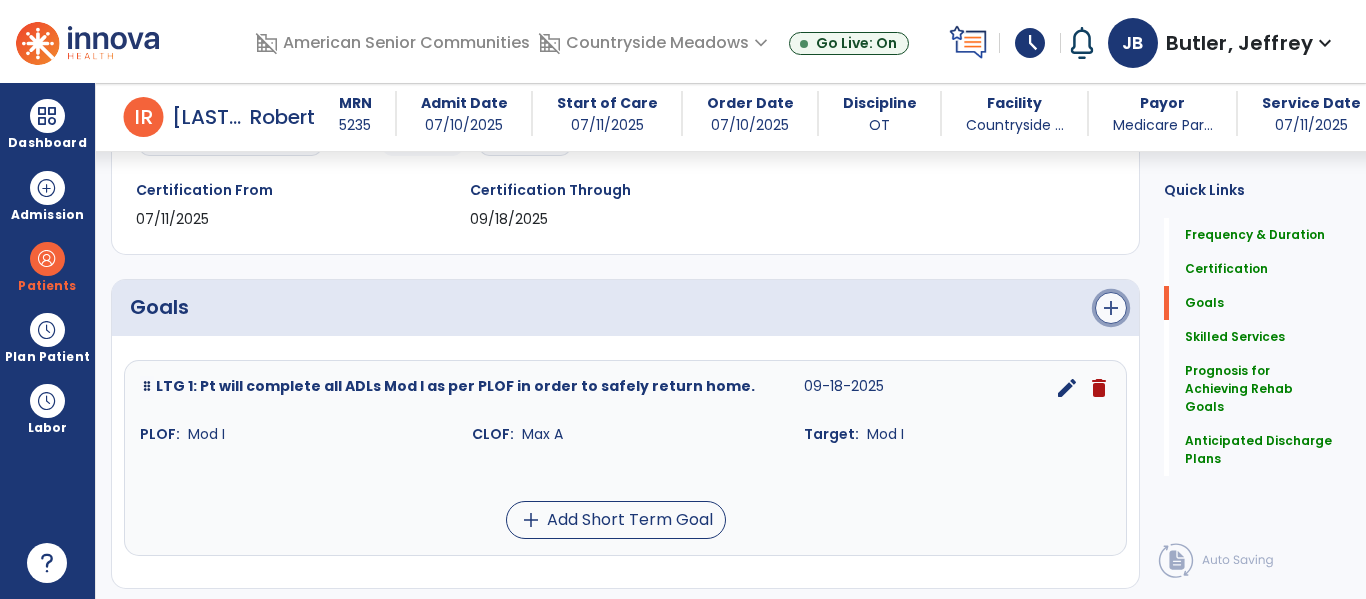 click on "add" at bounding box center (1111, 308) 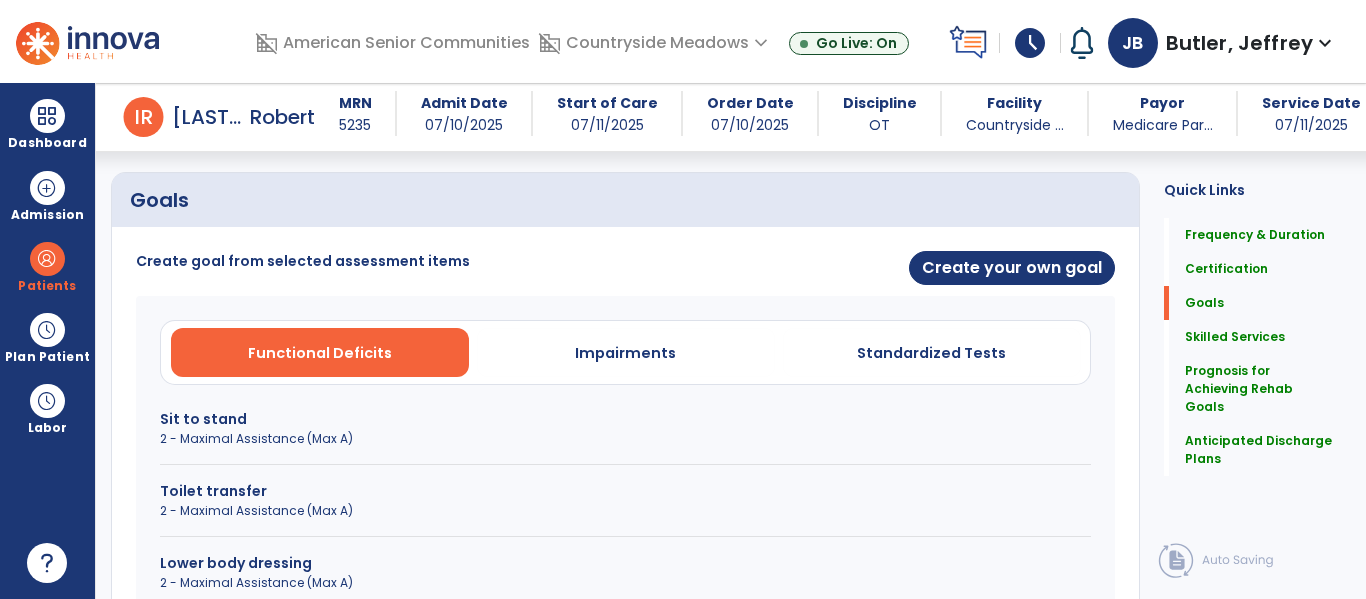 scroll, scrollTop: 448, scrollLeft: 0, axis: vertical 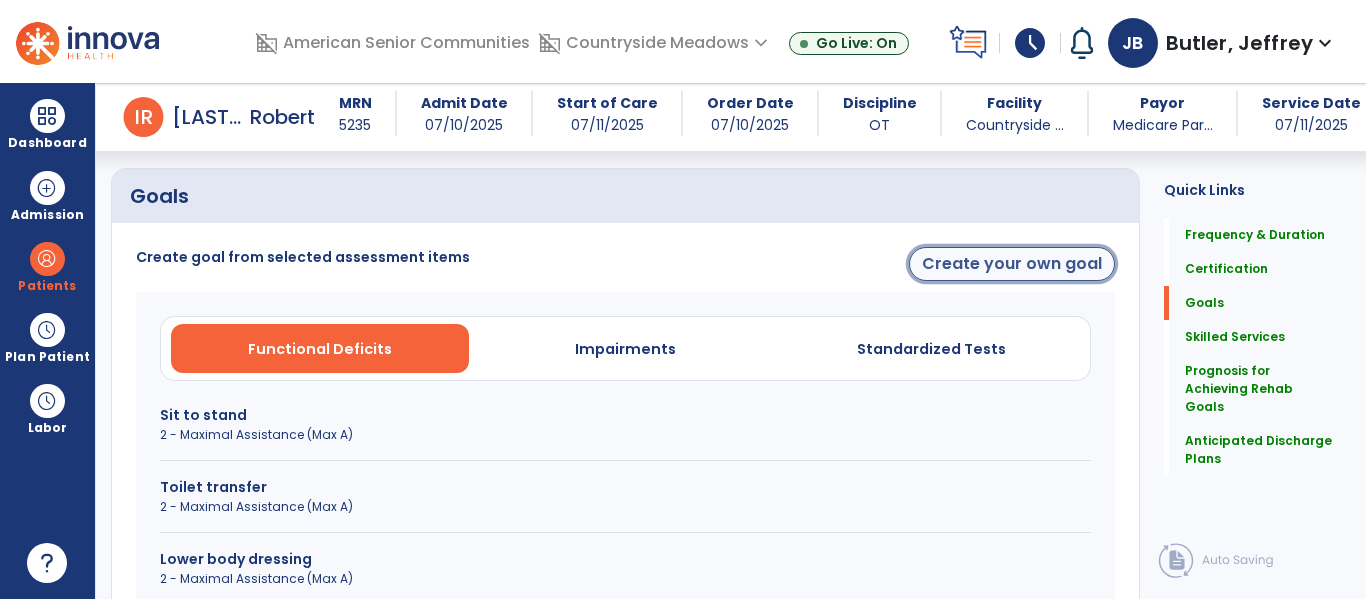 click on "Create your own goal" at bounding box center [1012, 264] 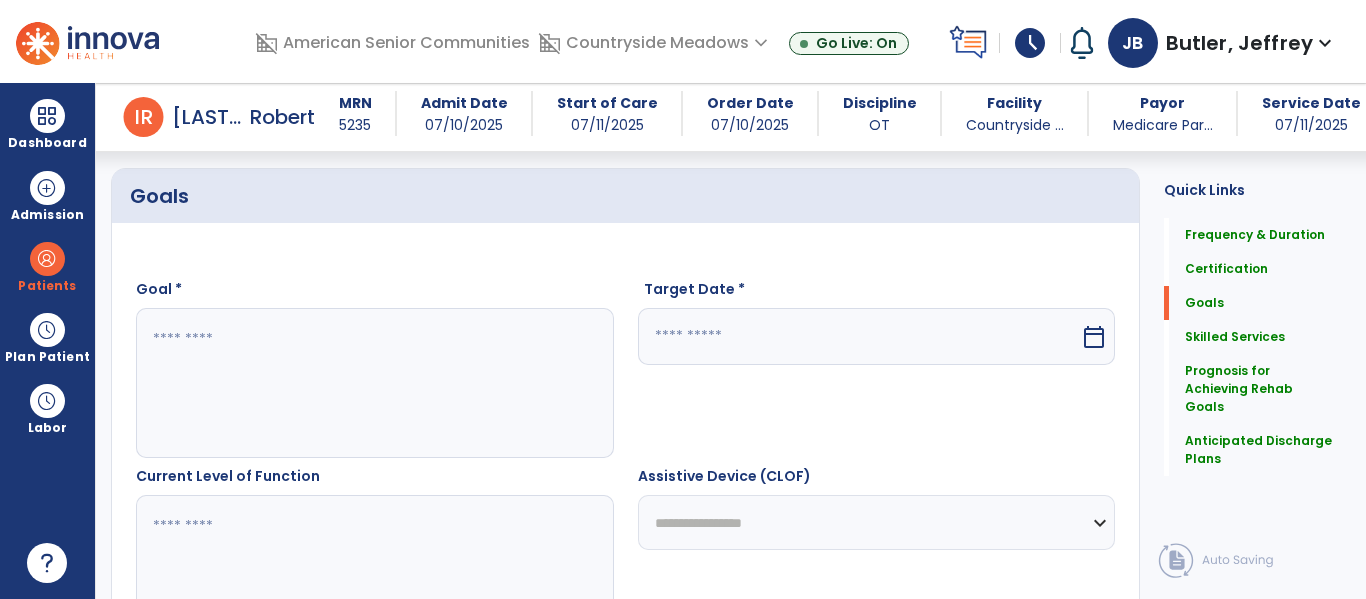 click on "Target Date *" at bounding box center [877, 293] 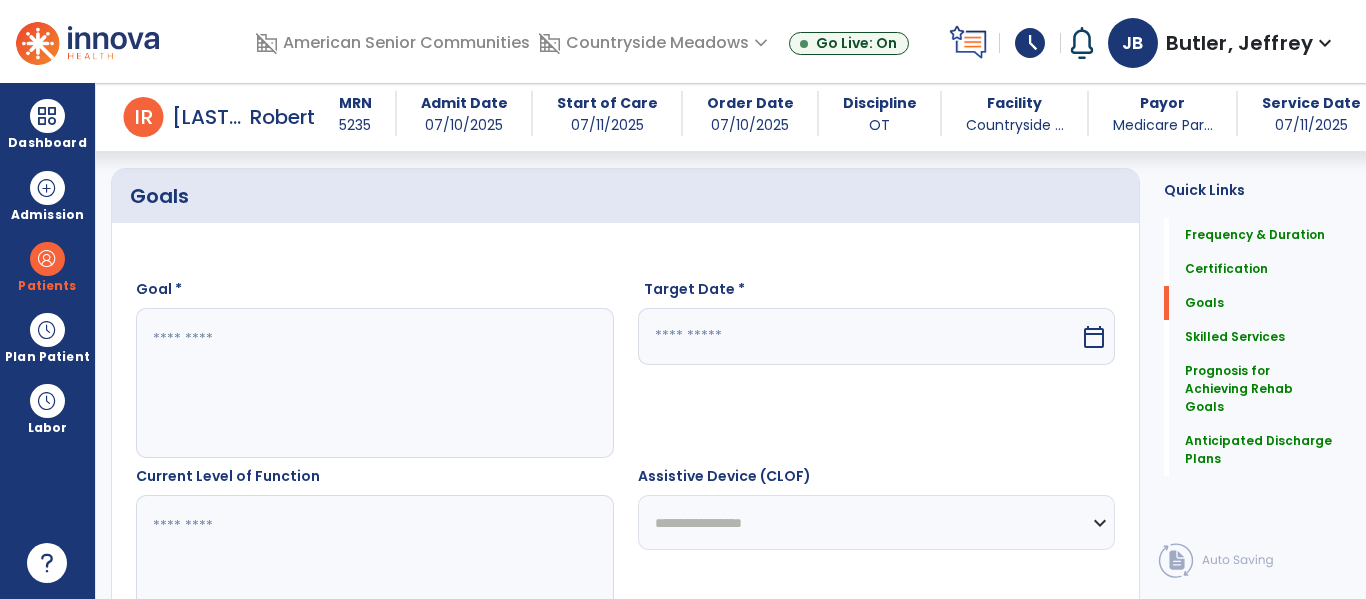 click at bounding box center (859, 336) 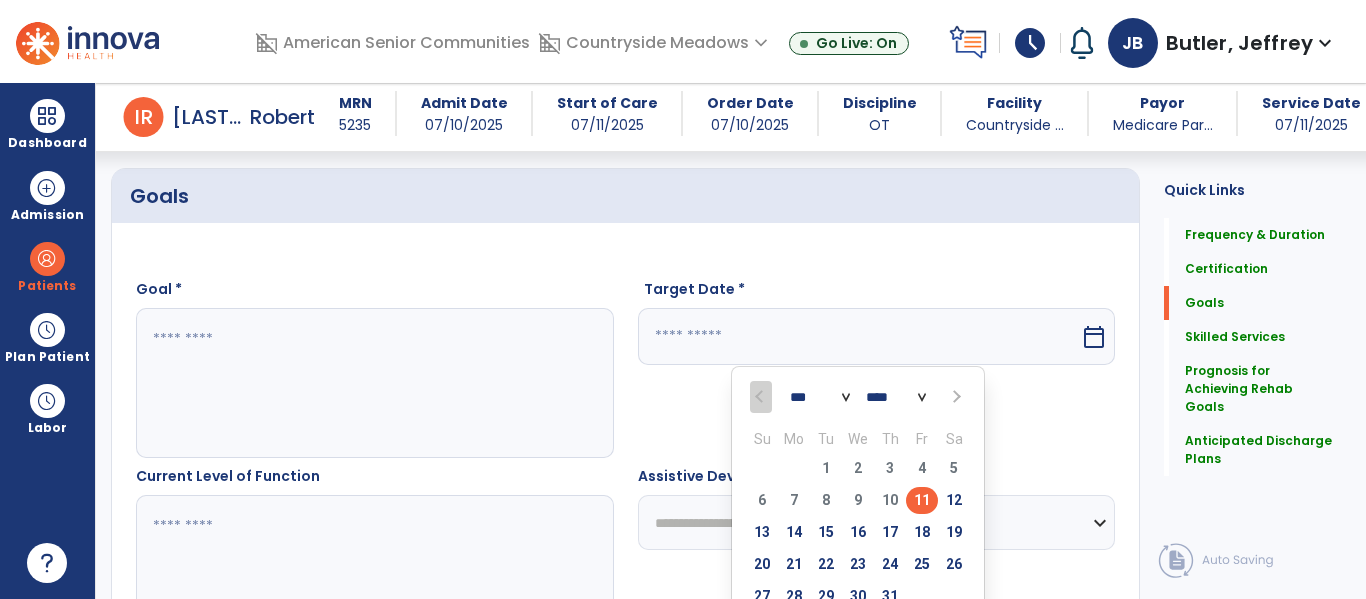 click at bounding box center (955, 397) 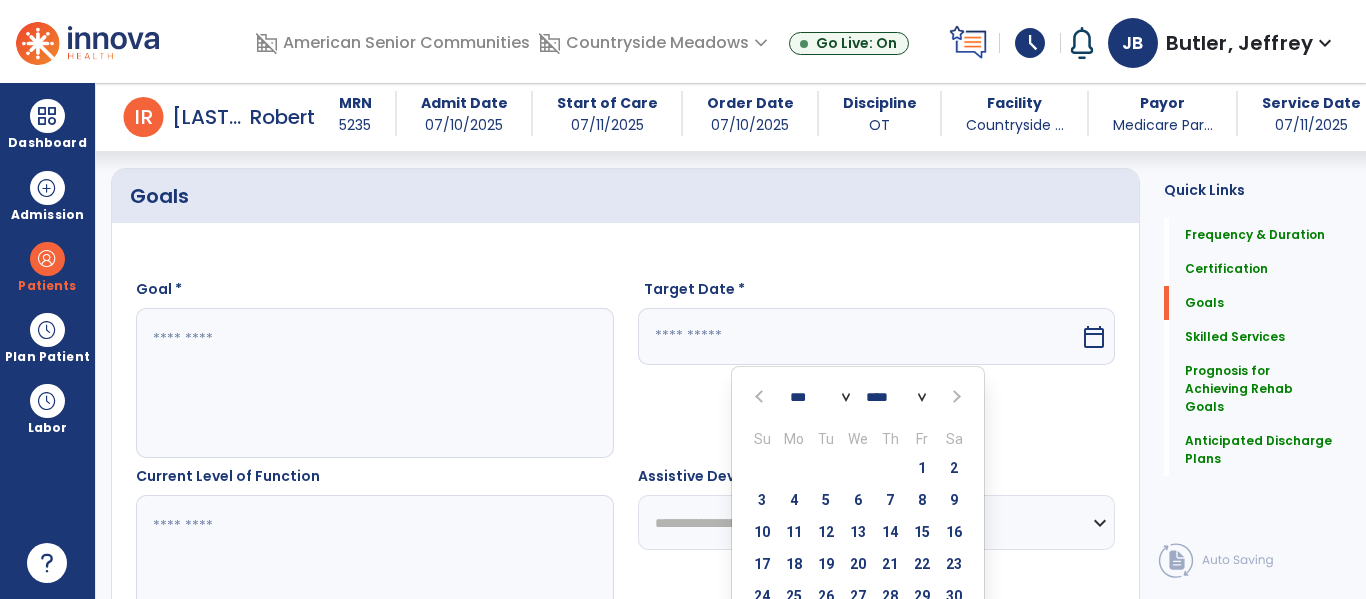 click at bounding box center [955, 397] 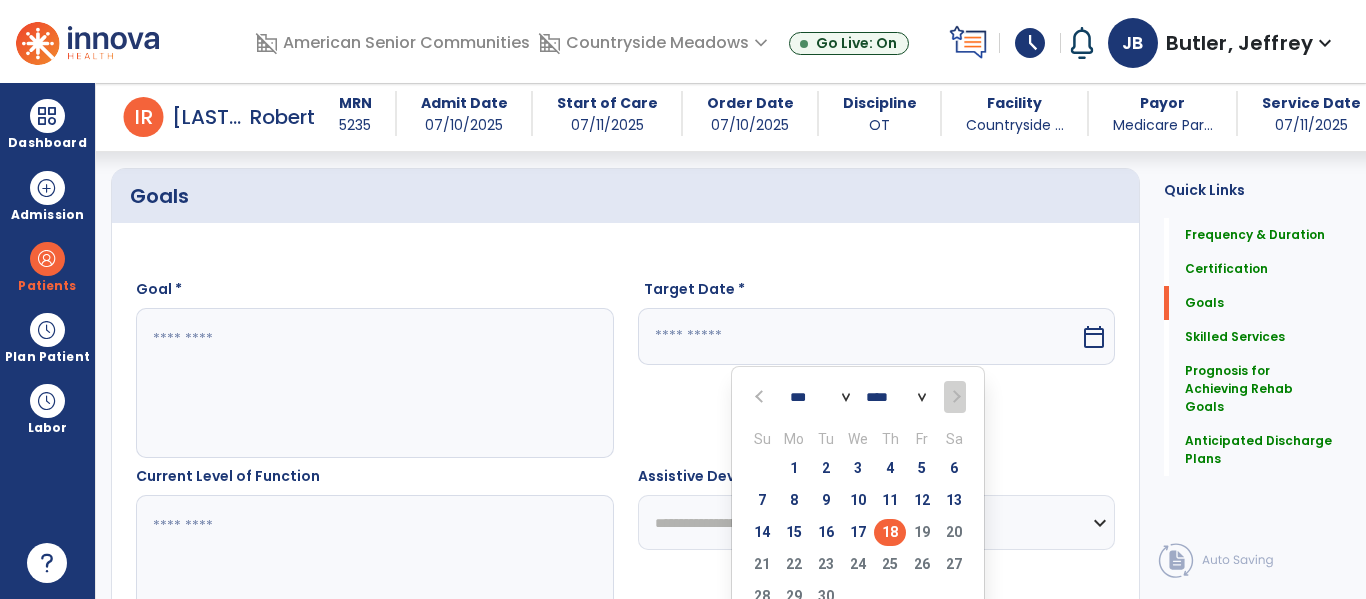 click on "18" at bounding box center (890, 532) 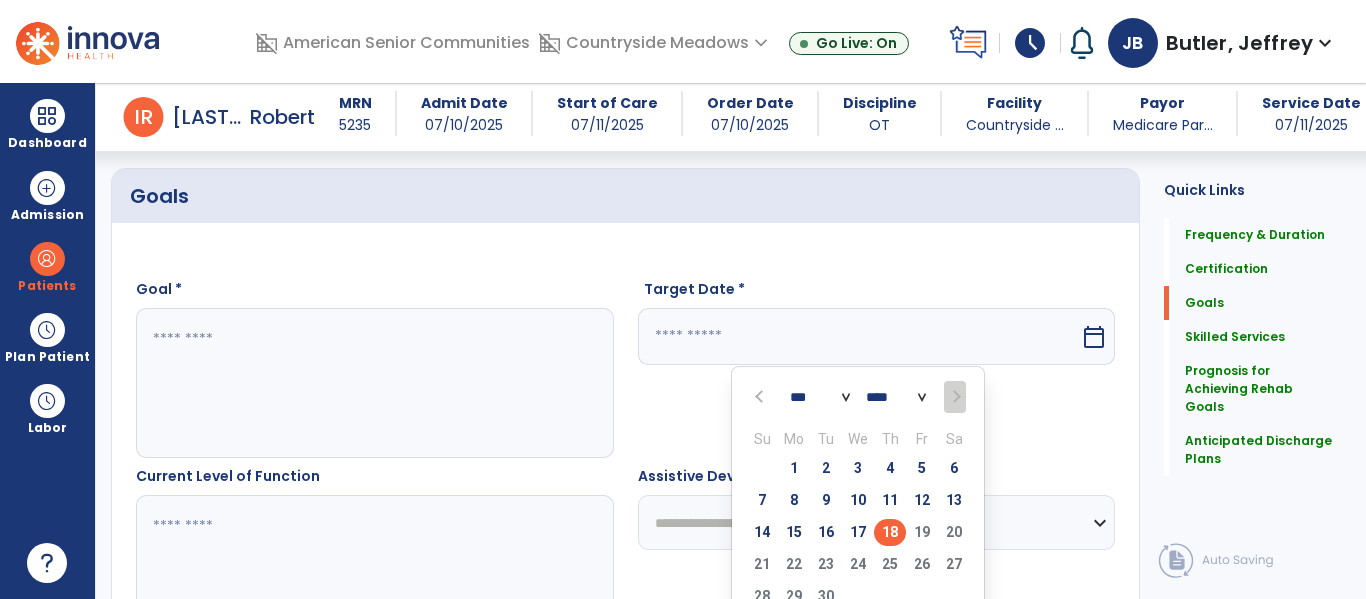 type on "*********" 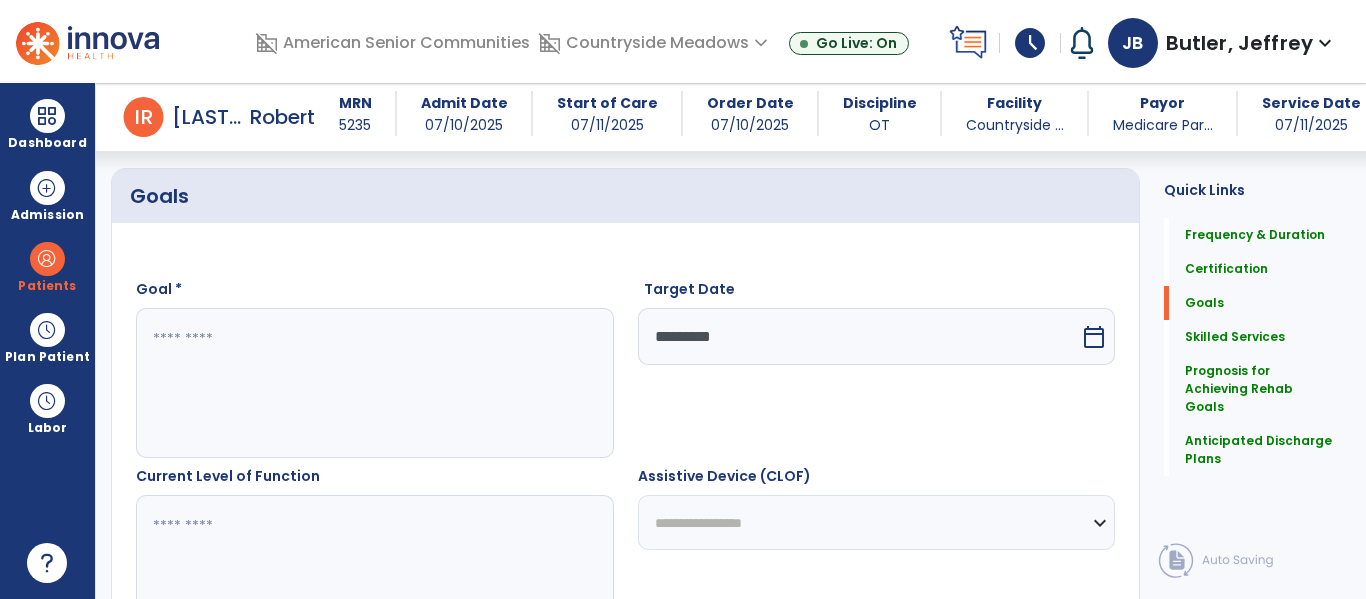 click at bounding box center [374, 383] 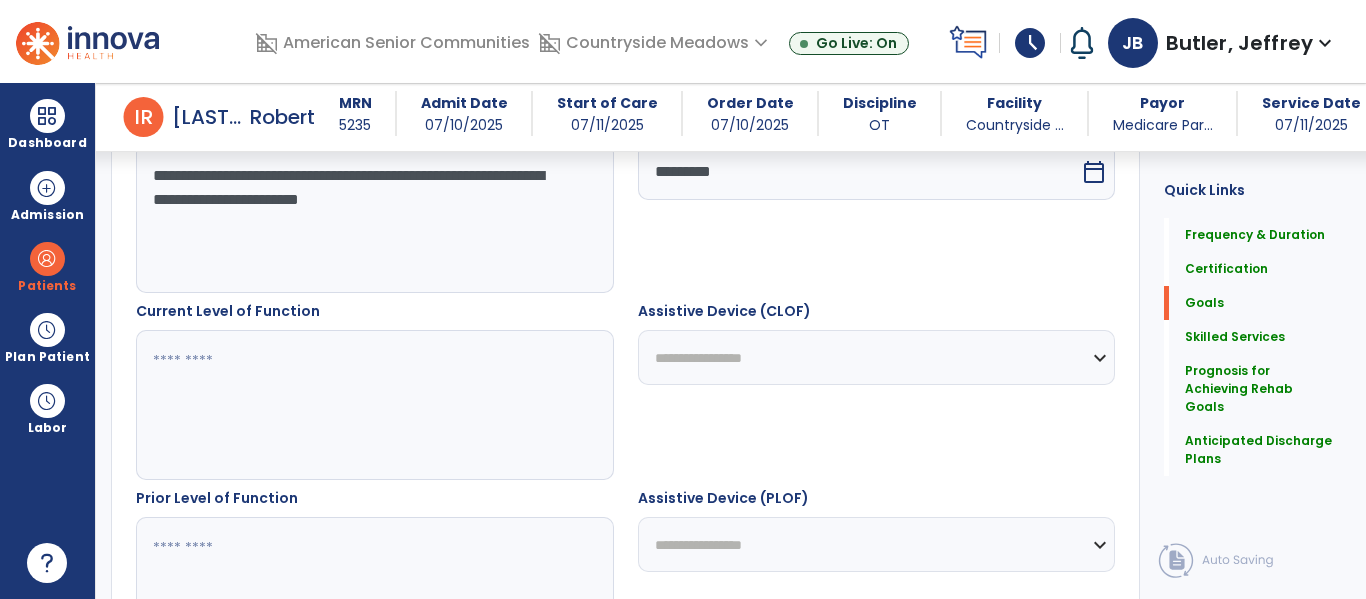 scroll, scrollTop: 670, scrollLeft: 0, axis: vertical 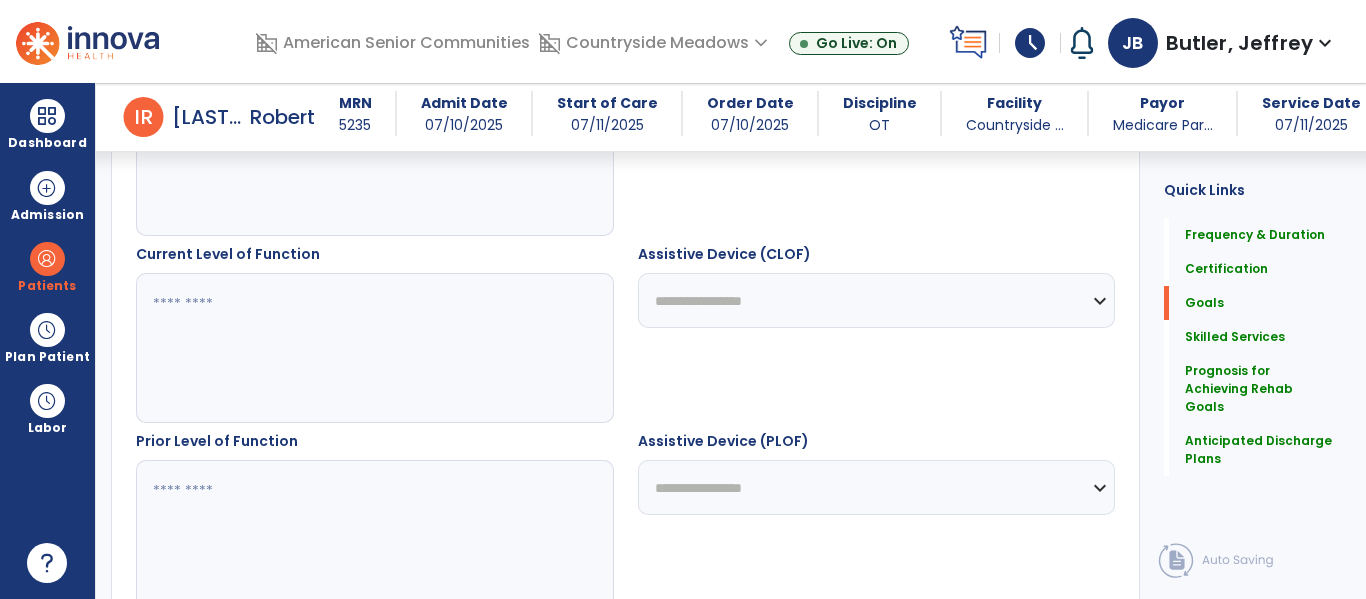 type on "**********" 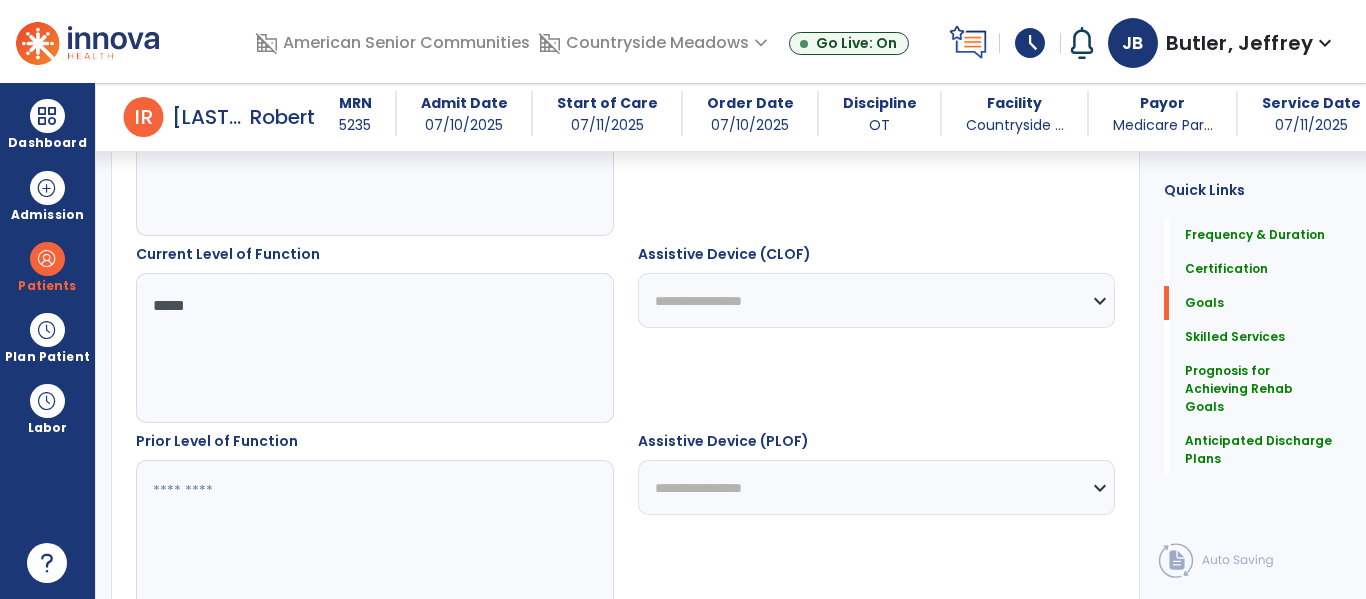 click at bounding box center [374, 535] 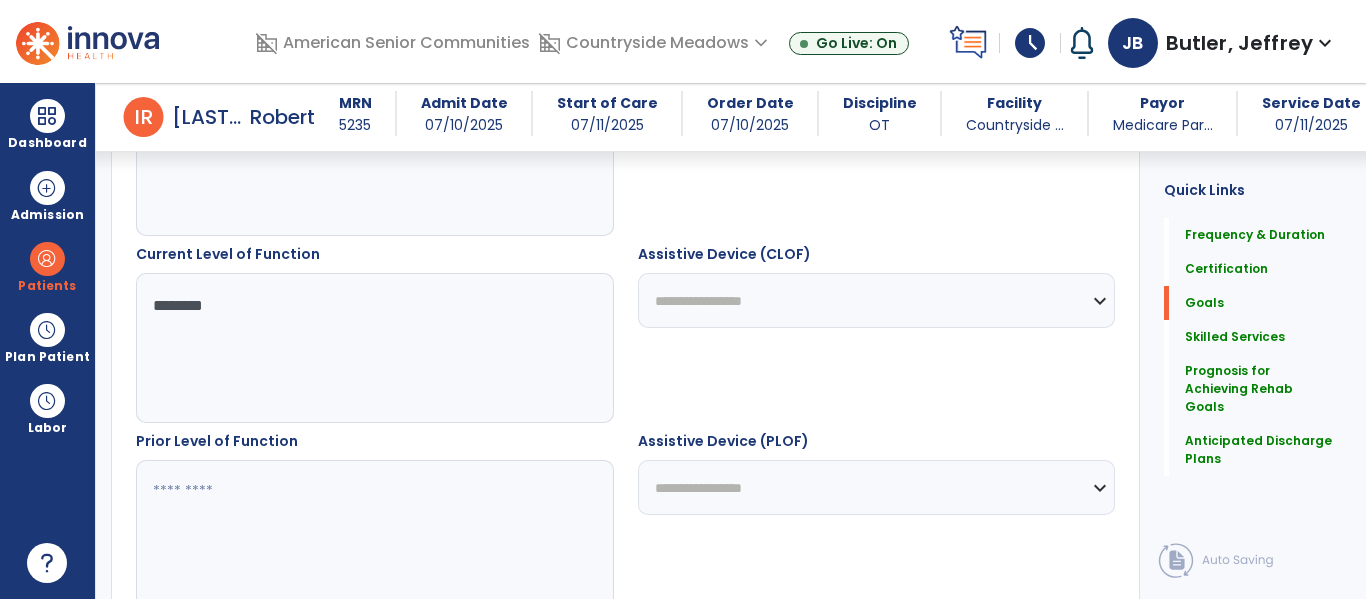 type on "********" 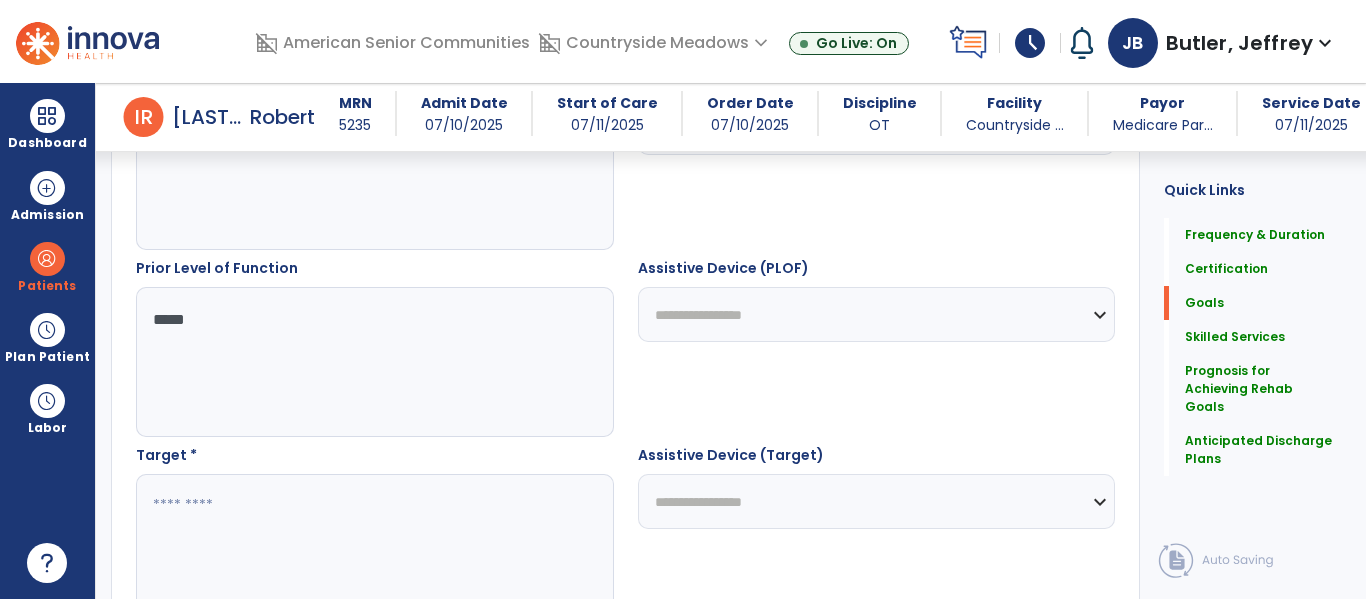 scroll, scrollTop: 904, scrollLeft: 0, axis: vertical 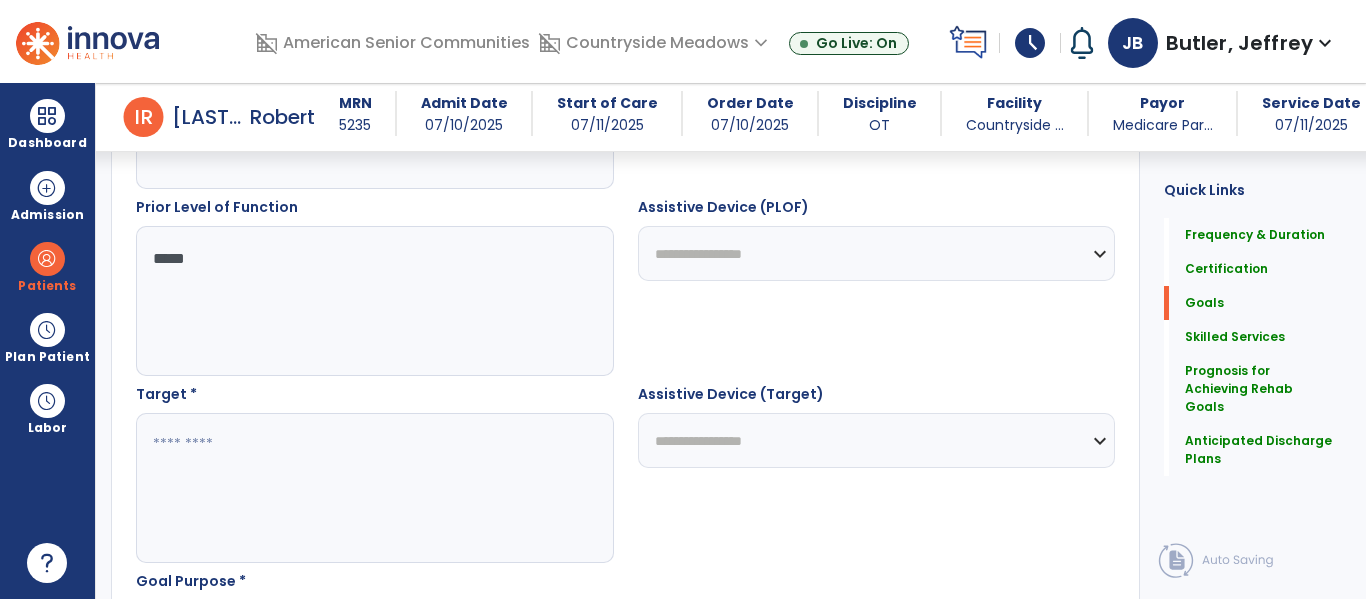 type on "*****" 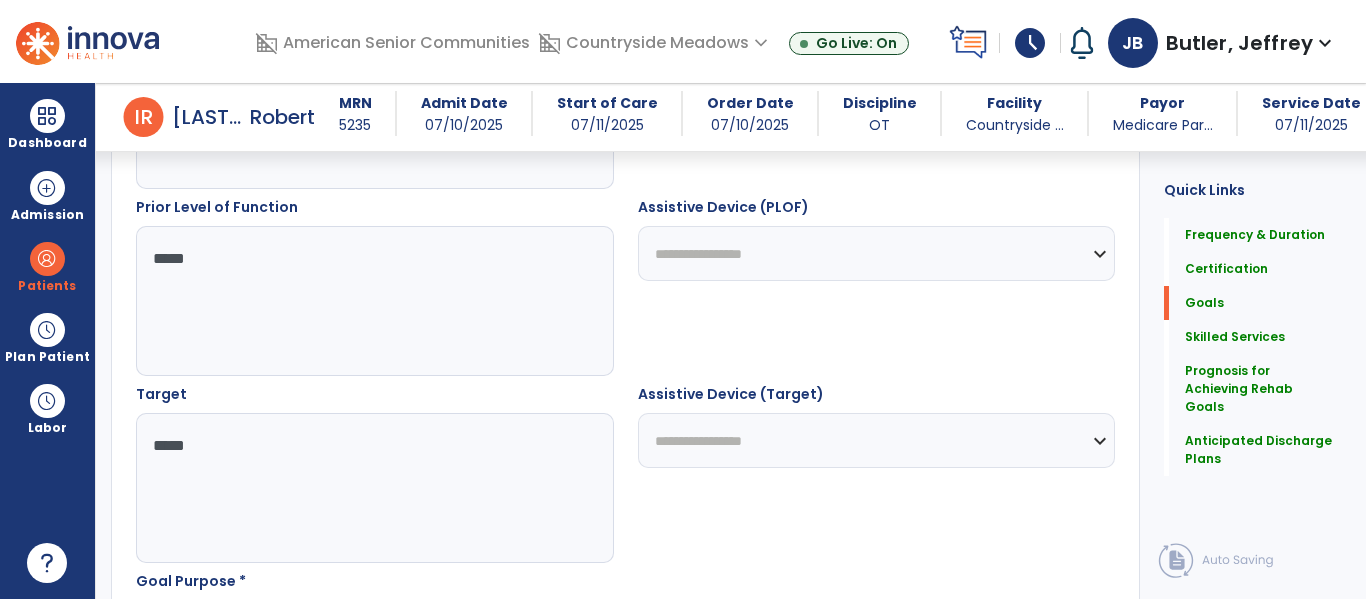 type on "*****" 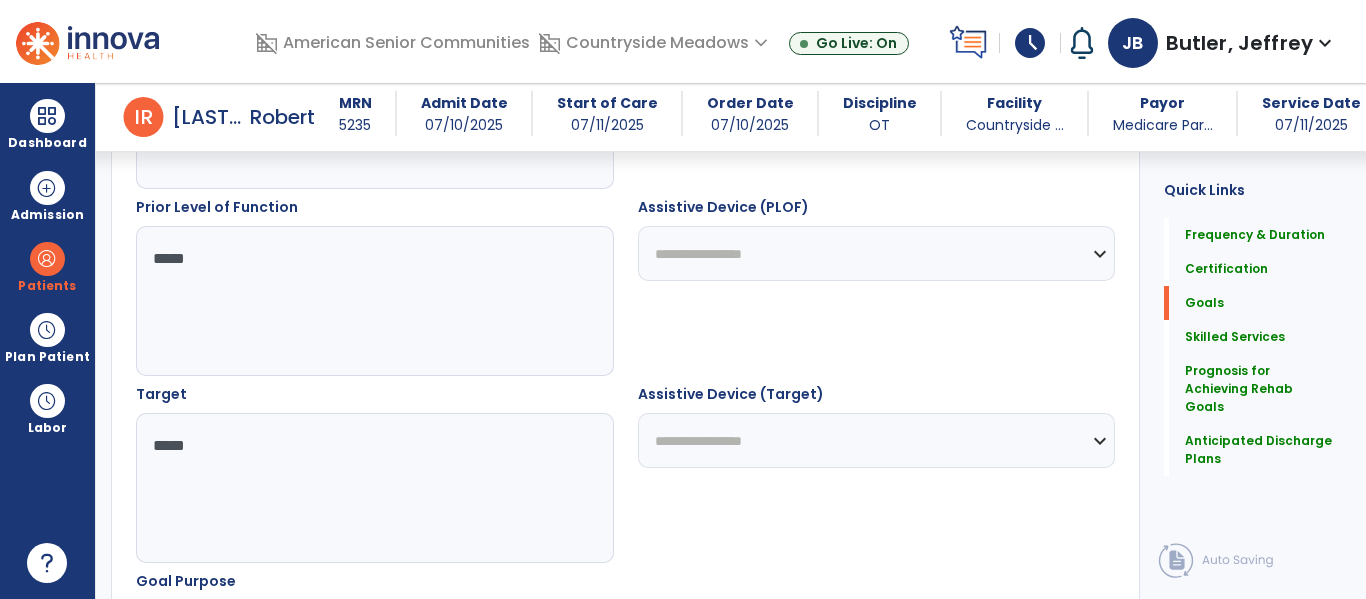 scroll, scrollTop: 1087, scrollLeft: 0, axis: vertical 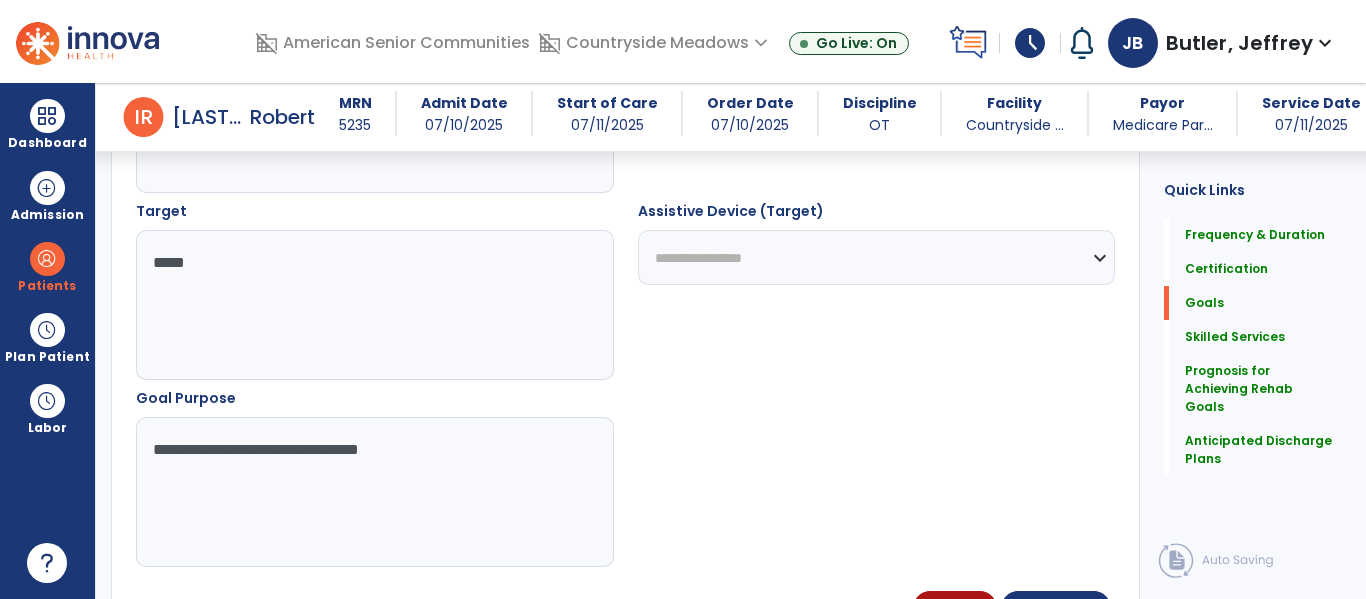 type on "**********" 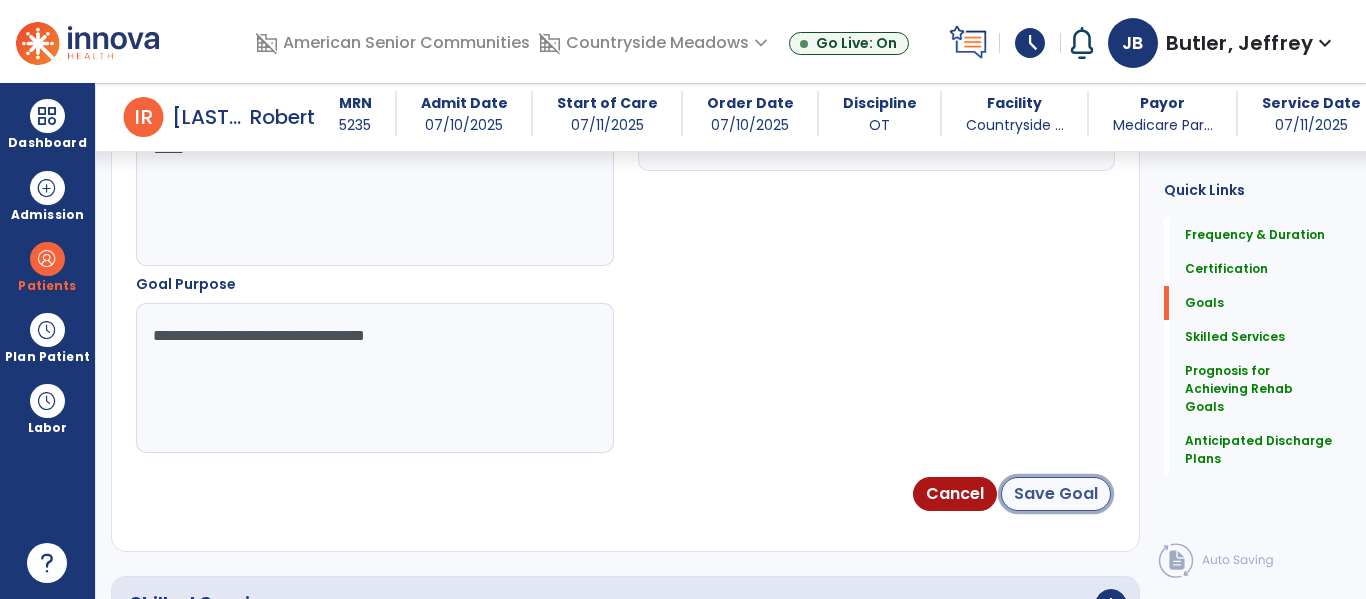 click on "Save Goal" at bounding box center [1056, 494] 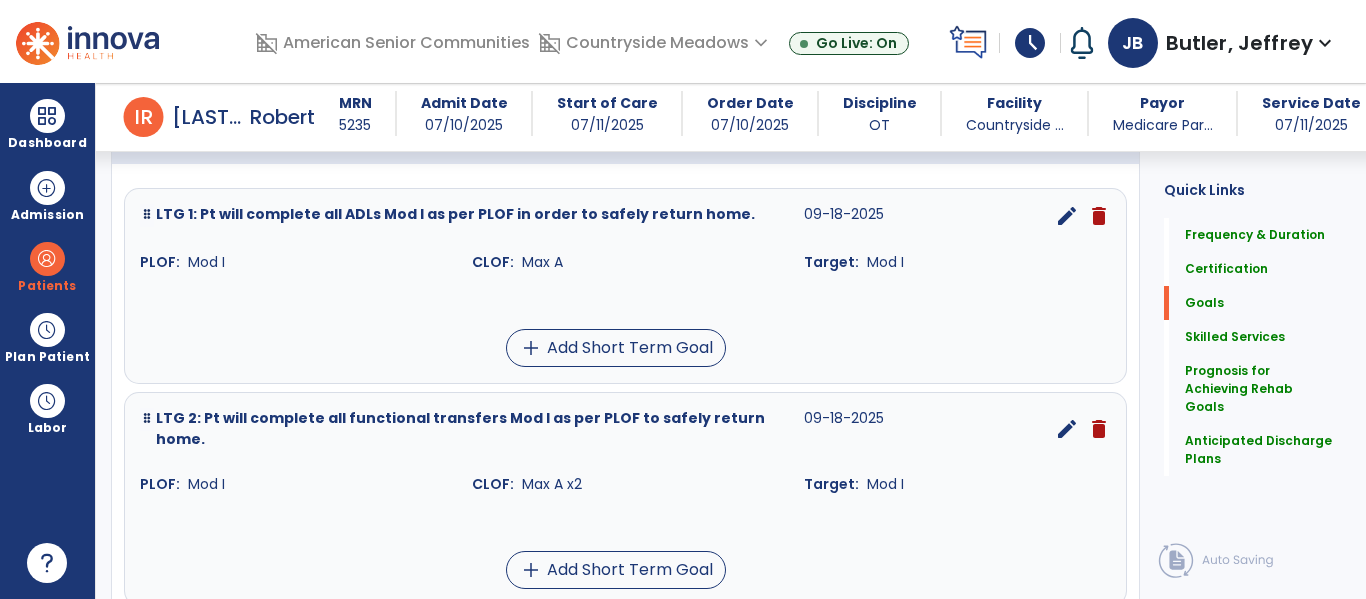 scroll, scrollTop: 445, scrollLeft: 0, axis: vertical 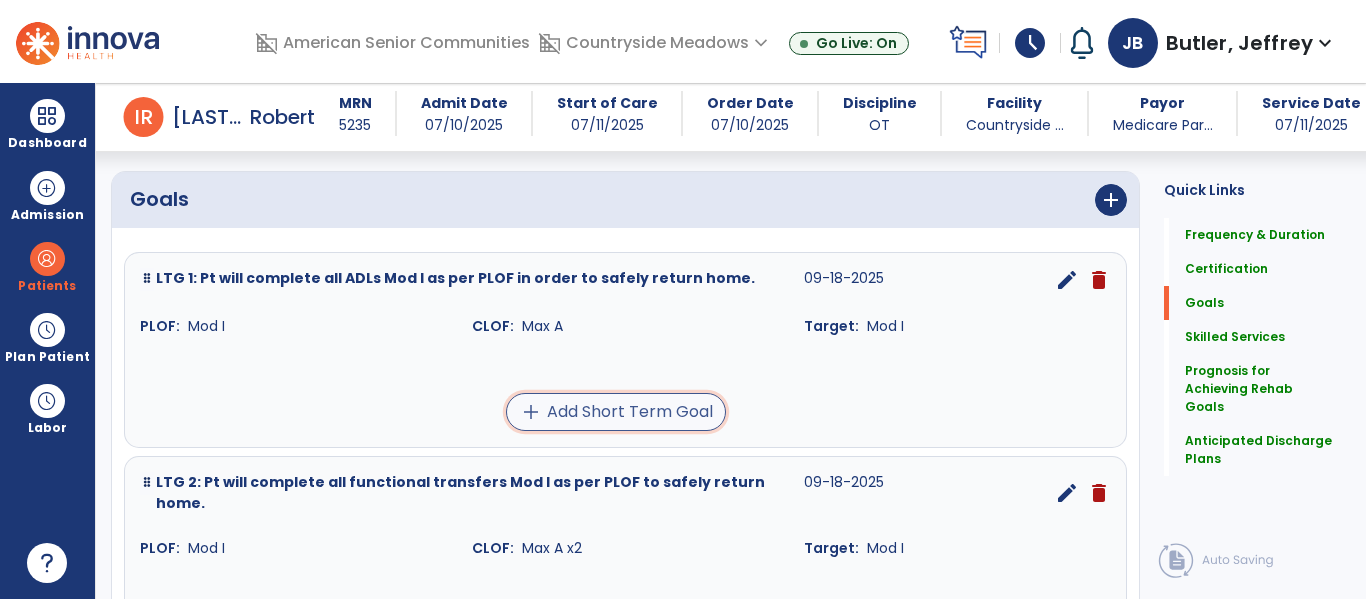click on "add  Add Short Term Goal" at bounding box center (616, 412) 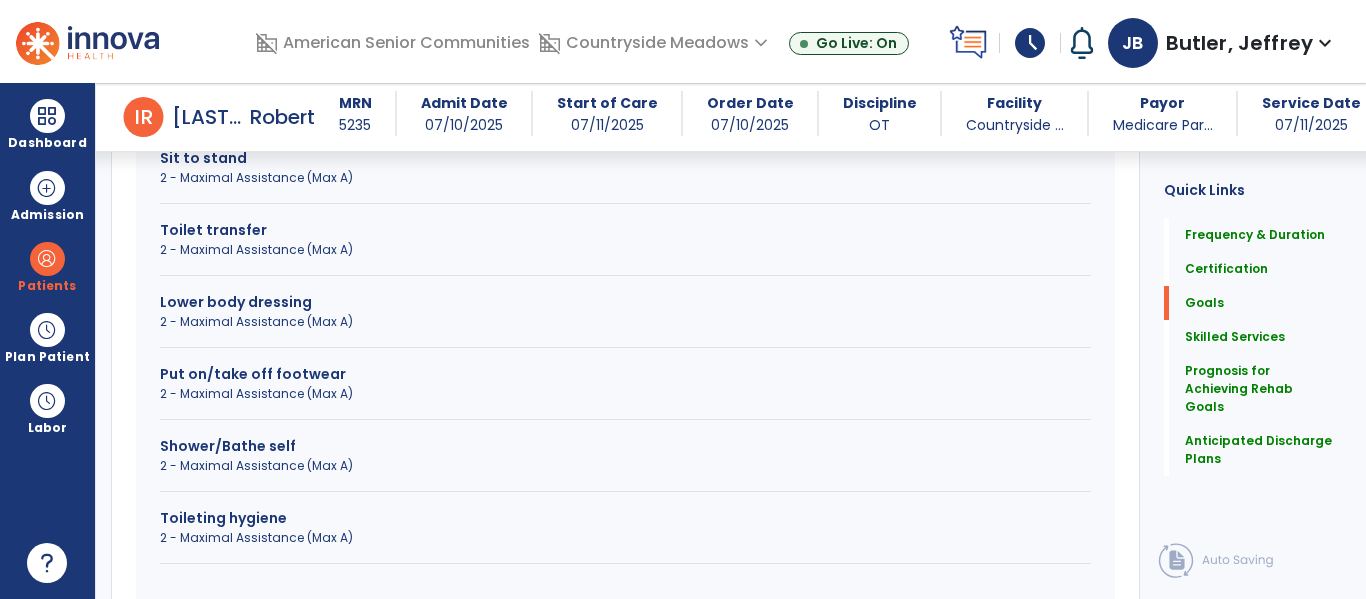 scroll, scrollTop: 706, scrollLeft: 0, axis: vertical 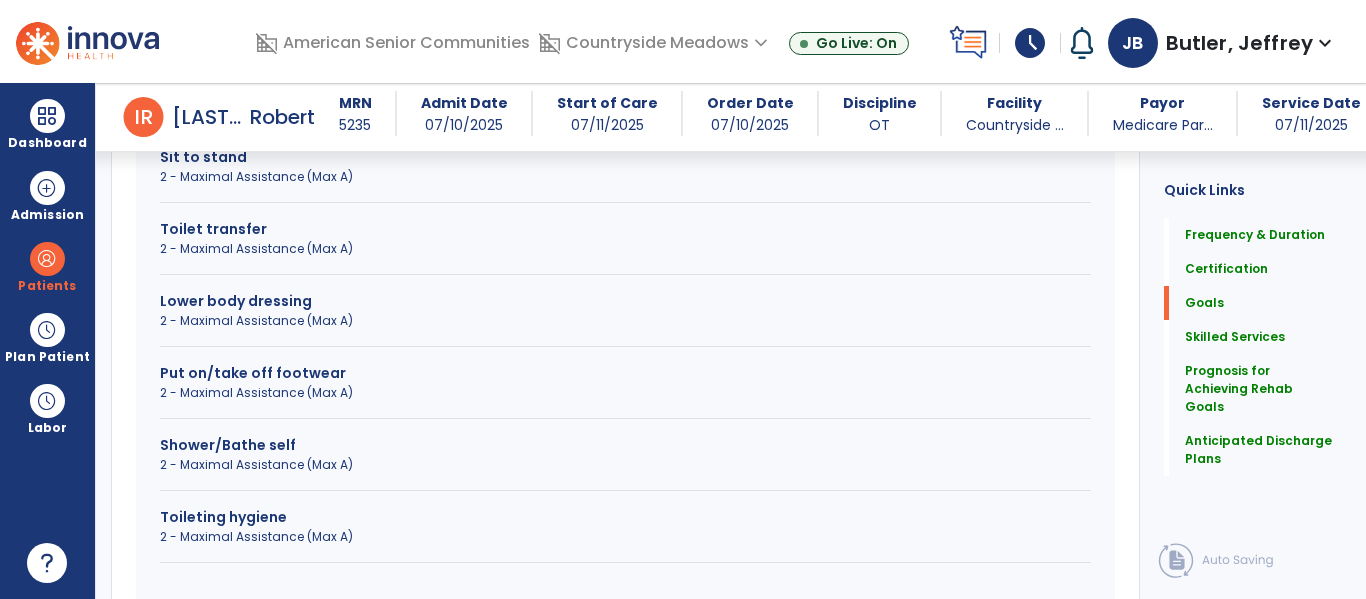 click on "2 - Maximal Assistance (Max A)" at bounding box center [625, 321] 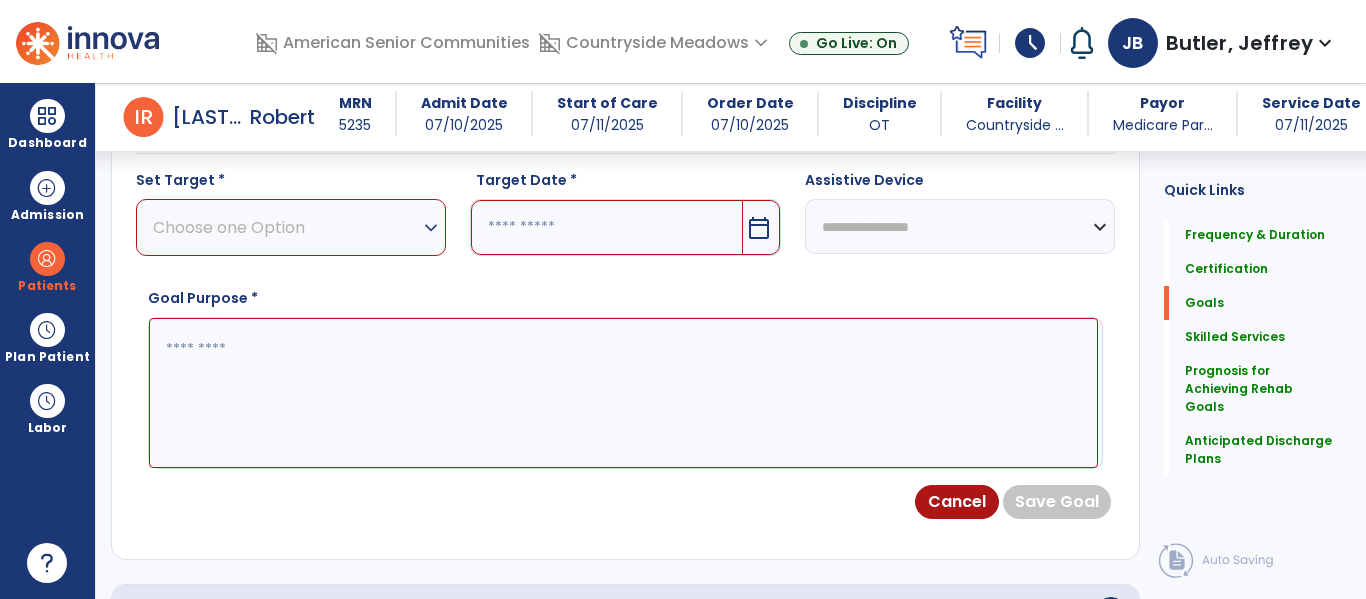 click on "Choose one Option" at bounding box center [286, 227] 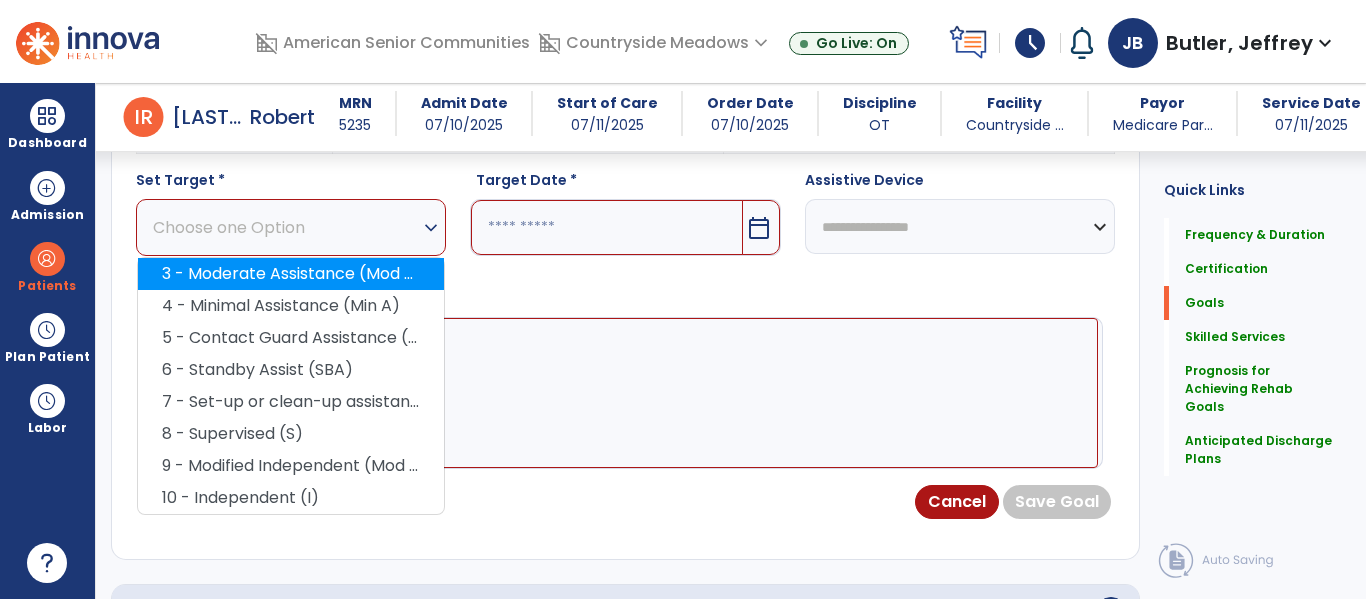 click on "3 - Moderate Assistance (Mod A)" at bounding box center (291, 274) 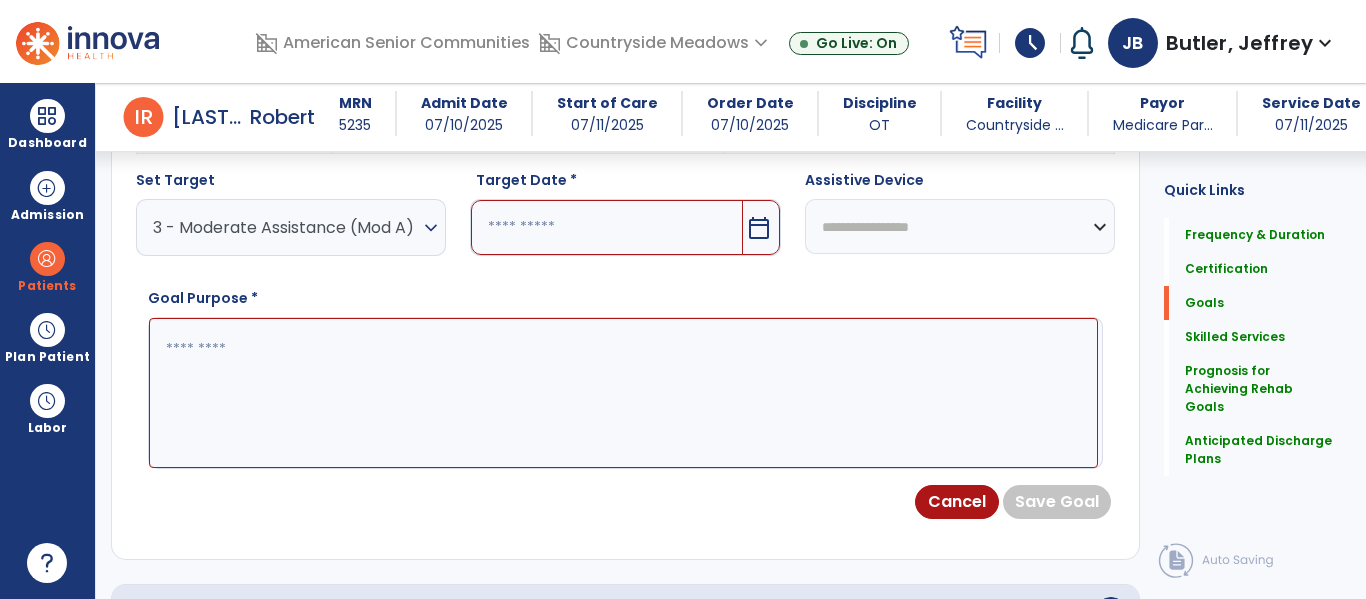 click at bounding box center [606, 227] 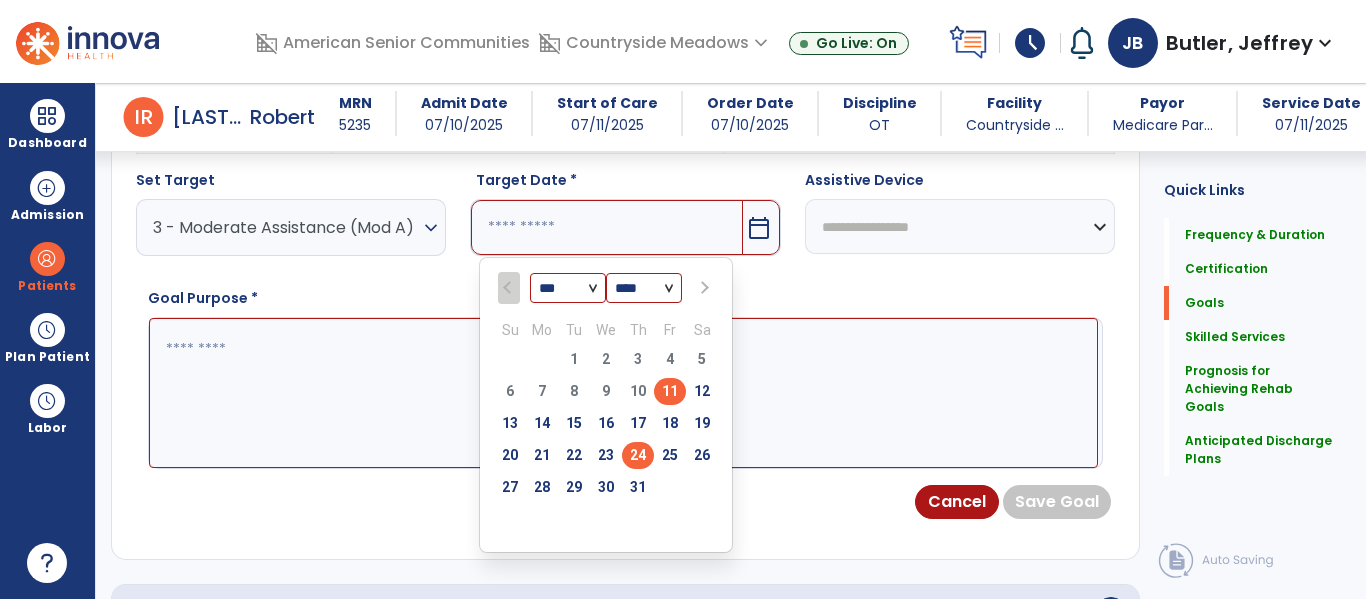 click on "24" at bounding box center [638, 455] 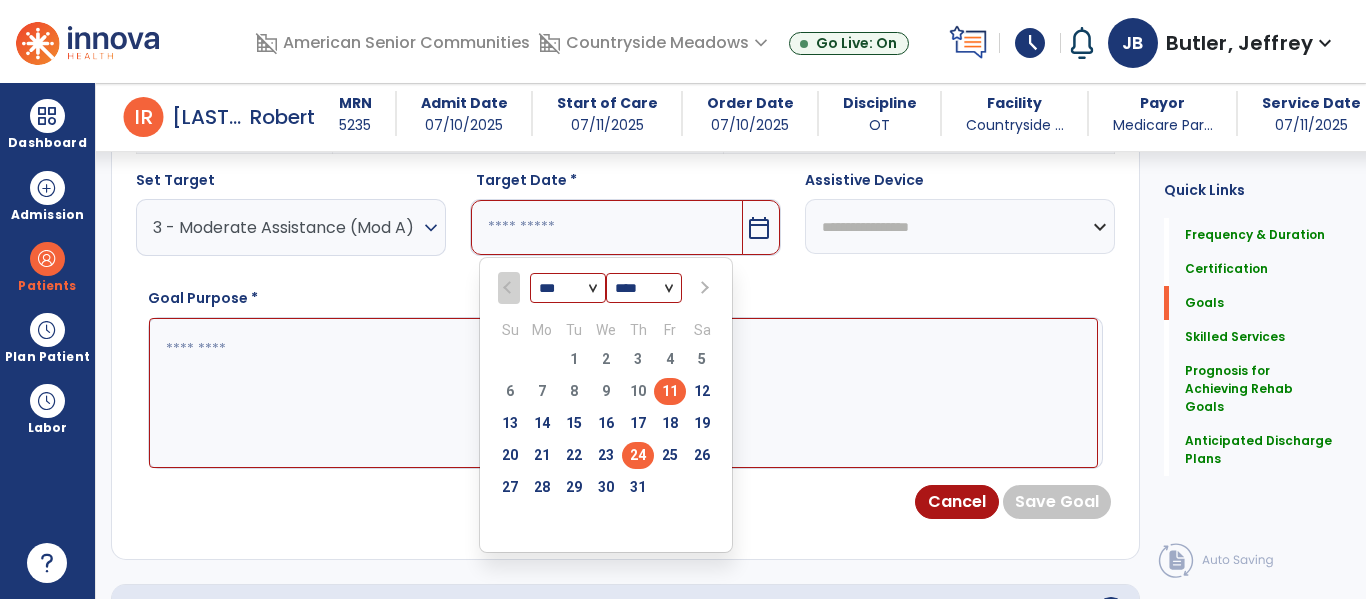 type on "*********" 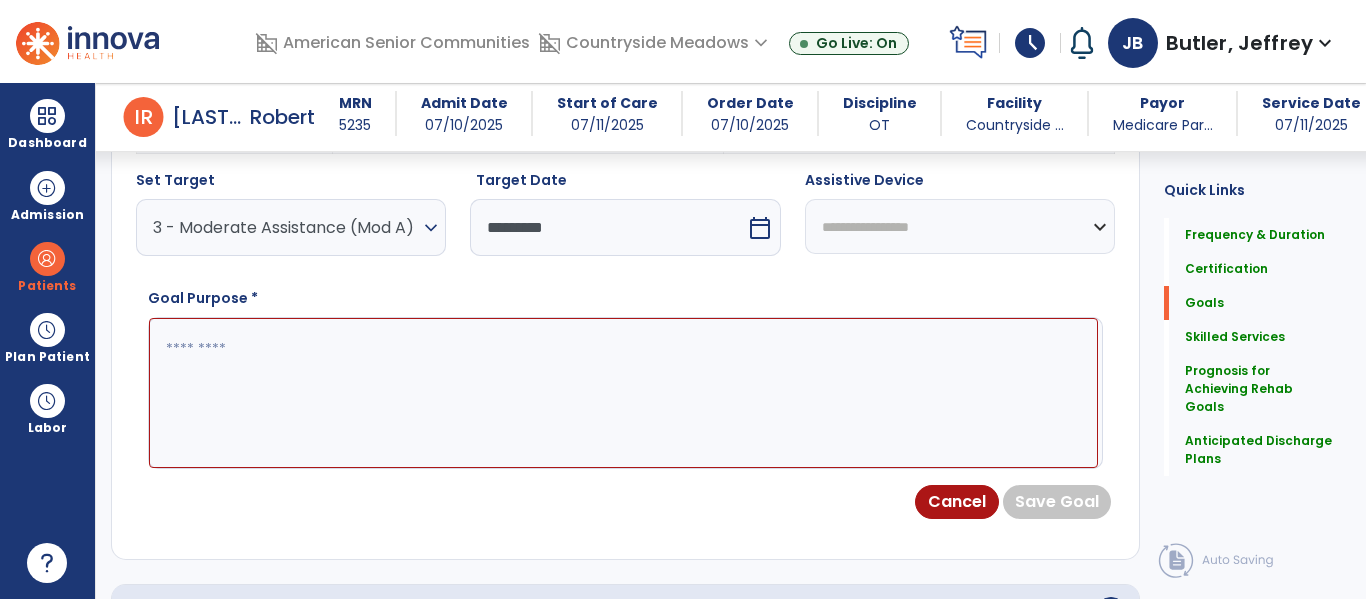 click at bounding box center [623, 393] 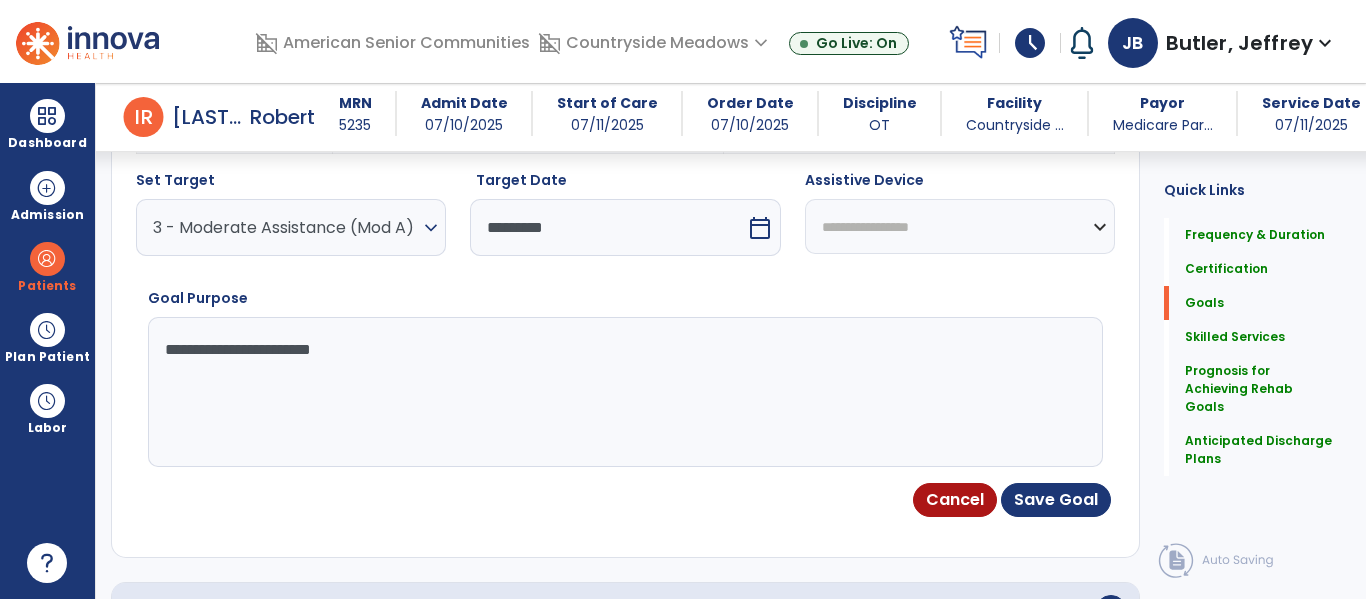 type on "**********" 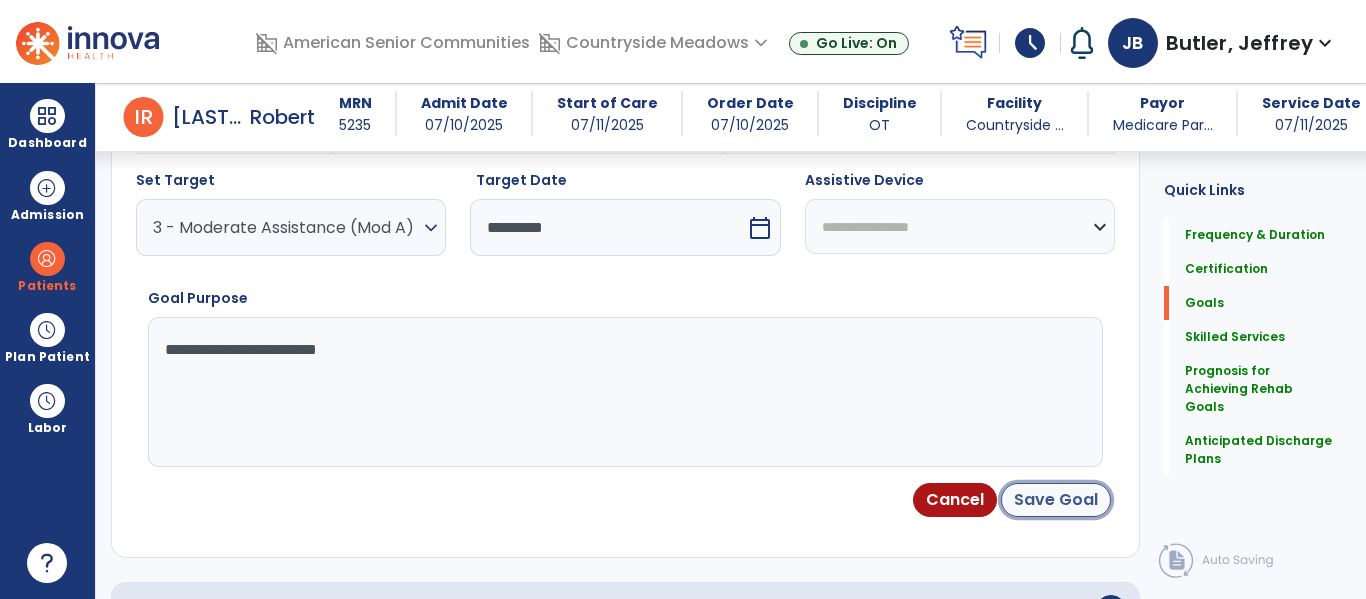 click on "Save Goal" at bounding box center (1056, 500) 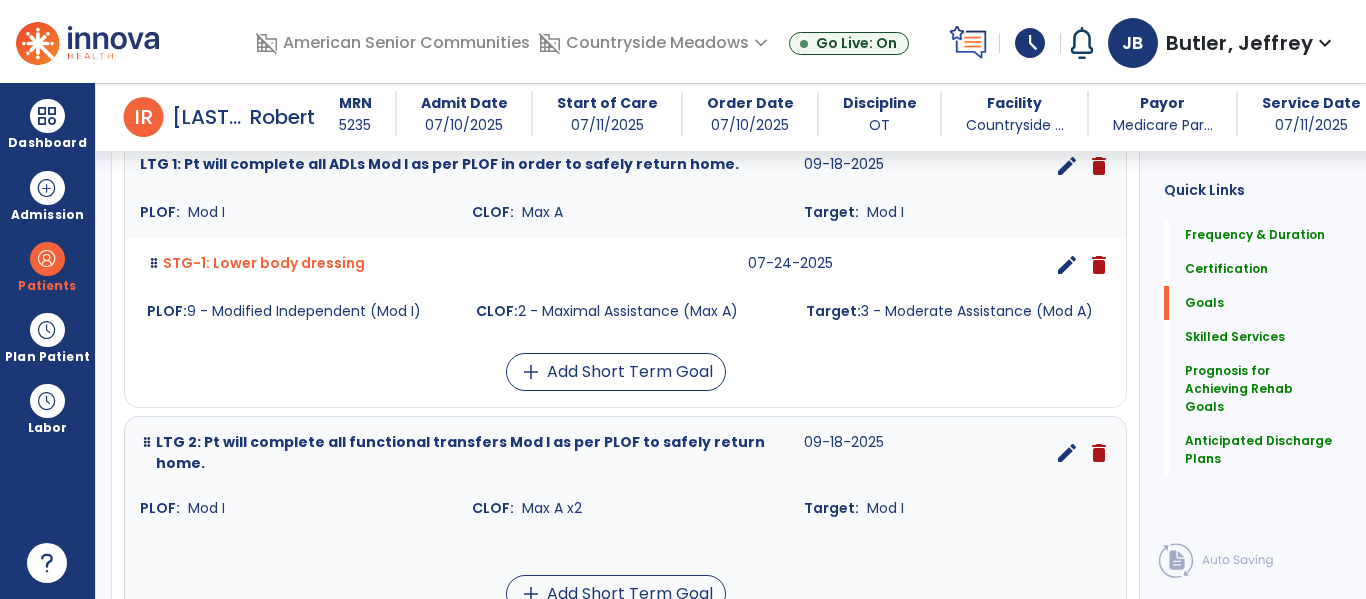 scroll, scrollTop: 563, scrollLeft: 0, axis: vertical 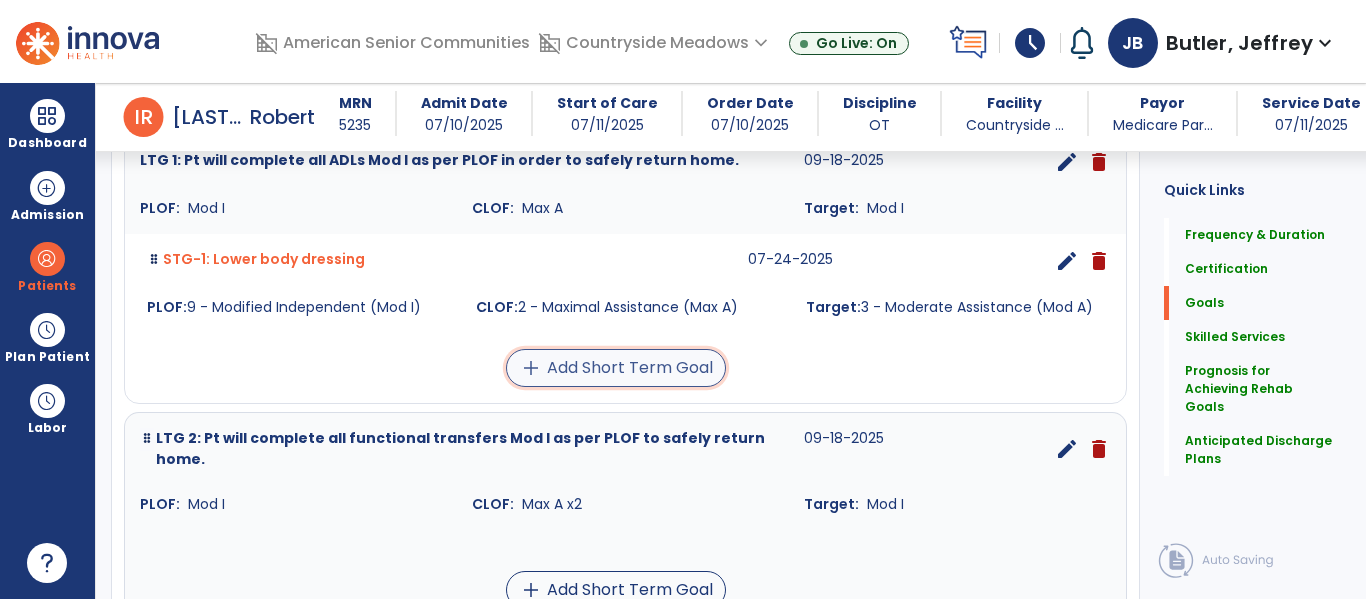 click on "add  Add Short Term Goal" at bounding box center [616, 368] 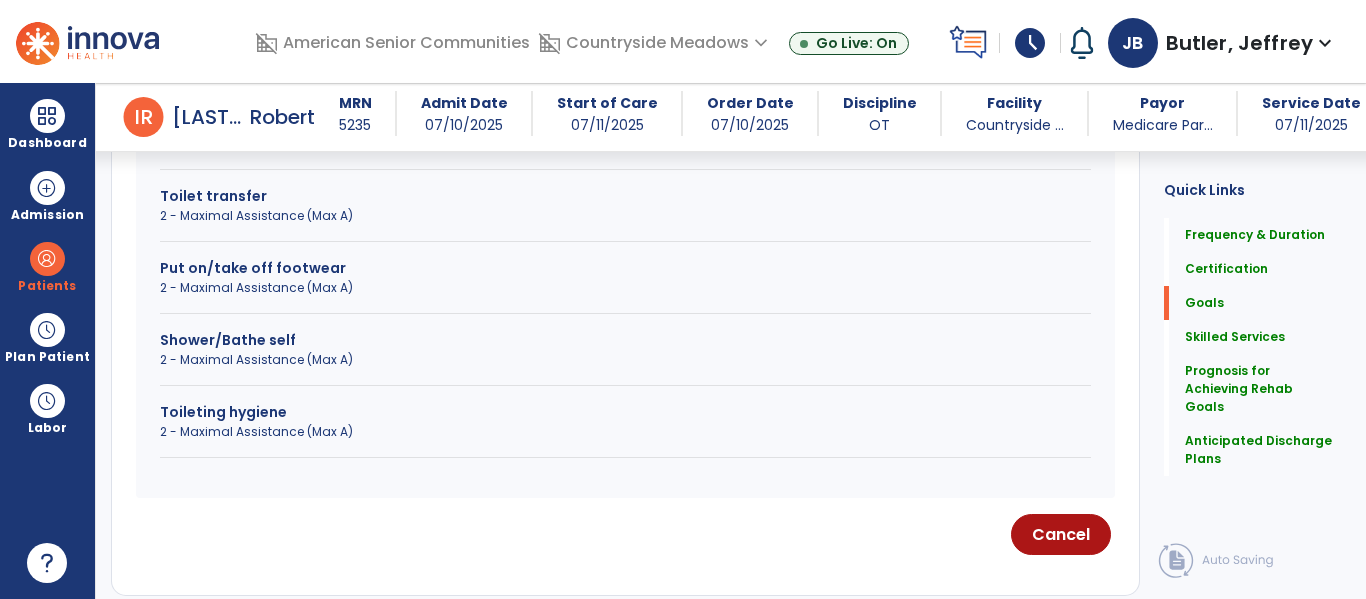 scroll, scrollTop: 740, scrollLeft: 0, axis: vertical 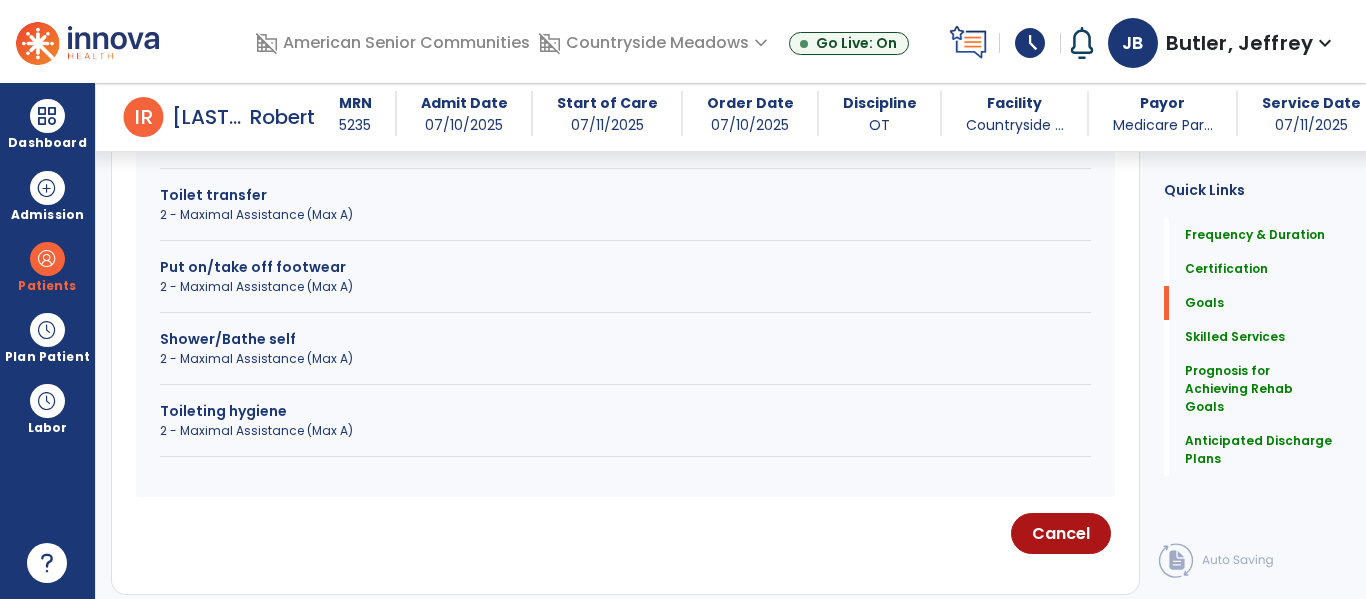 click on "Toileting hygiene" at bounding box center (625, 411) 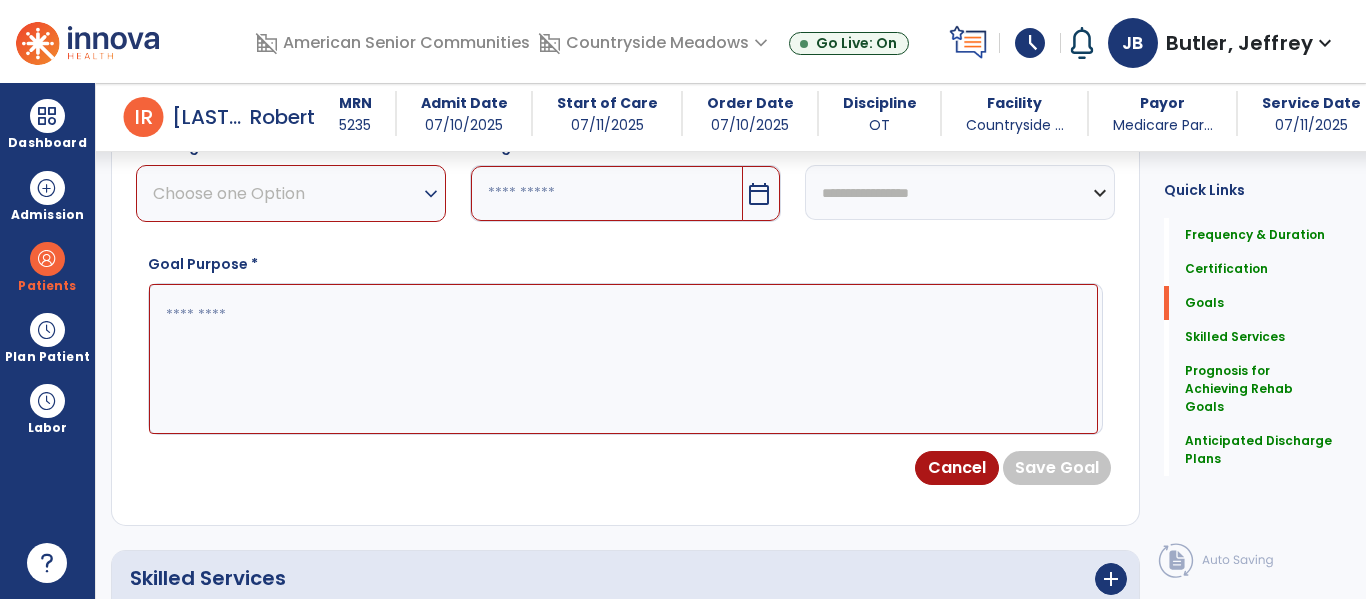 click on "Choose one Option" at bounding box center (286, 193) 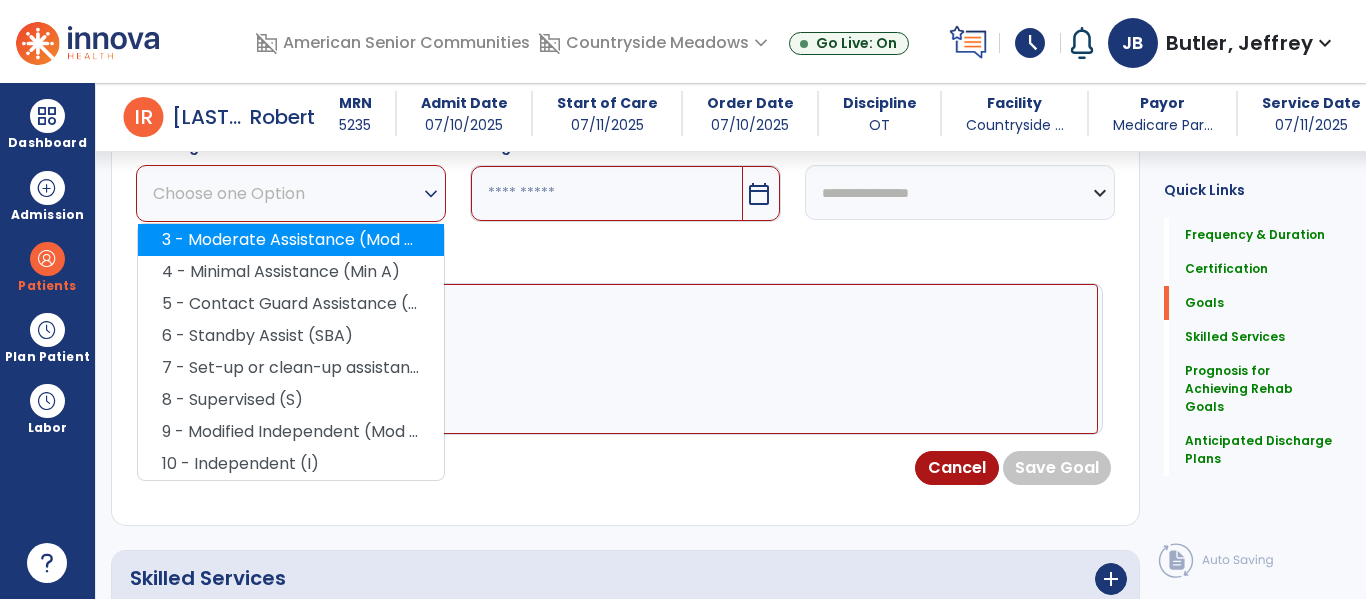 click on "3 - Moderate Assistance (Mod A)" at bounding box center [291, 240] 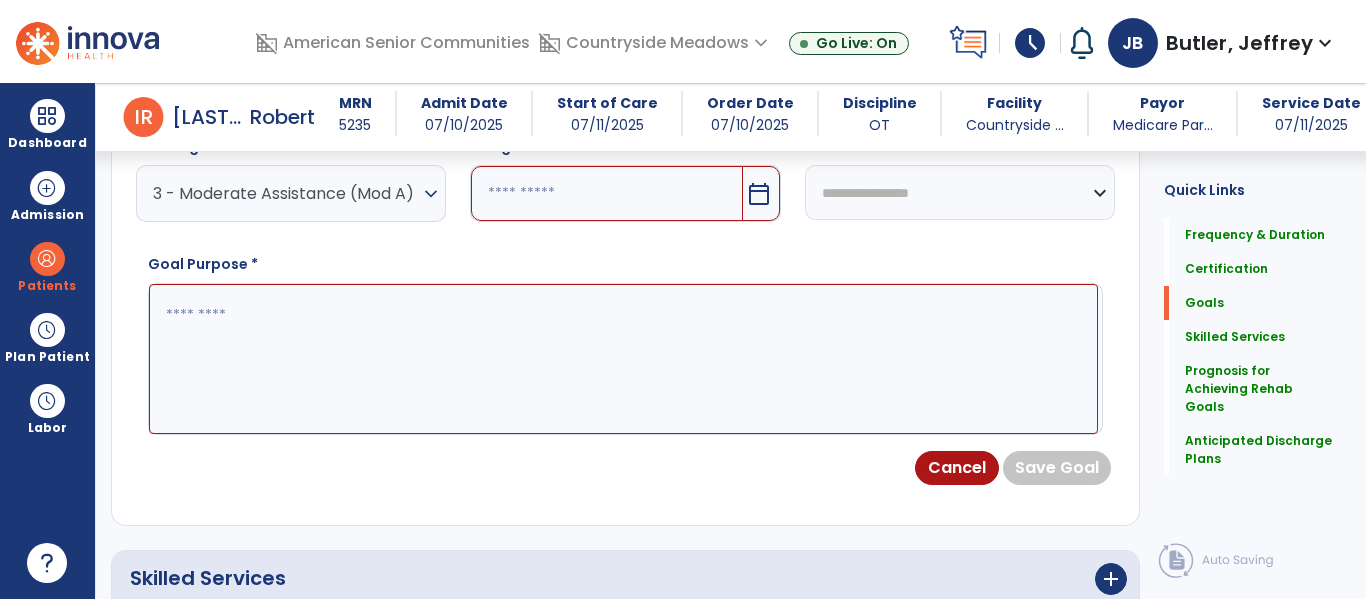 click at bounding box center [606, 193] 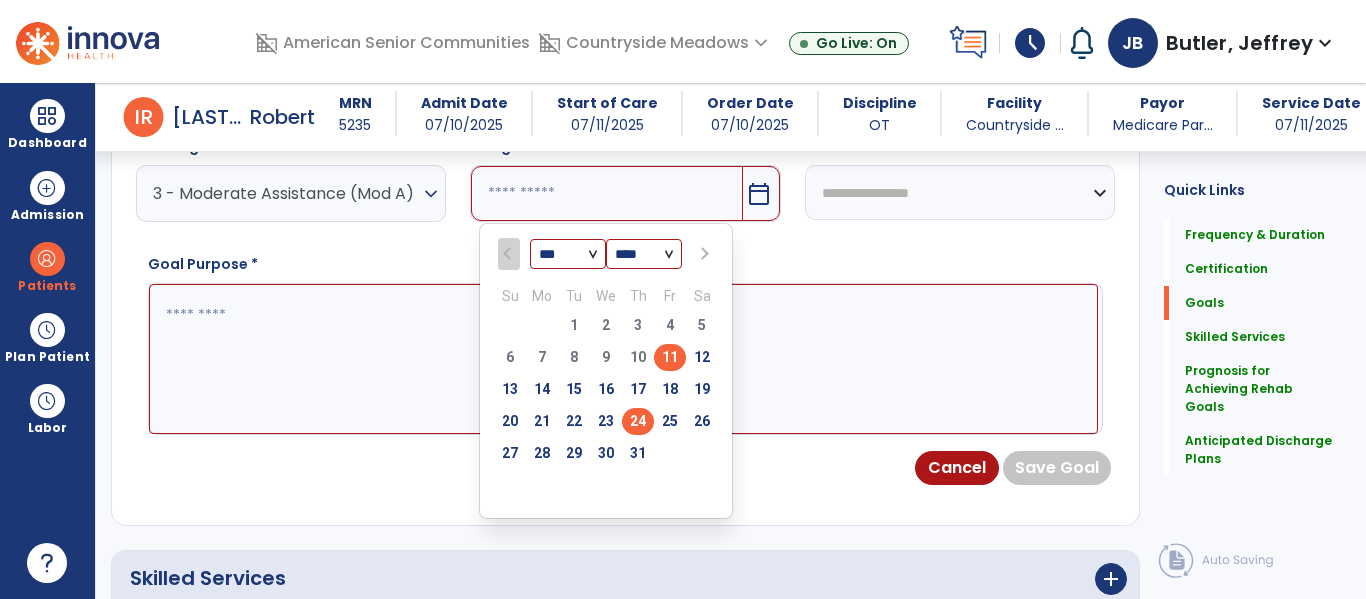 click on "24" at bounding box center [638, 421] 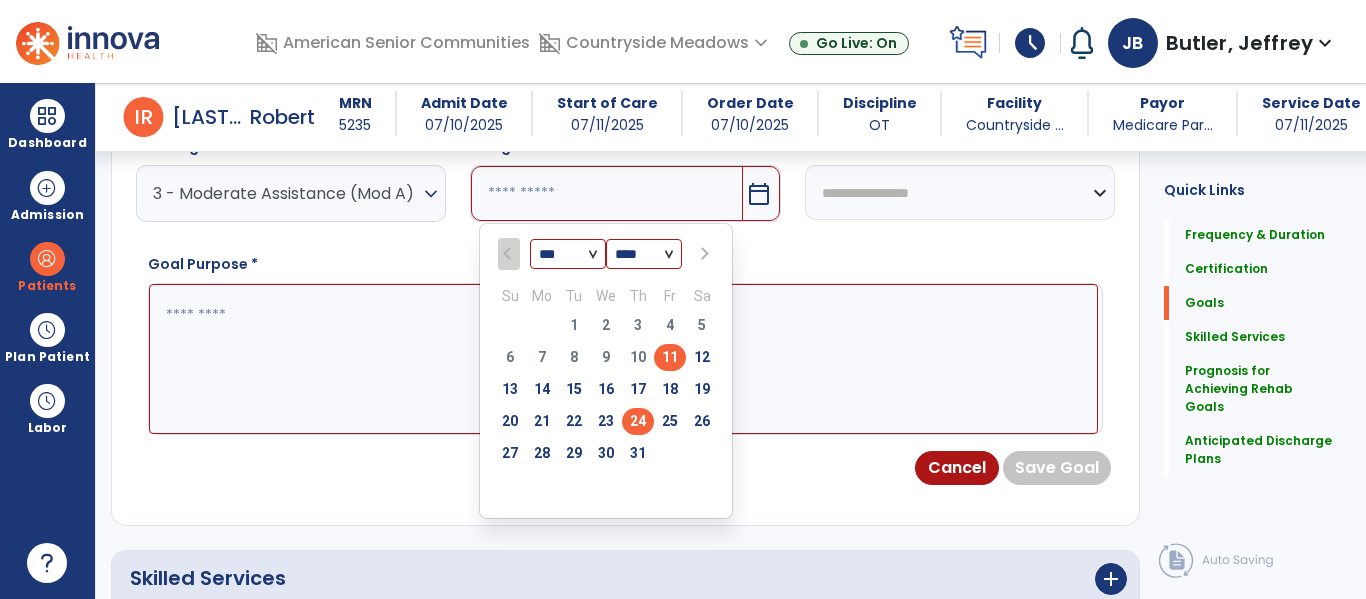 type on "*********" 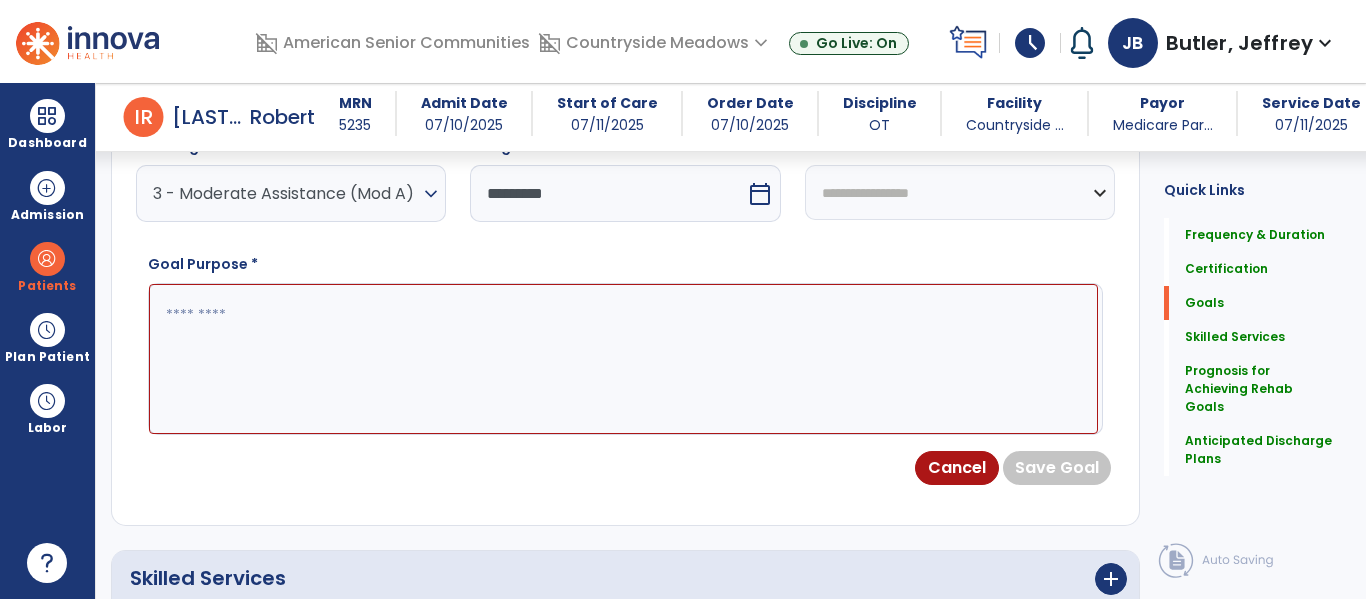 click at bounding box center (623, 359) 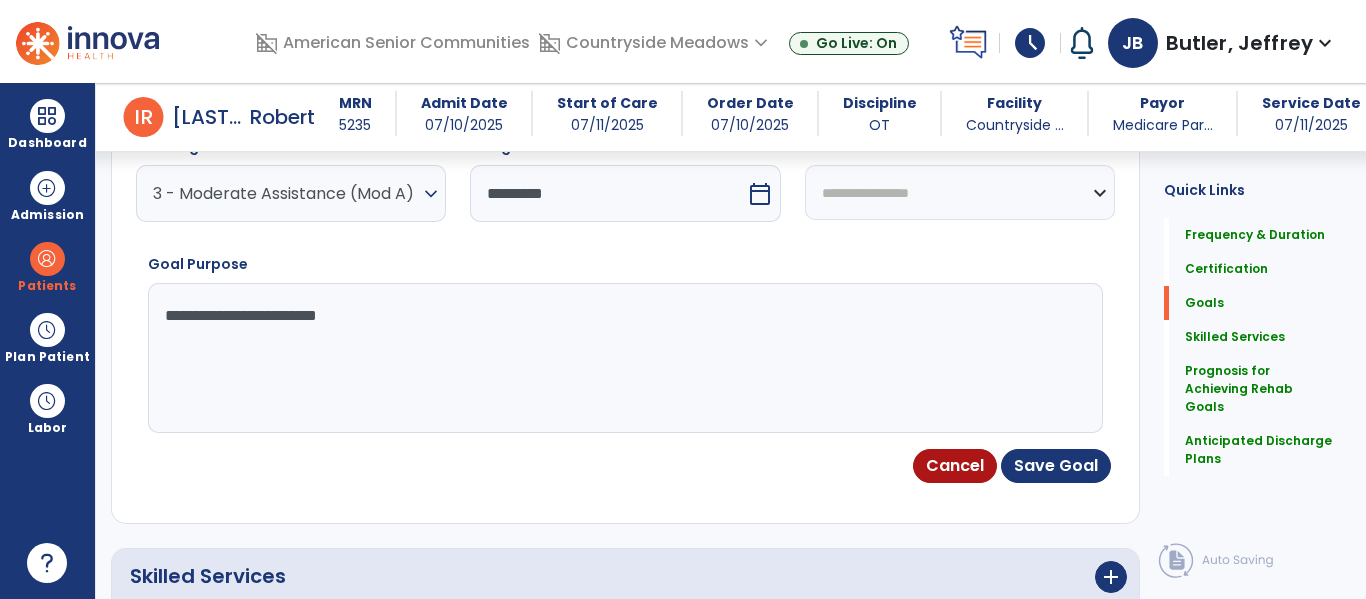 type on "**********" 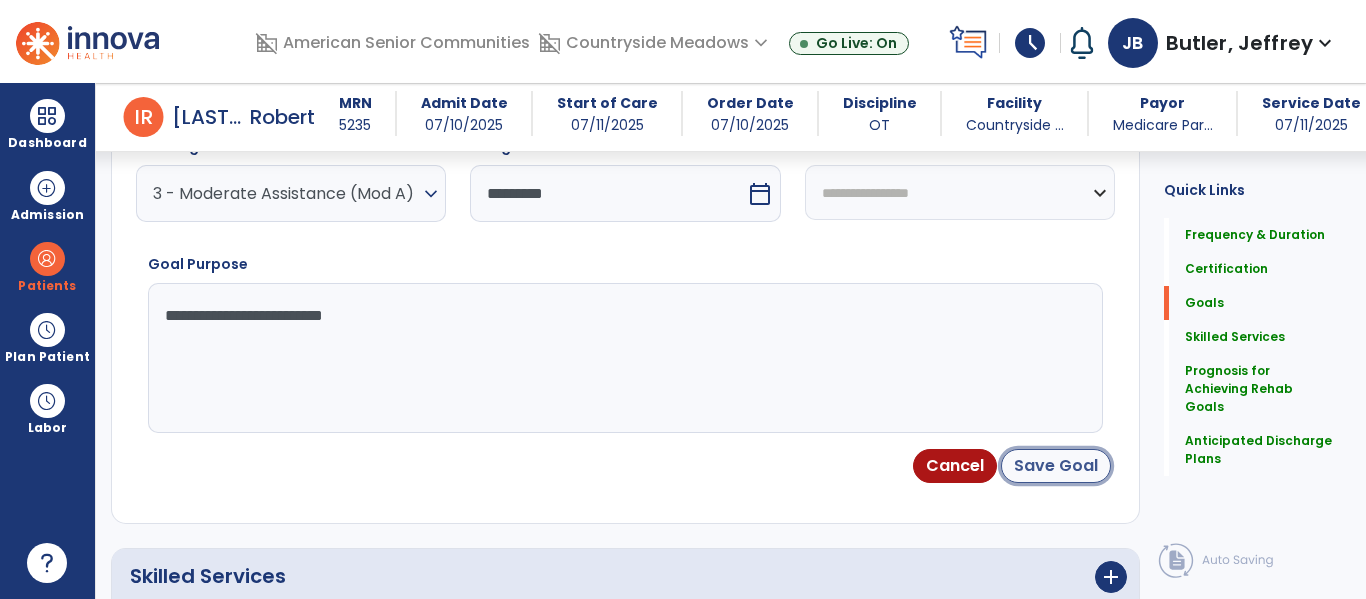 click on "Save Goal" at bounding box center (1056, 466) 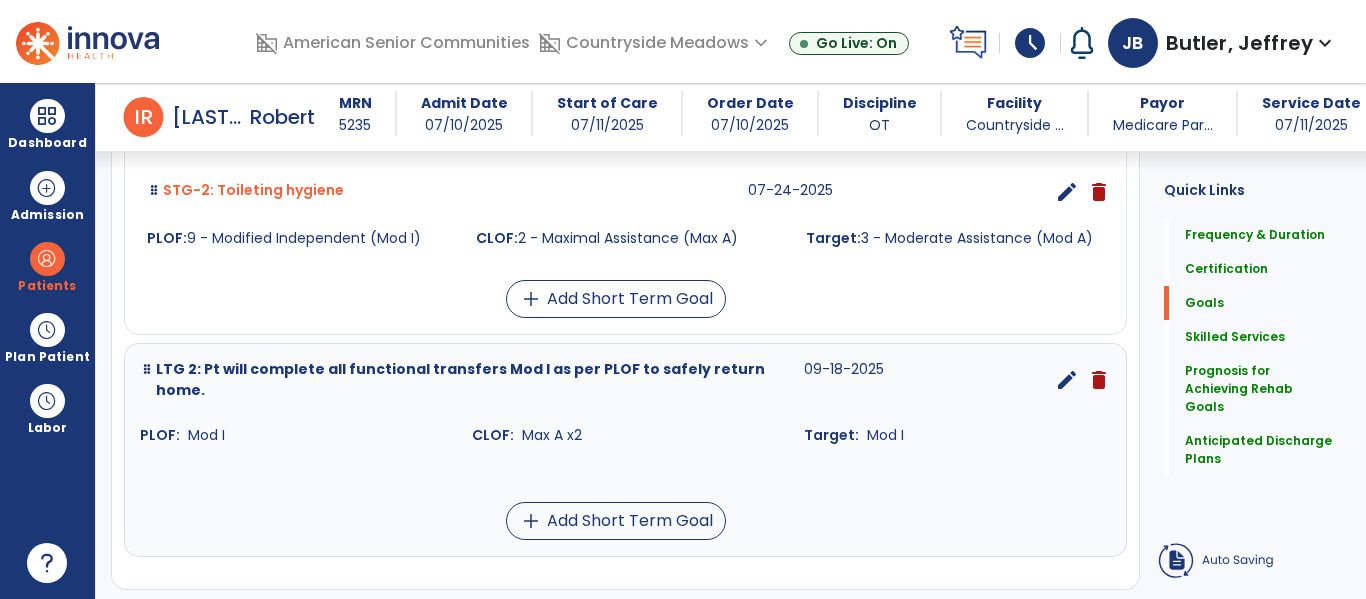 scroll, scrollTop: 150, scrollLeft: 0, axis: vertical 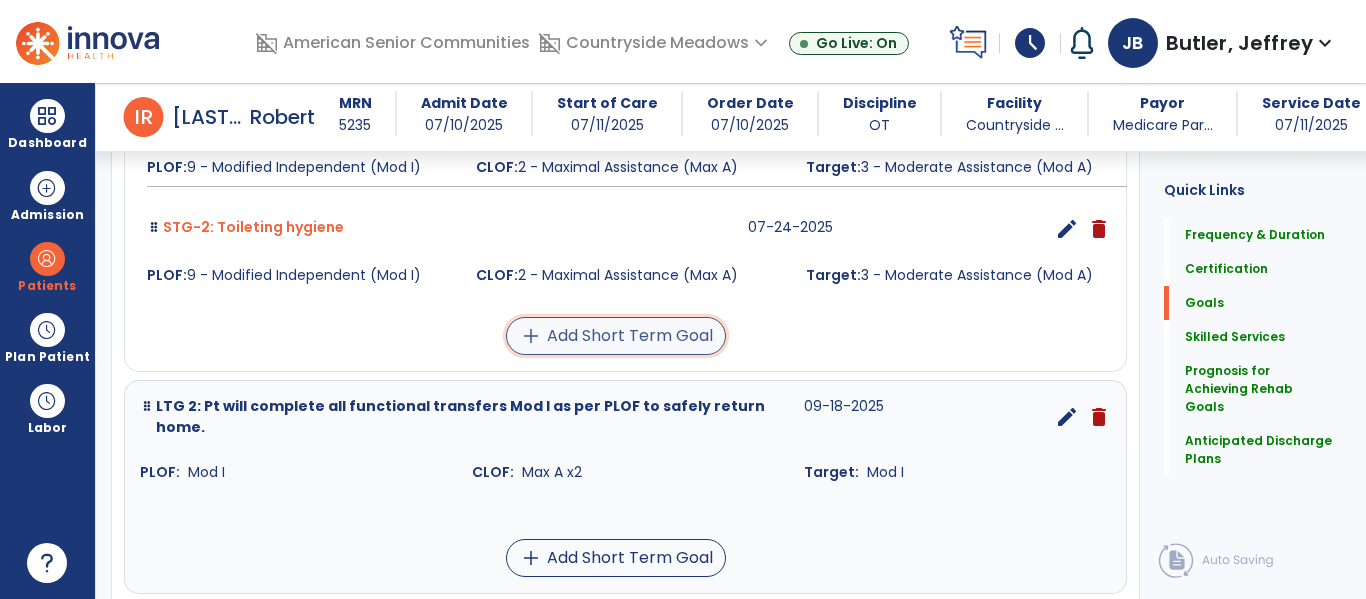 click on "add  Add Short Term Goal" at bounding box center [616, 336] 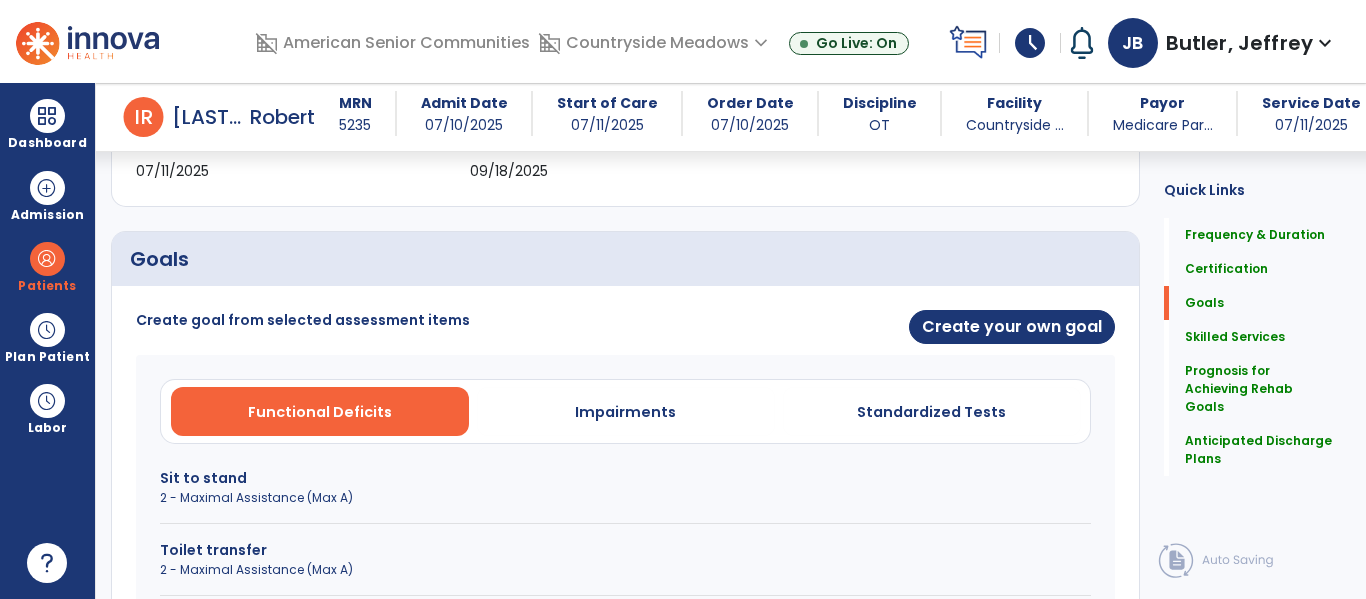 scroll, scrollTop: 350, scrollLeft: 0, axis: vertical 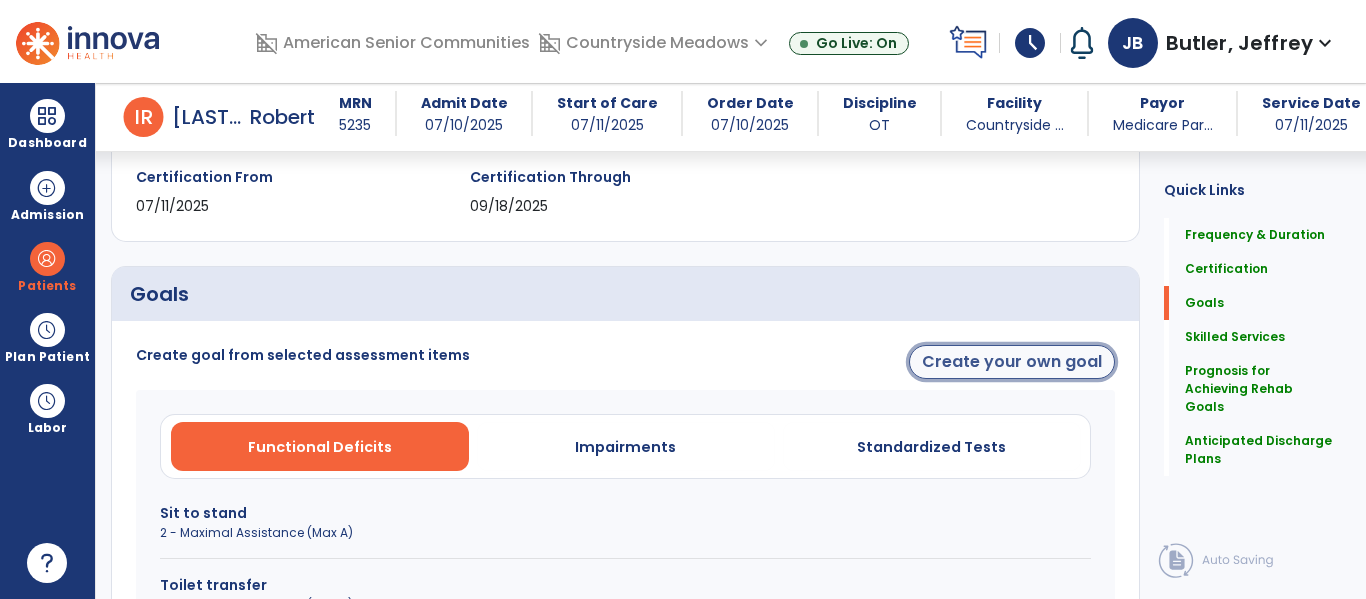 click on "Create your own goal" at bounding box center (1012, 362) 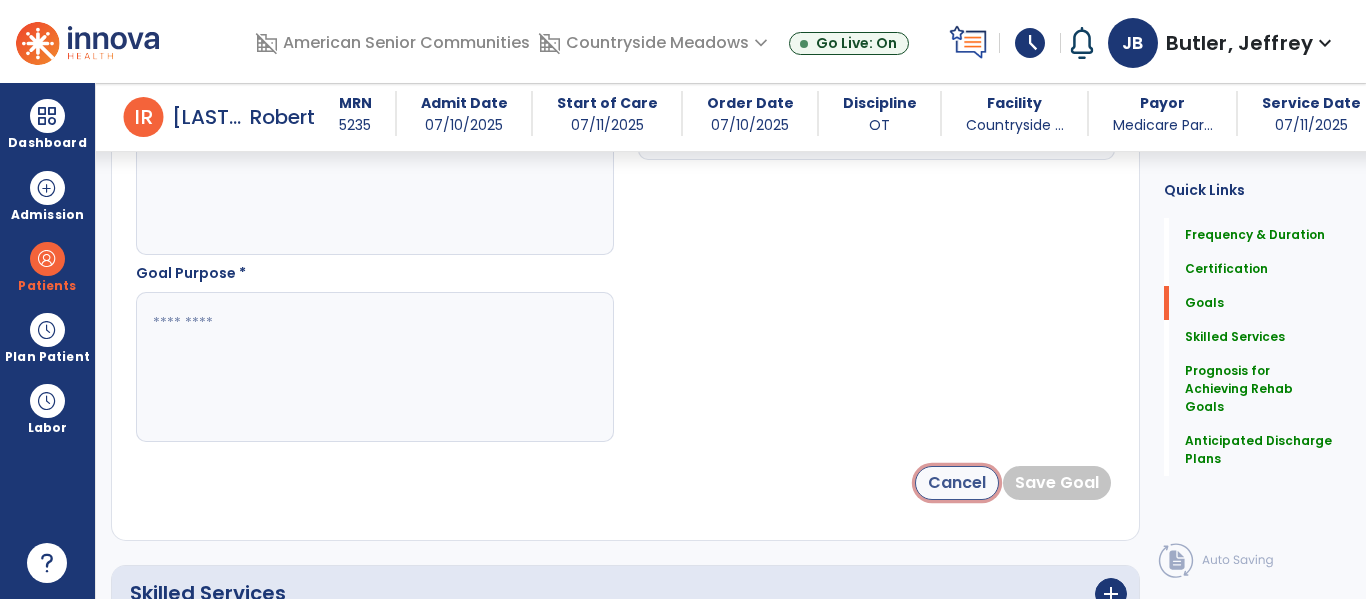 click on "Cancel" at bounding box center [957, 483] 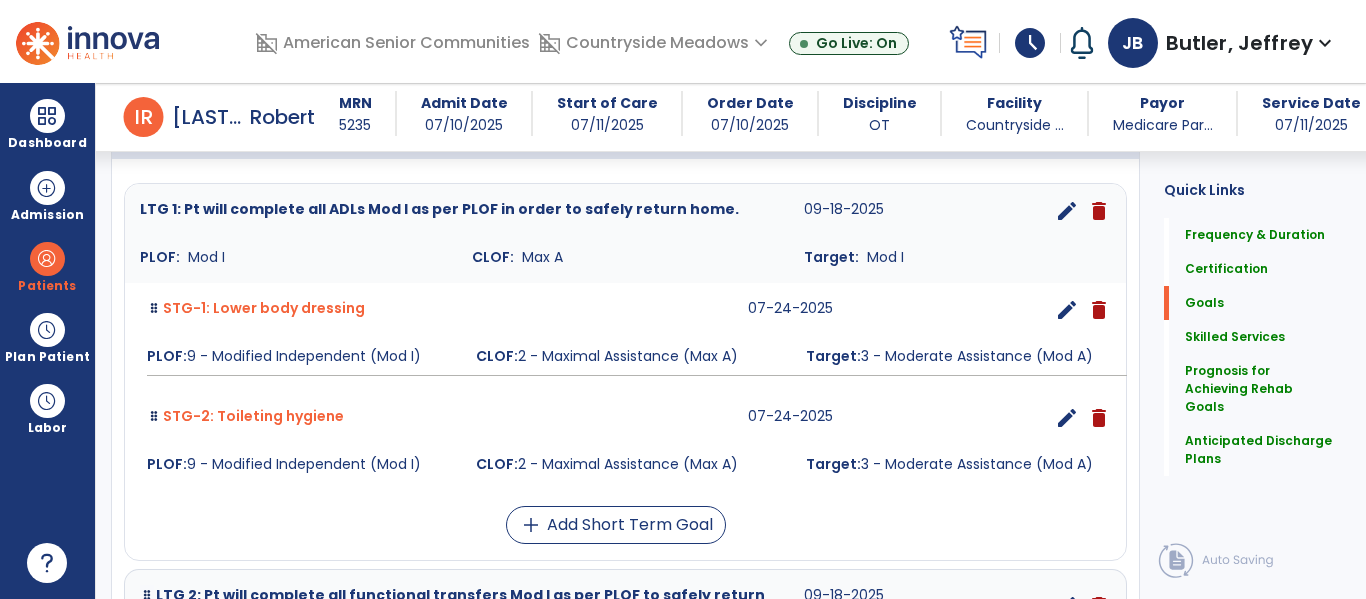 scroll, scrollTop: 524, scrollLeft: 0, axis: vertical 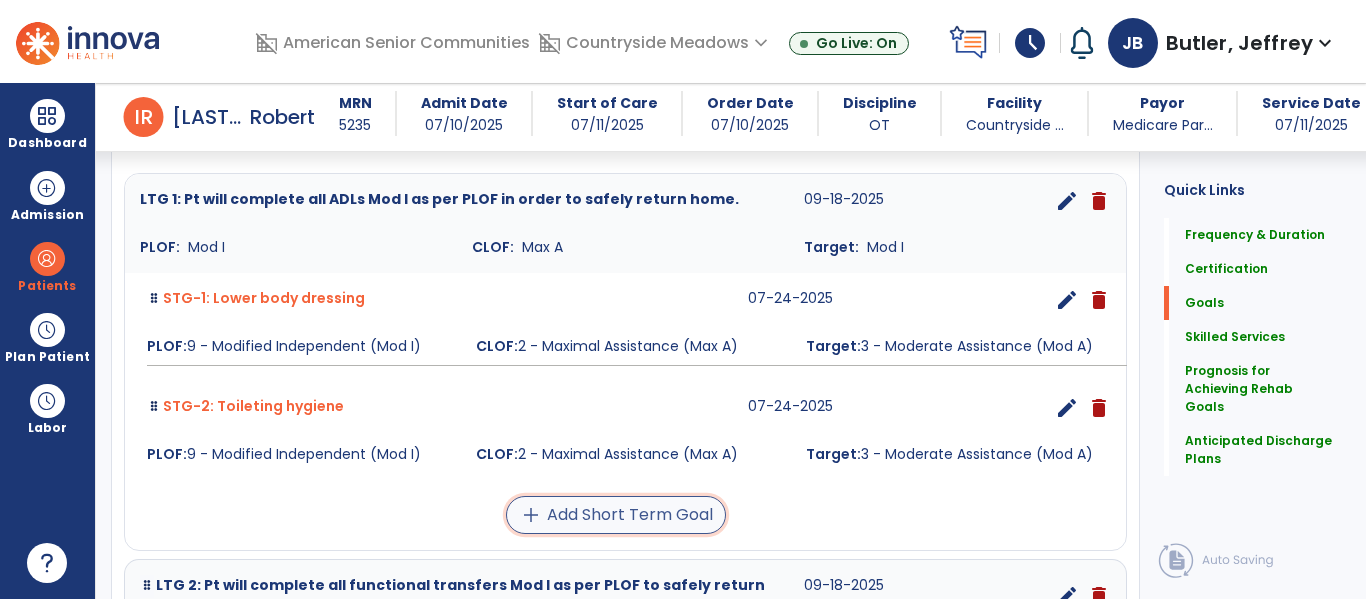 click on "add  Add Short Term Goal" at bounding box center [616, 515] 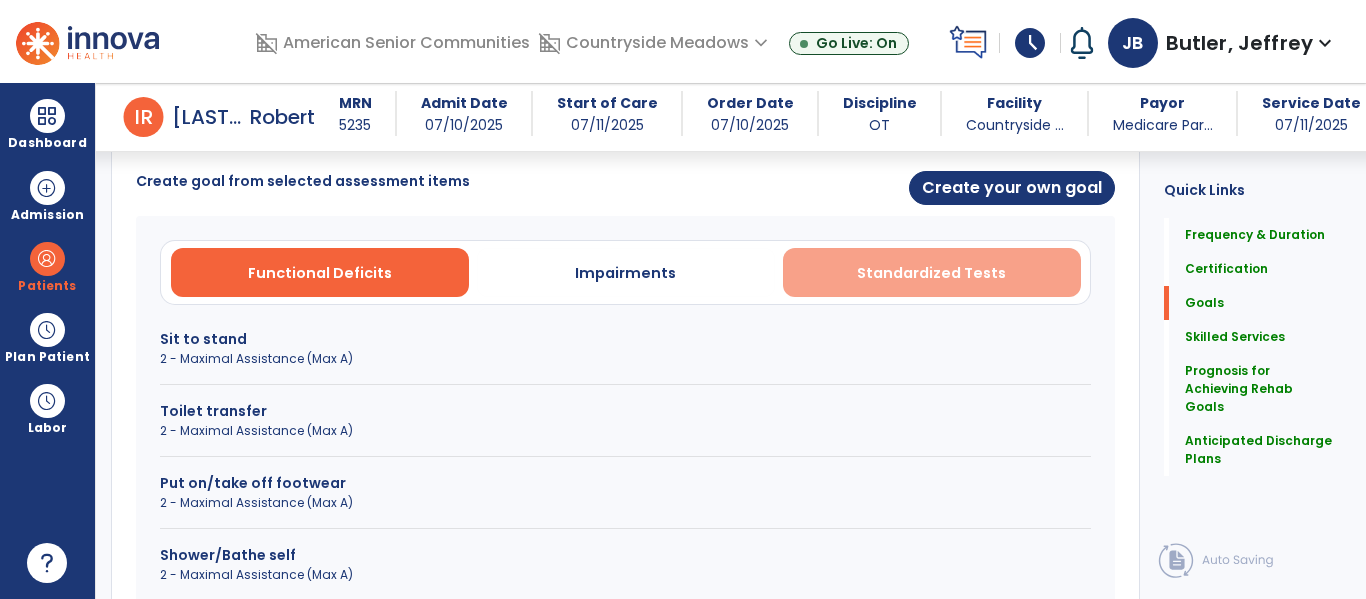 click on "Standardized Tests" at bounding box center (931, 273) 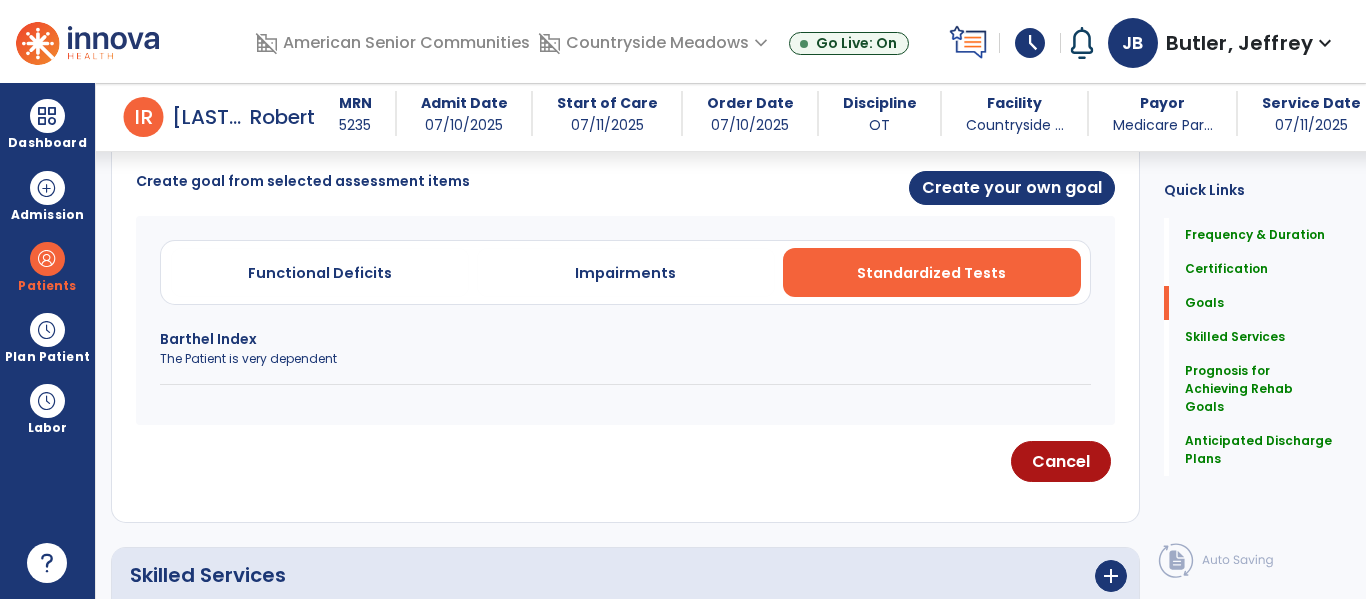 click on "The Patient is very dependent" at bounding box center (625, 359) 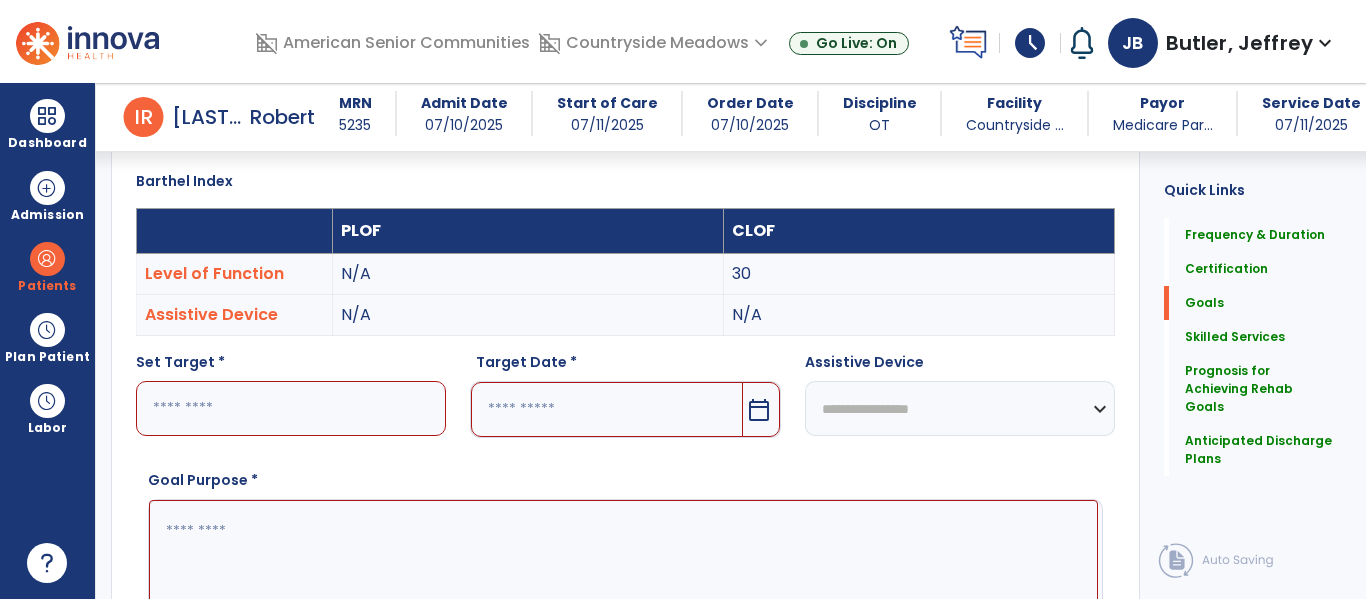 click at bounding box center [291, 408] 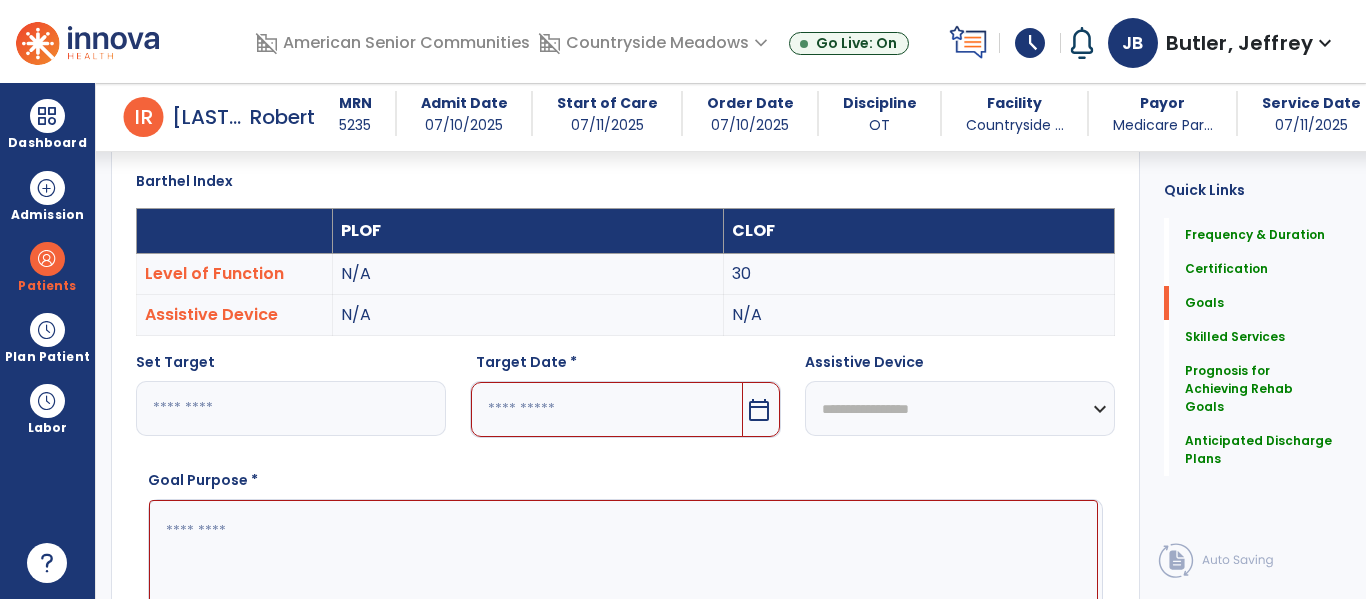 type on "**" 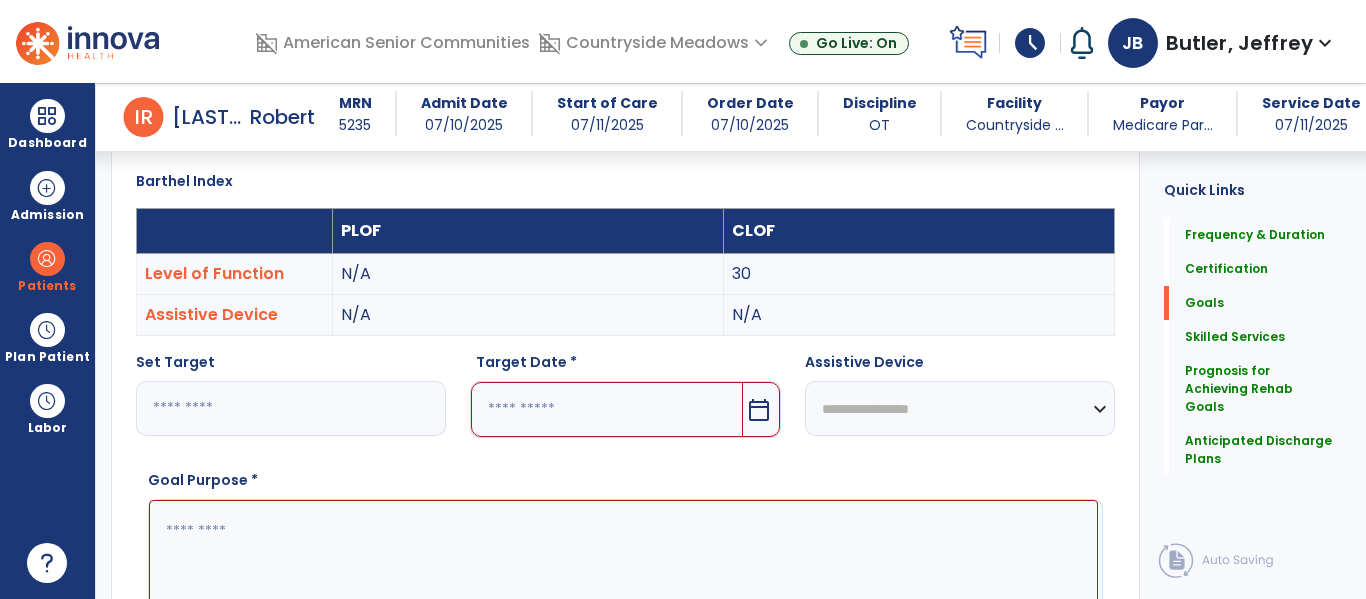 click at bounding box center (606, 409) 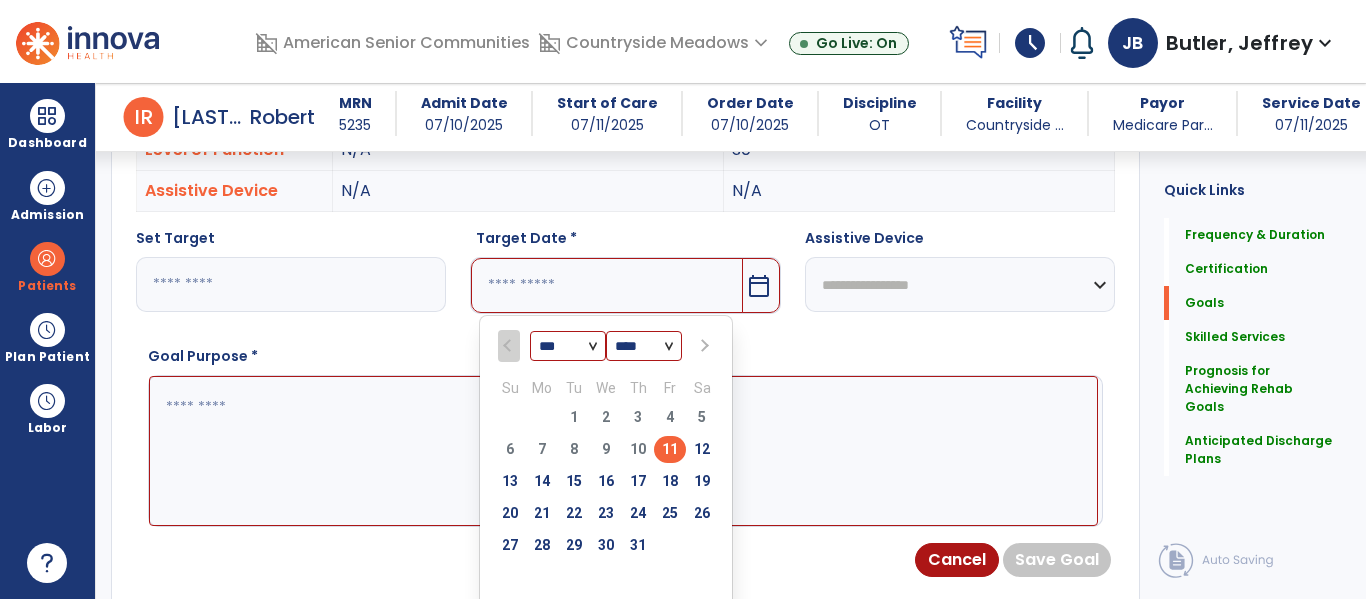 scroll, scrollTop: 695, scrollLeft: 0, axis: vertical 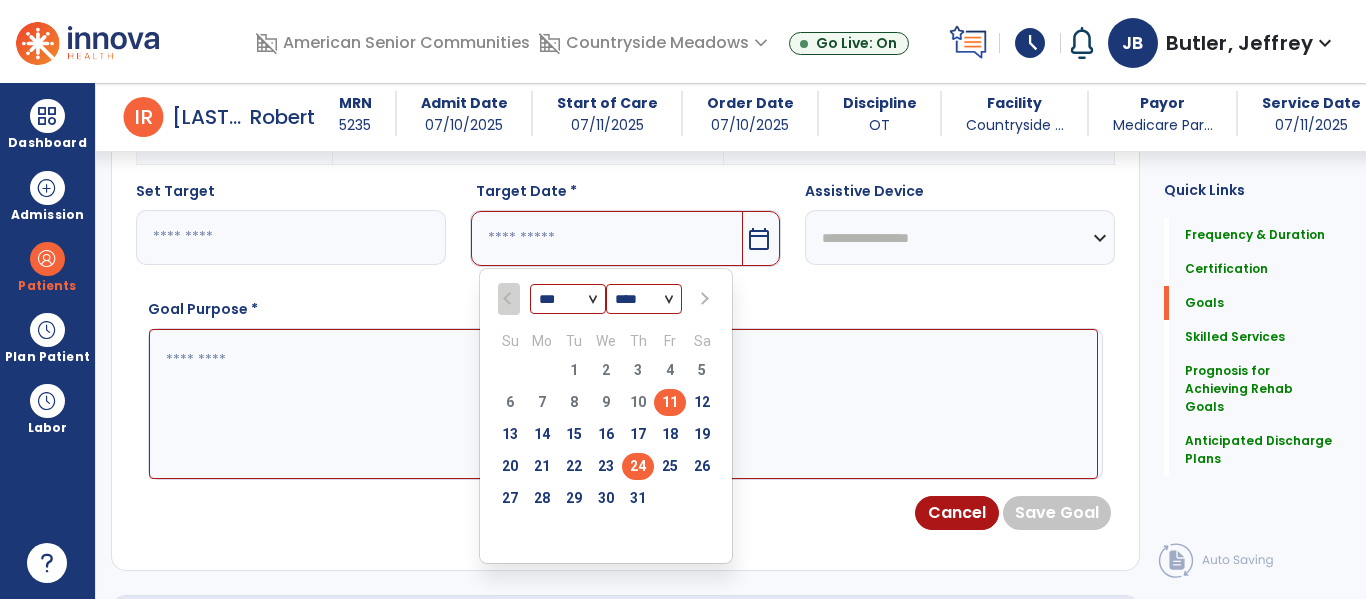 click on "24" at bounding box center (638, 466) 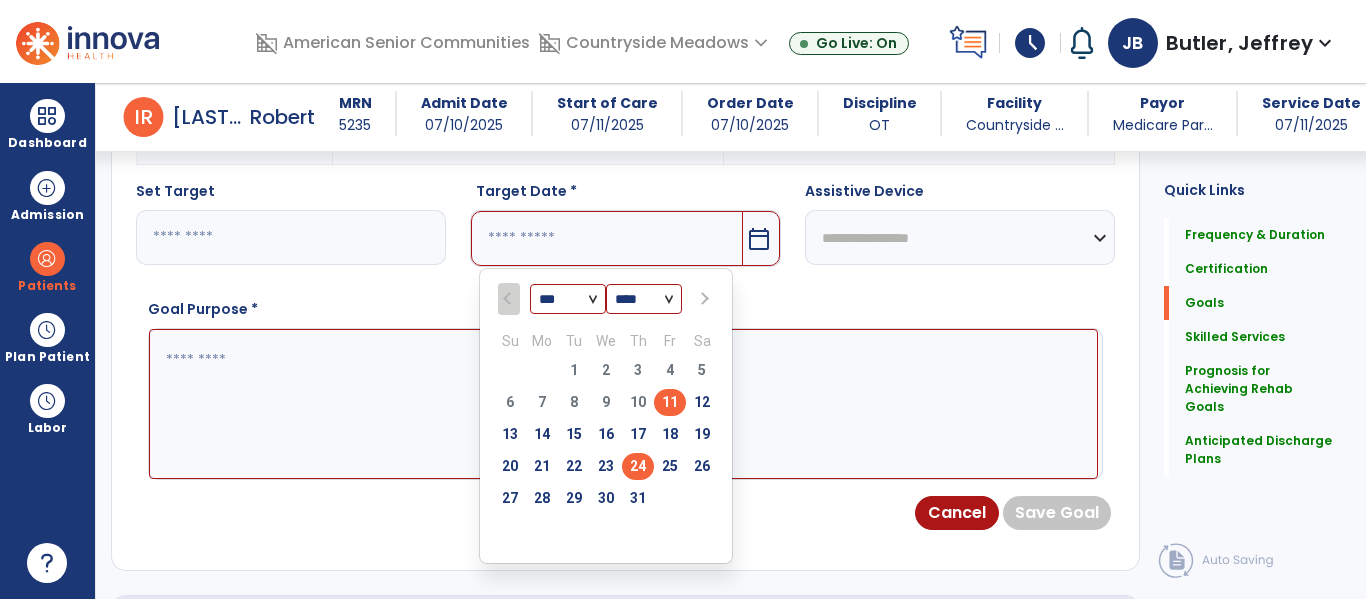 type on "*********" 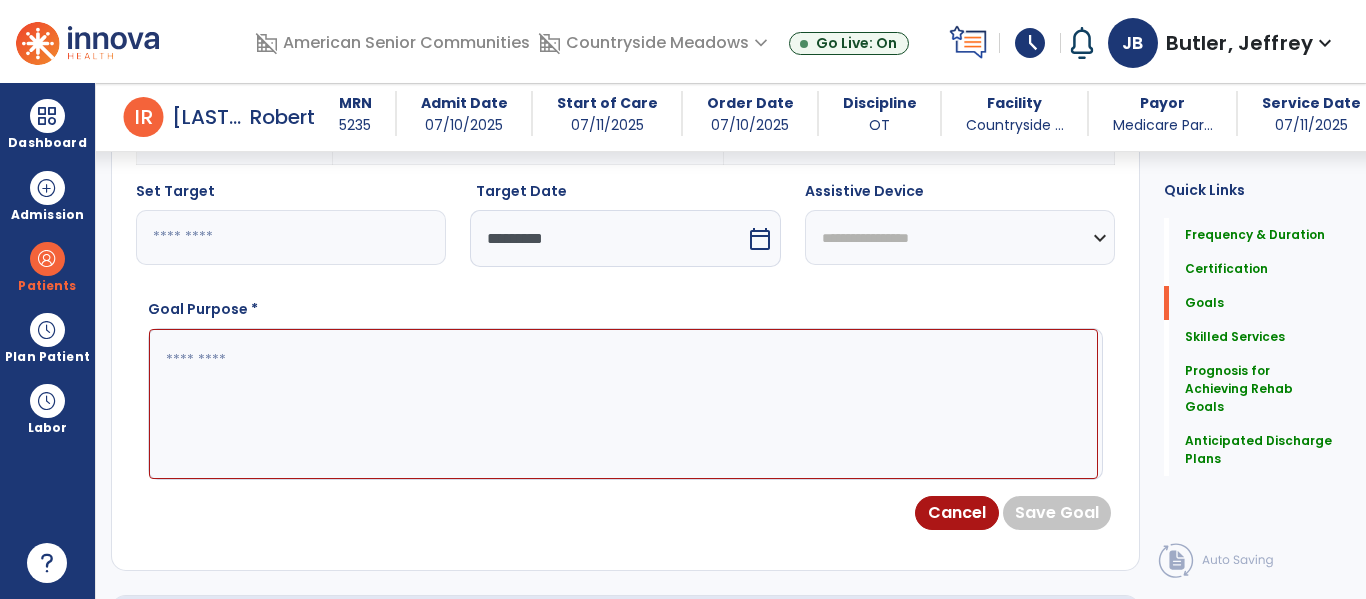 click at bounding box center [623, 404] 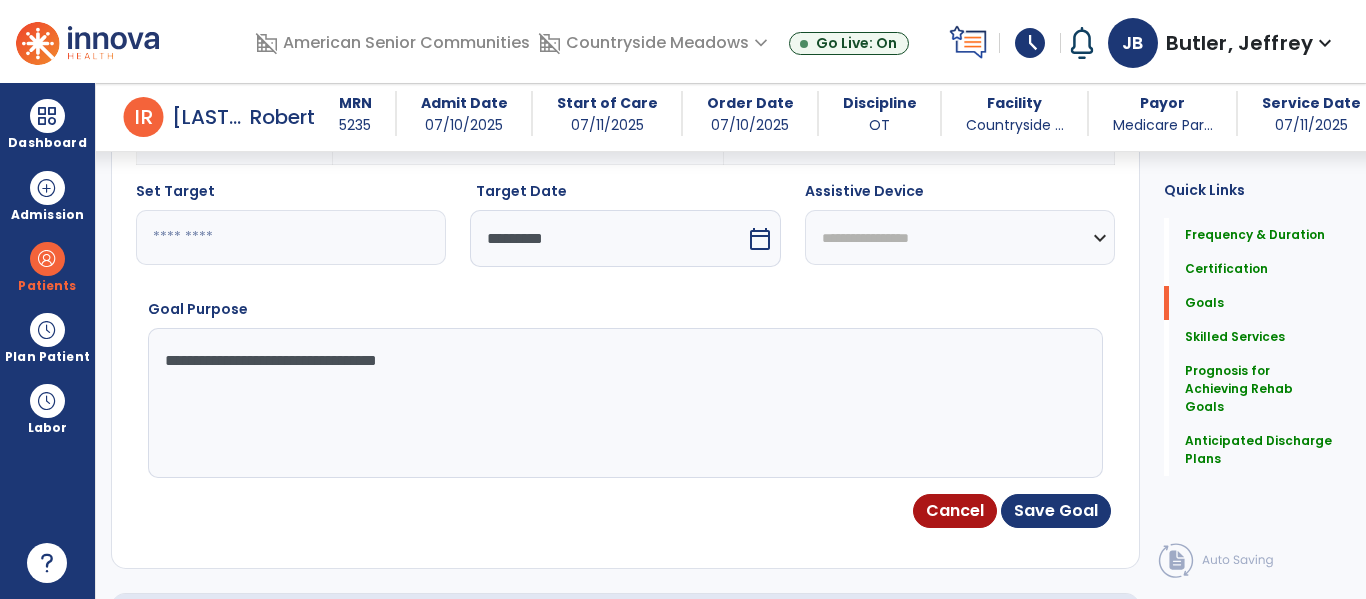 type on "**********" 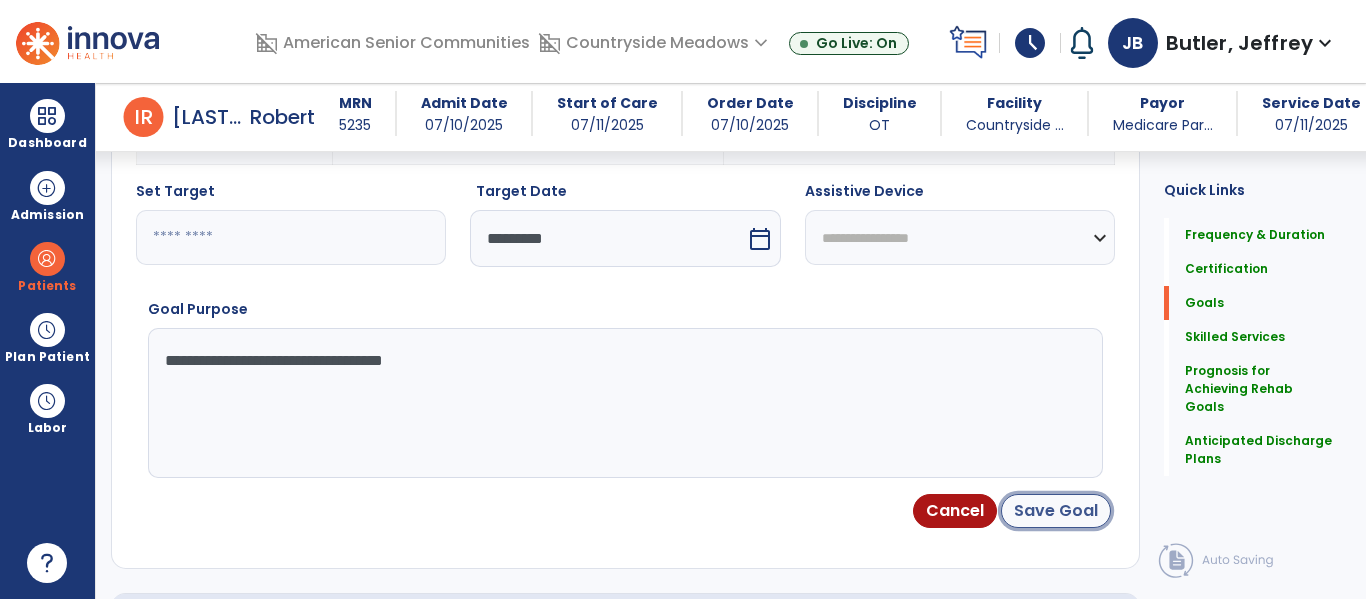 click on "Save Goal" at bounding box center (1056, 511) 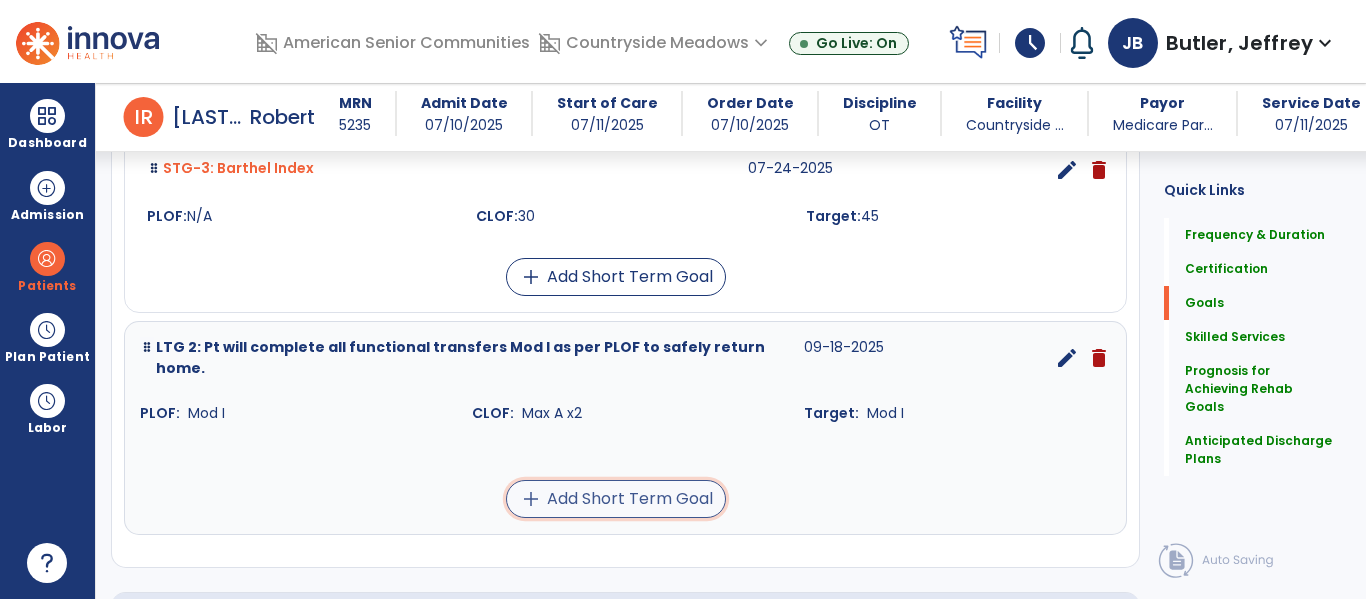 click on "add  Add Short Term Goal" at bounding box center (616, 499) 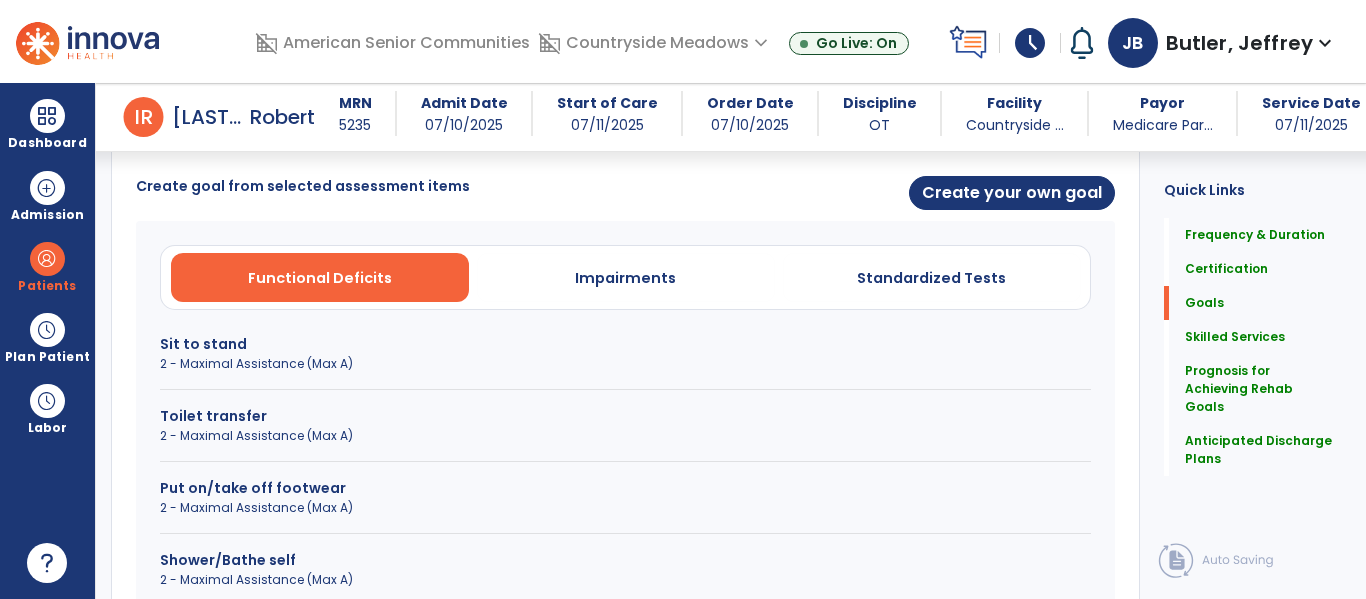 scroll, scrollTop: 516, scrollLeft: 0, axis: vertical 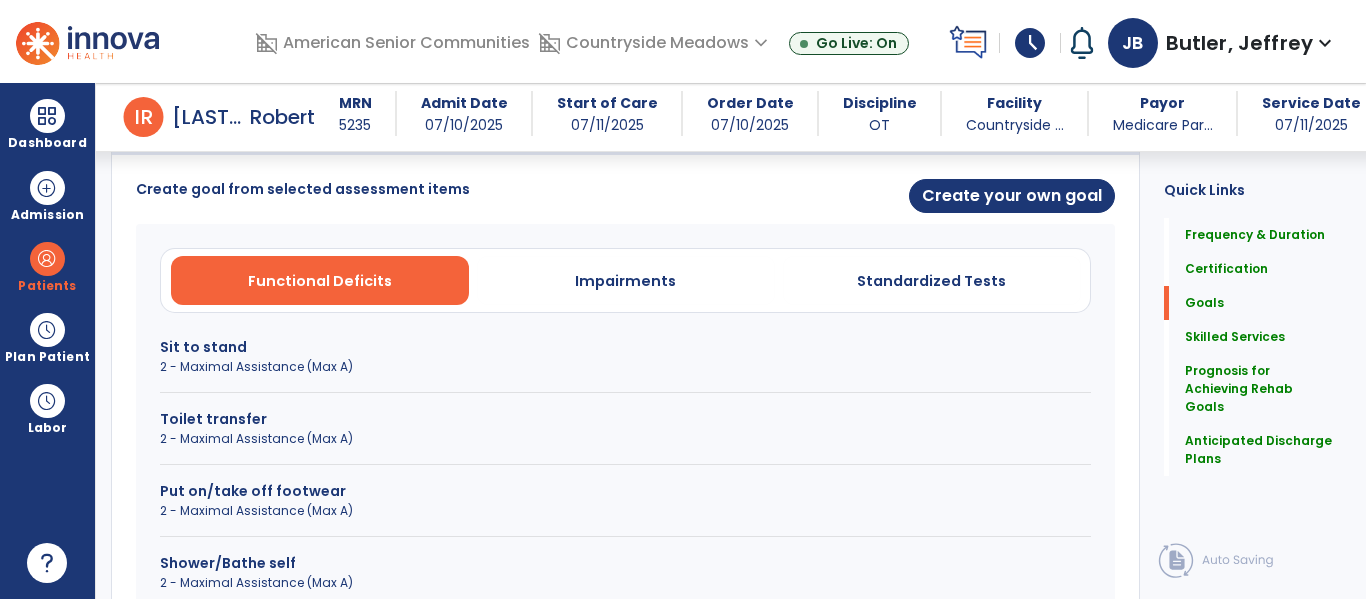 click on "Sit to stand" at bounding box center [625, 347] 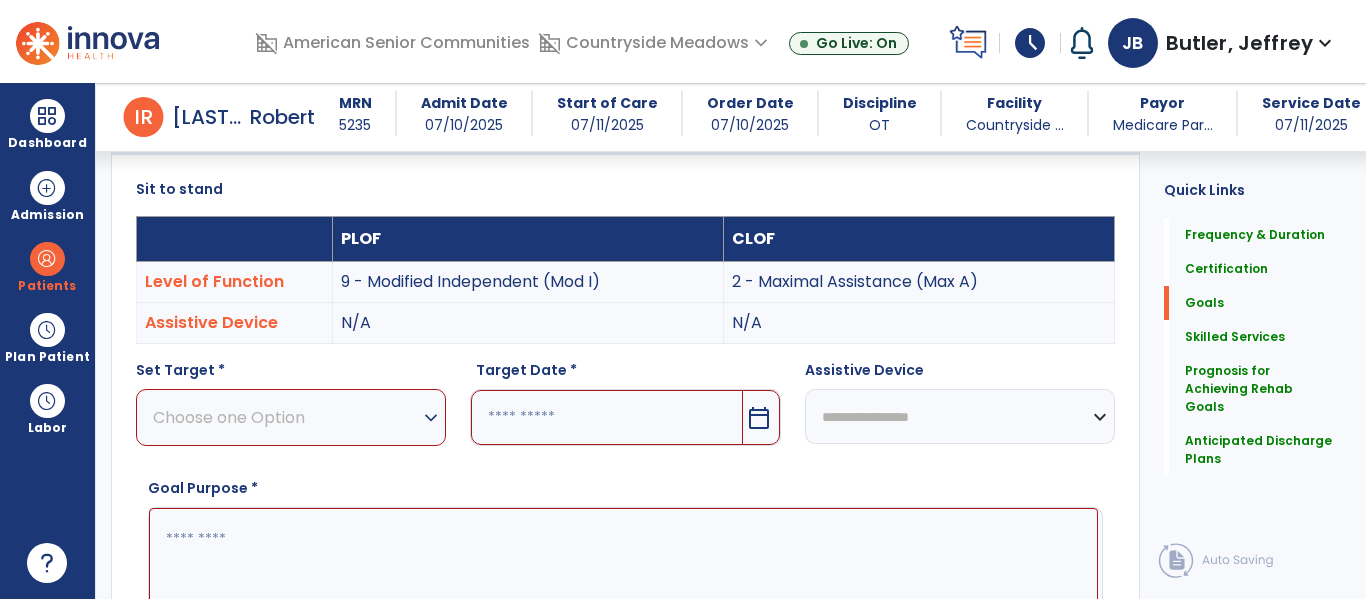 click on "Choose one Option" at bounding box center [286, 417] 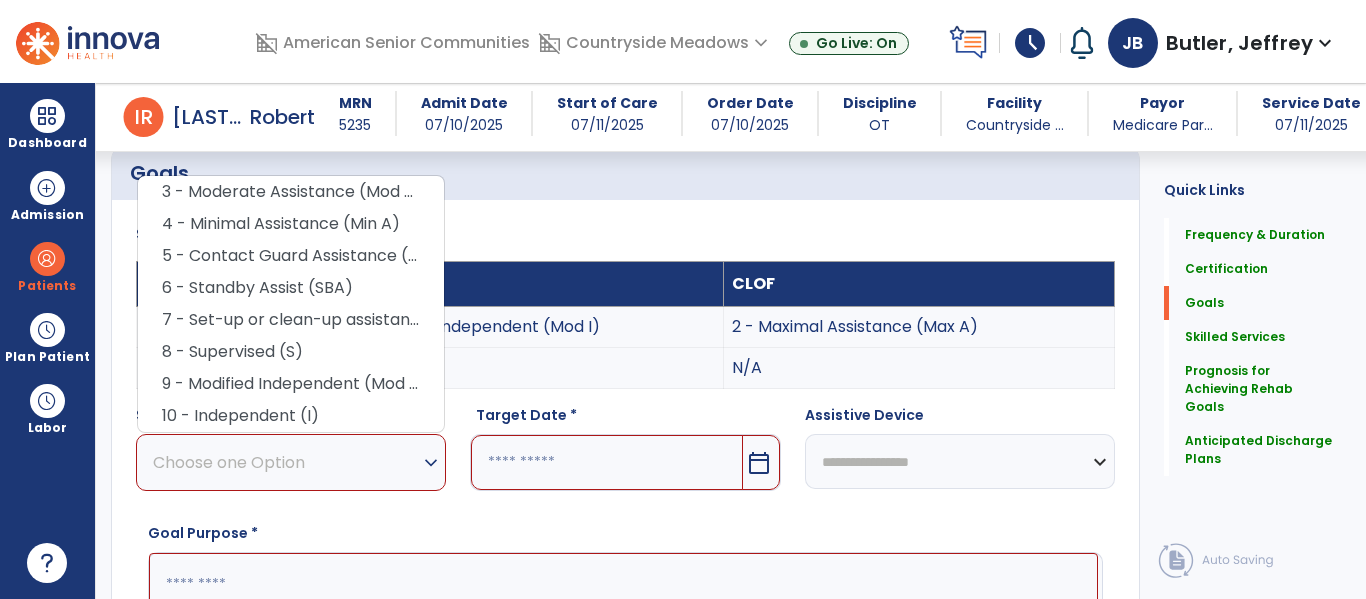scroll, scrollTop: 468, scrollLeft: 0, axis: vertical 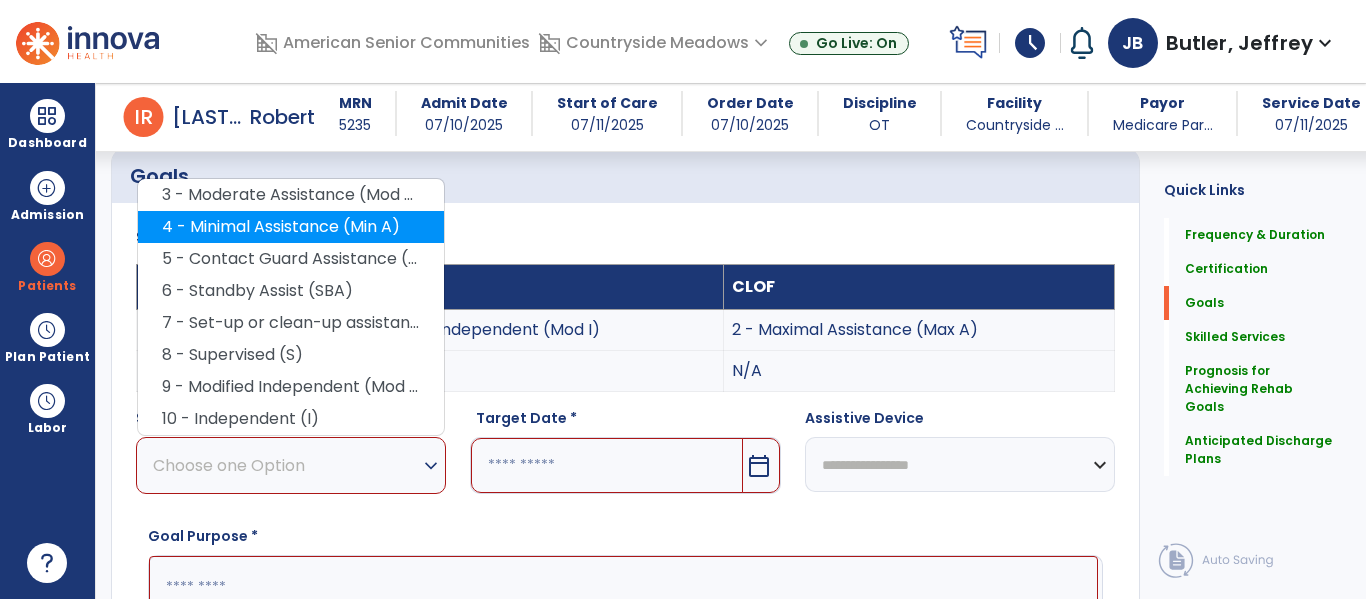 click on "4 - Minimal Assistance (Min A)" at bounding box center [291, 227] 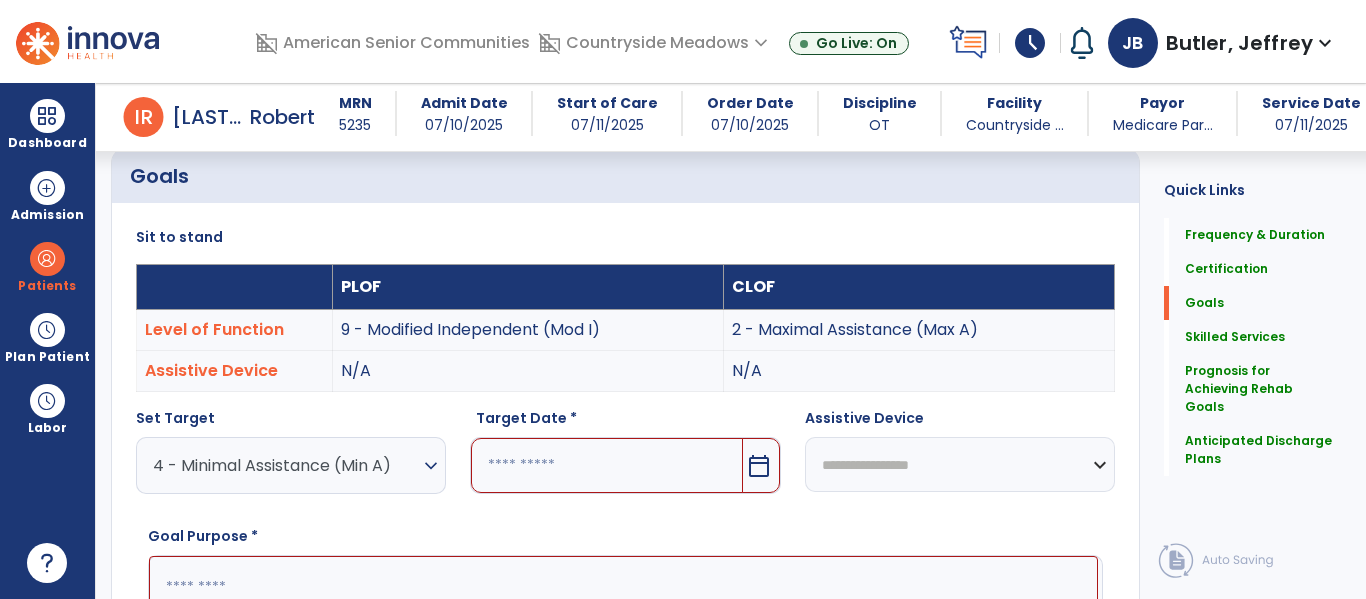 click on "4 - Minimal Assistance (Min A)" at bounding box center [286, 465] 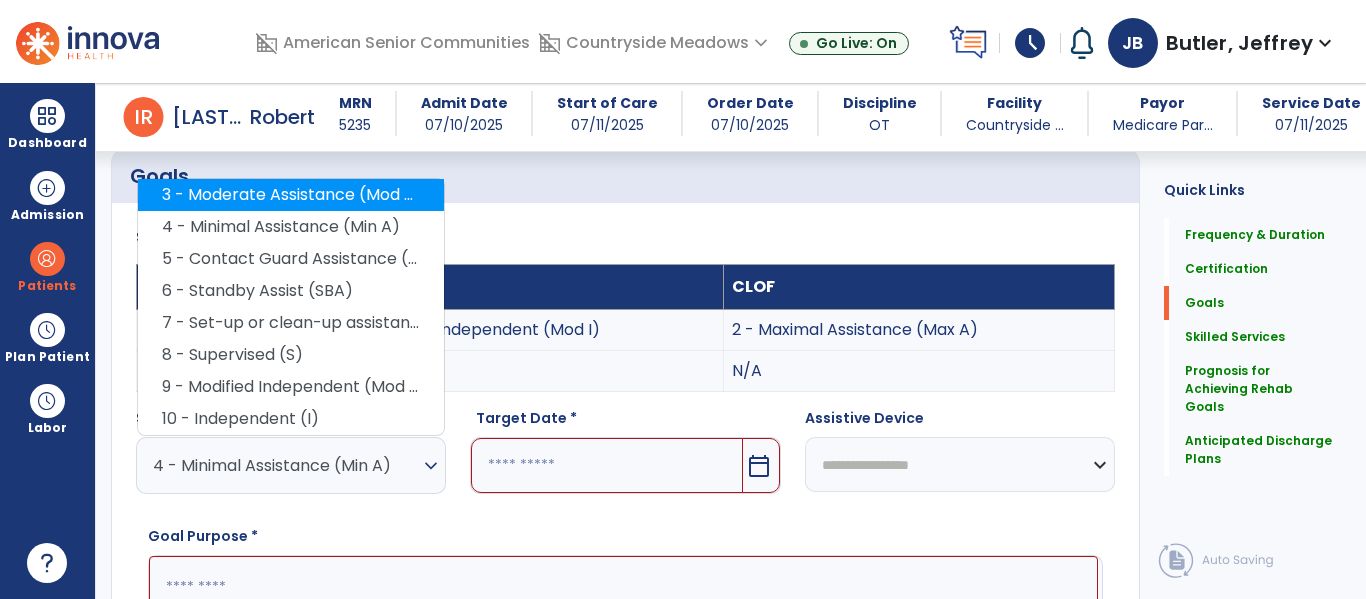 click on "3 - Moderate Assistance (Mod A)" at bounding box center [291, 195] 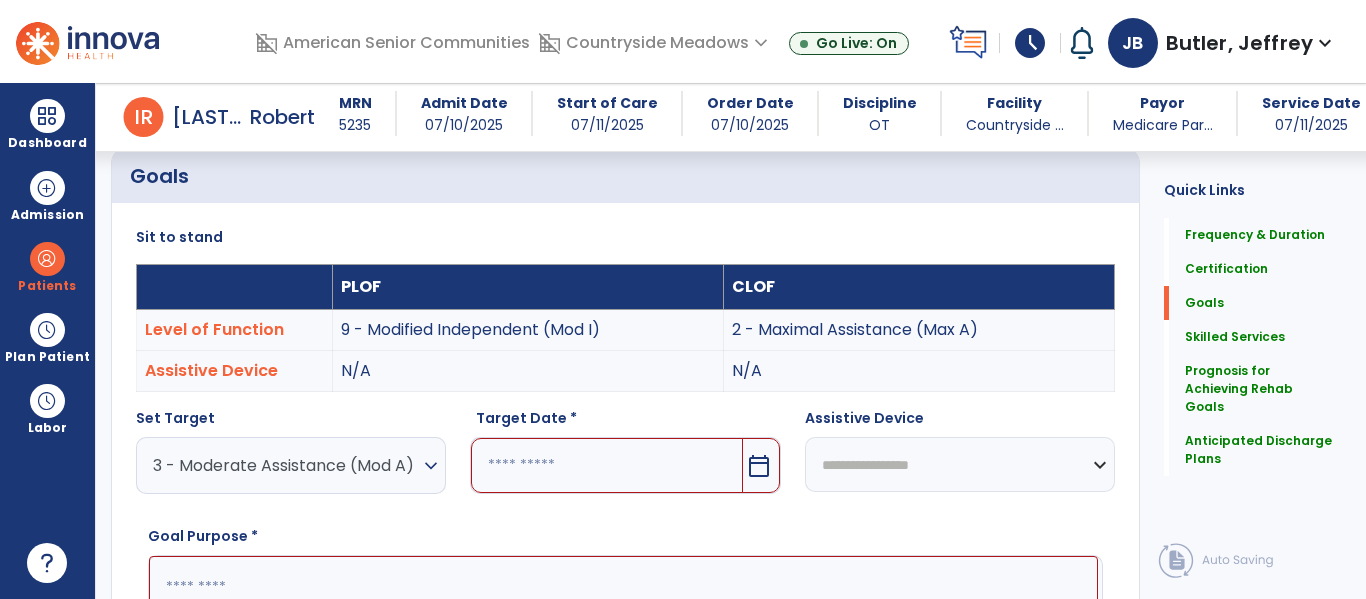 click at bounding box center (606, 465) 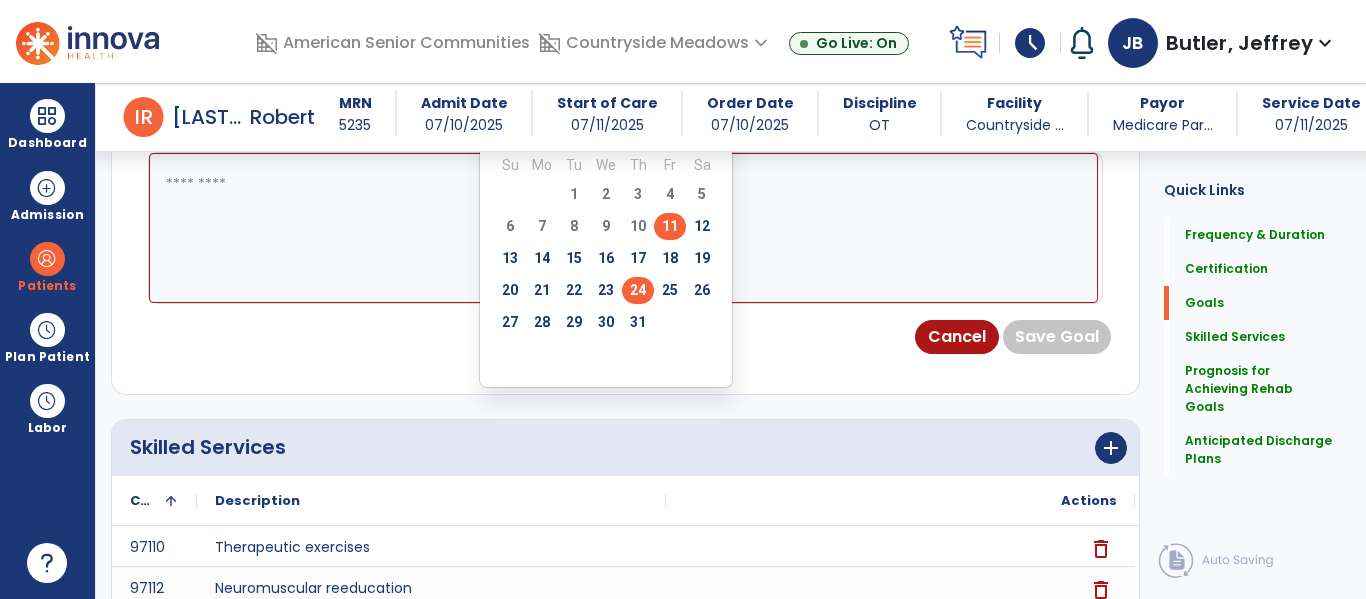 click on "24" at bounding box center [638, 290] 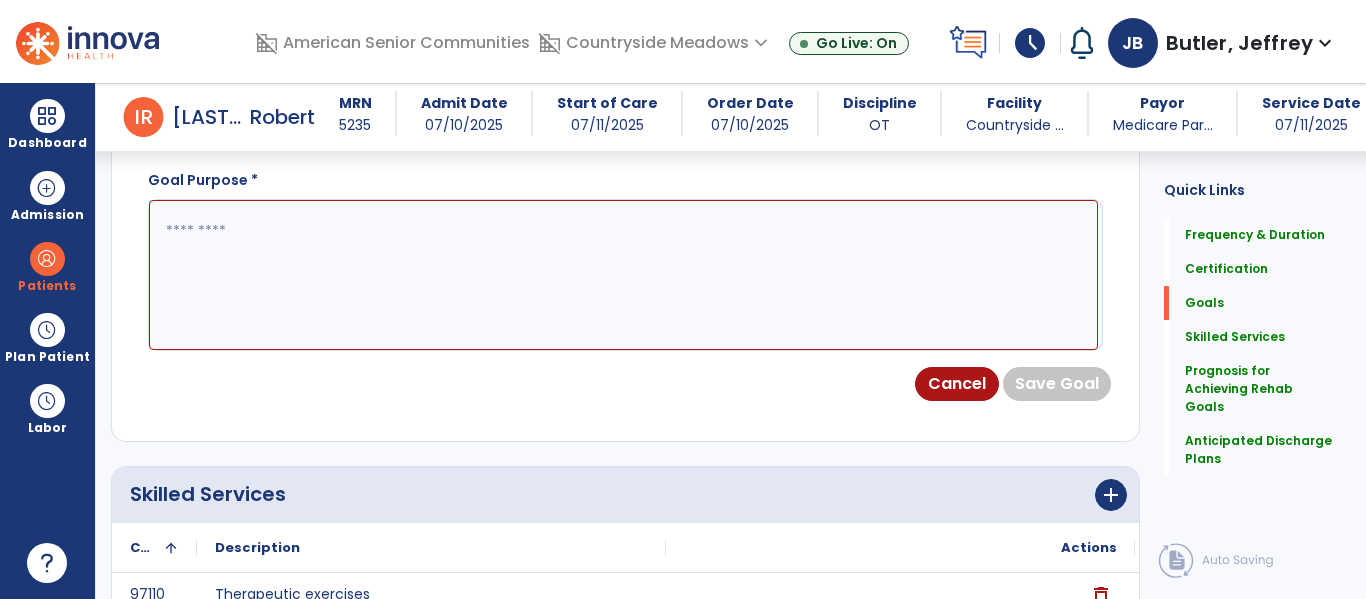 click at bounding box center (623, 275) 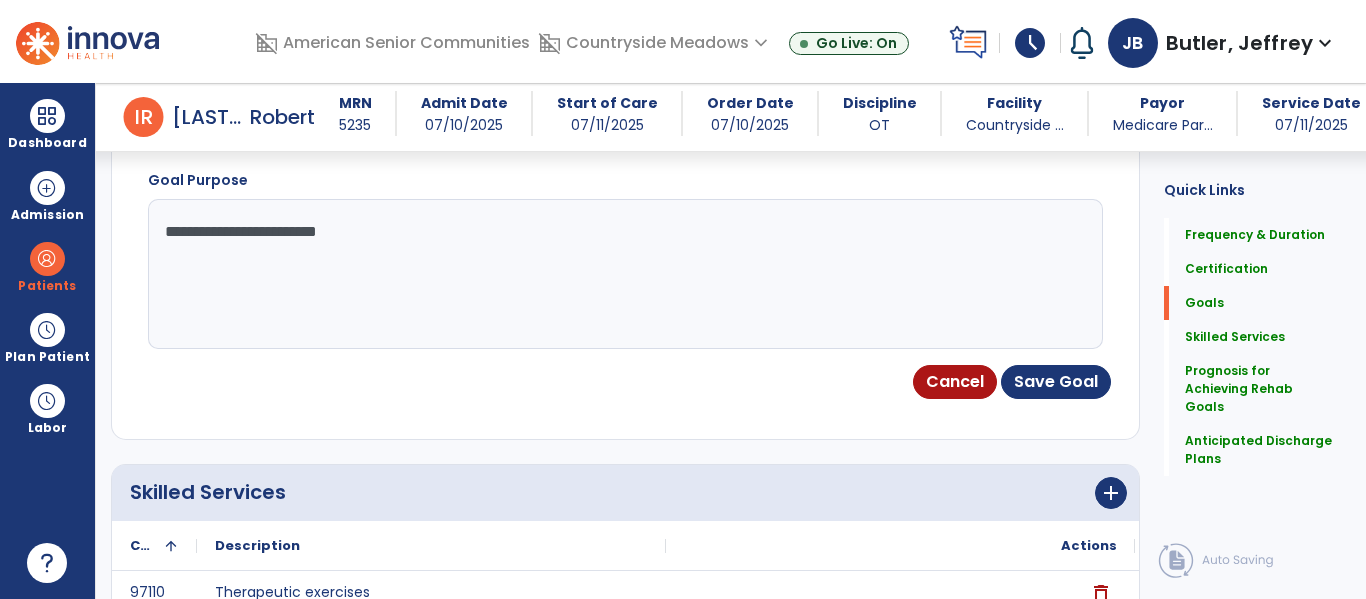 type on "**********" 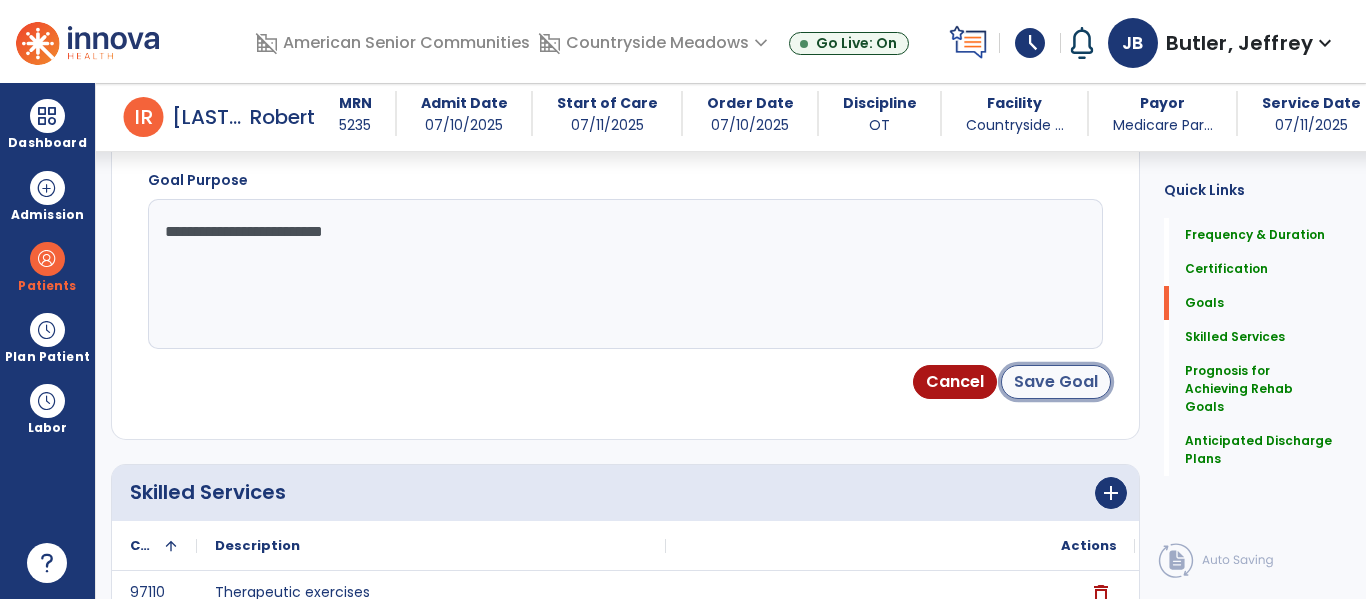 click on "Save Goal" at bounding box center [1056, 382] 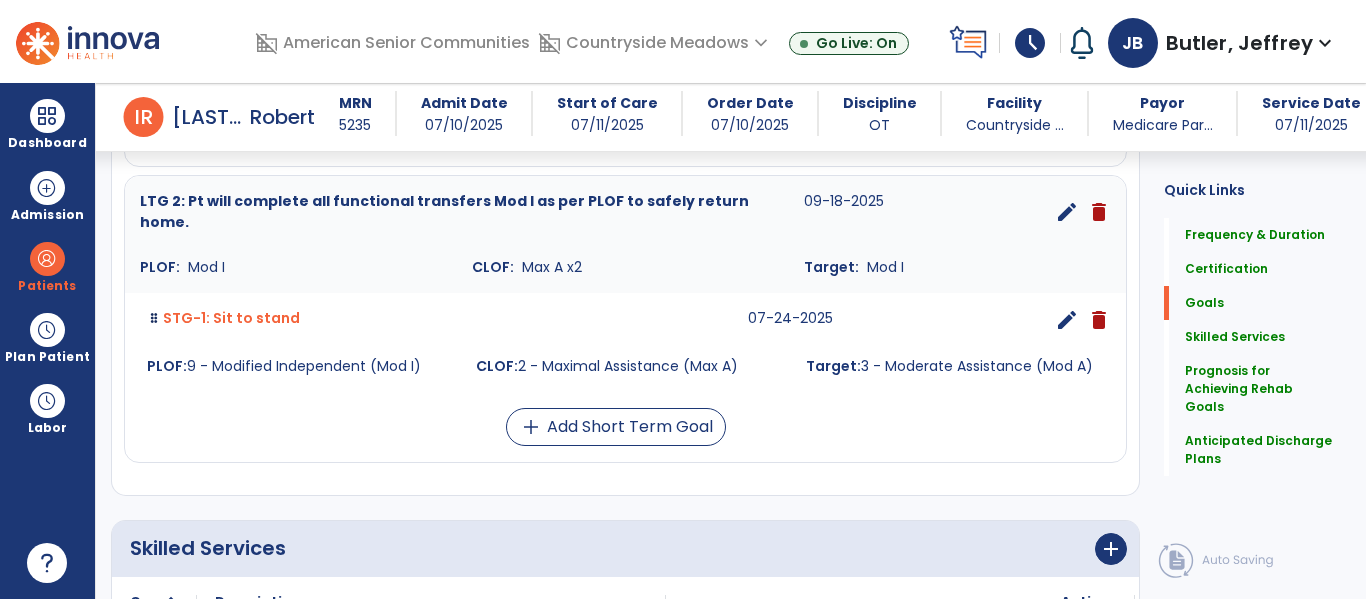scroll, scrollTop: 1023, scrollLeft: 0, axis: vertical 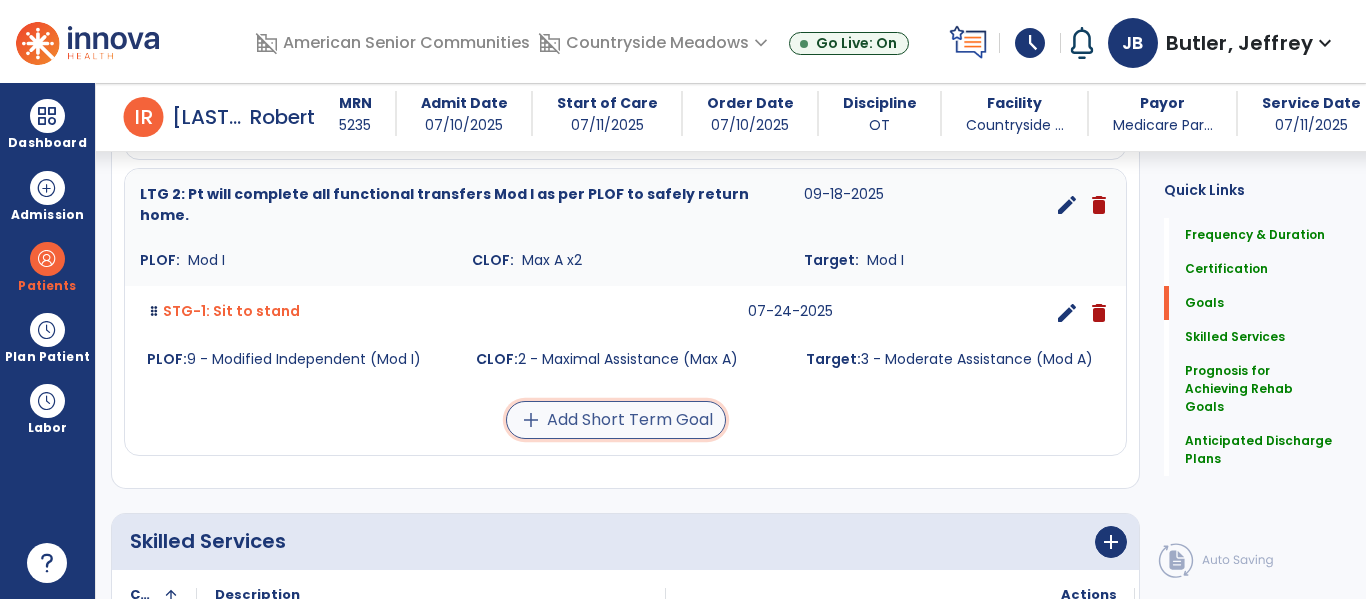 click on "add  Add Short Term Goal" at bounding box center [616, 420] 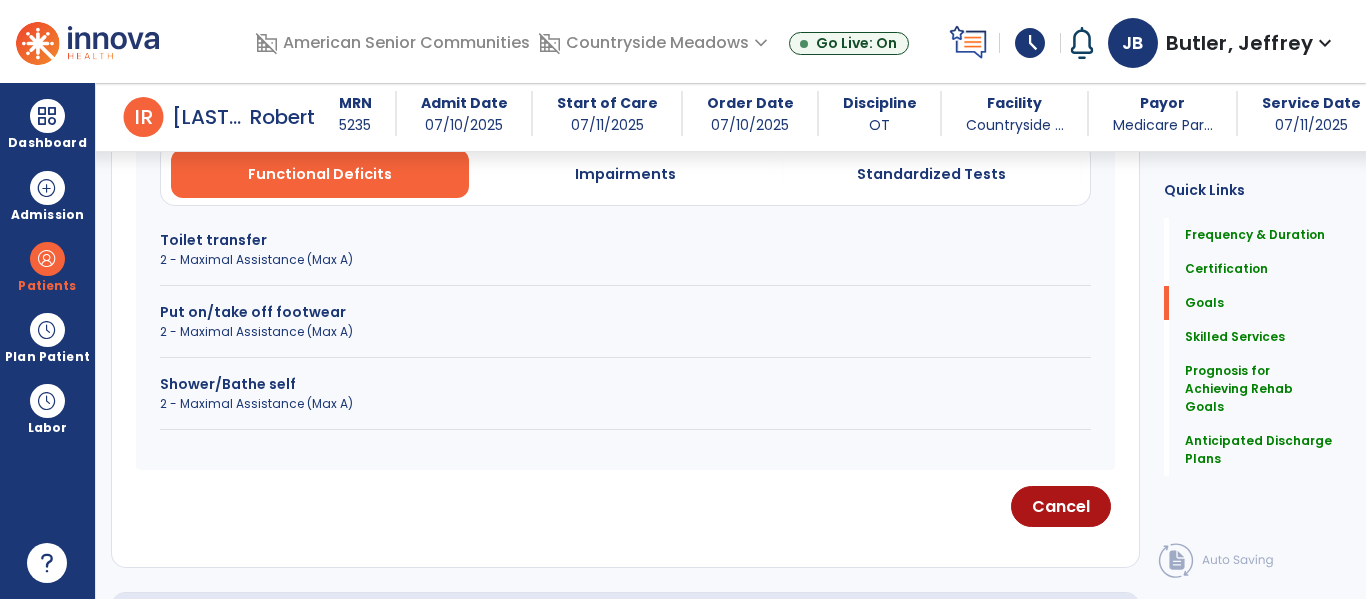 scroll, scrollTop: 608, scrollLeft: 0, axis: vertical 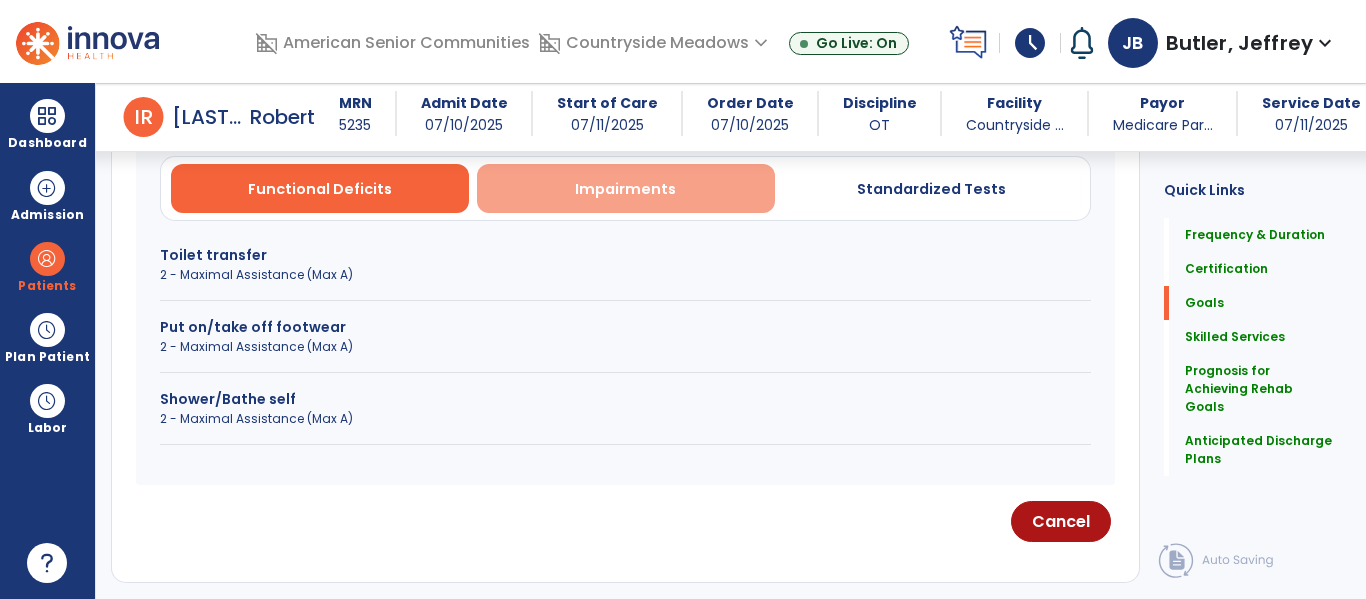 click on "Impairments" at bounding box center (626, 188) 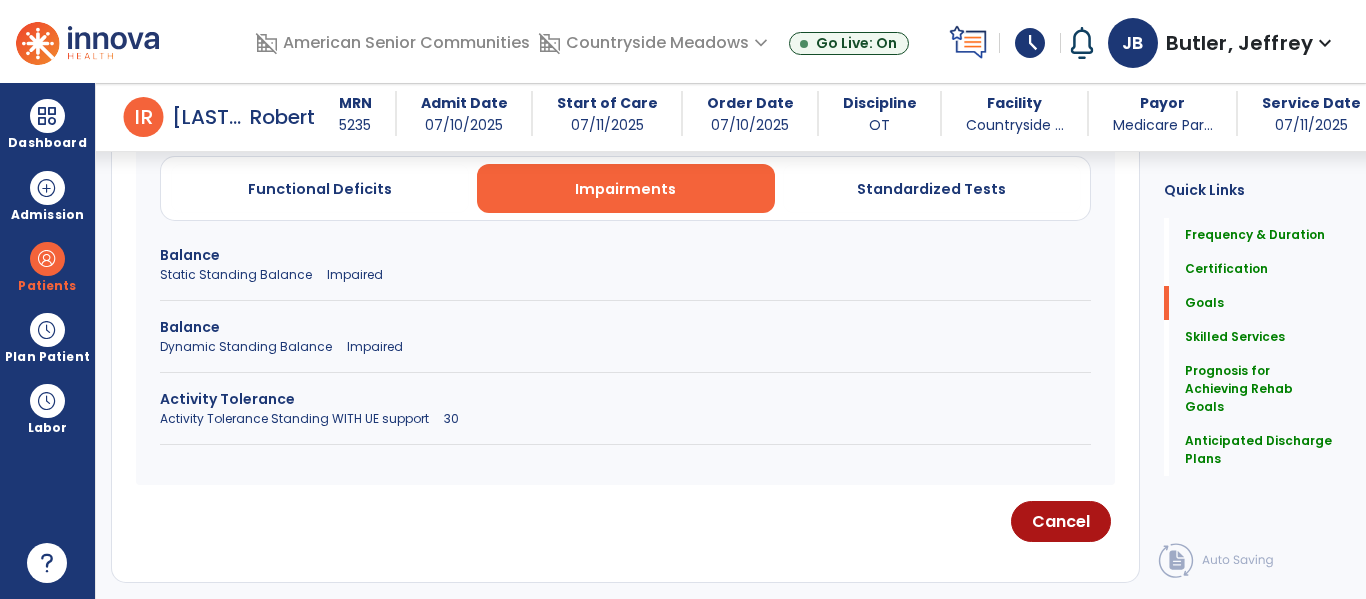 click on "Activity Tolerance Standing WITH UE support      30" at bounding box center (625, 419) 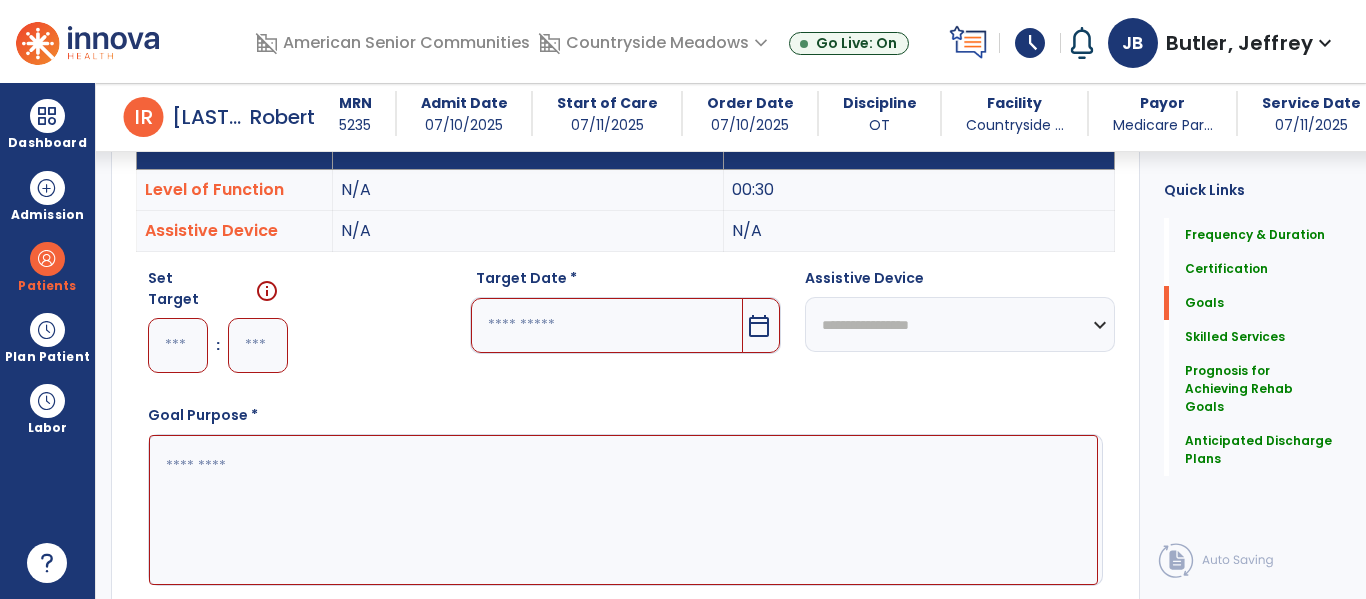 click at bounding box center (178, 345) 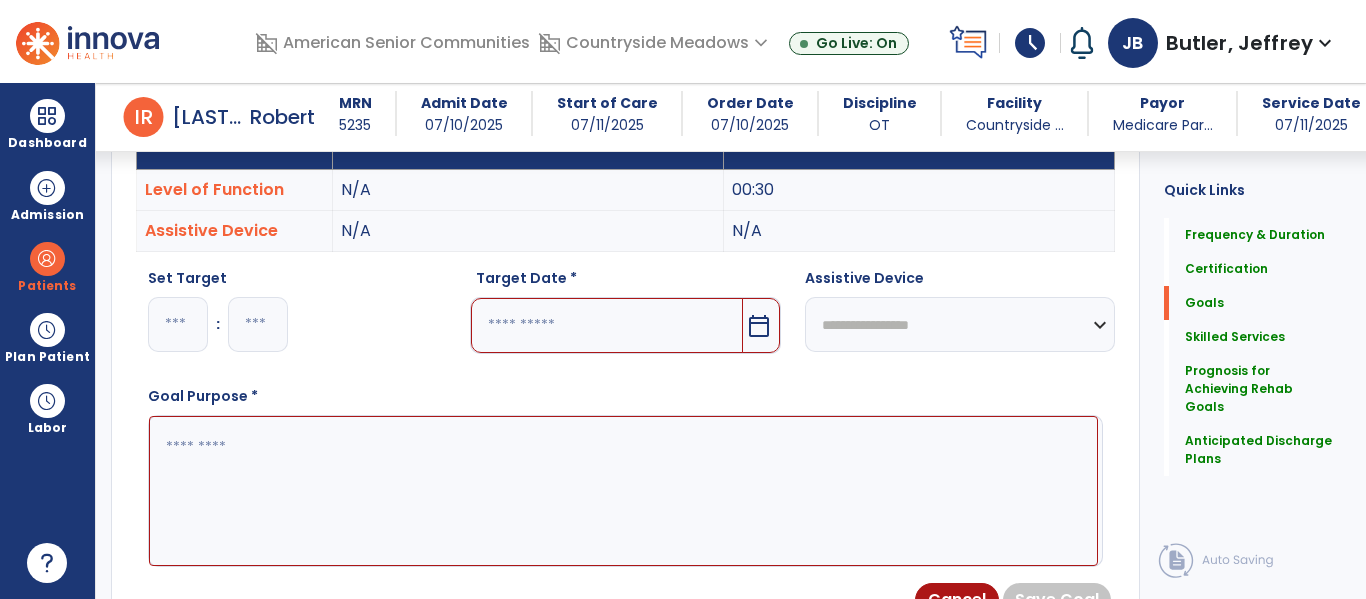 type on "*" 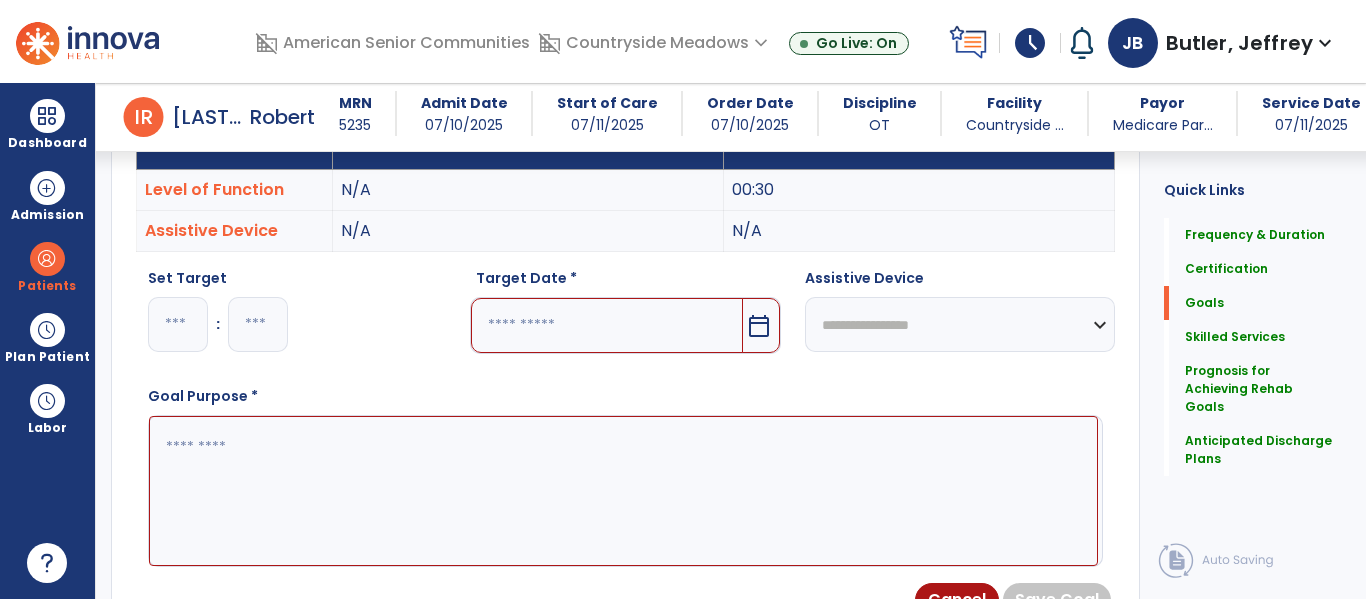 click at bounding box center [258, 324] 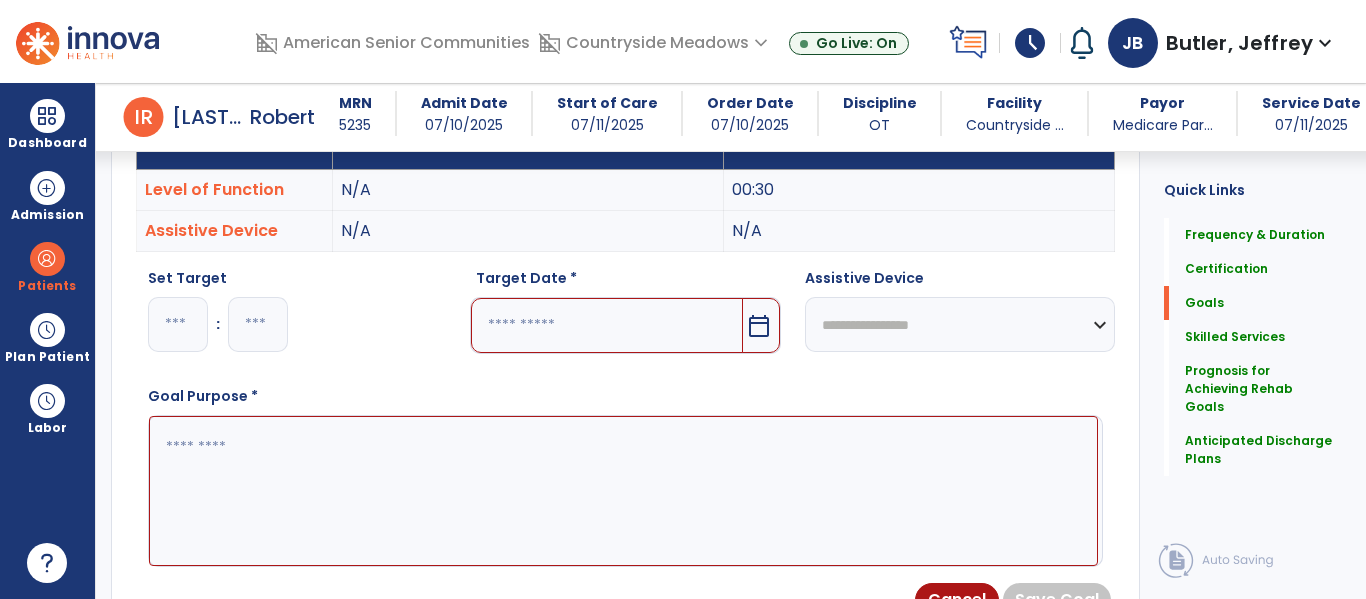 click at bounding box center [606, 325] 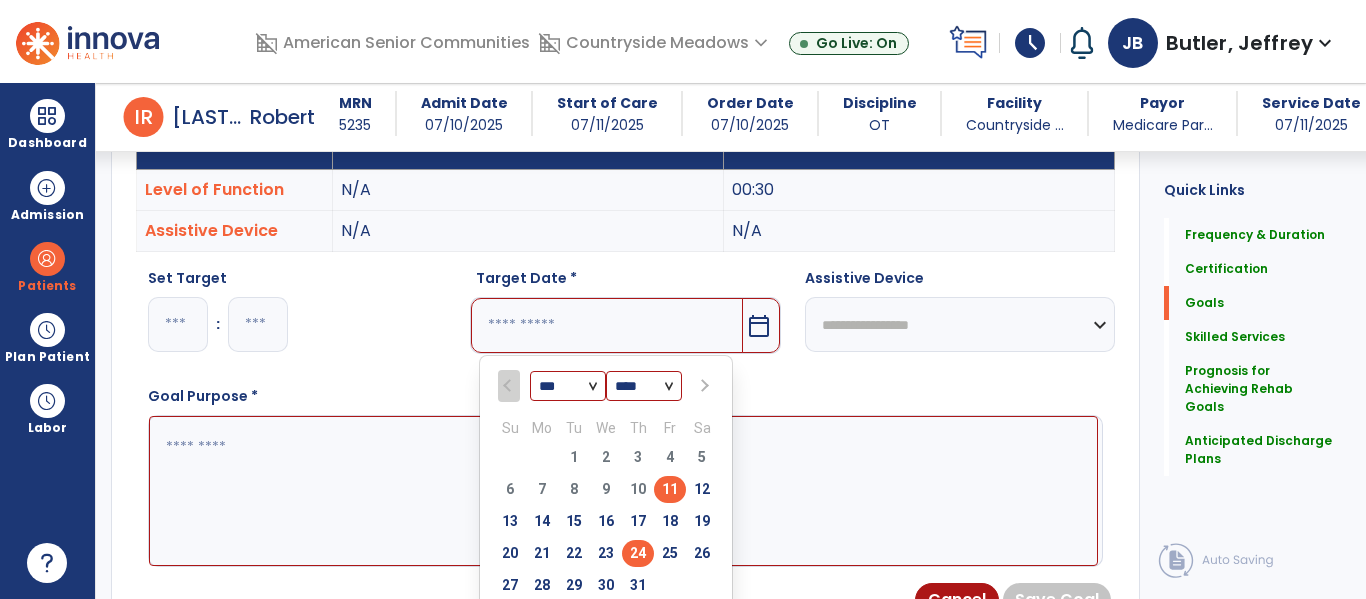 click on "24" at bounding box center (638, 553) 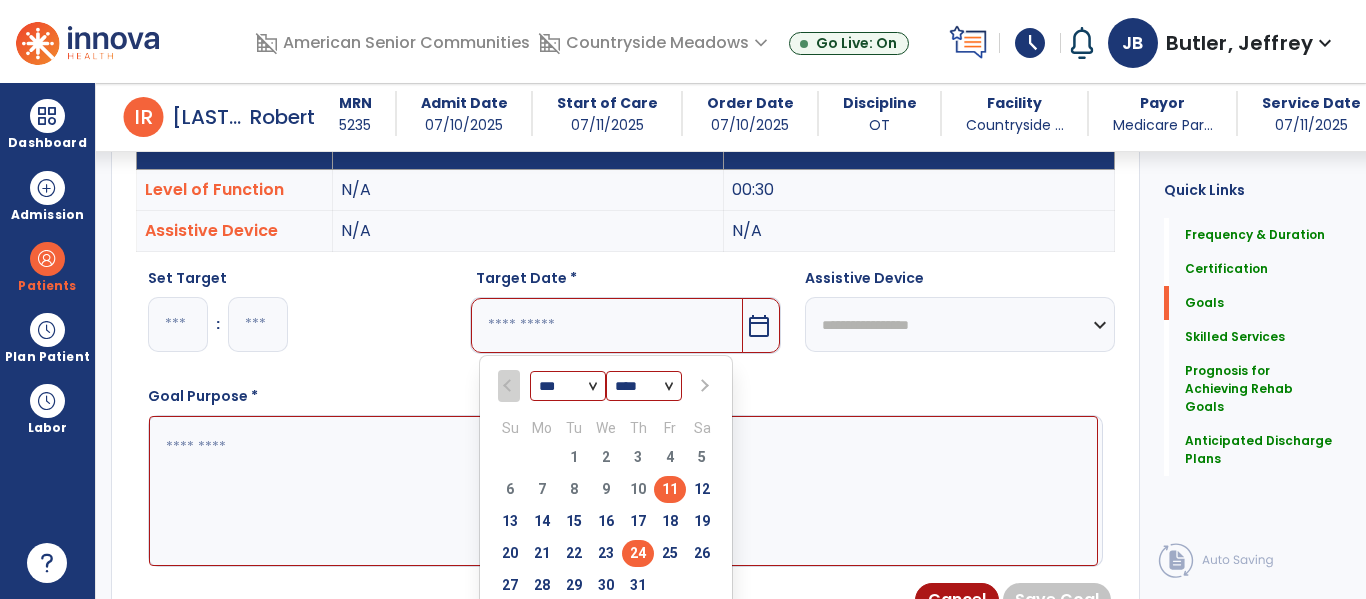 type on "*********" 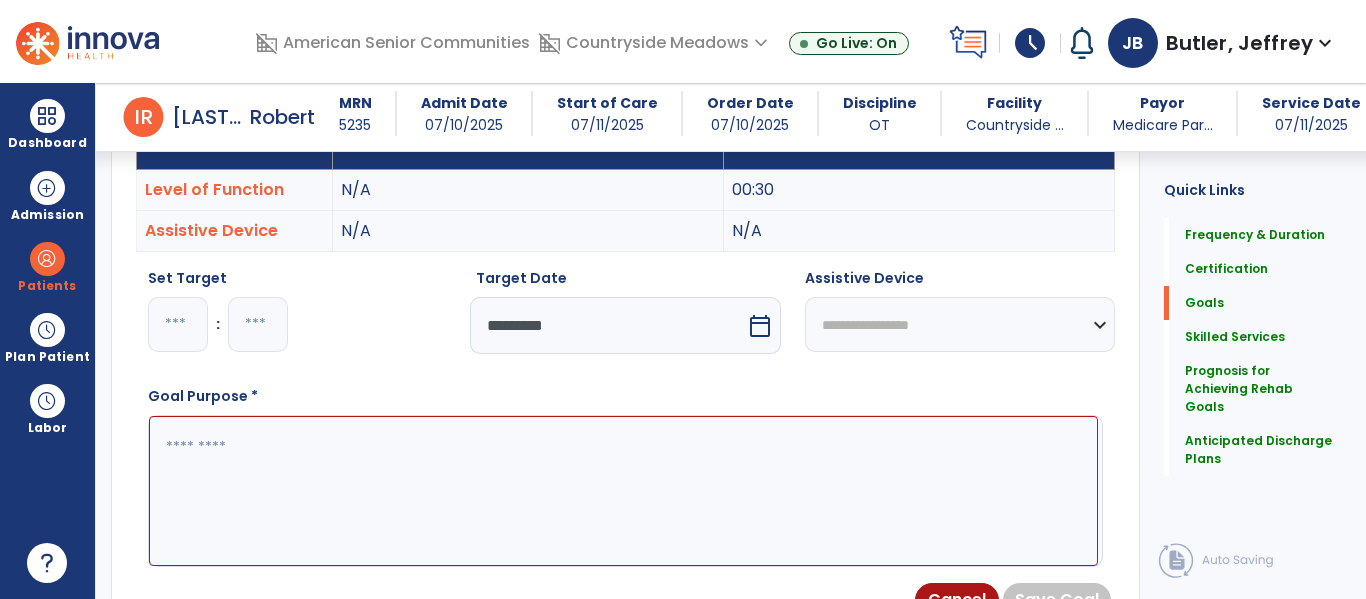 click at bounding box center (623, 491) 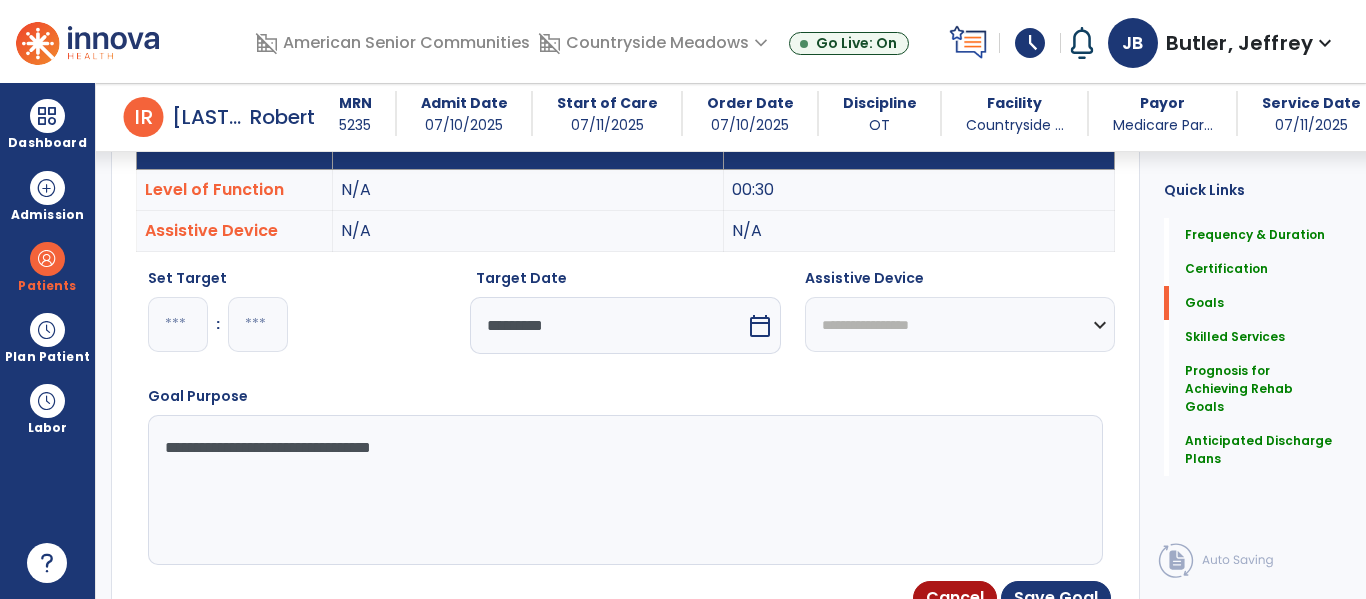 type on "**********" 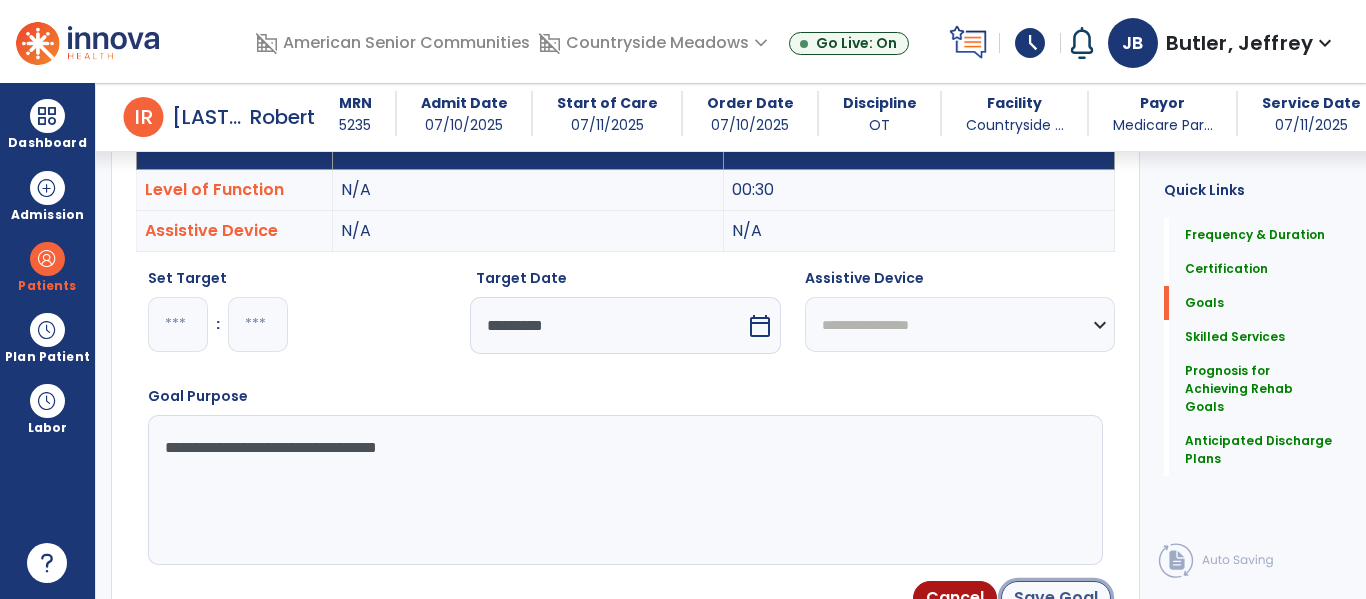 click on "Save Goal" at bounding box center [1056, 598] 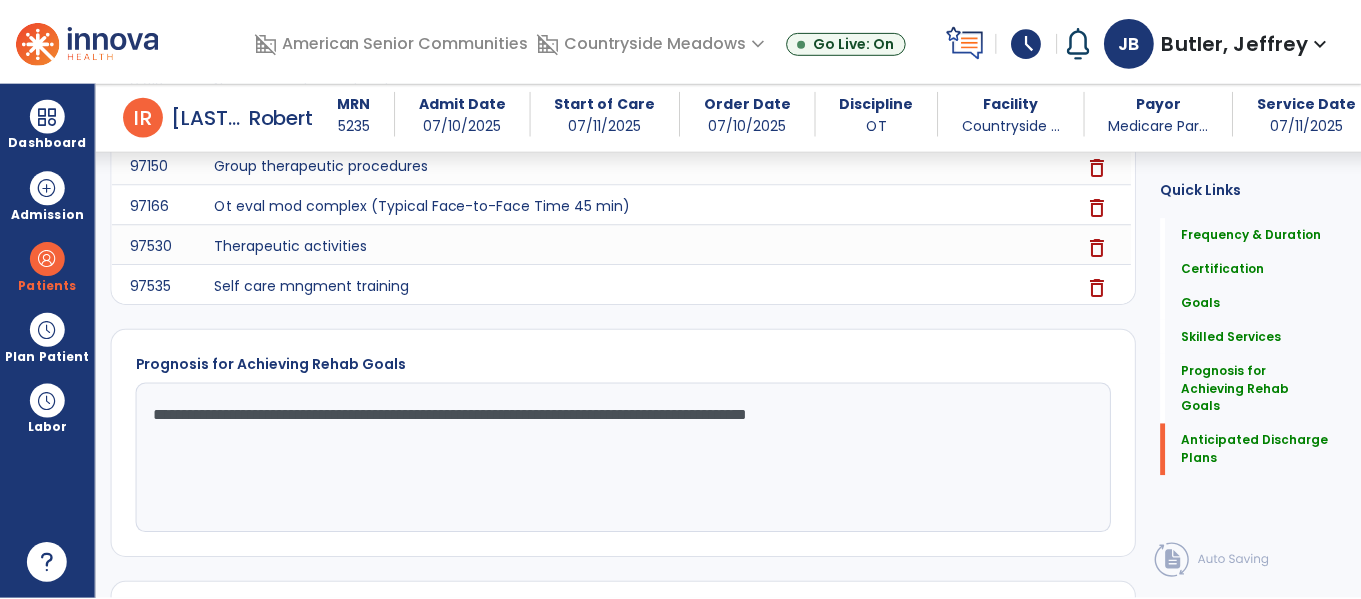 scroll, scrollTop: 2019, scrollLeft: 0, axis: vertical 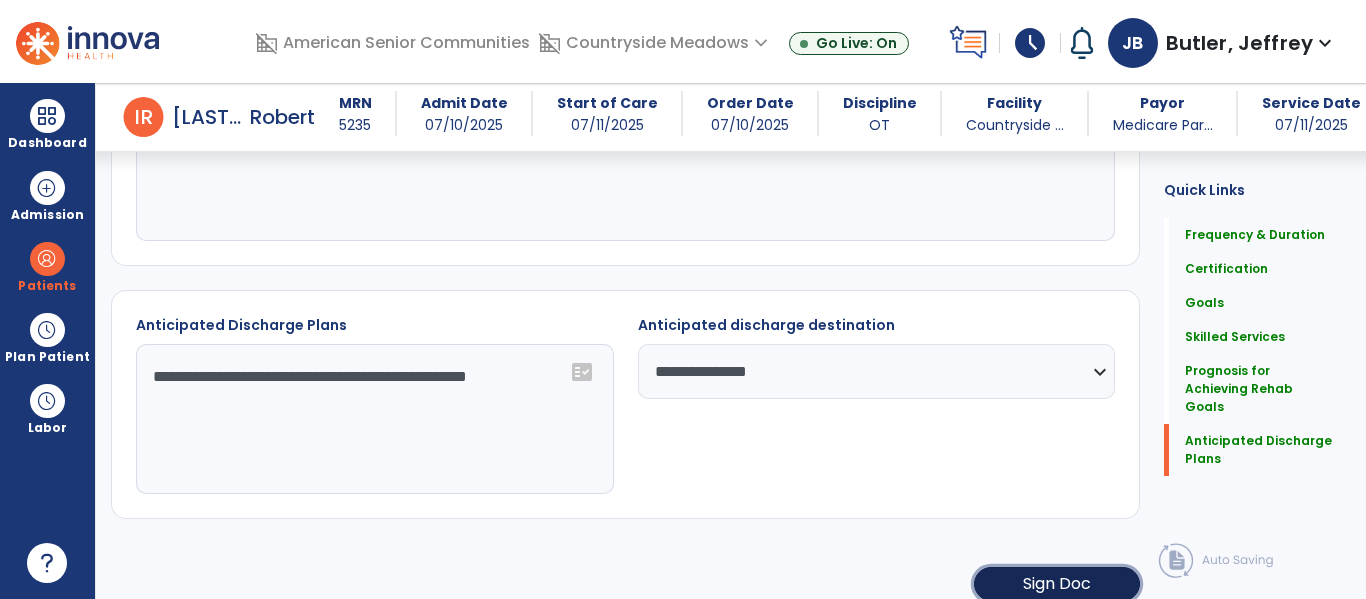 click on "Sign Doc" 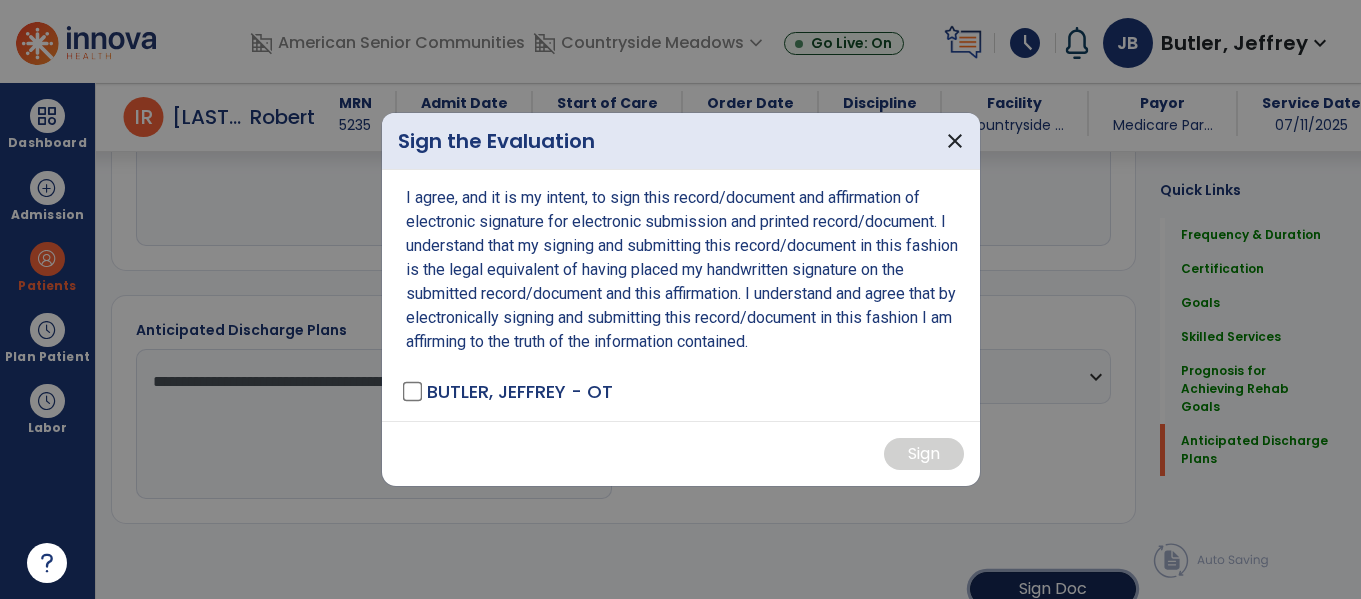 scroll, scrollTop: 2019, scrollLeft: 0, axis: vertical 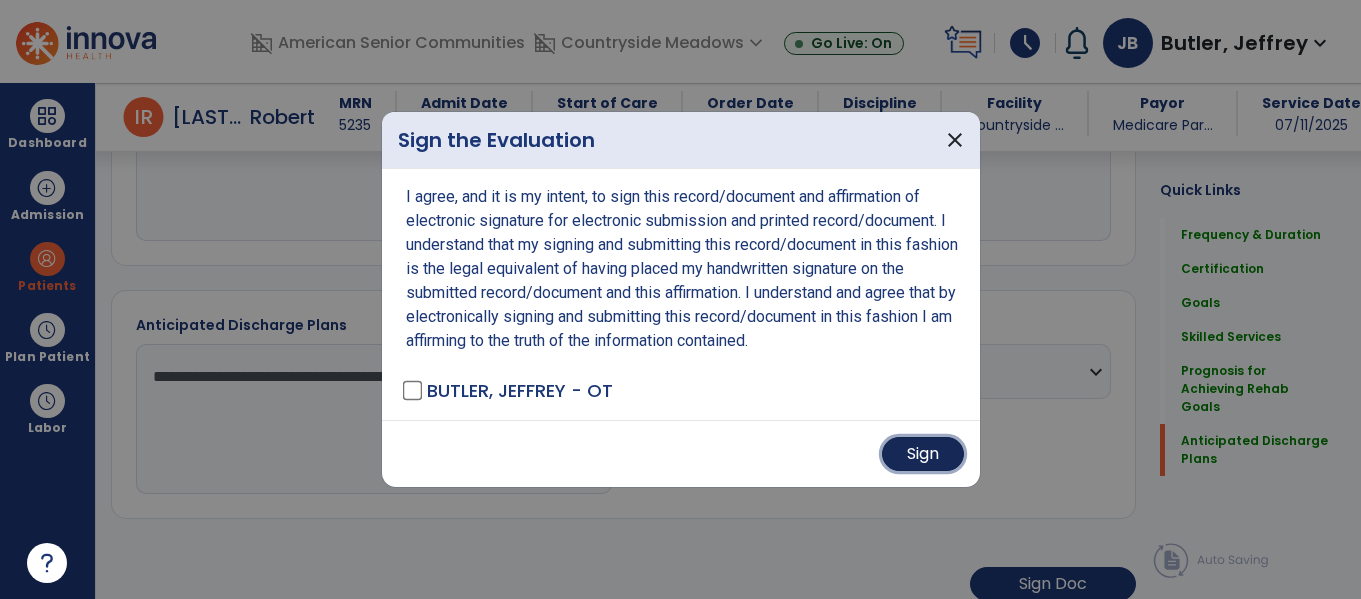 click on "Sign" at bounding box center [923, 454] 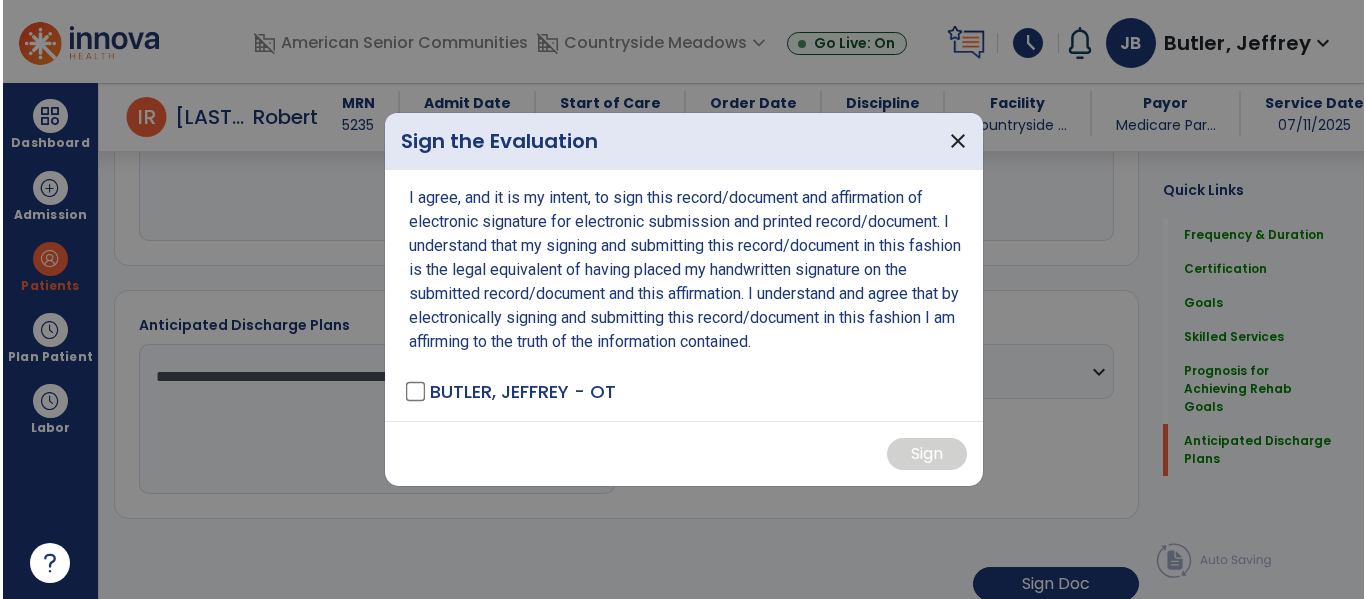scroll, scrollTop: 2018, scrollLeft: 0, axis: vertical 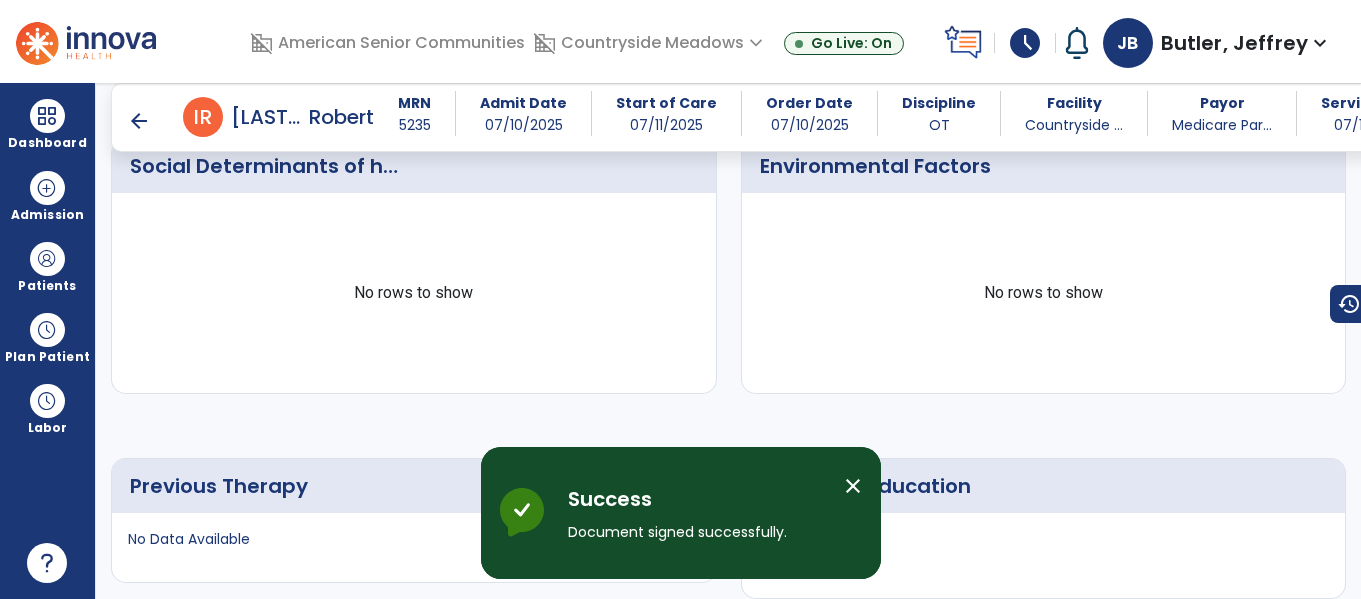 click on "close" at bounding box center [853, 486] 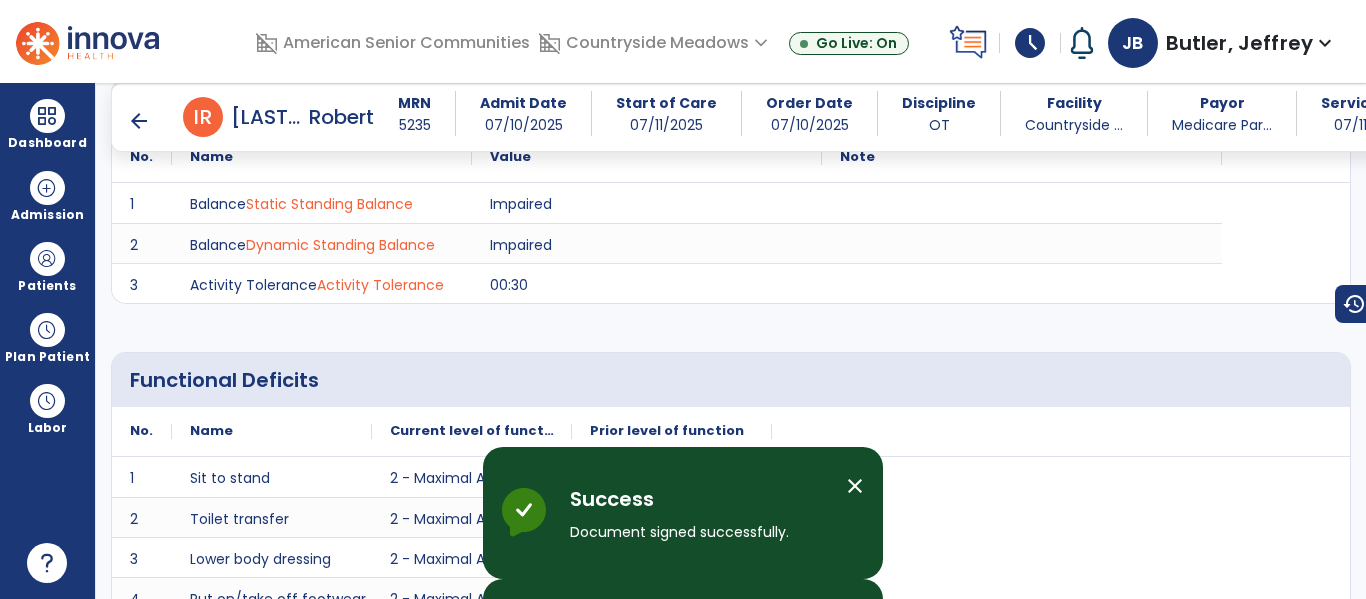 scroll, scrollTop: 1566, scrollLeft: 0, axis: vertical 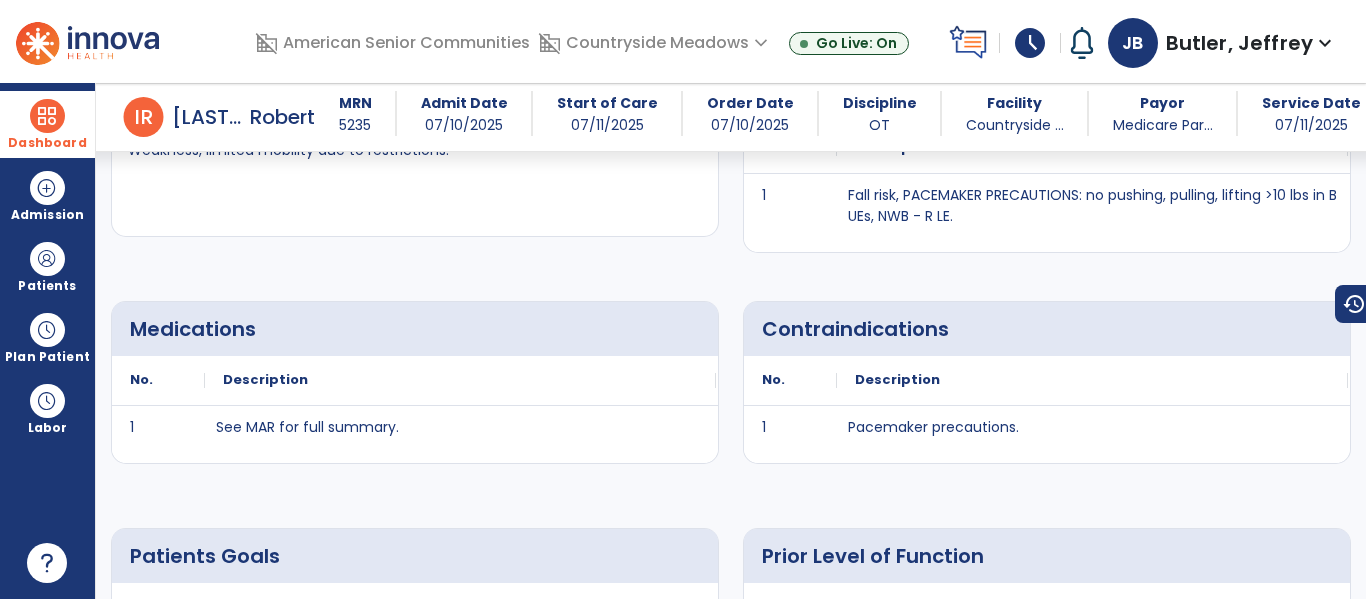 click at bounding box center [47, 116] 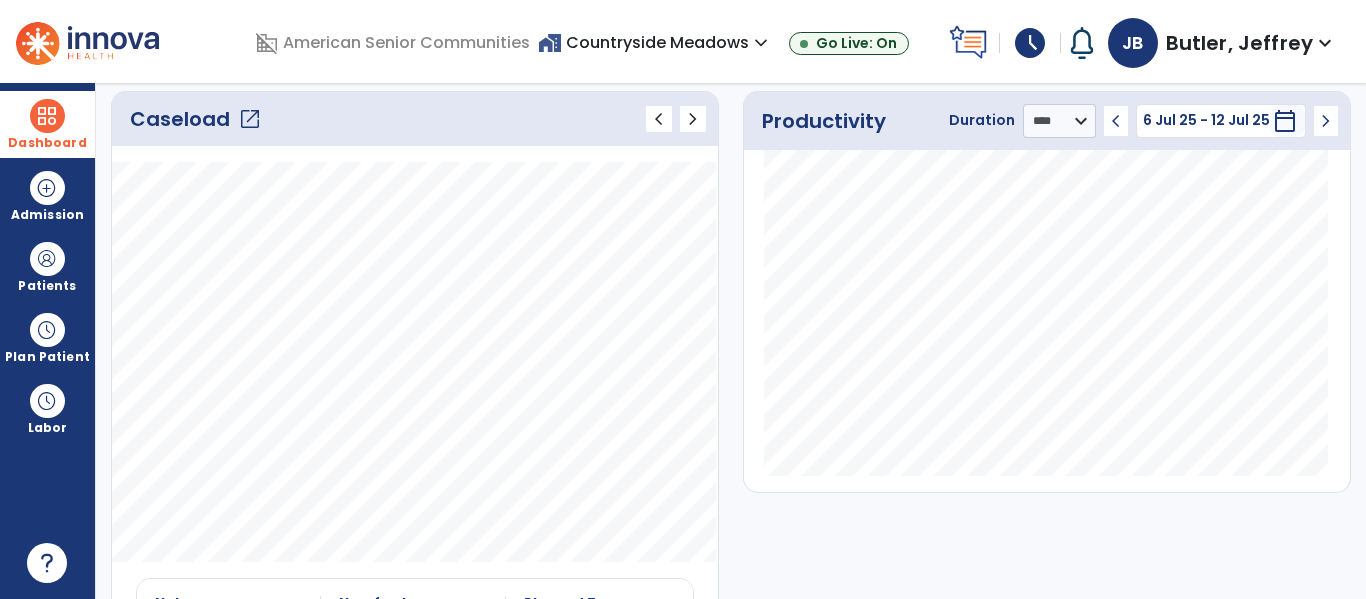 scroll, scrollTop: 0, scrollLeft: 0, axis: both 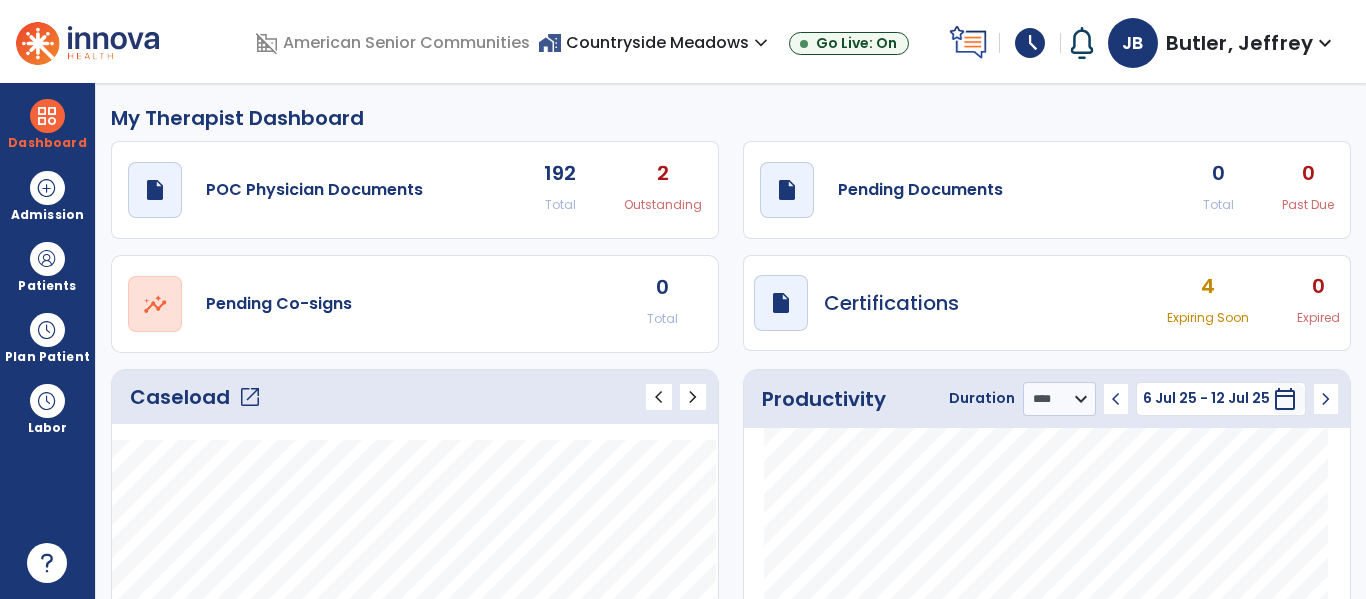 click on "draft   open_in_new  Pending Documents 0 Total 0 Past Due" 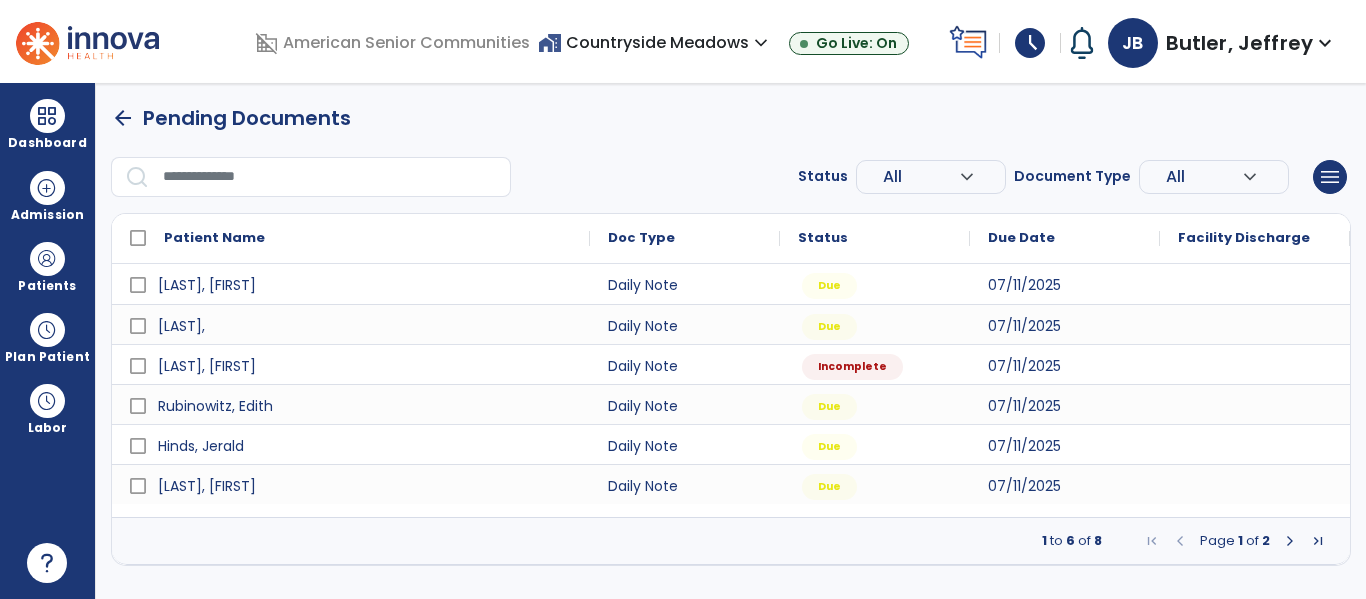 click at bounding box center (1255, 284) 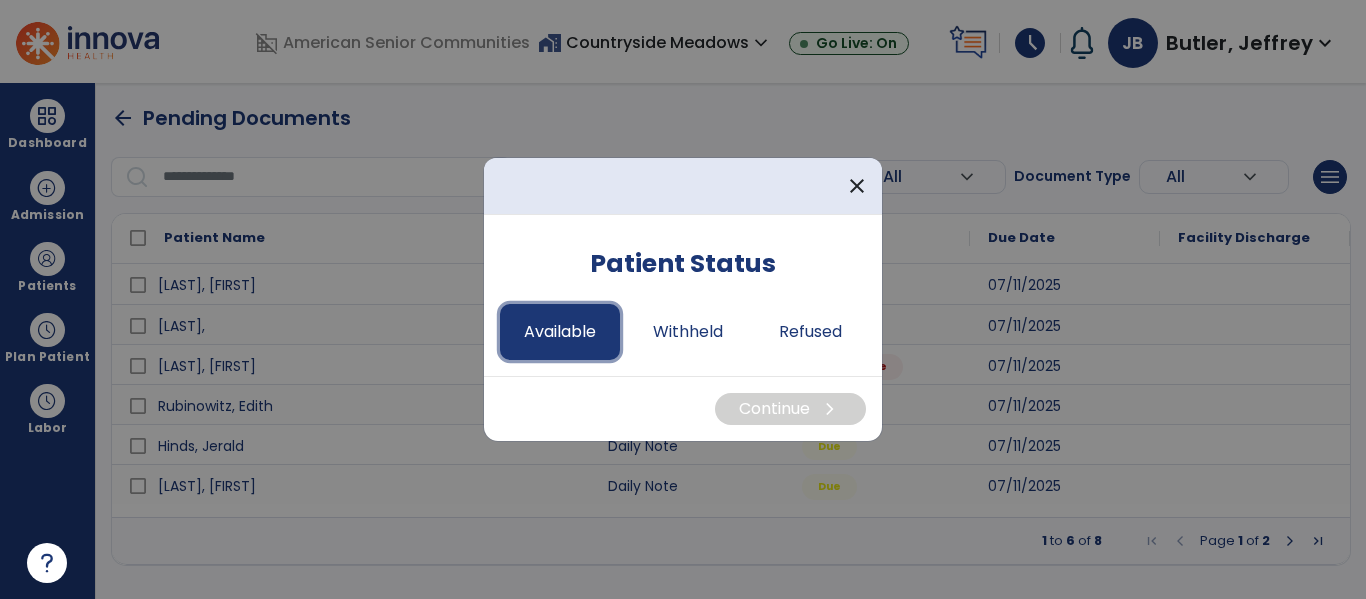 click on "Available" at bounding box center [560, 332] 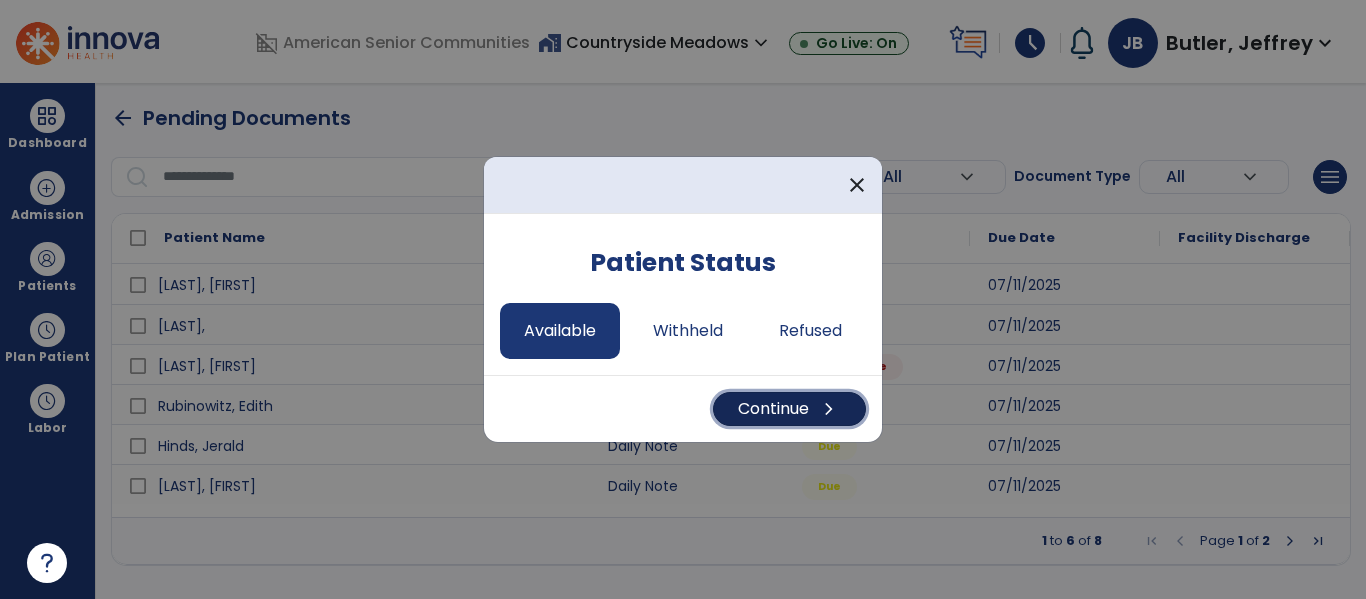 click on "Continue   chevron_right" at bounding box center (789, 409) 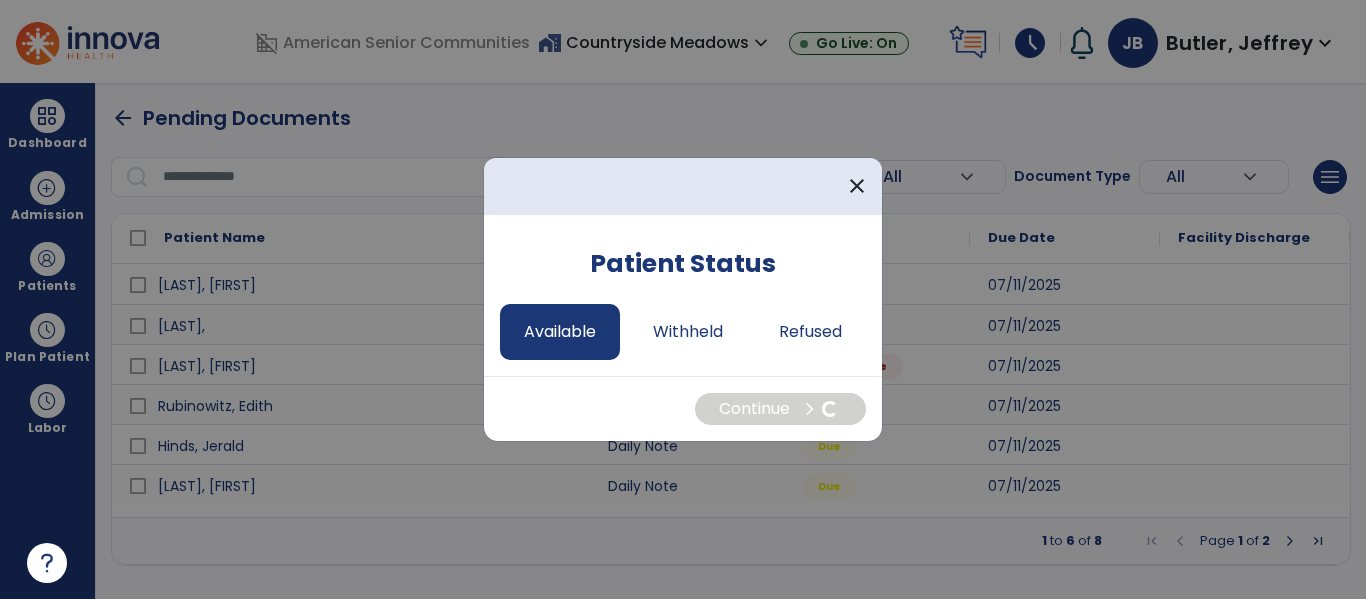 select on "*" 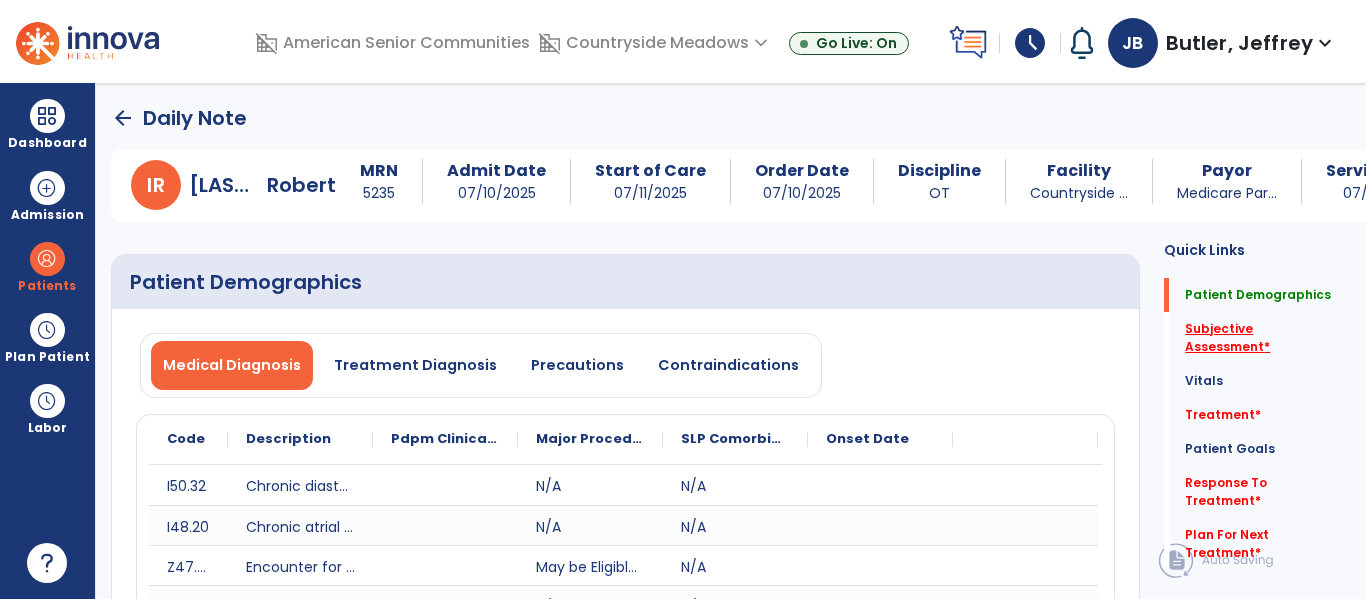 click on "Subjective Assessment   *" 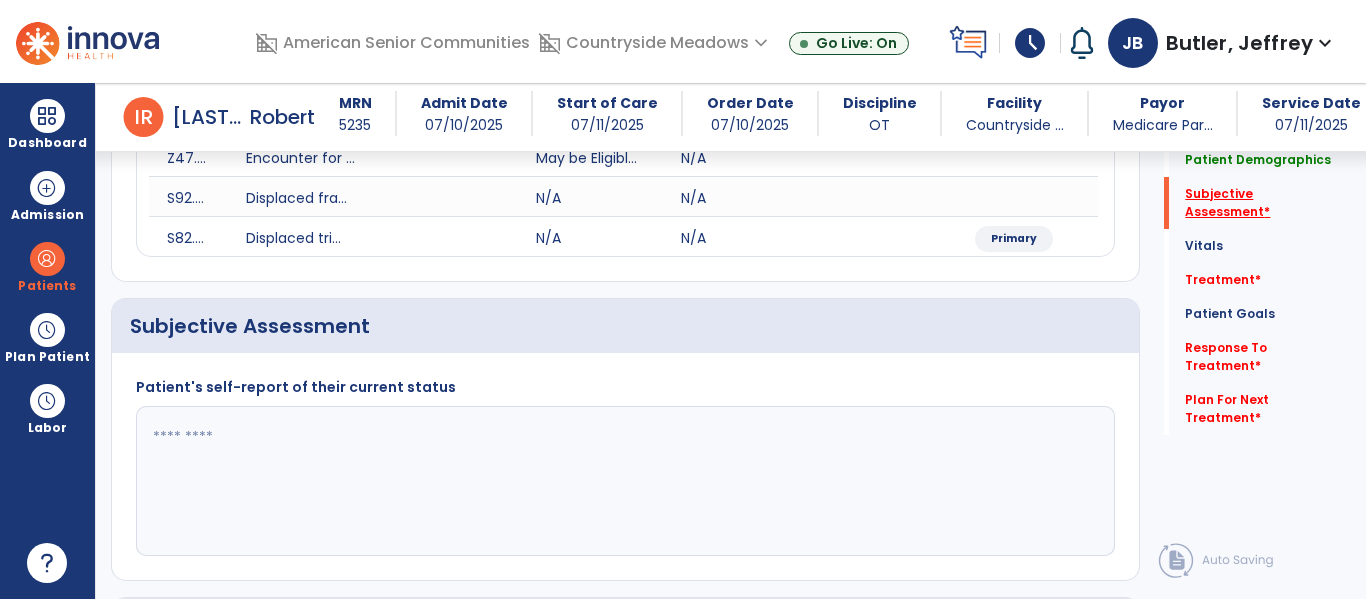 scroll, scrollTop: 507, scrollLeft: 0, axis: vertical 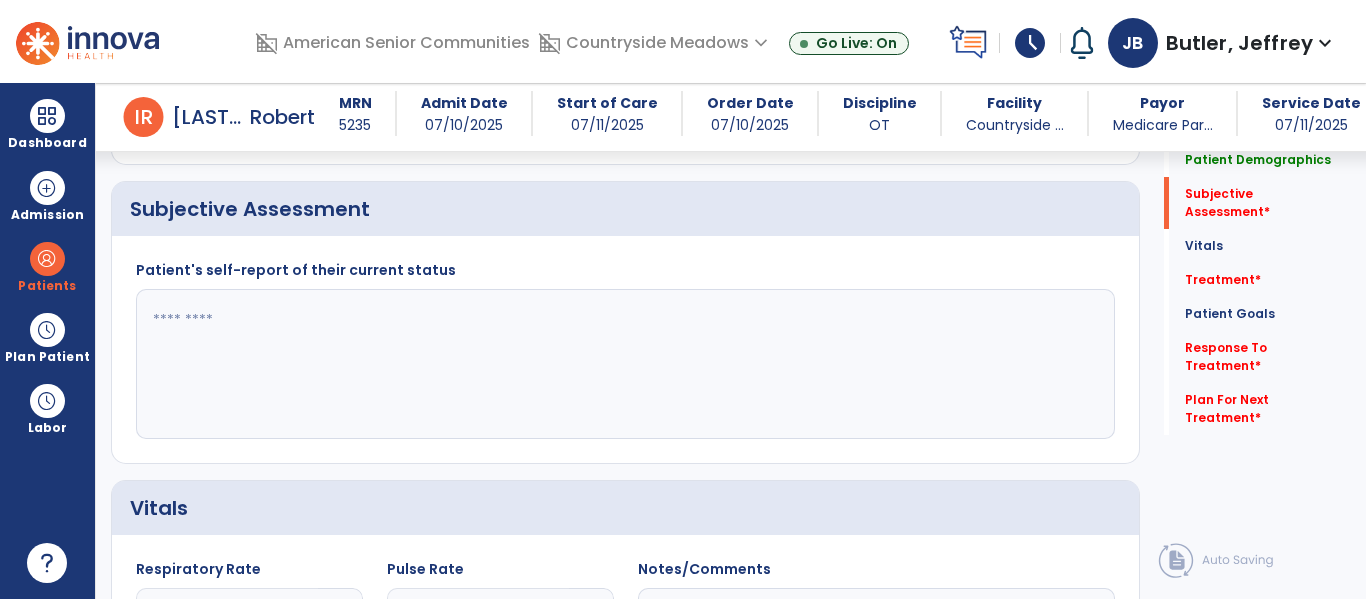 click 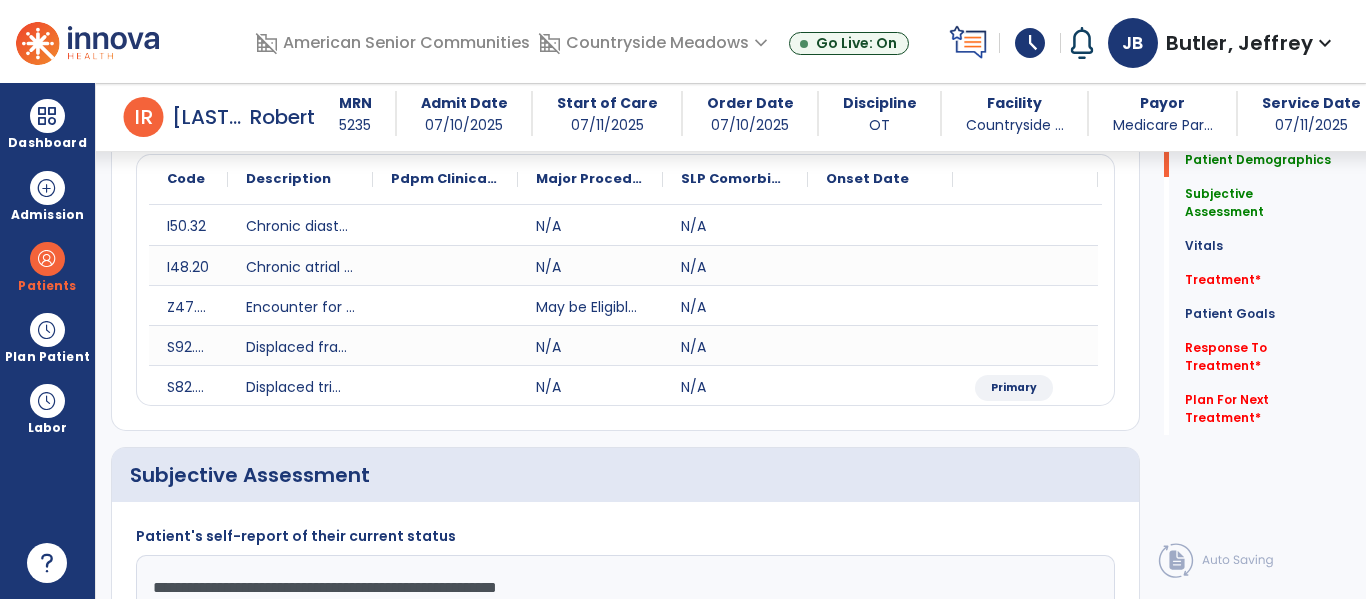 scroll, scrollTop: 366, scrollLeft: 0, axis: vertical 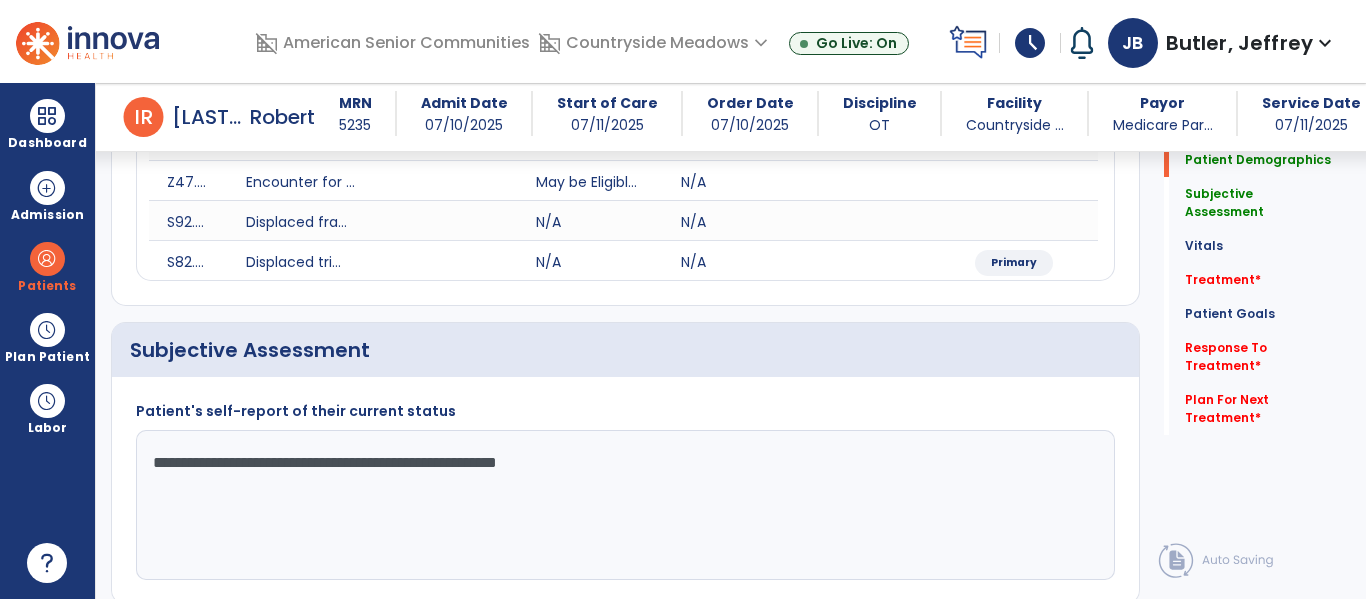 click on "**********" 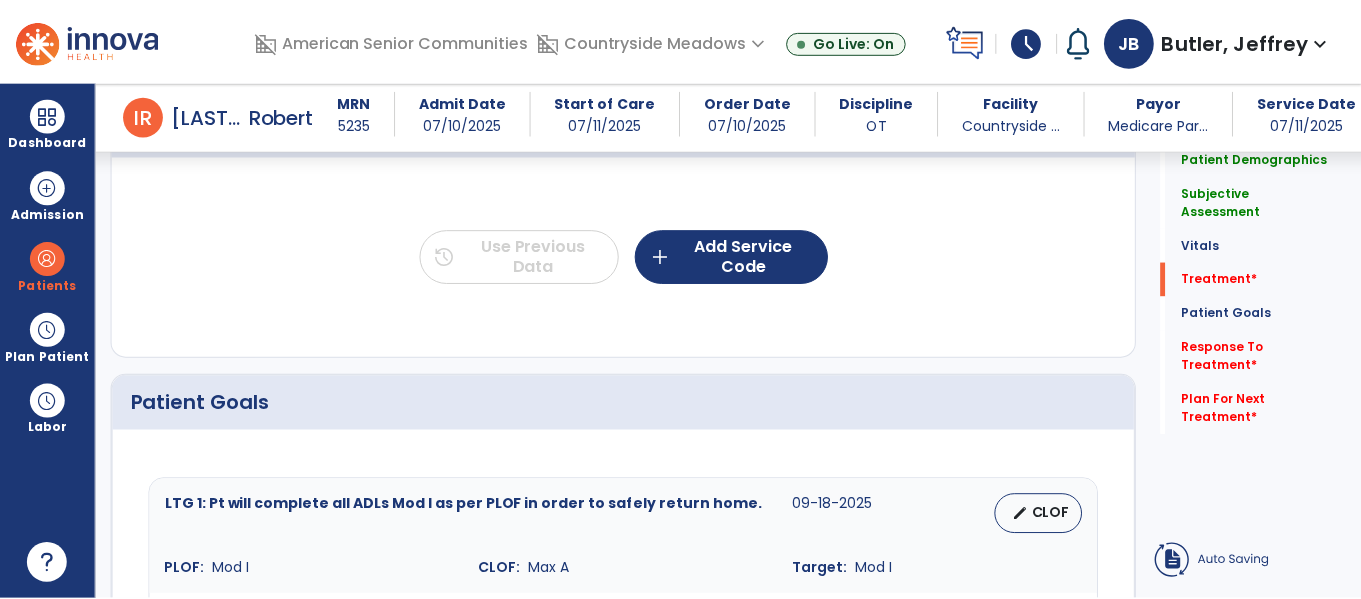 scroll, scrollTop: 1222, scrollLeft: 0, axis: vertical 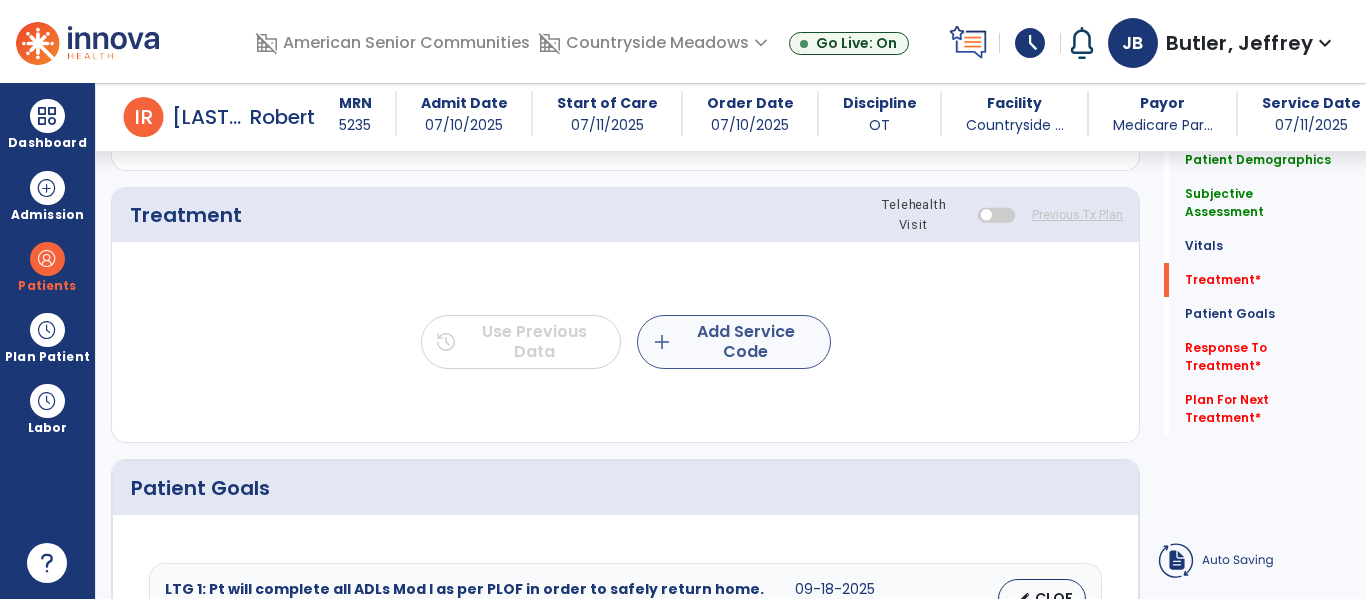 type on "**********" 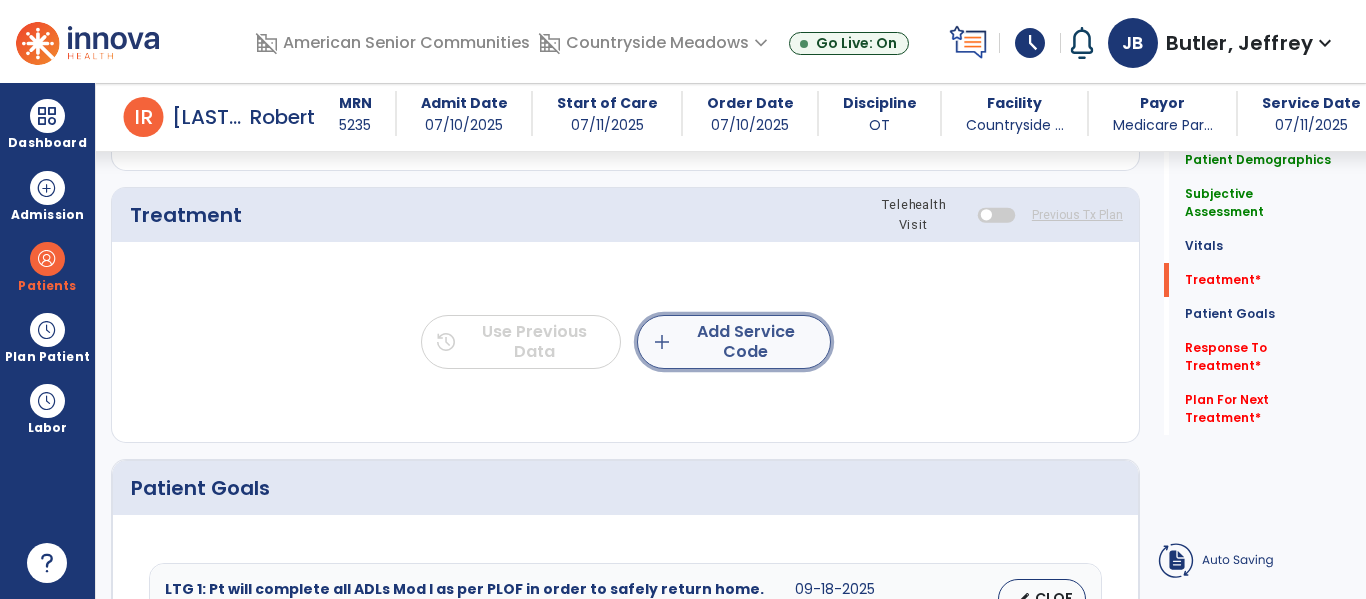 click on "add  Add Service Code" 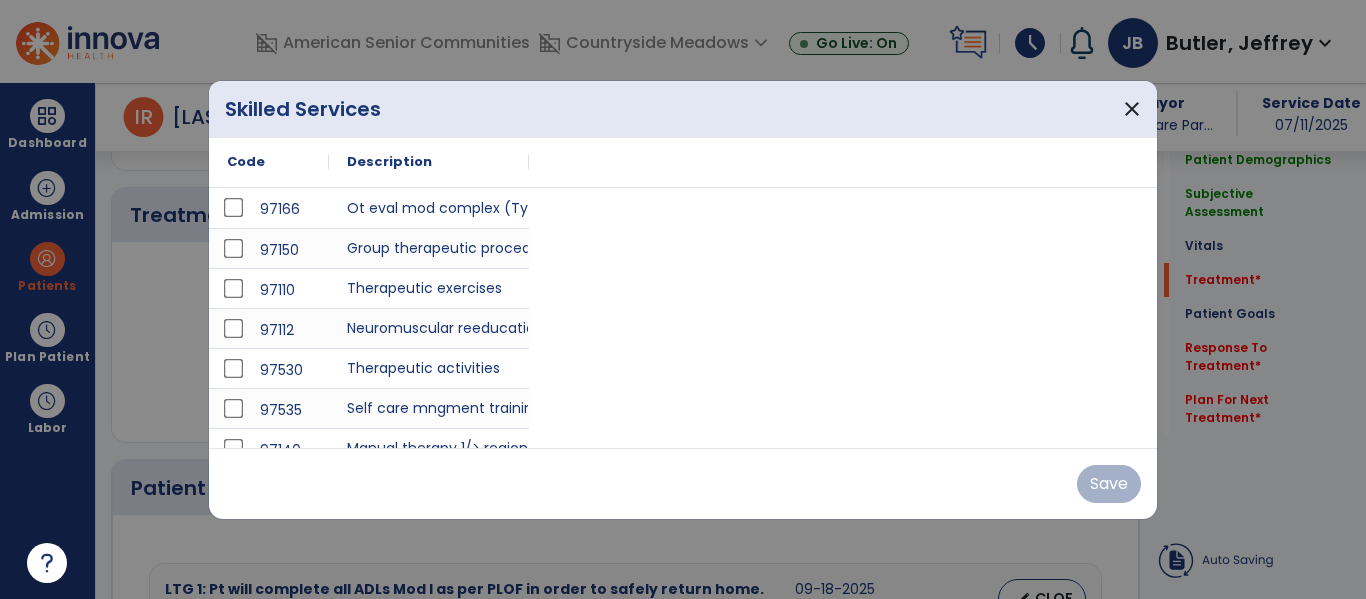 click on "[CODE] Ot eval mod complex (Typical Face-to-Face Time 45 min)   [CODE] Group therapeutic procedures   [CODE] Therapeutic exercises   [CODE] Neuromuscular reeducation   [CODE] Therapeutic activities   [CODE] Self care mngment training   [CODE] Manual therapy 1/\u003e regions" at bounding box center [683, 328] 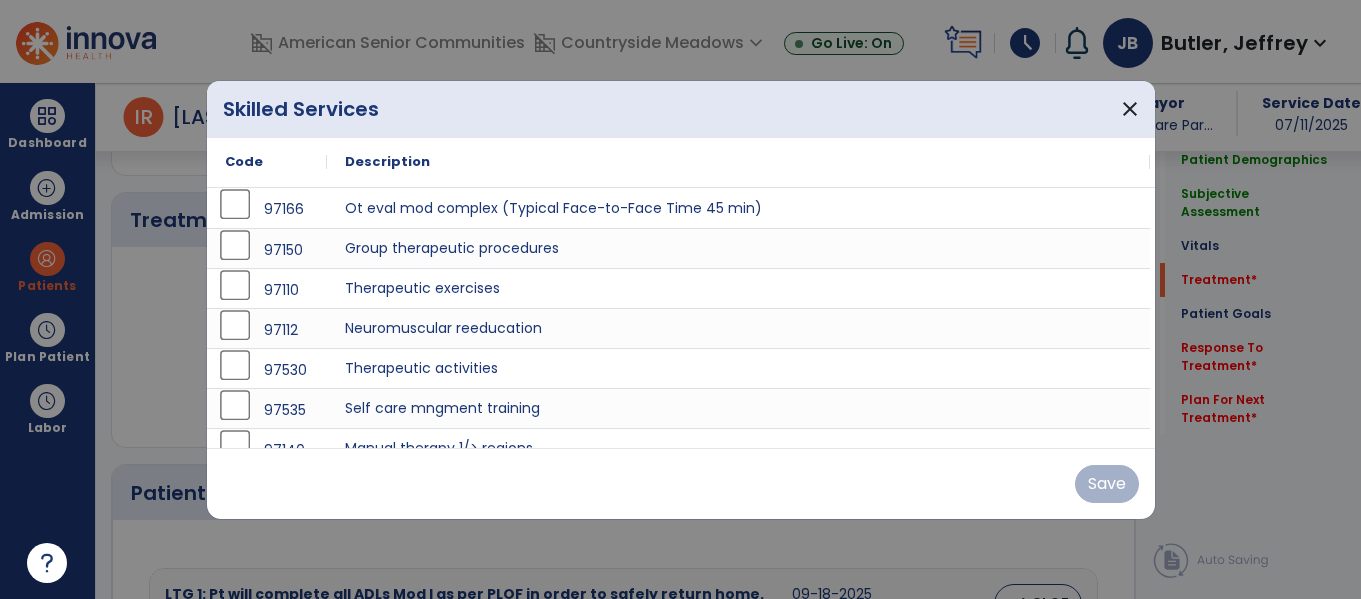 scroll, scrollTop: 1222, scrollLeft: 0, axis: vertical 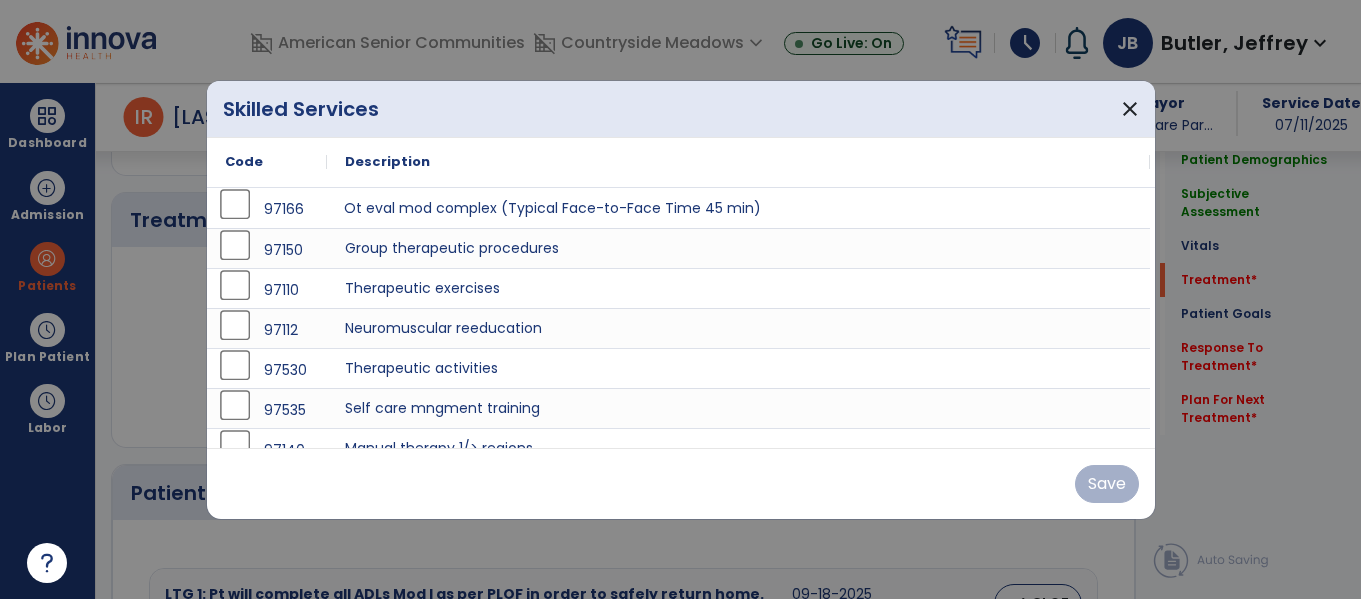 click on "Ot eval mod complex (Typical Face-to-Face Time 45 min)" at bounding box center [738, 208] 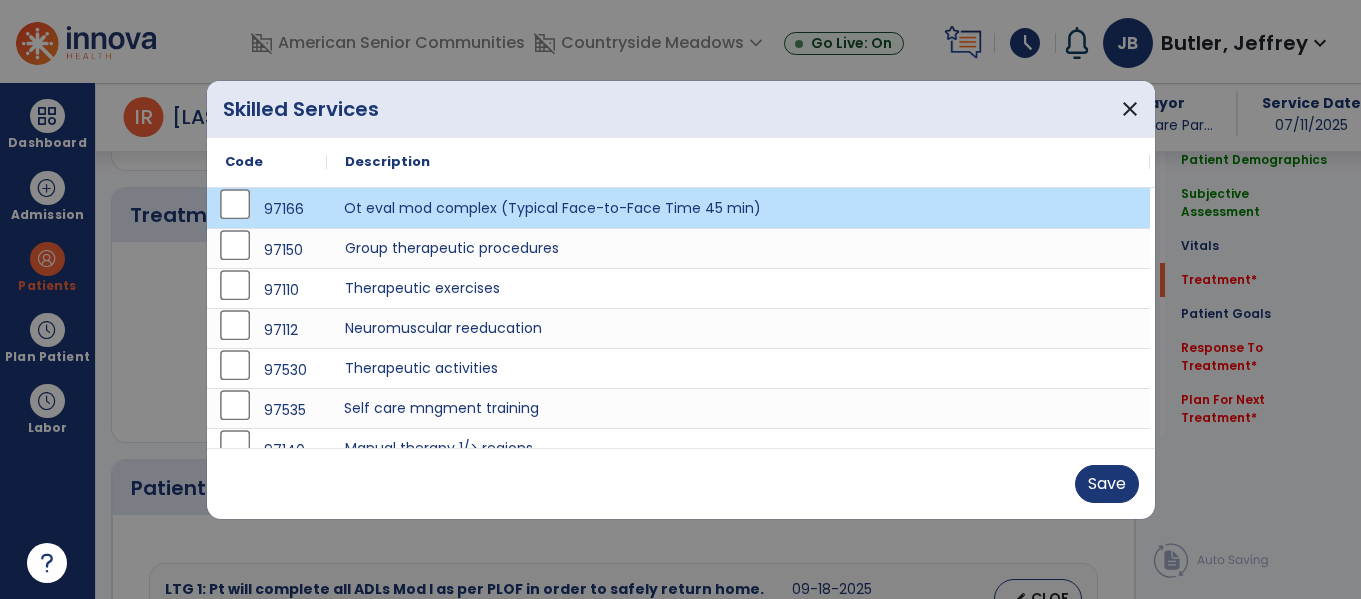 click on "Self care mngment training" at bounding box center [738, 408] 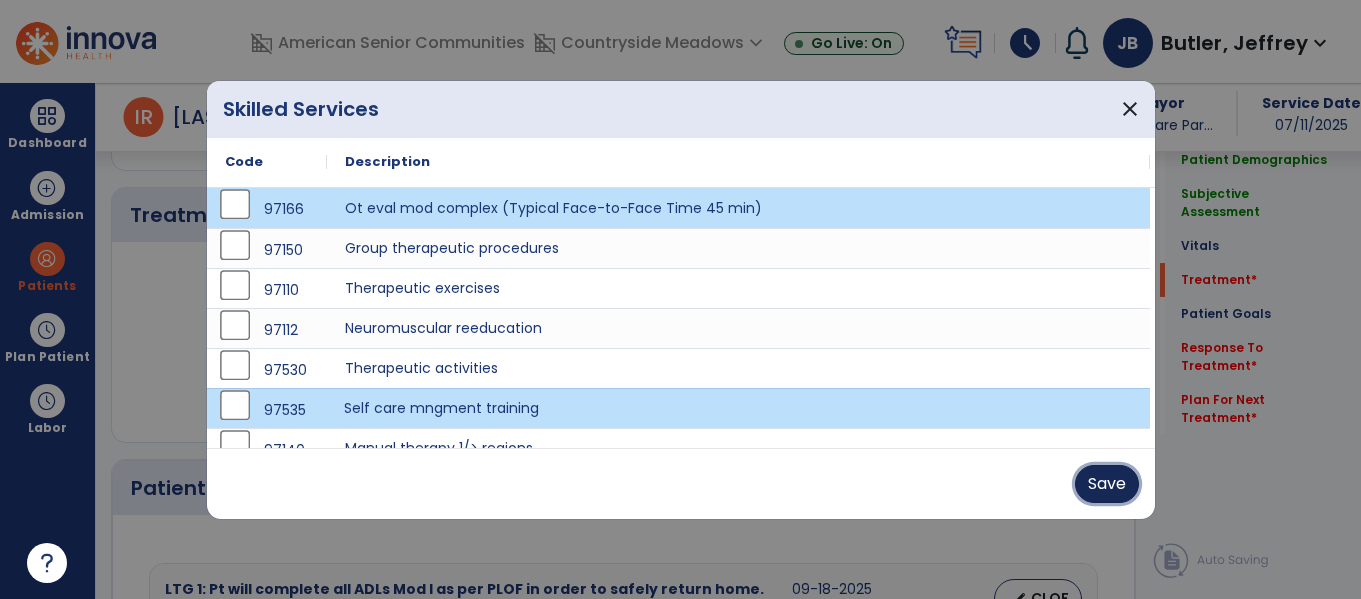 click on "Save" at bounding box center [1107, 484] 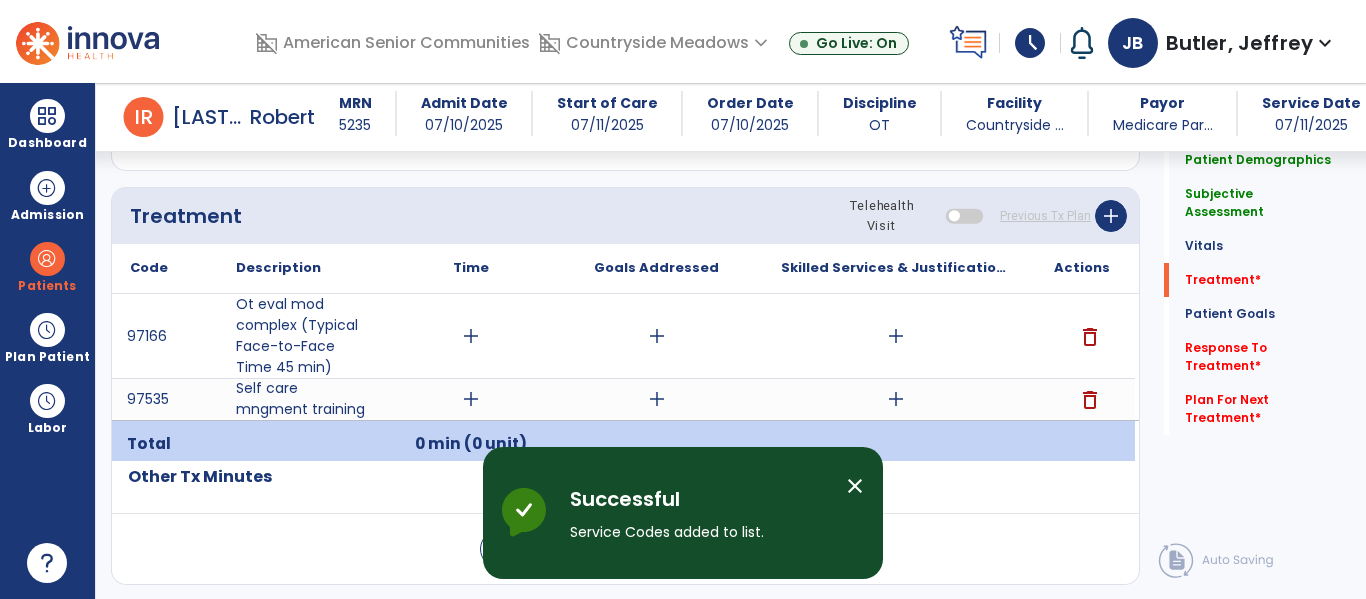 click on "add" at bounding box center [471, 399] 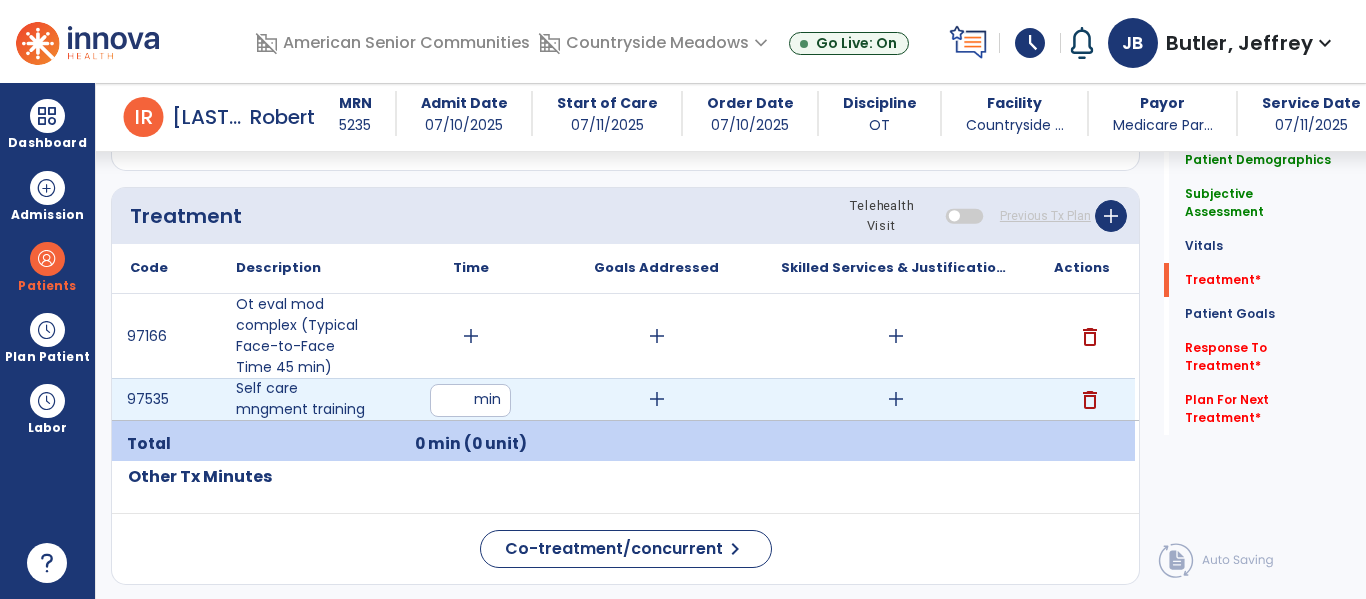 type on "**" 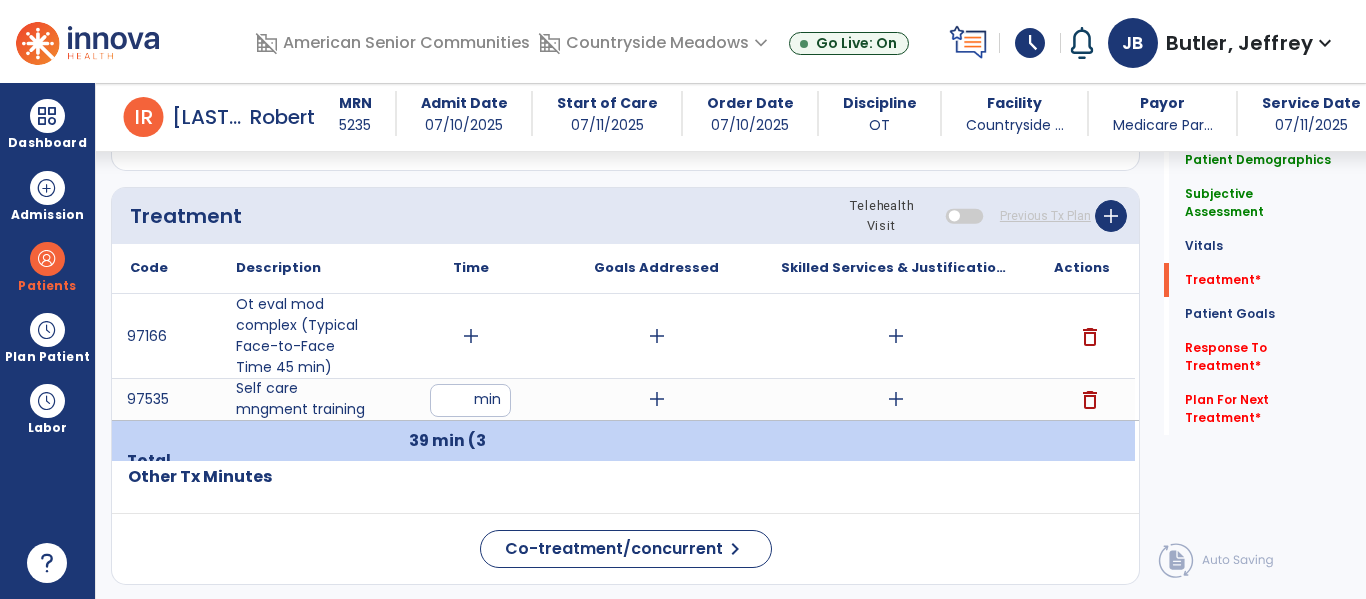 click on "add" at bounding box center [896, 336] 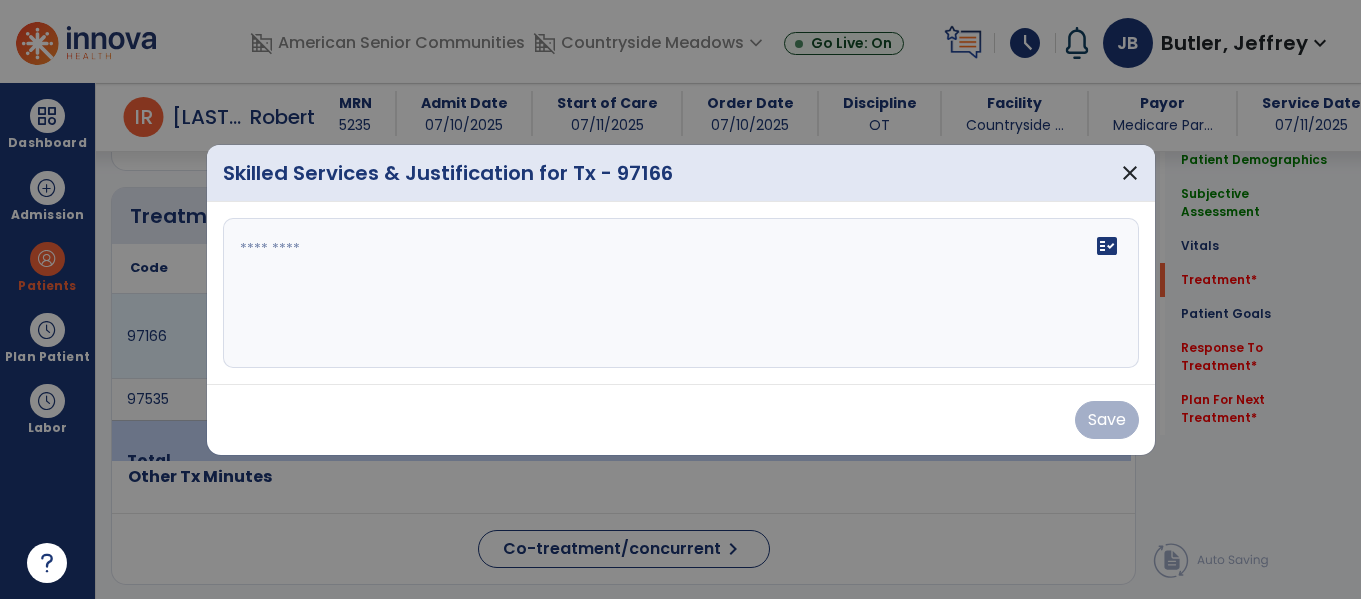 scroll, scrollTop: 1222, scrollLeft: 0, axis: vertical 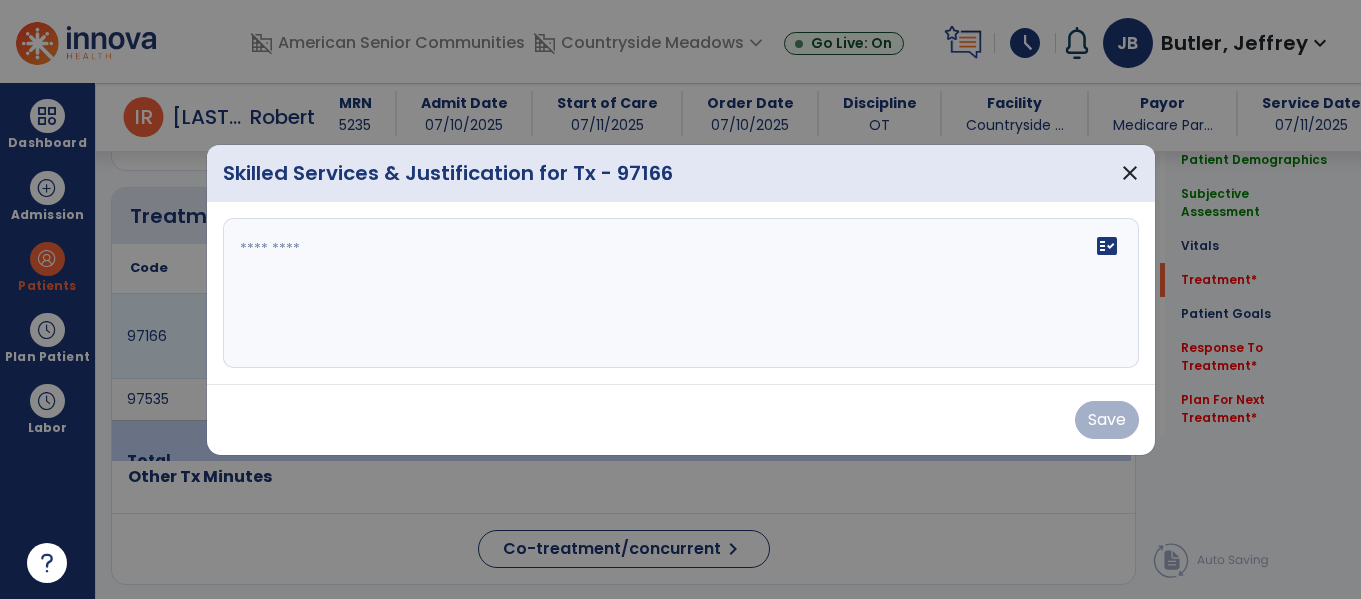 click on "fact_check" at bounding box center (681, 293) 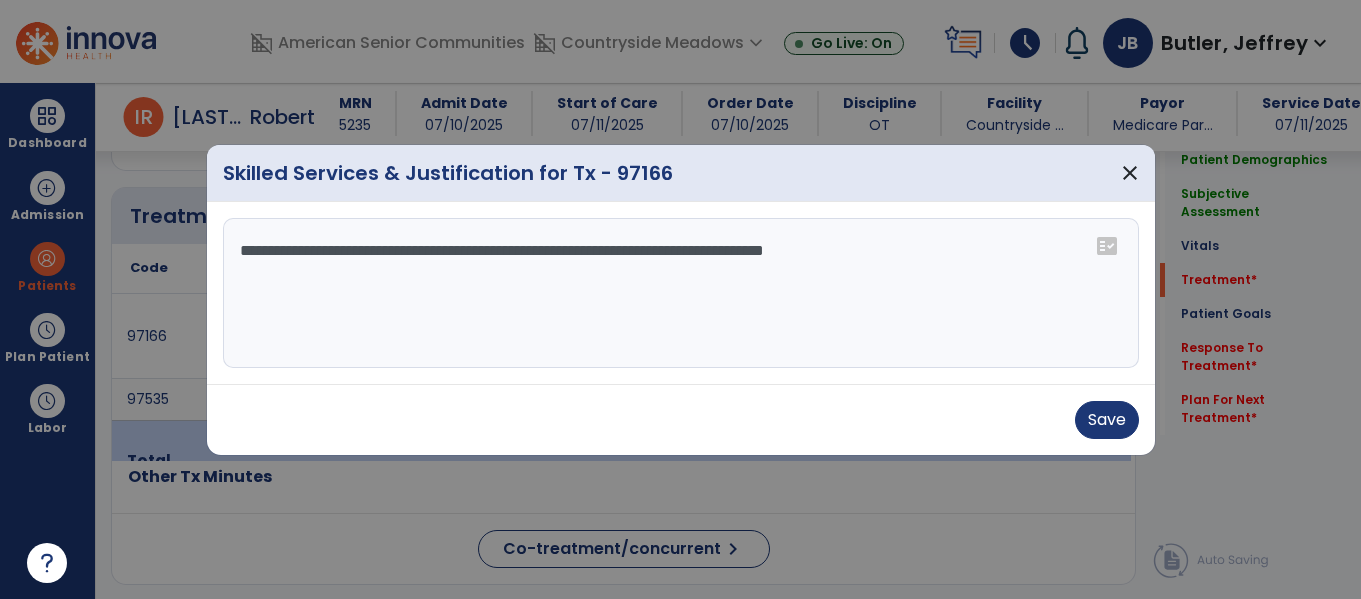 click on "**********" at bounding box center (681, 293) 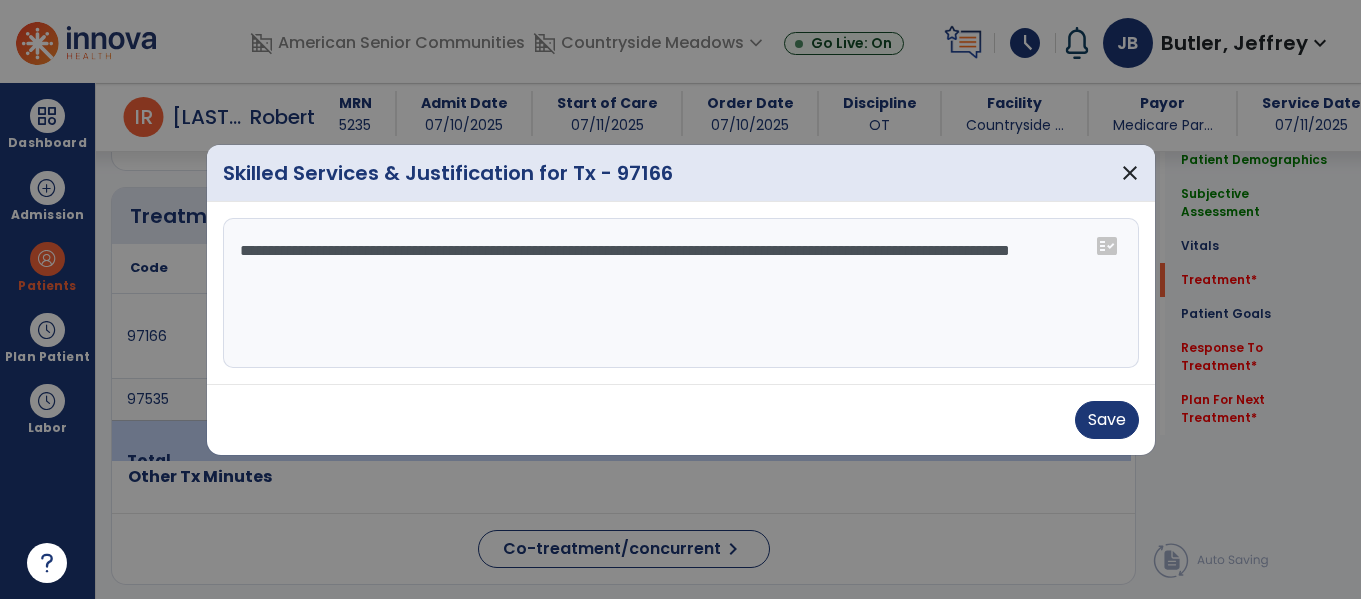 click on "**********" at bounding box center [681, 293] 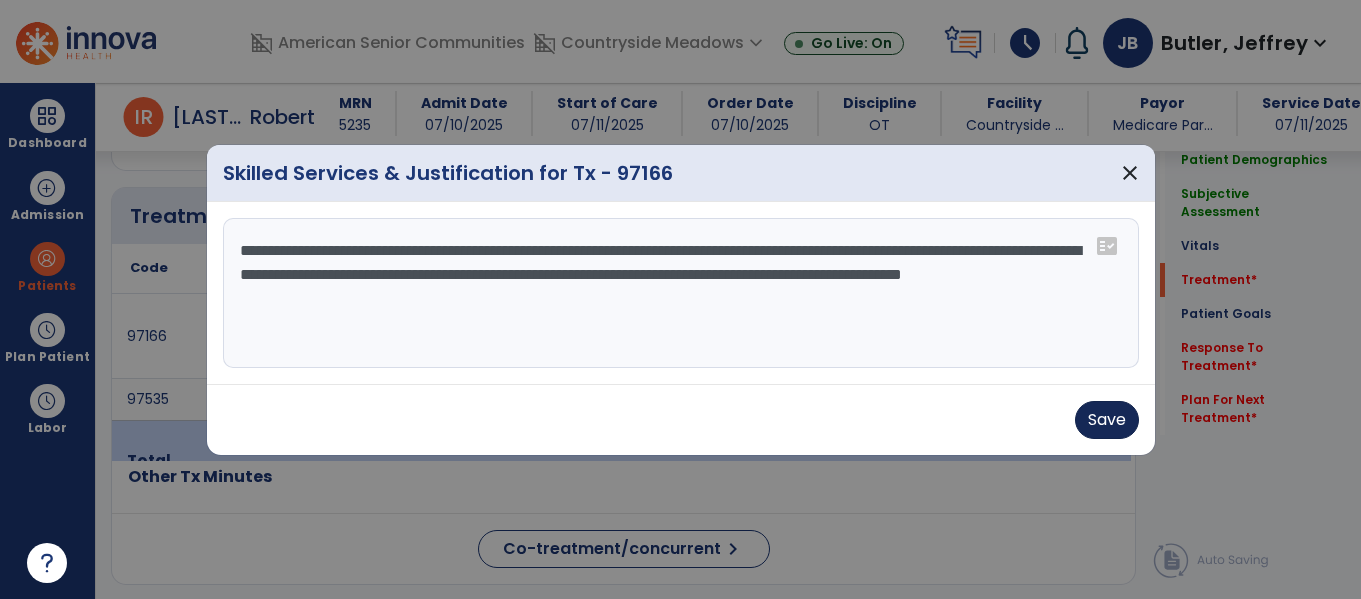 type on "**********" 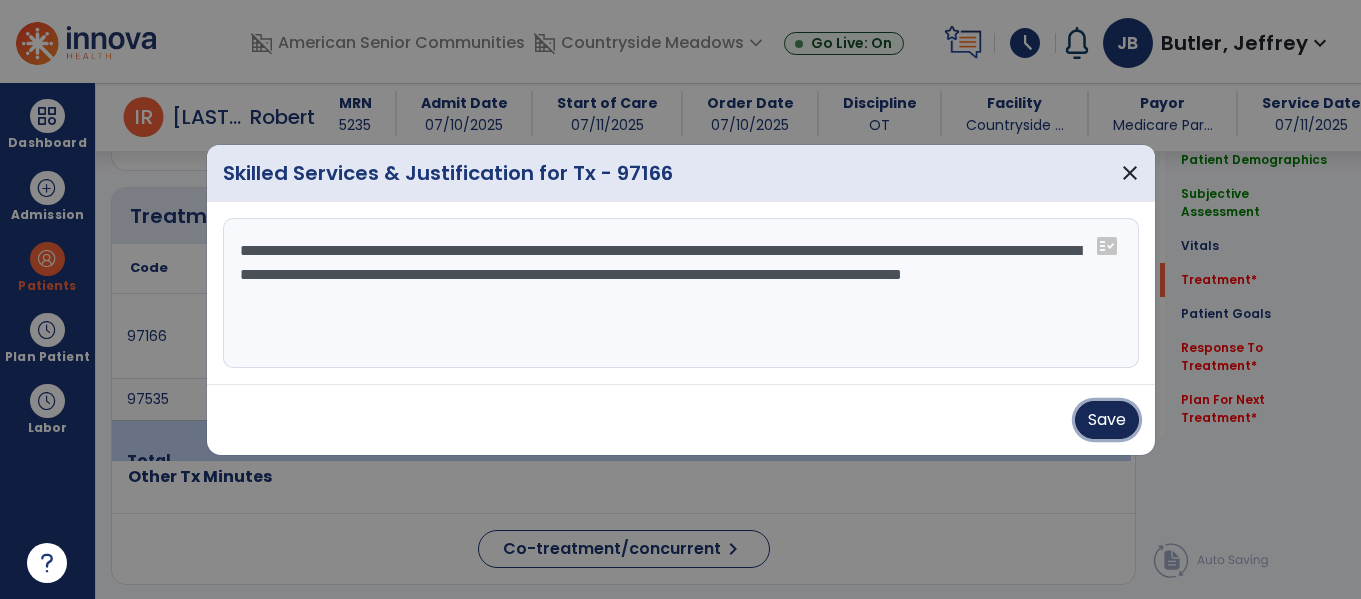 click on "Save" at bounding box center [1107, 420] 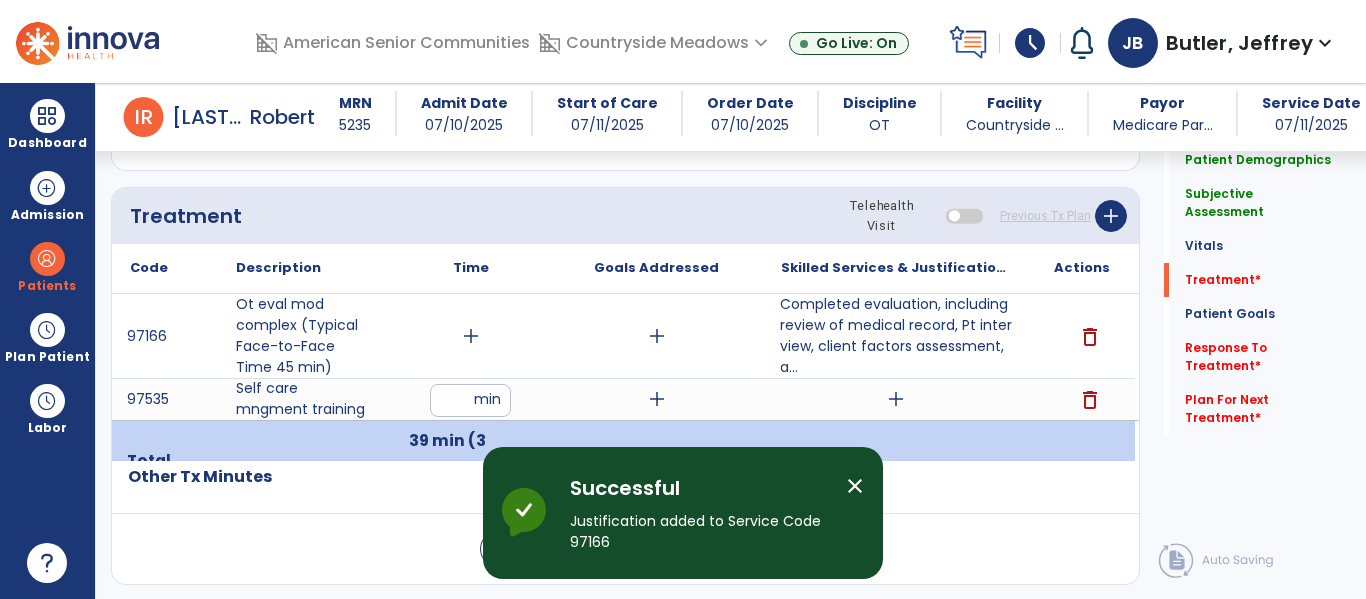 click on "add" at bounding box center [896, 399] 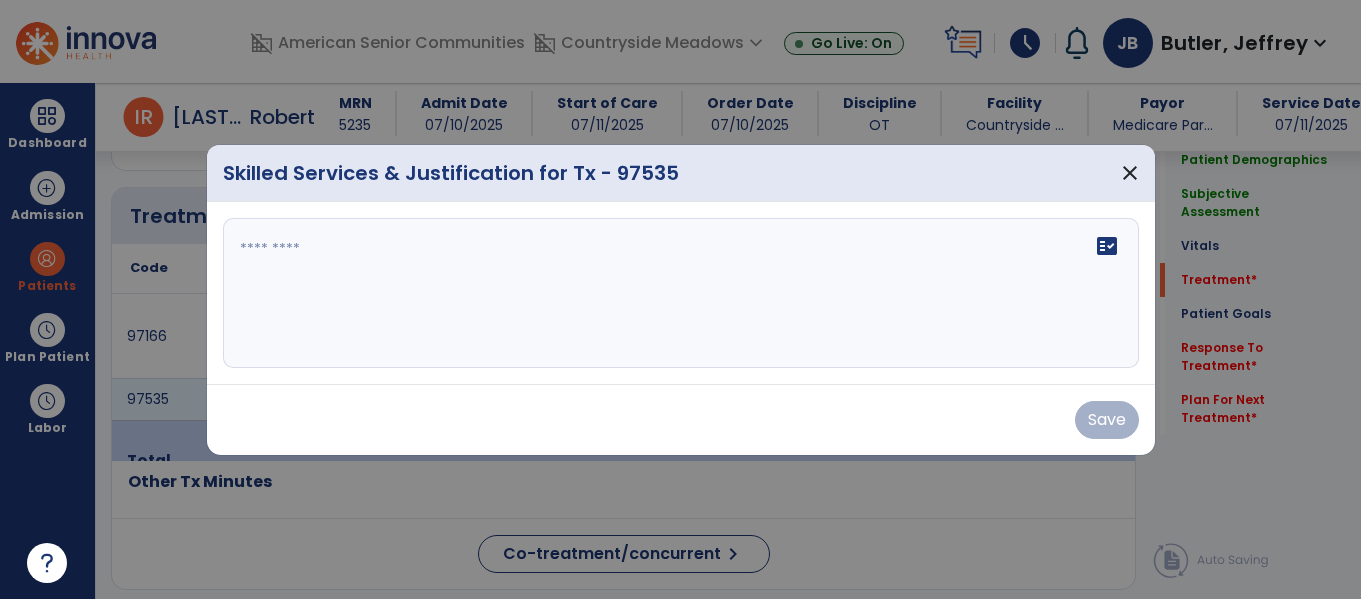 click on "fact_check" at bounding box center (681, 293) 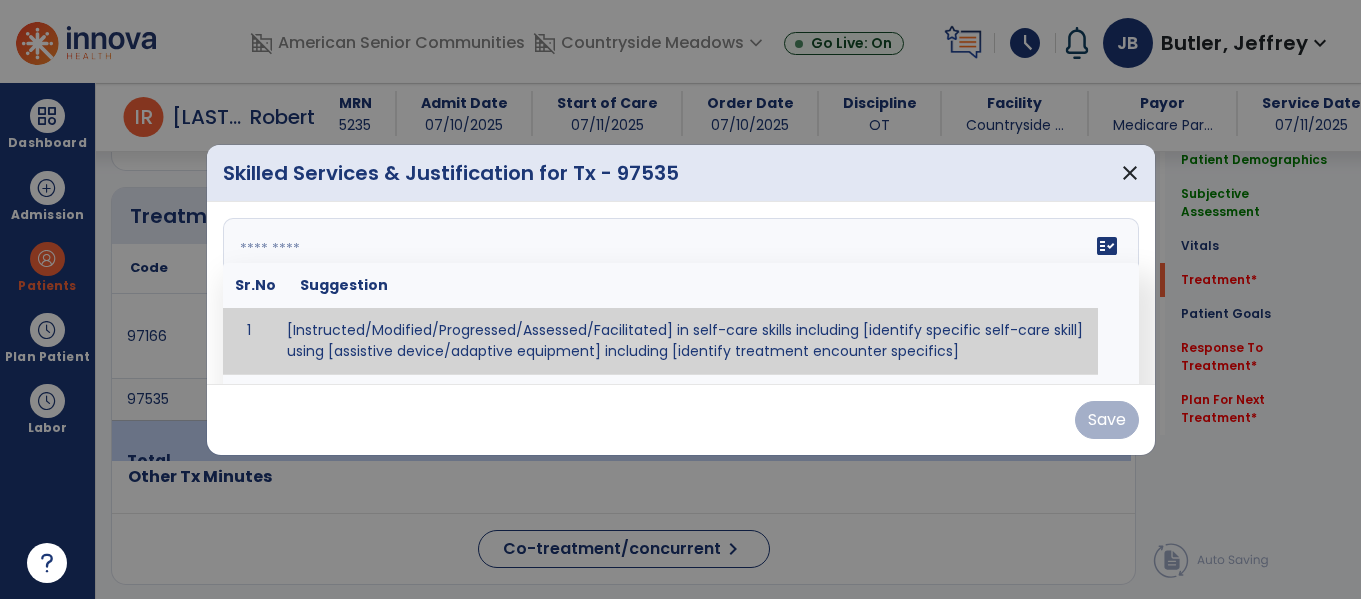 scroll, scrollTop: 1222, scrollLeft: 0, axis: vertical 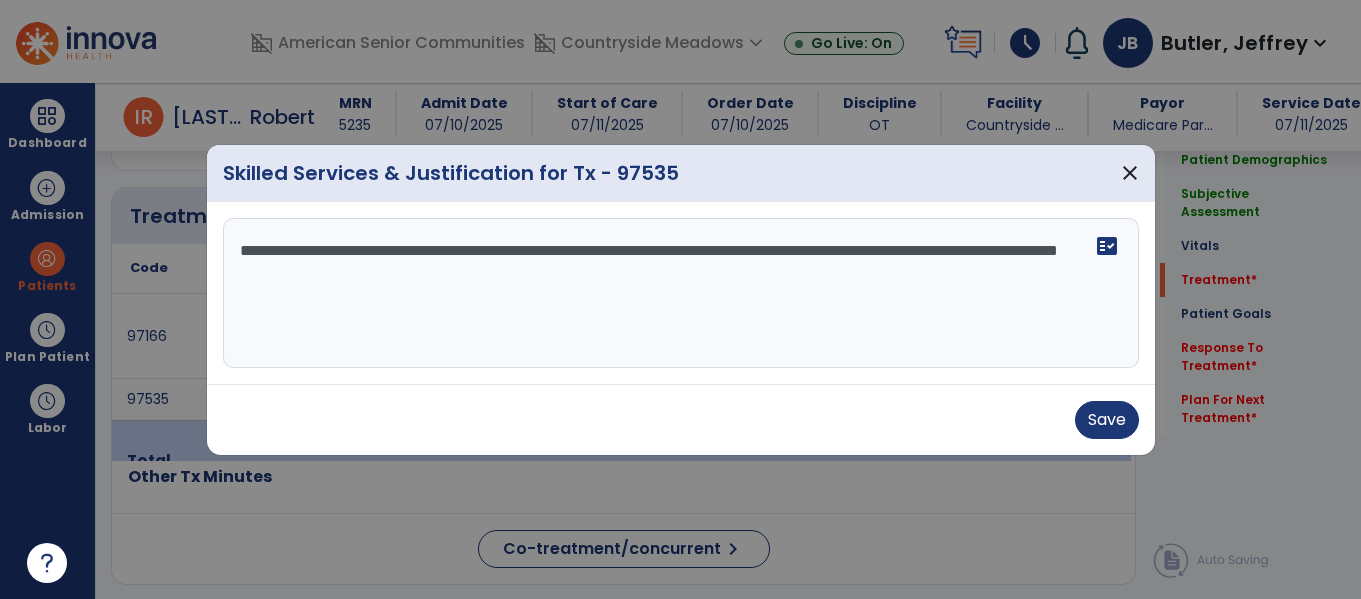 click on "**********" at bounding box center [681, 293] 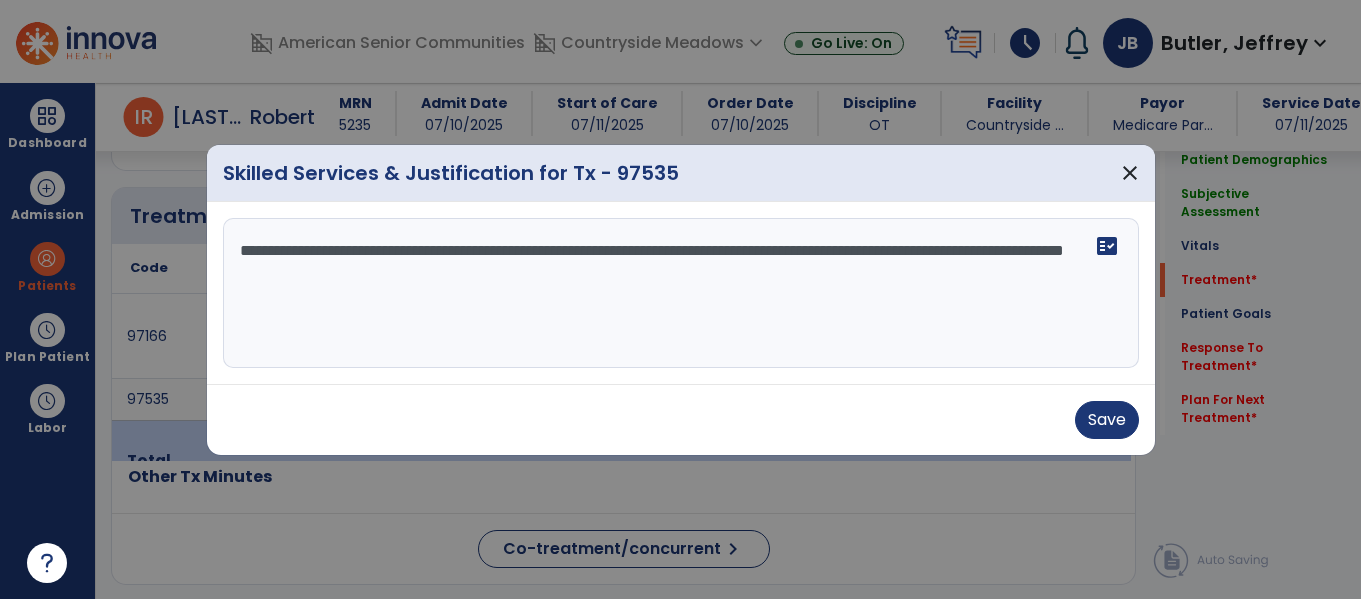 click on "**********" at bounding box center [681, 293] 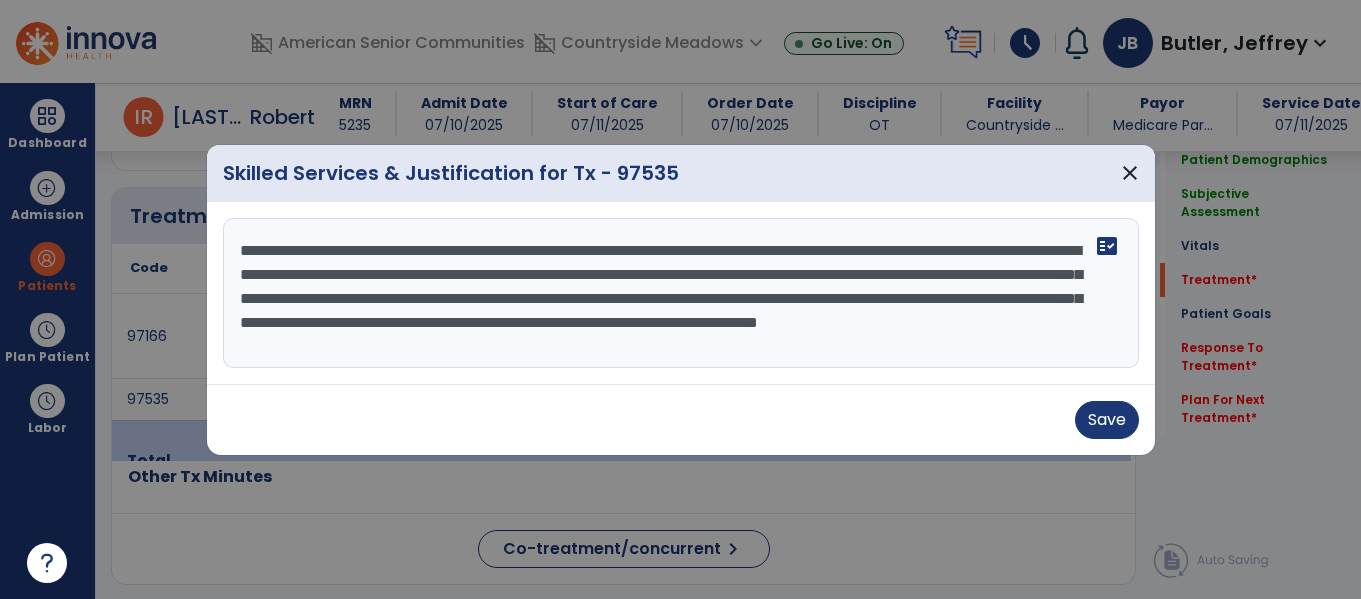 click on "**********" at bounding box center [681, 293] 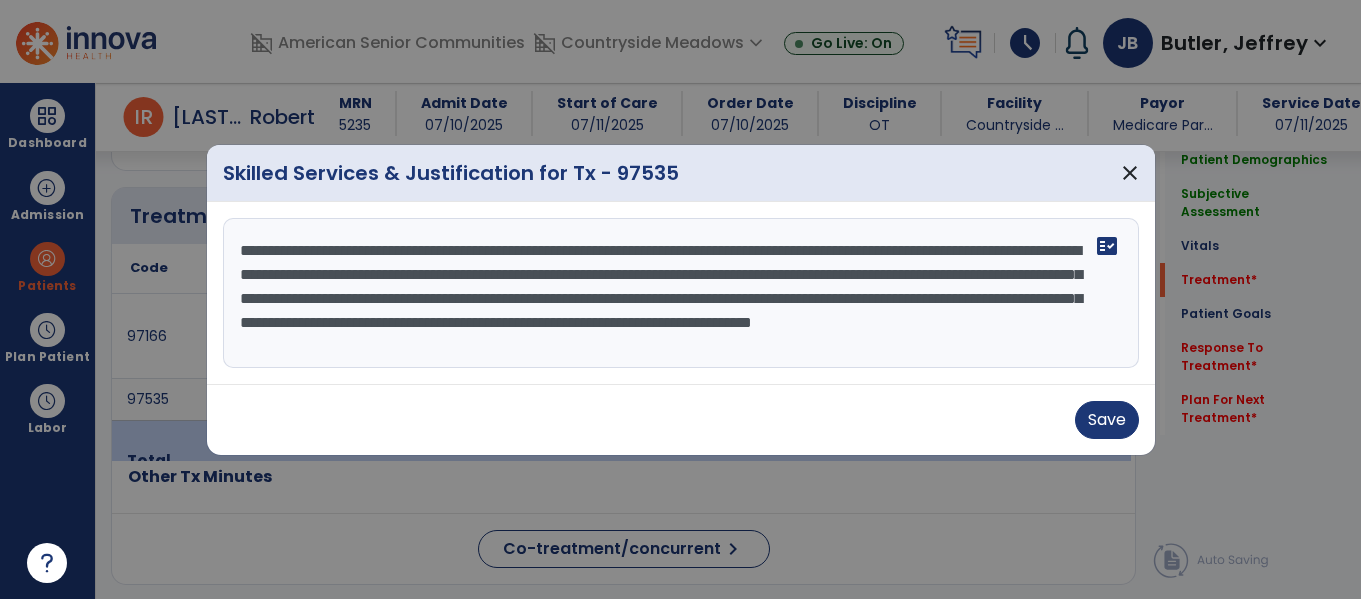 click on "**********" at bounding box center [681, 293] 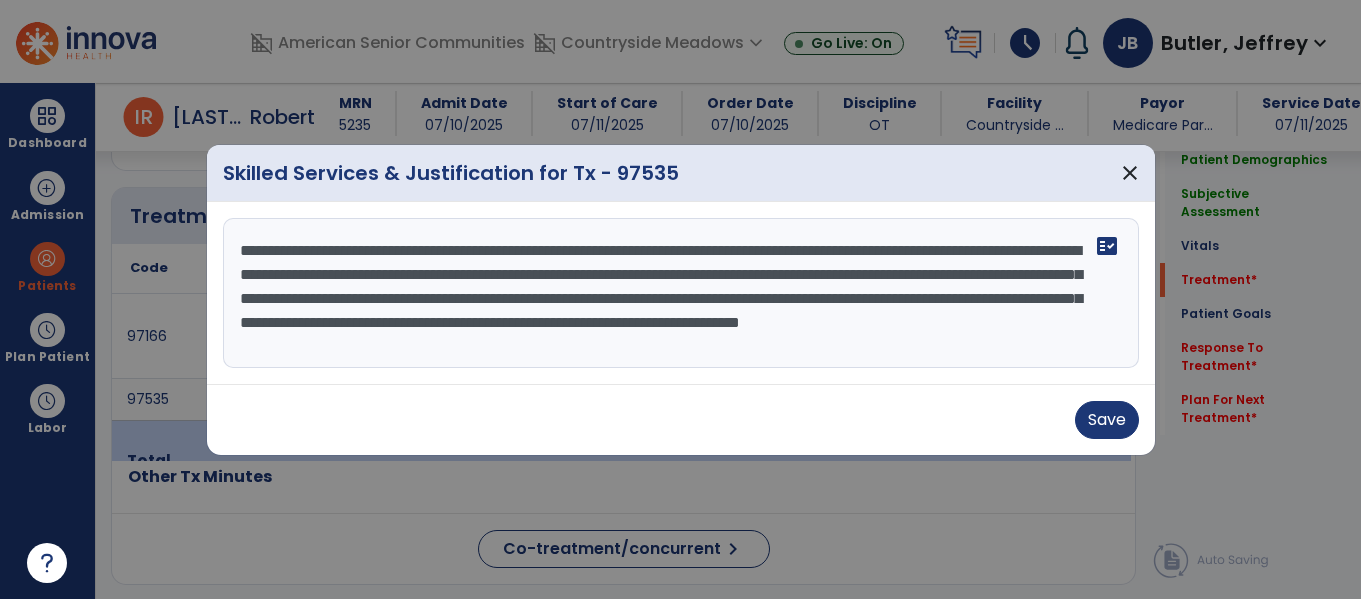 click on "**********" at bounding box center (681, 293) 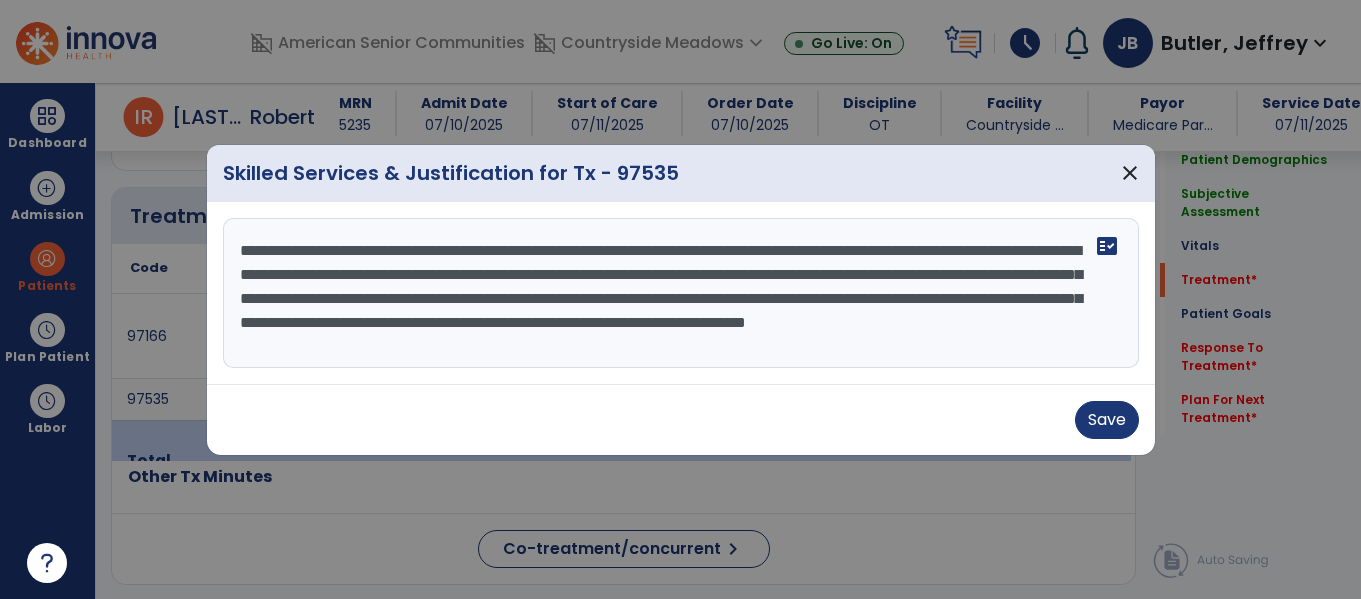 click on "**********" at bounding box center [681, 293] 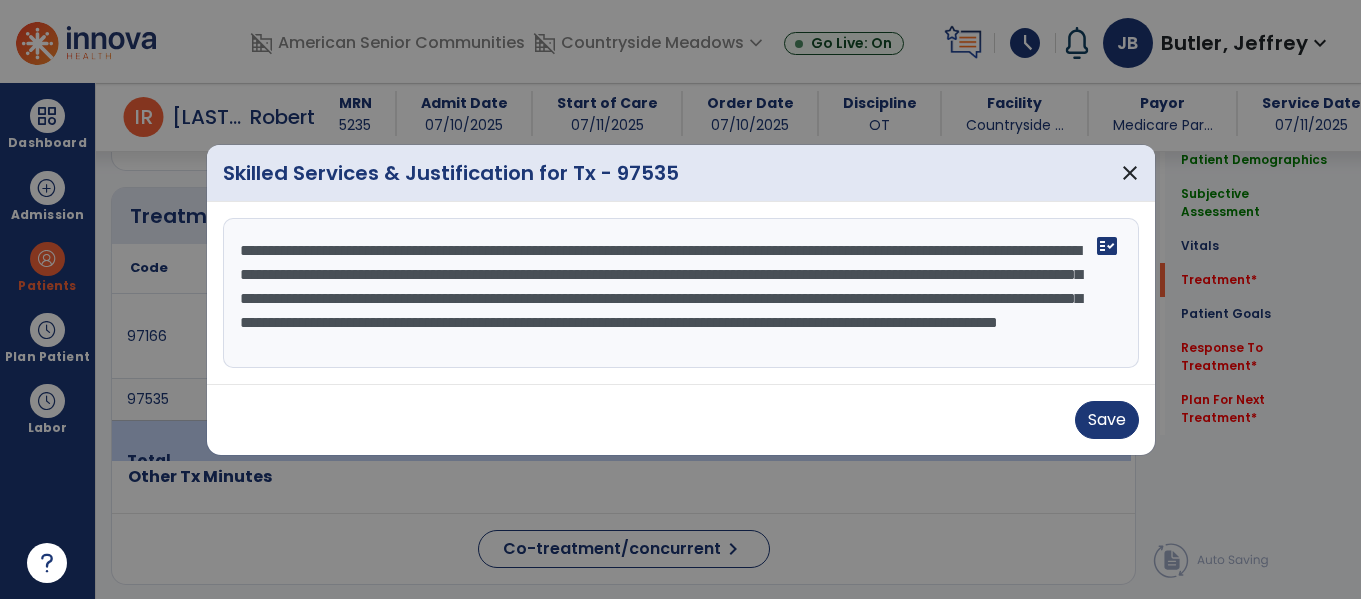 scroll, scrollTop: 16, scrollLeft: 0, axis: vertical 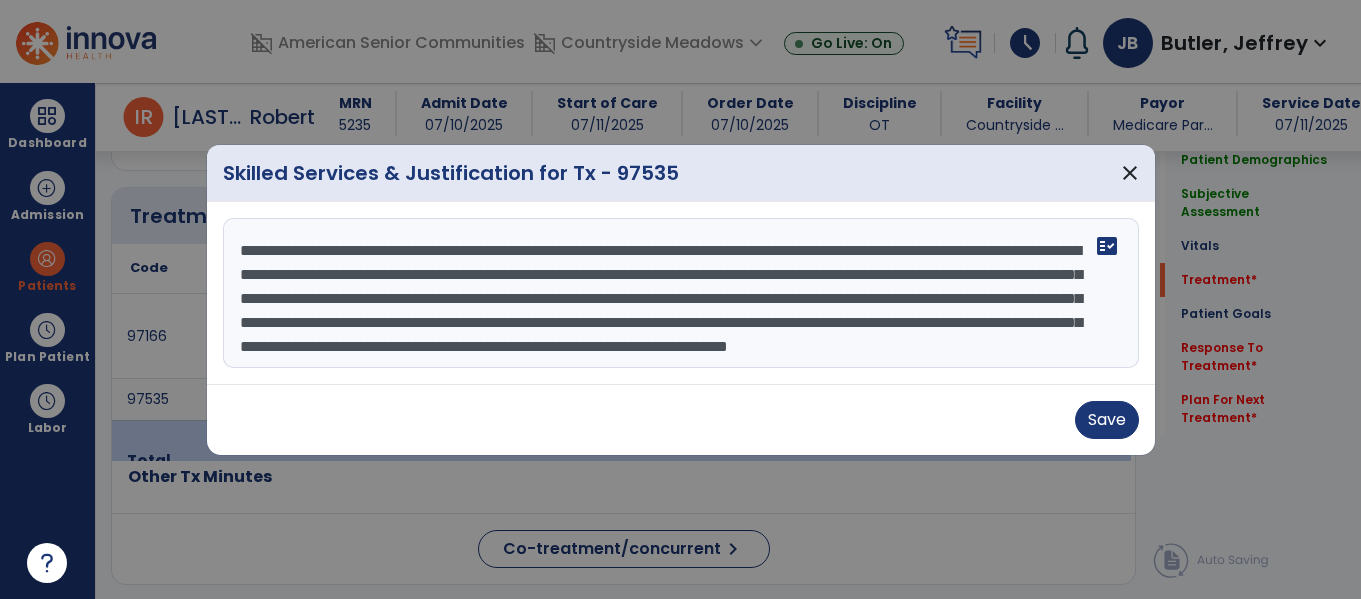 click on "**********" at bounding box center [681, 293] 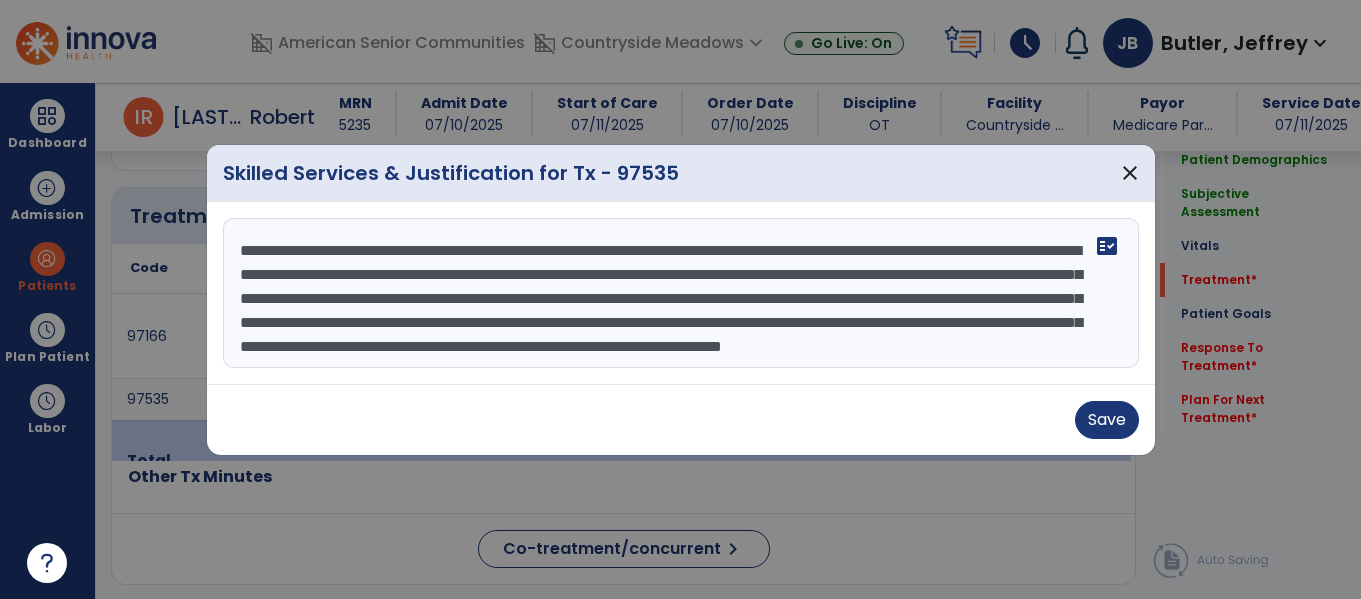 click on "Save" at bounding box center [681, 419] 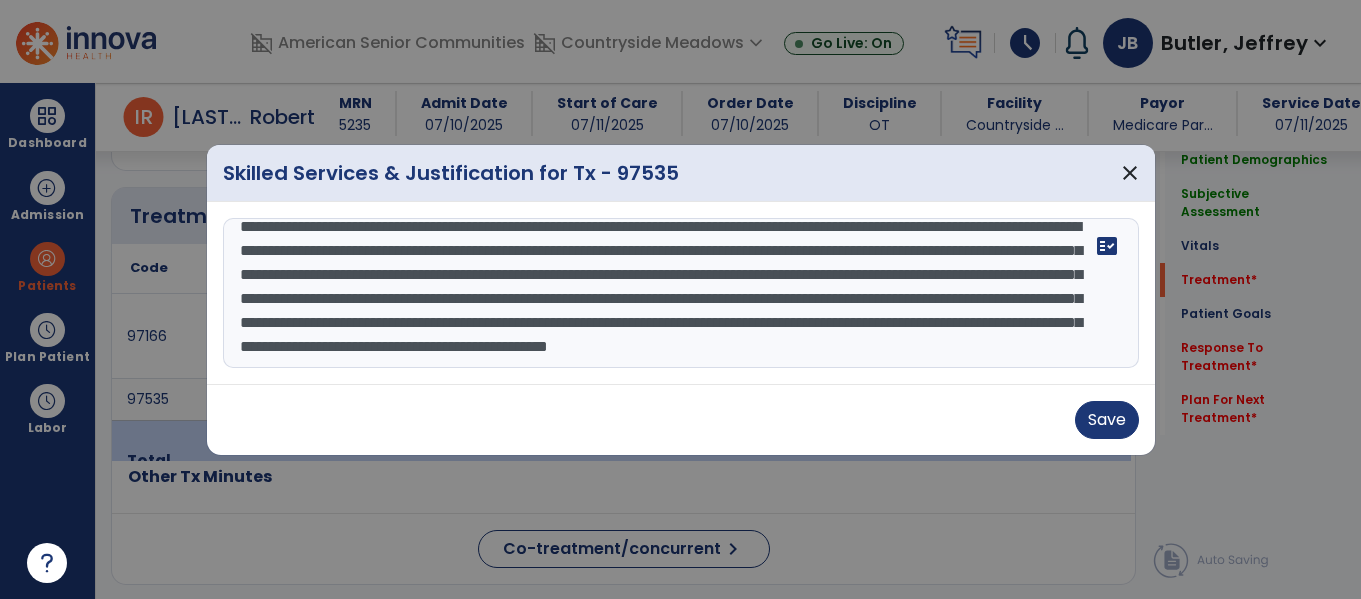 scroll, scrollTop: 64, scrollLeft: 0, axis: vertical 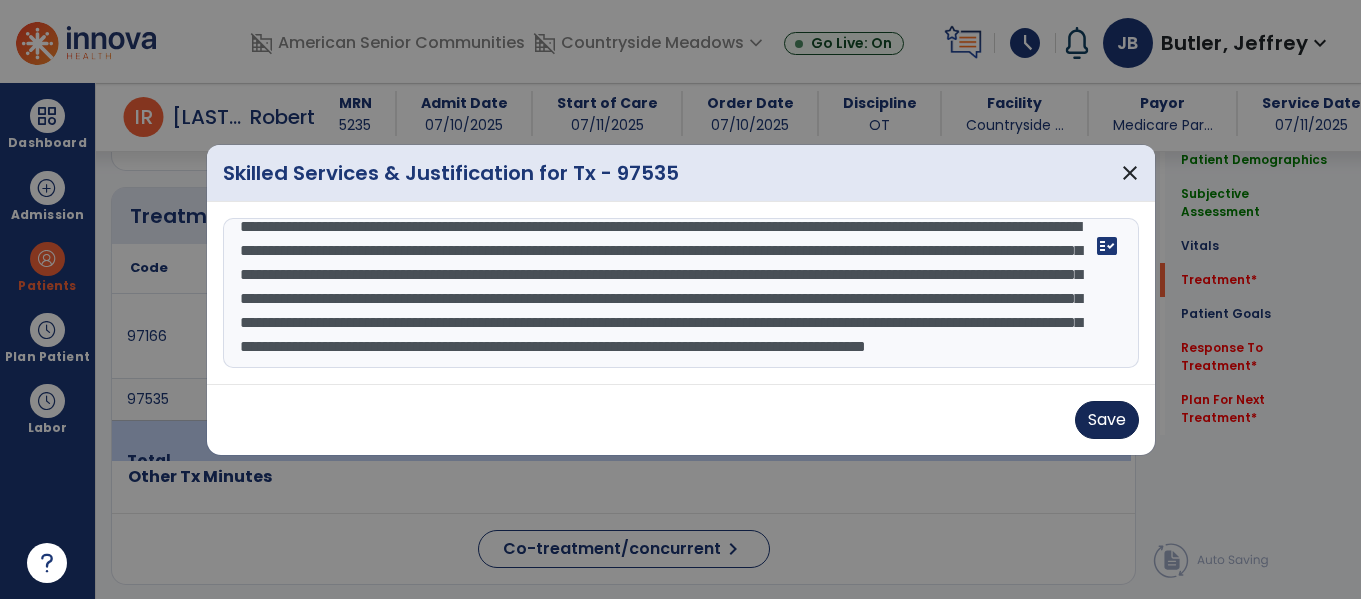 type on "**********" 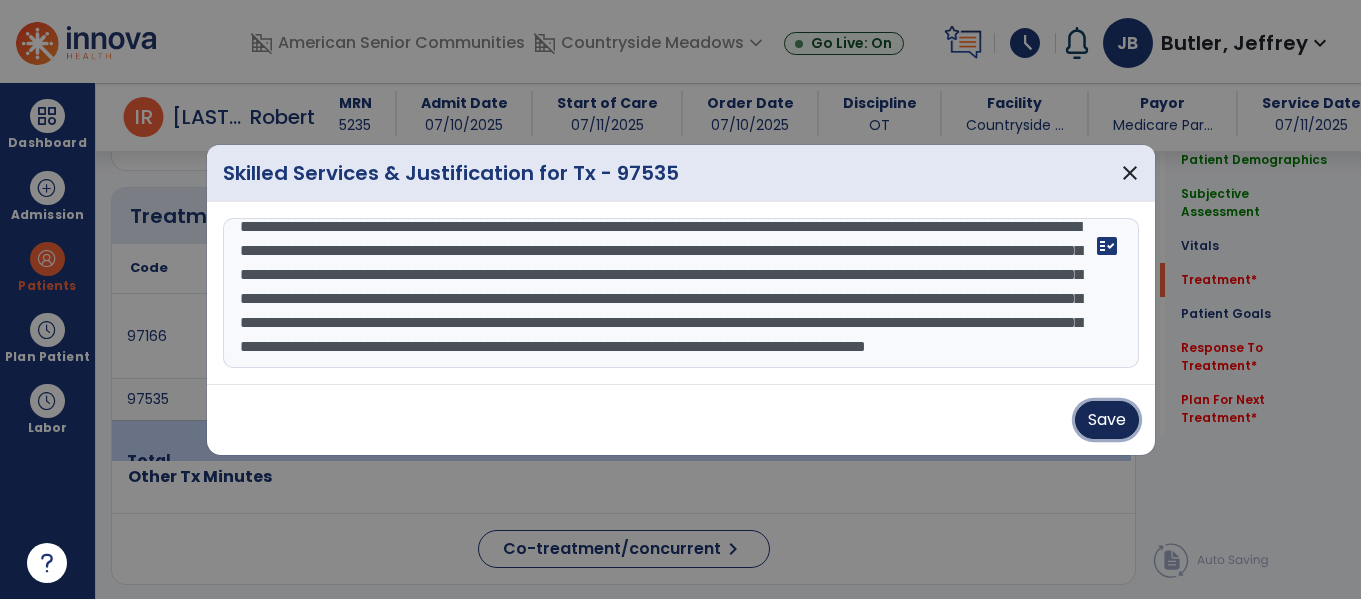 click on "Save" at bounding box center [1107, 420] 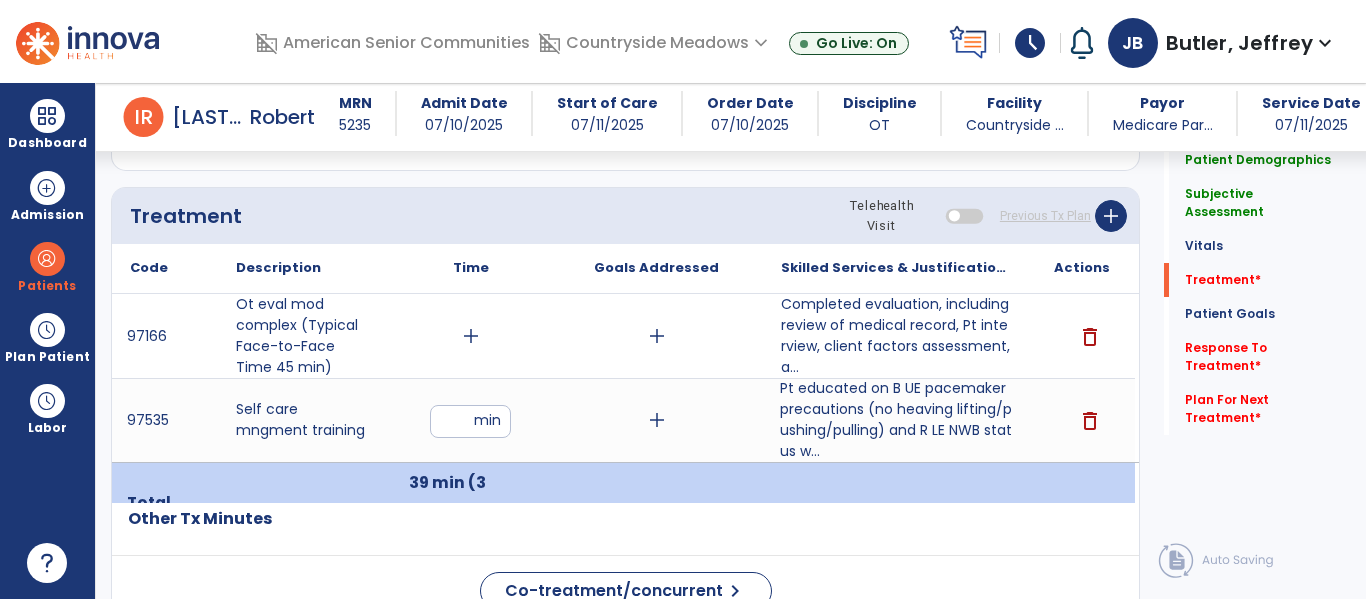 click on "add" at bounding box center (471, 336) 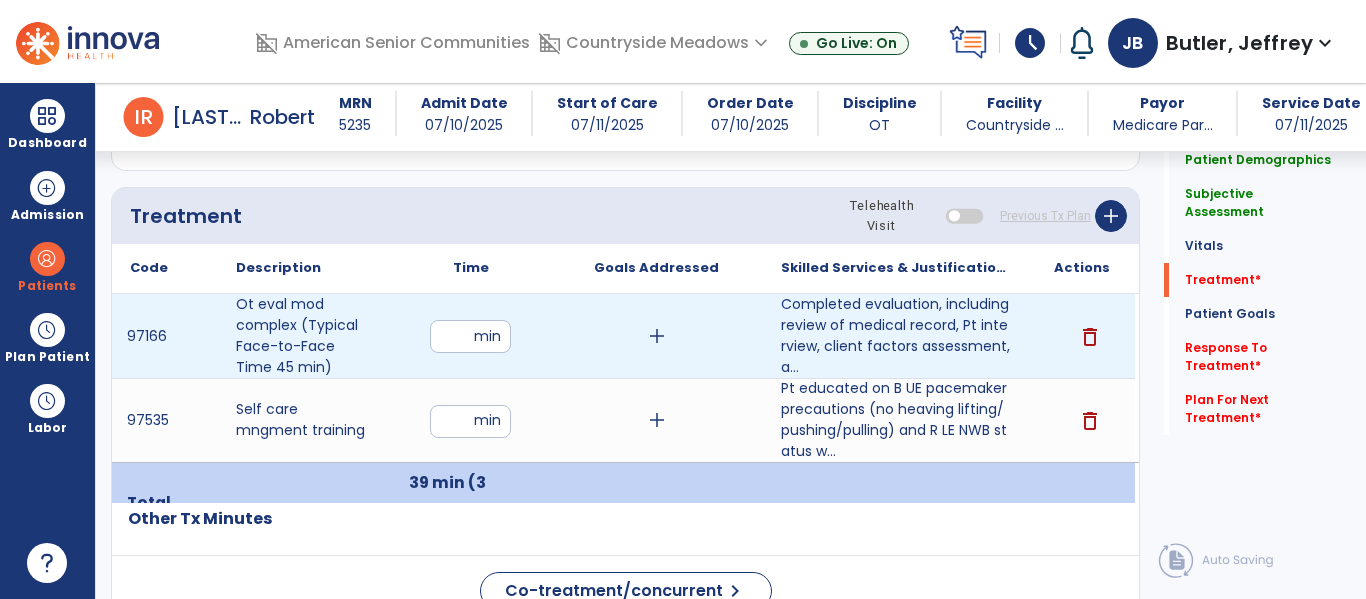 type on "**" 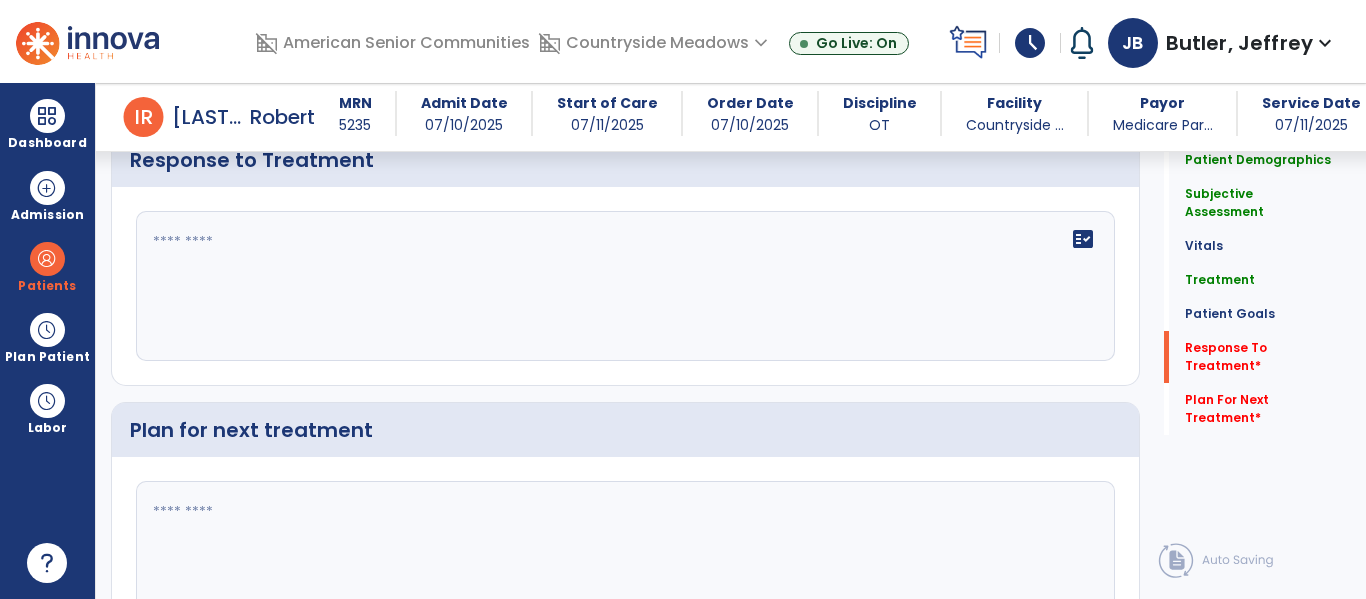 scroll, scrollTop: 2817, scrollLeft: 0, axis: vertical 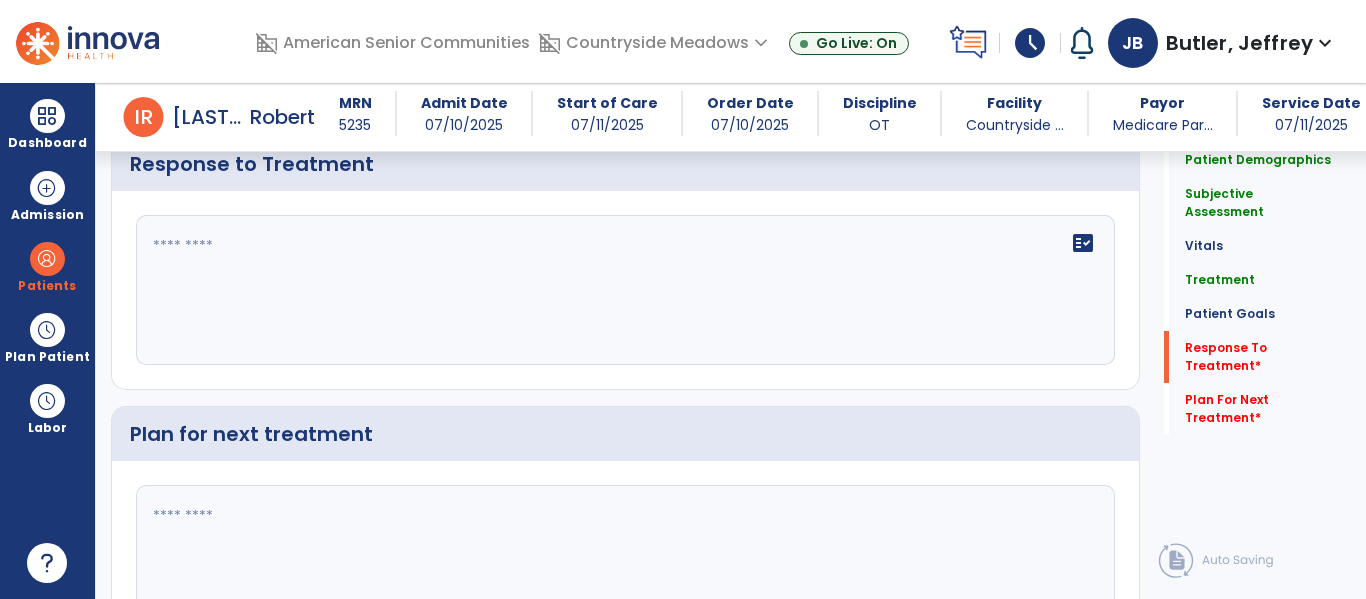 click on "fact_check" 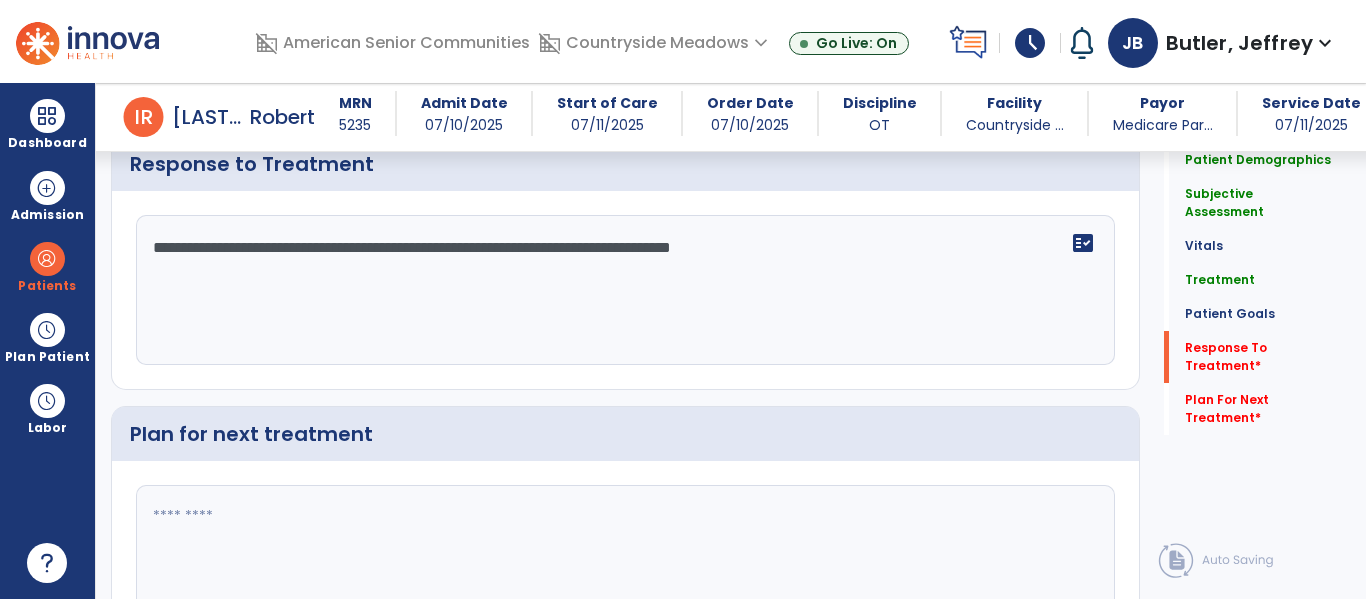 scroll, scrollTop: 2944, scrollLeft: 0, axis: vertical 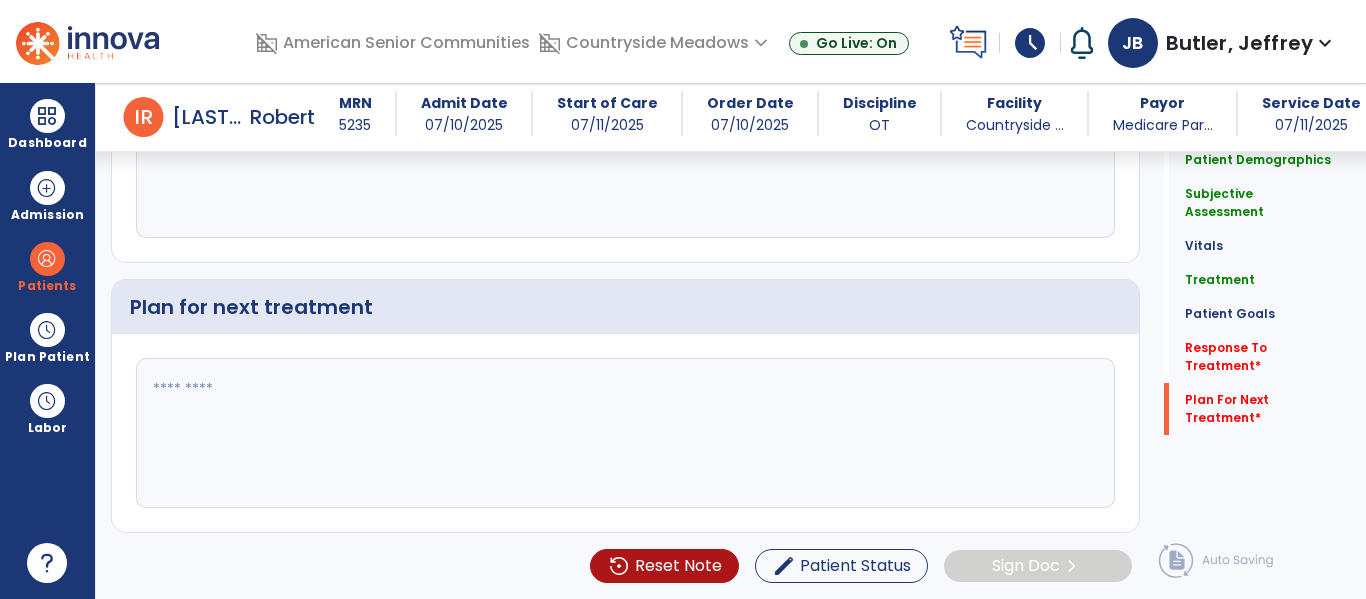 type on "**********" 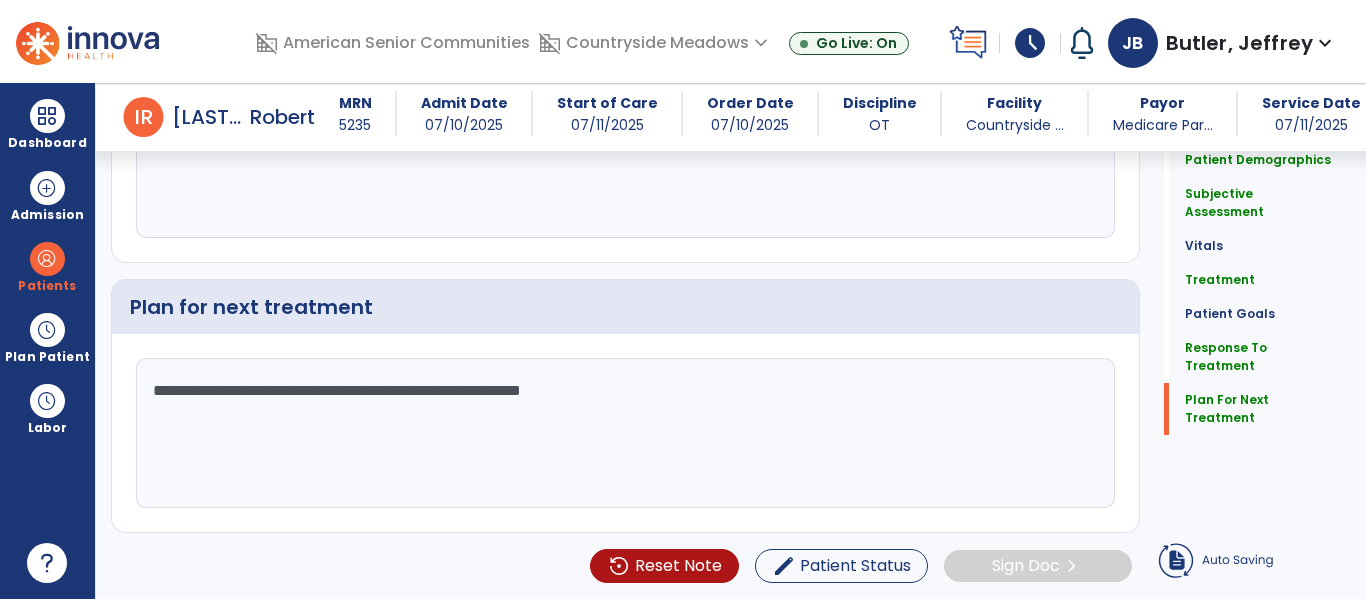 scroll, scrollTop: 2856, scrollLeft: 0, axis: vertical 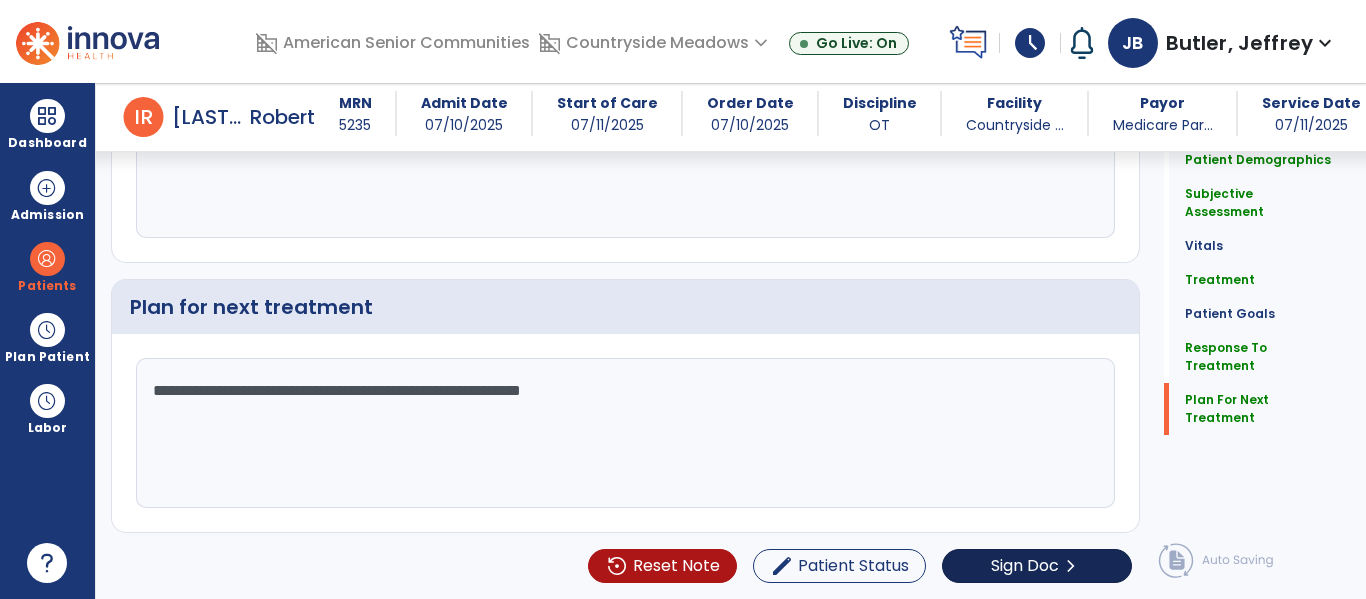 type on "**********" 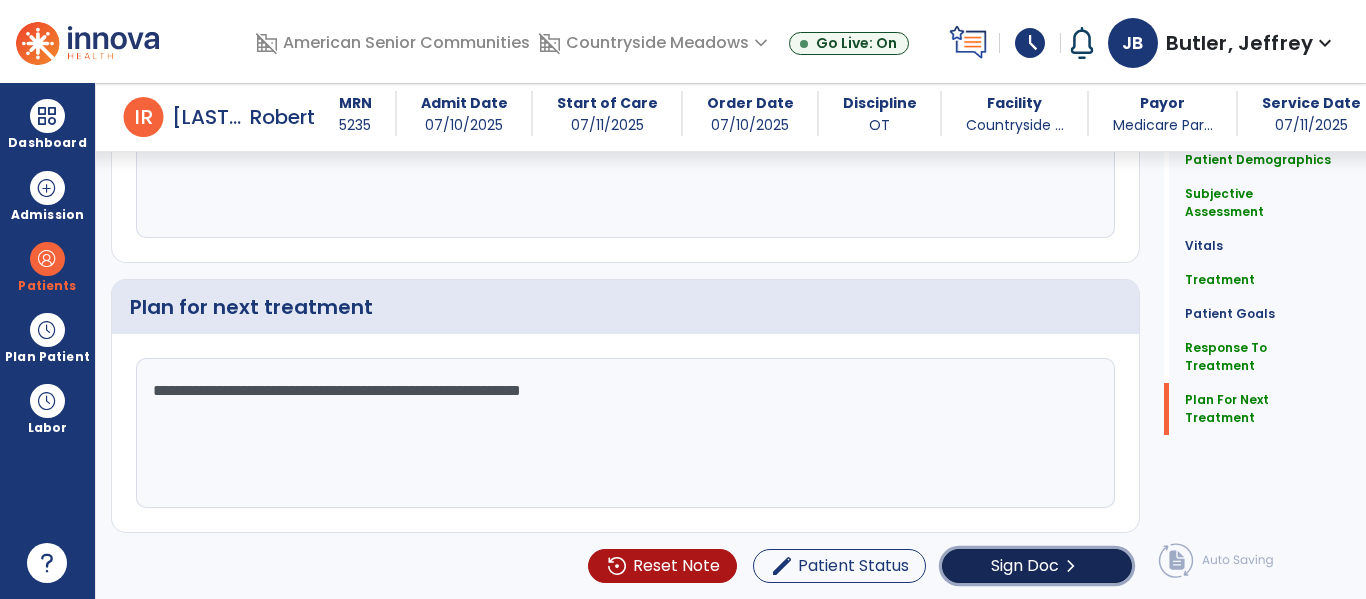 click on "Sign Doc" 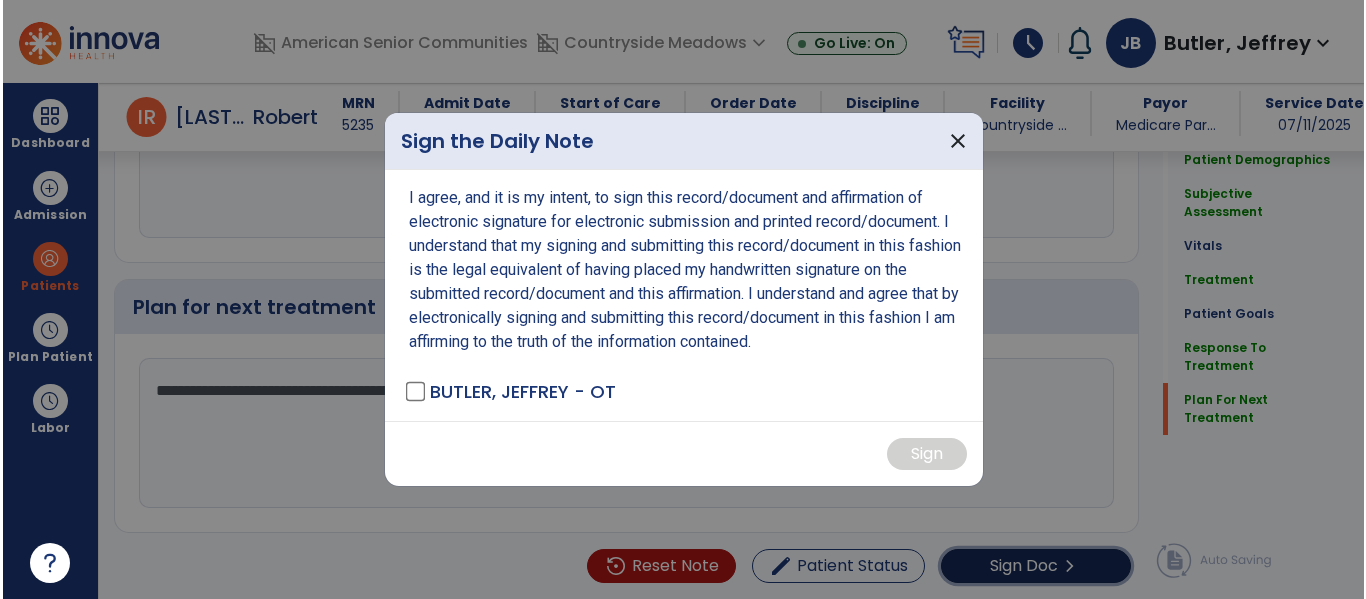 scroll, scrollTop: 2944, scrollLeft: 0, axis: vertical 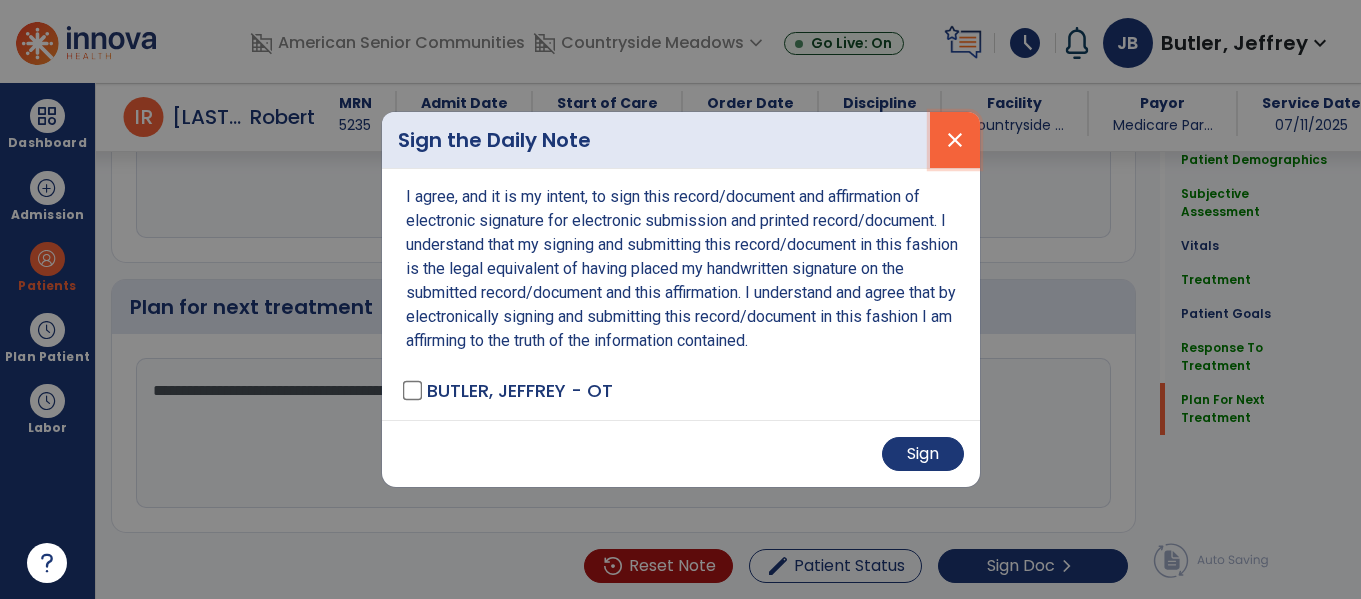 click on "close" at bounding box center (955, 140) 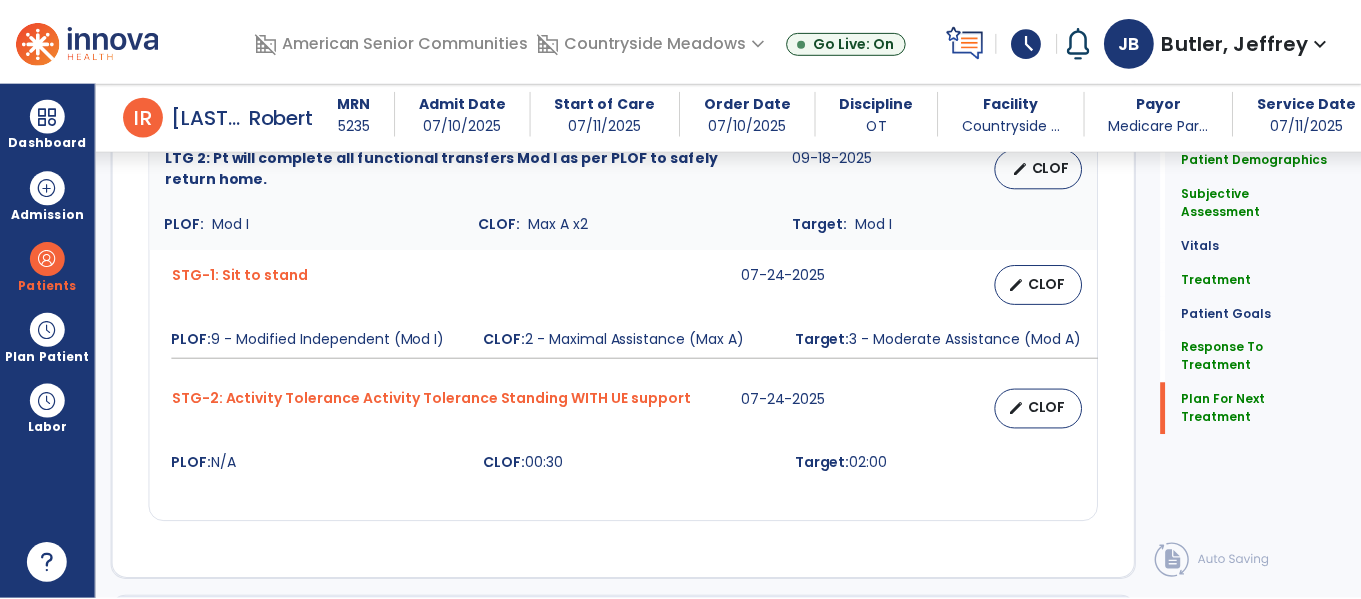 scroll, scrollTop: 2944, scrollLeft: 0, axis: vertical 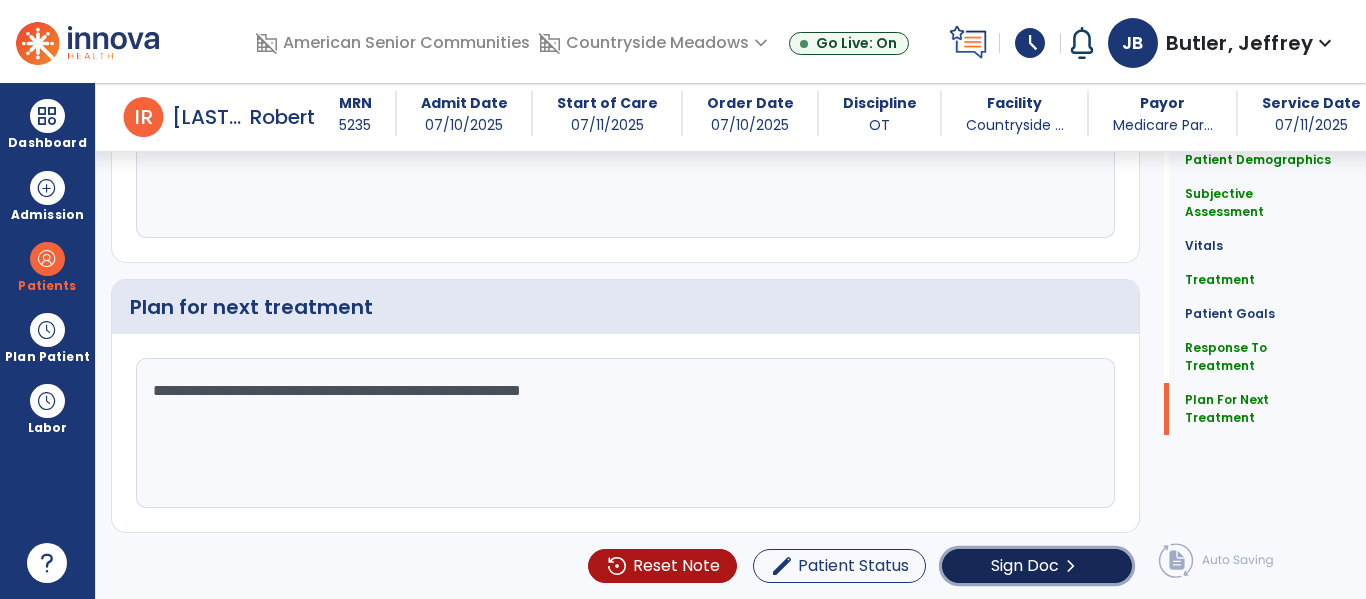 click on "Sign Doc" 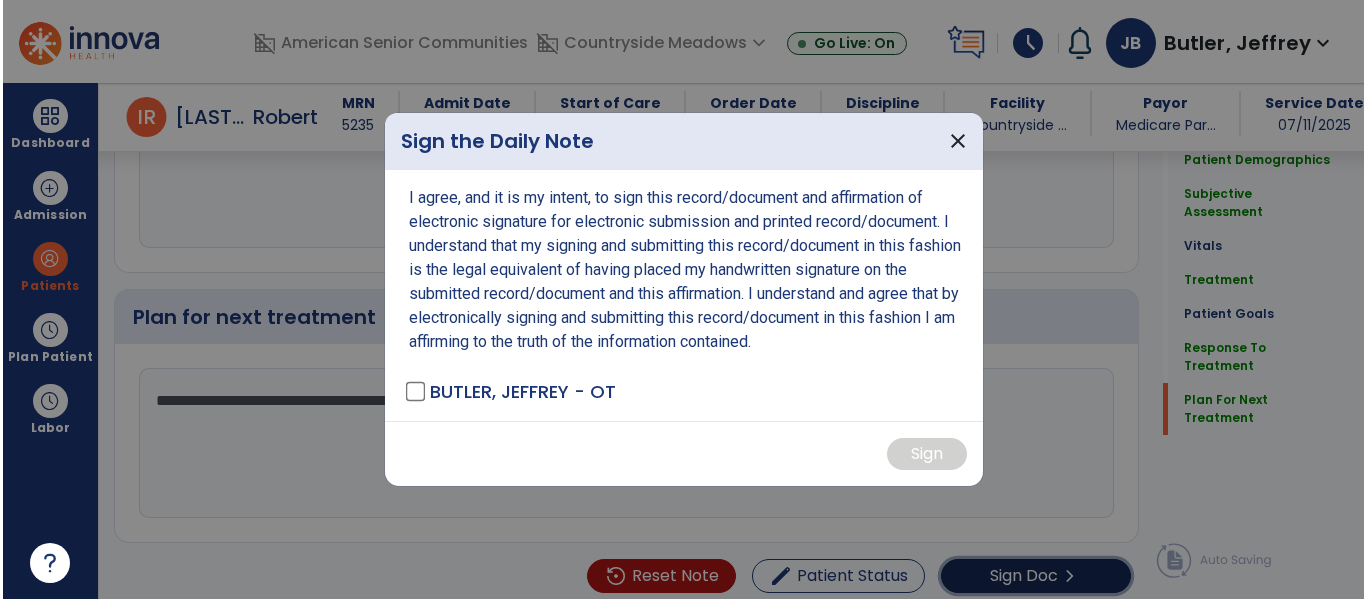 scroll, scrollTop: 2944, scrollLeft: 0, axis: vertical 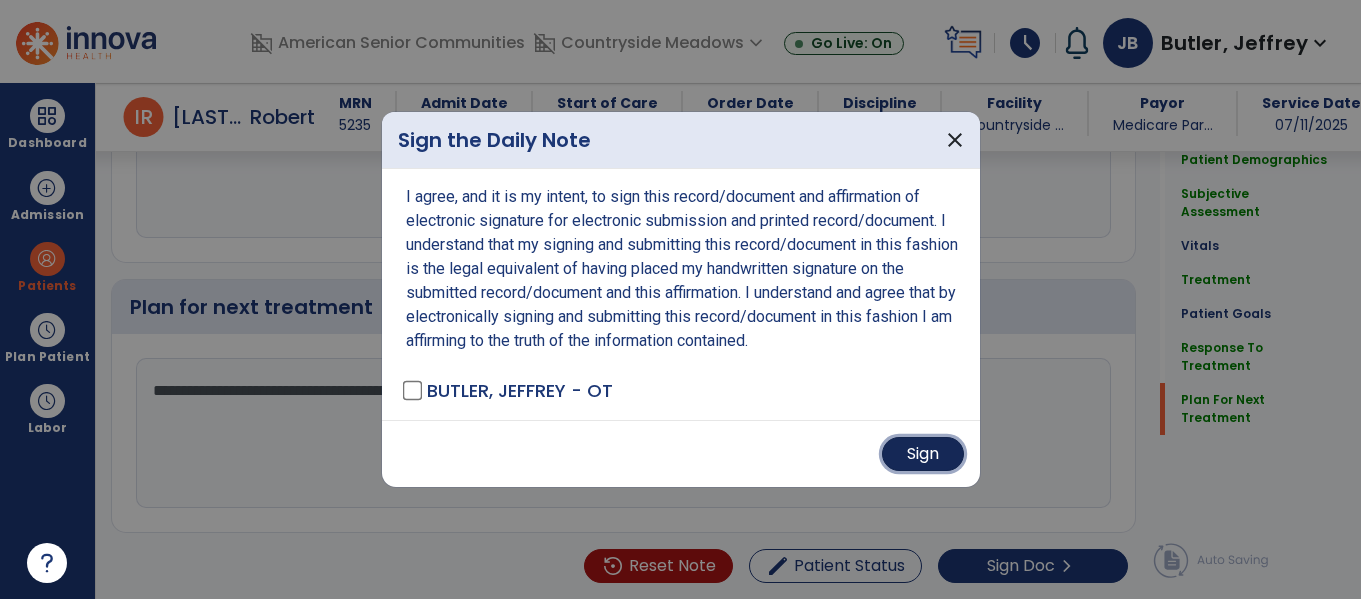 click on "Sign" at bounding box center [923, 454] 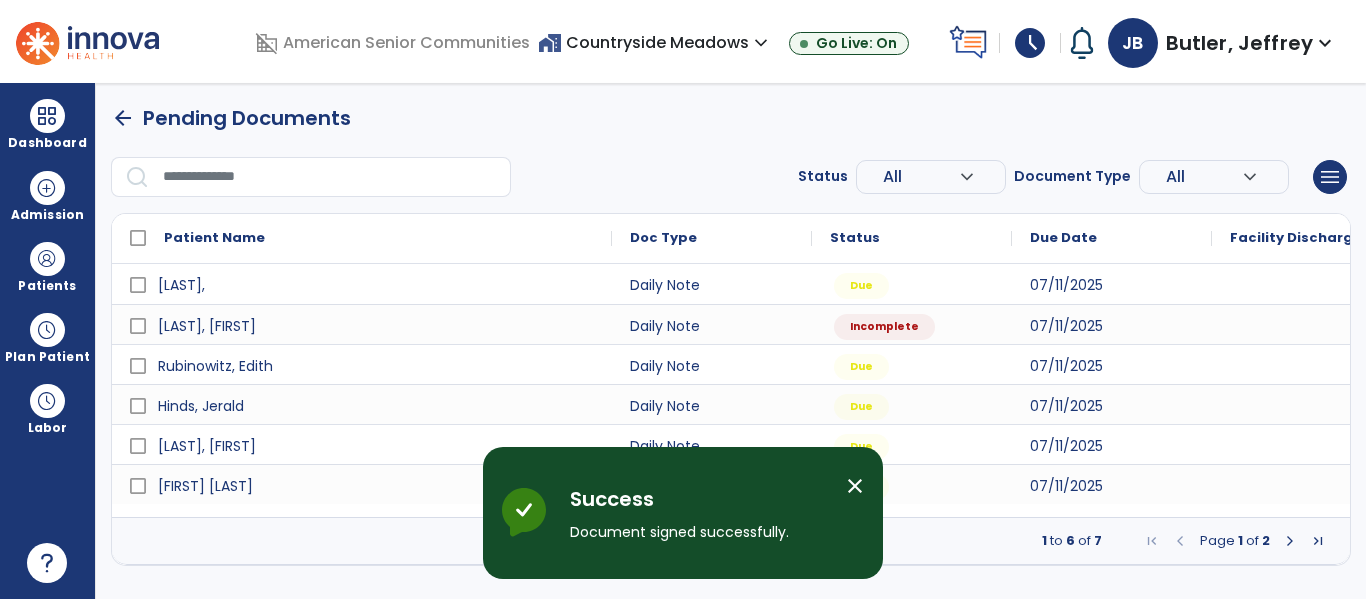 scroll, scrollTop: 0, scrollLeft: 0, axis: both 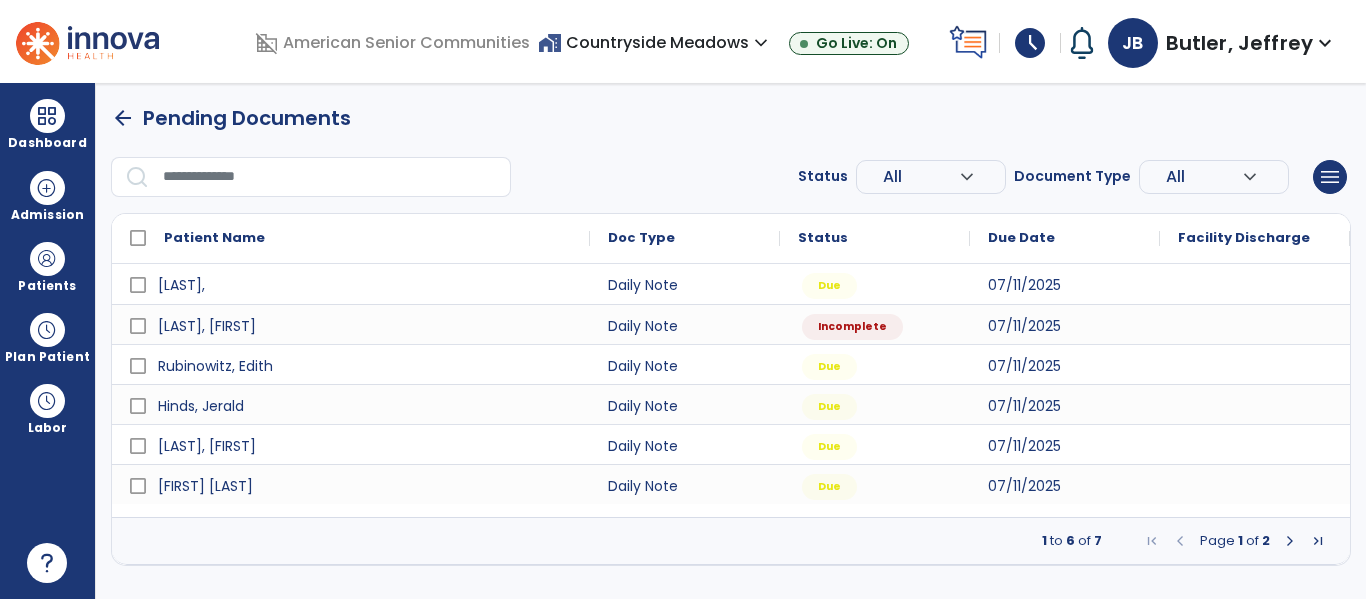 click at bounding box center (1290, 541) 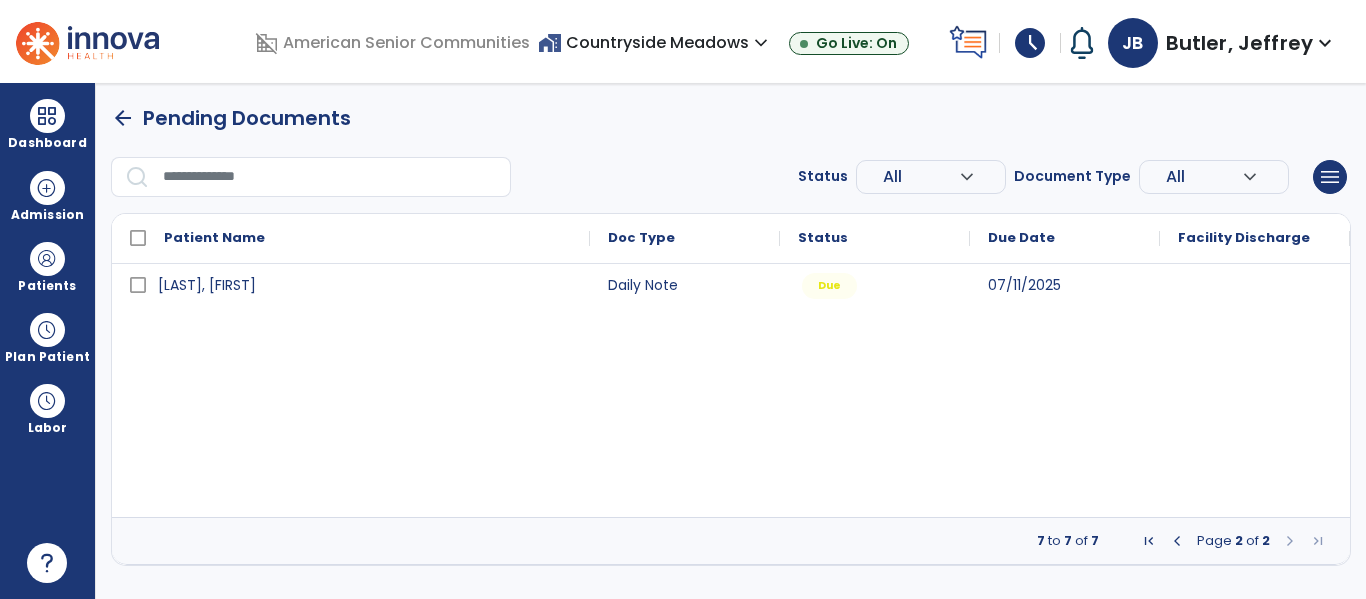 click at bounding box center (1177, 541) 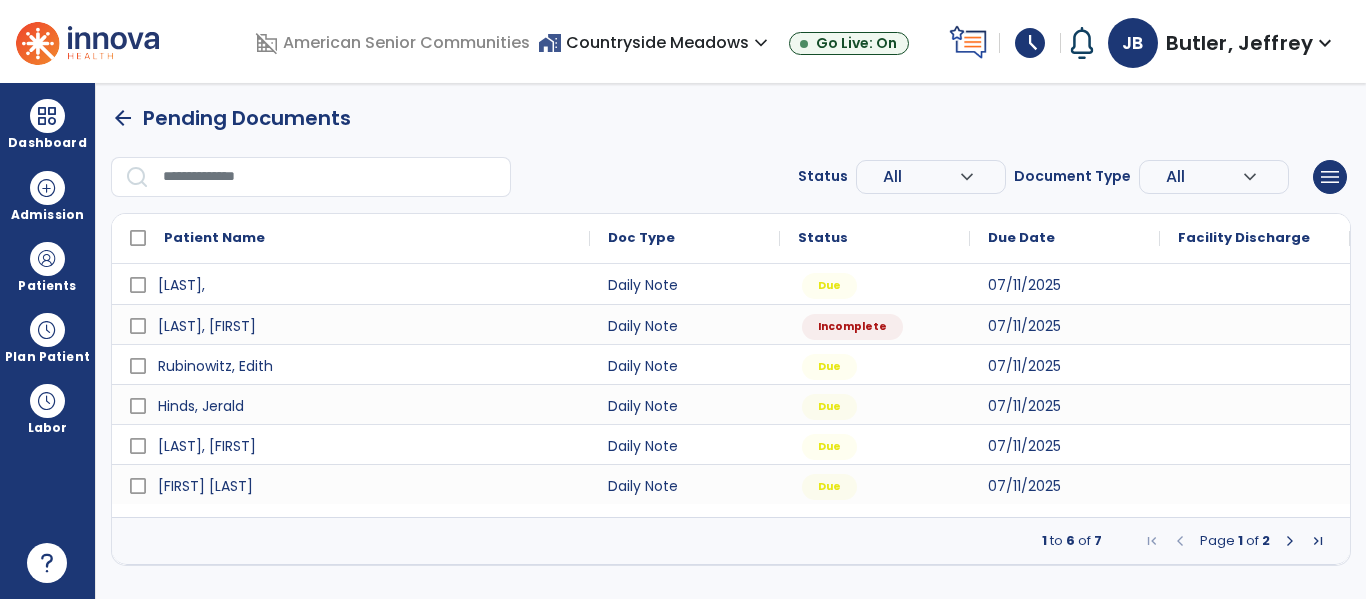click at bounding box center [1255, 484] 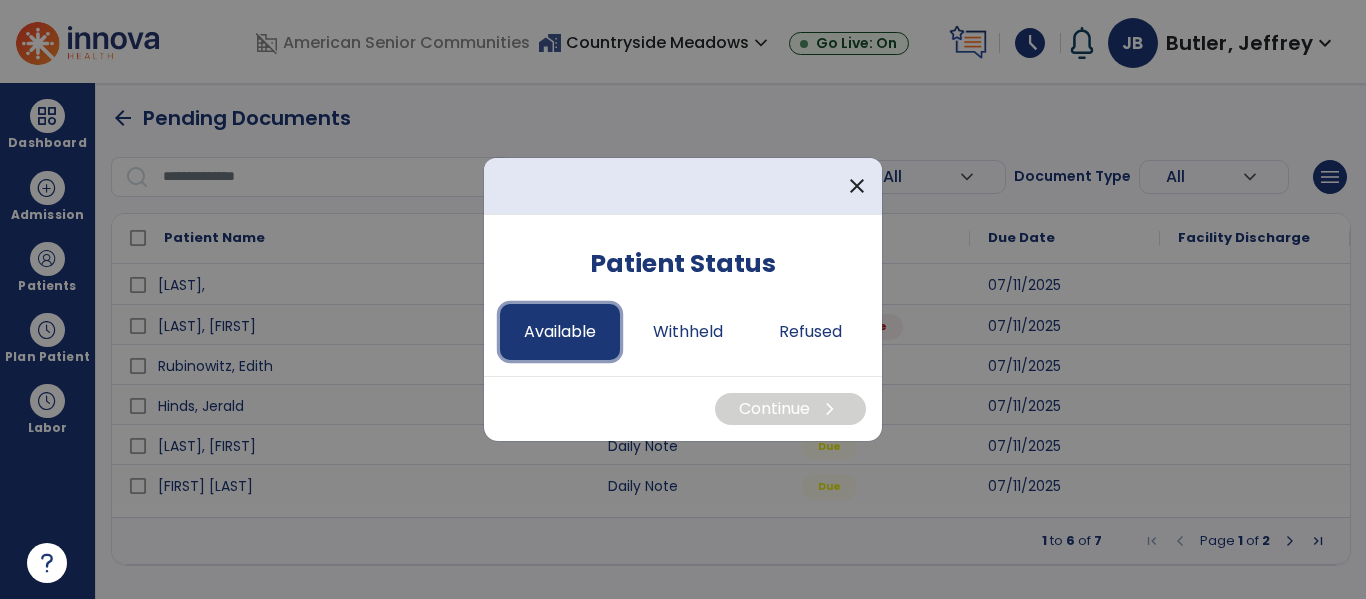 click on "Available" at bounding box center (560, 332) 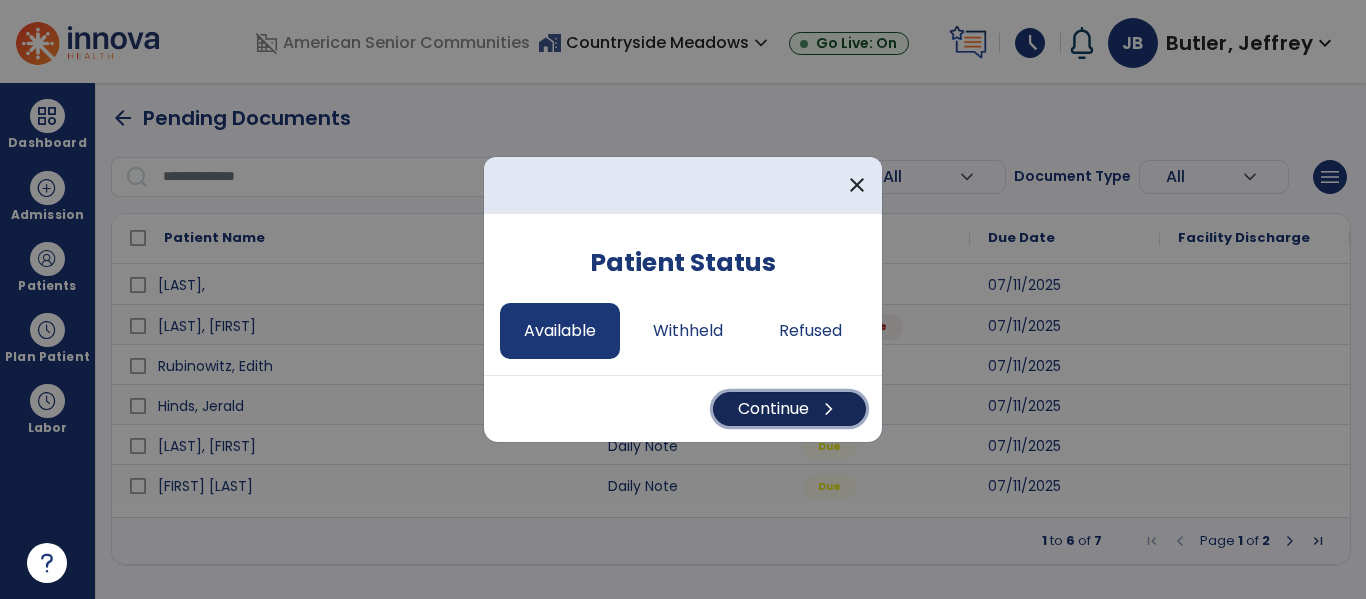 click on "chevron_right" at bounding box center (829, 409) 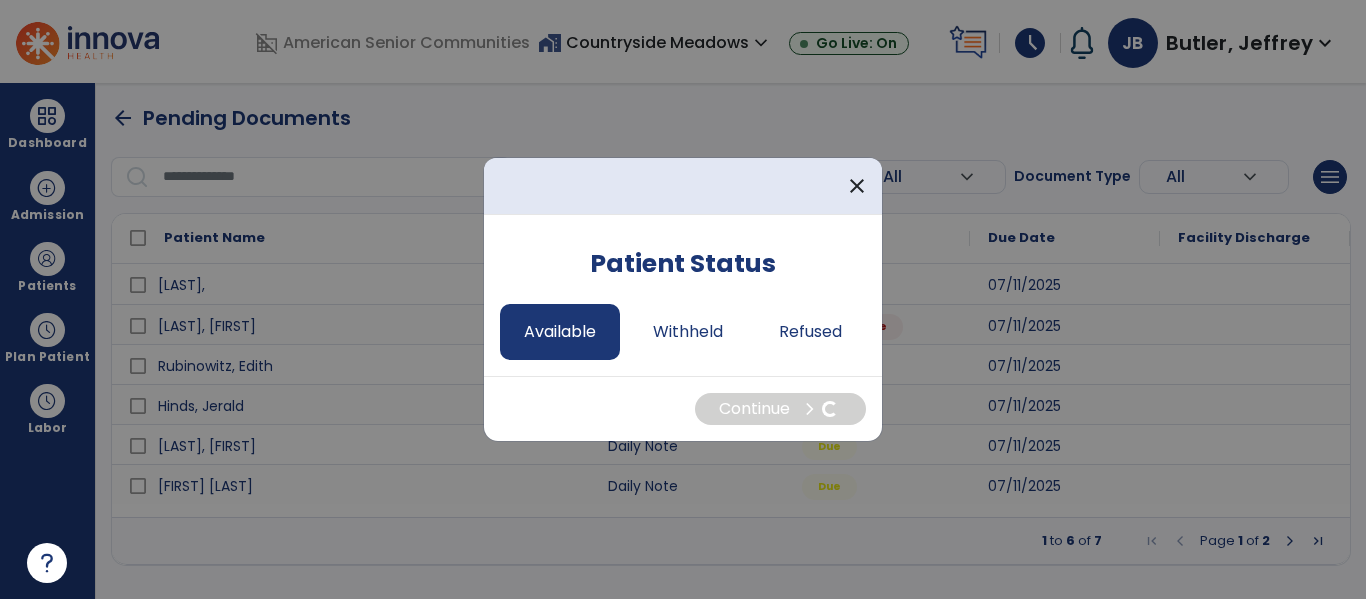 select on "*" 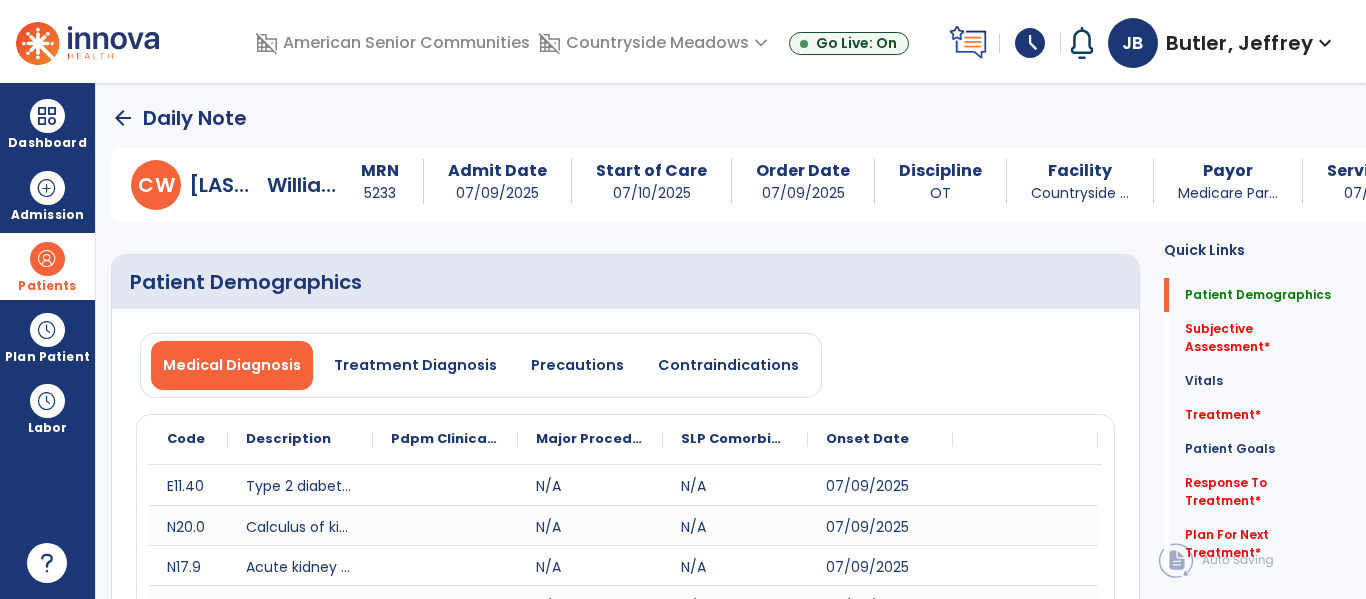click at bounding box center (47, 259) 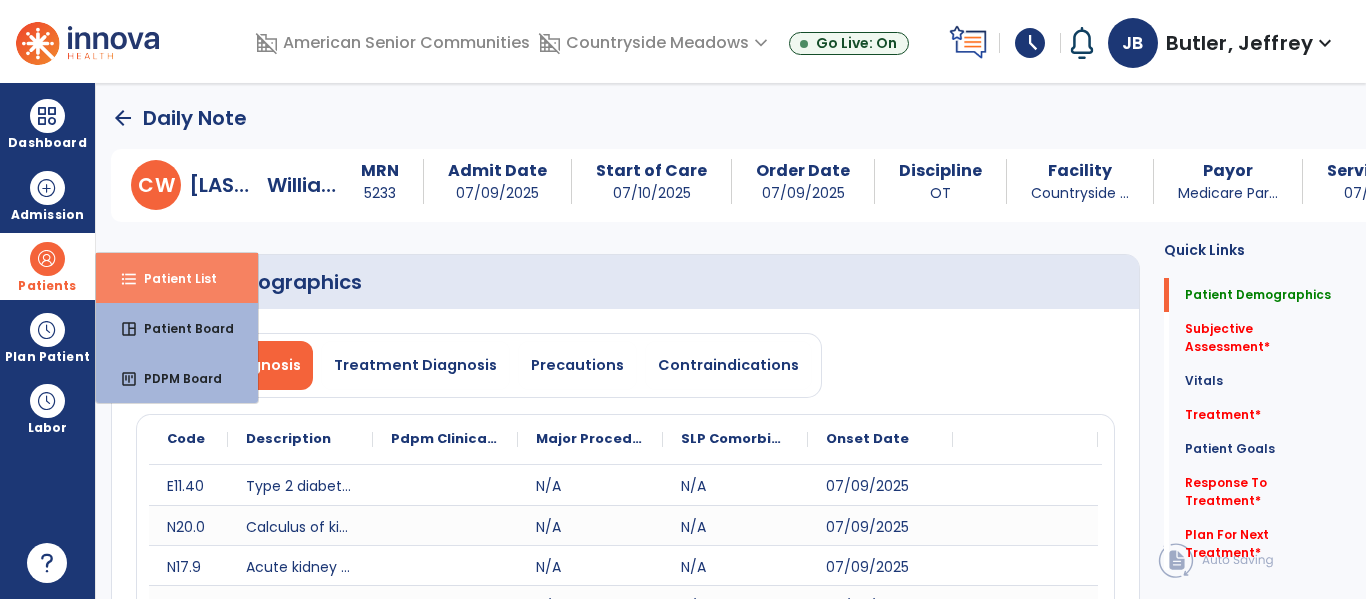click on "Patient List" at bounding box center [172, 278] 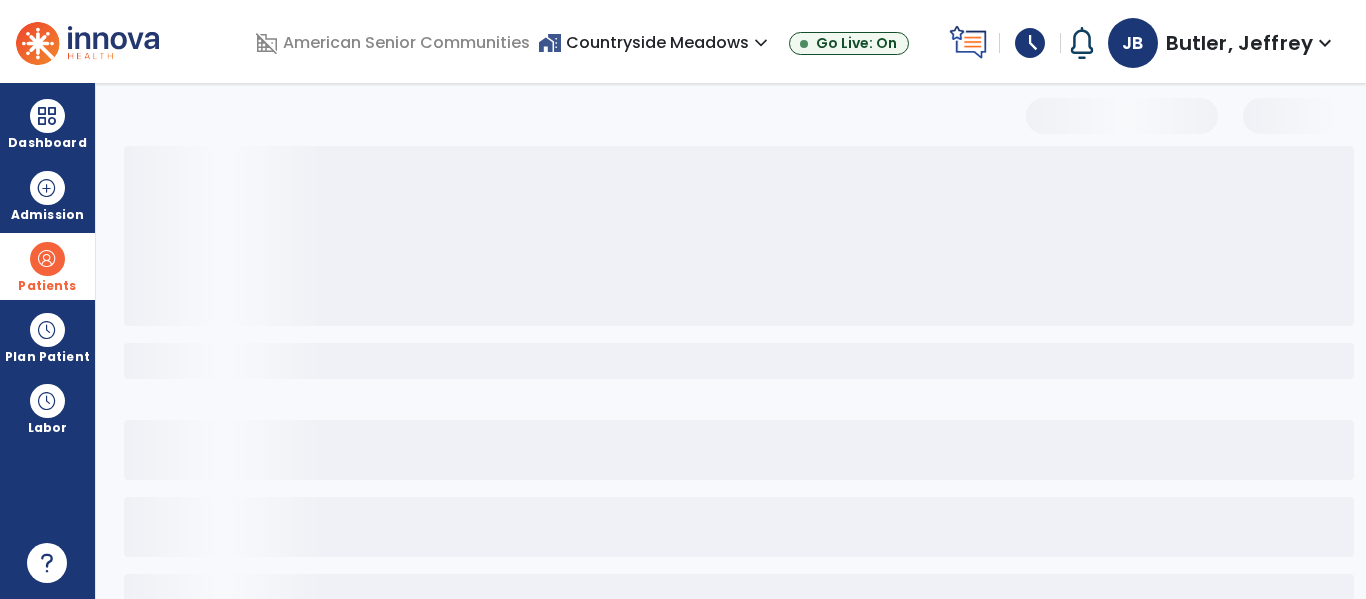select on "***" 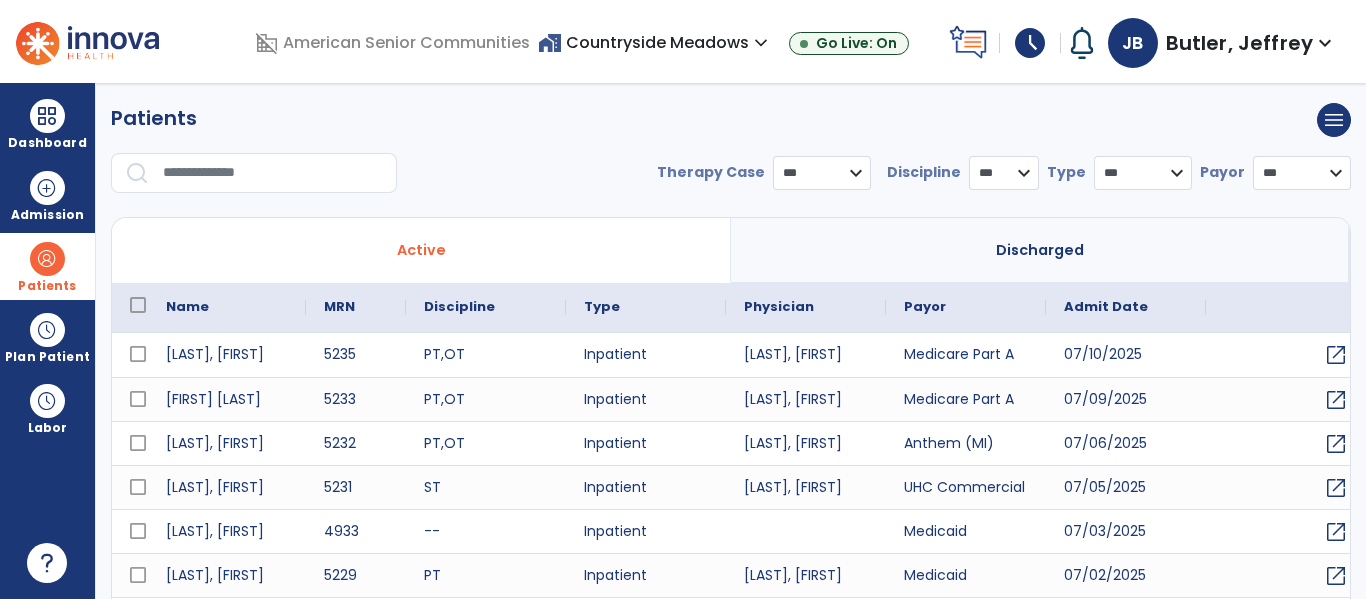 click at bounding box center [273, 173] 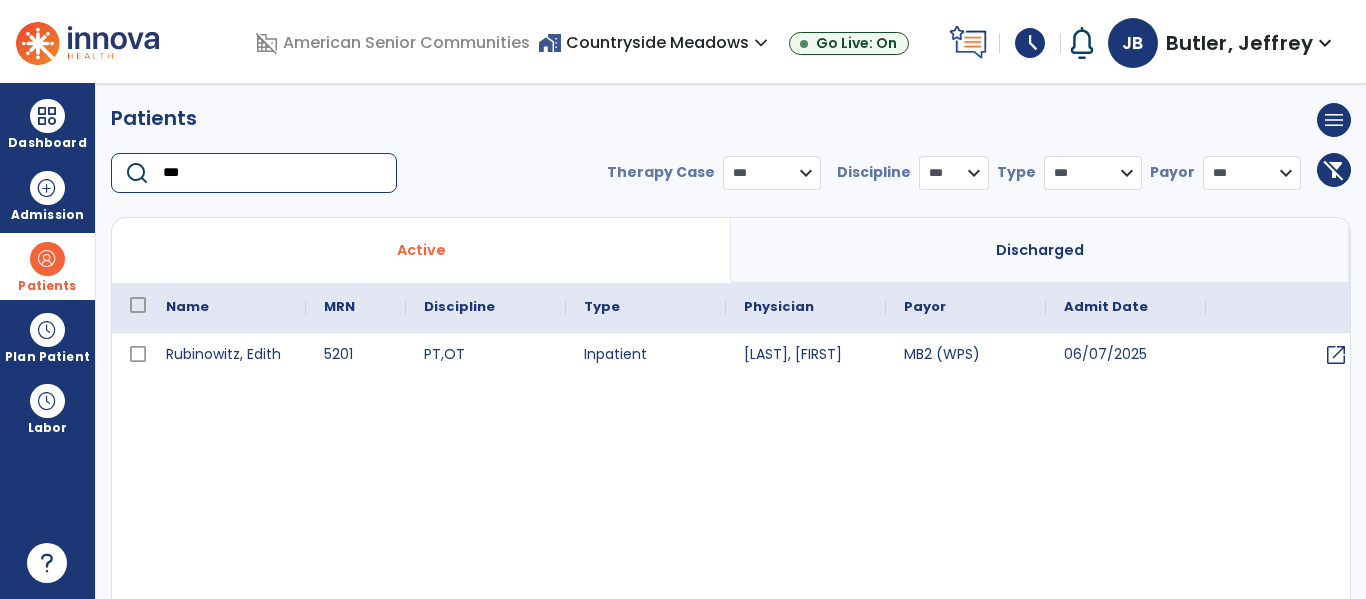 type on "***" 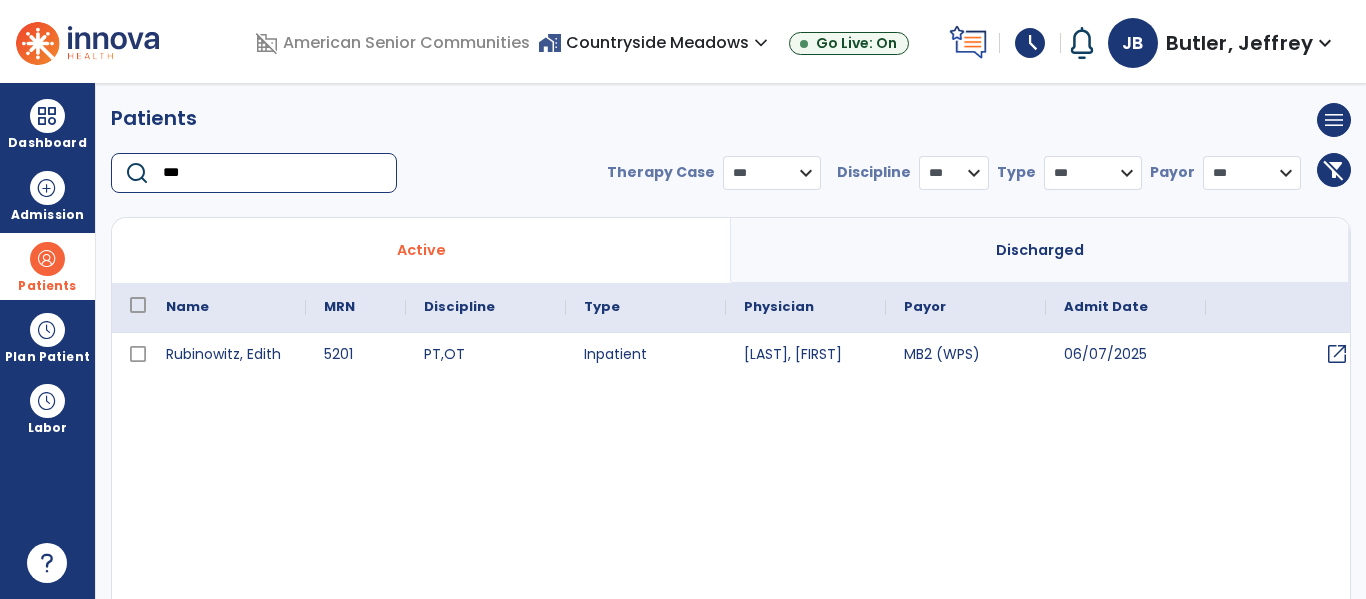 click on "open_in_new" at bounding box center [1337, 354] 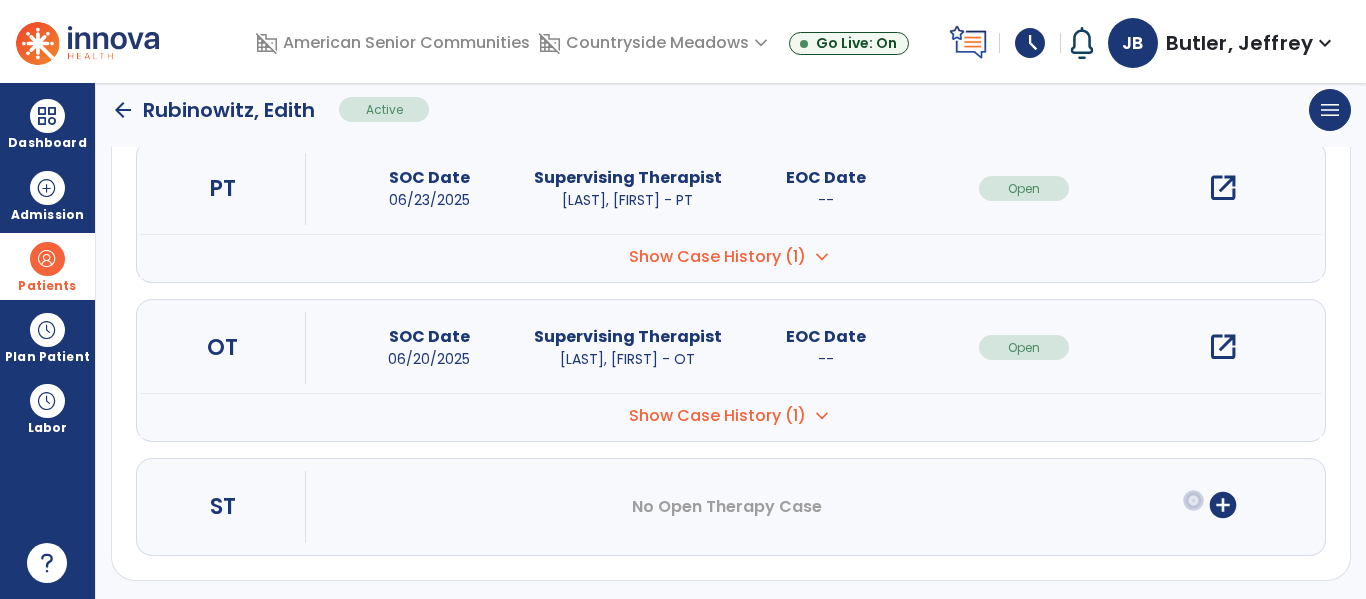 scroll, scrollTop: 252, scrollLeft: 0, axis: vertical 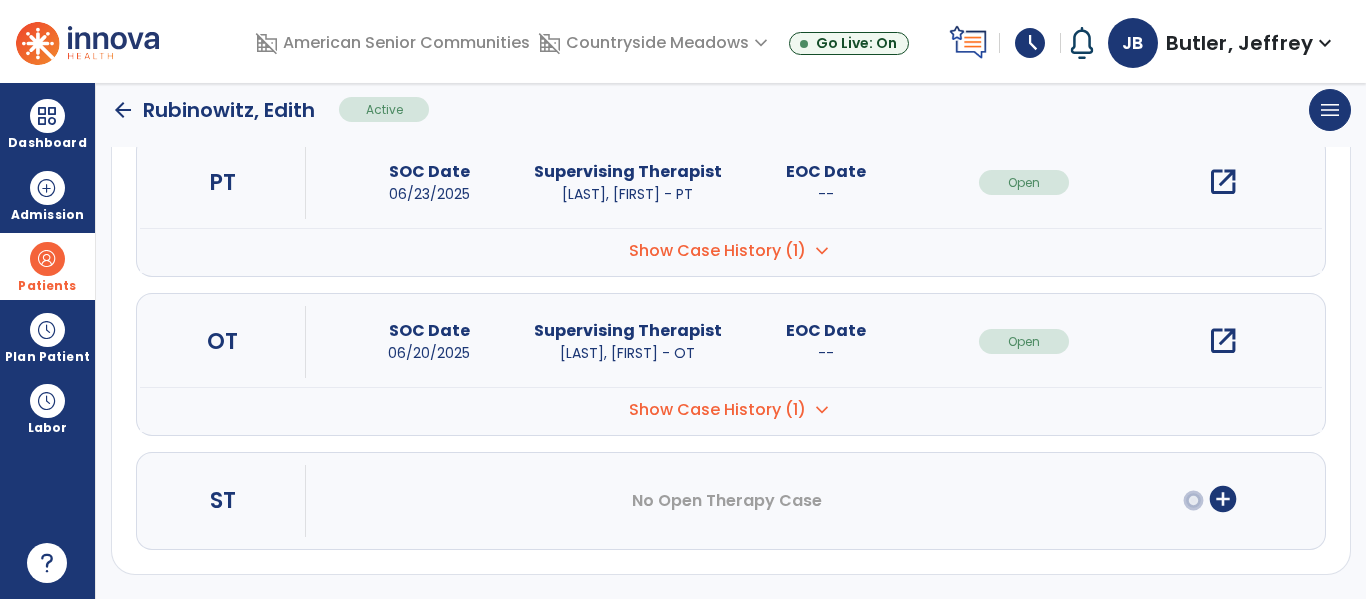 click on "open_in_new" at bounding box center (1223, 341) 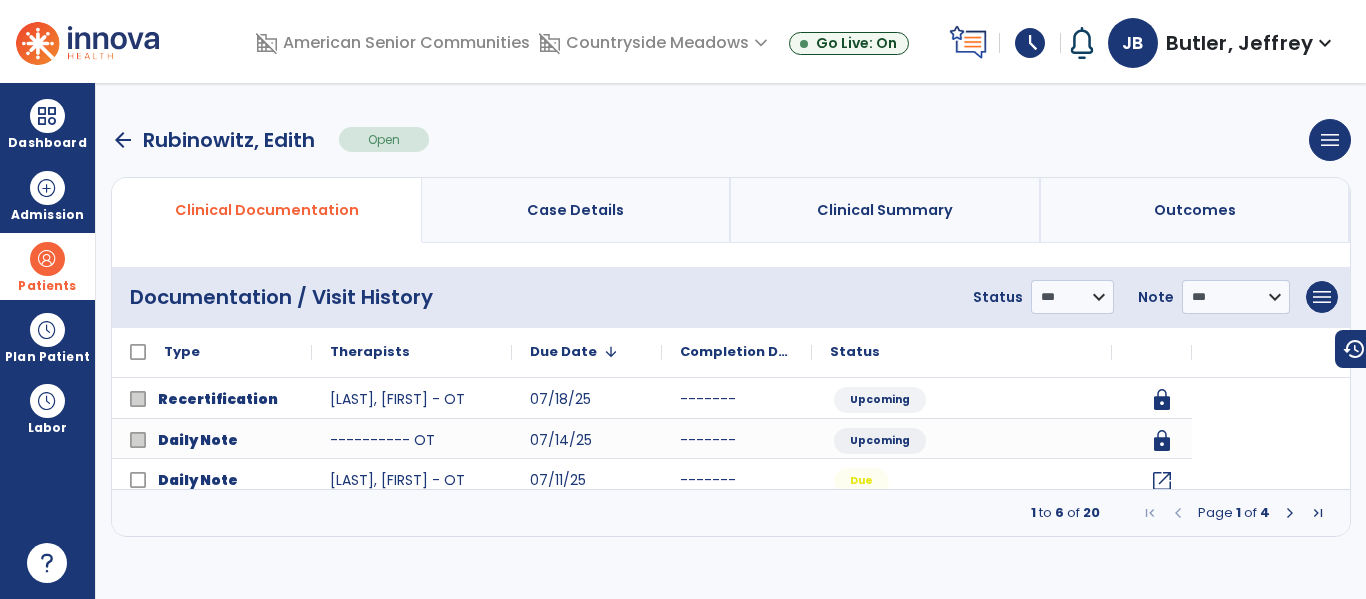 scroll, scrollTop: 0, scrollLeft: 0, axis: both 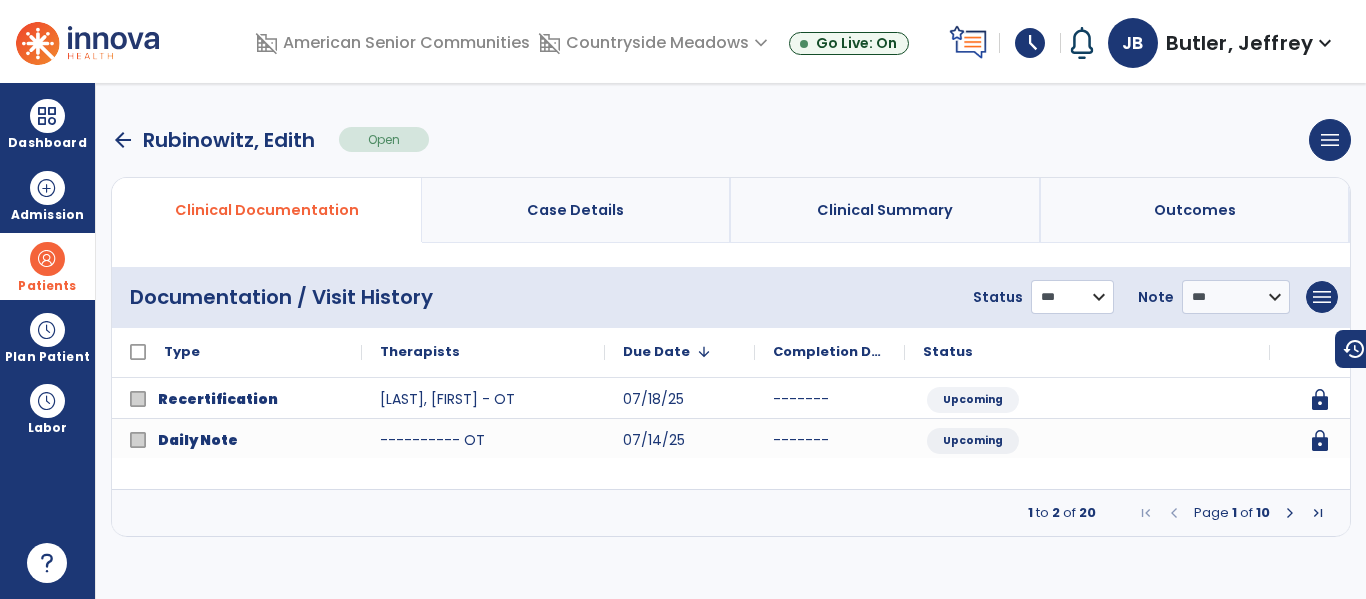 click on "**********" at bounding box center [1072, 297] 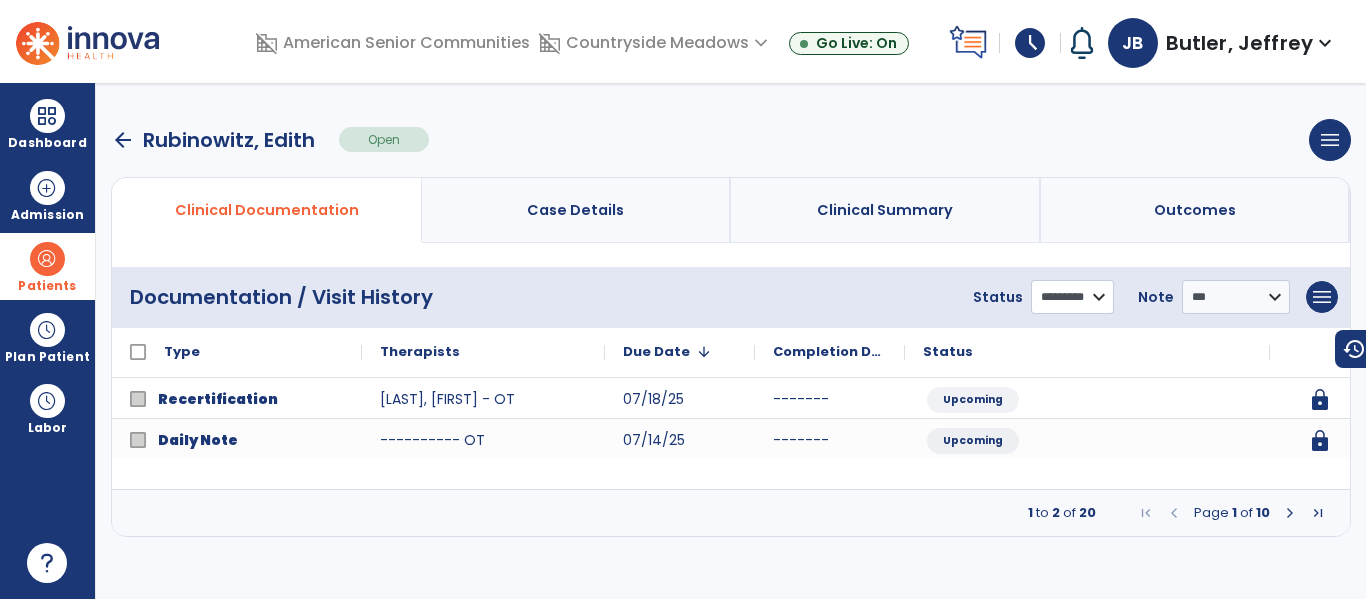 click on "**********" at bounding box center (1072, 297) 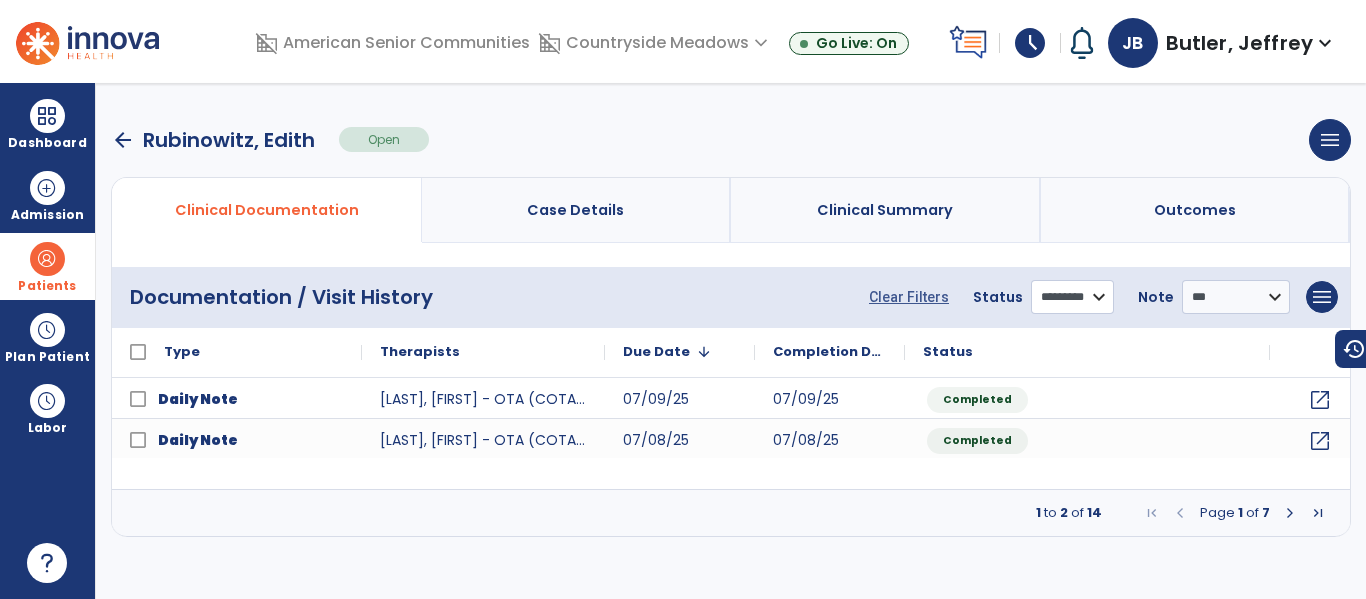 click on "**********" at bounding box center [1072, 297] 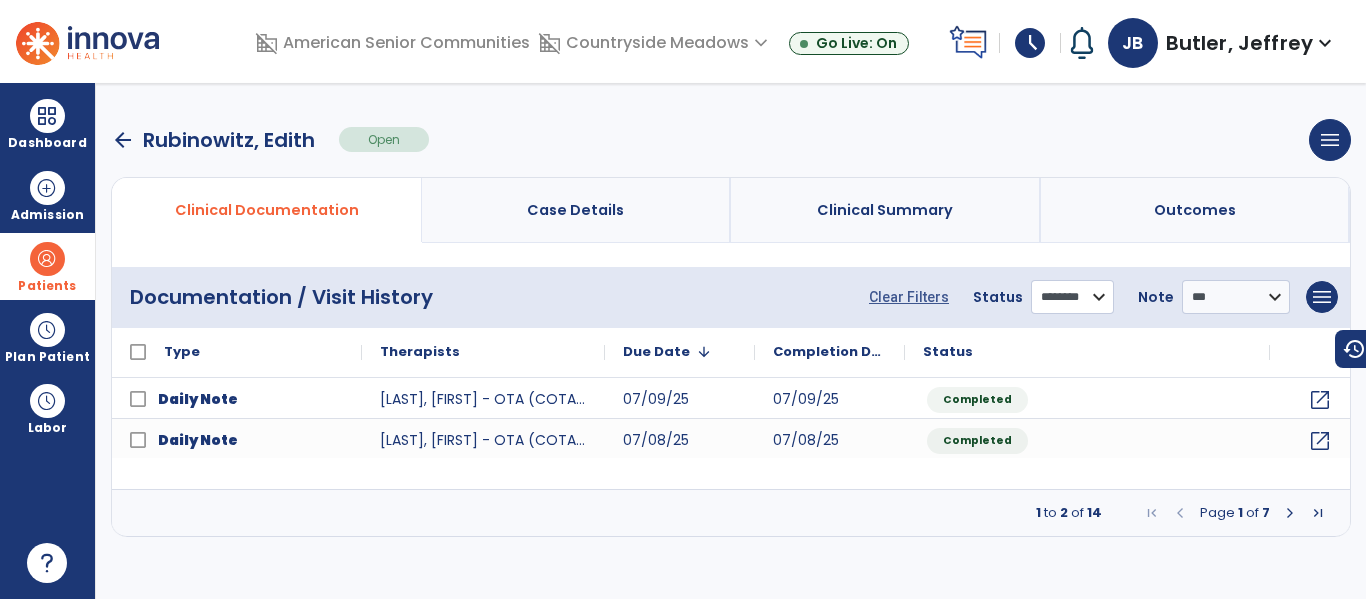 click on "**********" at bounding box center (1072, 297) 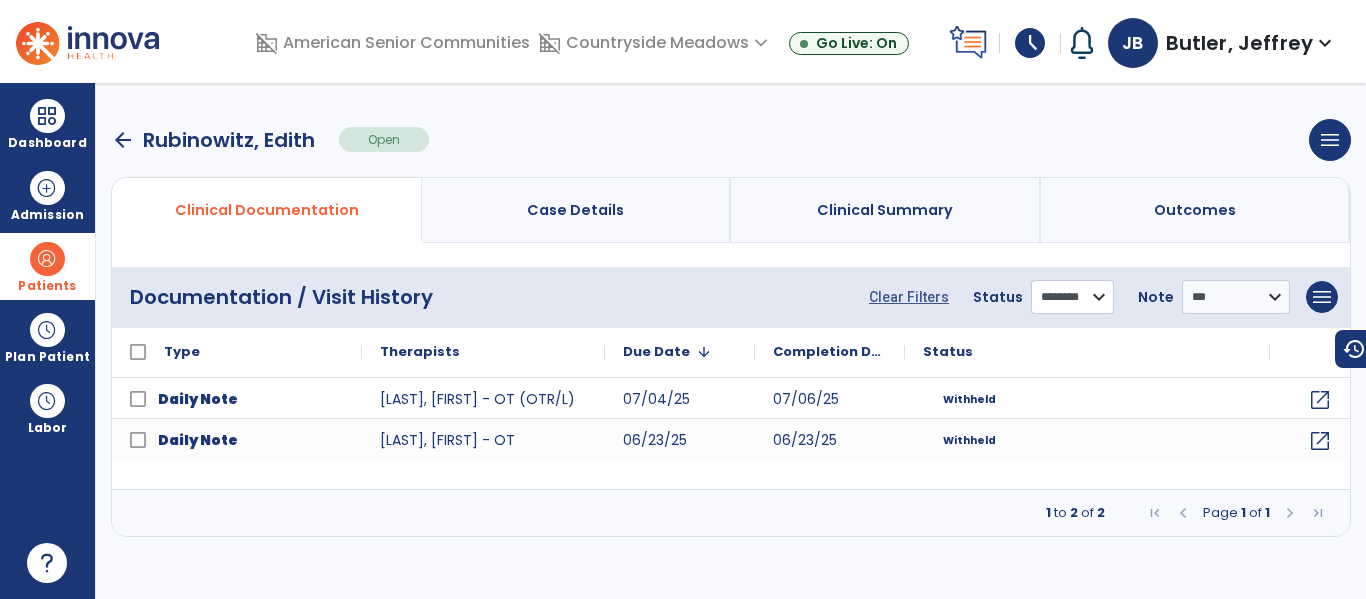 click on "**********" at bounding box center [1072, 297] 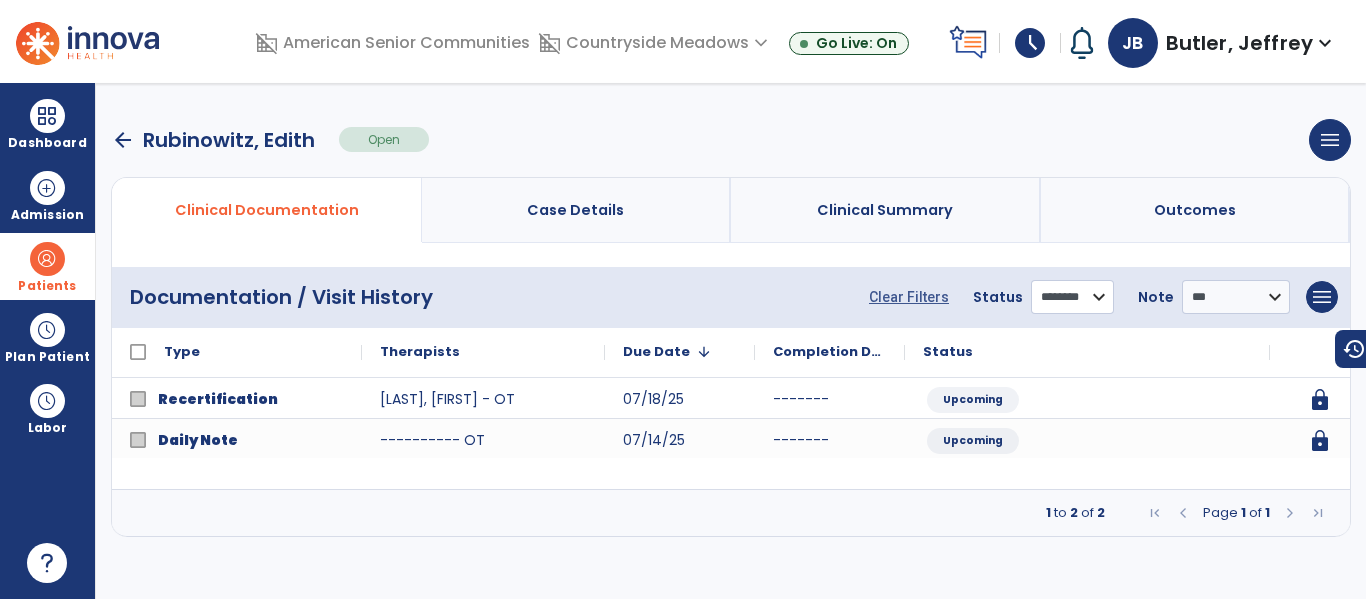 click on "**********" at bounding box center [1072, 297] 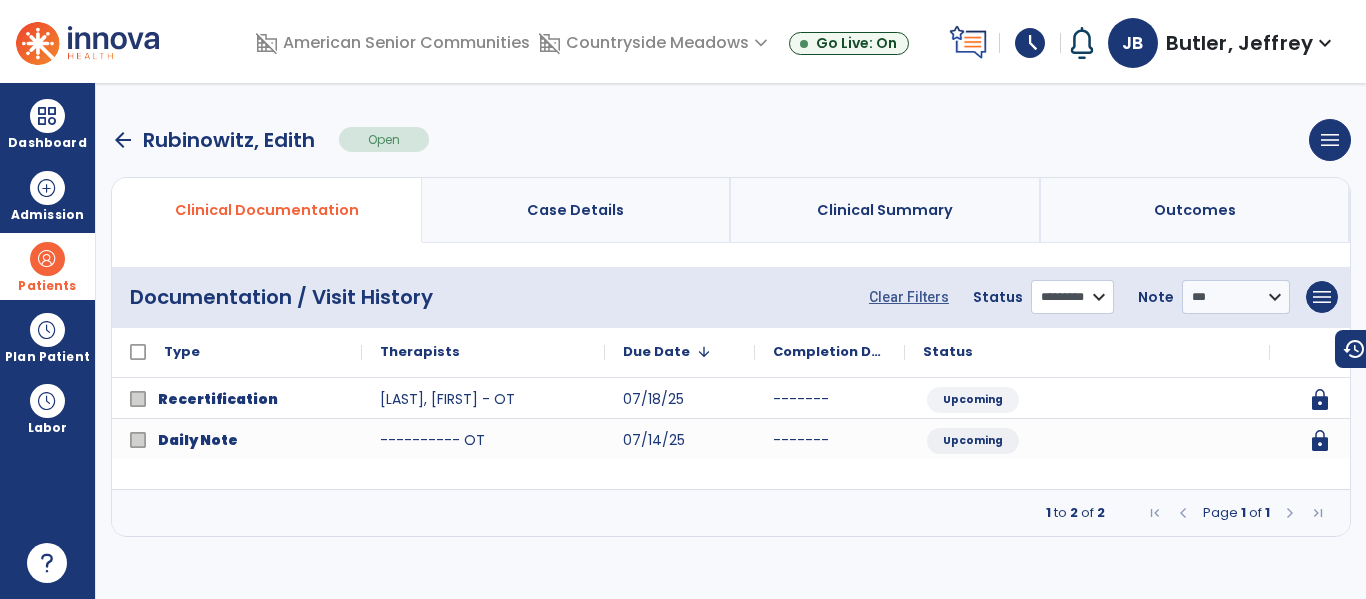 click on "**********" at bounding box center (1072, 297) 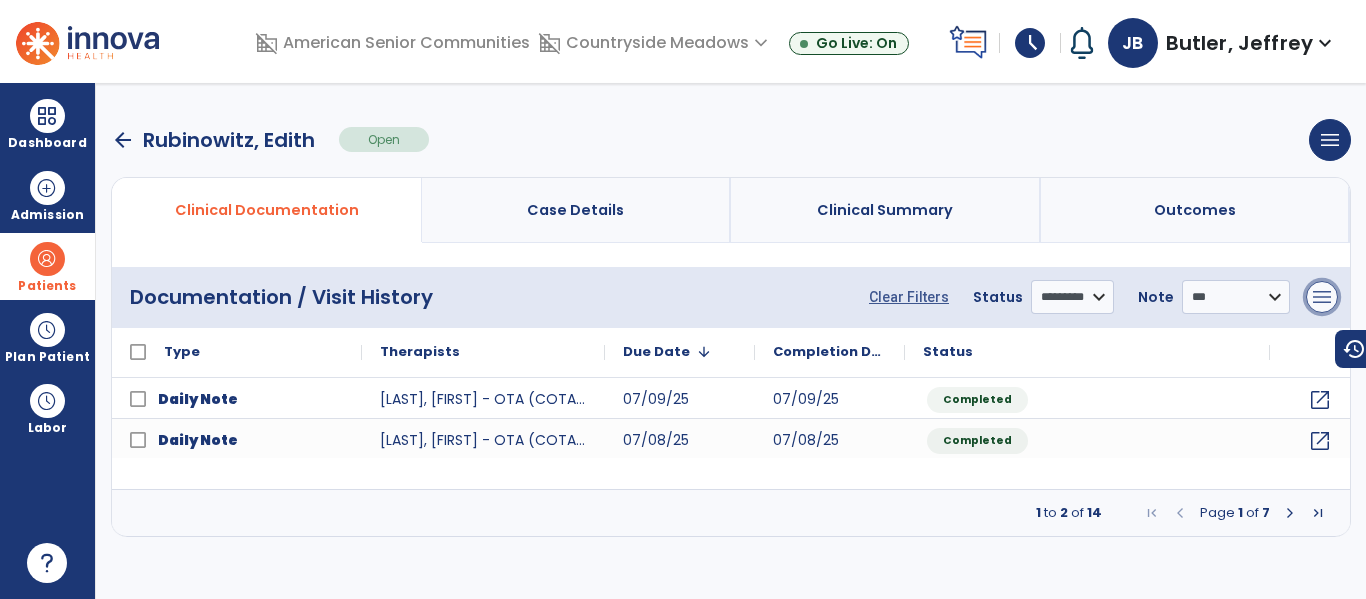 click on "menu" at bounding box center (1322, 297) 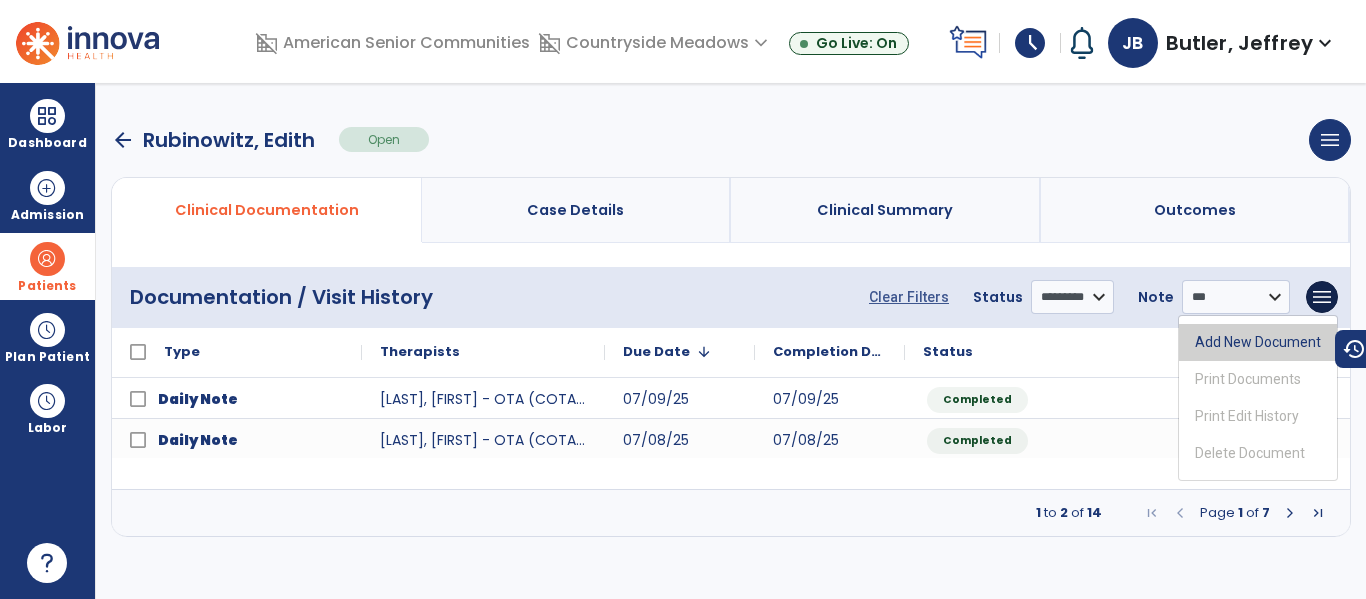 click on "Add New Document" at bounding box center (1258, 342) 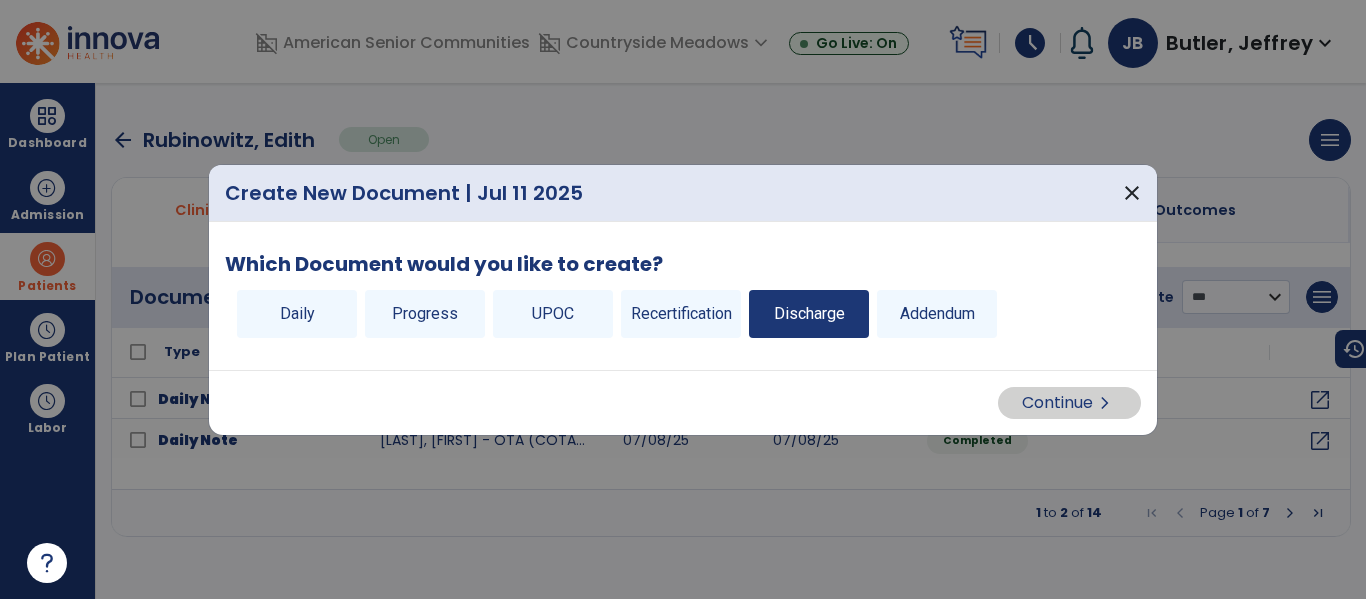 click on "Discharge" at bounding box center (809, 314) 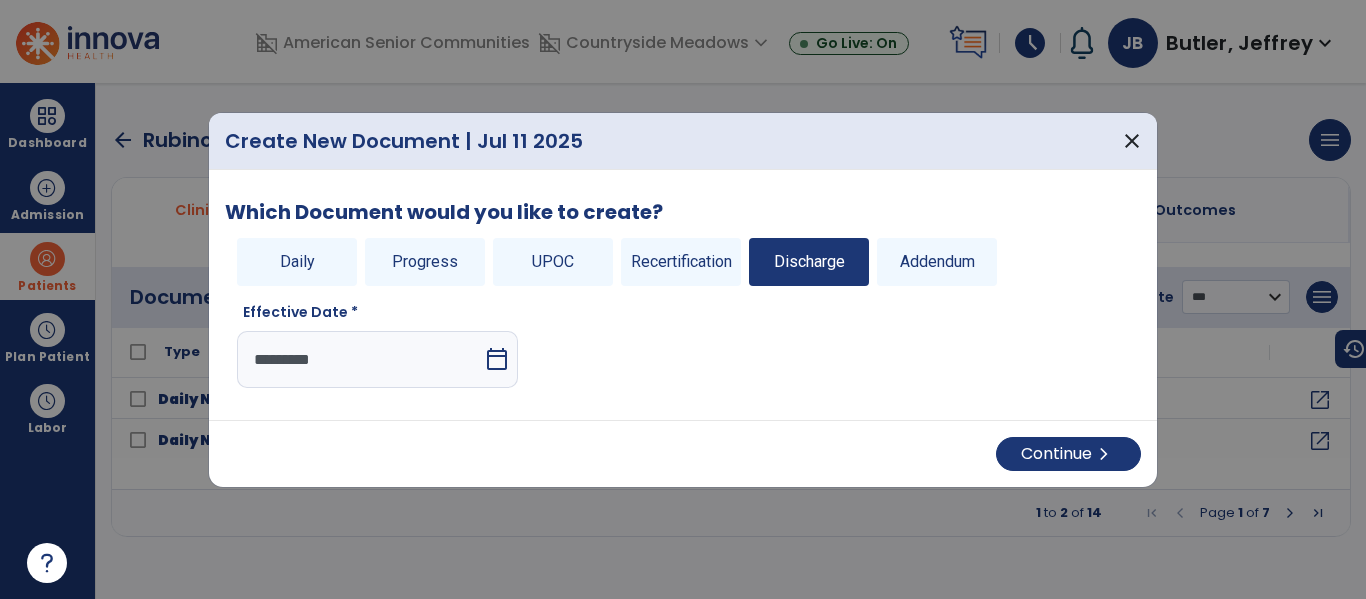 click on "calendar_today" at bounding box center [499, 359] 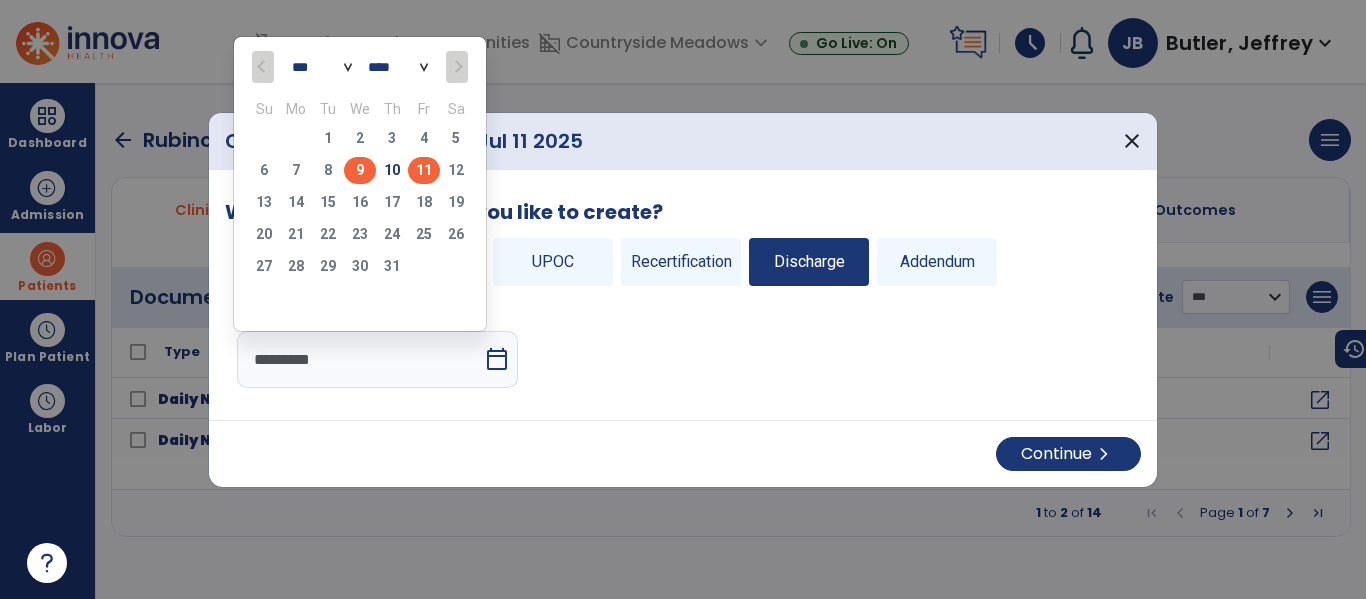 click on "9" 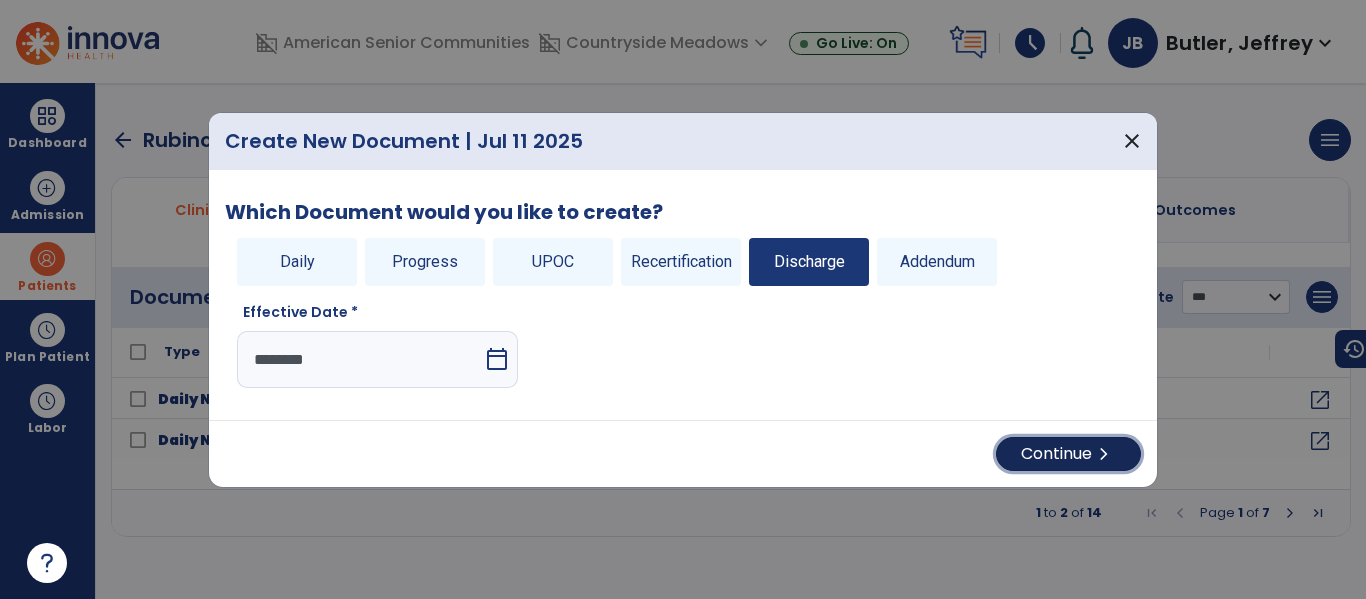 click on "chevron_right" at bounding box center (1104, 454) 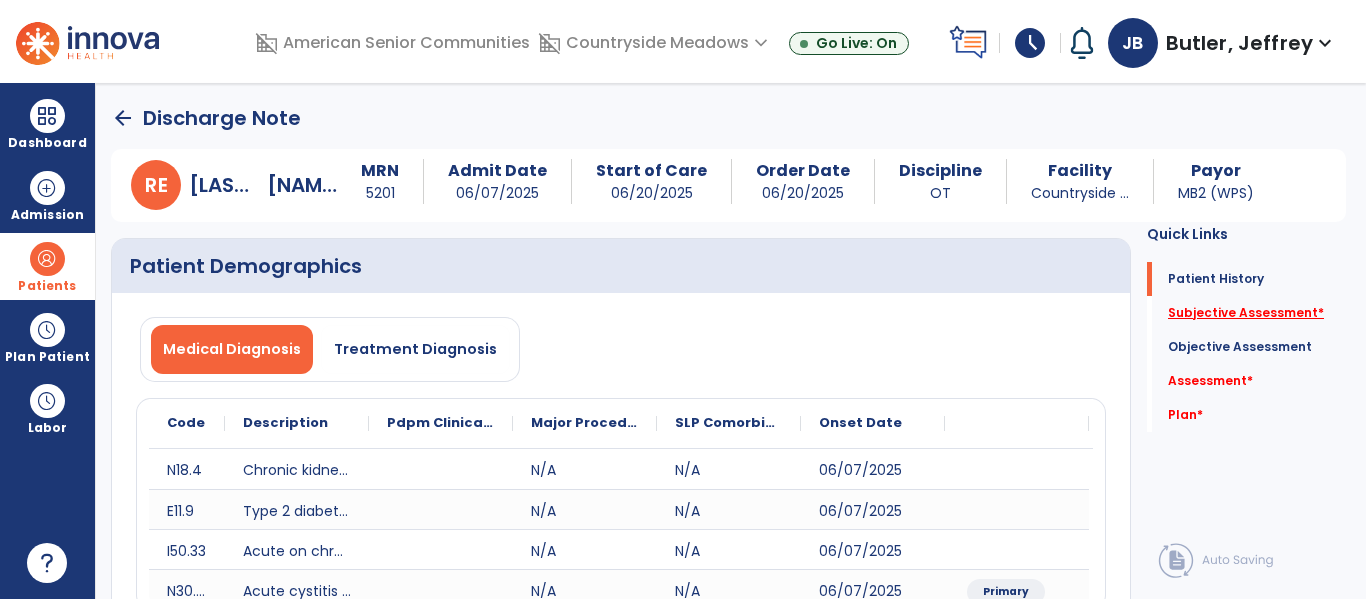 click on "Subjective Assessment   *" 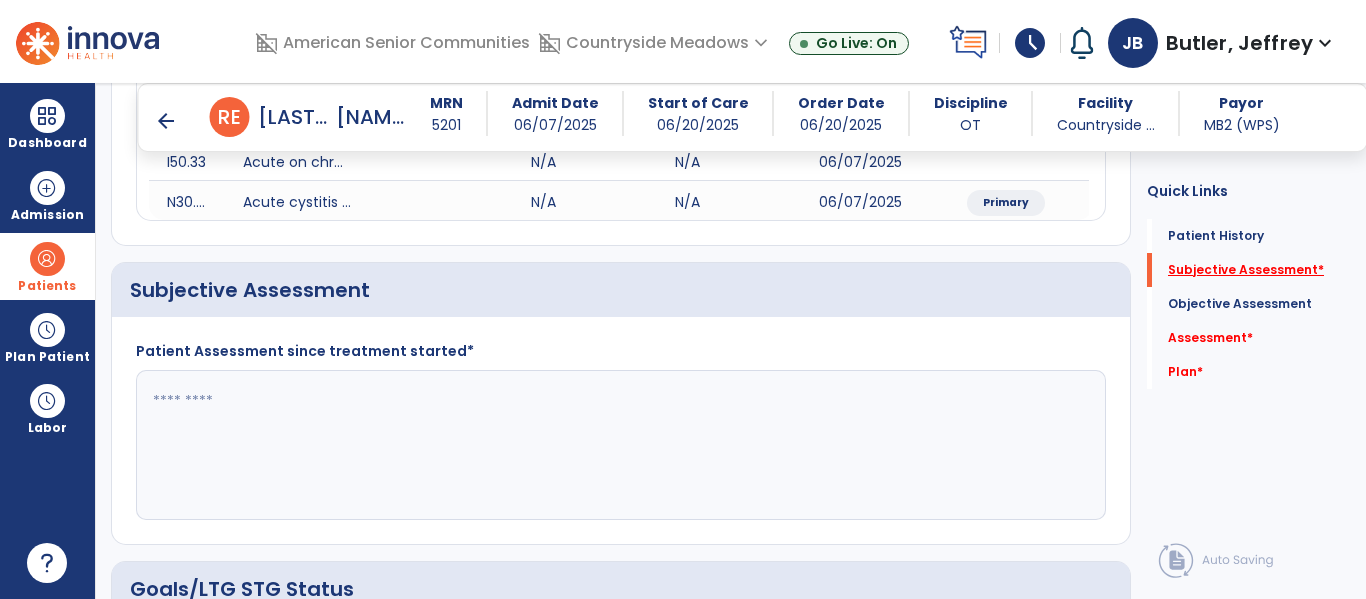 scroll, scrollTop: 451, scrollLeft: 0, axis: vertical 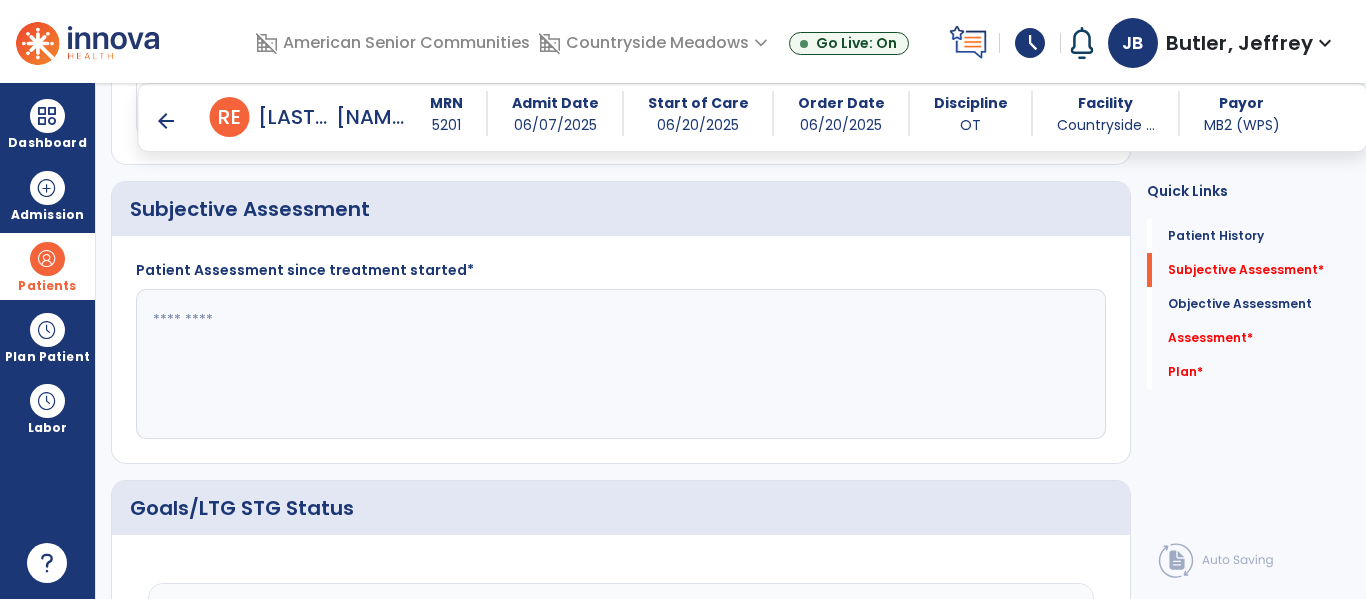 click 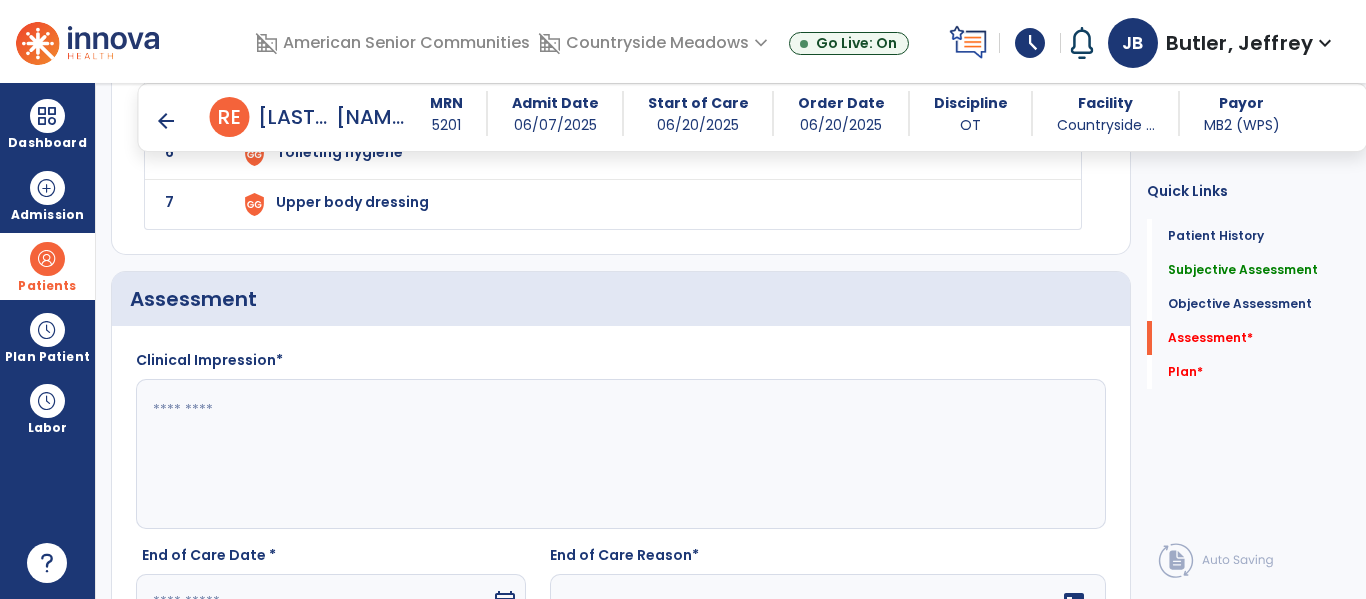 scroll, scrollTop: 2517, scrollLeft: 0, axis: vertical 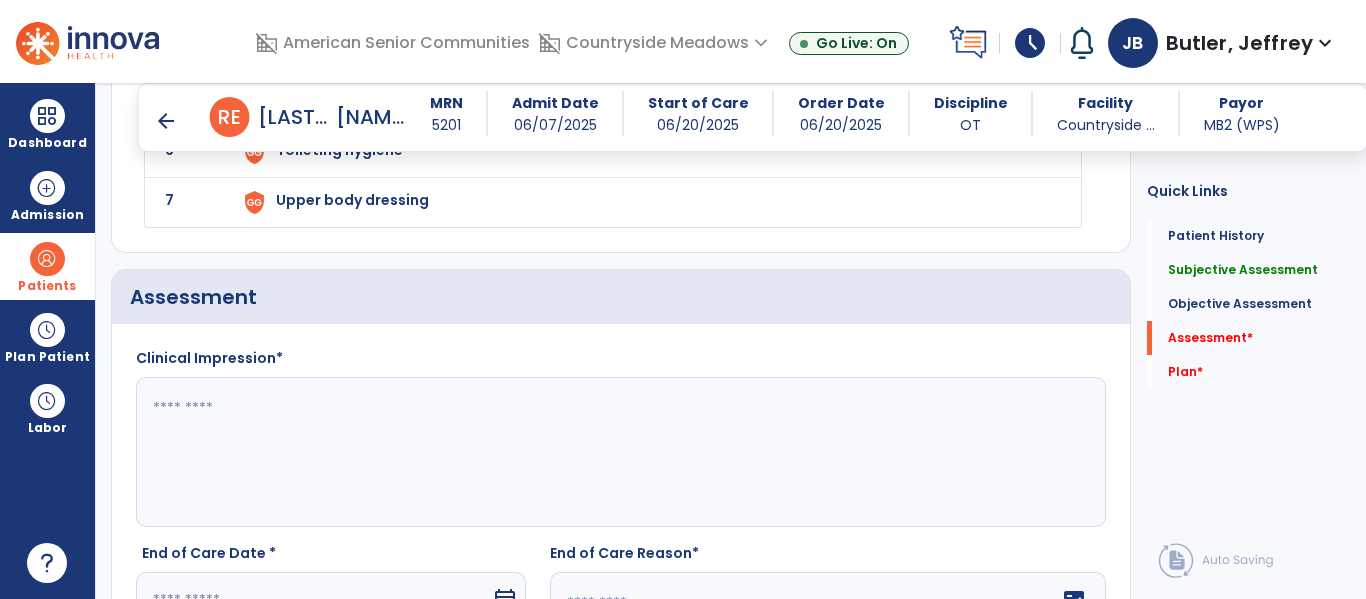 type on "**********" 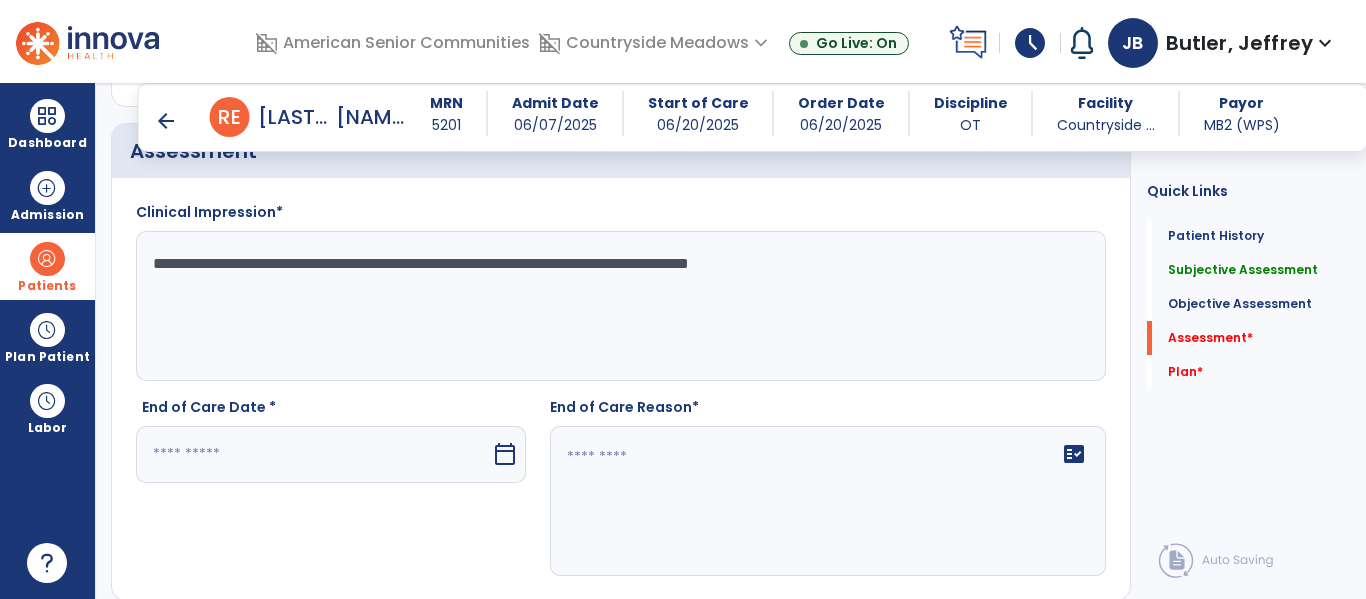 scroll, scrollTop: 2676, scrollLeft: 0, axis: vertical 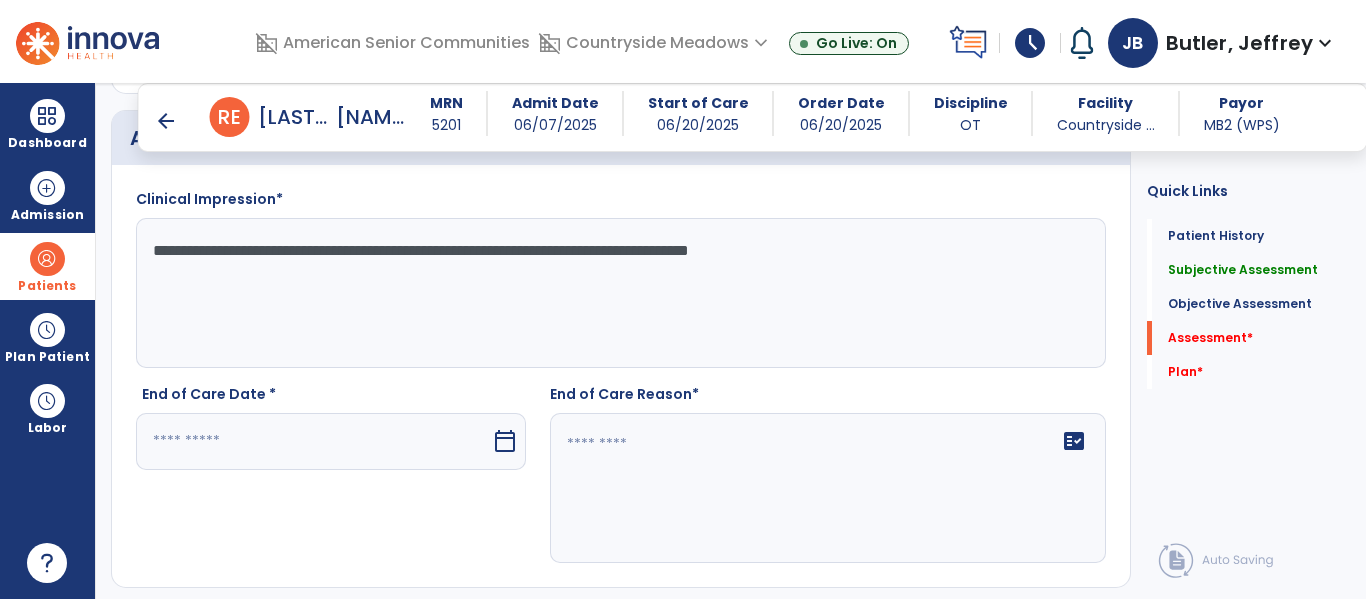 type on "**********" 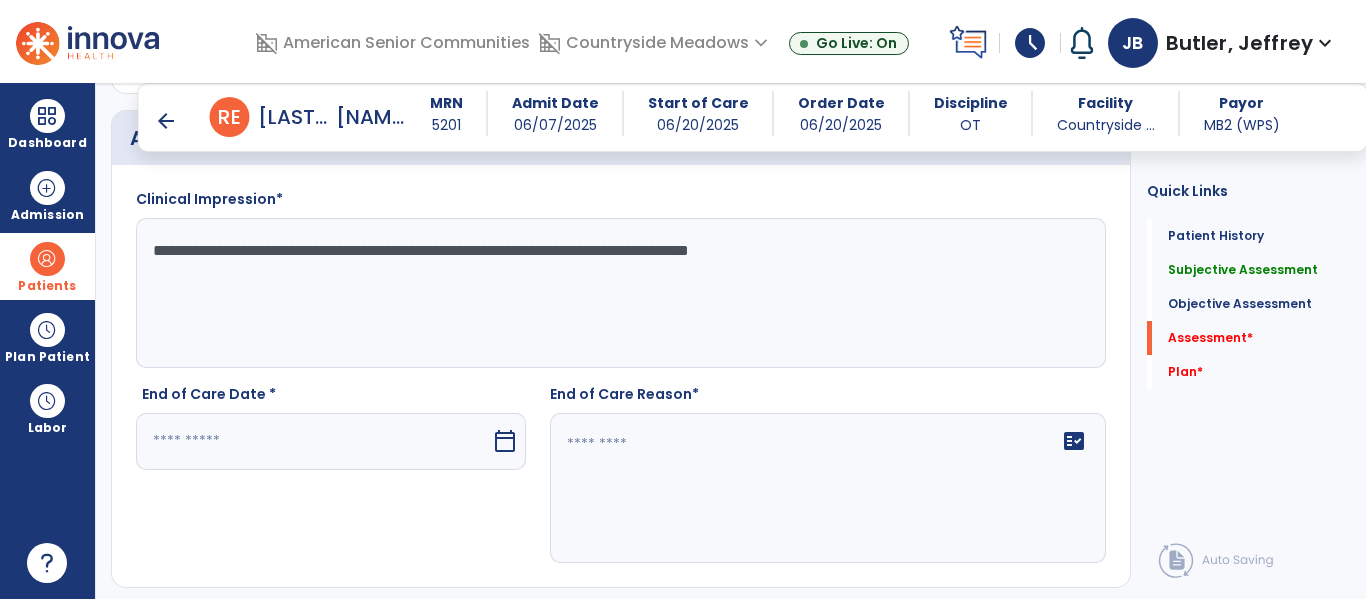 click at bounding box center [313, 441] 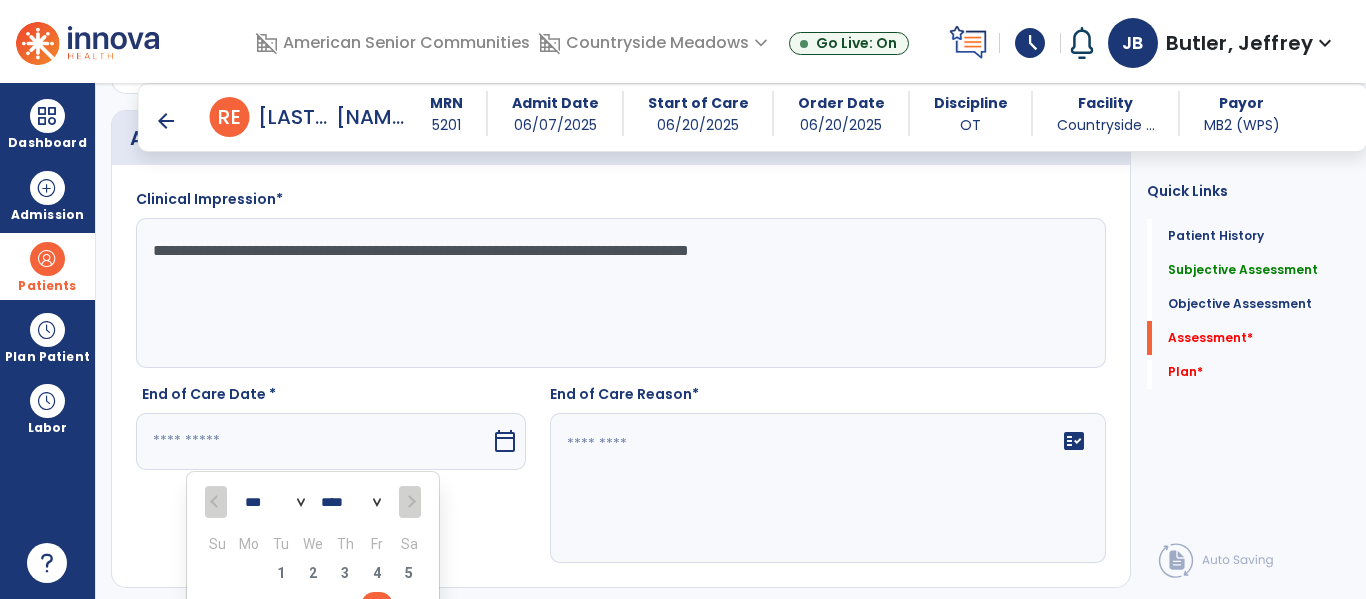scroll, scrollTop: 2701, scrollLeft: 0, axis: vertical 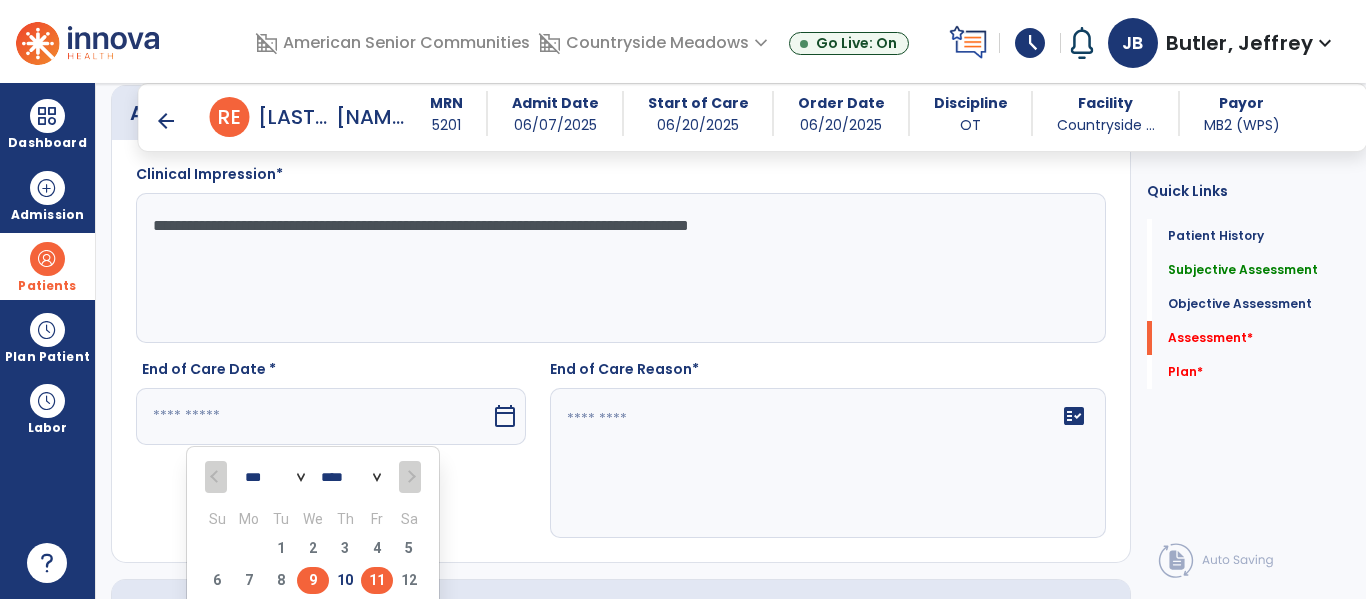 click on "9" at bounding box center [313, 580] 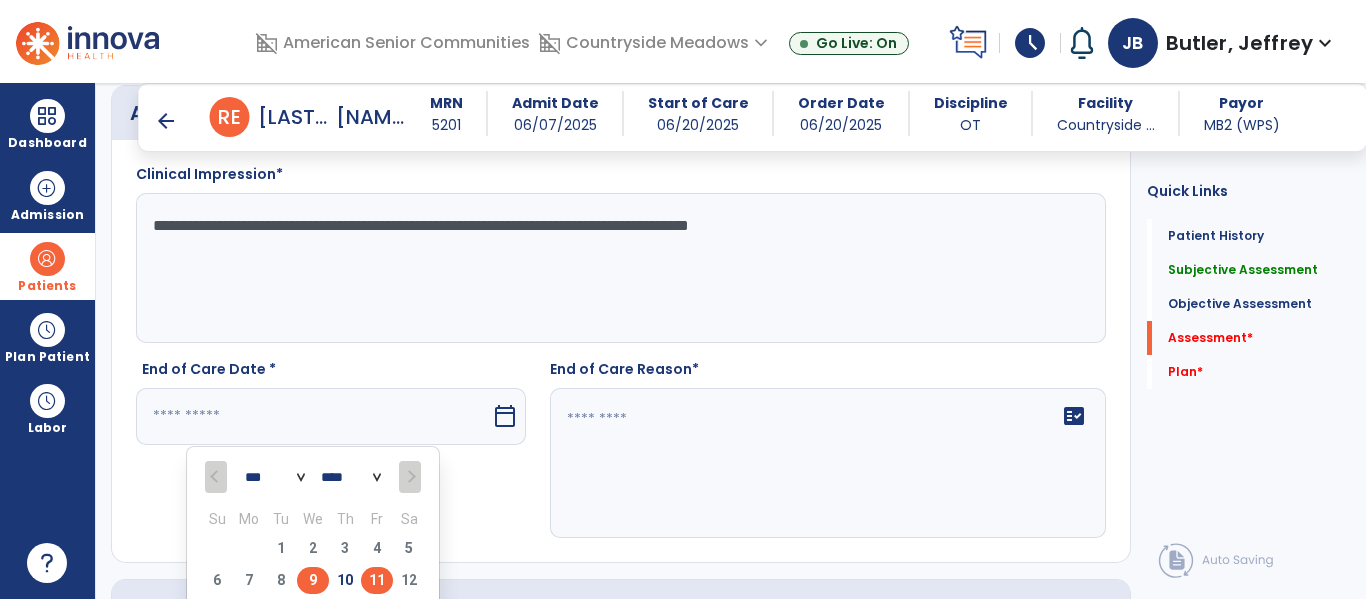 type on "********" 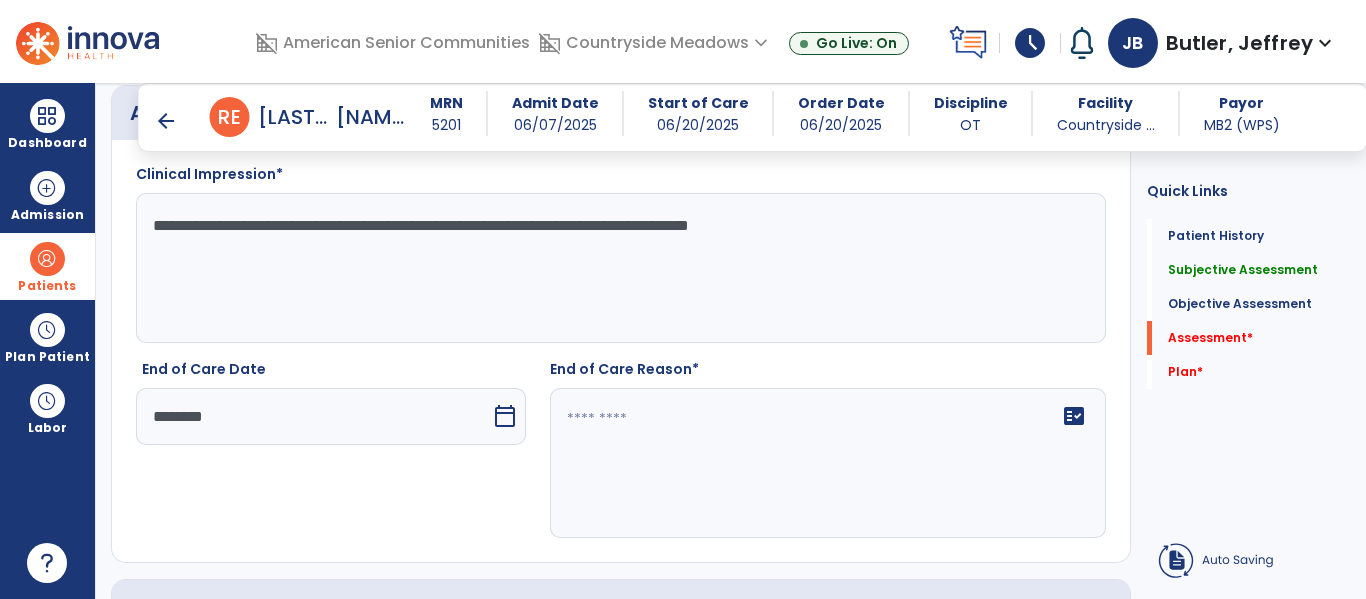click on "fact_check" 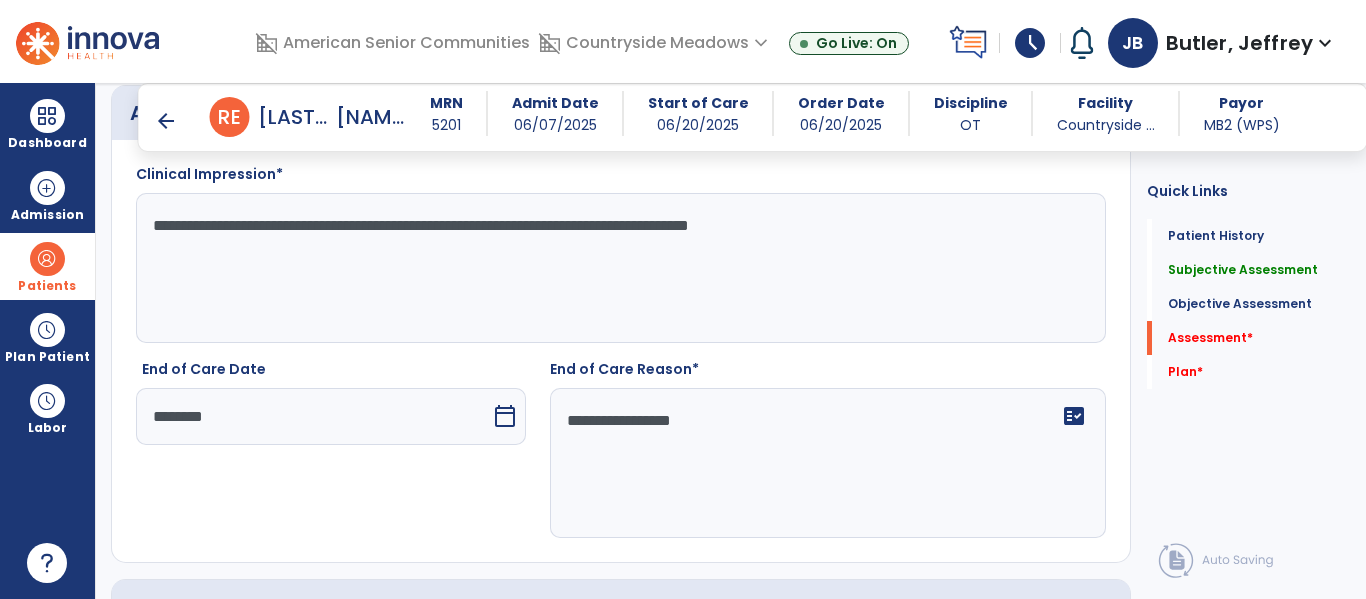 type on "**********" 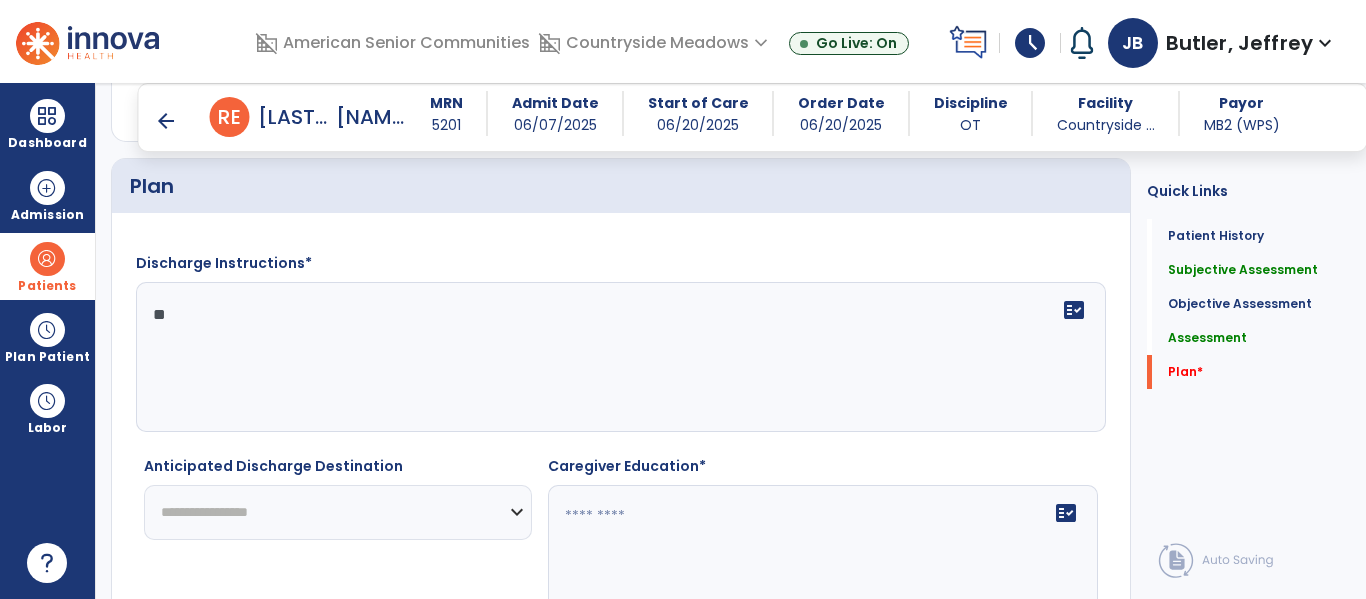 type on "*" 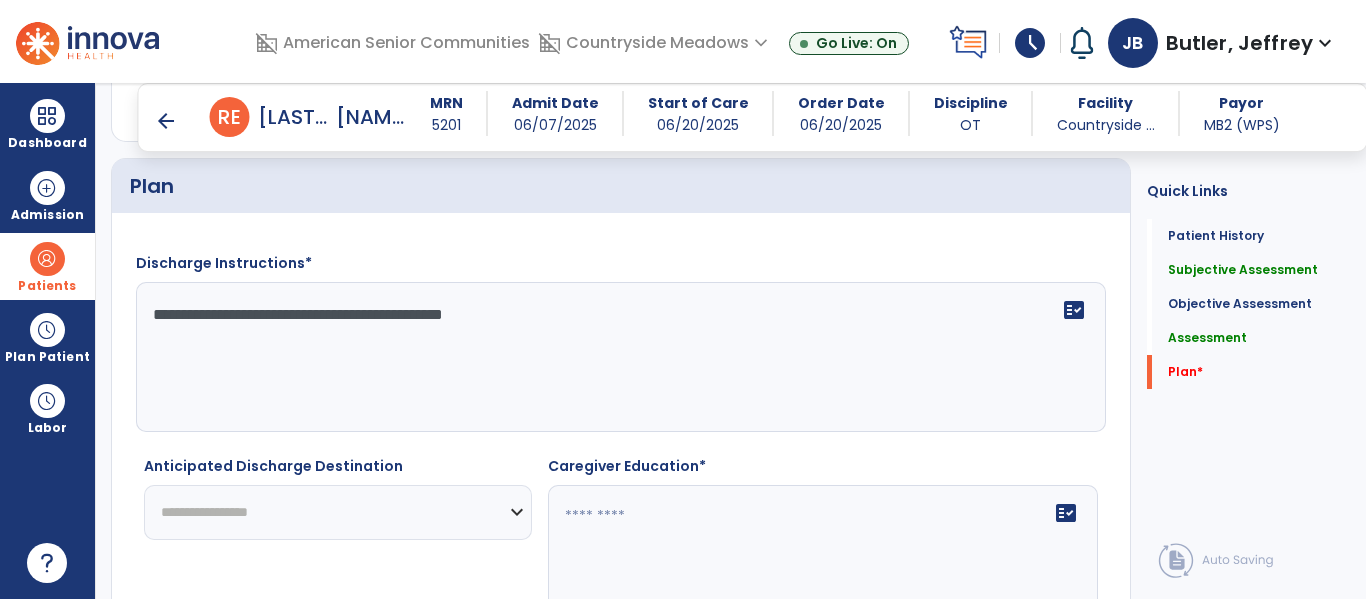 scroll, scrollTop: 3263, scrollLeft: 0, axis: vertical 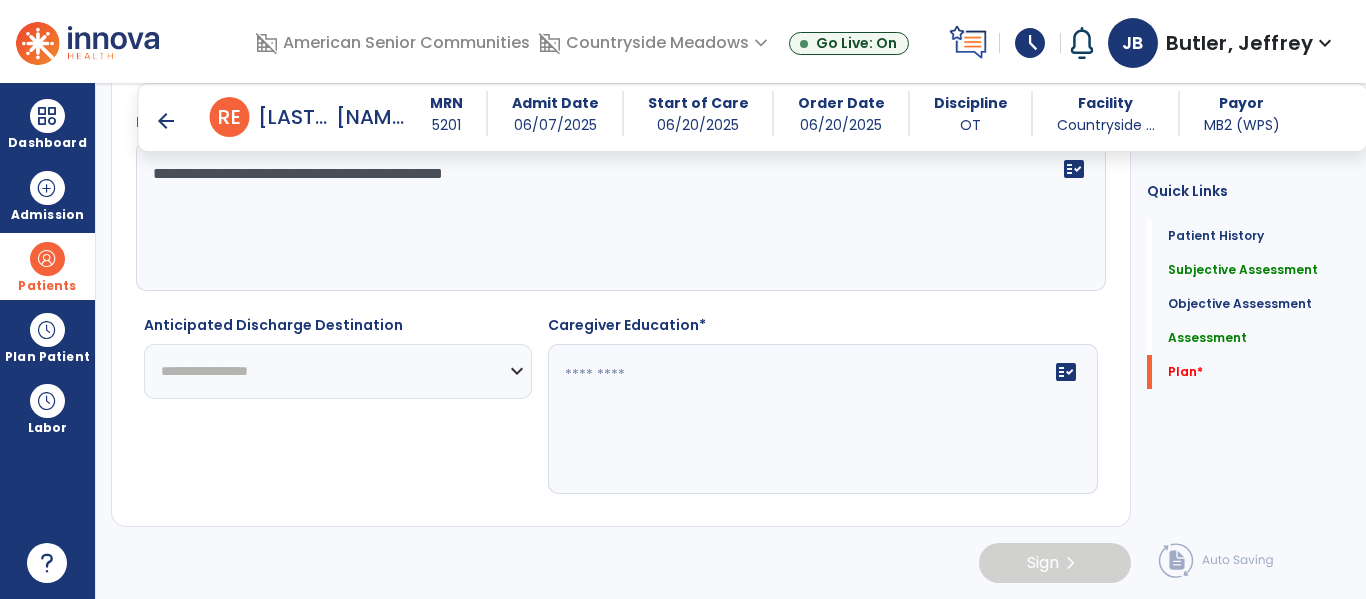 type on "**********" 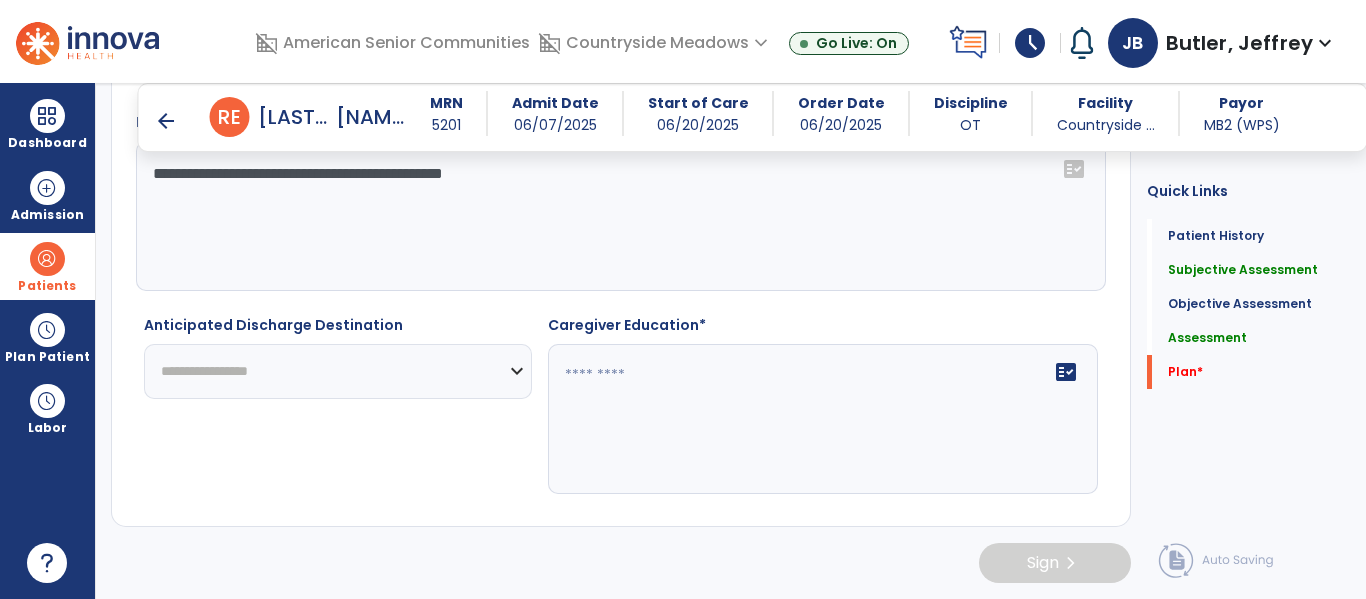 select on "********" 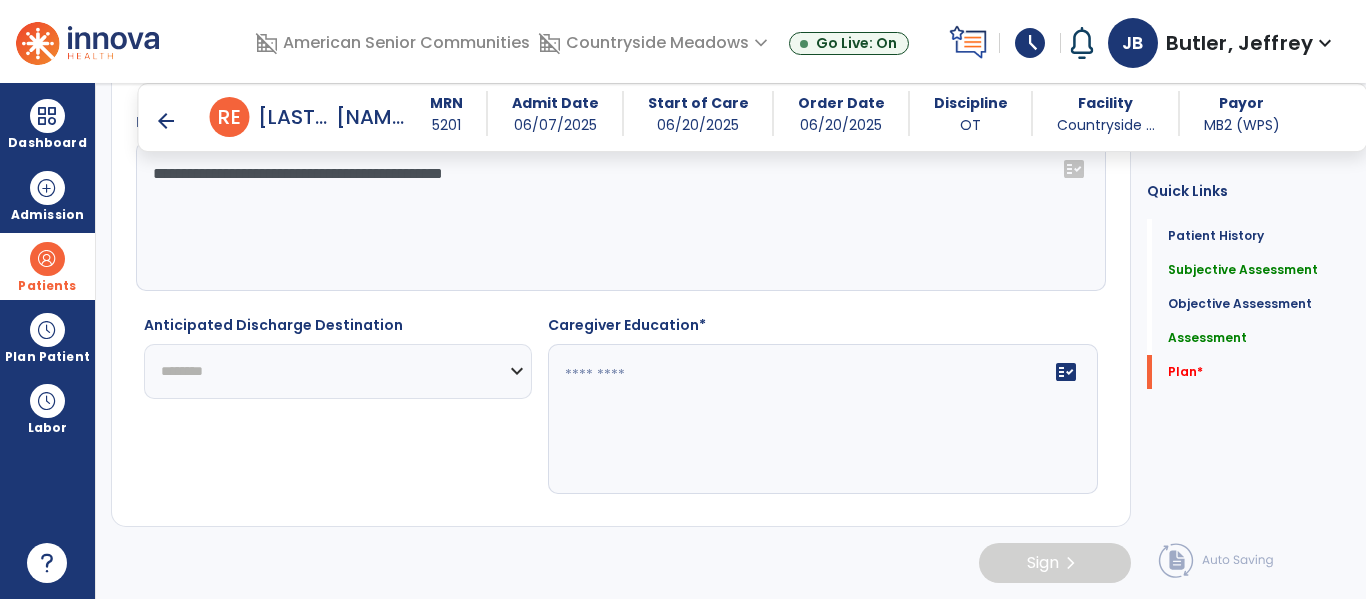 click on "**********" 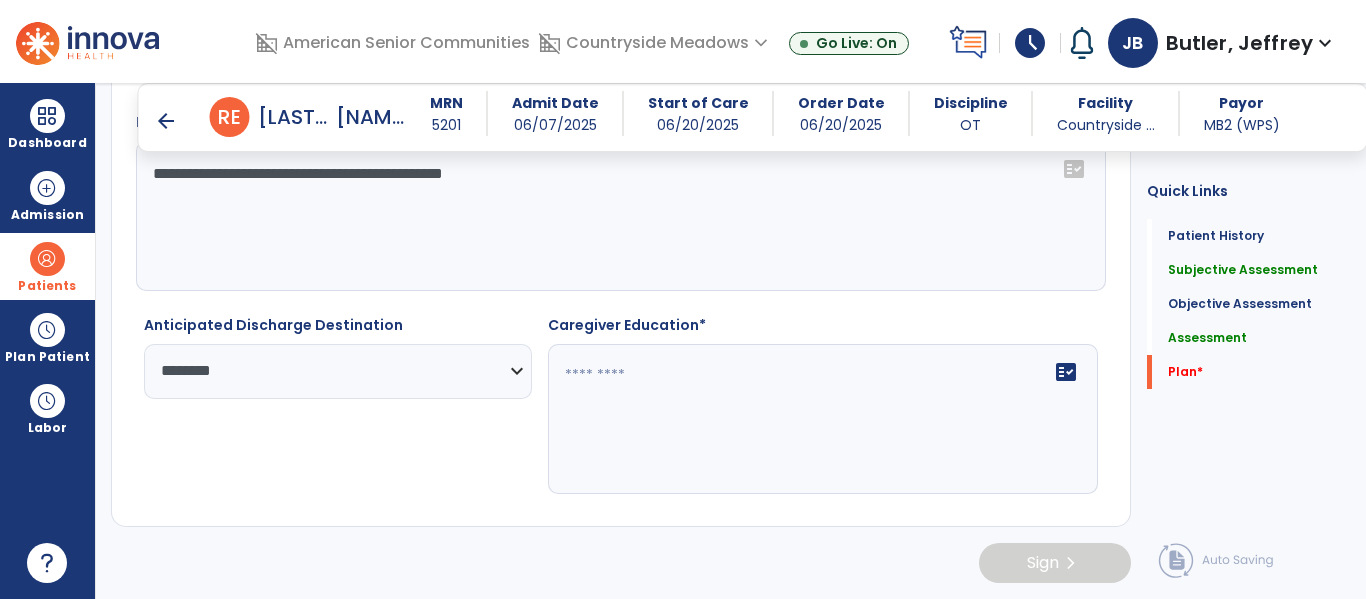 click on "fact_check" 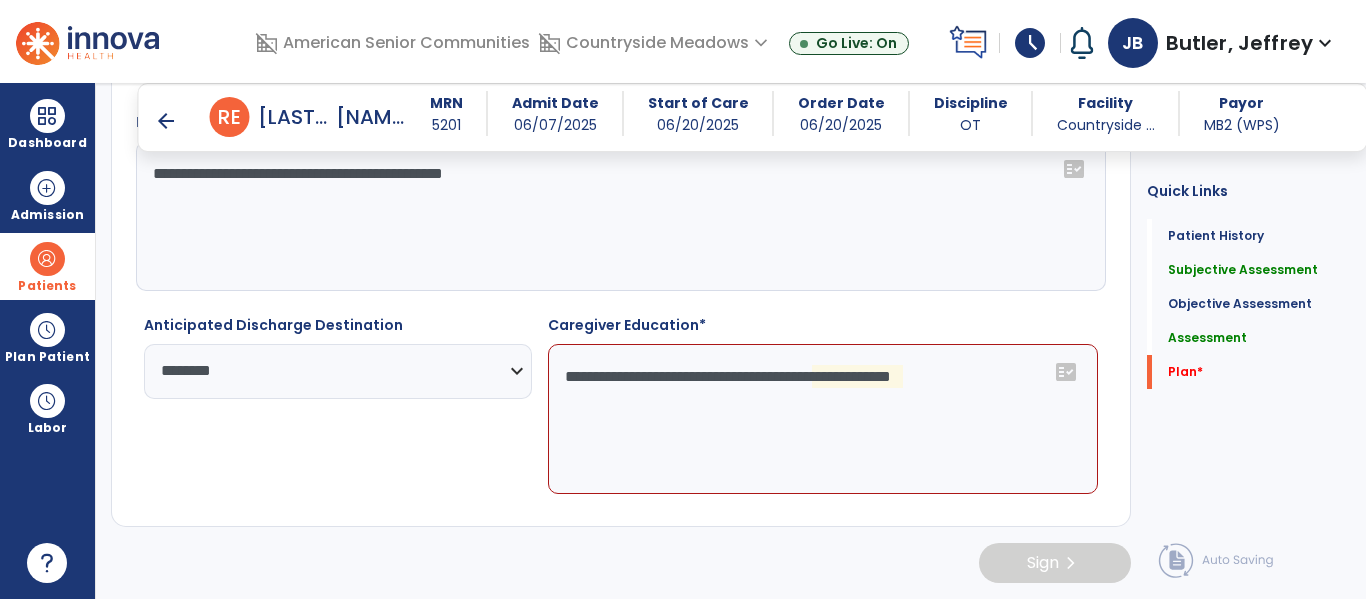 click on "**********" 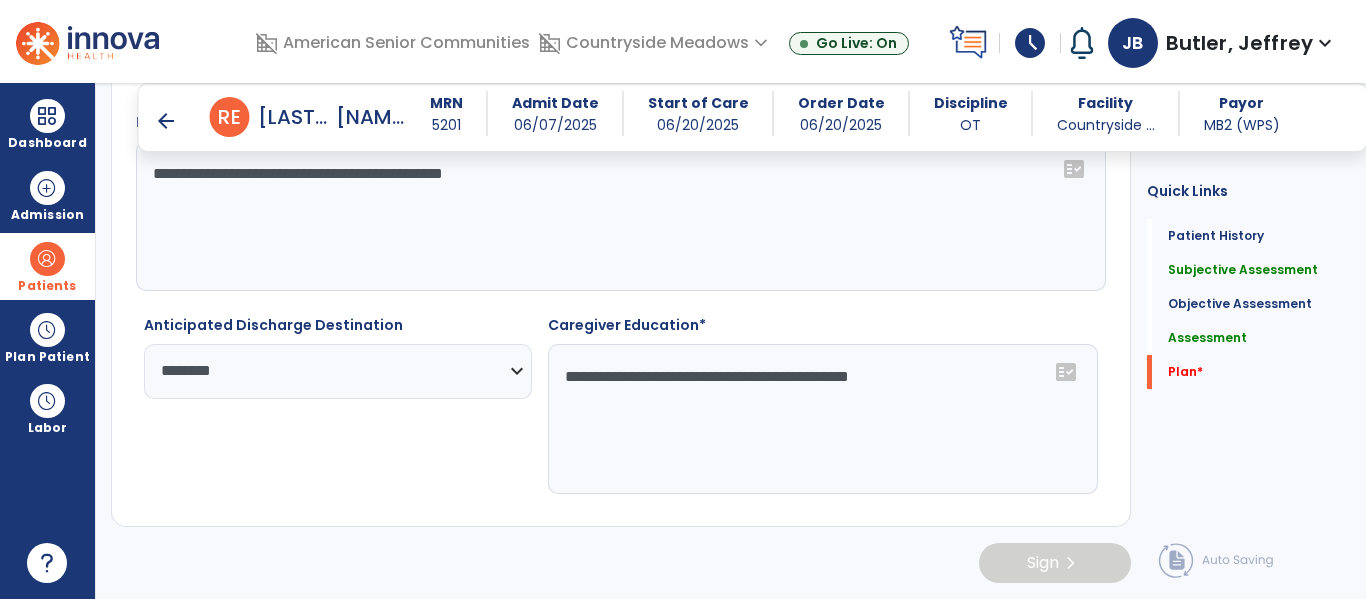click on "**********" 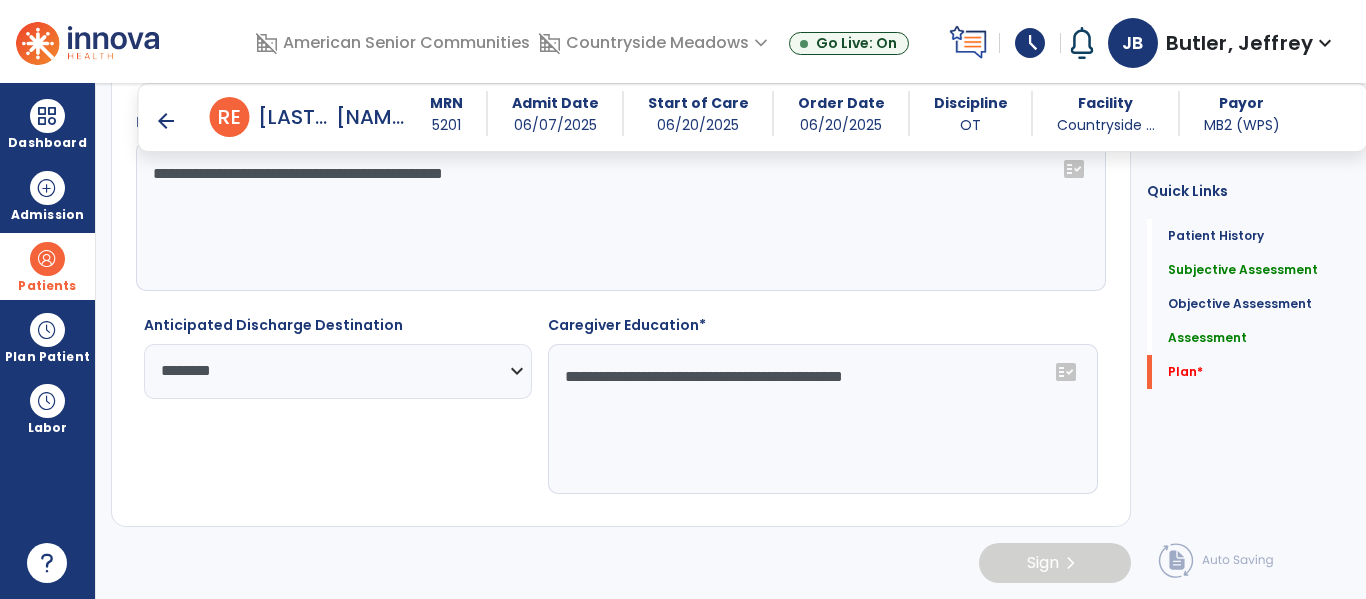 click on "**********" 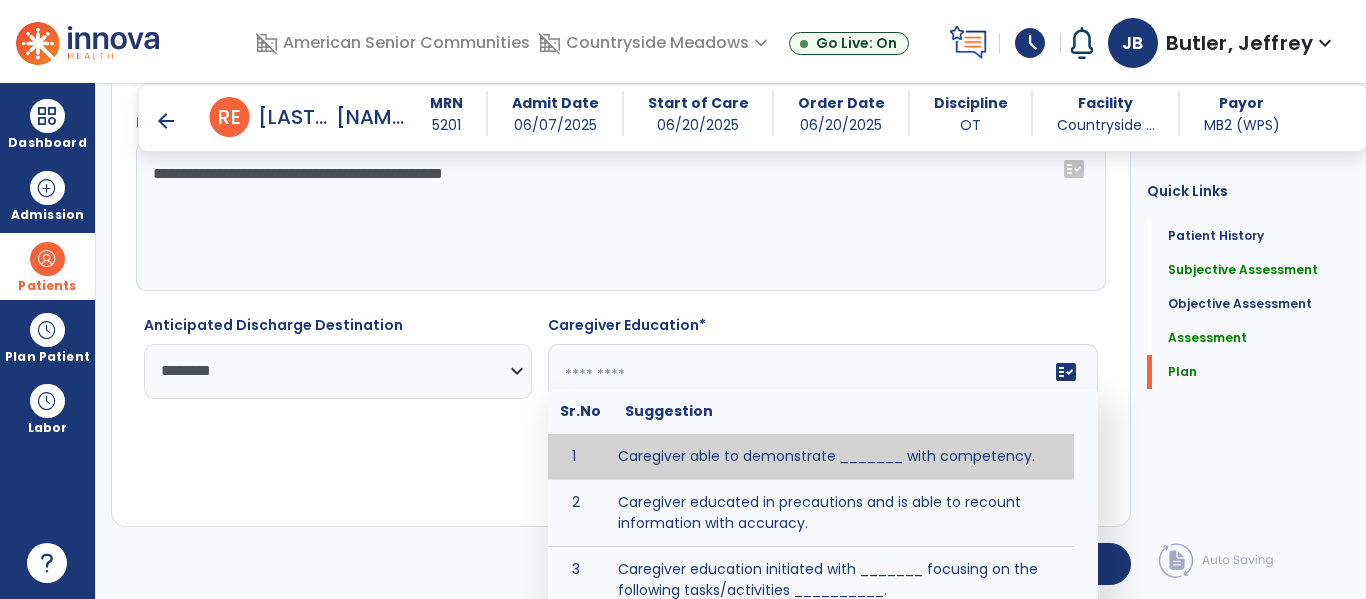 type on "*" 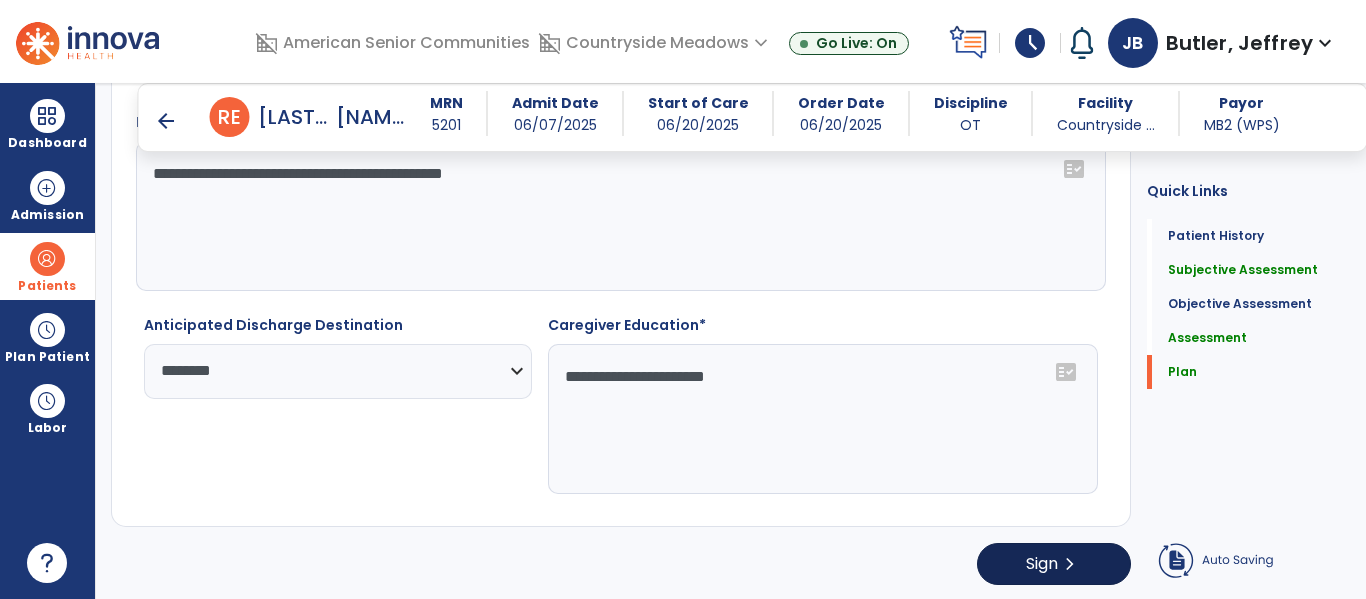 type on "**********" 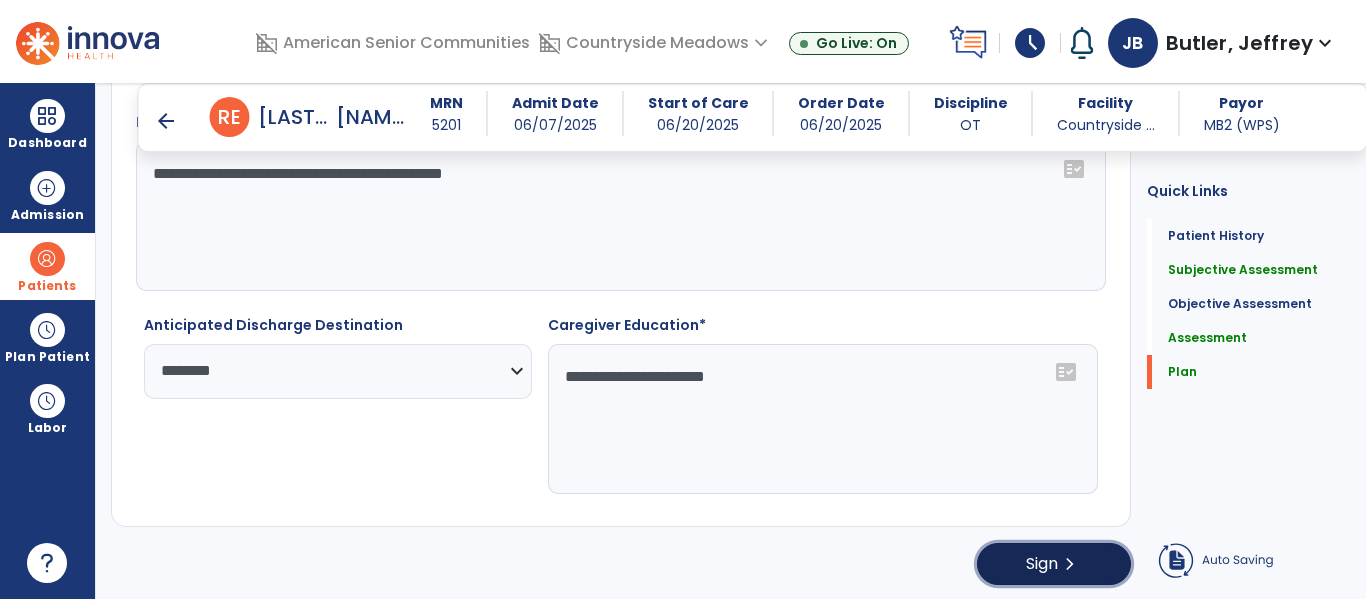 click on "chevron_right" 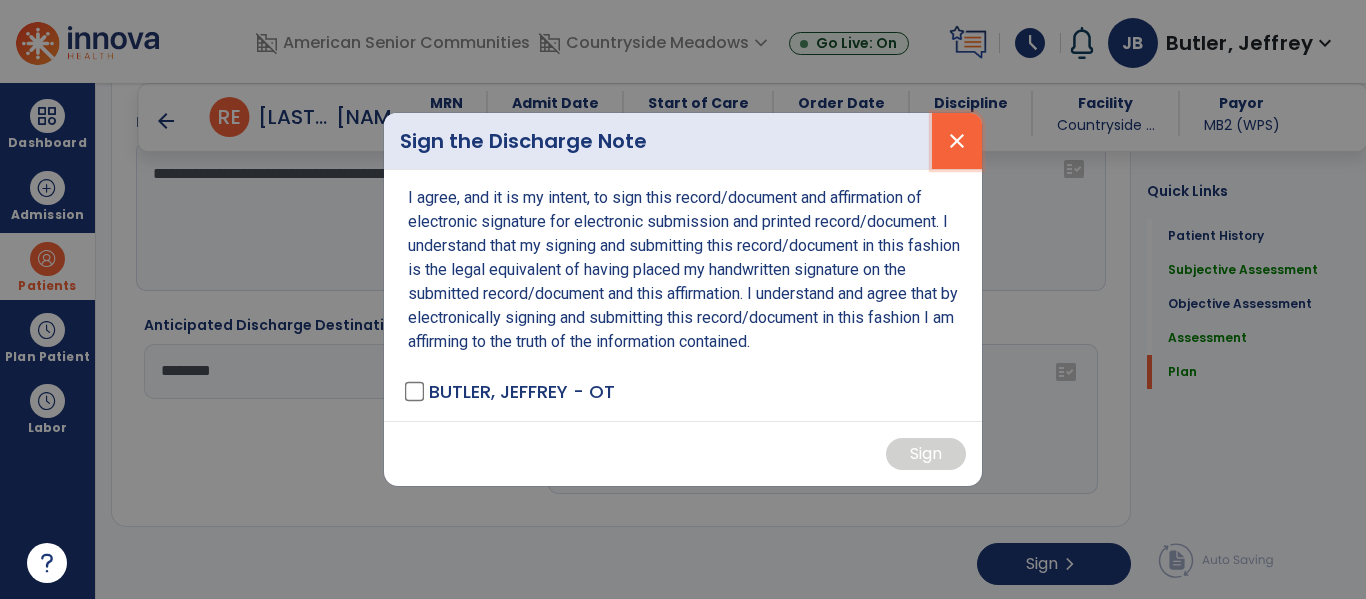 click on "close" at bounding box center (957, 141) 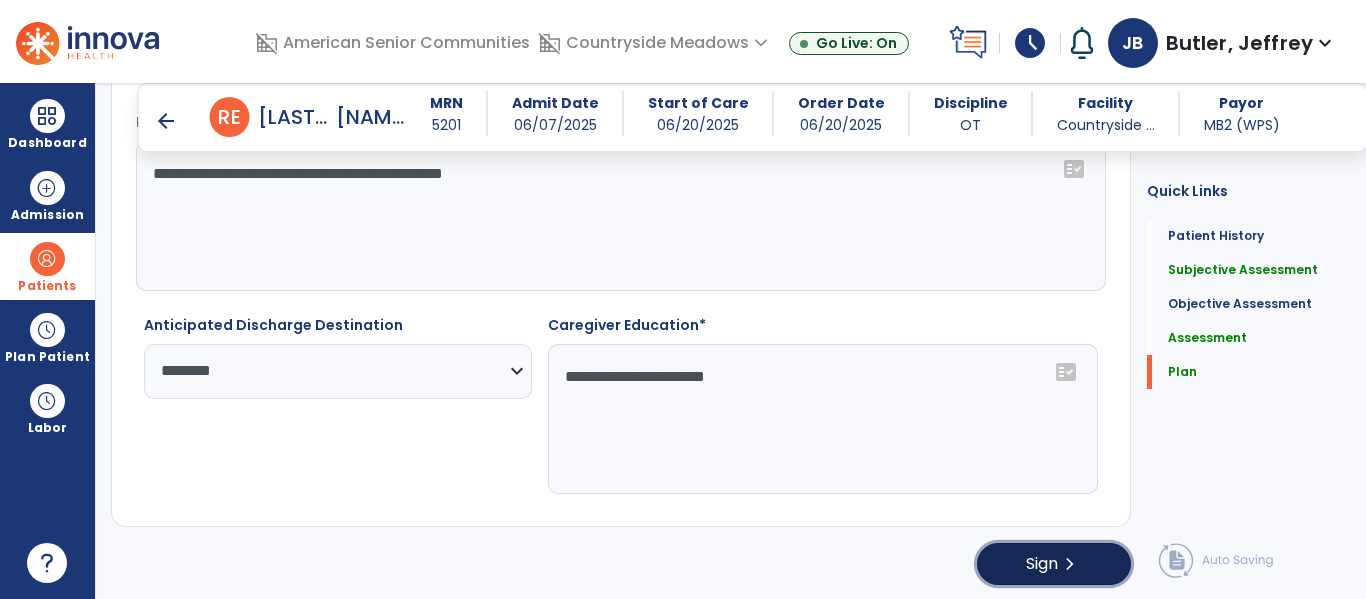 click on "chevron_right" 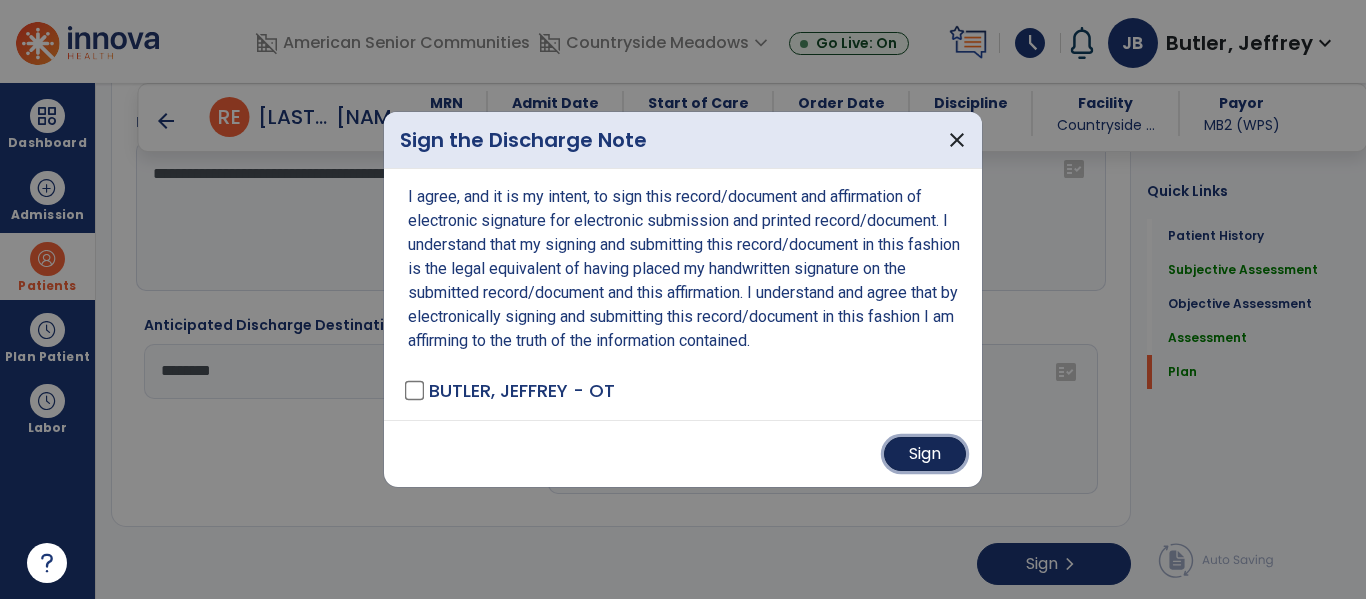 click on "Sign" at bounding box center (925, 454) 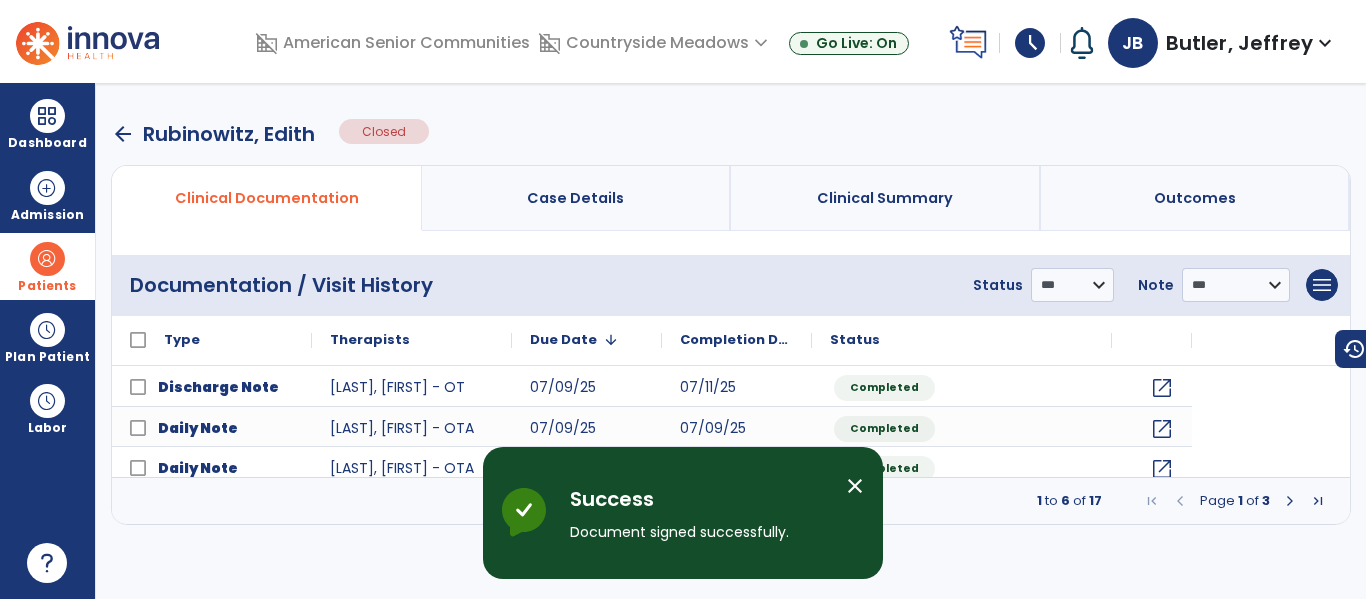 scroll, scrollTop: 0, scrollLeft: 0, axis: both 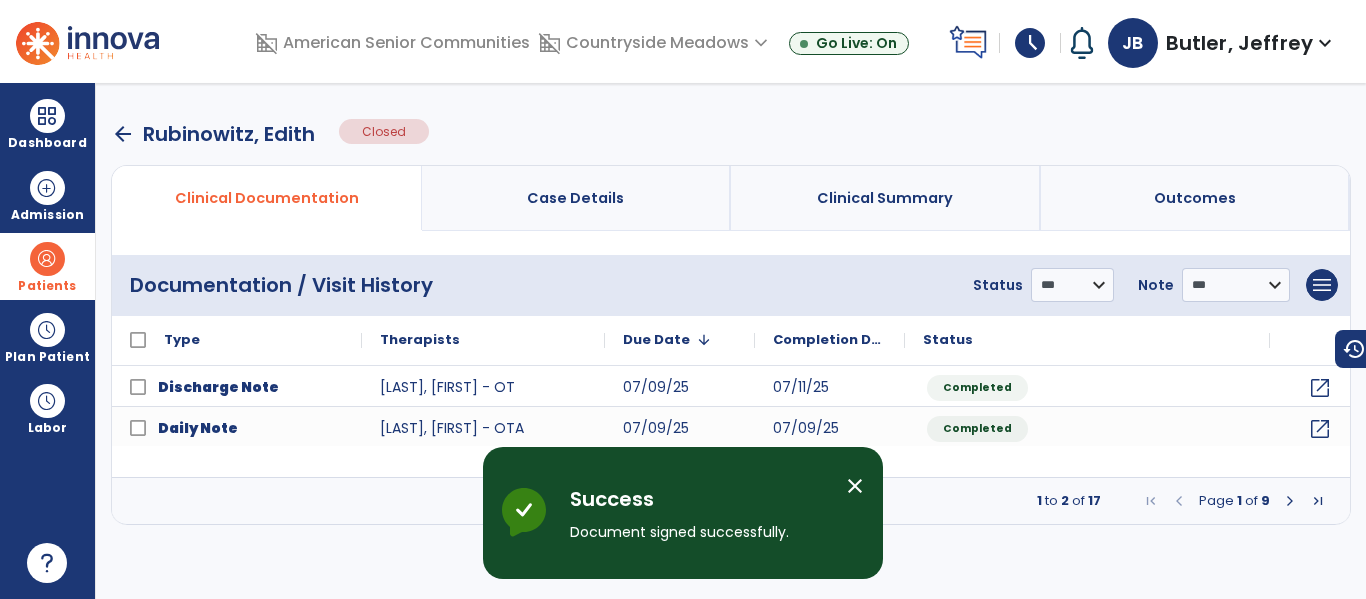 click on "close" at bounding box center [855, 486] 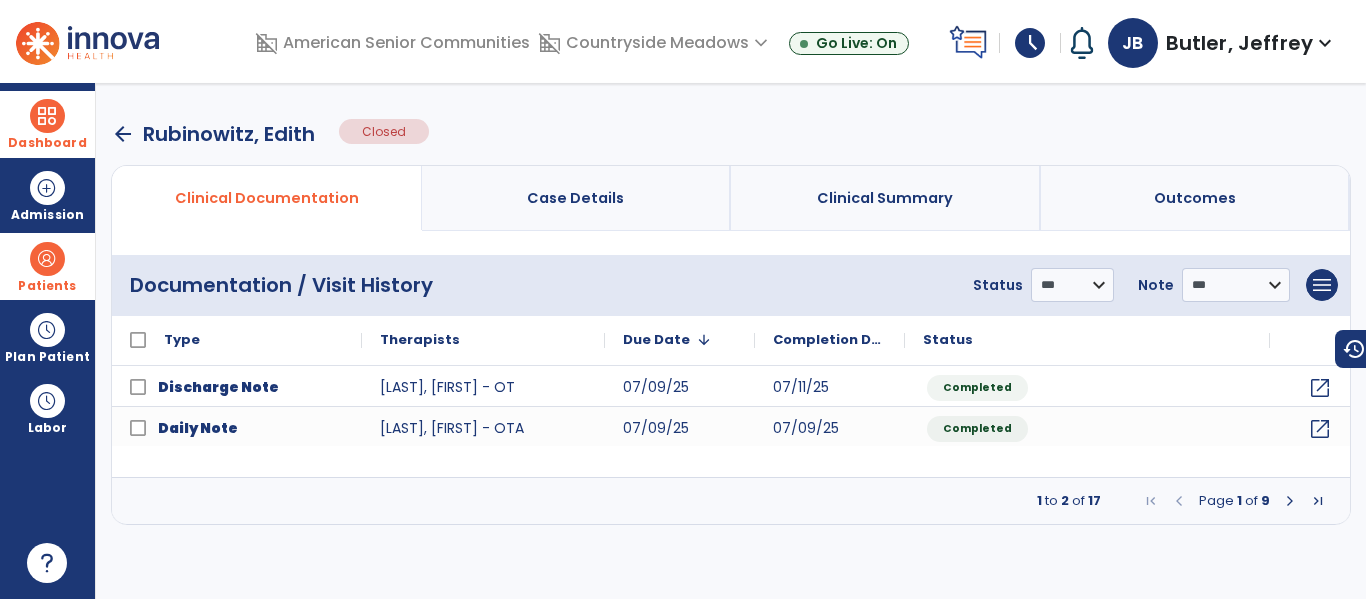 click at bounding box center (47, 116) 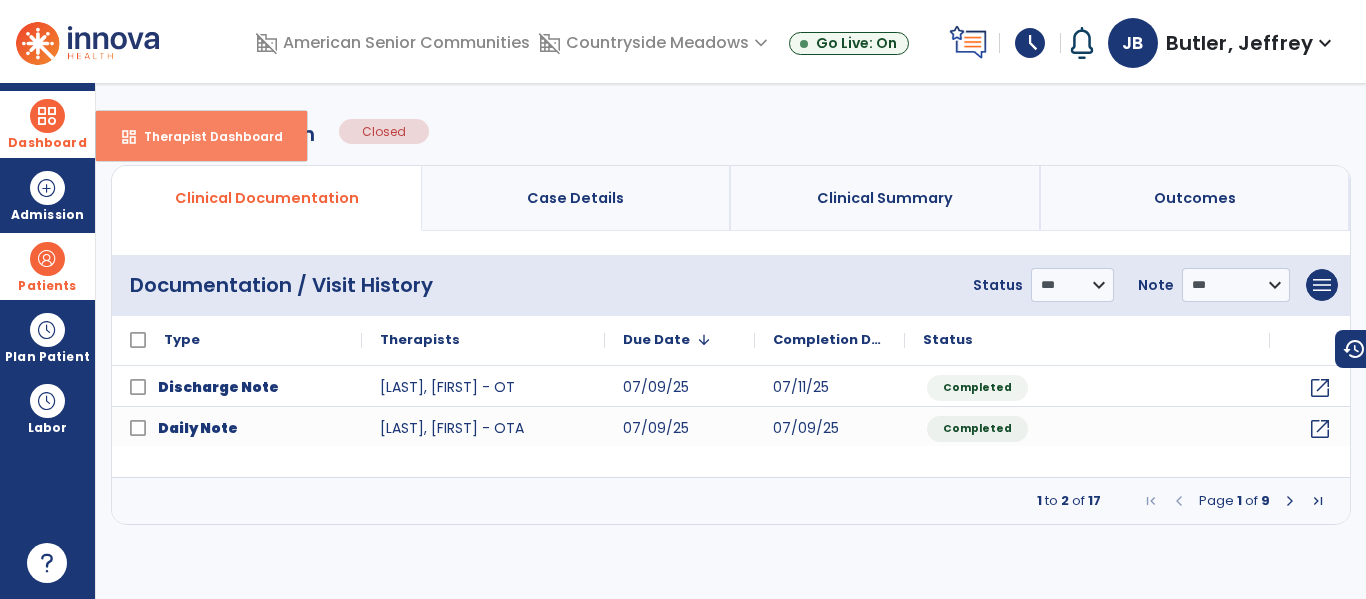 click on "dashboard  Therapist Dashboard" at bounding box center (201, 136) 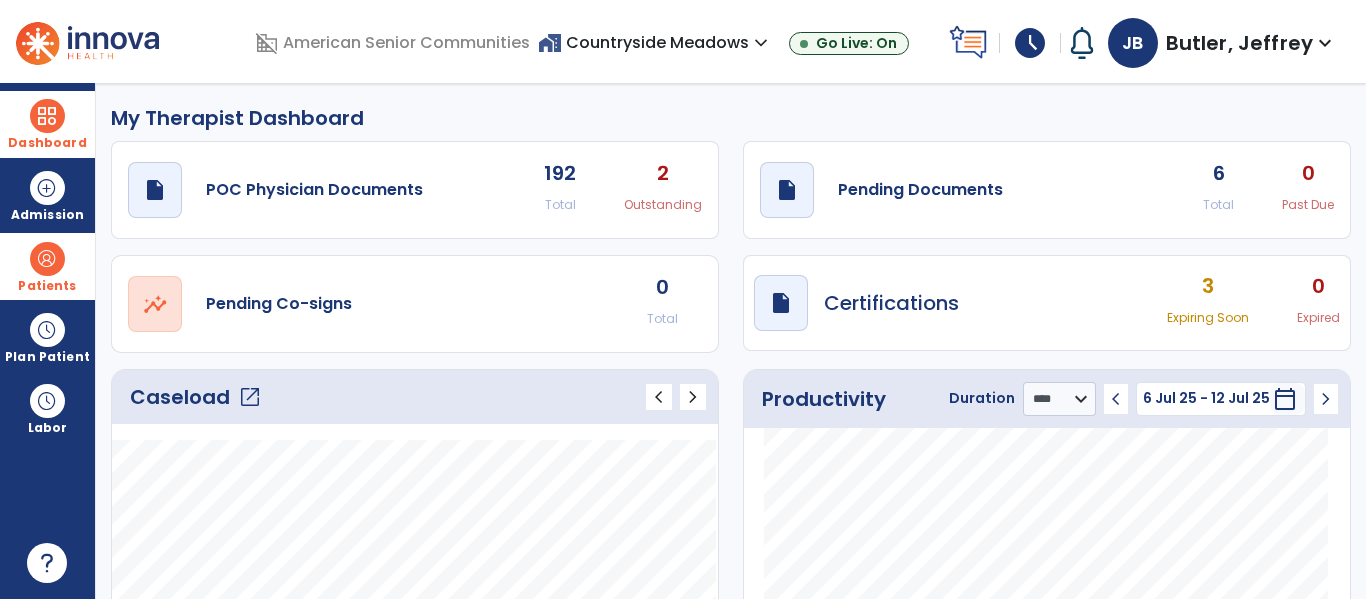 click on "draft   open_in_new  Pending Documents 6 Total 0 Past Due" 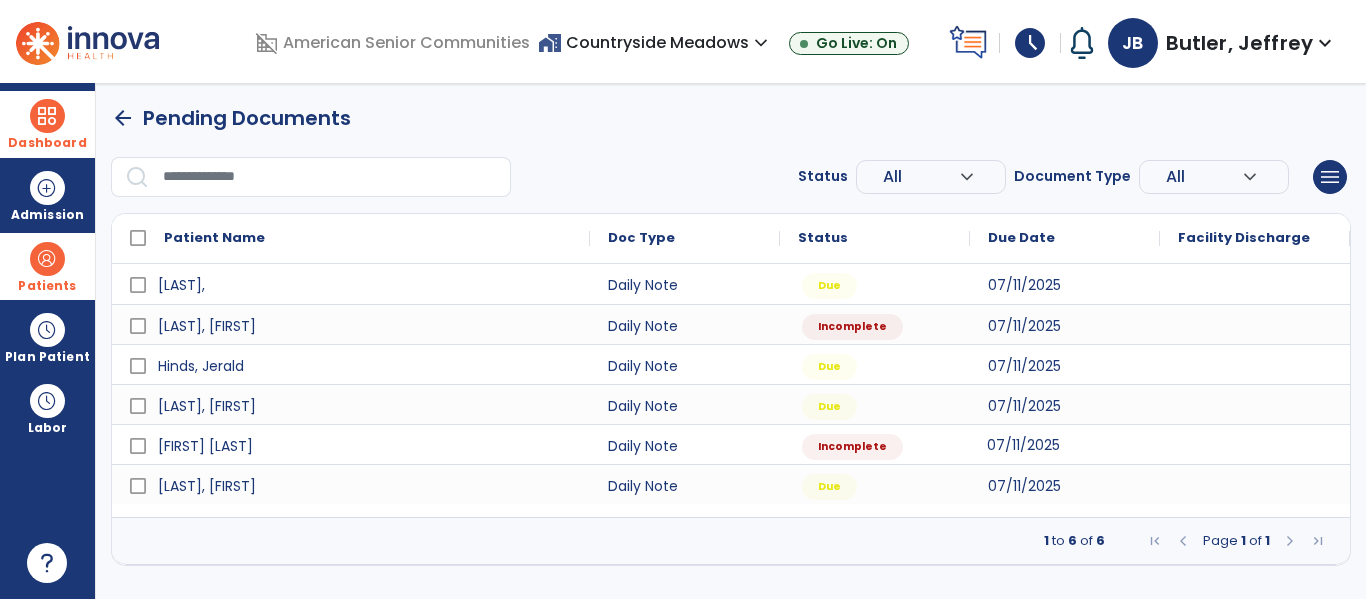 click on "07/11/2025" at bounding box center (1023, 445) 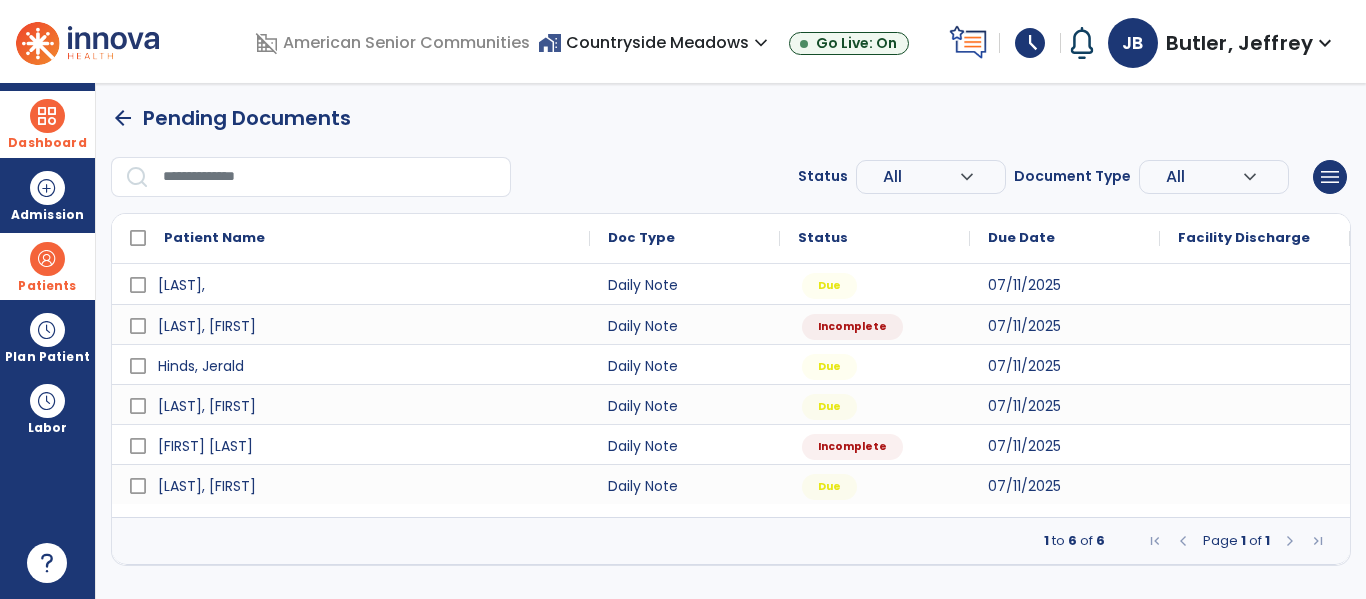 select on "*" 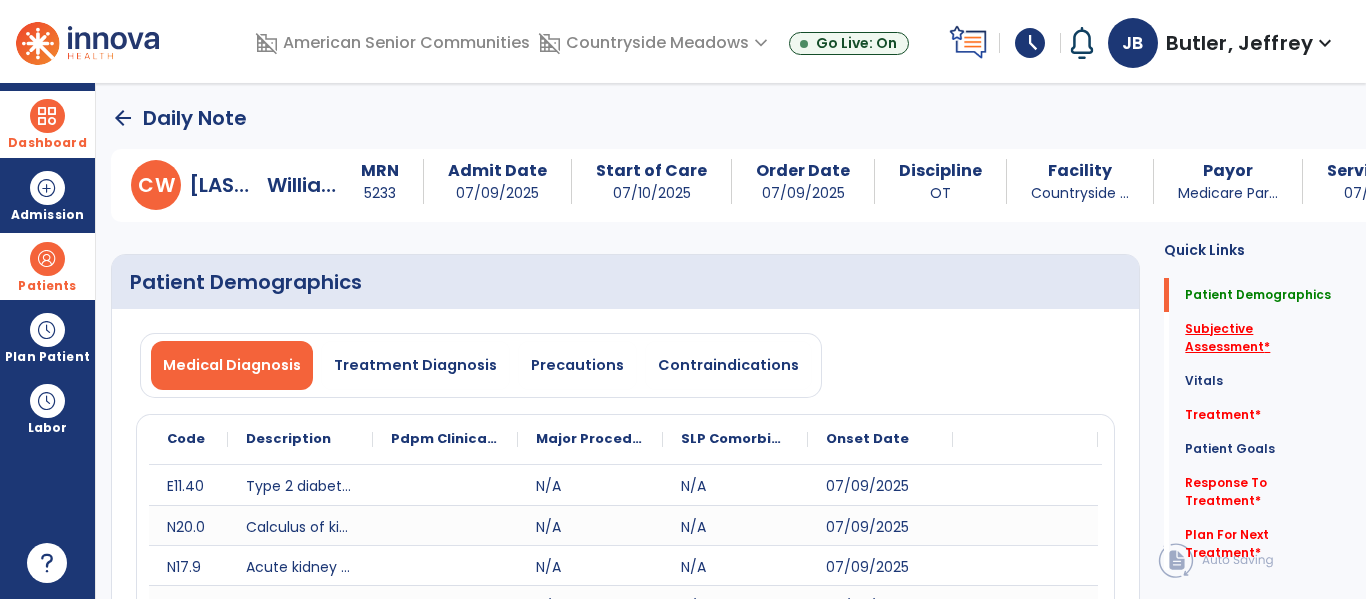 click on "Subjective Assessment   *" 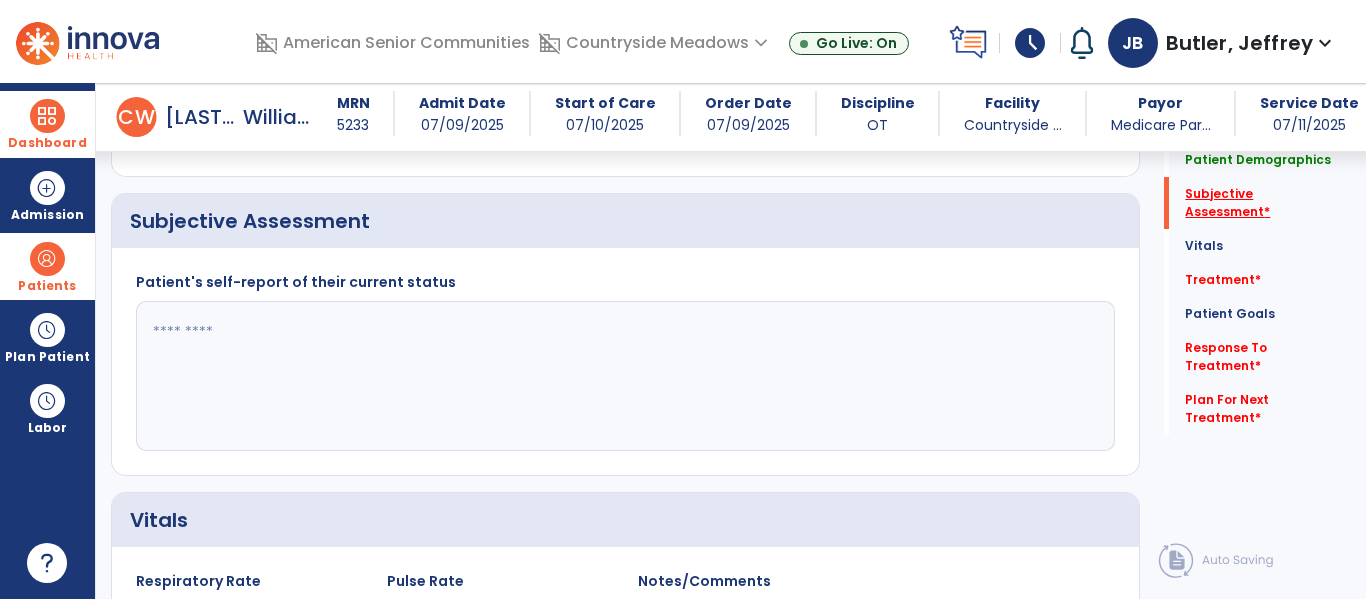 scroll, scrollTop: 507, scrollLeft: 0, axis: vertical 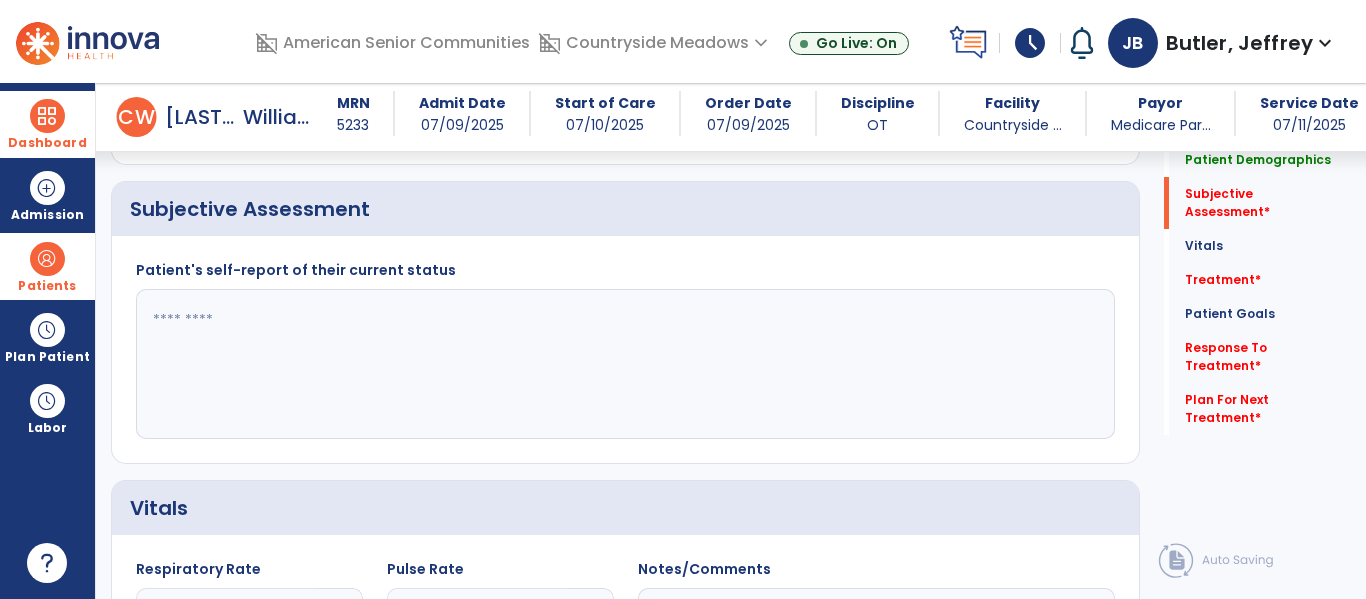 click 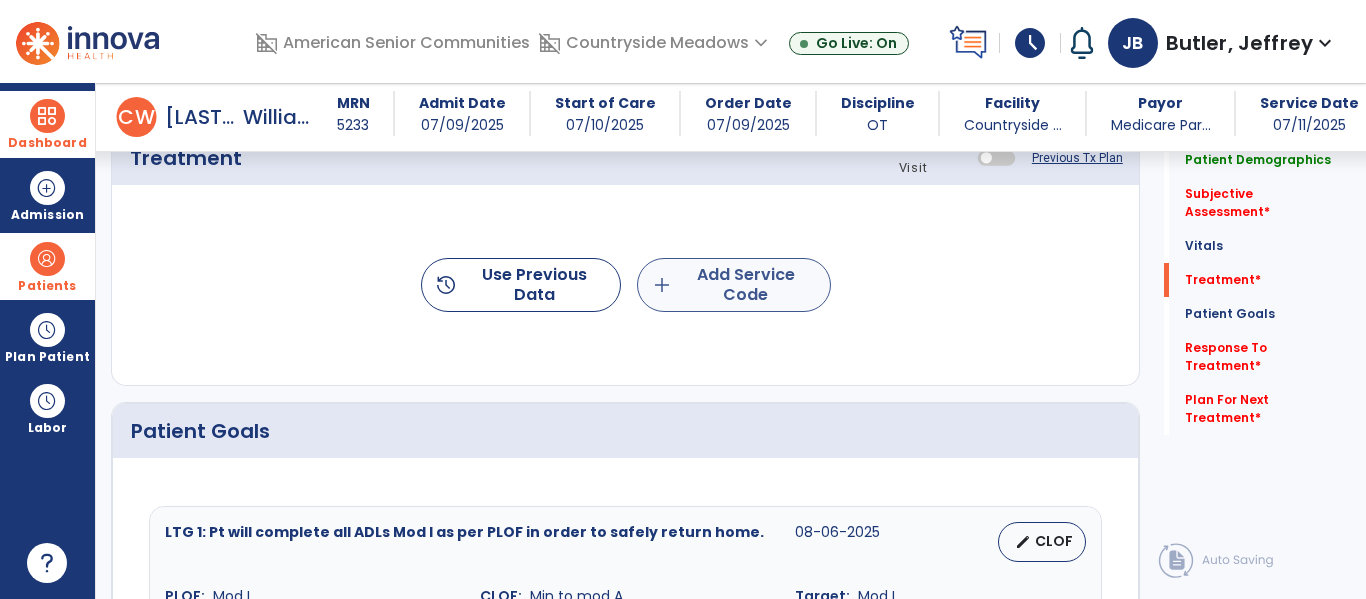 type on "**********" 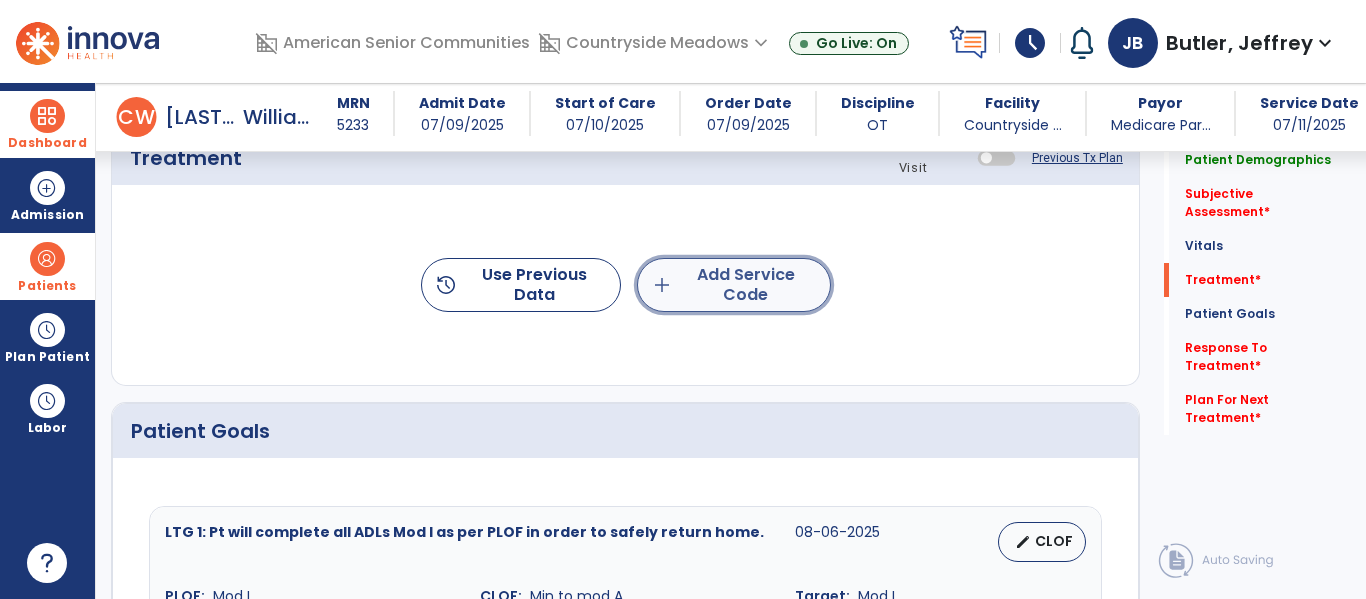 click on "add  Add Service Code" 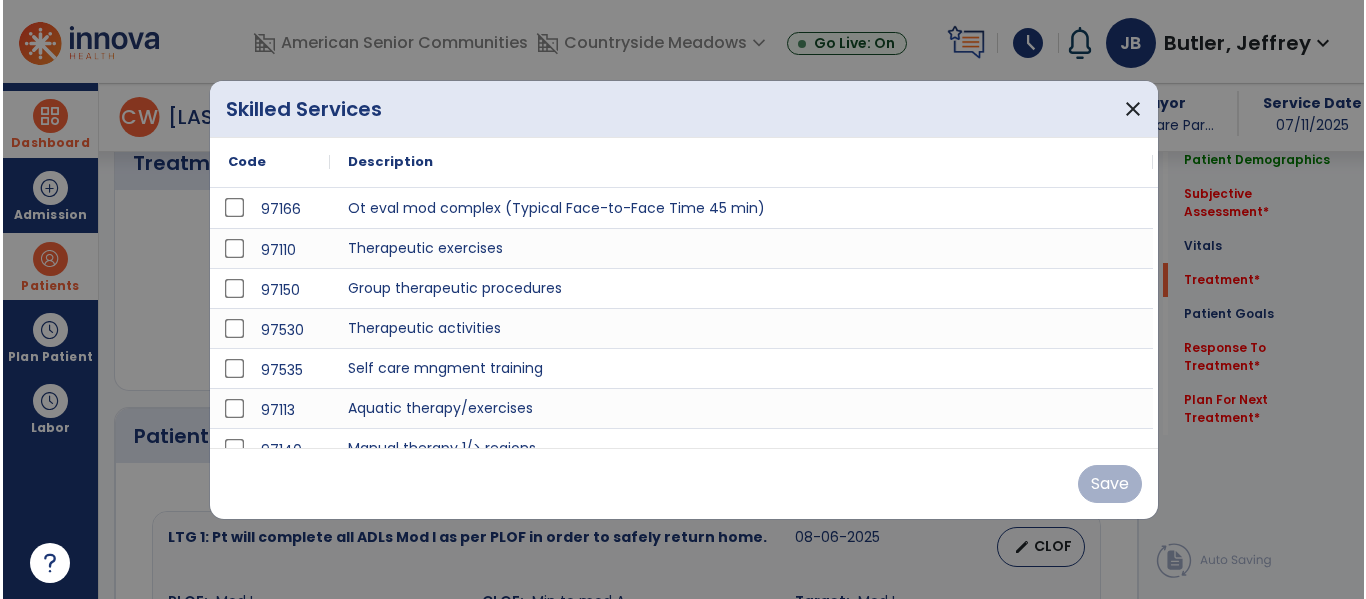 scroll, scrollTop: 1279, scrollLeft: 0, axis: vertical 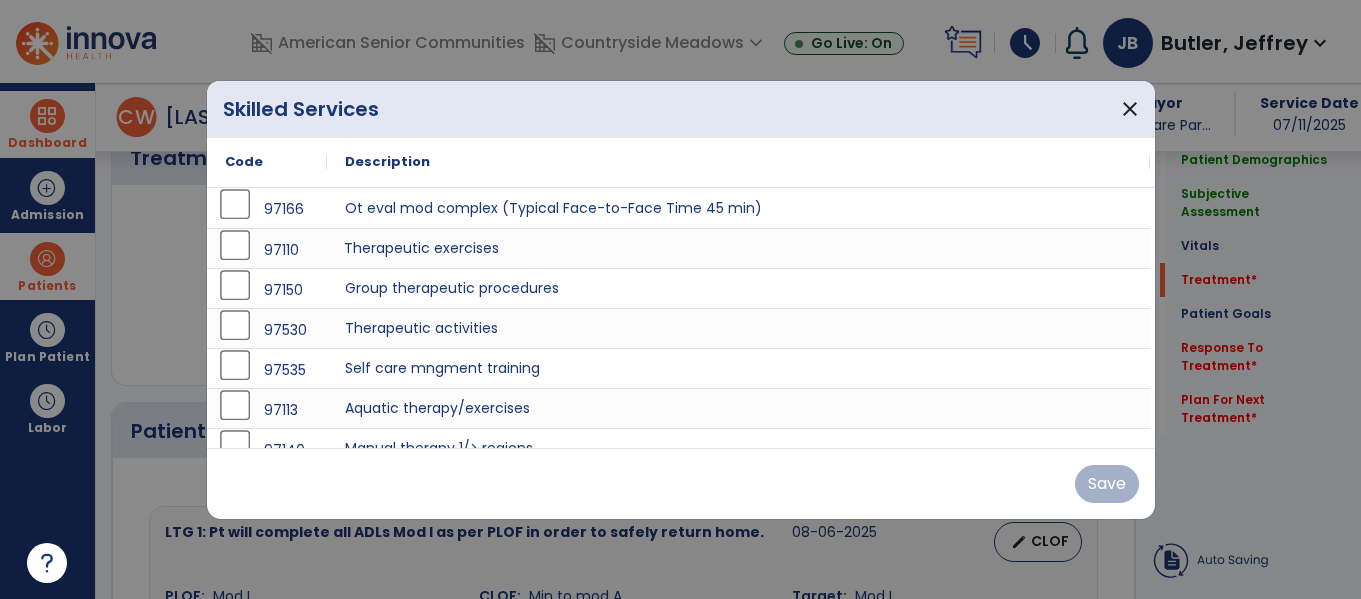 click on "Therapeutic exercises" at bounding box center (738, 248) 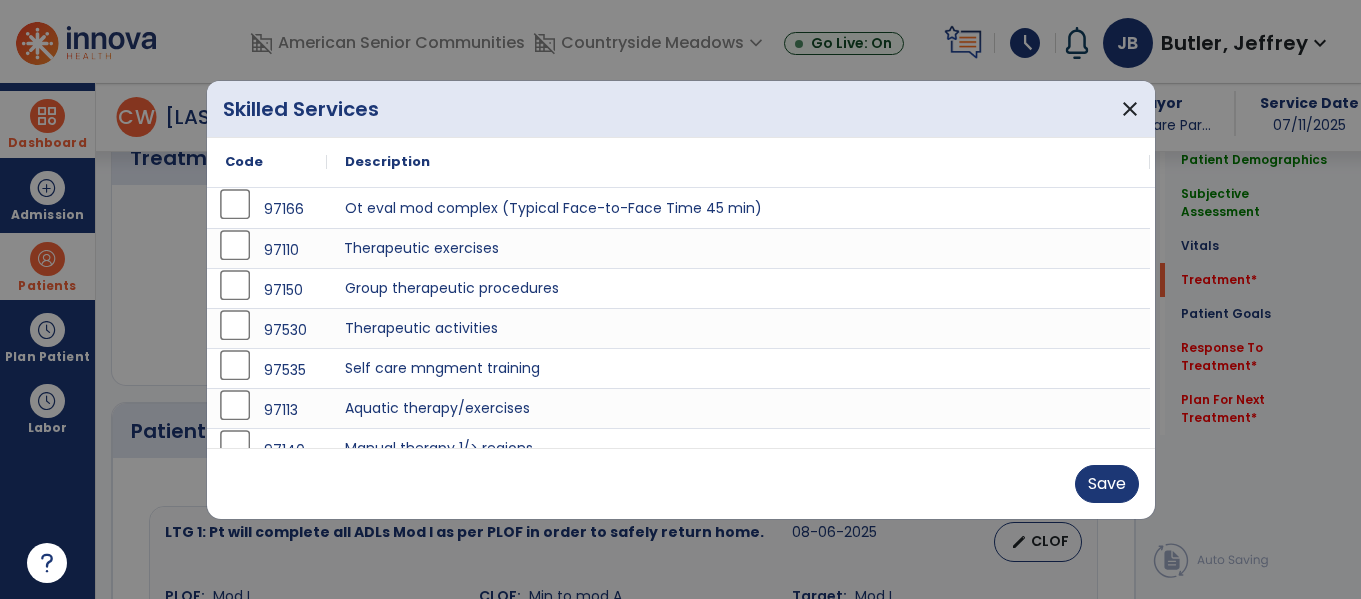 click on "Therapeutic exercises" at bounding box center [738, 248] 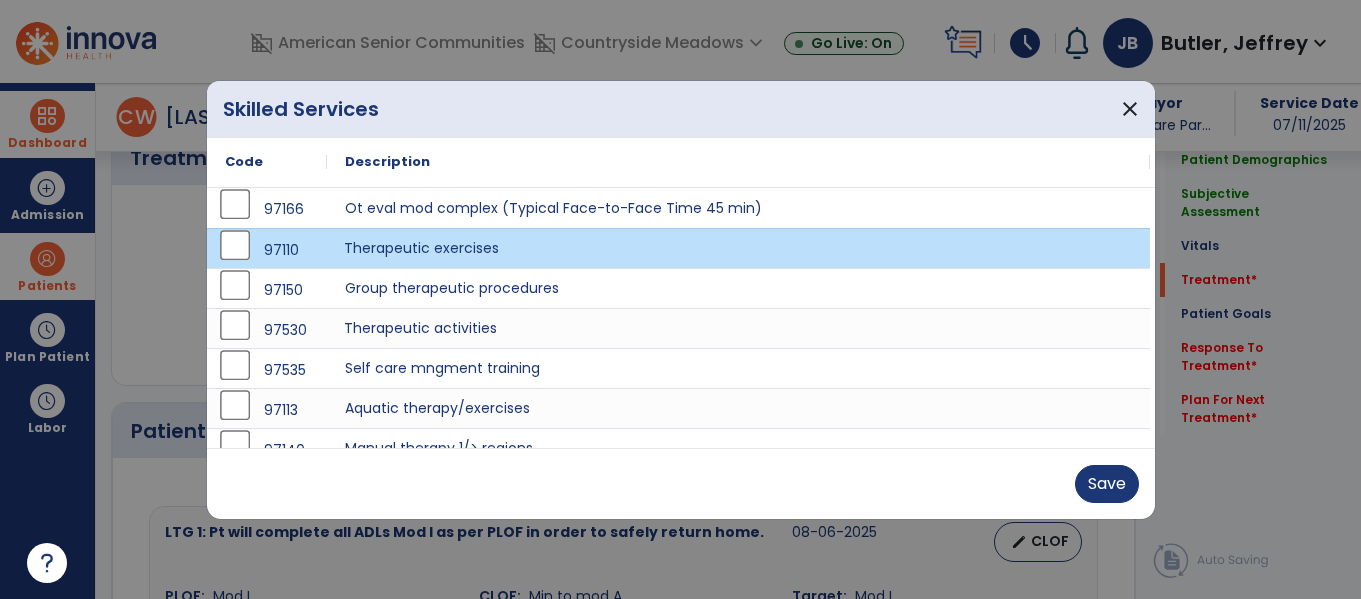 click on "Therapeutic activities" at bounding box center (738, 328) 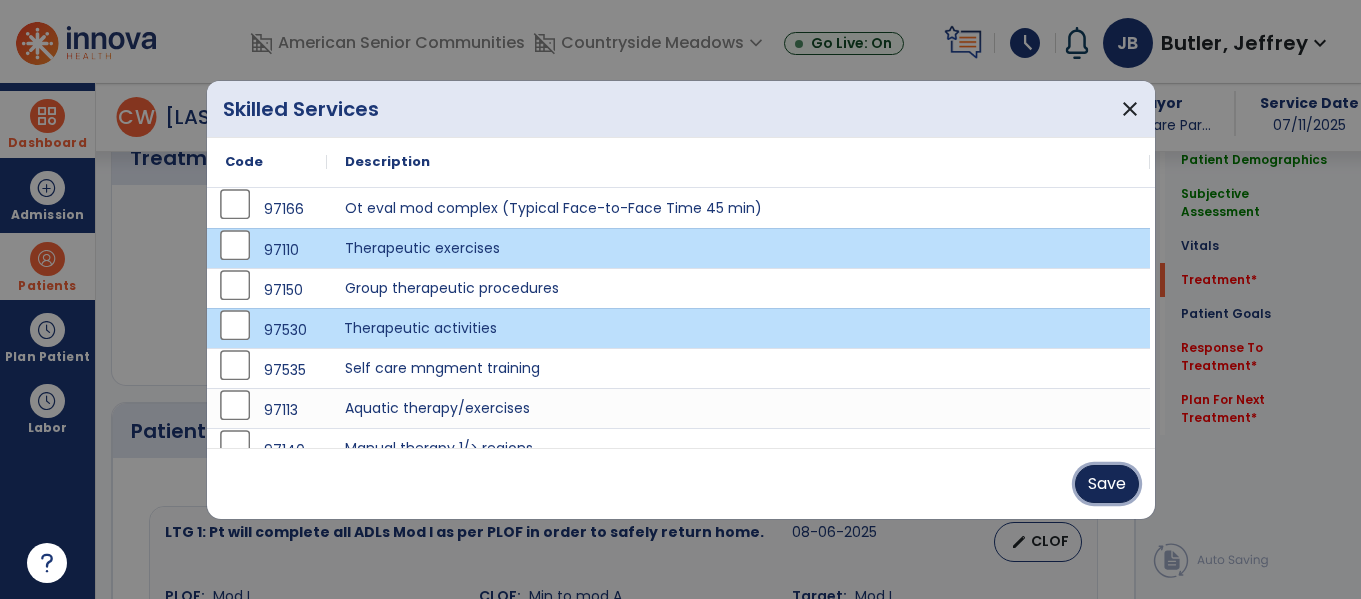 click on "Save" at bounding box center (1107, 484) 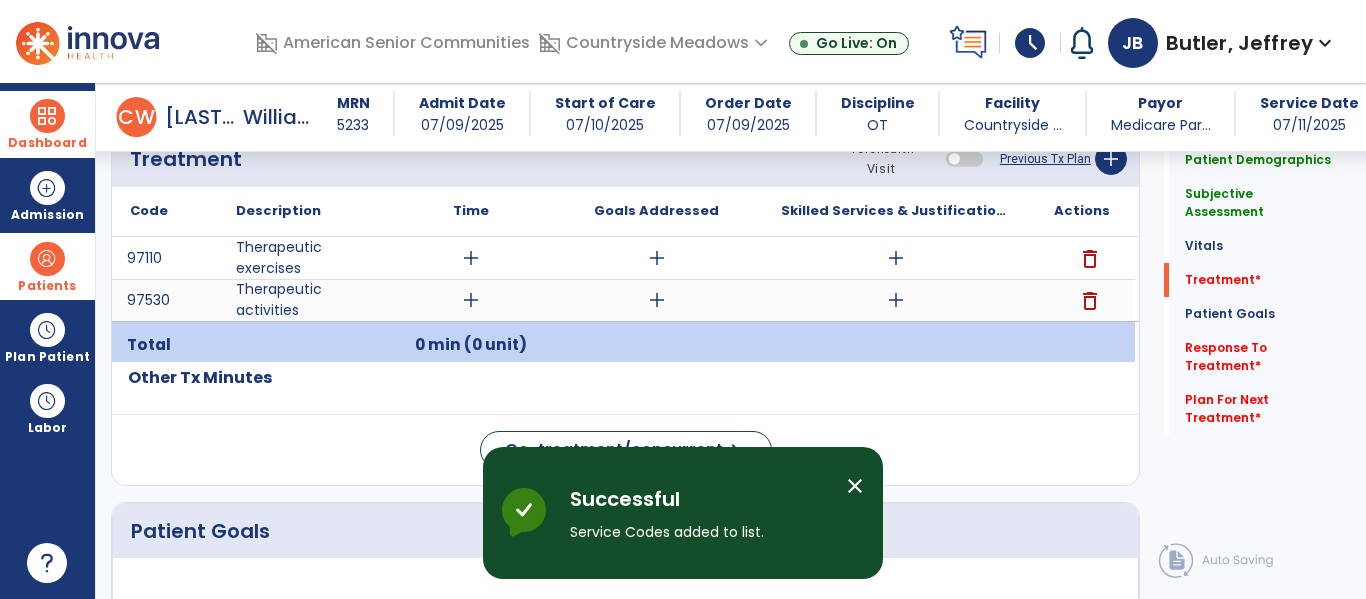 click on "add" at bounding box center [471, 258] 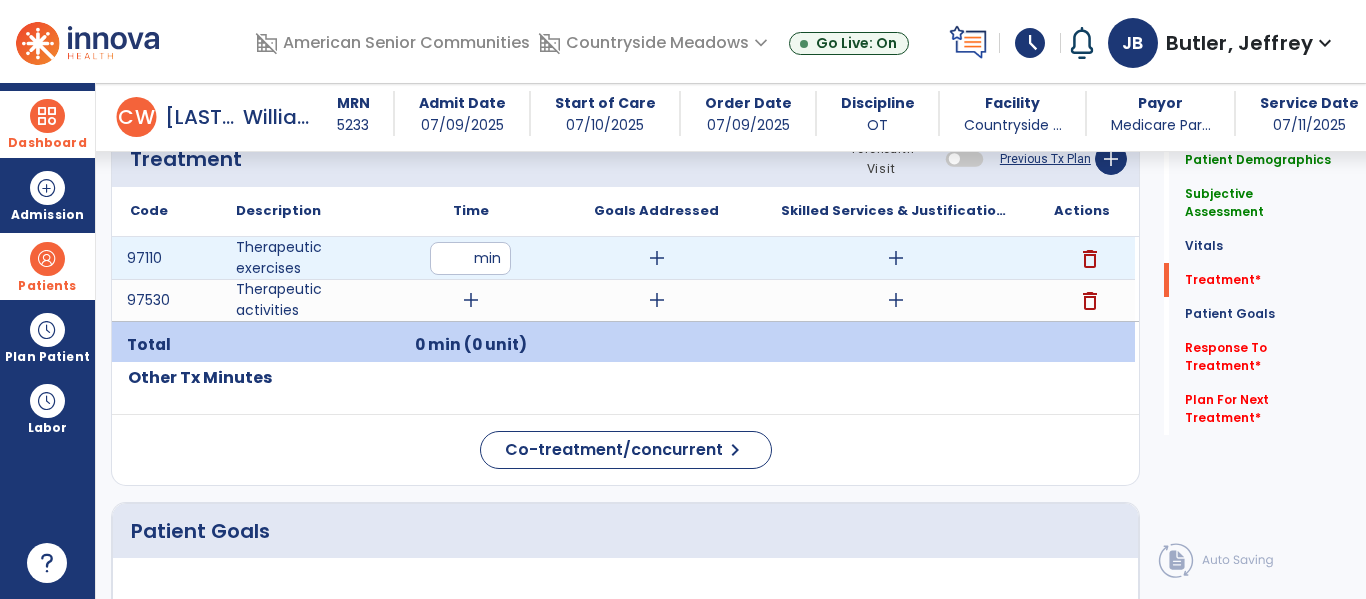 type on "**" 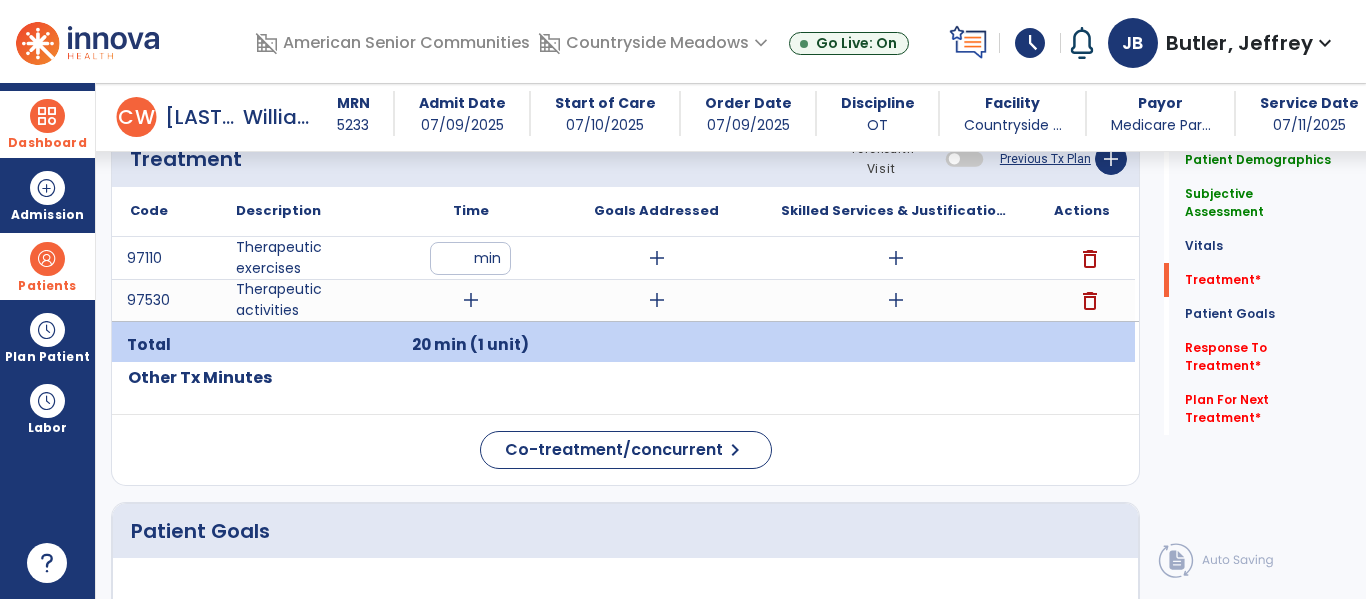 click on "add" at bounding box center (471, 300) 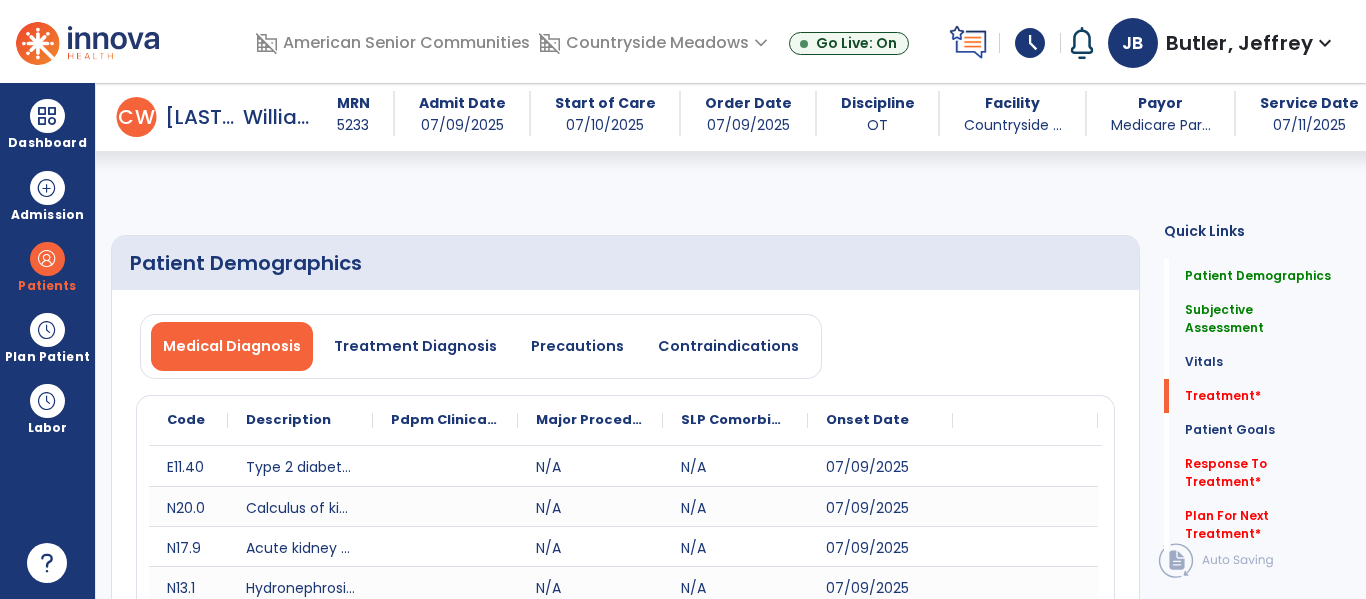 select on "*" 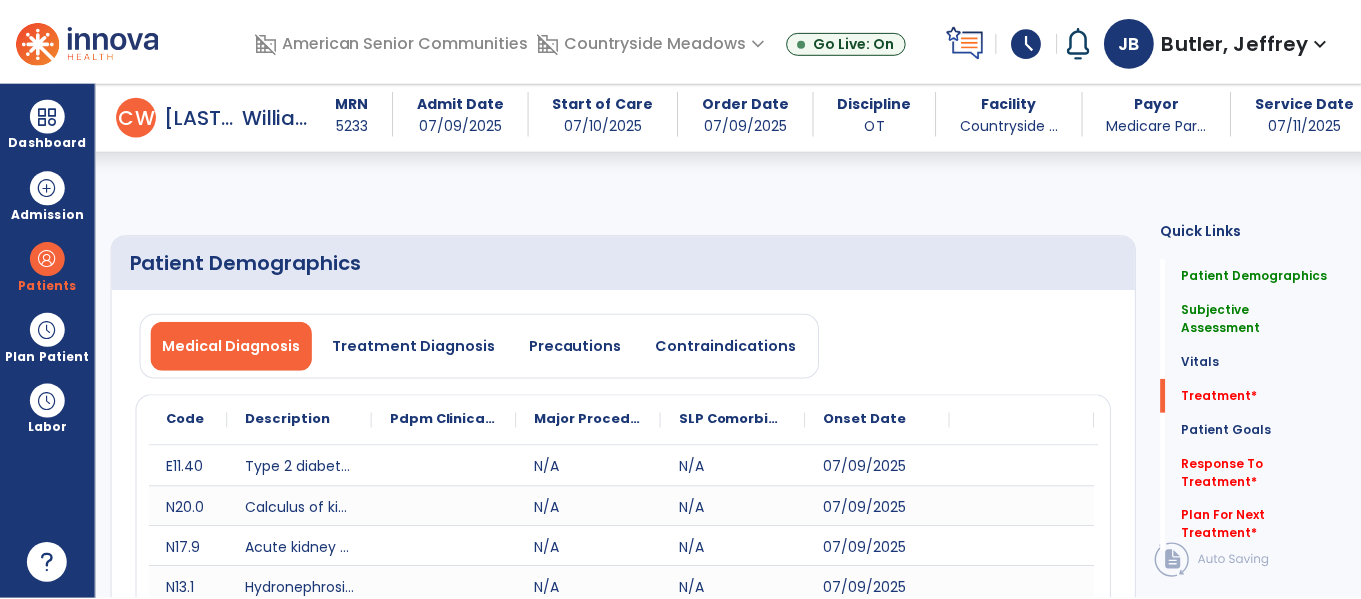 scroll, scrollTop: 1279, scrollLeft: 0, axis: vertical 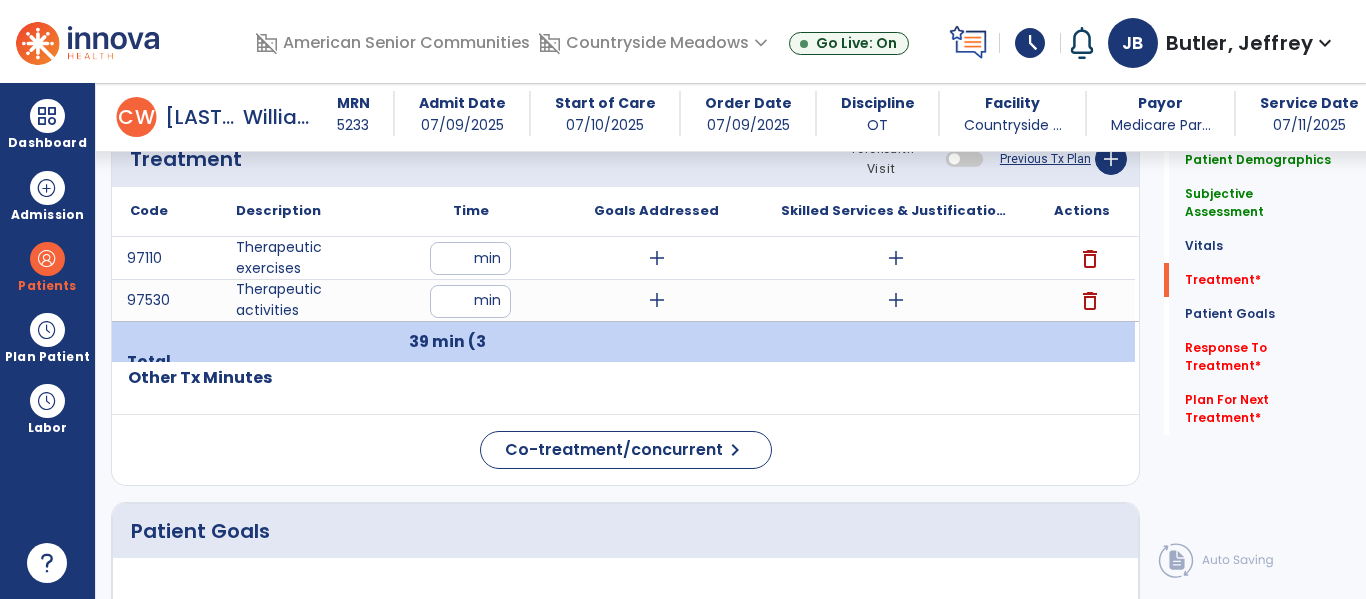 click on "add" at bounding box center [896, 258] 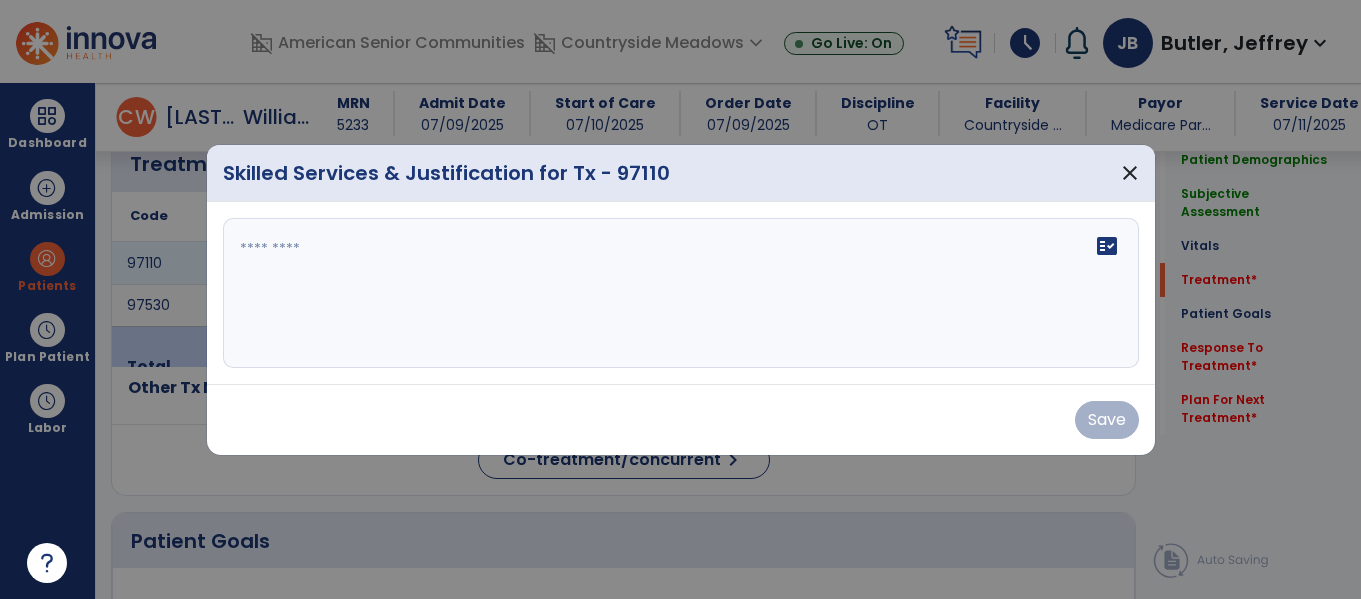 scroll, scrollTop: 1279, scrollLeft: 0, axis: vertical 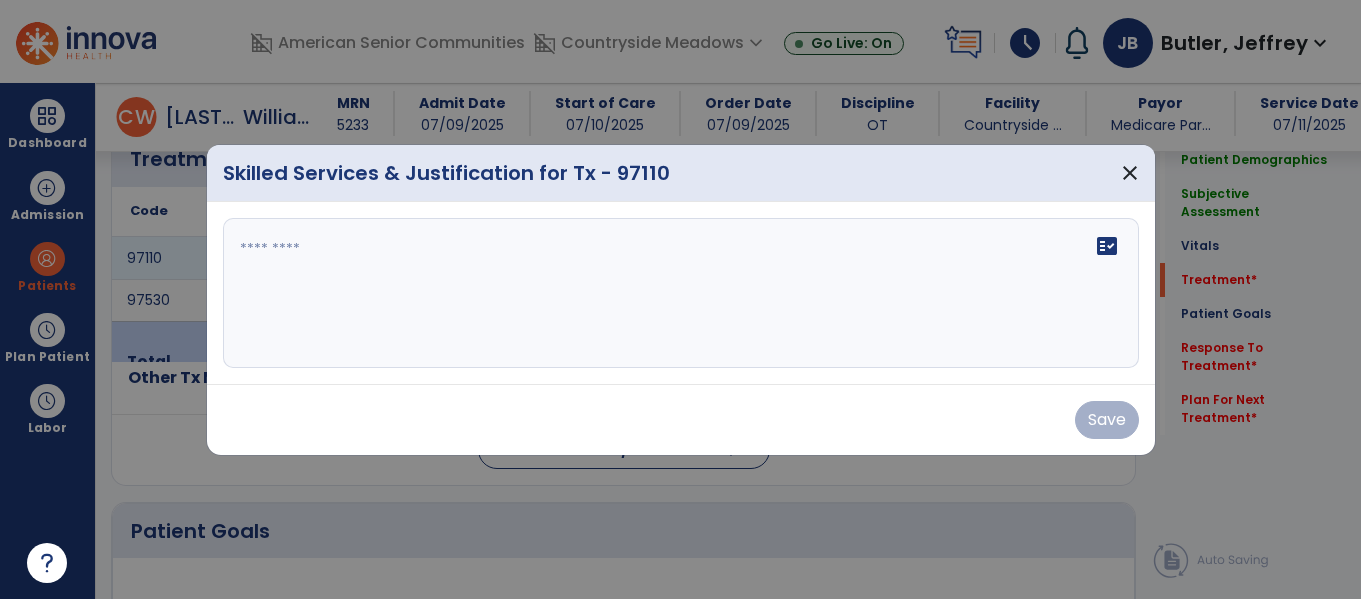 click at bounding box center [681, 293] 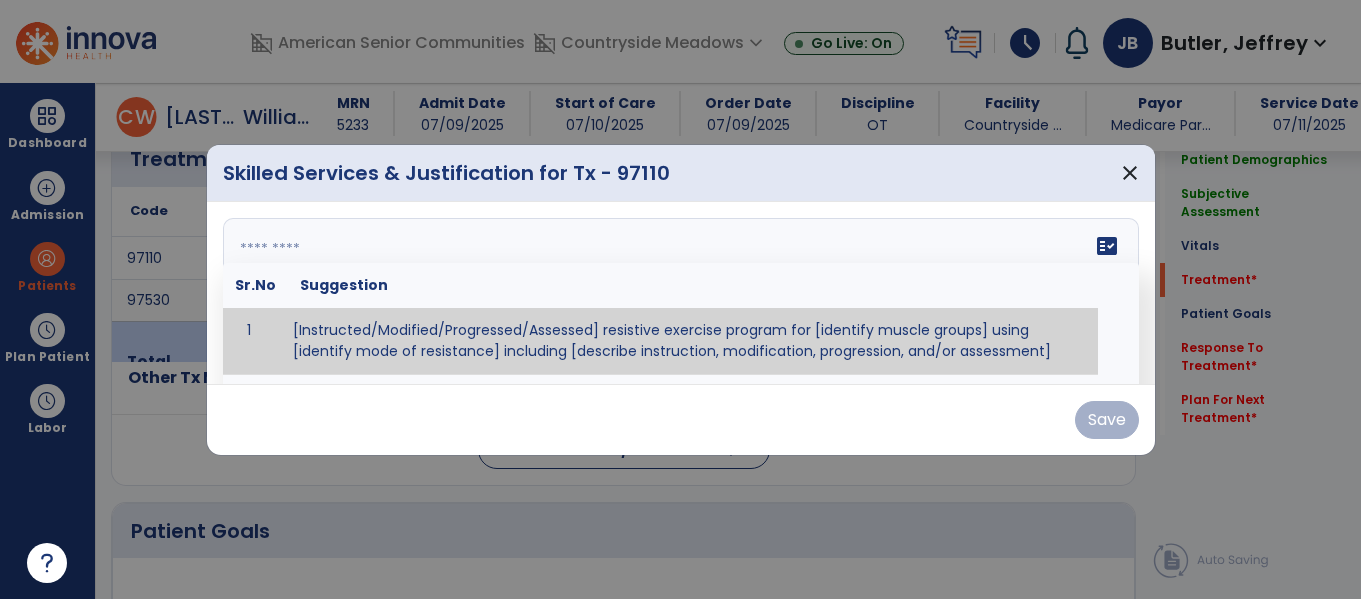 paste on "**********" 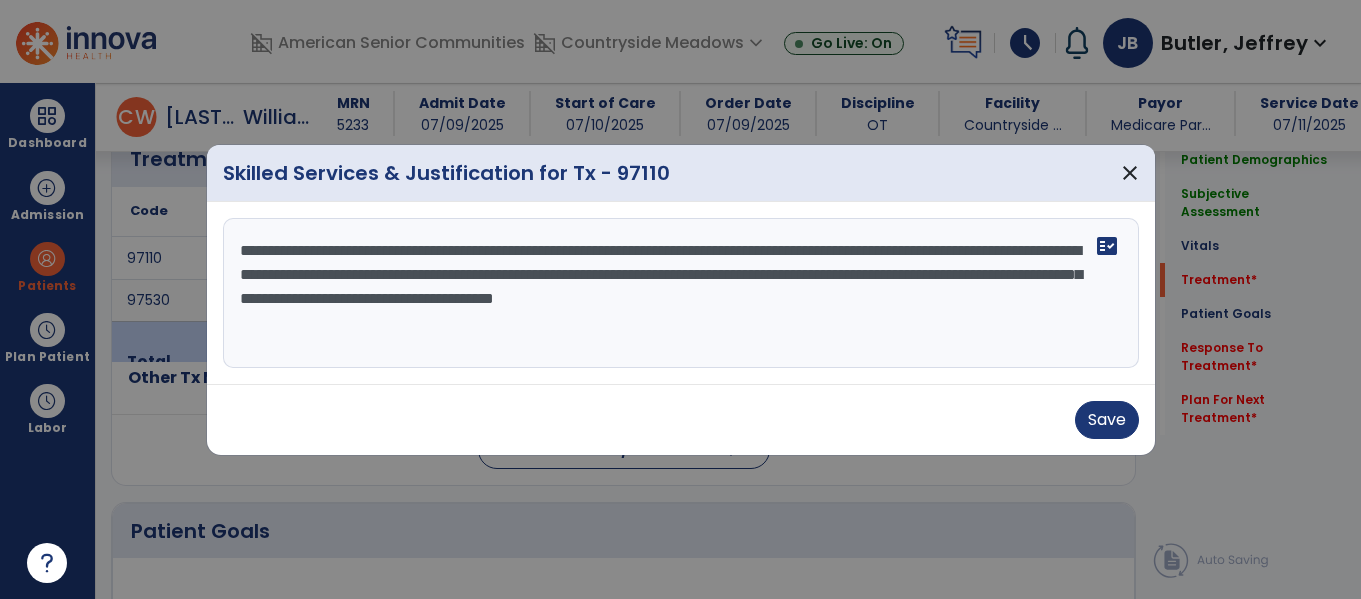 click on "**********" at bounding box center [681, 293] 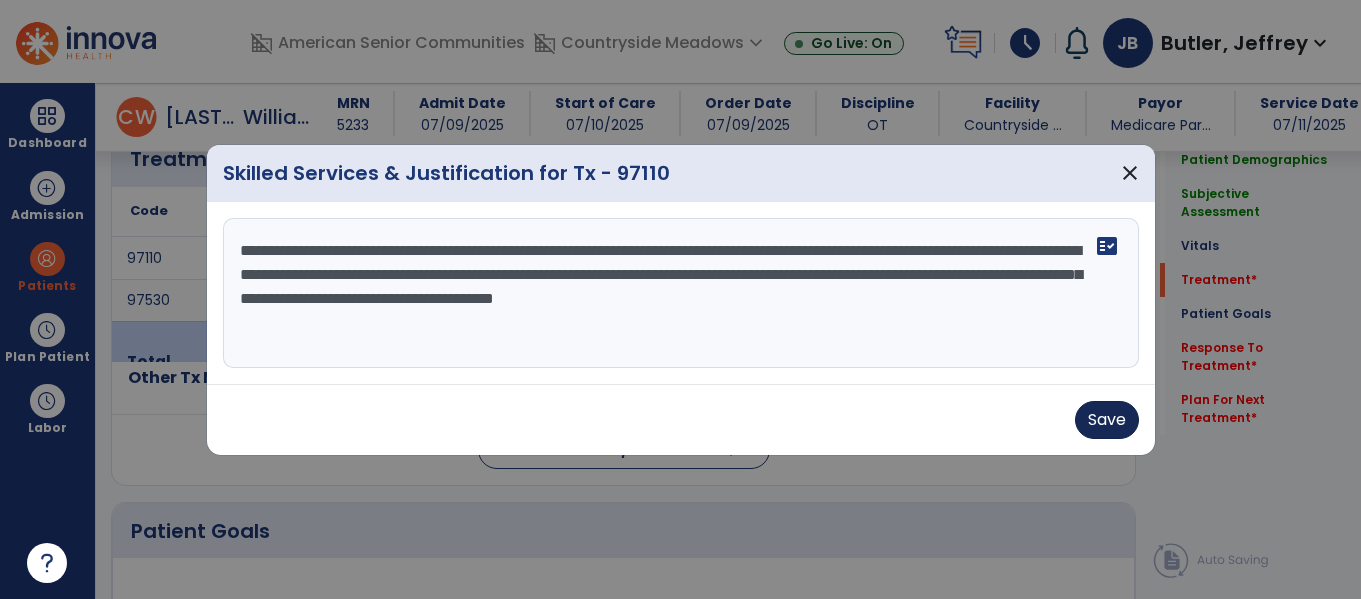 type on "**********" 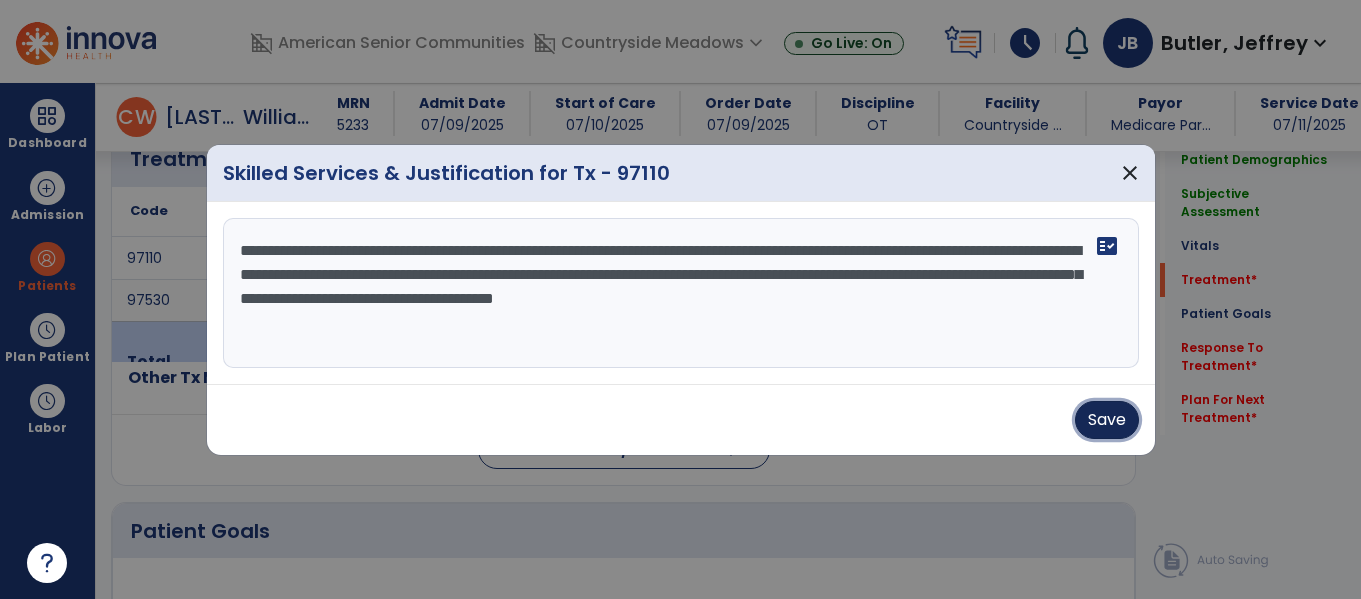 click on "Save" at bounding box center (1107, 420) 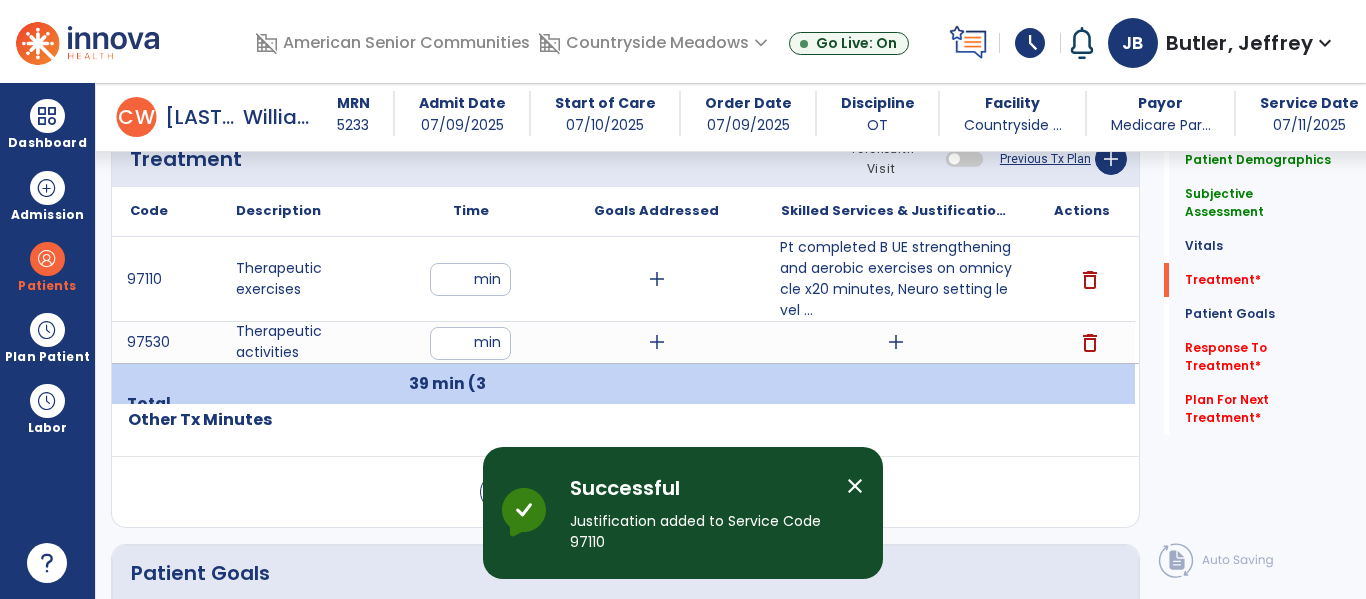 click on "add" at bounding box center (896, 342) 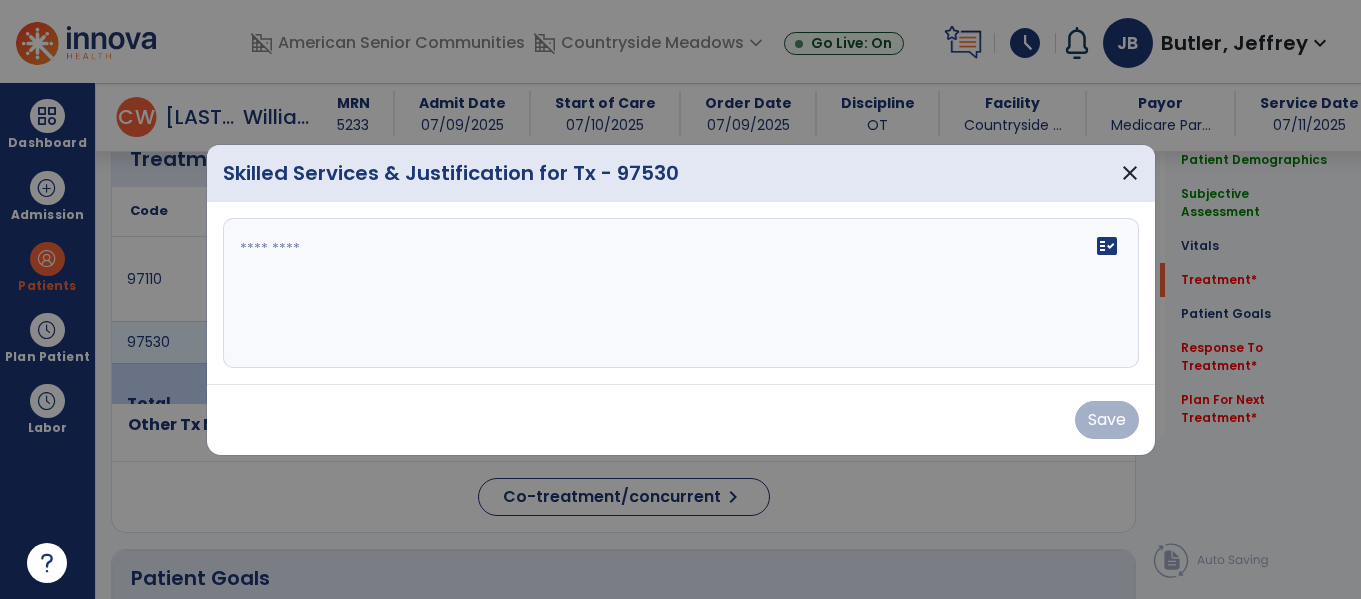 click on "fact_check" at bounding box center (681, 293) 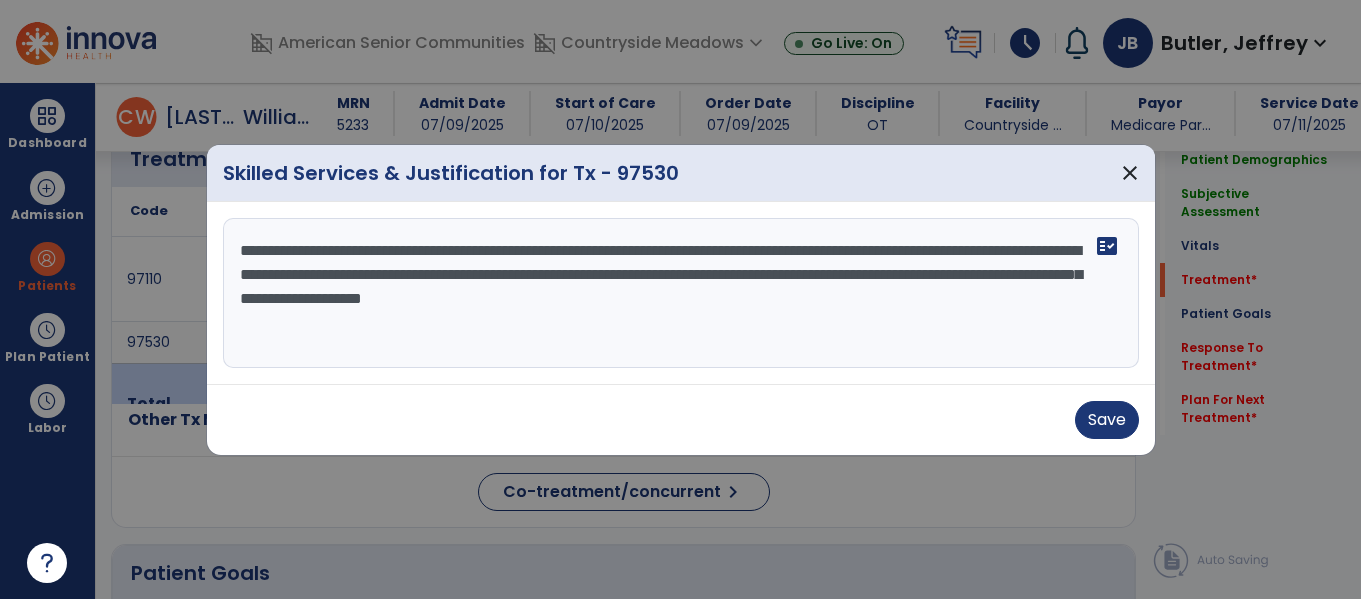 click on "**********" at bounding box center (681, 293) 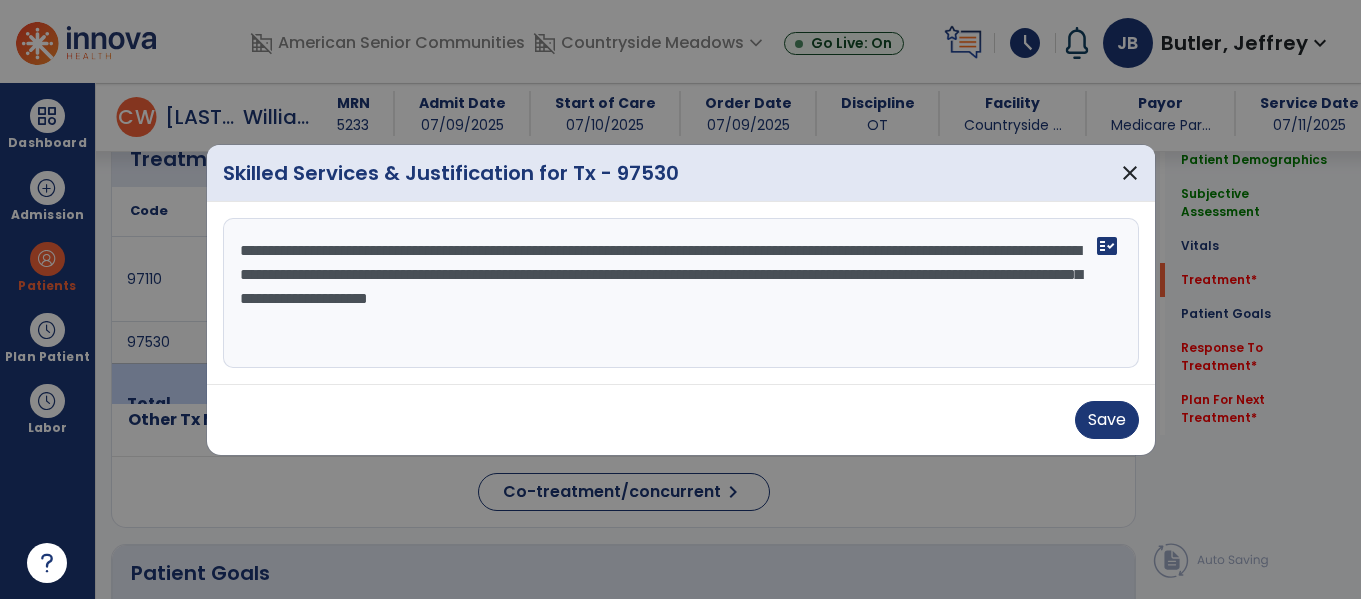click on "**********" at bounding box center (681, 293) 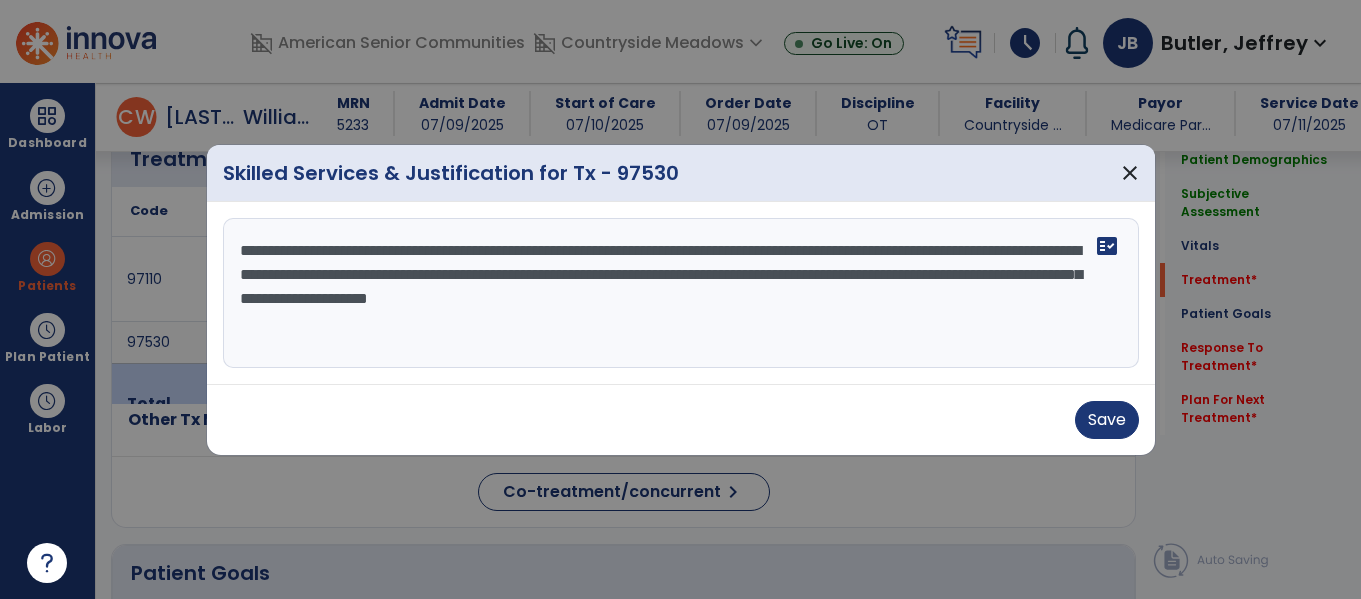 click on "**********" at bounding box center [681, 293] 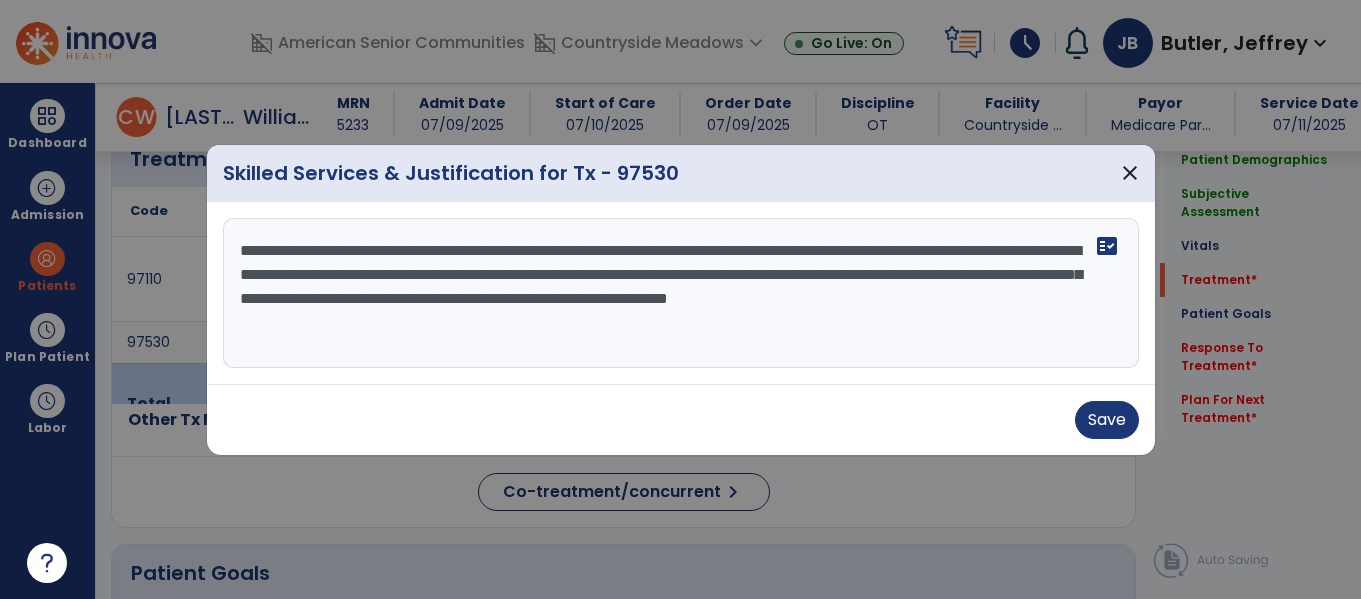 click on "**********" at bounding box center [681, 293] 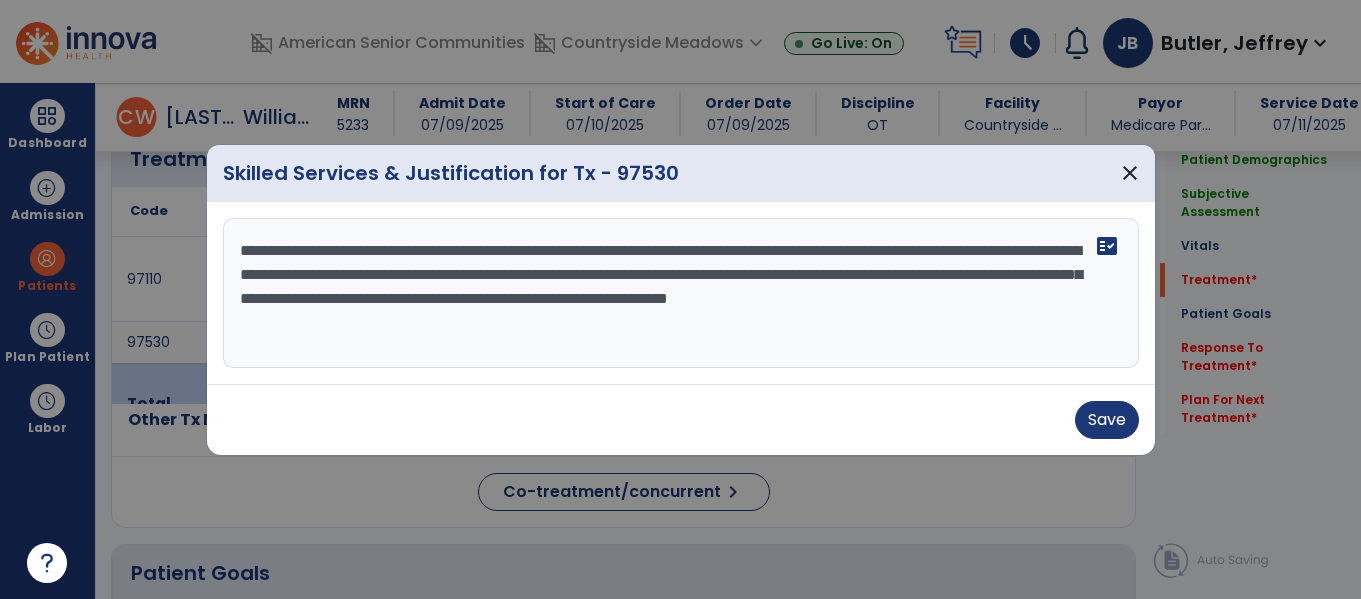 click on "**********" at bounding box center (681, 293) 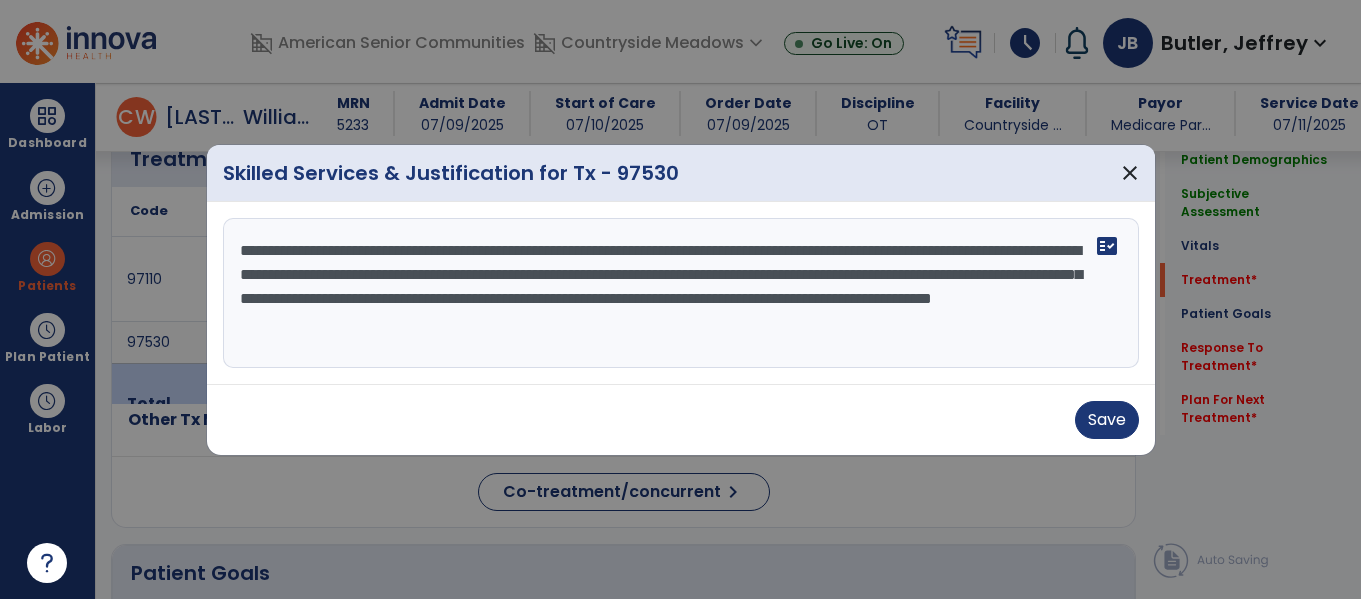 click on "**********" at bounding box center [681, 293] 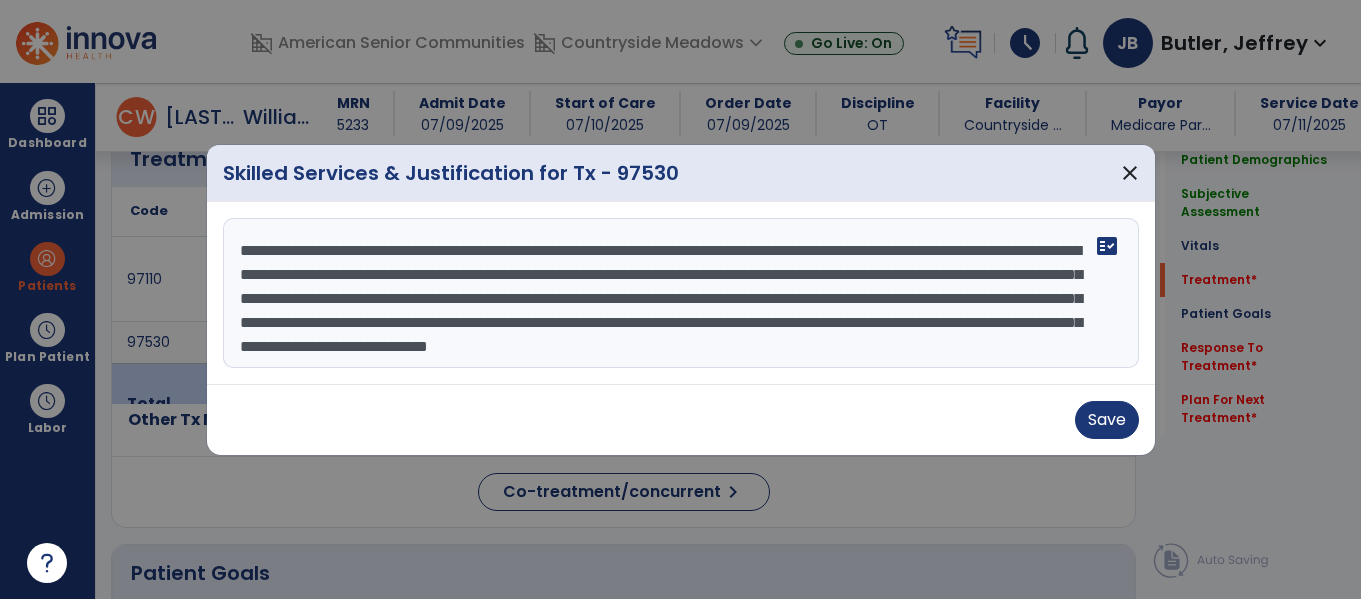 scroll, scrollTop: 16, scrollLeft: 0, axis: vertical 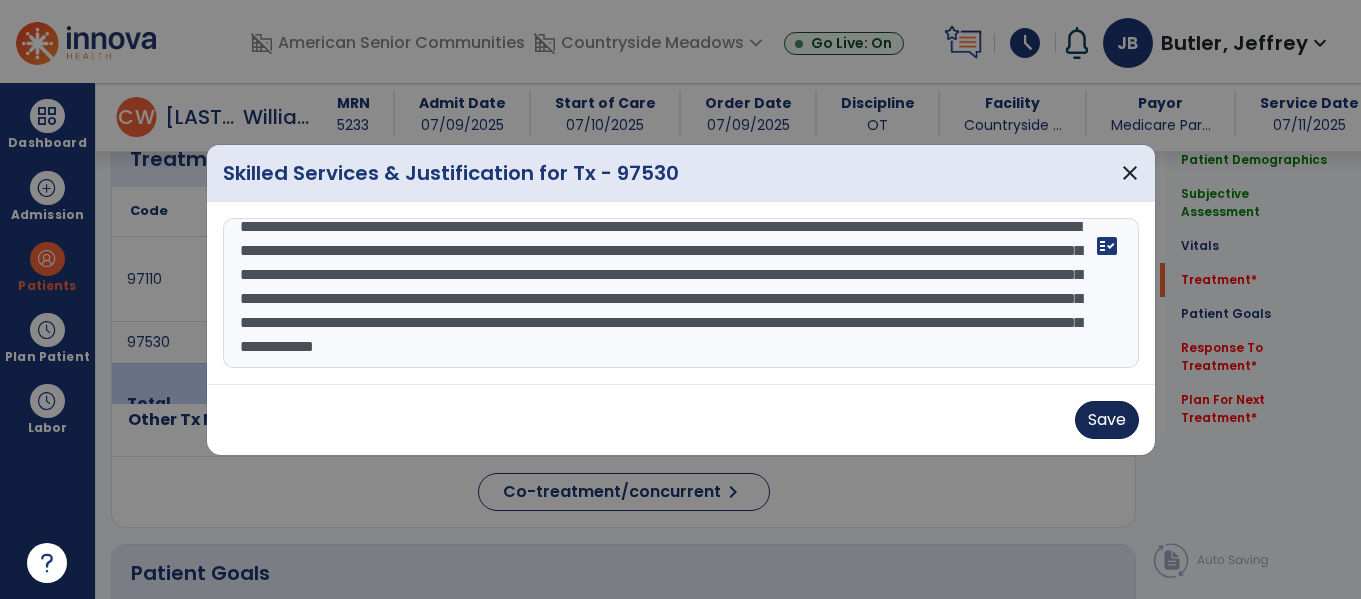 type on "**********" 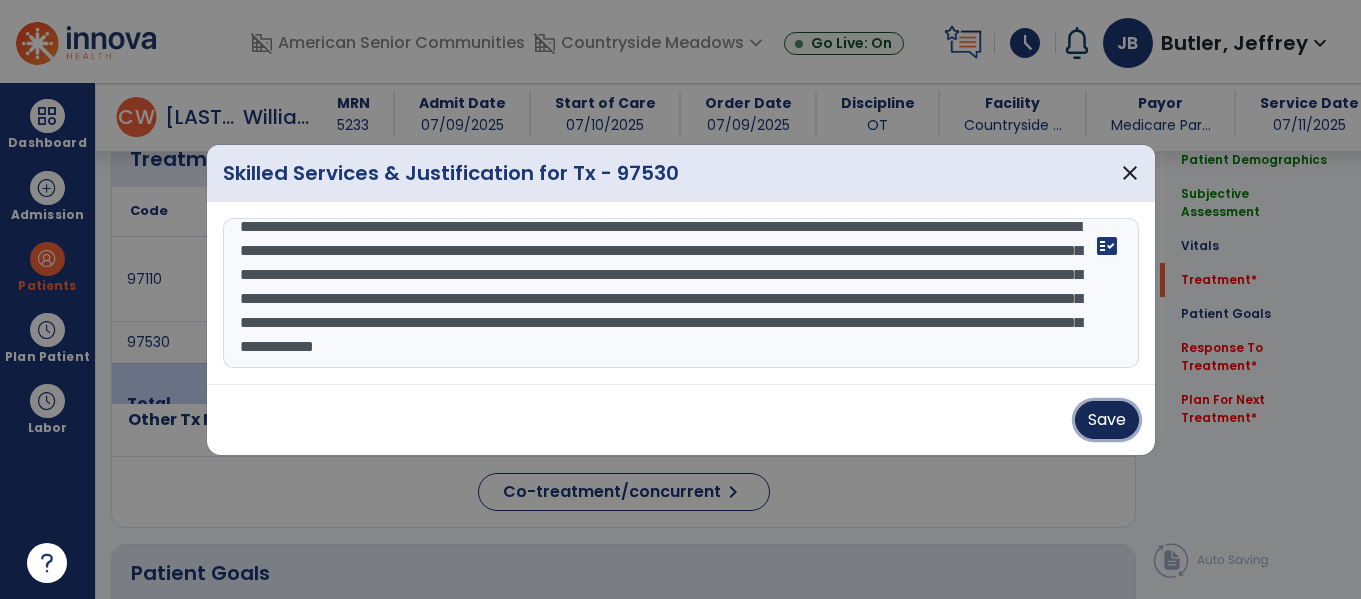 click on "Save" at bounding box center [1107, 420] 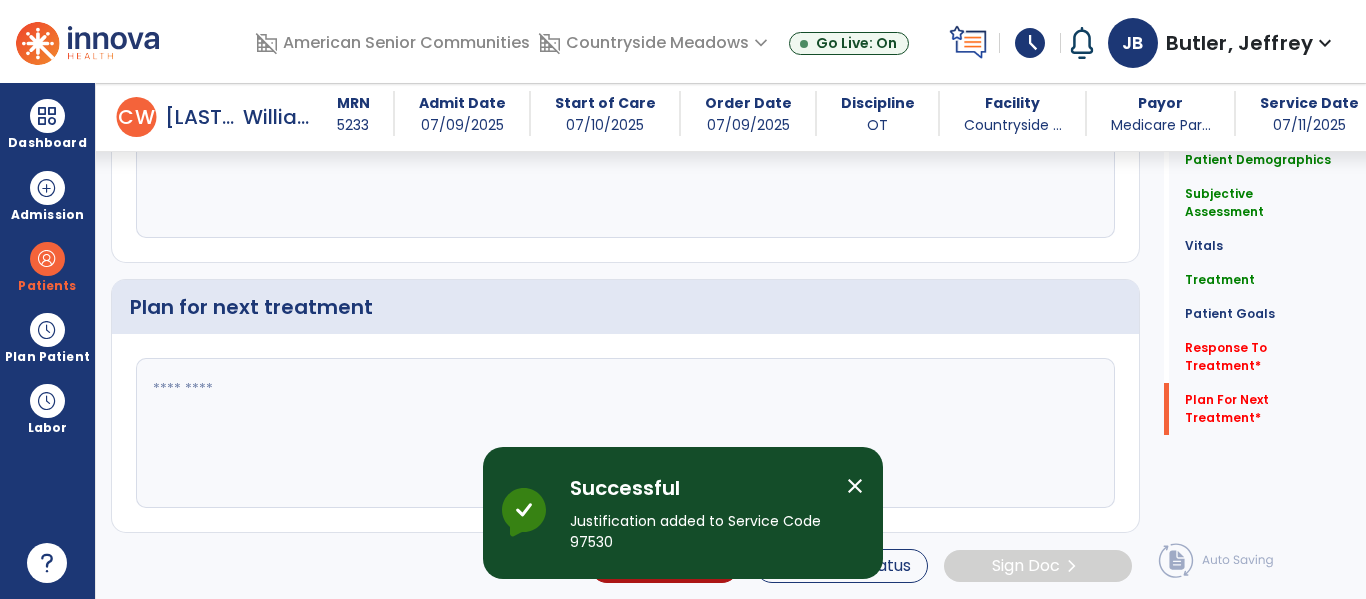 scroll, scrollTop: 2941, scrollLeft: 0, axis: vertical 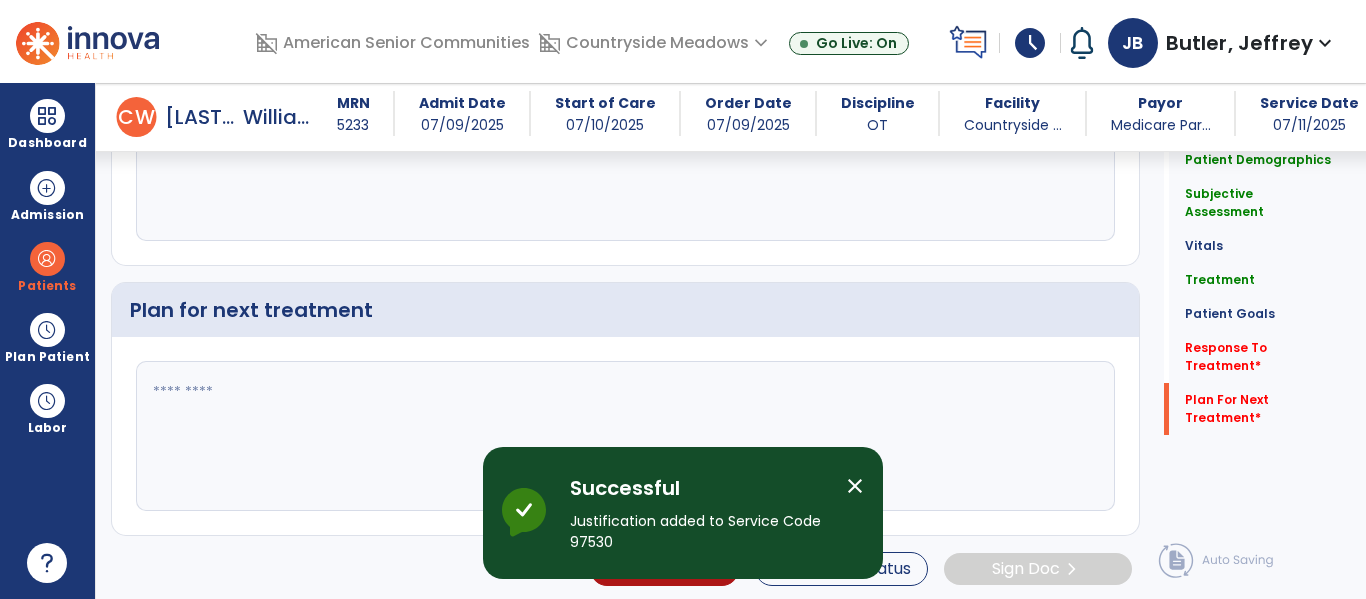 click on "fact_check" 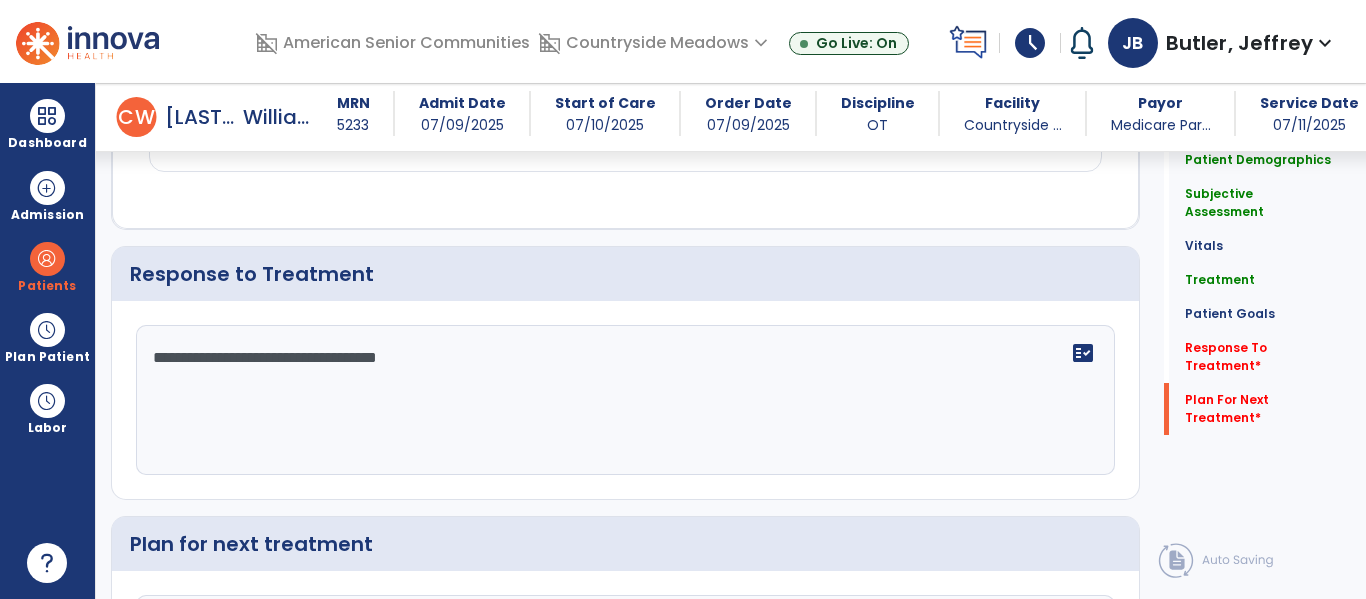 scroll, scrollTop: 2944, scrollLeft: 0, axis: vertical 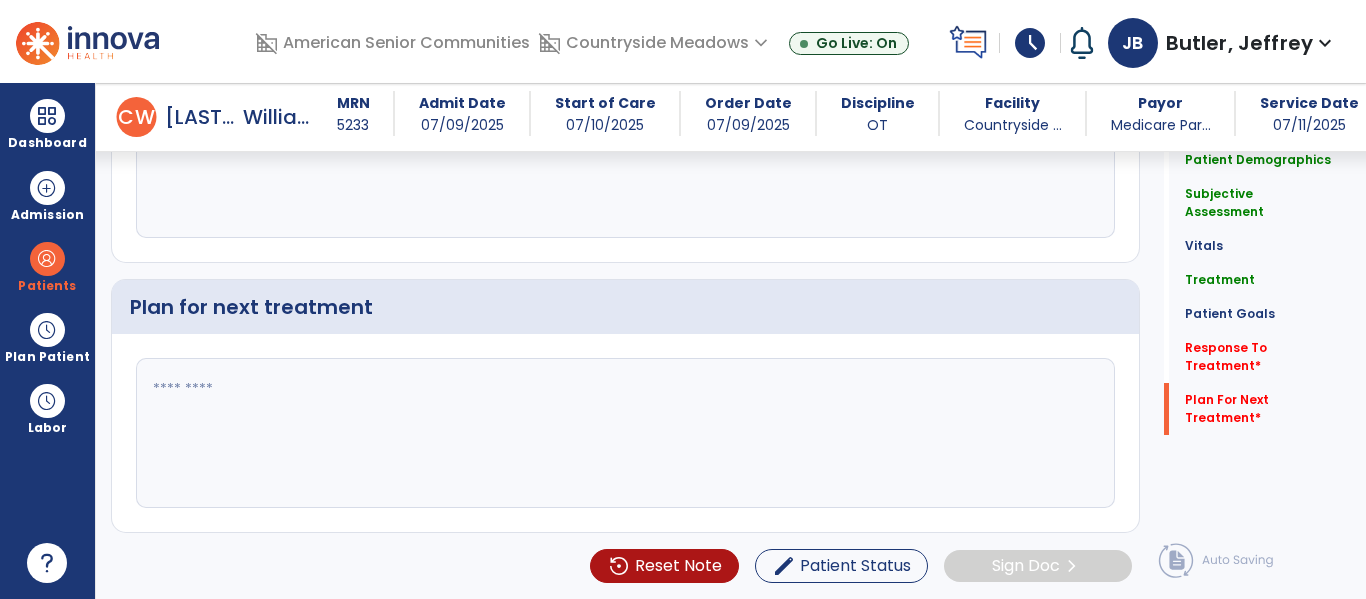 type on "**********" 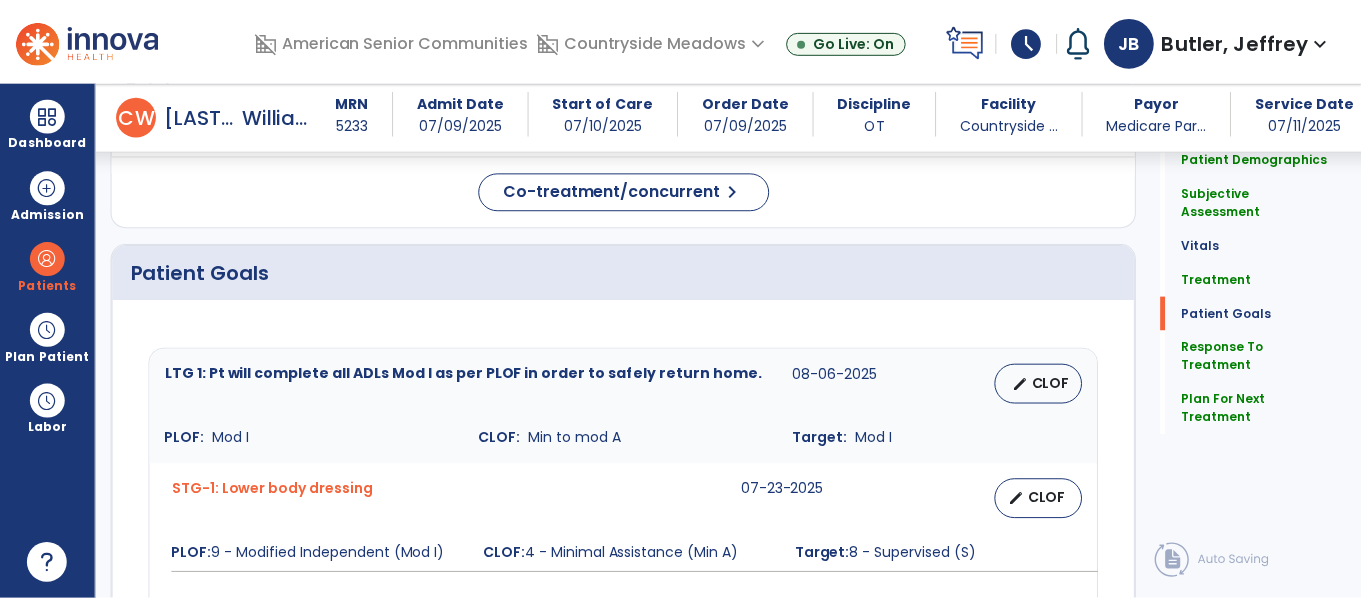 scroll, scrollTop: 1122, scrollLeft: 0, axis: vertical 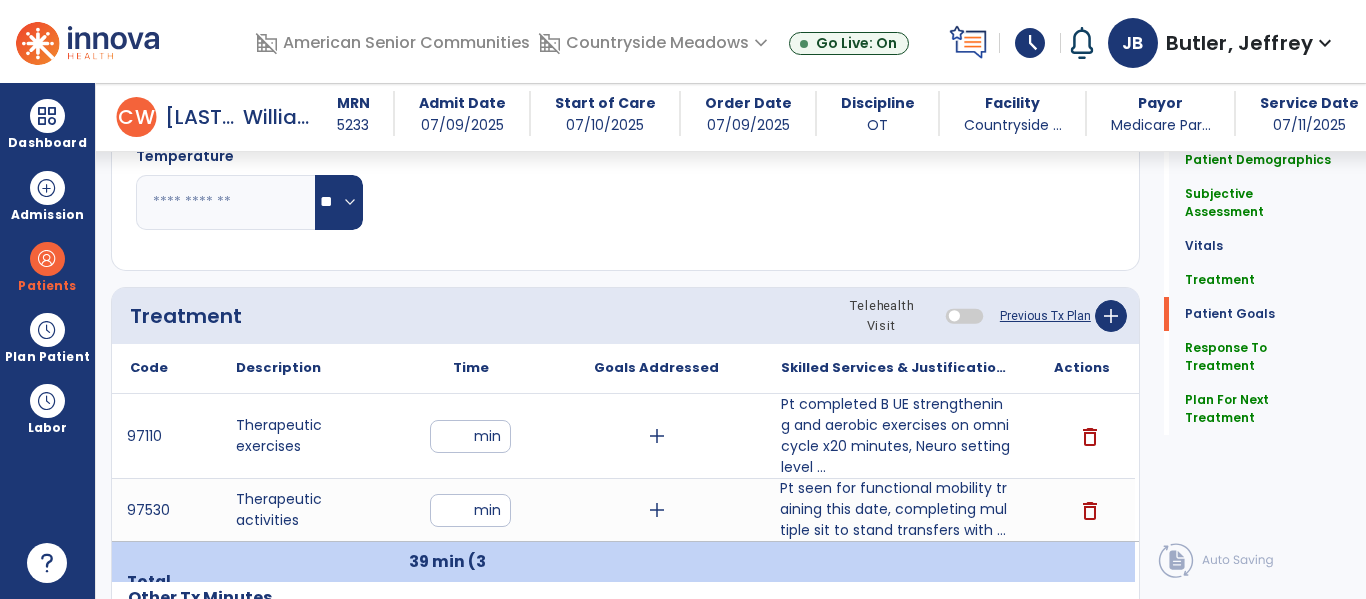 type on "**********" 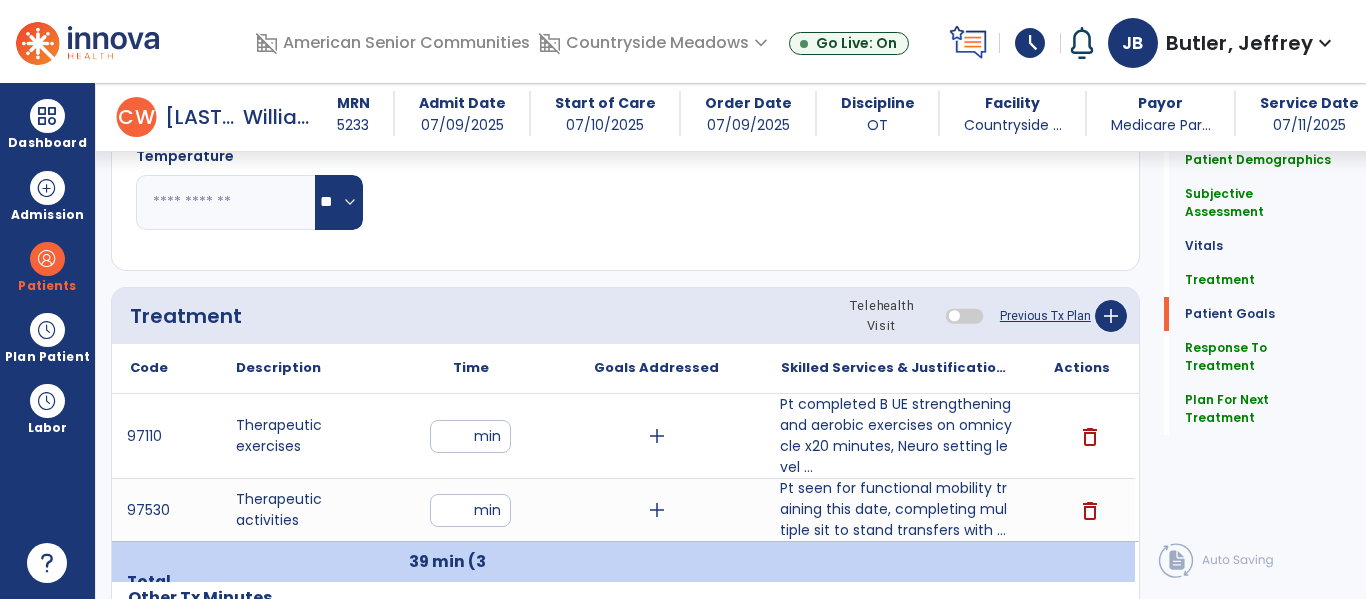 click on "Pt completed B UE strengthening and aerobic exercises on omnicycle x20 minutes, Neuro setting level ..." at bounding box center (896, 436) 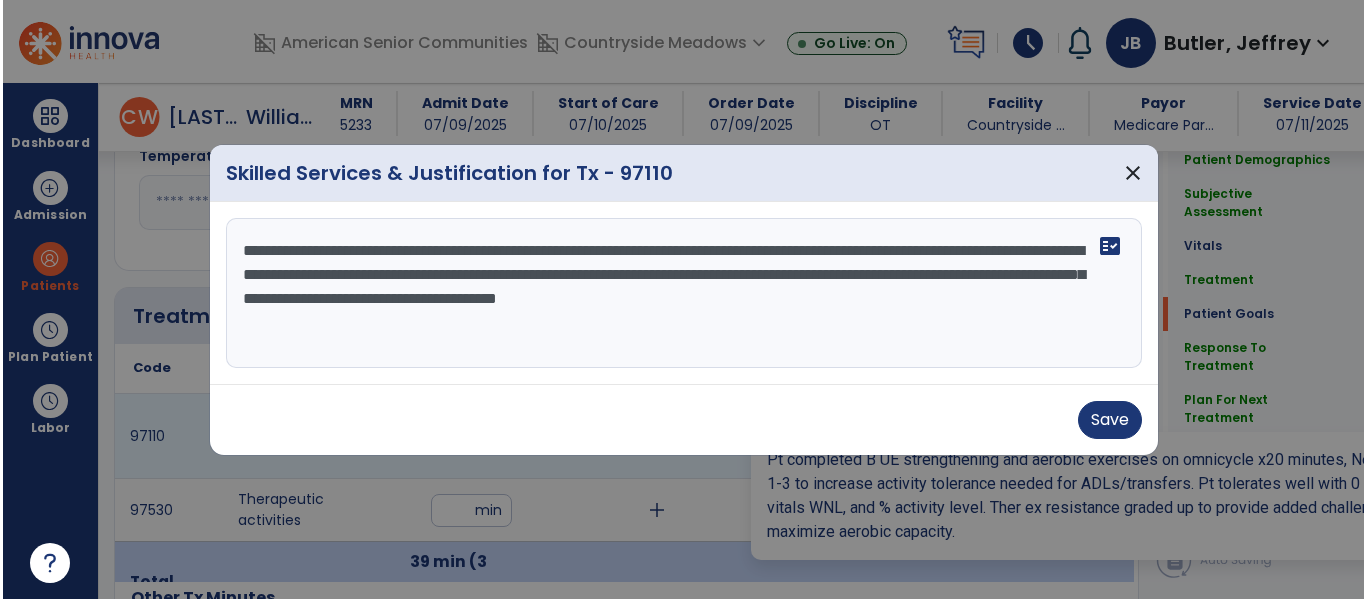 scroll, scrollTop: 1122, scrollLeft: 0, axis: vertical 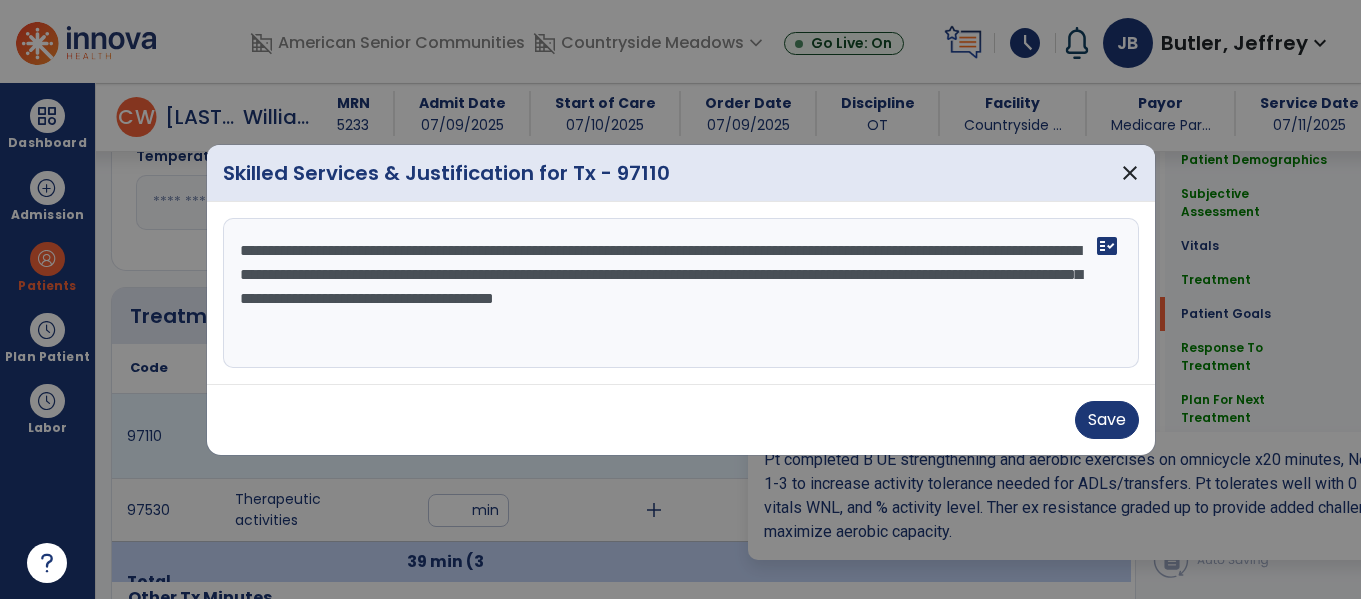 click on "**********" at bounding box center (681, 293) 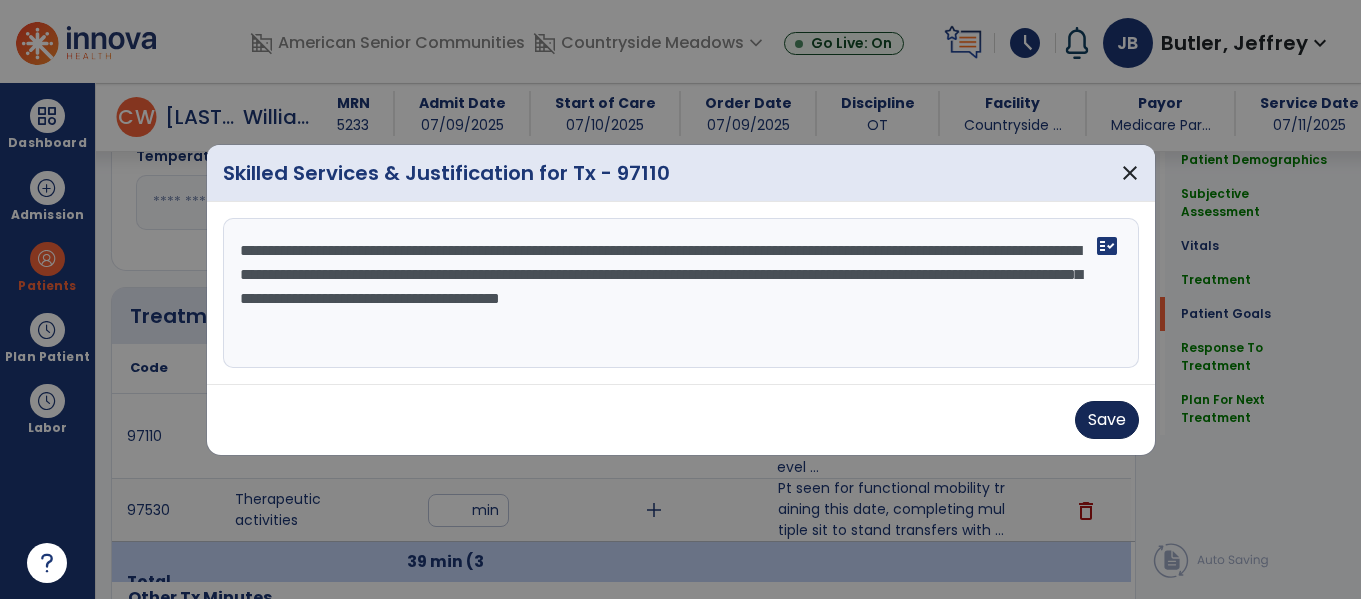 type on "**********" 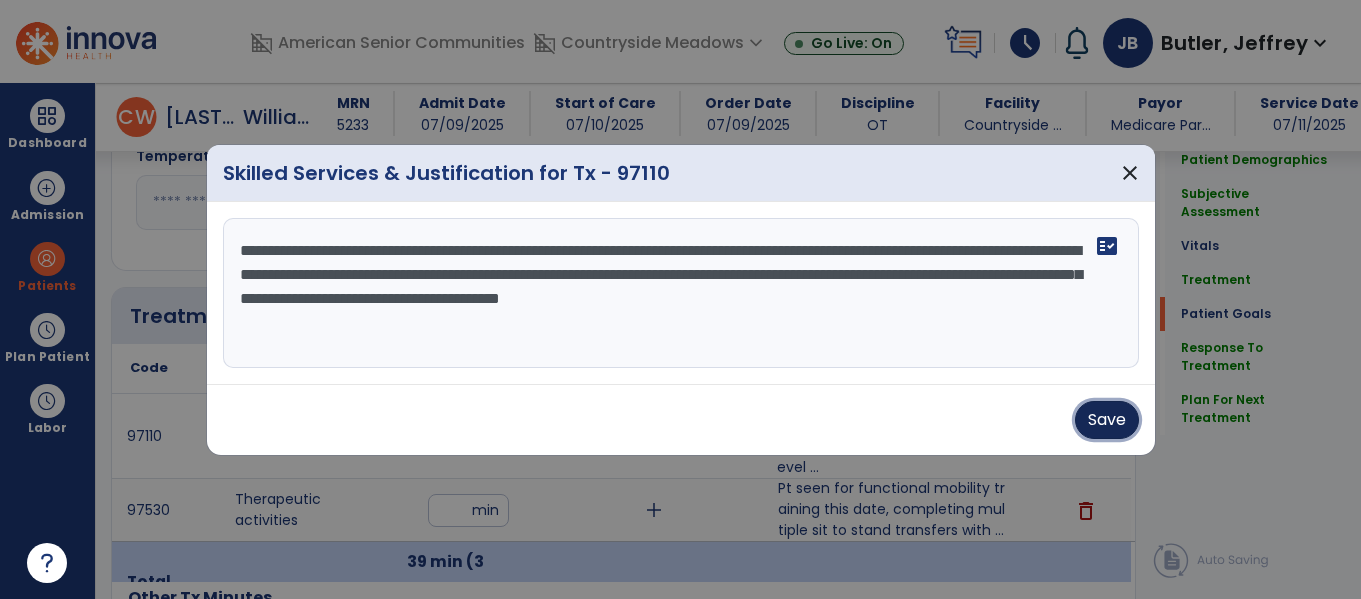 click on "Save" at bounding box center (1107, 420) 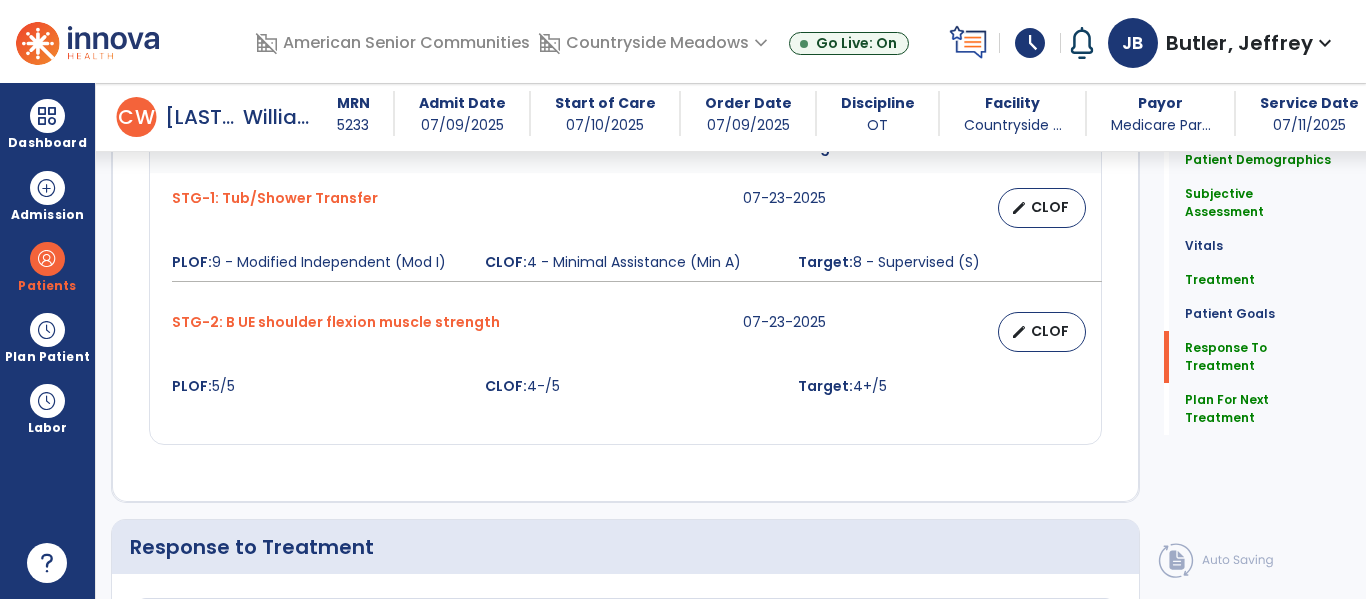 scroll, scrollTop: 2944, scrollLeft: 0, axis: vertical 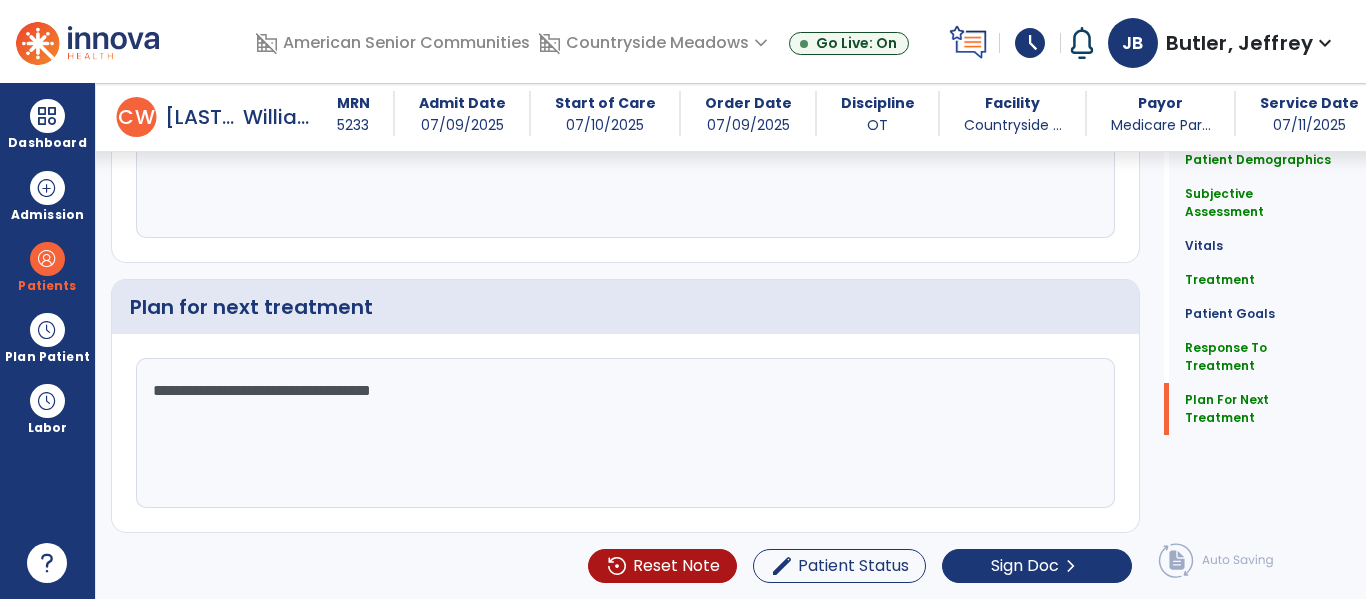 click on "Quick Links  Patient Demographics   Patient Demographics   Subjective Assessment   Subjective Assessment   Vitals   Vitals   Treatment   Treatment   Patient Goals   Patient Goals   Response To Treatment   Response To Treatment   Plan For Next Treatment   Plan For Next Treatment" 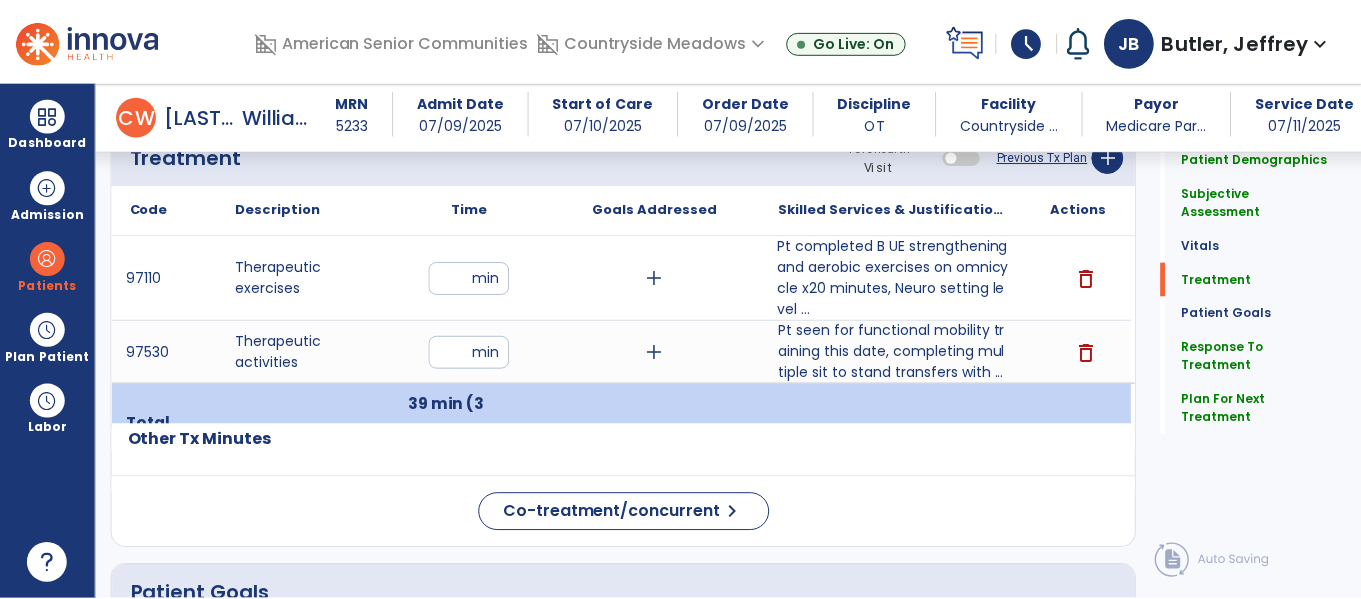 scroll, scrollTop: 1210, scrollLeft: 0, axis: vertical 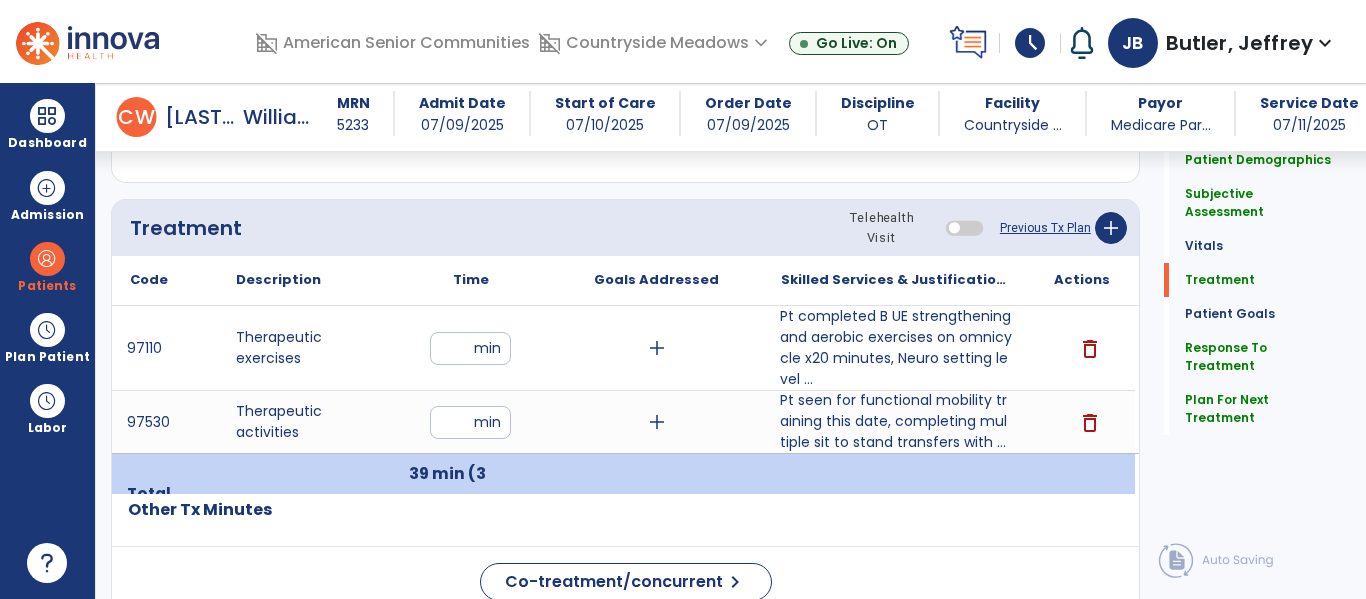 click on "Pt seen for functional mobility training this date, completing multiple sit to stand transfers with ..." at bounding box center [896, 421] 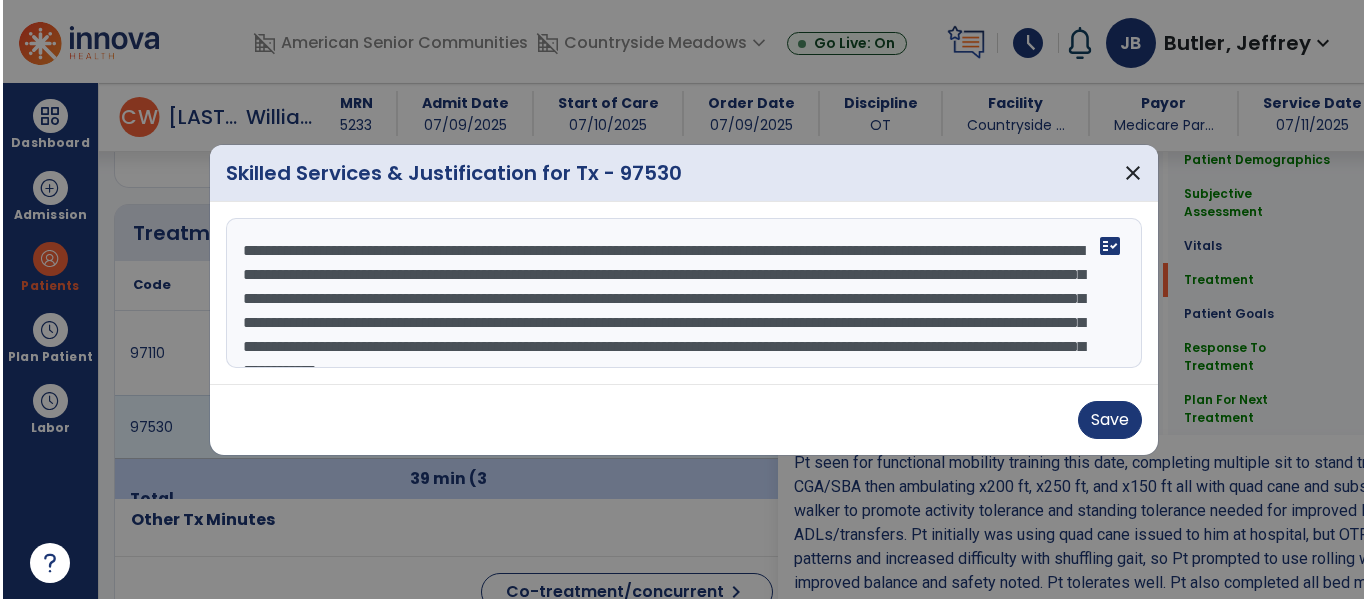 scroll, scrollTop: 1210, scrollLeft: 0, axis: vertical 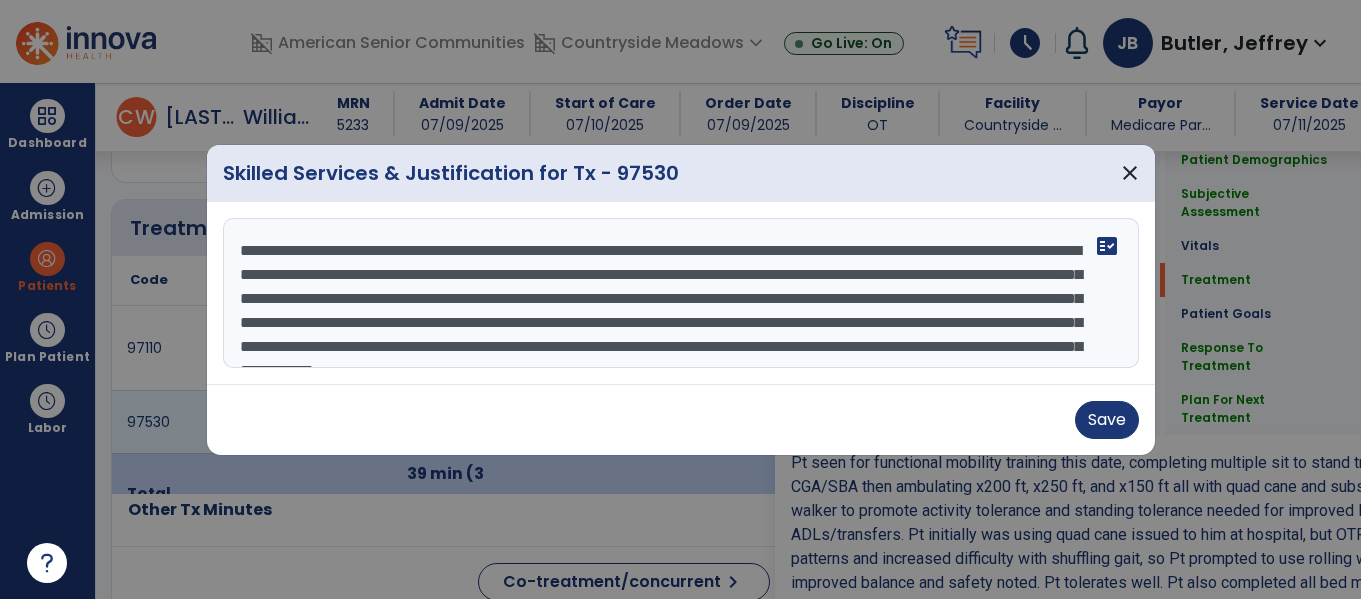 click on "**********" at bounding box center (681, 293) 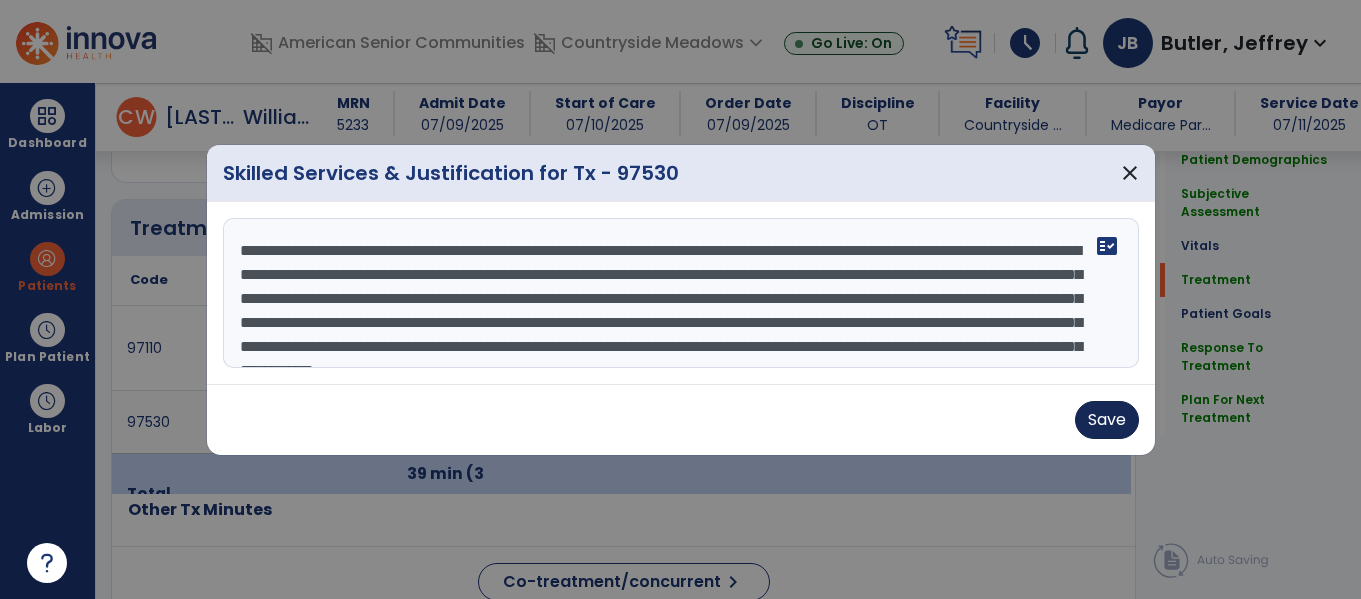 type on "**********" 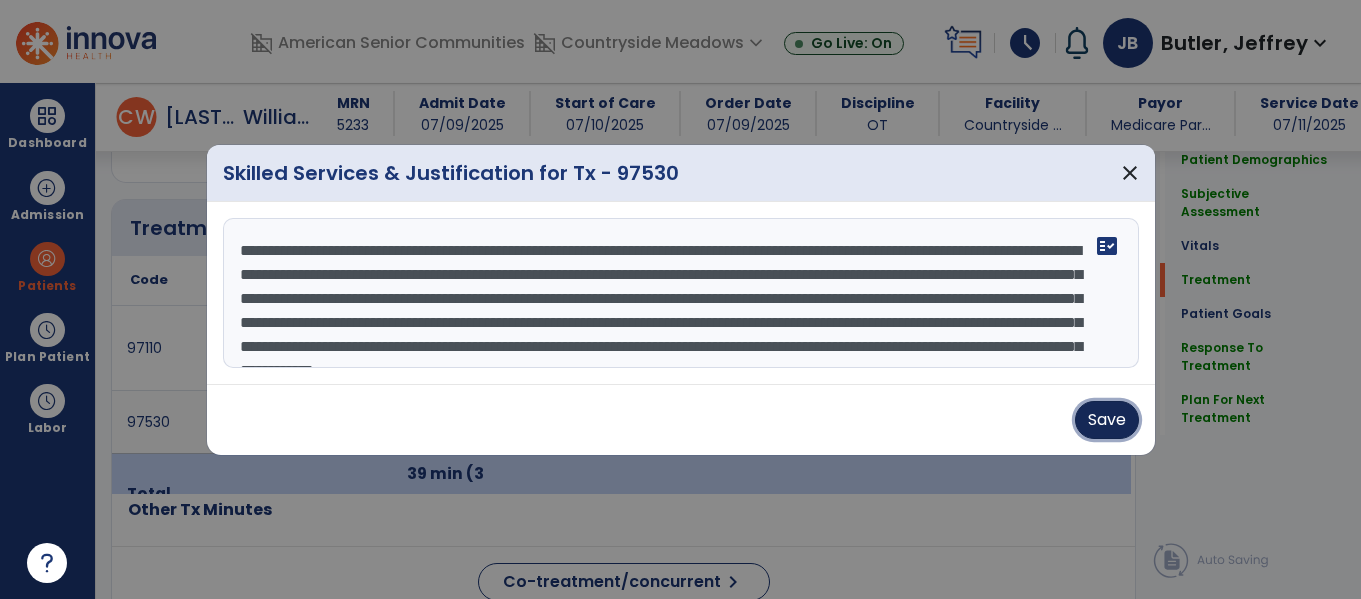 click on "Save" at bounding box center (1107, 420) 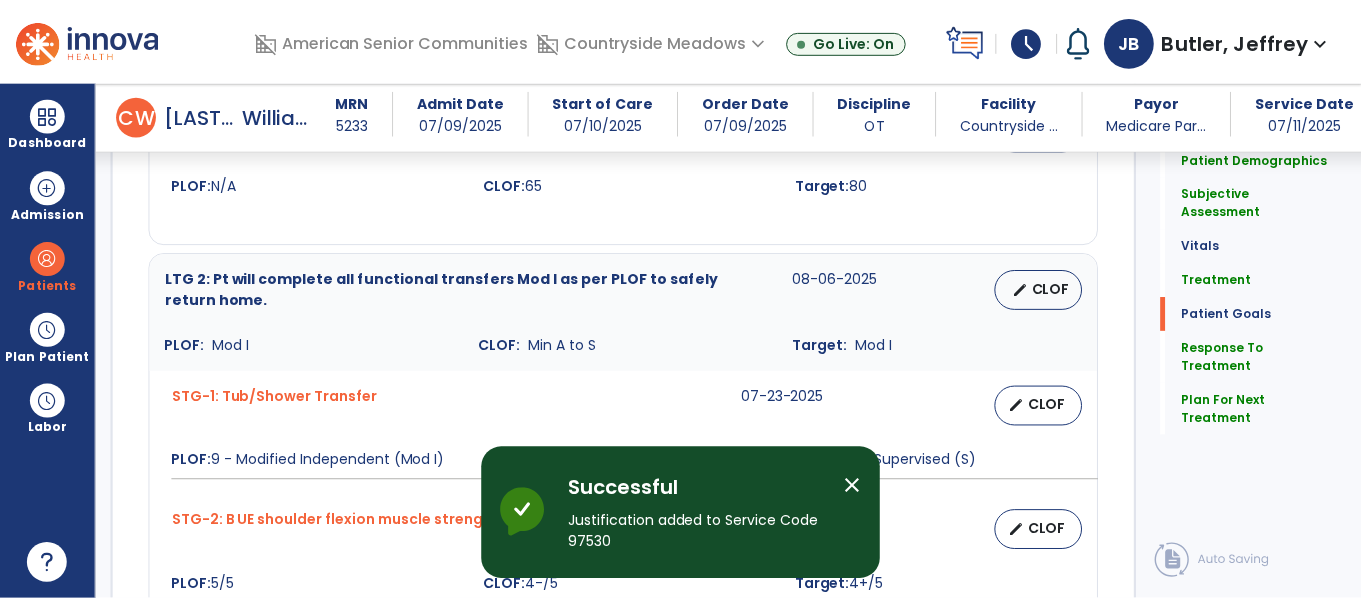 scroll, scrollTop: 2944, scrollLeft: 0, axis: vertical 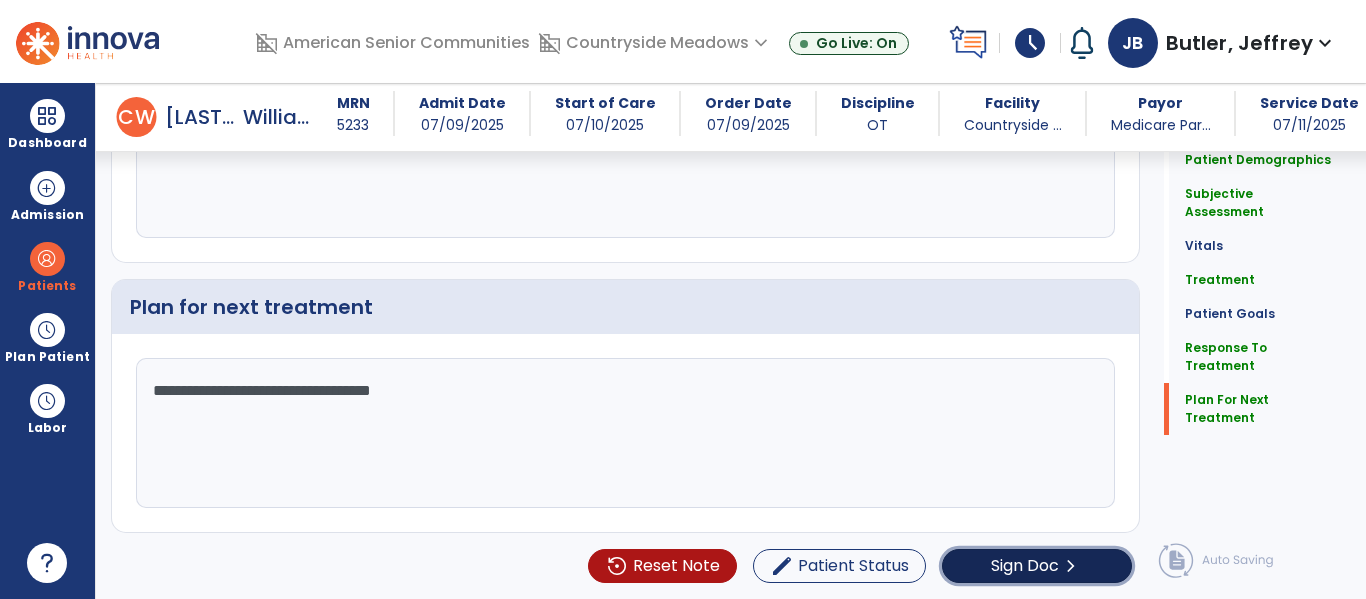 click on "chevron_right" 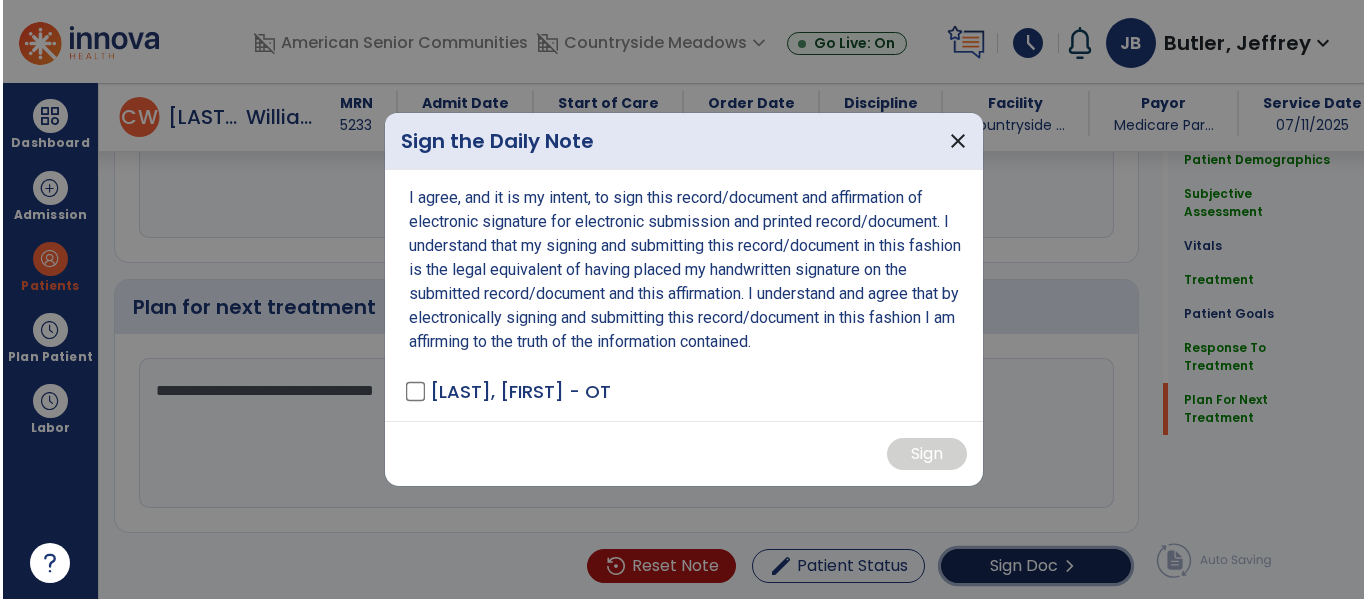 scroll, scrollTop: 2944, scrollLeft: 0, axis: vertical 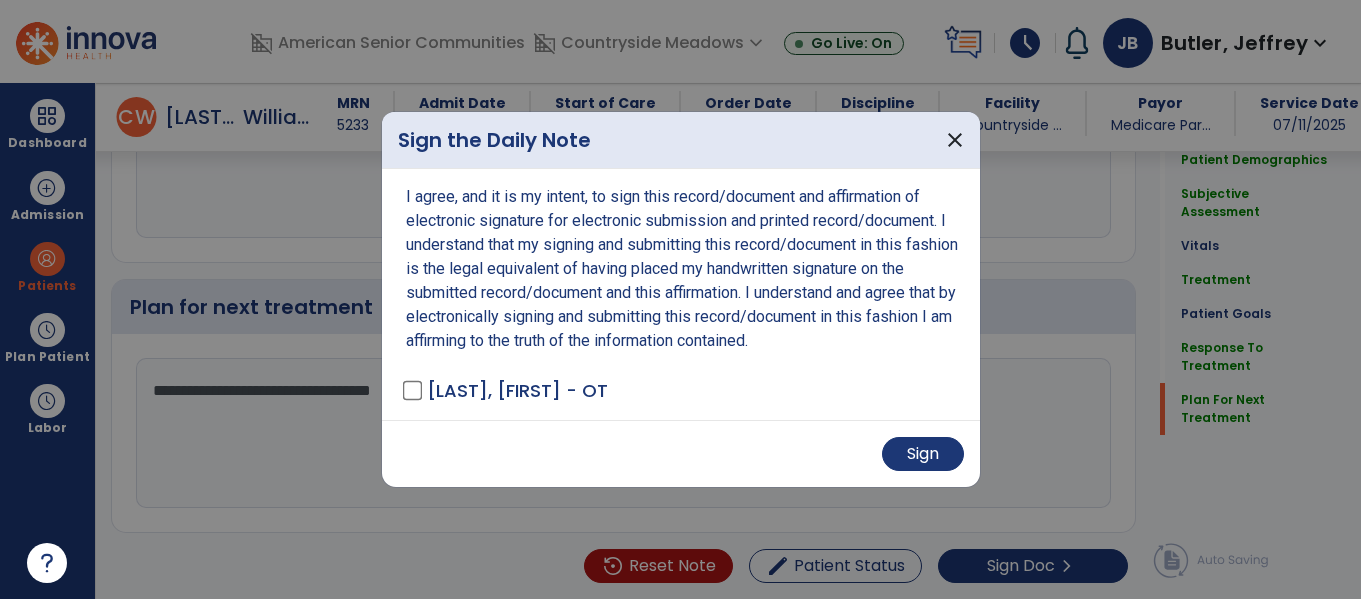 click on "Sign" at bounding box center [681, 453] 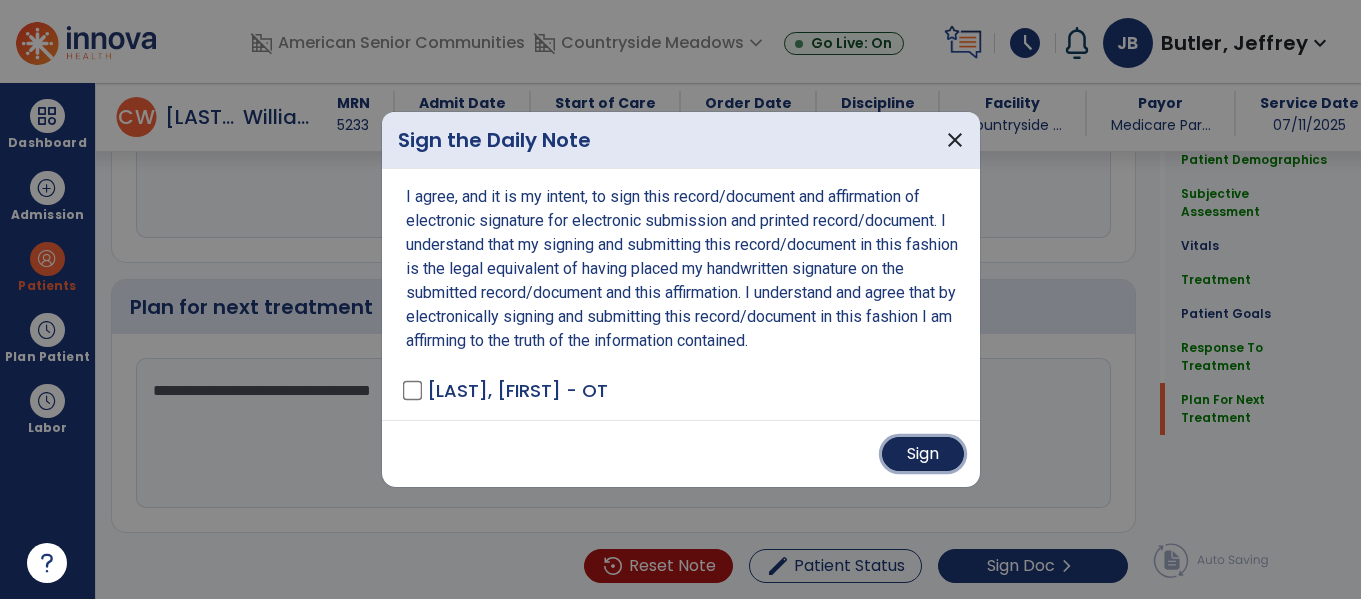 click on "Sign" at bounding box center (923, 454) 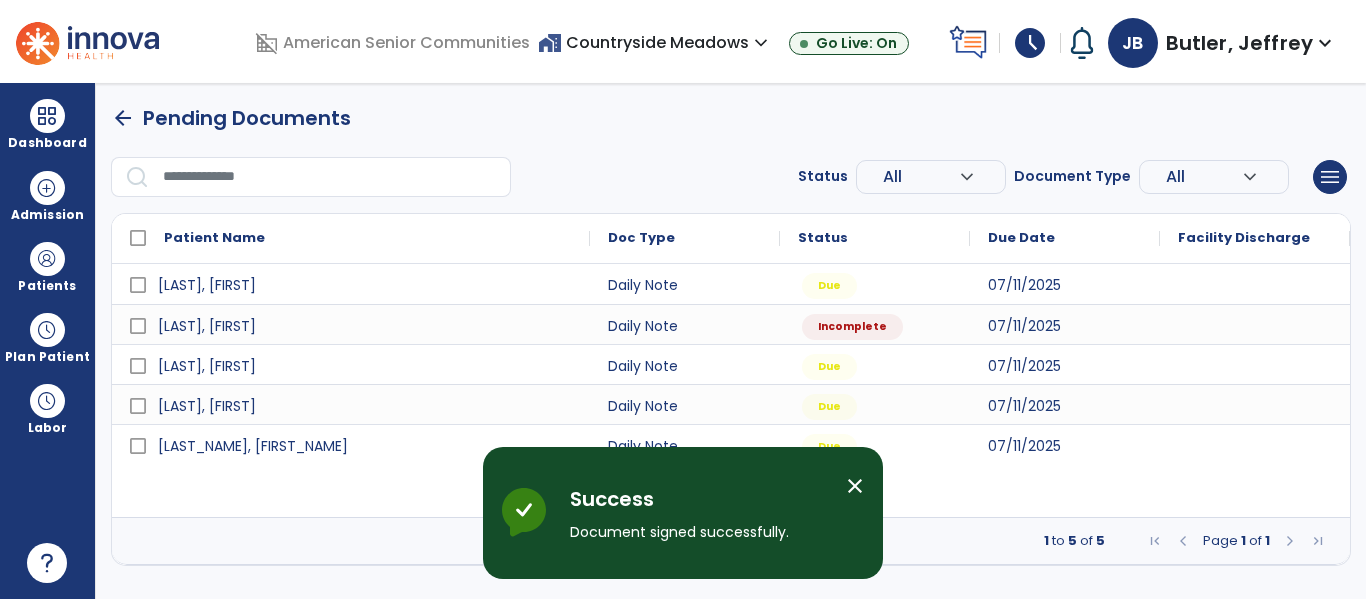 scroll, scrollTop: 0, scrollLeft: 0, axis: both 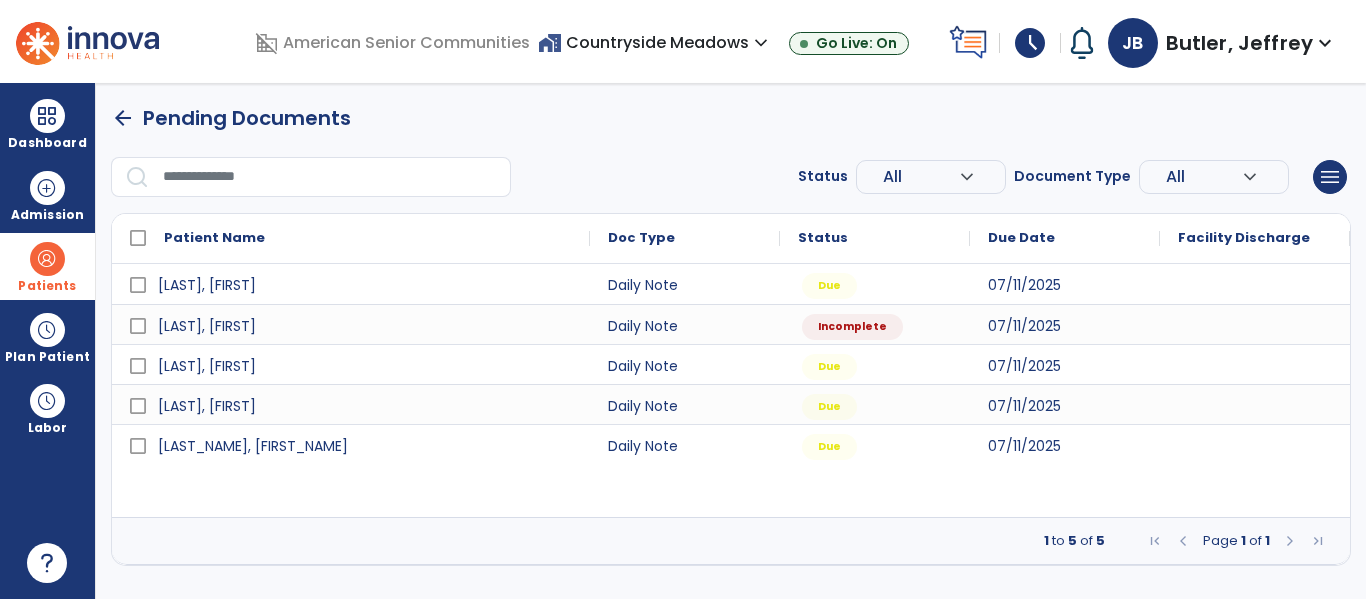 click on "Patients" at bounding box center [47, 286] 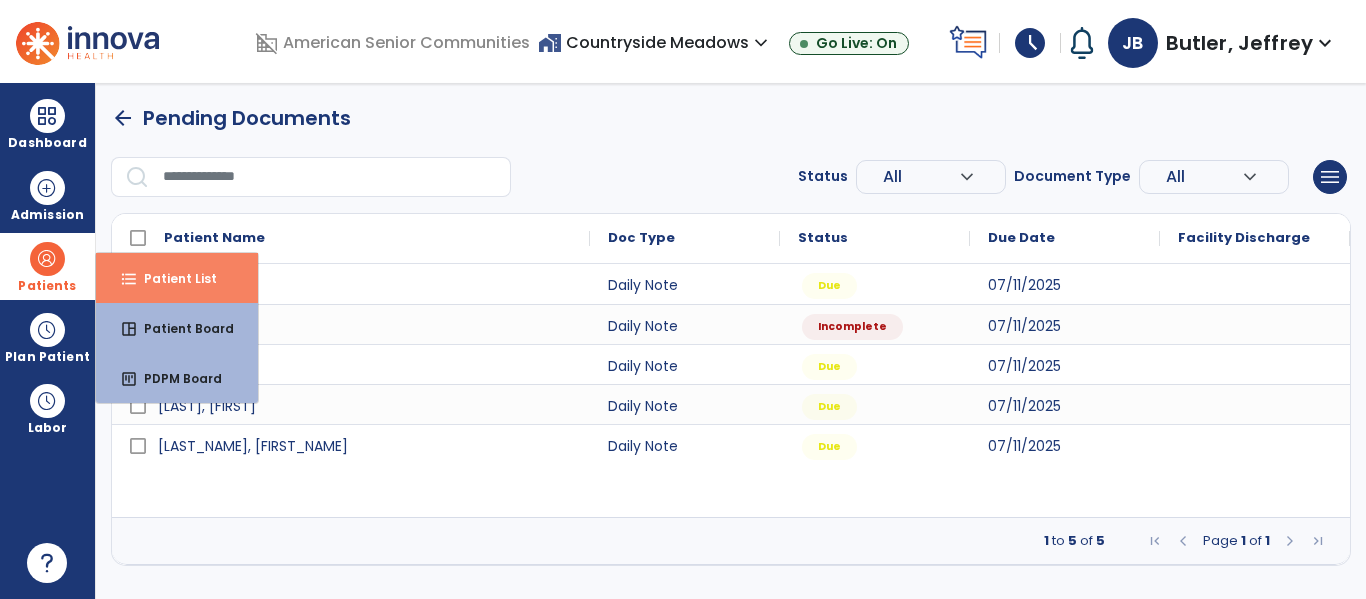click on "Patient List" at bounding box center [172, 278] 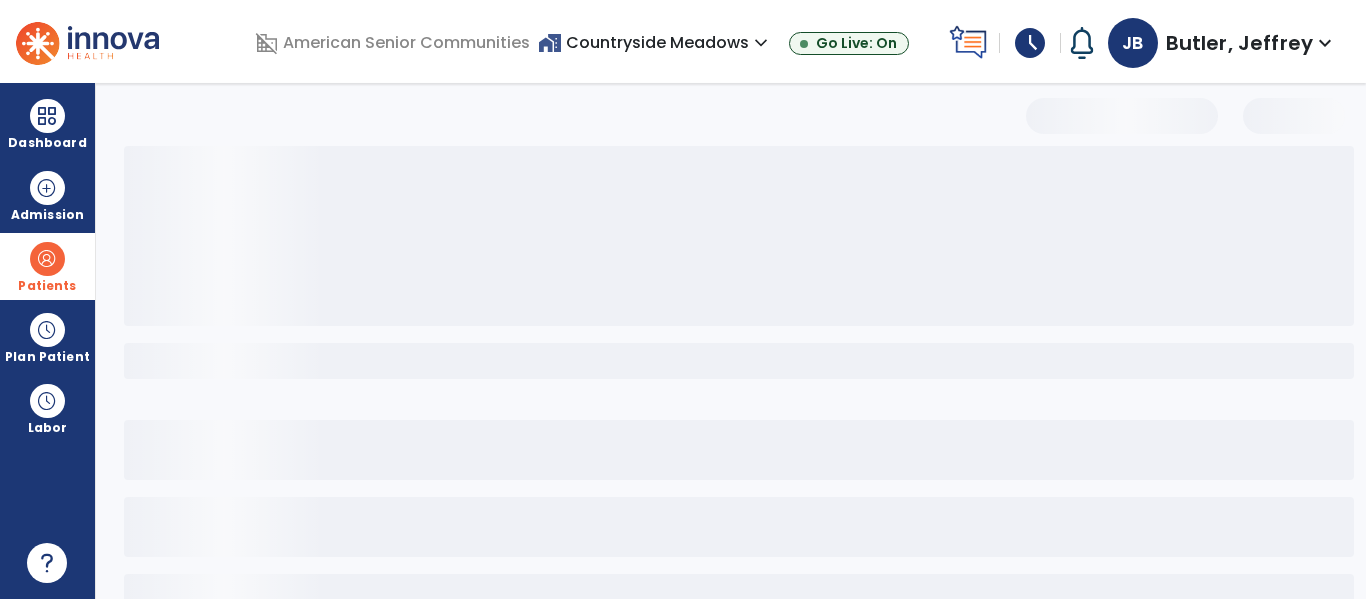 select on "***" 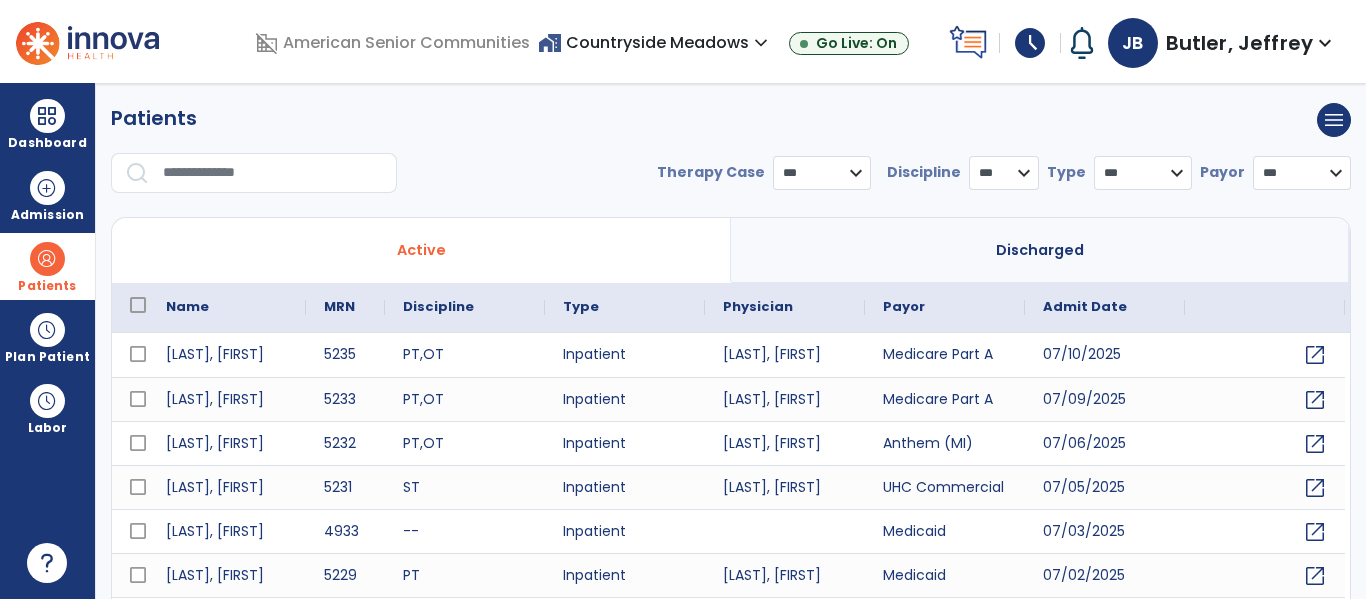 click at bounding box center (273, 173) 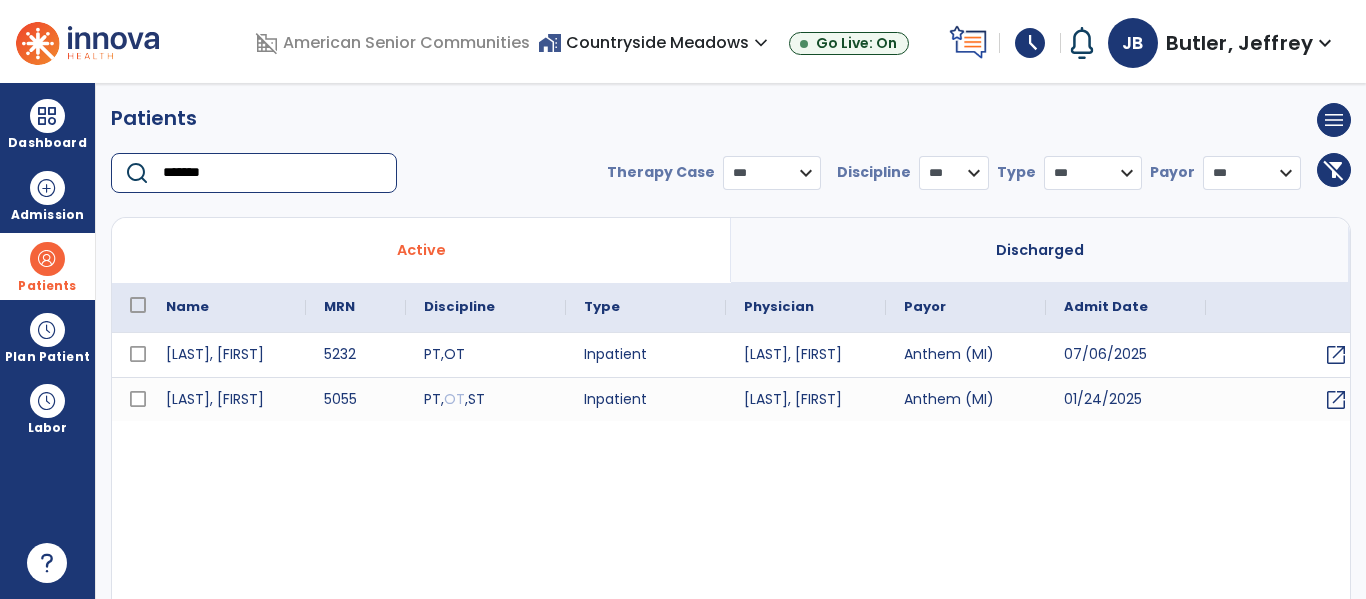 type on "*******" 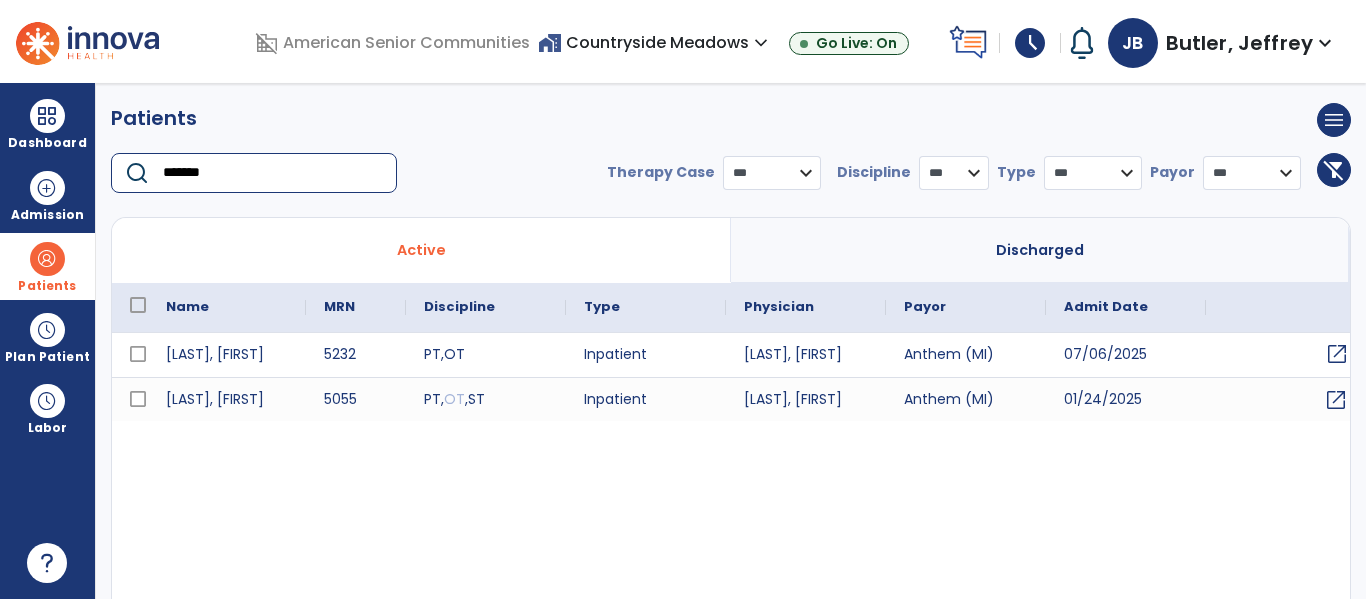 click on "open_in_new" at bounding box center (1337, 354) 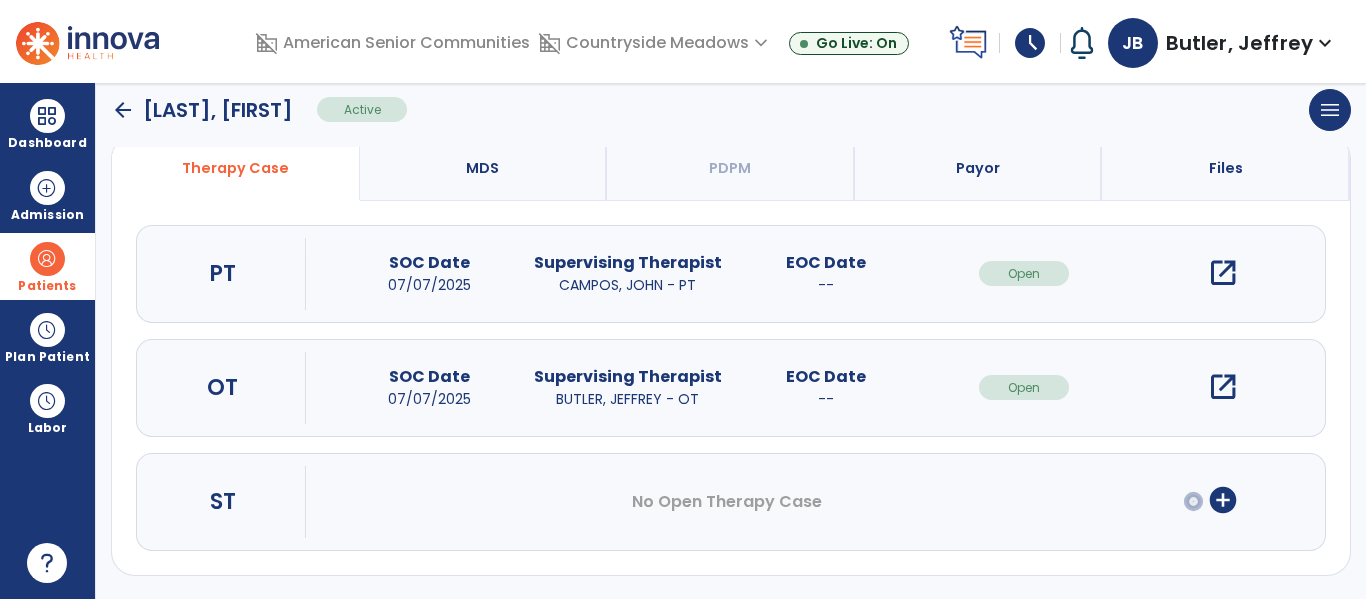 scroll, scrollTop: 162, scrollLeft: 0, axis: vertical 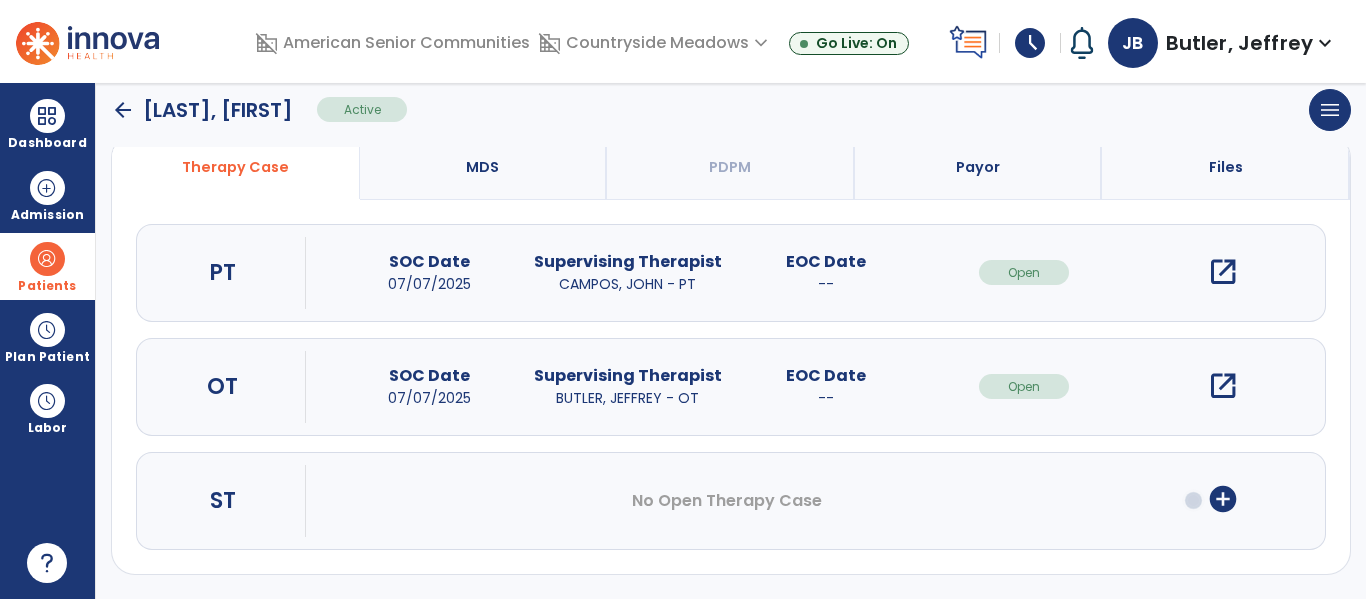 click on "open_in_new" at bounding box center [1223, 386] 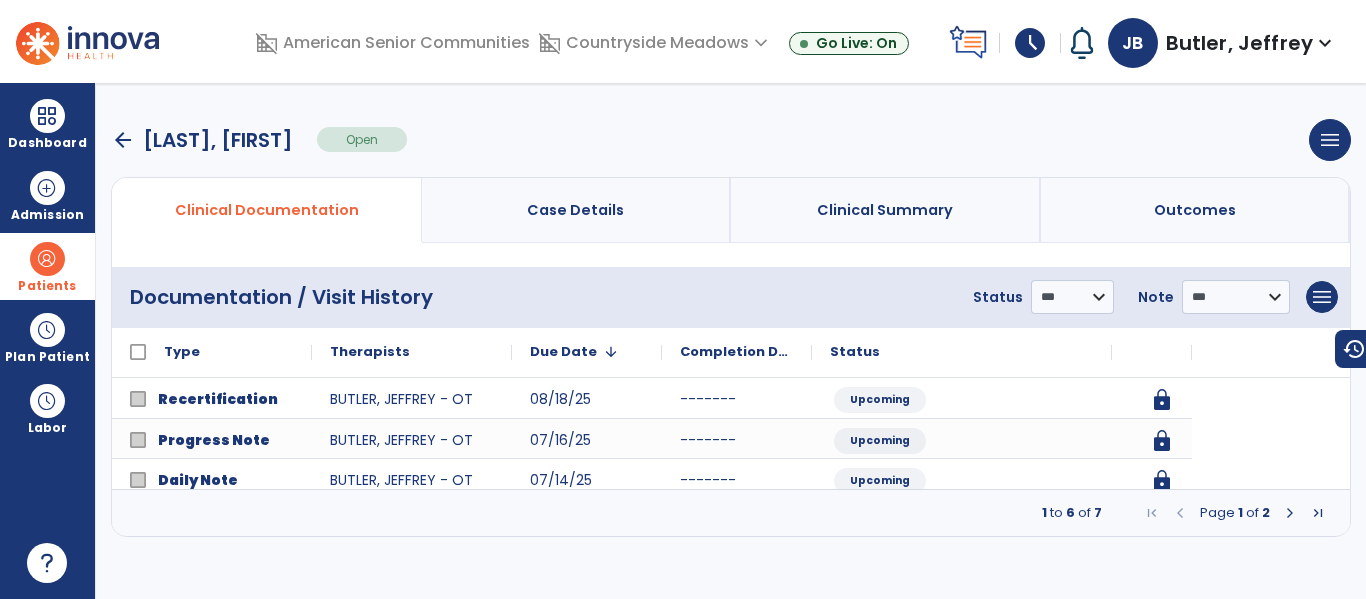 scroll, scrollTop: 0, scrollLeft: 0, axis: both 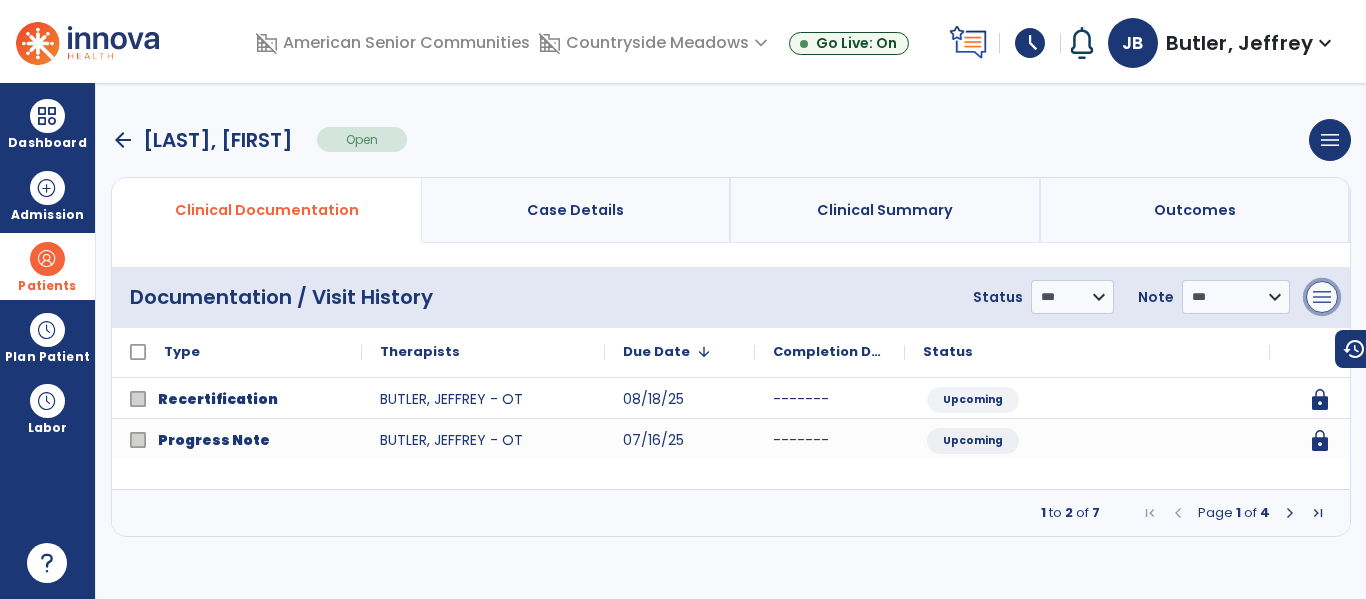 click on "menu" at bounding box center (1322, 297) 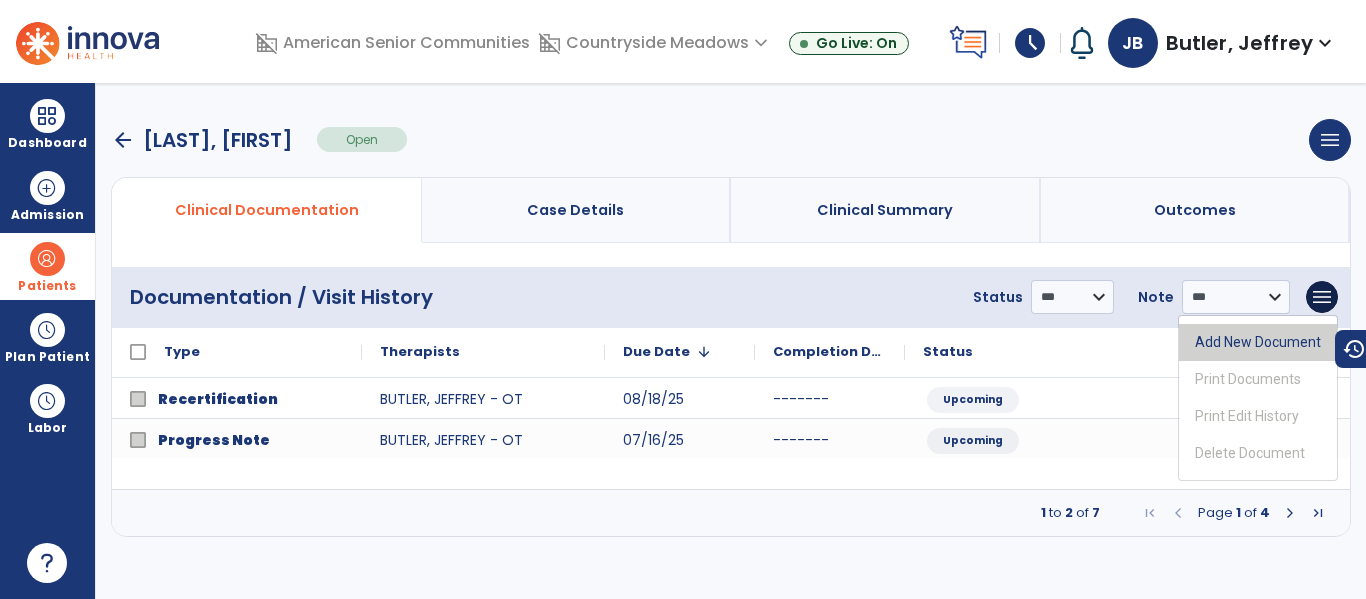 click on "Add New Document" at bounding box center (1258, 342) 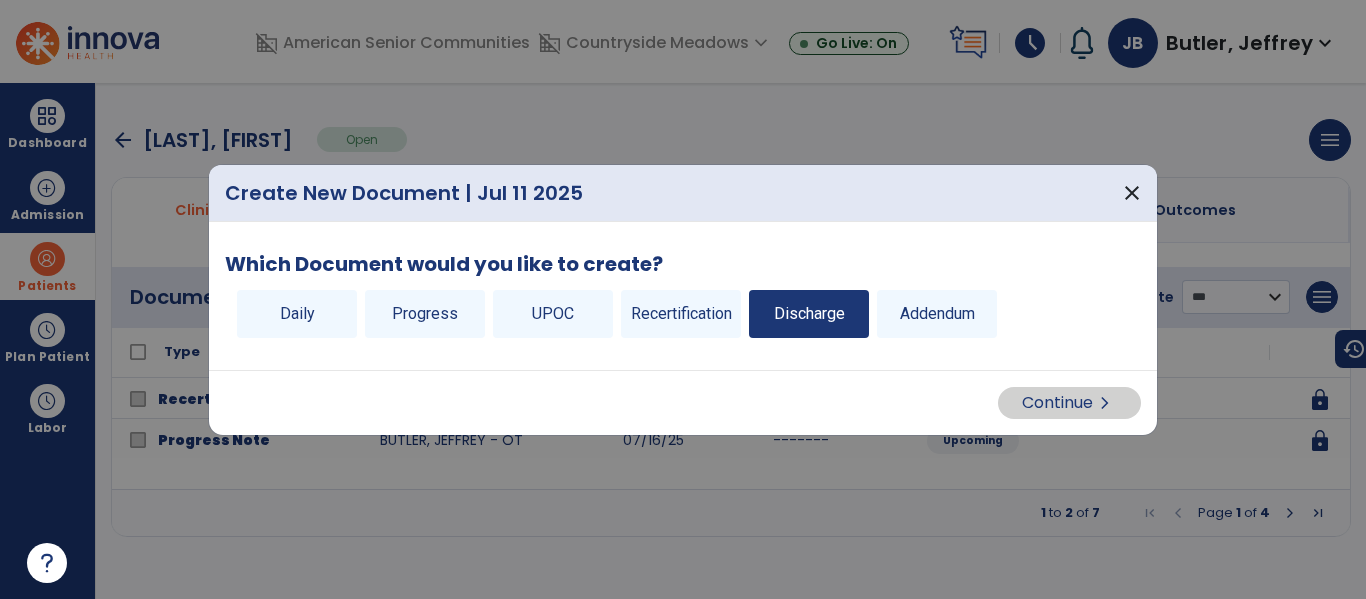 click on "Discharge" at bounding box center [809, 314] 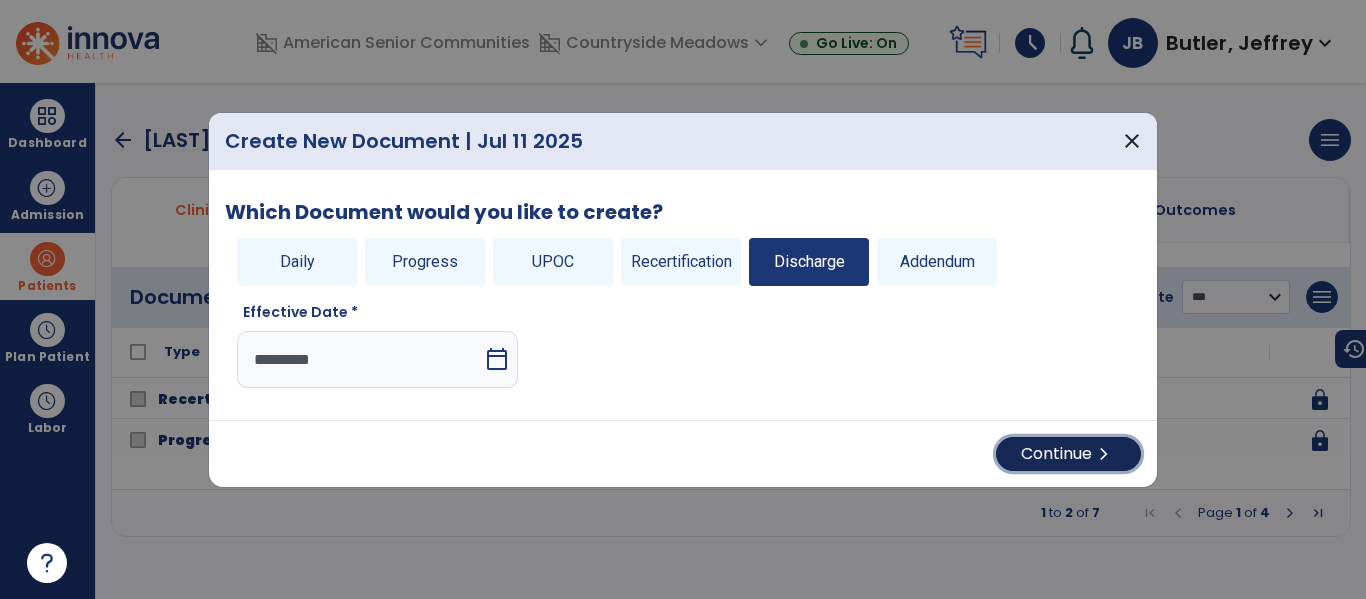 click on "Continue   chevron_right" at bounding box center (1068, 454) 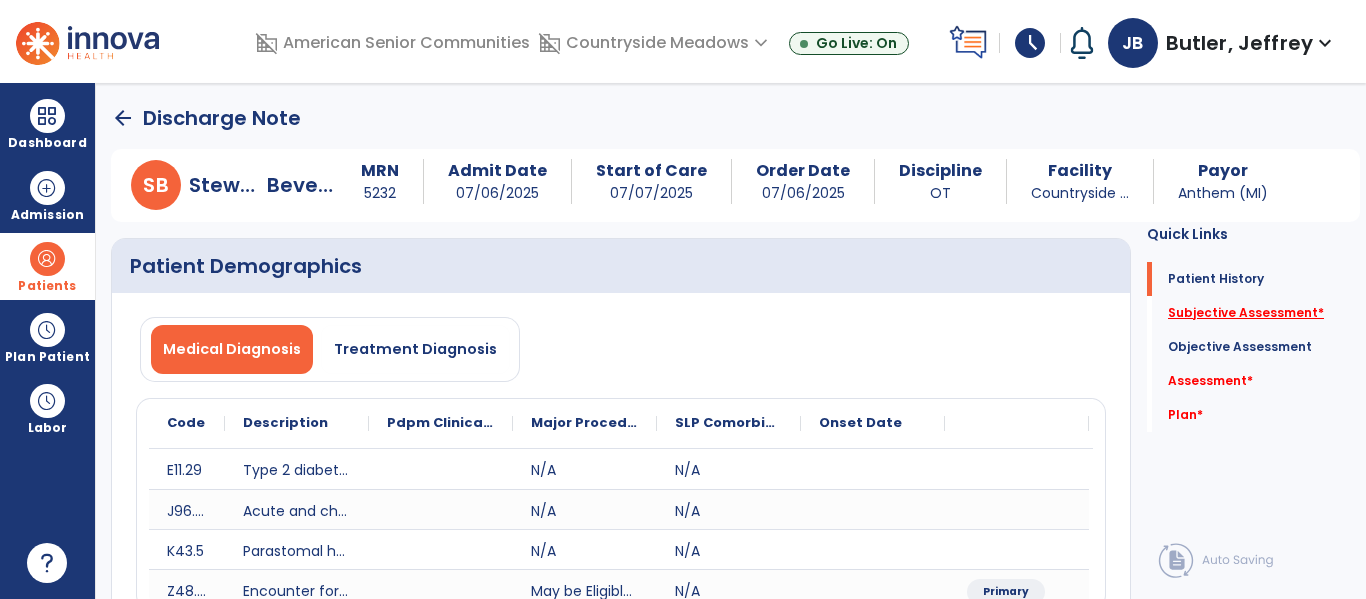 click on "Subjective Assessment   *" 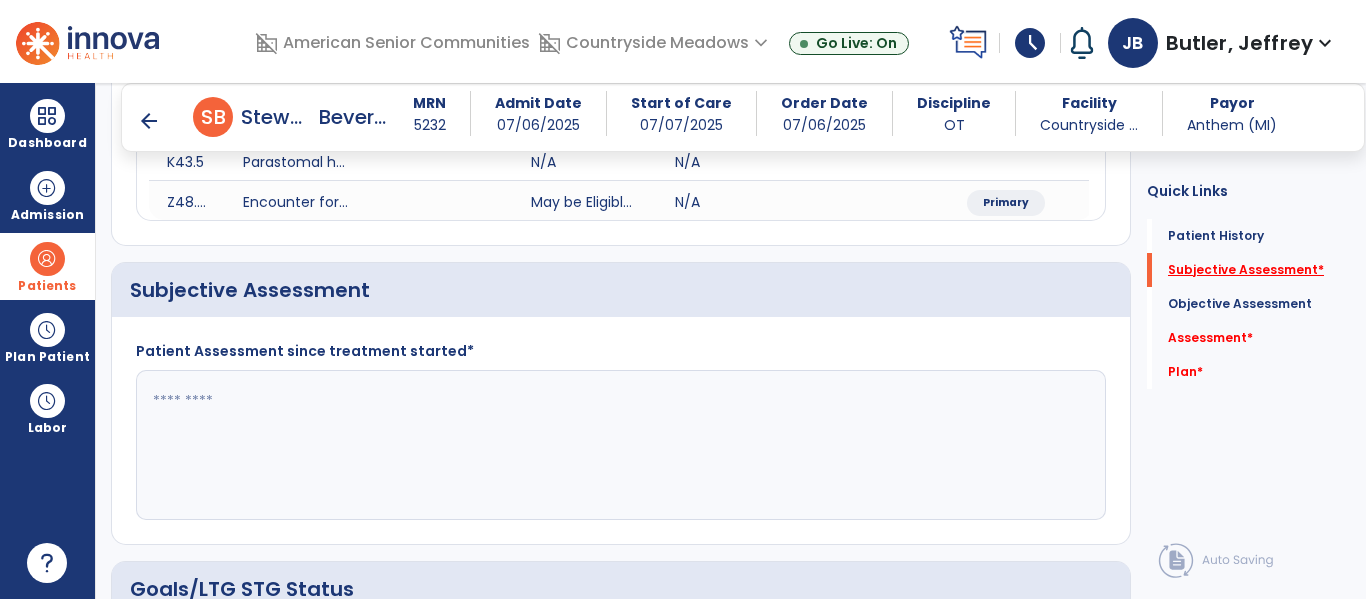 scroll, scrollTop: 451, scrollLeft: 0, axis: vertical 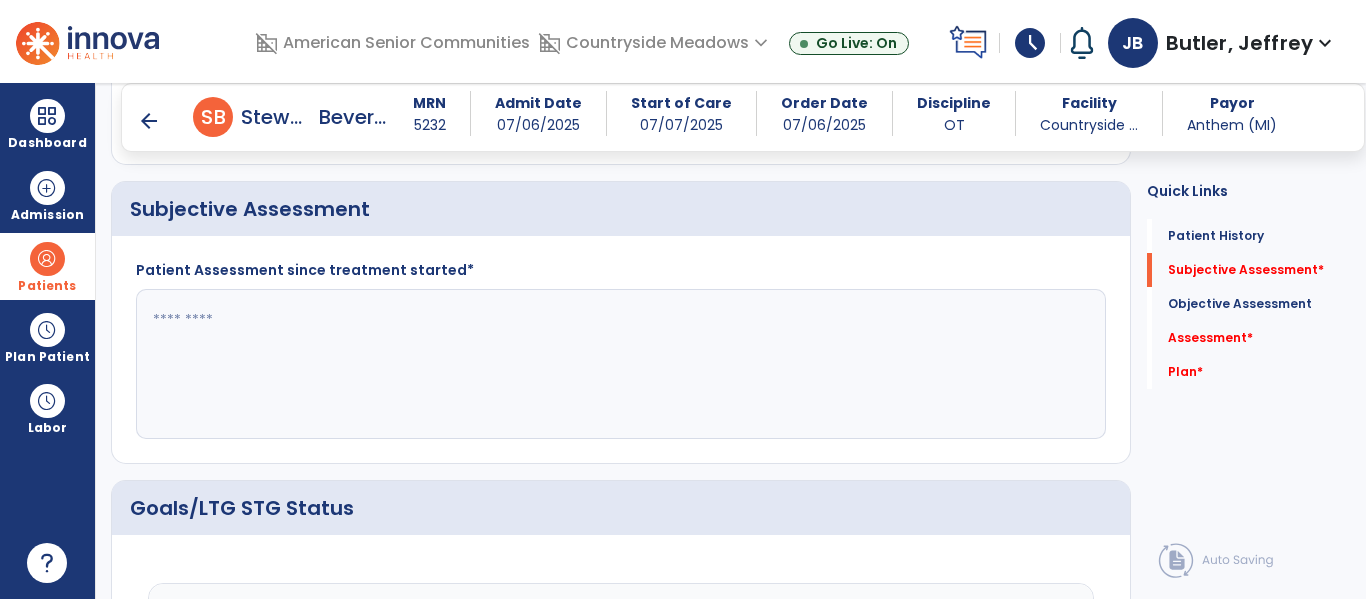 click 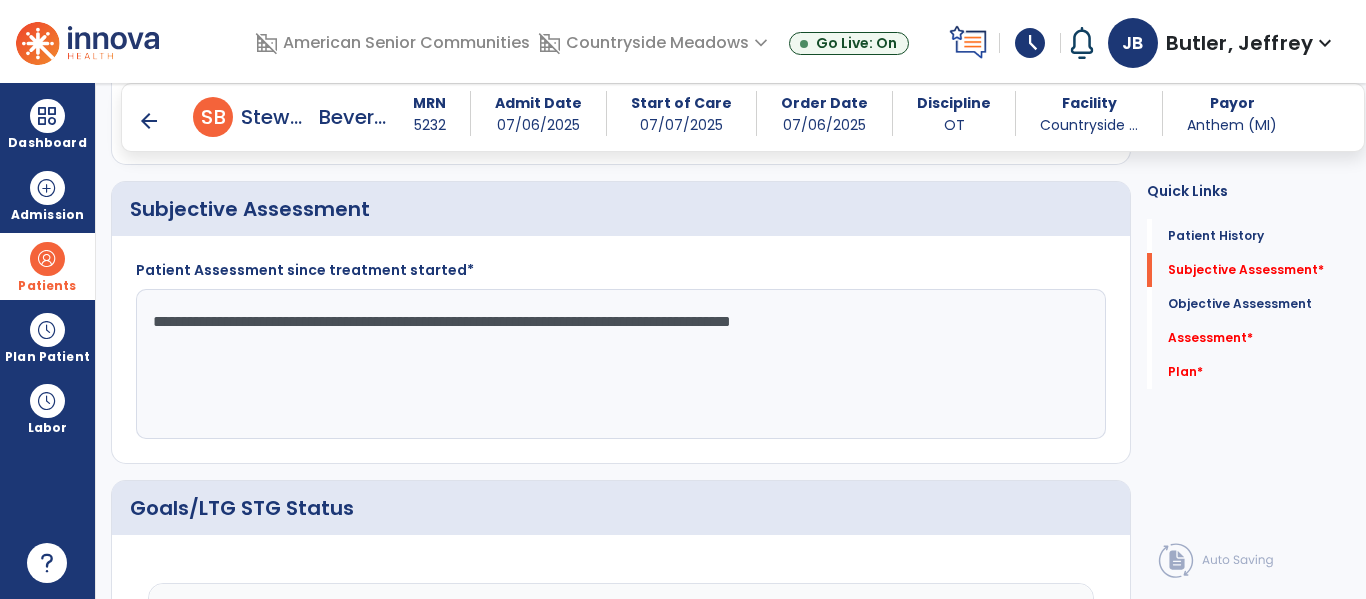 click on "**********" 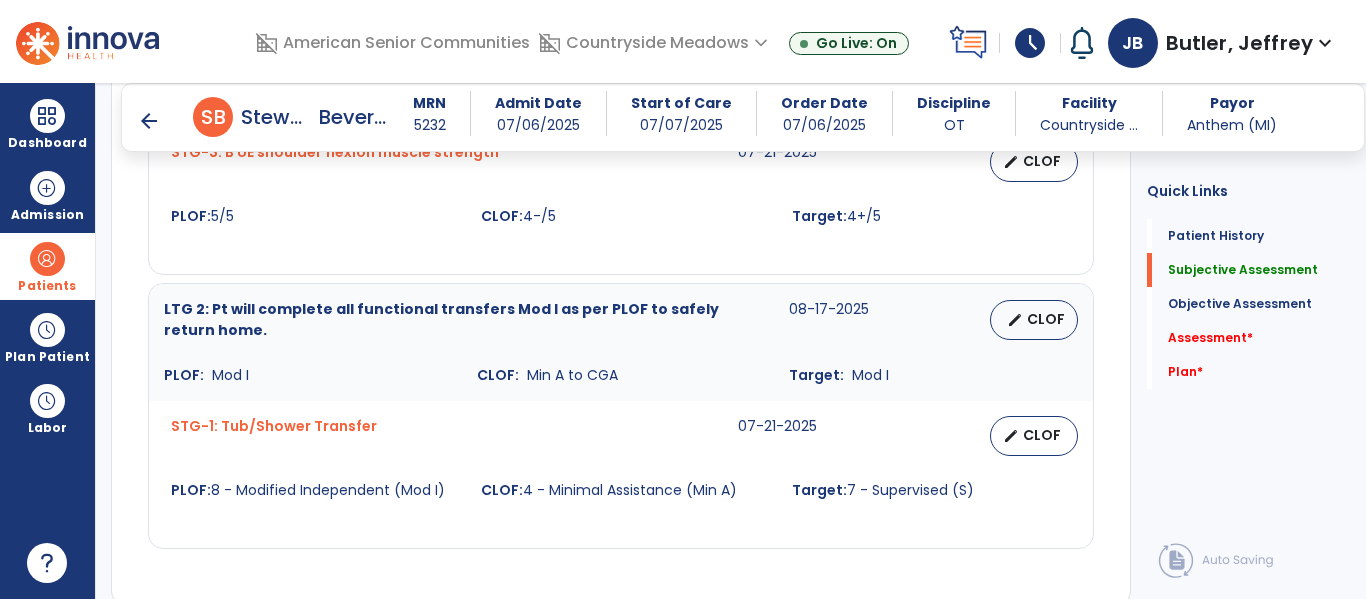 scroll, scrollTop: 1272, scrollLeft: 0, axis: vertical 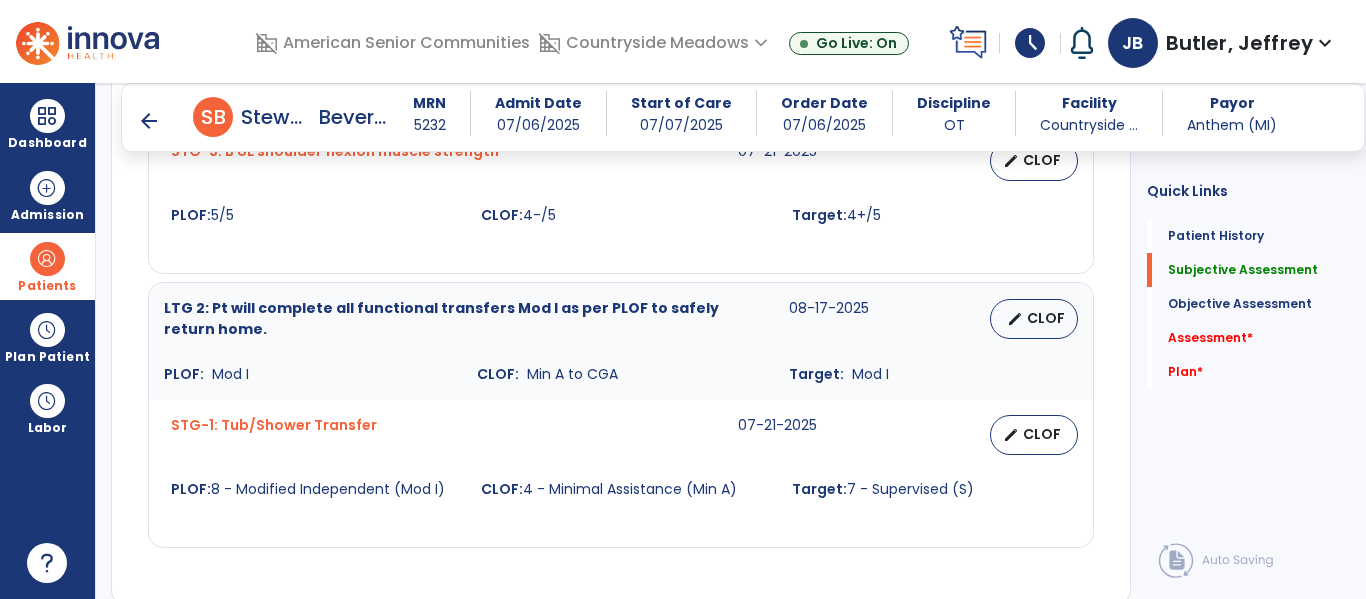 type on "**********" 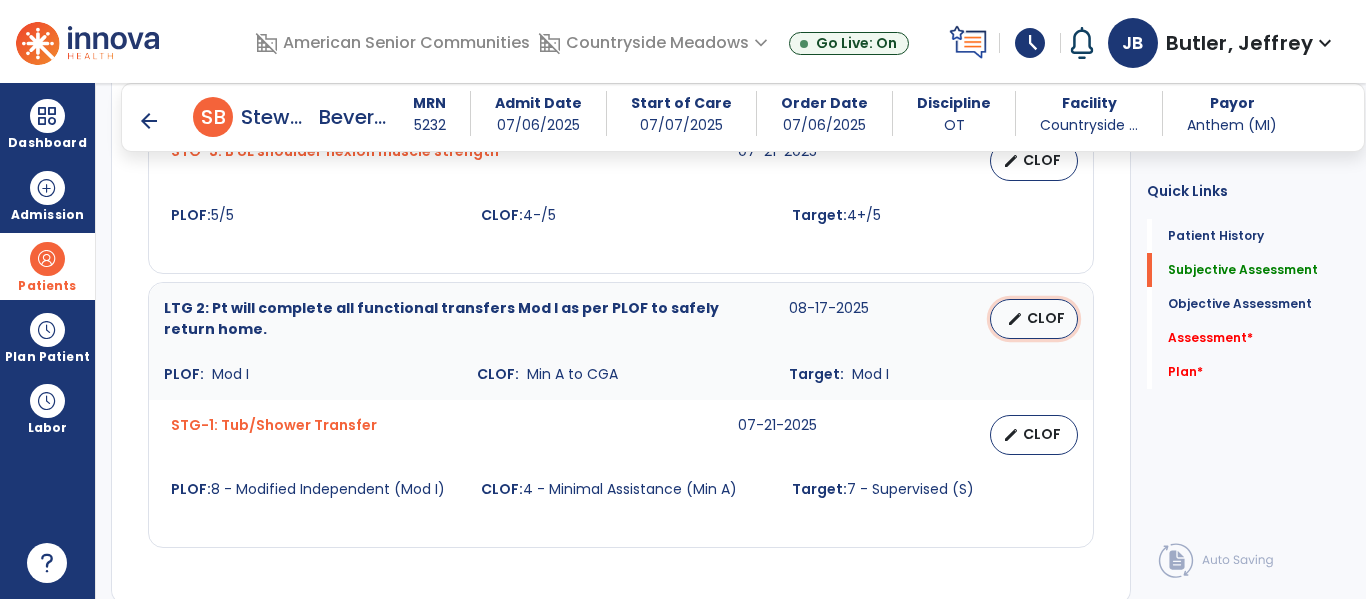 click on "CLOF" at bounding box center [1046, 318] 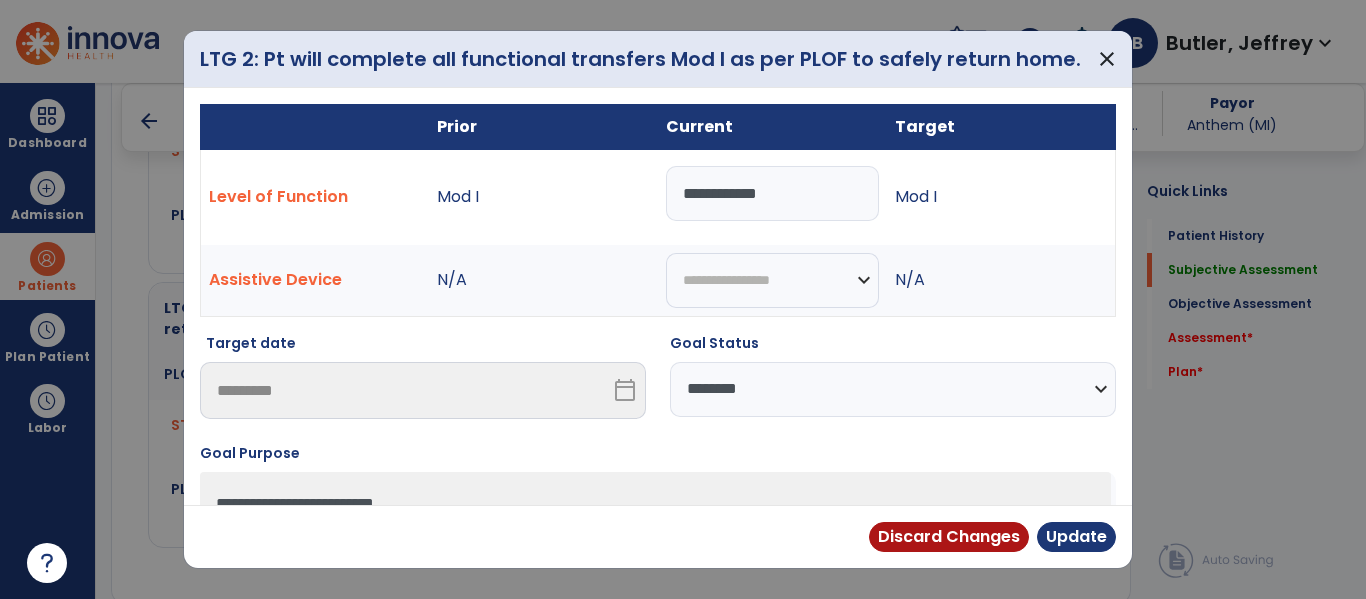 click on "**********" at bounding box center [772, 193] 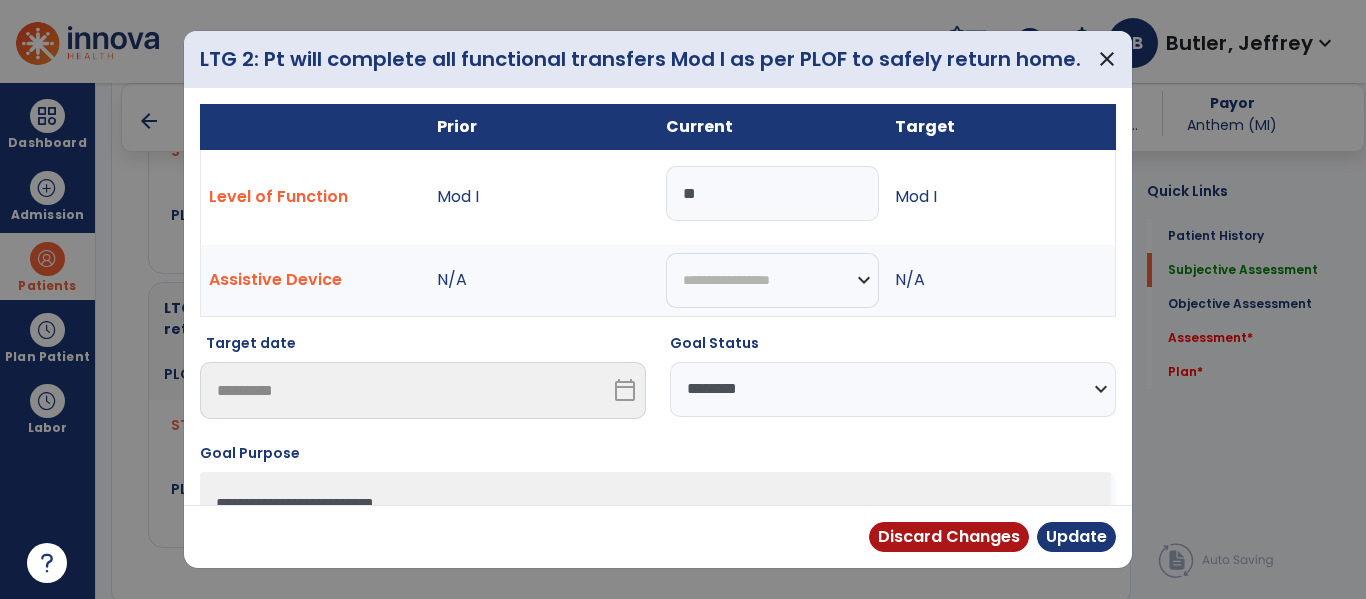 type on "*" 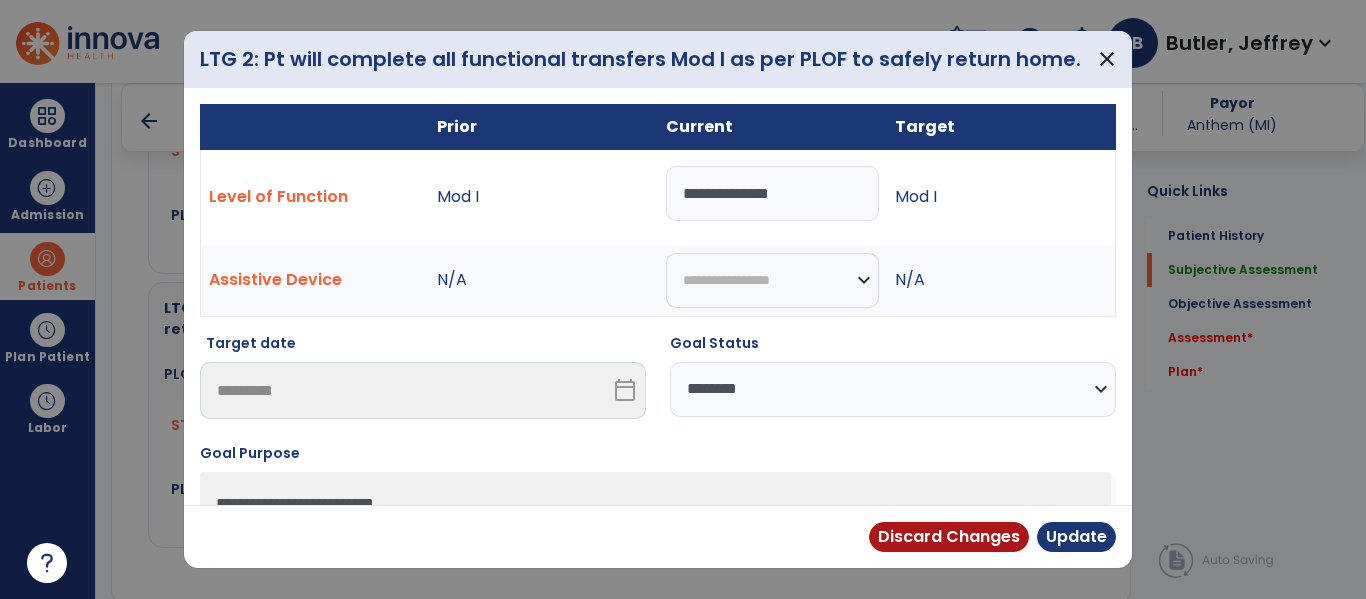 type on "**********" 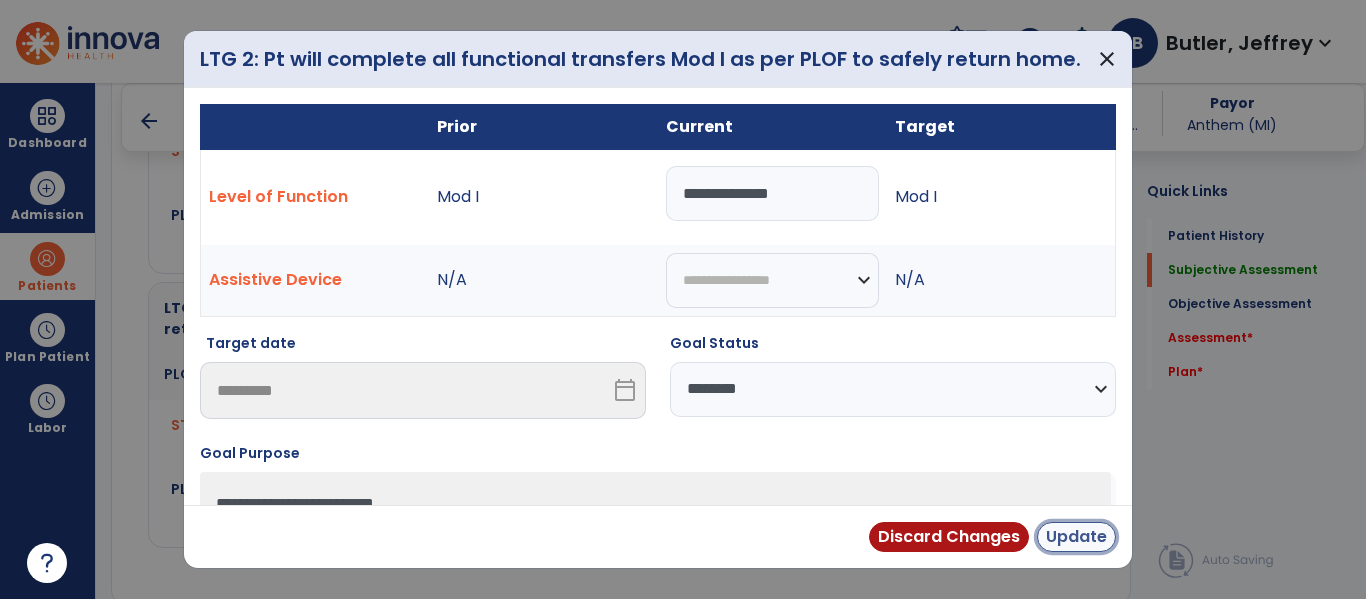 click on "Update" at bounding box center (1076, 537) 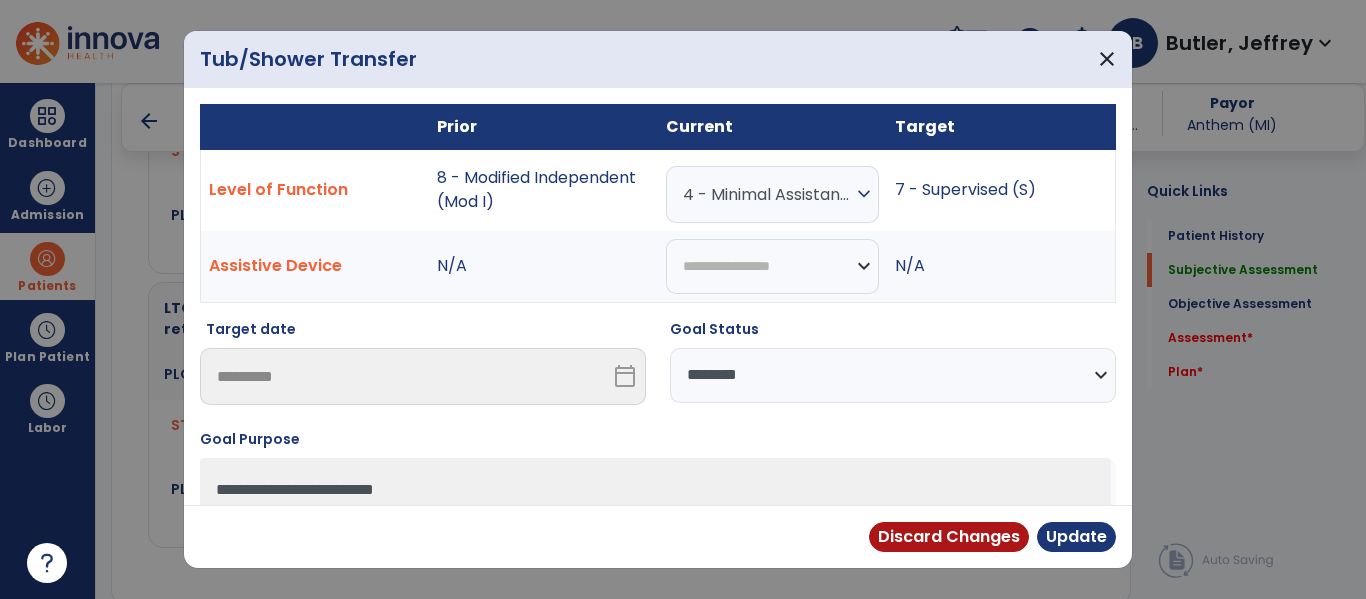click on "4 - Minimal Assistance (Min A)   expand_more" at bounding box center [772, 194] 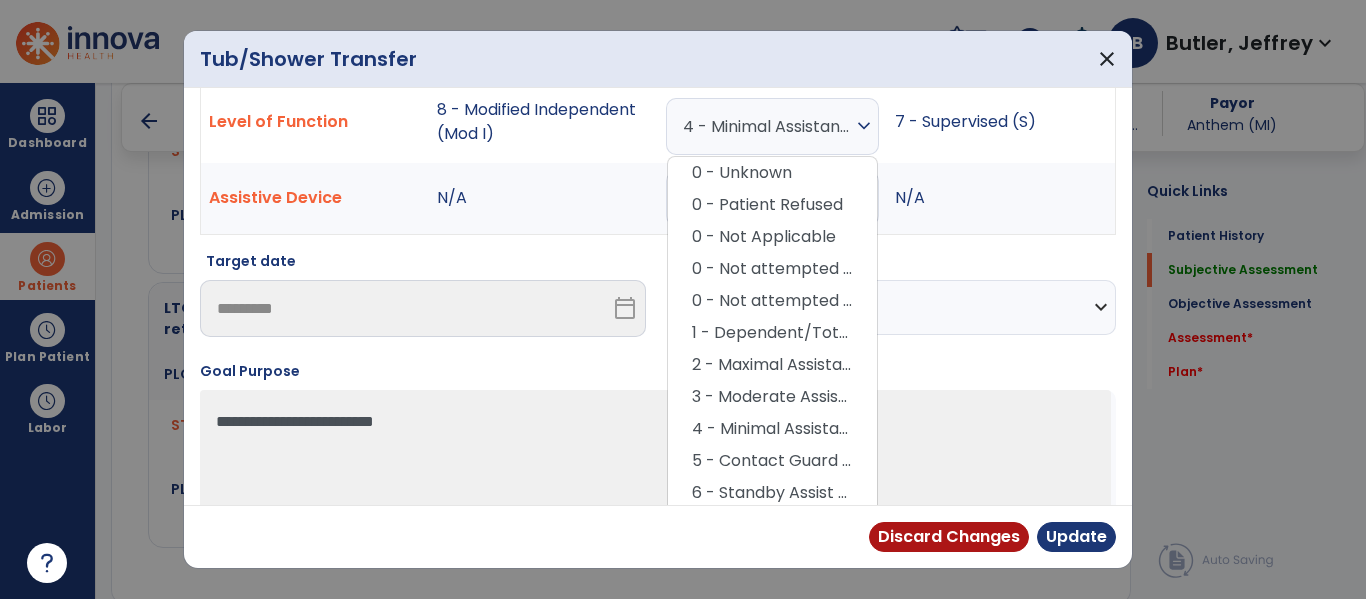 scroll, scrollTop: 90, scrollLeft: 0, axis: vertical 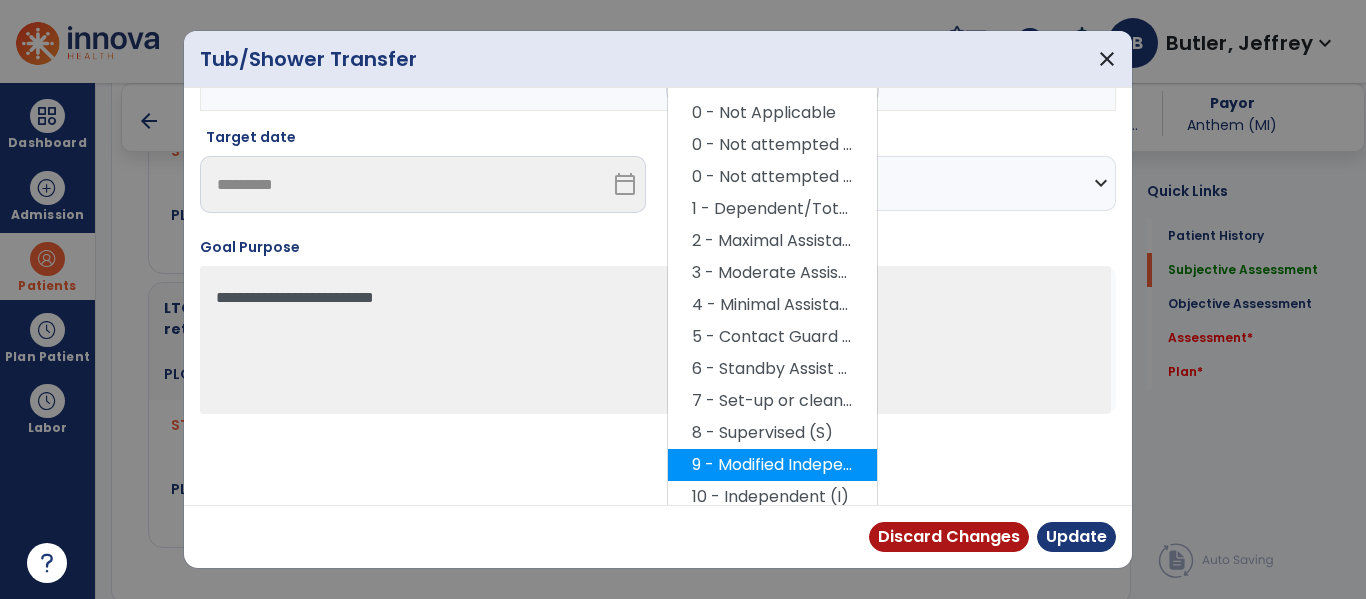 click on "9 - Modified Independent (Mod I)" at bounding box center (772, 465) 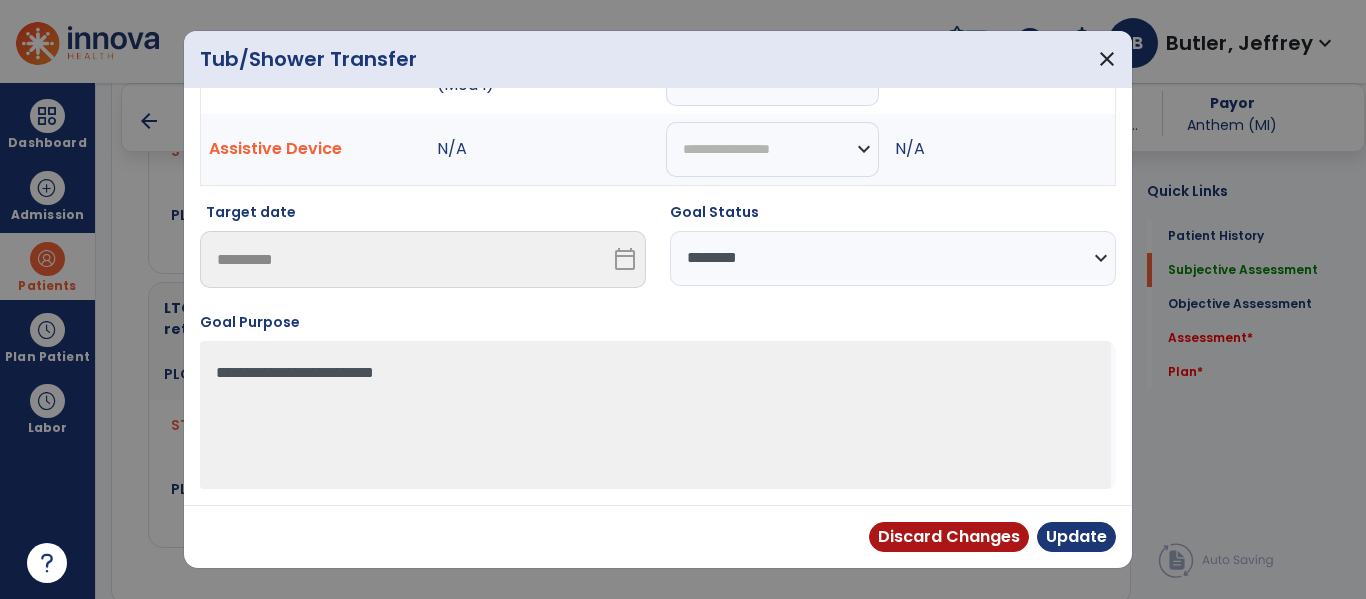 scroll, scrollTop: 117, scrollLeft: 0, axis: vertical 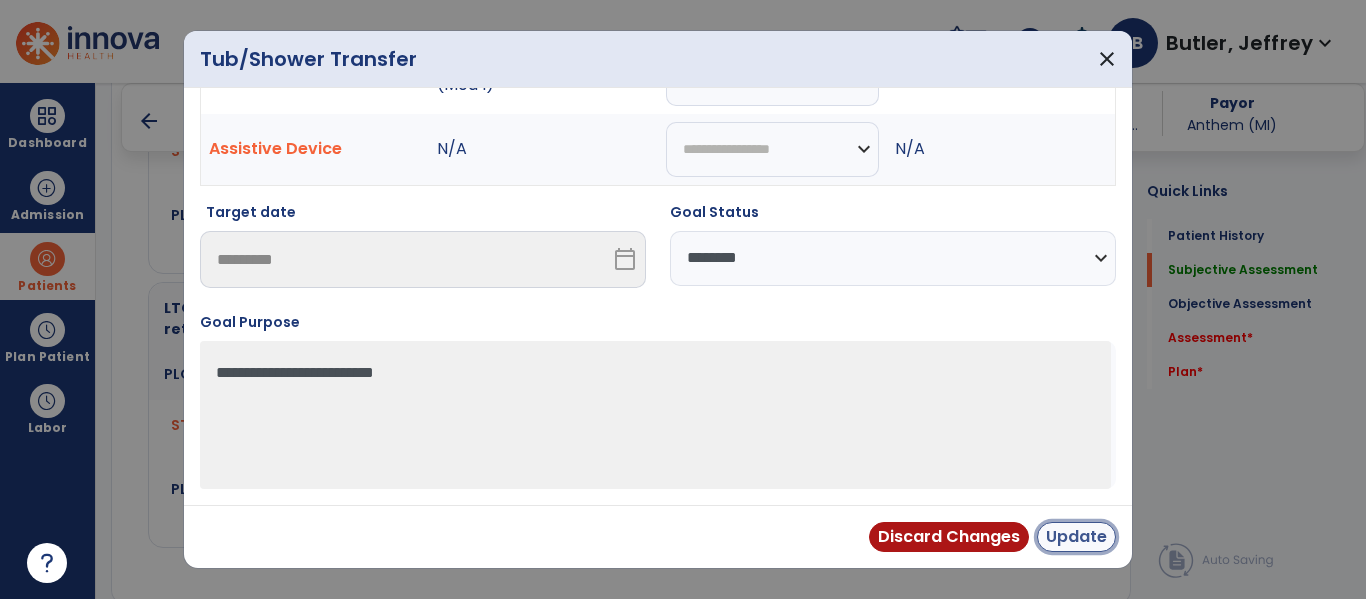 click on "Update" at bounding box center (1076, 537) 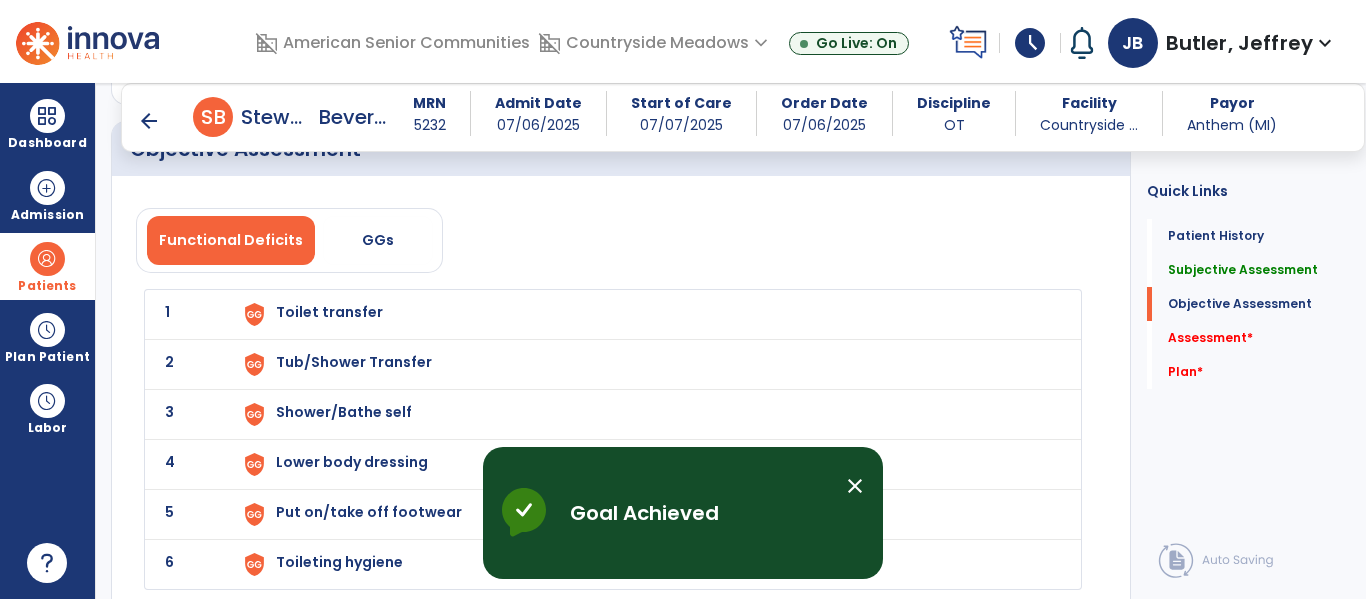 scroll, scrollTop: 1776, scrollLeft: 0, axis: vertical 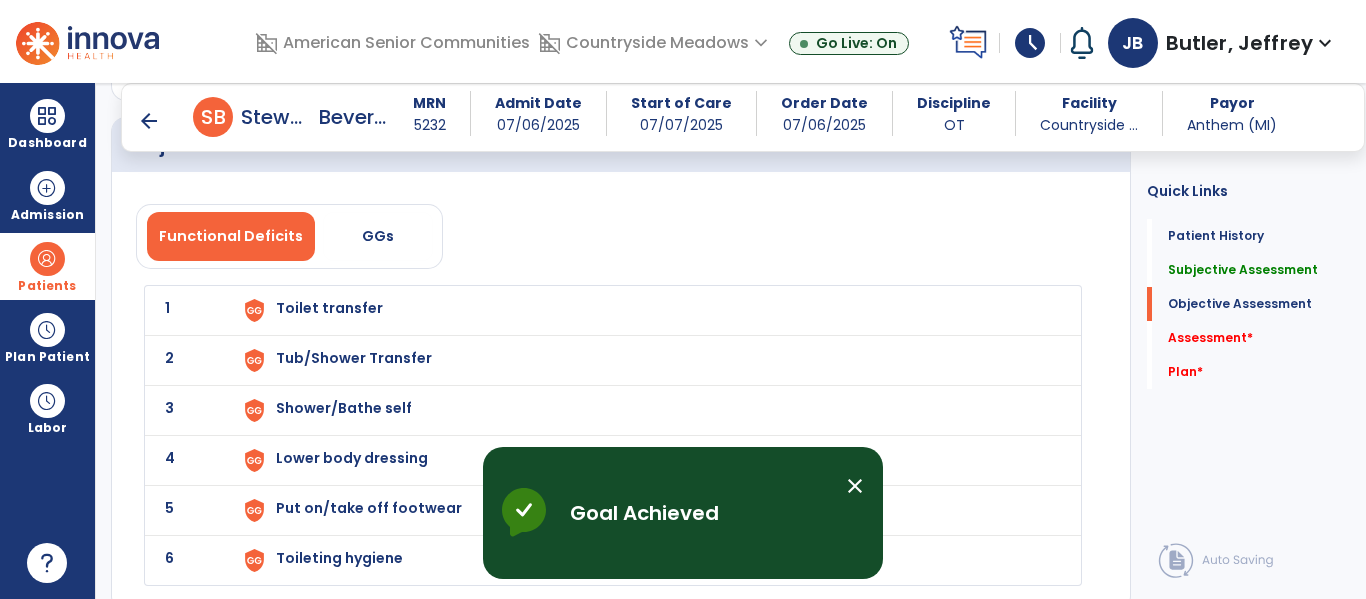 click on "Toilet transfer" at bounding box center [646, 310] 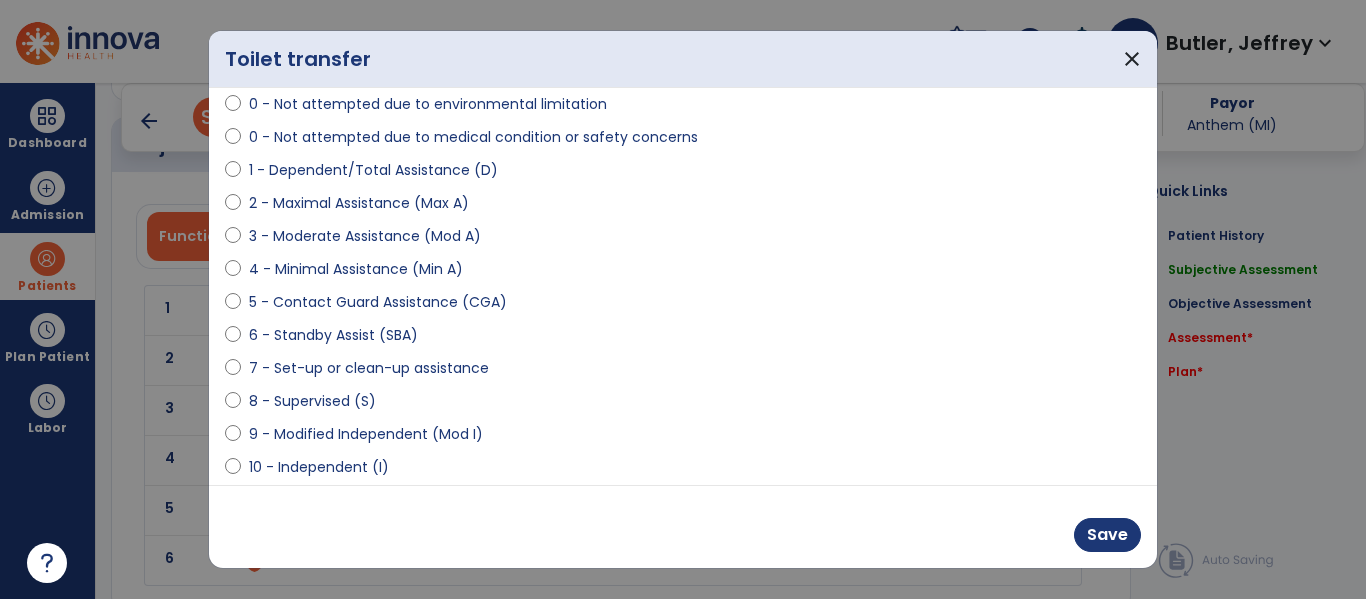 scroll, scrollTop: 183, scrollLeft: 0, axis: vertical 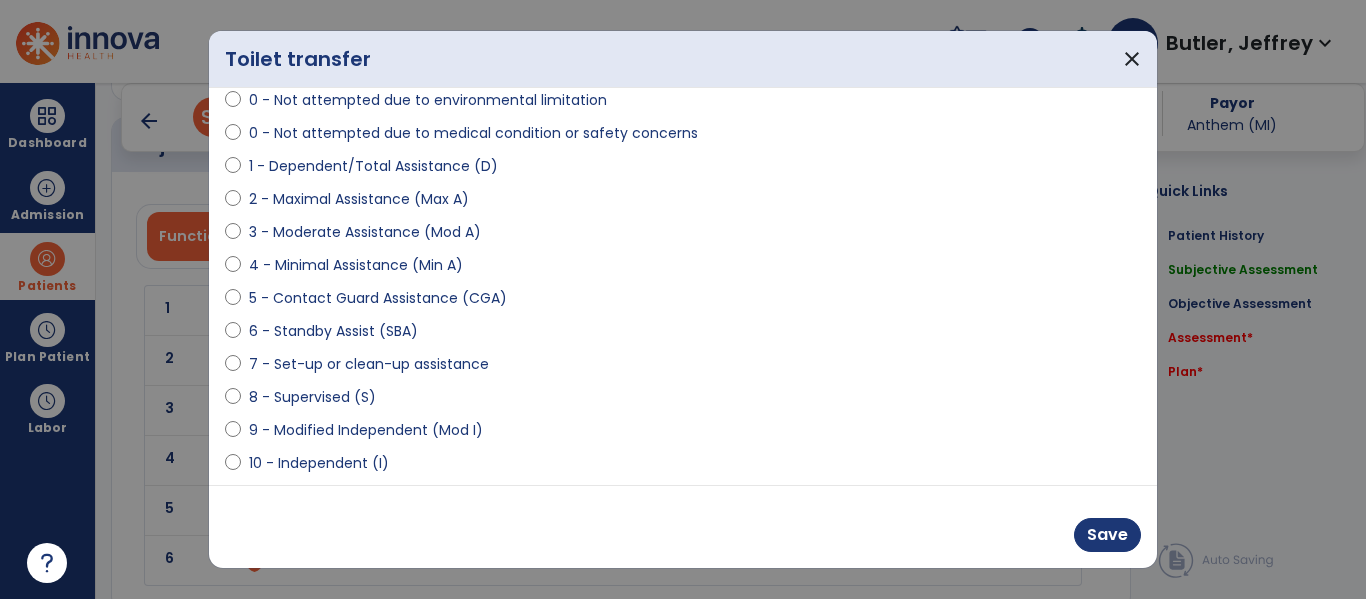 click on "9 - Modified Independent (Mod I)" at bounding box center [366, 430] 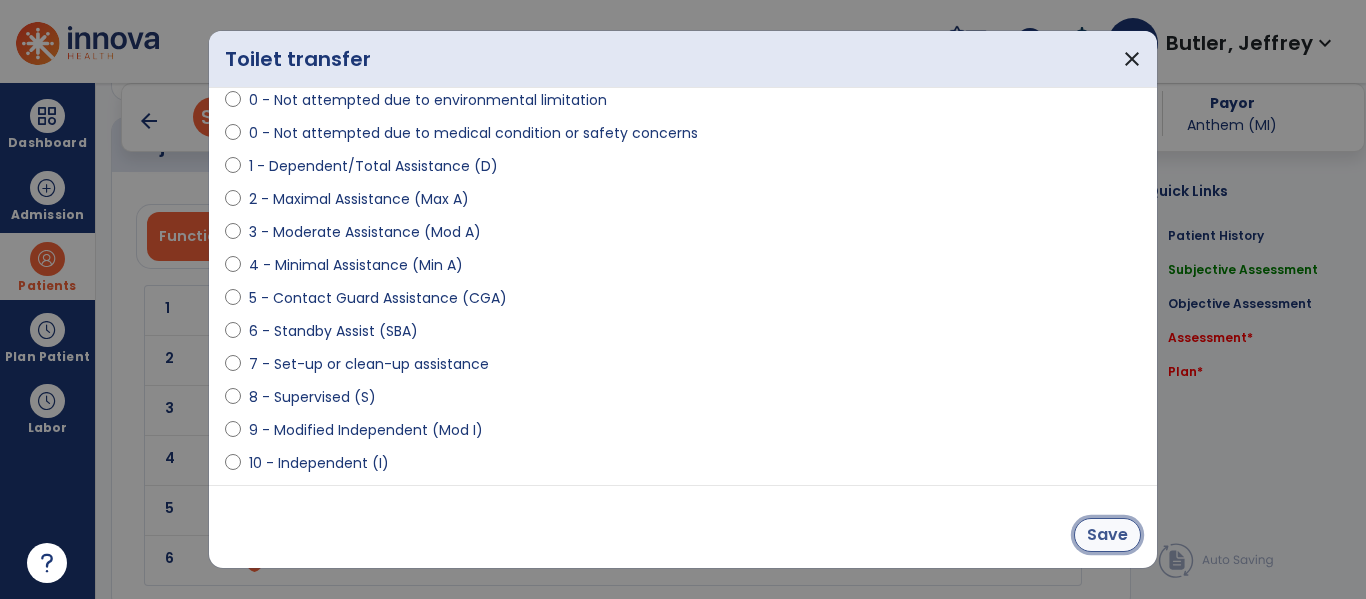 click on "Save" at bounding box center (1107, 535) 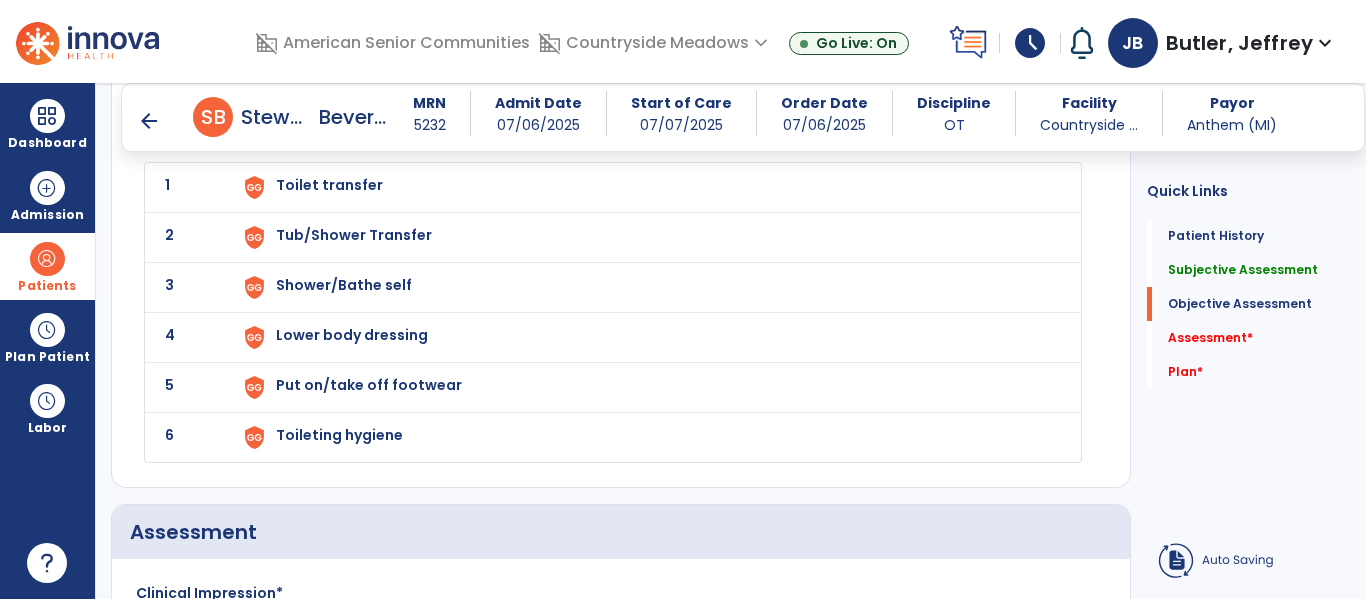 scroll, scrollTop: 1914, scrollLeft: 0, axis: vertical 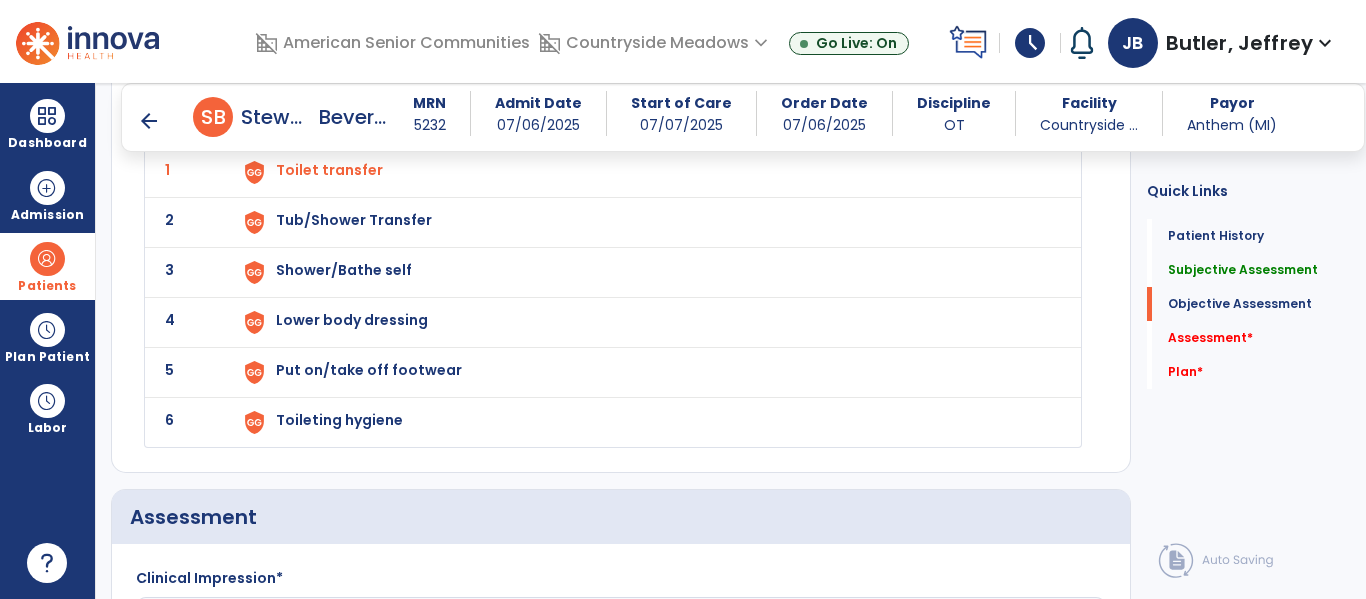 click on "Tub/Shower Transfer" at bounding box center (646, 172) 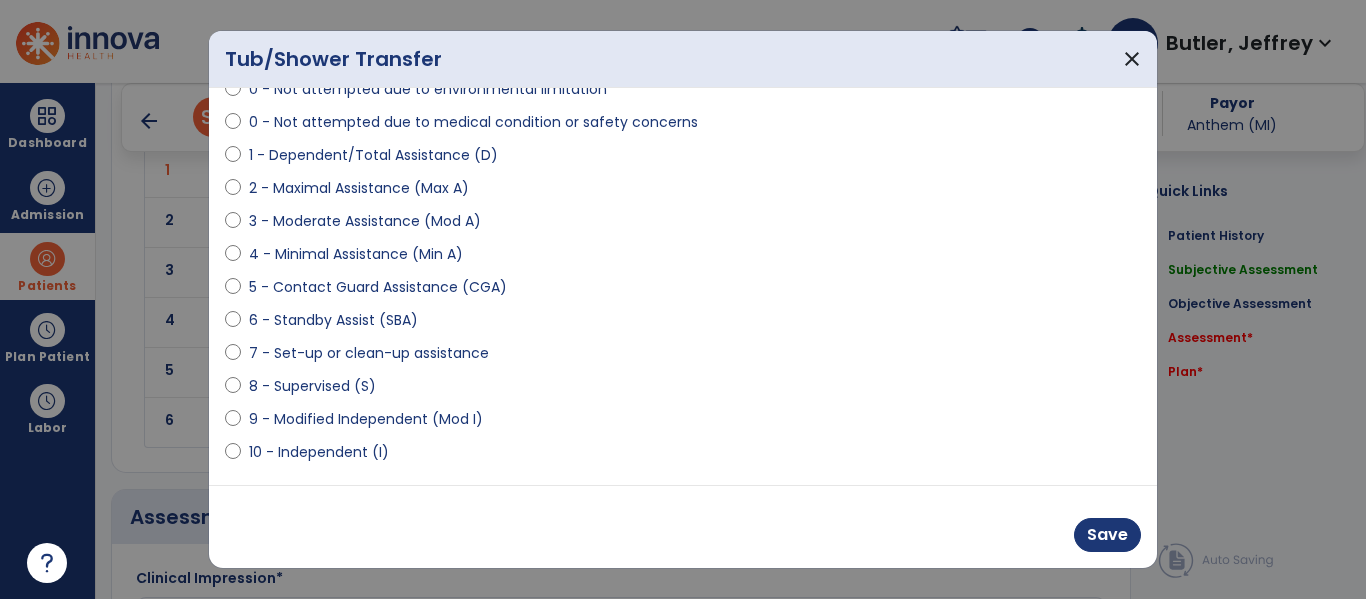 scroll, scrollTop: 227, scrollLeft: 0, axis: vertical 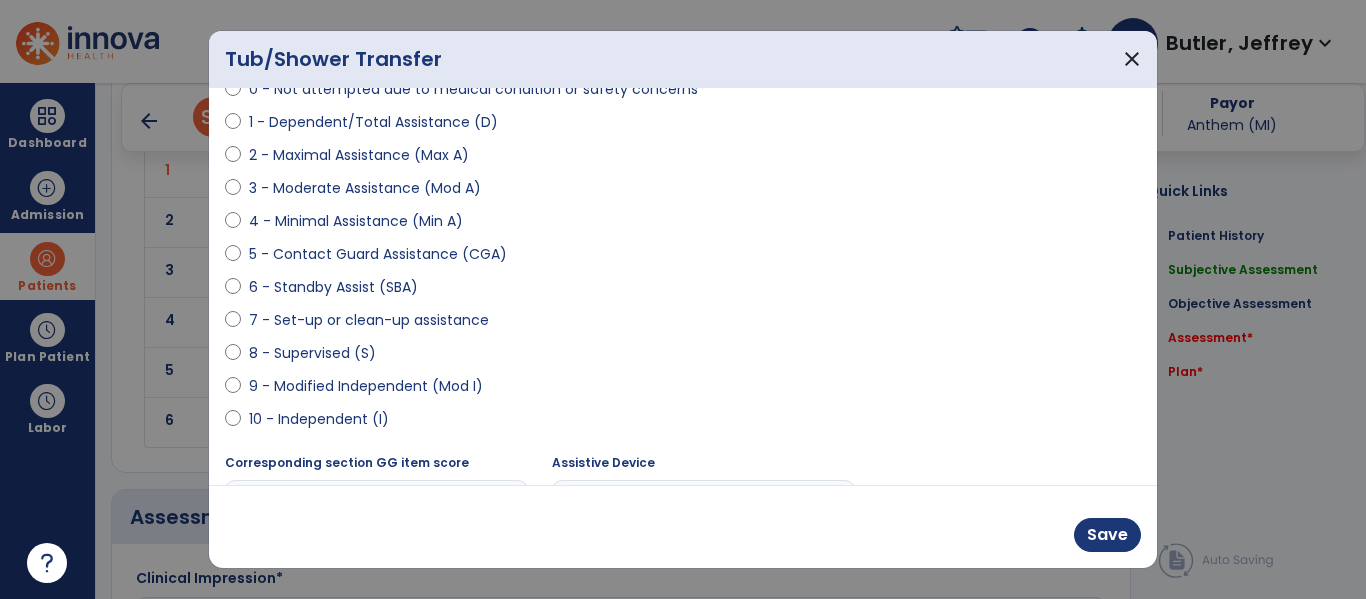 click on "9 - Modified Independent (Mod I)" at bounding box center (366, 386) 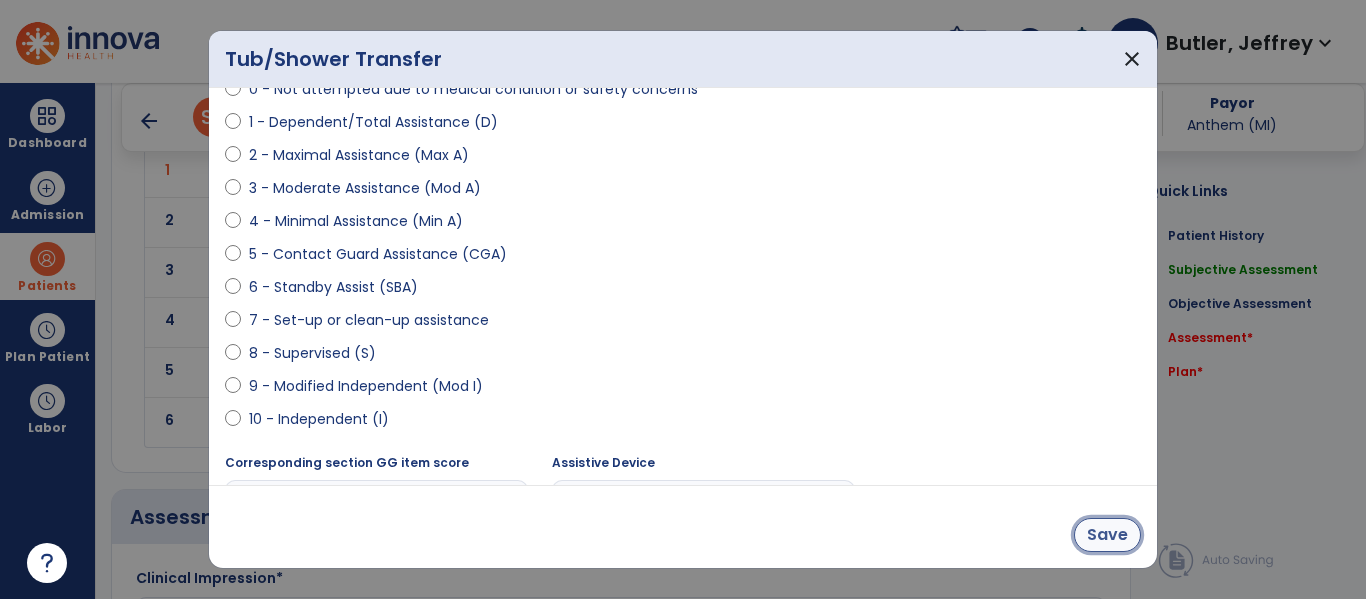 click on "Save" at bounding box center (1107, 535) 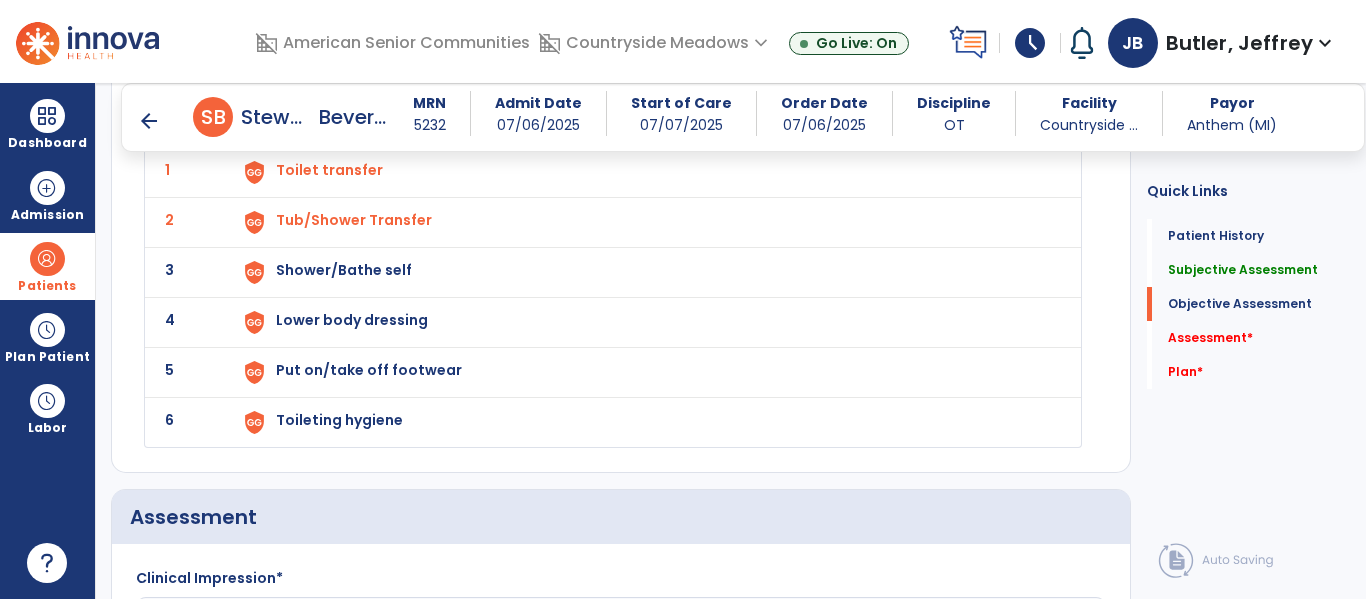 scroll, scrollTop: 1951, scrollLeft: 0, axis: vertical 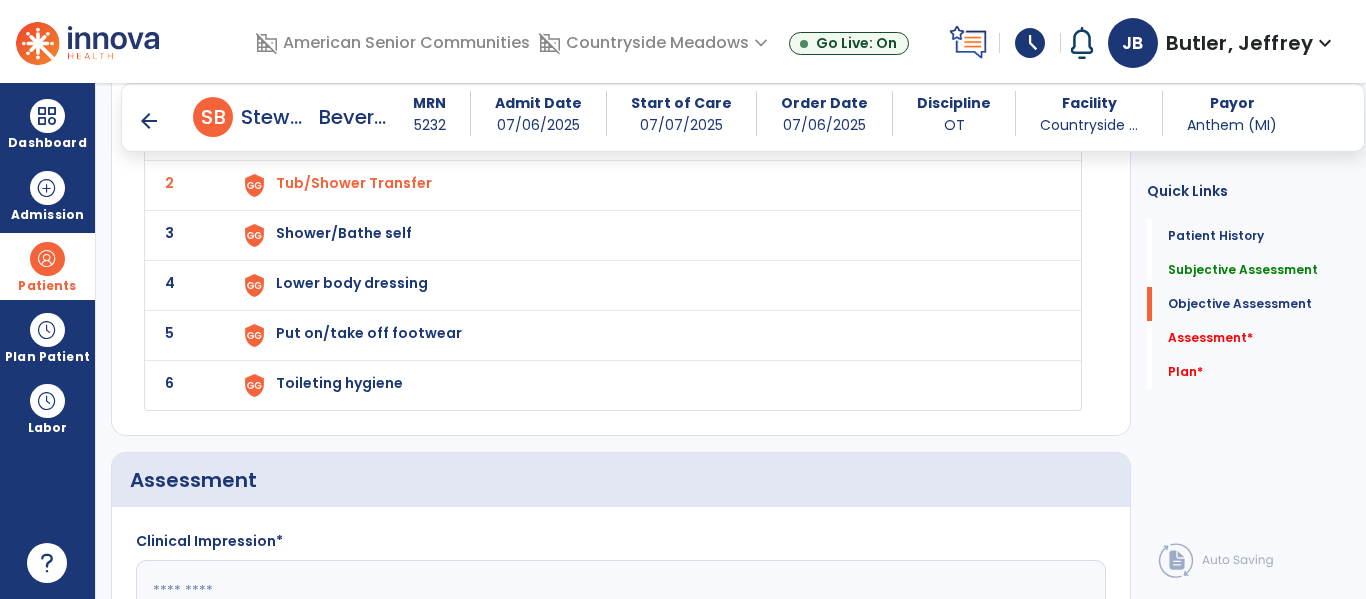 click on "3 Shower/Bathe self" 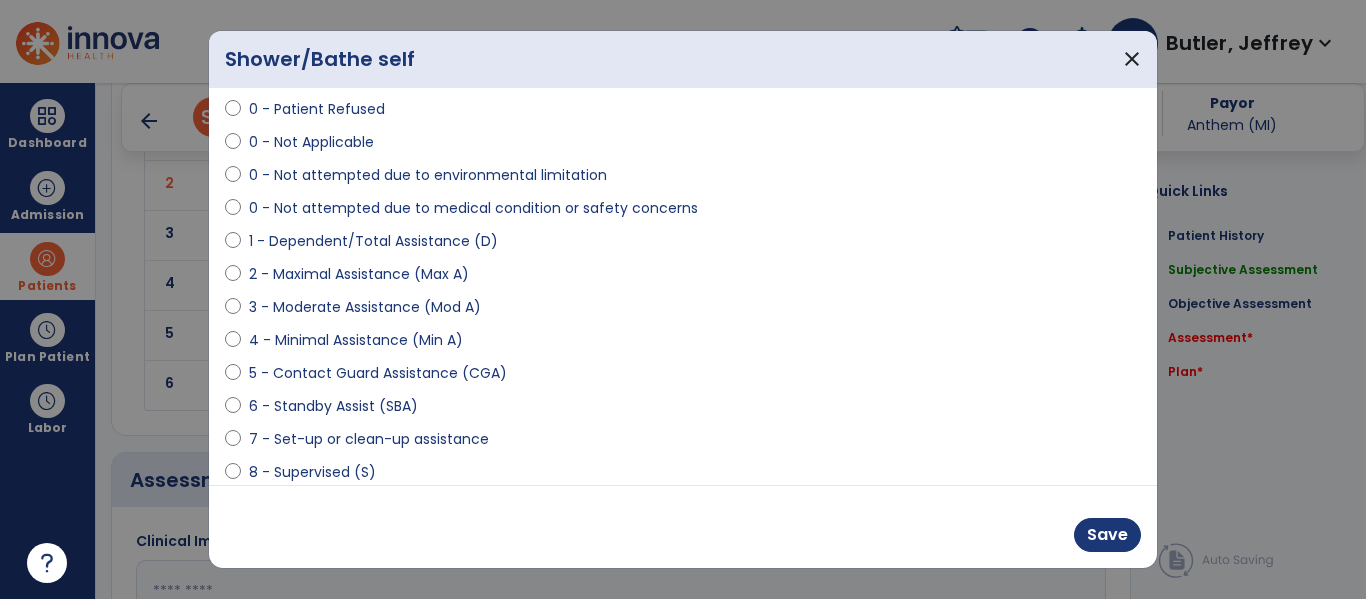 scroll, scrollTop: 118, scrollLeft: 0, axis: vertical 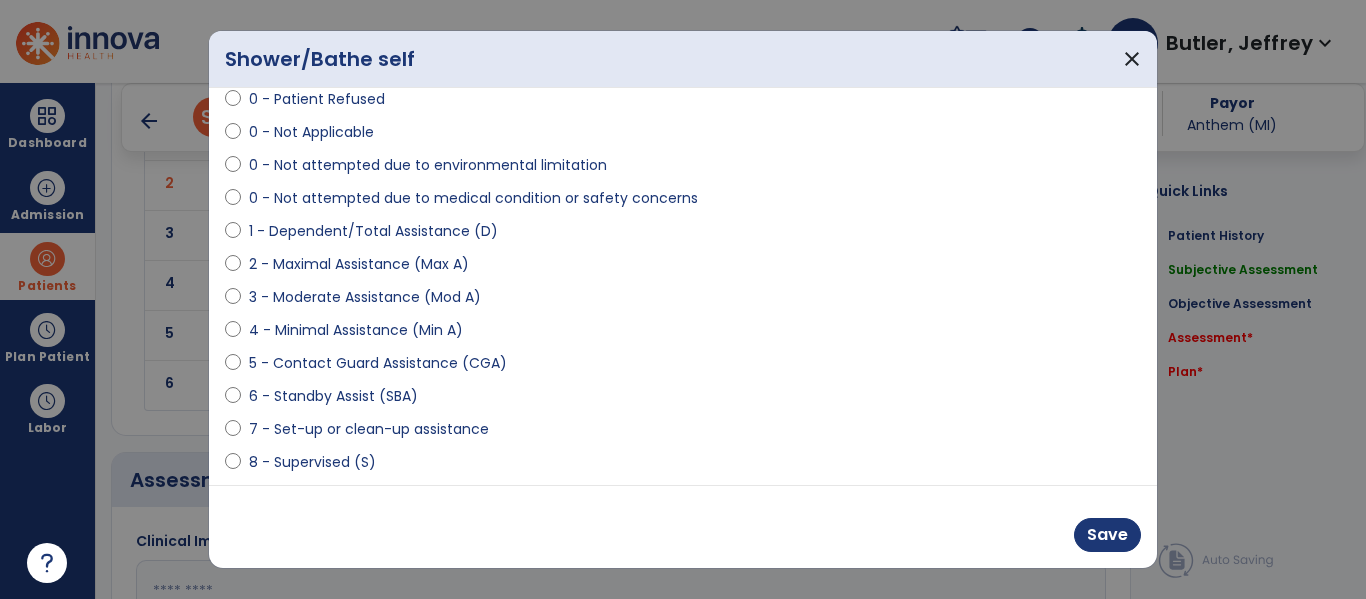 click on "6 - Standby Assist (SBA)" at bounding box center [333, 396] 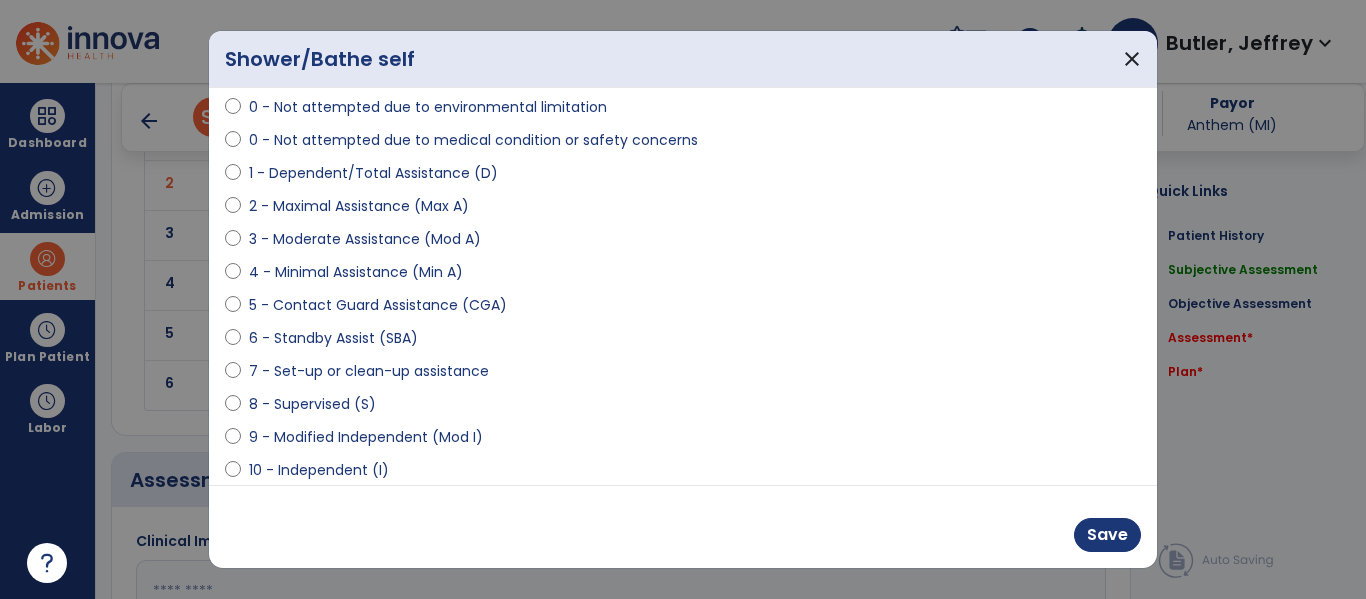 scroll, scrollTop: 174, scrollLeft: 0, axis: vertical 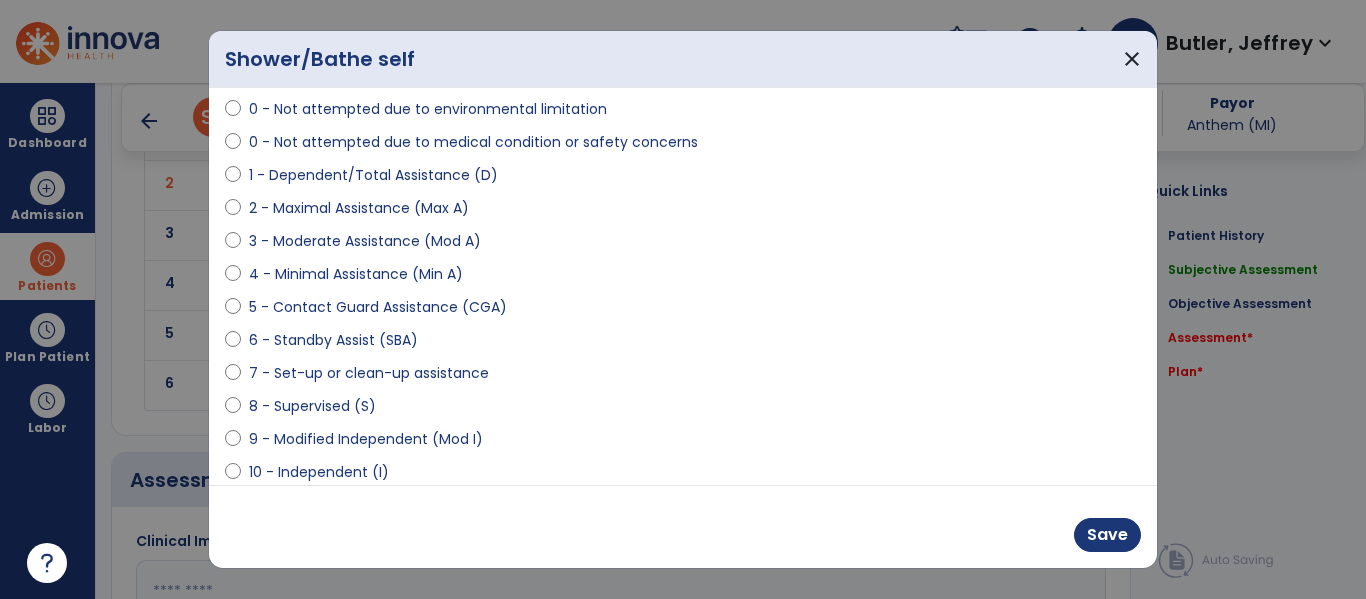 click on "8 - Supervised (S)" at bounding box center (312, 406) 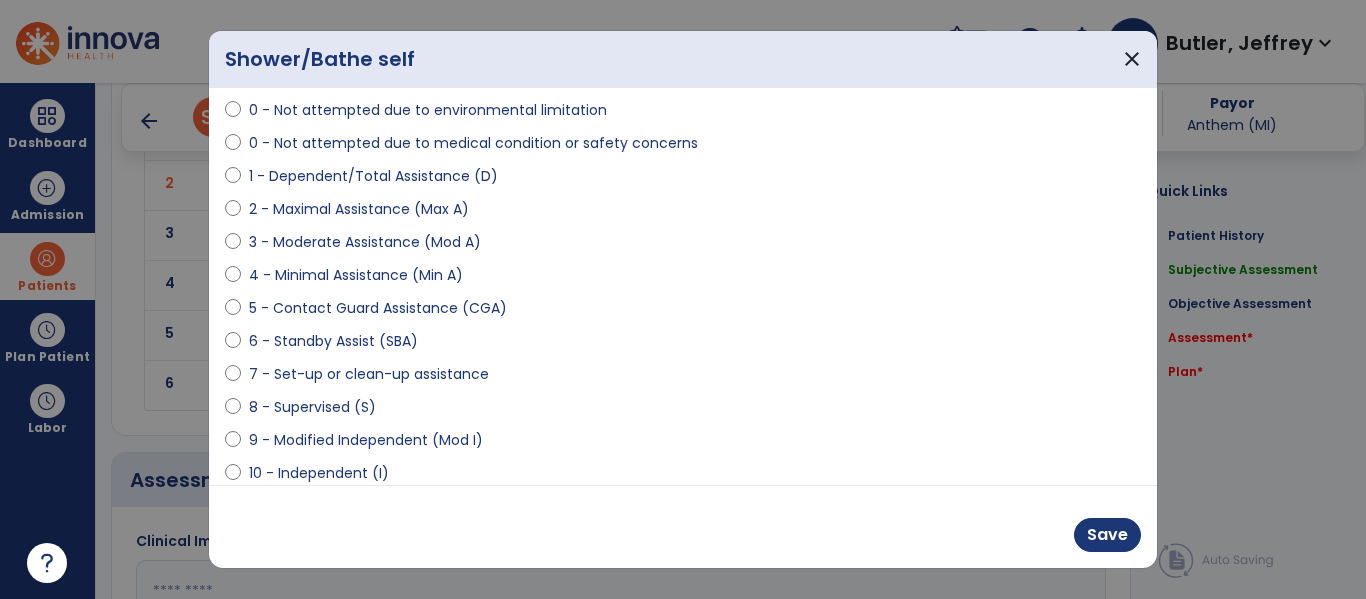 scroll, scrollTop: 168, scrollLeft: 0, axis: vertical 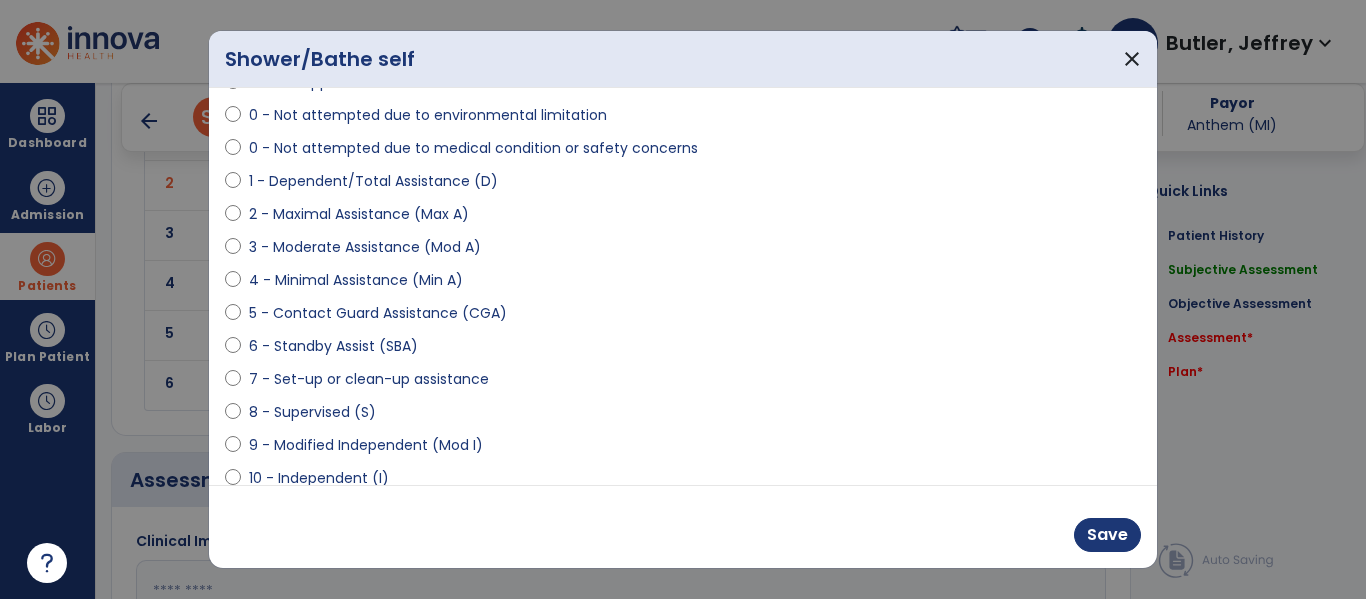 click on "**********" at bounding box center (683, 286) 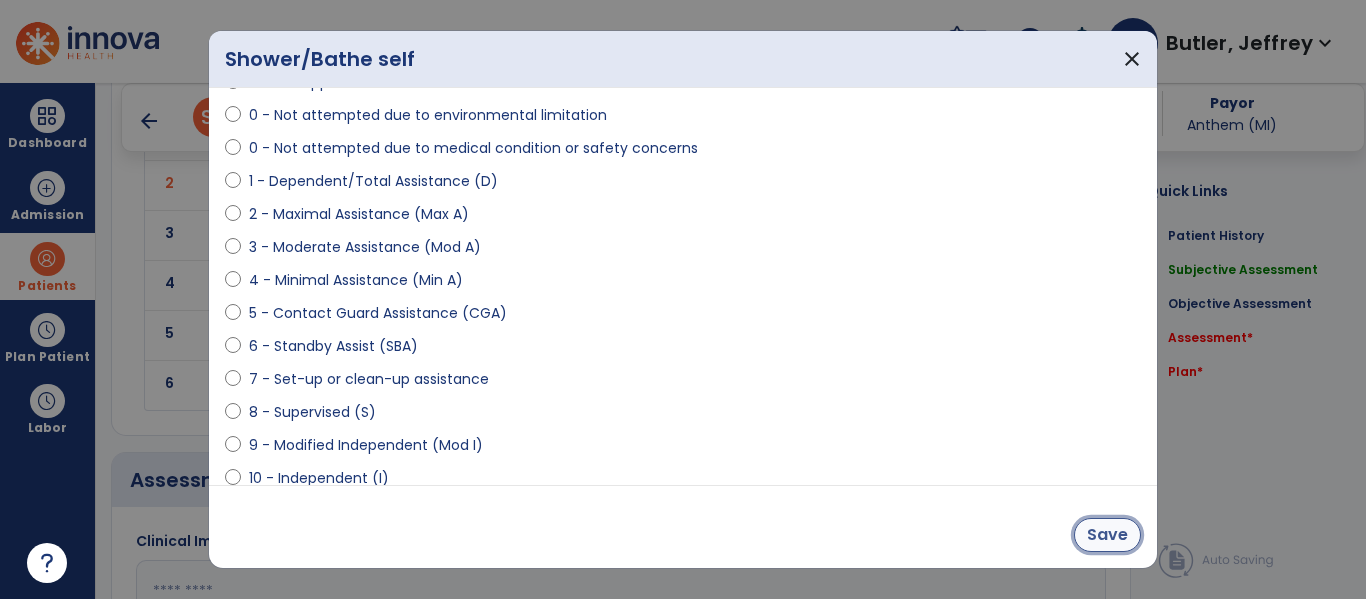 click on "Save" at bounding box center [1107, 535] 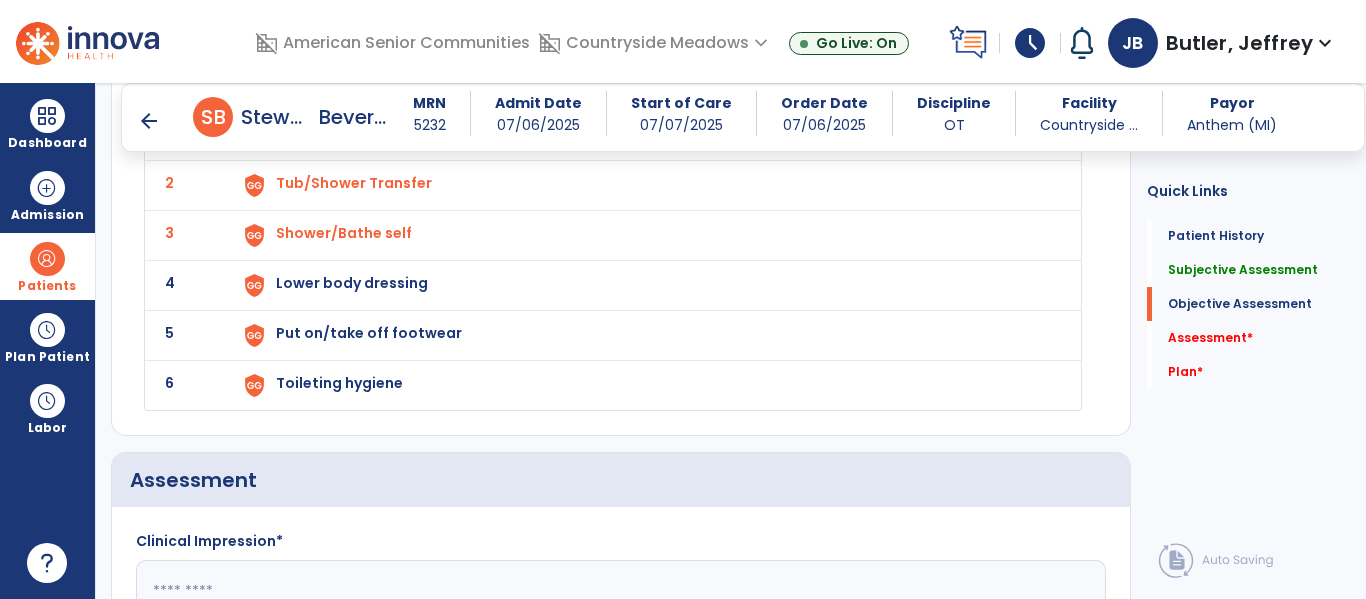 click on "Lower body dressing" at bounding box center [646, 135] 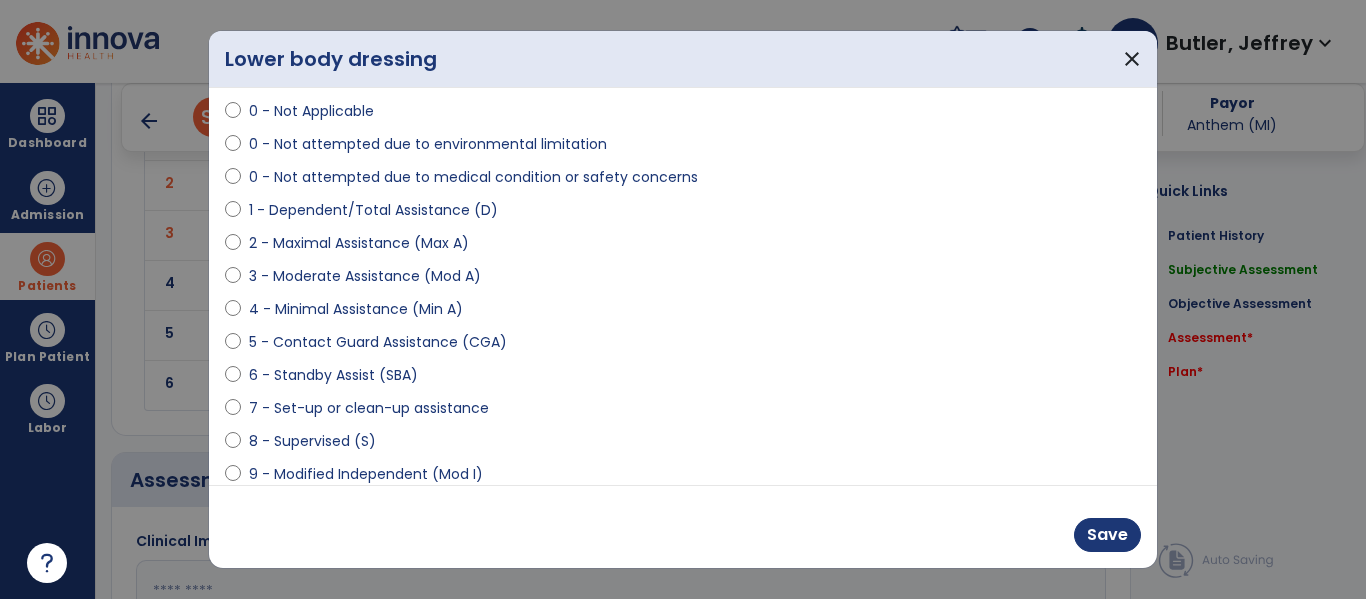 scroll, scrollTop: 176, scrollLeft: 0, axis: vertical 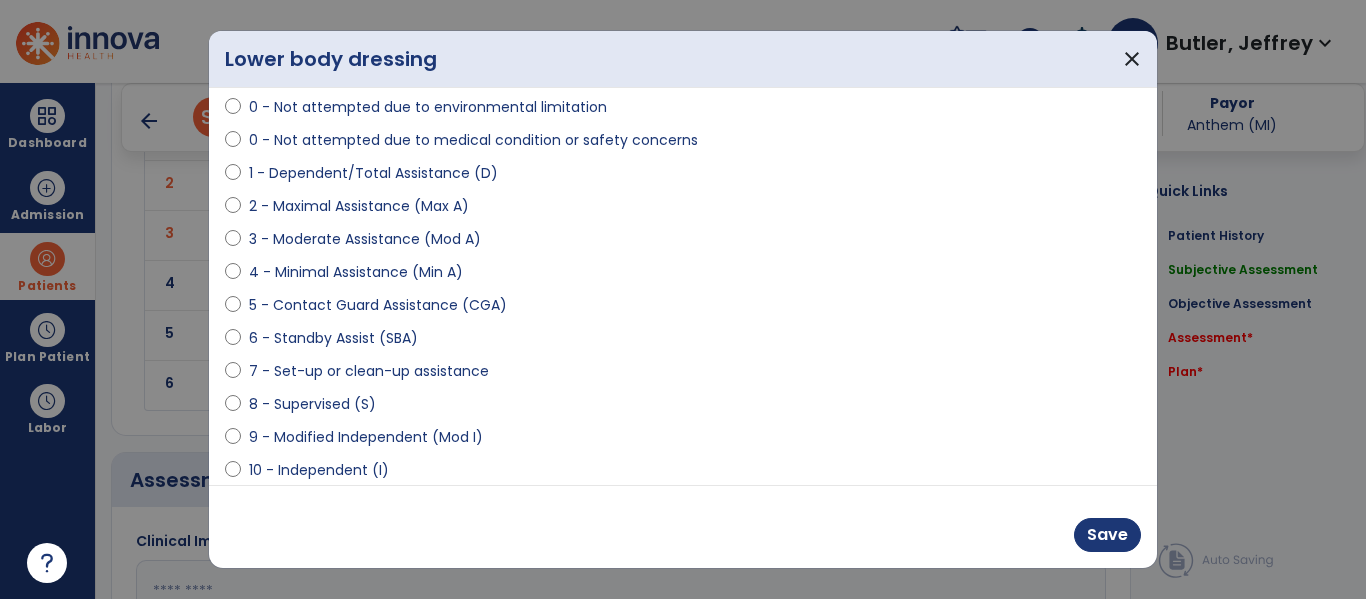 click on "9 - Modified Independent (Mod I)" at bounding box center [366, 437] 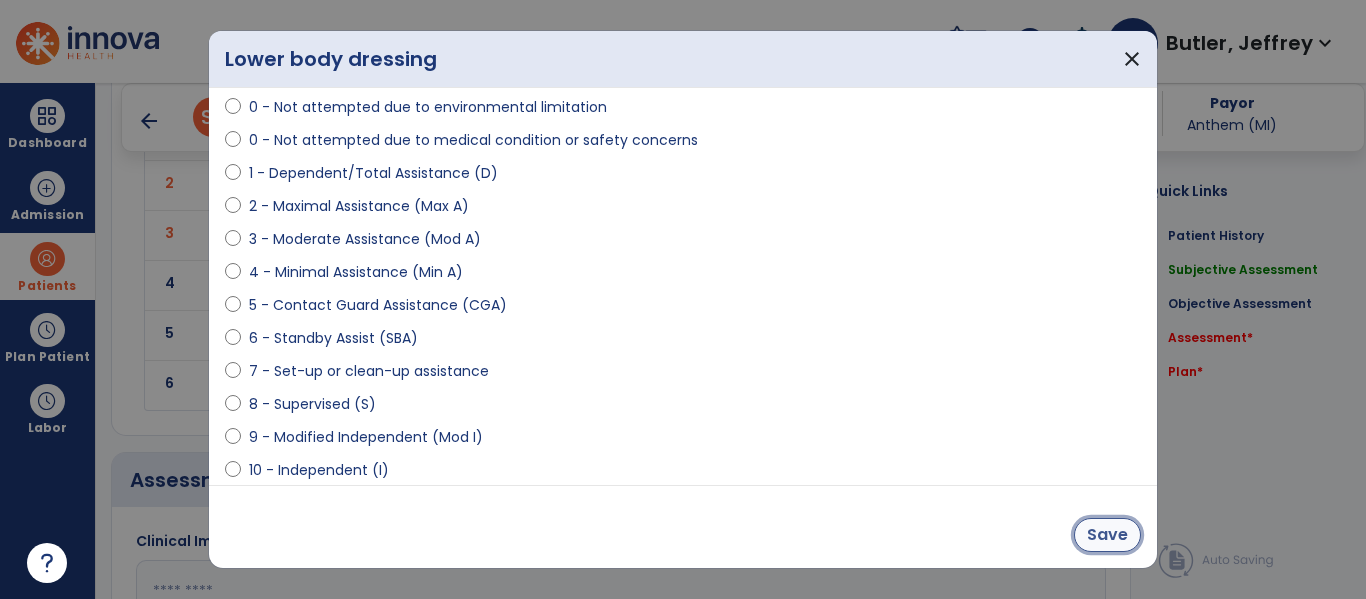 click on "Save" at bounding box center (1107, 535) 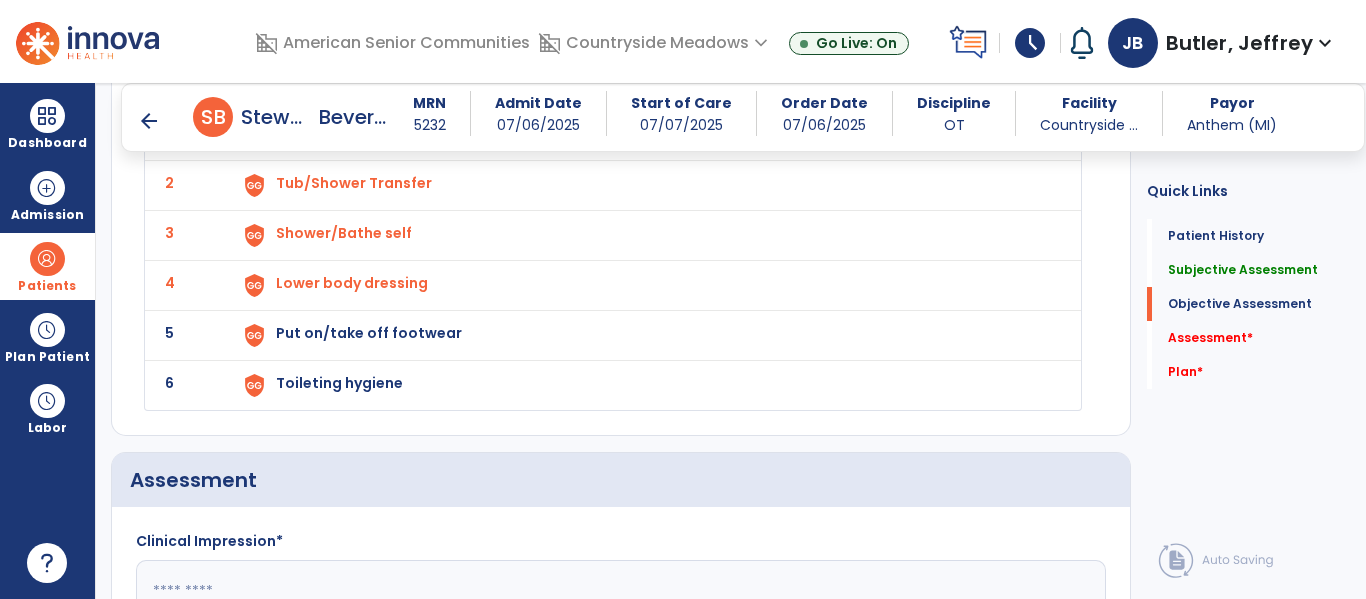 click on "5 Put on/take off footwear" 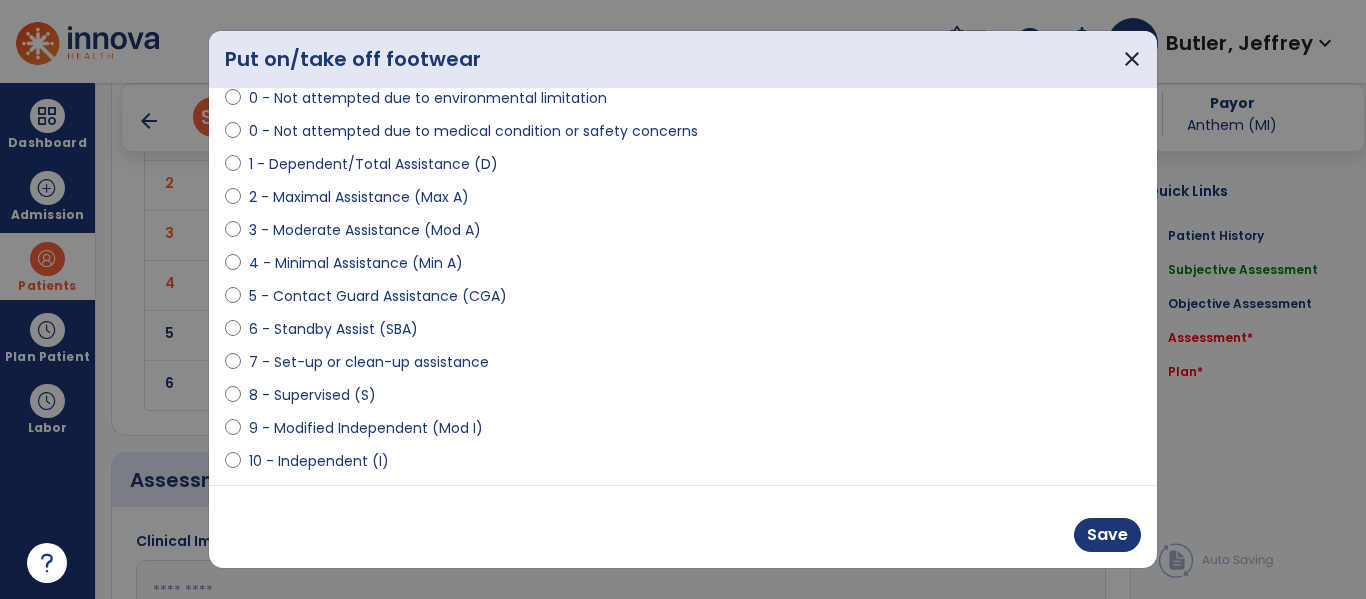 scroll, scrollTop: 192, scrollLeft: 0, axis: vertical 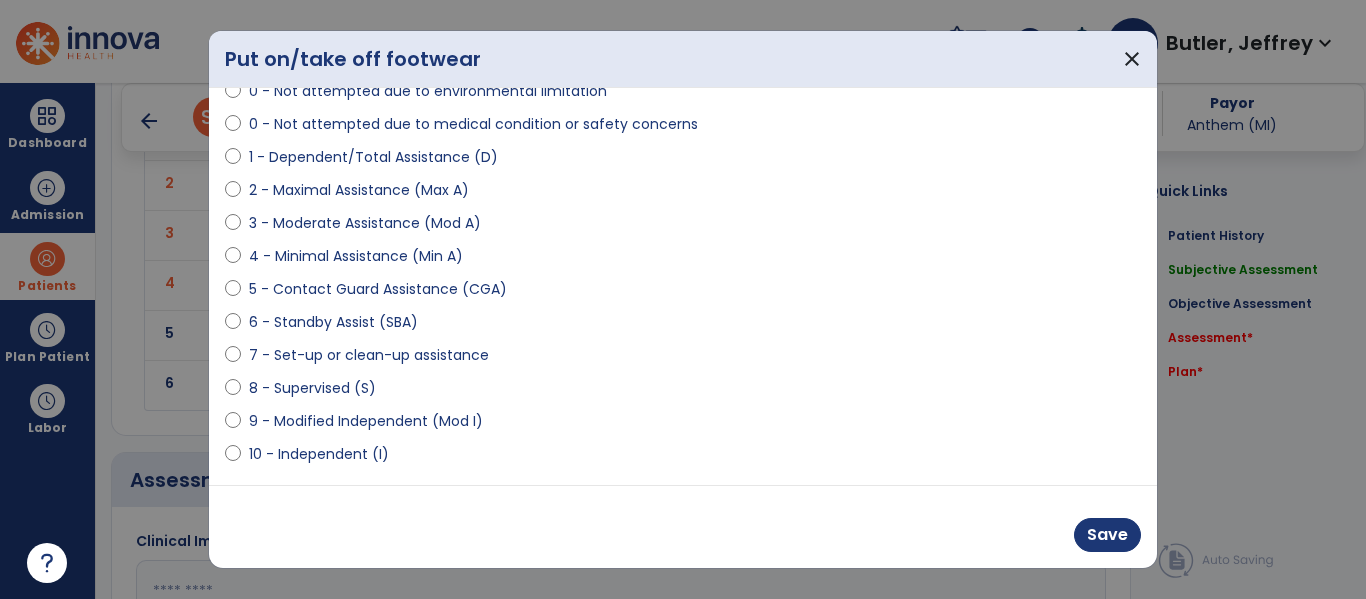 click on "9 - Modified Independent (Mod I)" at bounding box center (366, 421) 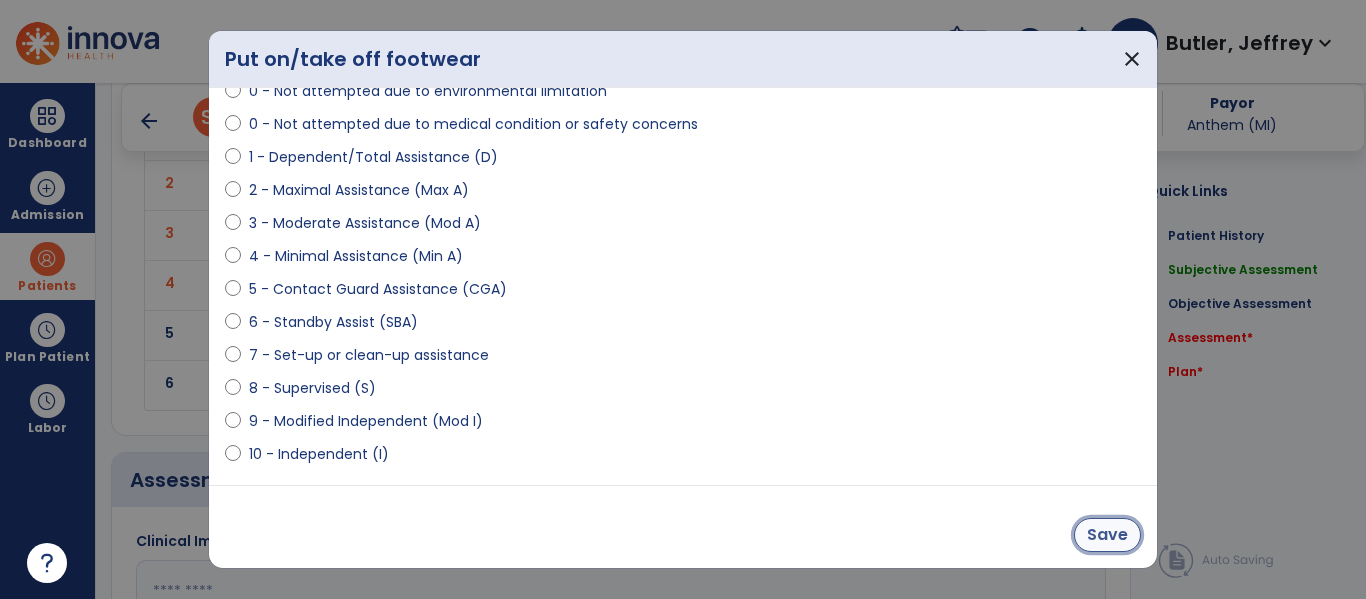 click on "Save" at bounding box center (1107, 535) 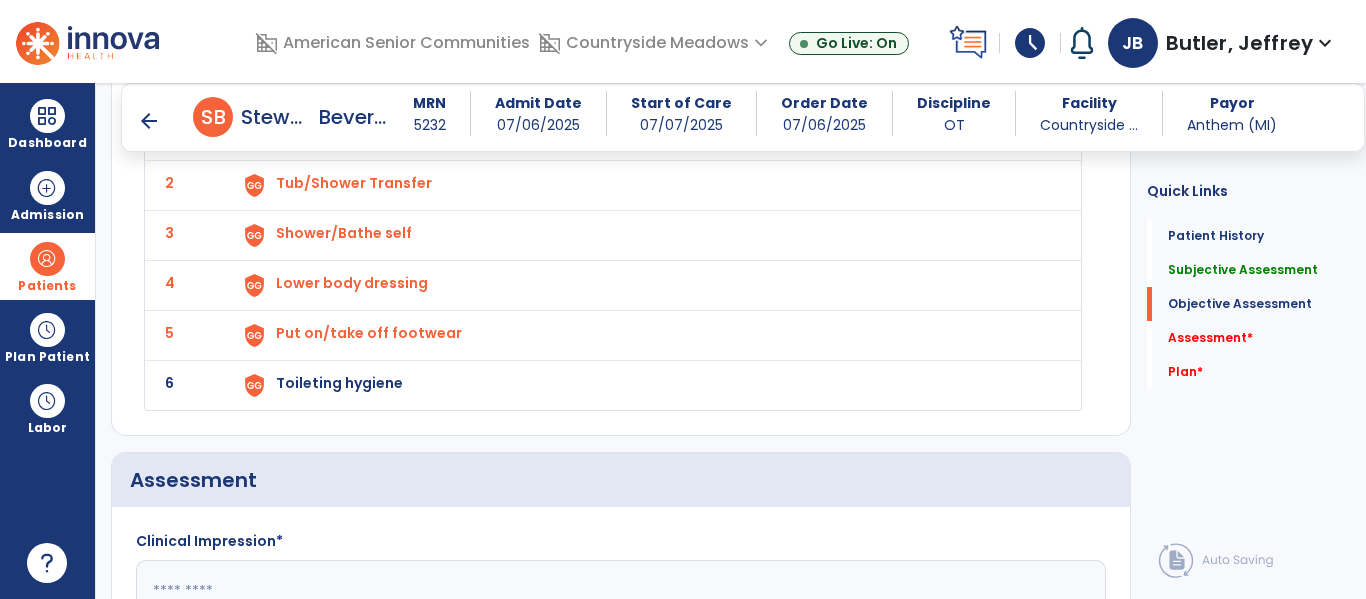 click on "6 Toileting hygiene" 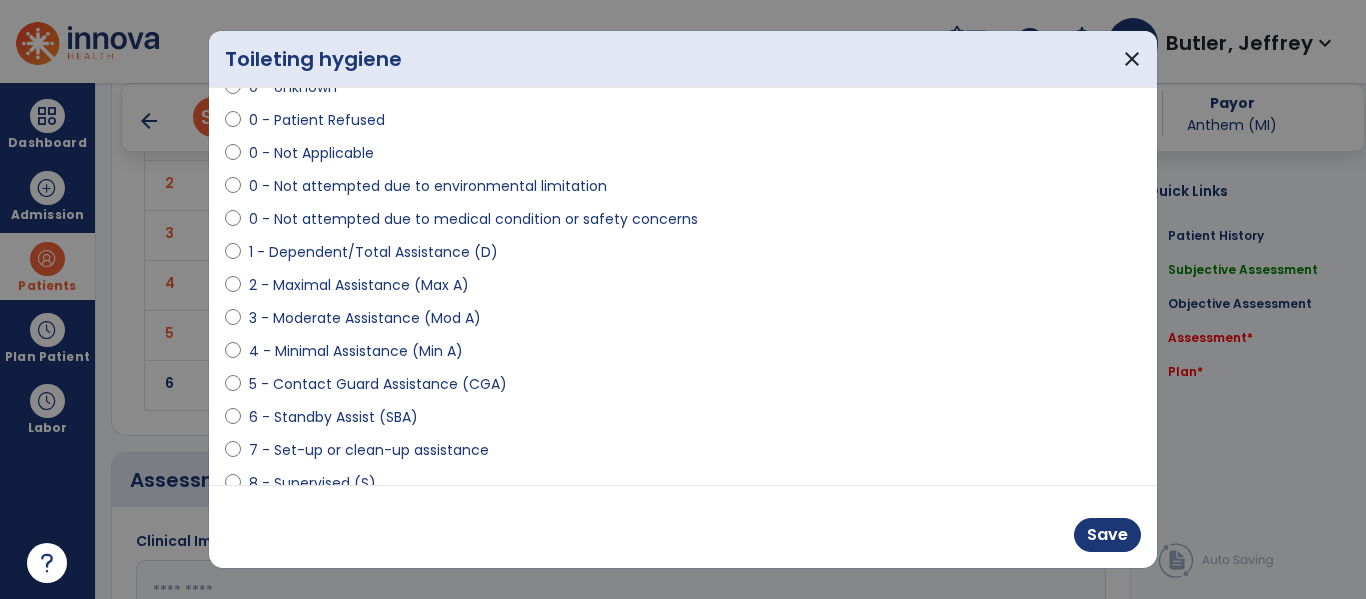 scroll, scrollTop: 173, scrollLeft: 0, axis: vertical 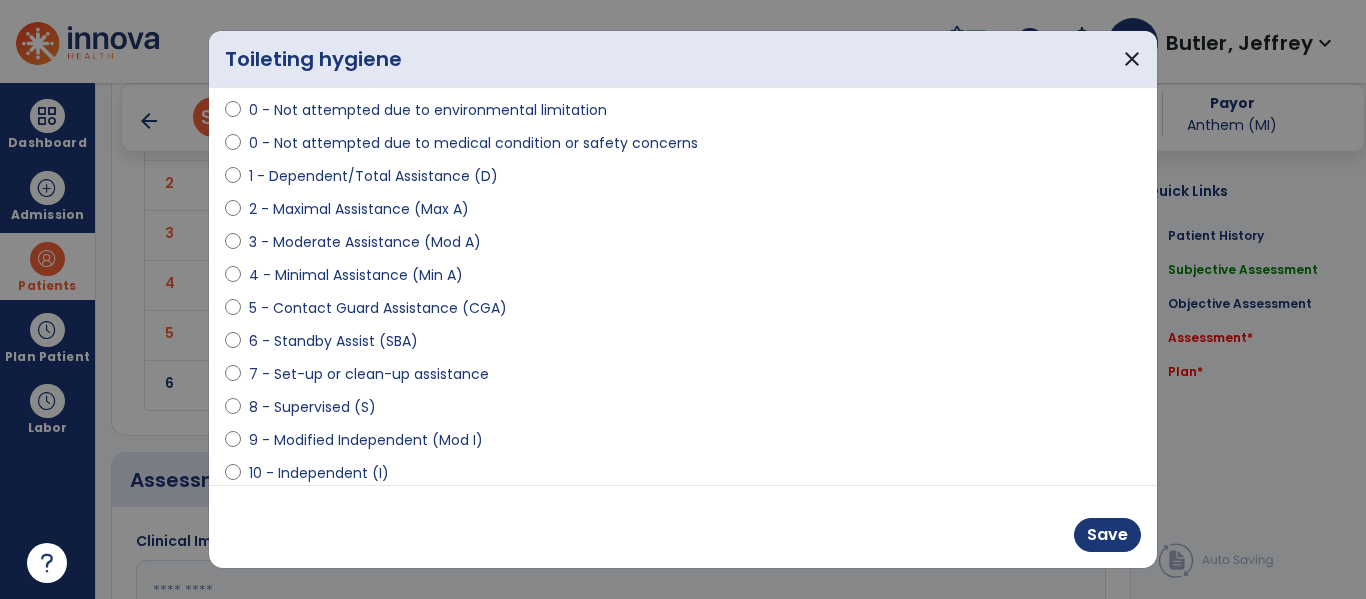 click on "8 - Supervised (S)" at bounding box center [312, 407] 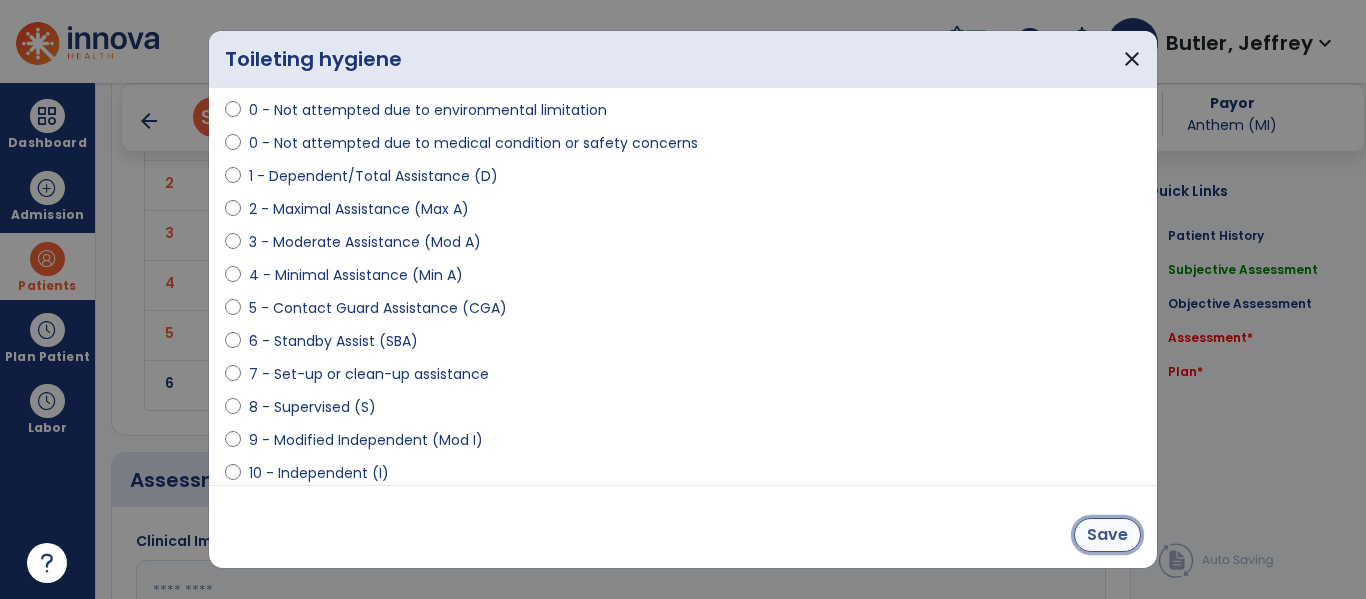 click on "Save" at bounding box center (1107, 535) 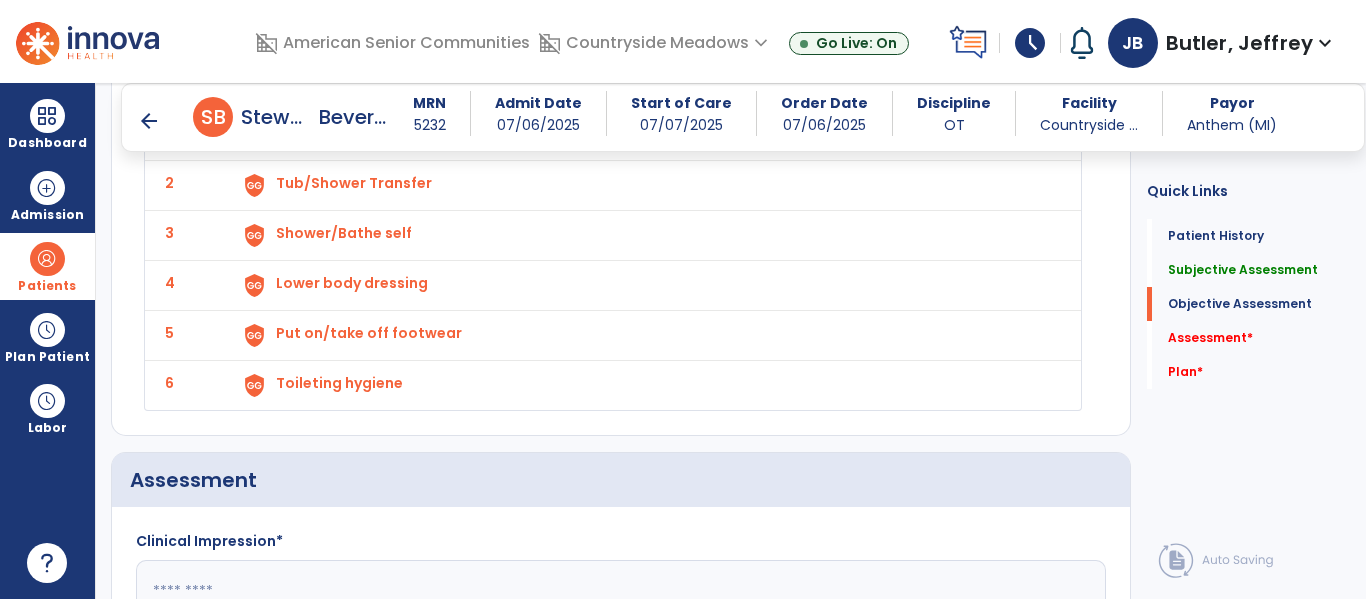 click on "Toileting hygiene" at bounding box center (329, 133) 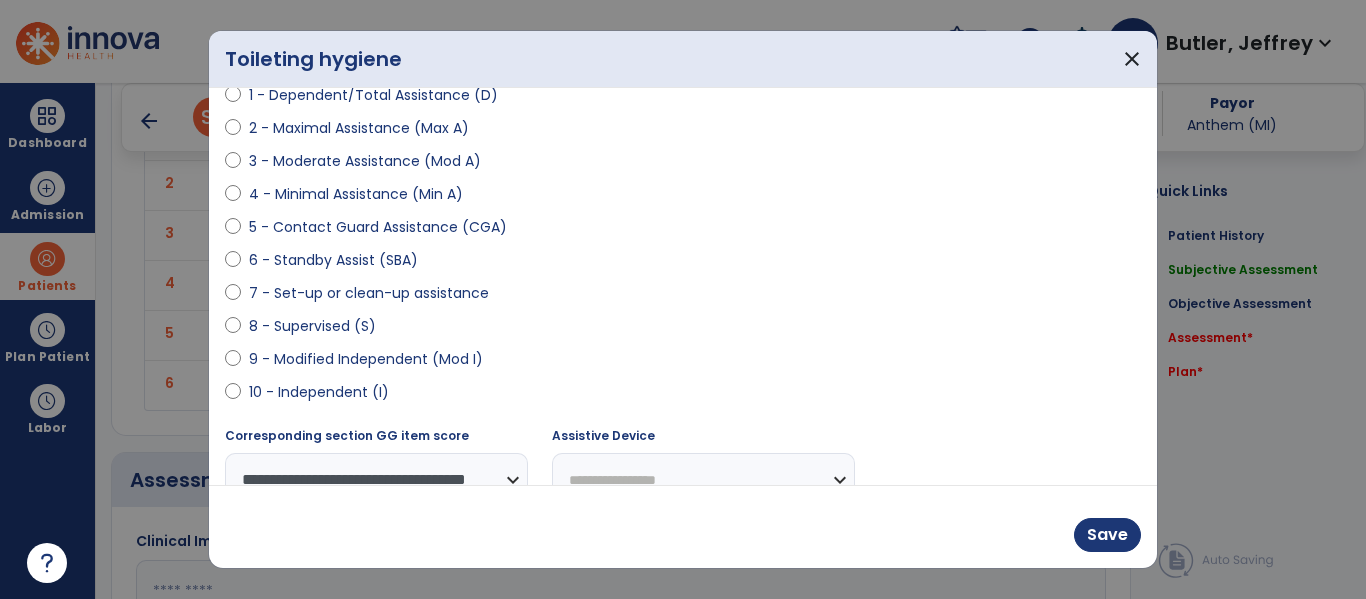 scroll, scrollTop: 257, scrollLeft: 0, axis: vertical 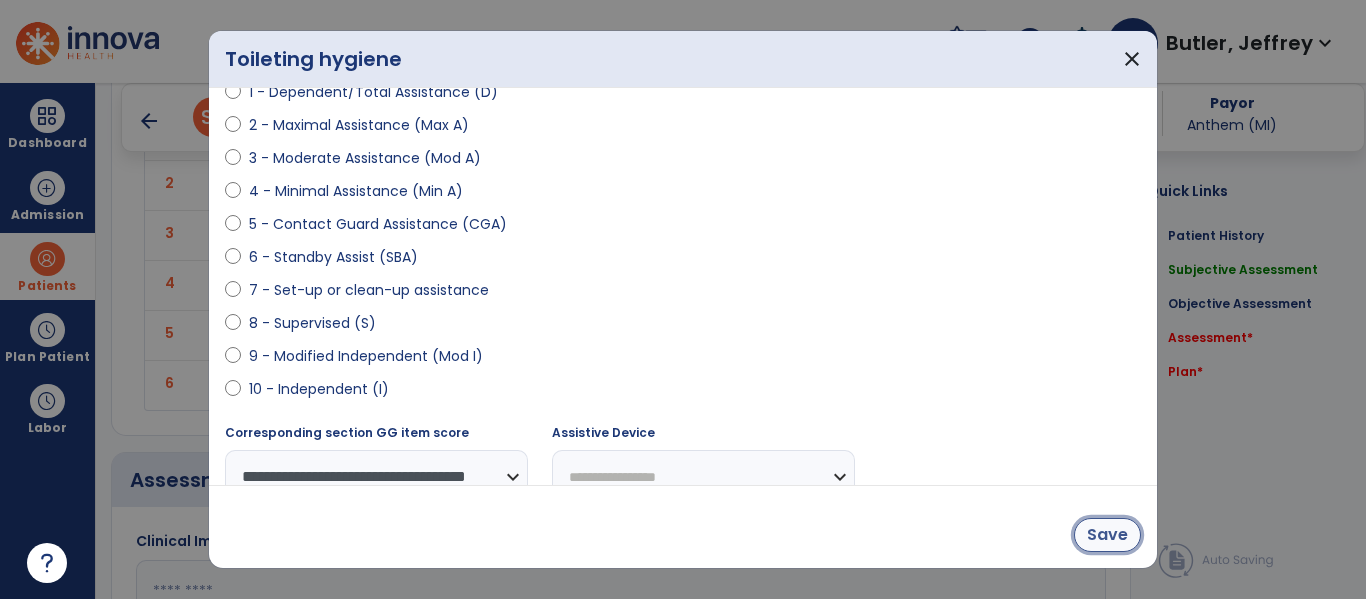 click on "Save" at bounding box center [1107, 535] 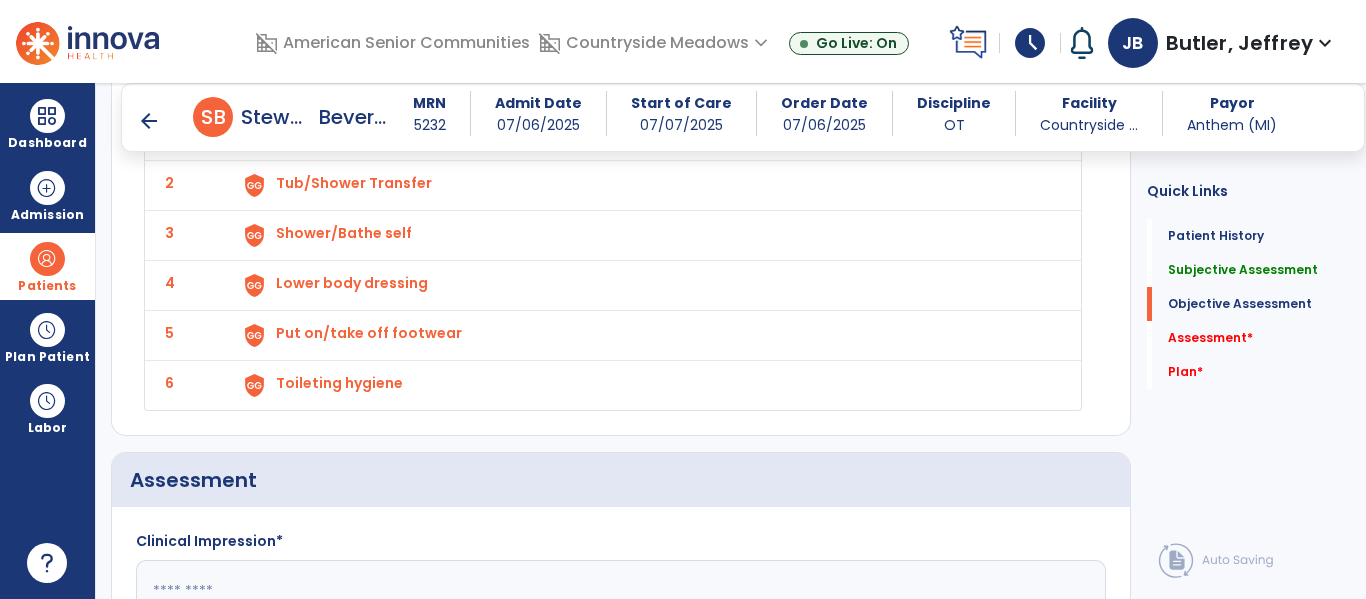click on "Toileting hygiene" at bounding box center (646, 135) 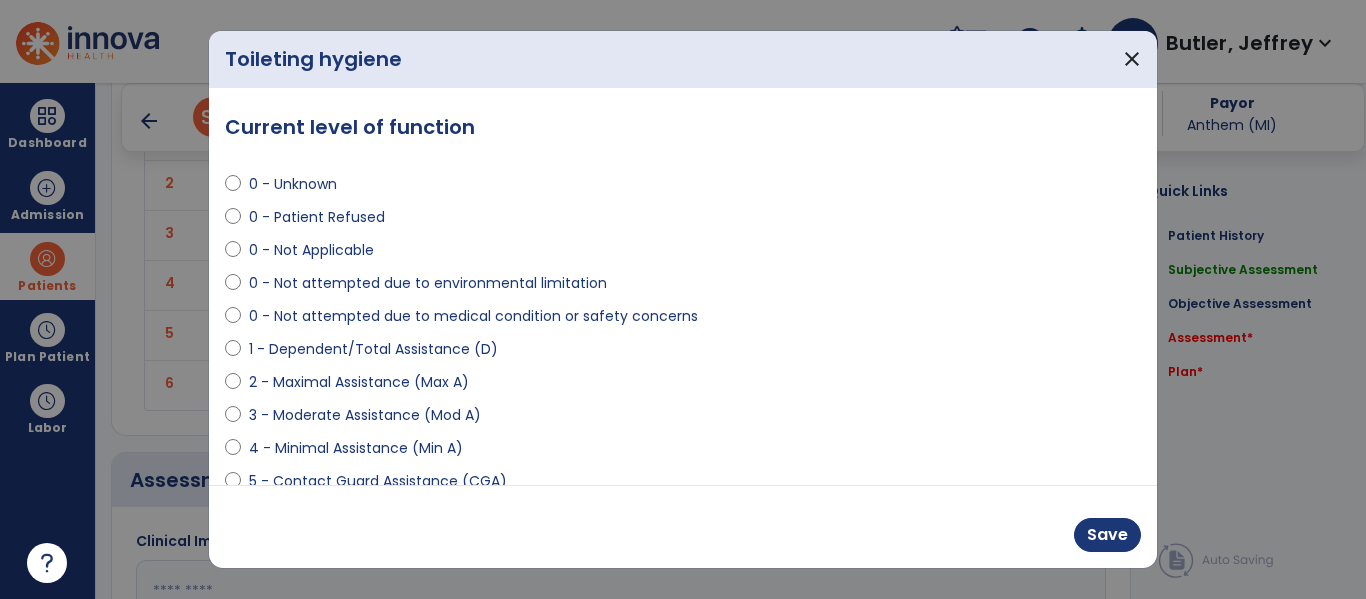 scroll, scrollTop: 159, scrollLeft: 0, axis: vertical 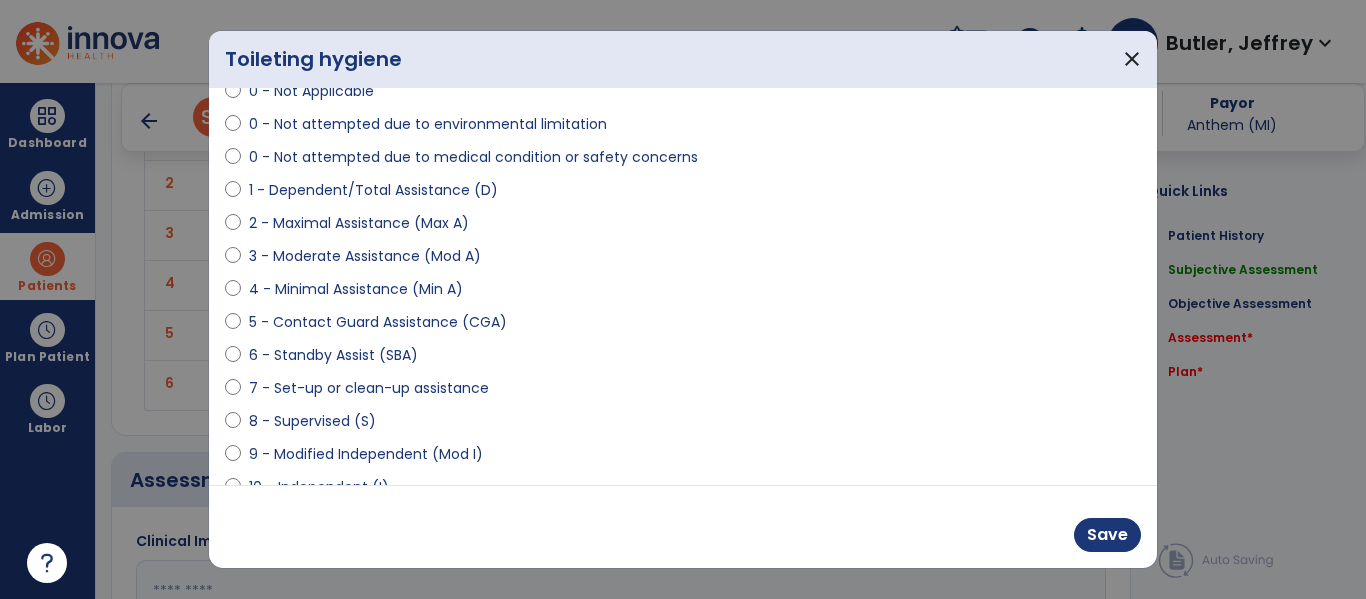 click on "9 - Modified Independent (Mod I)" at bounding box center (366, 454) 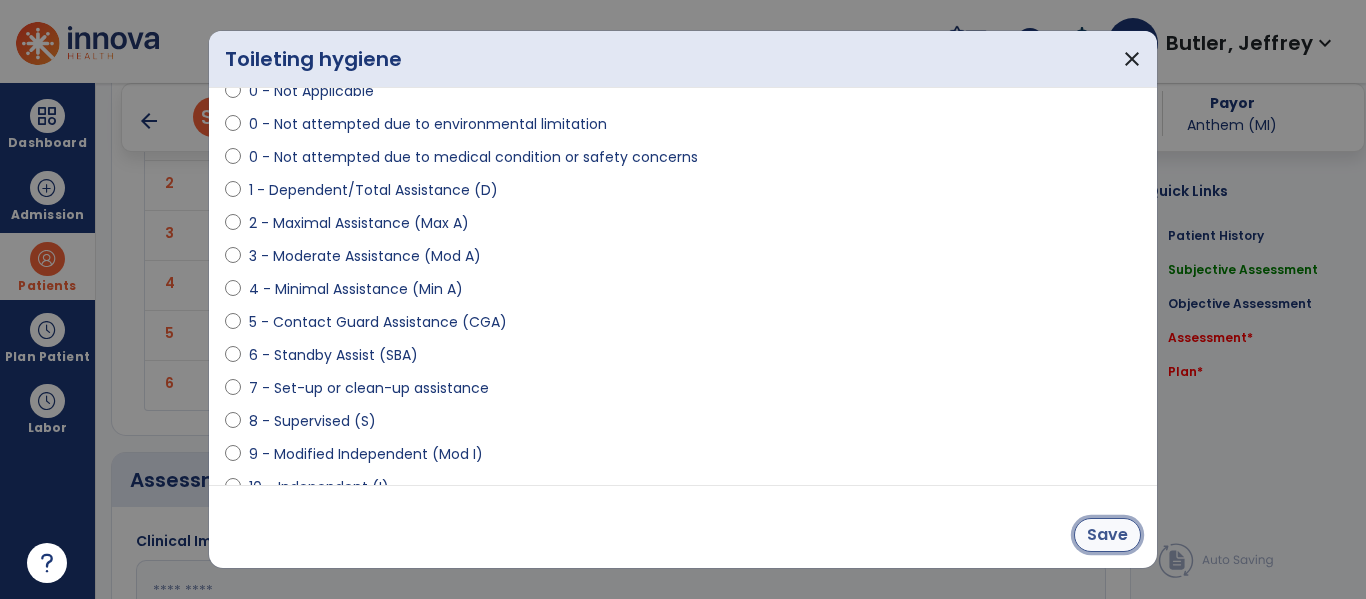 click on "Save" at bounding box center (1107, 535) 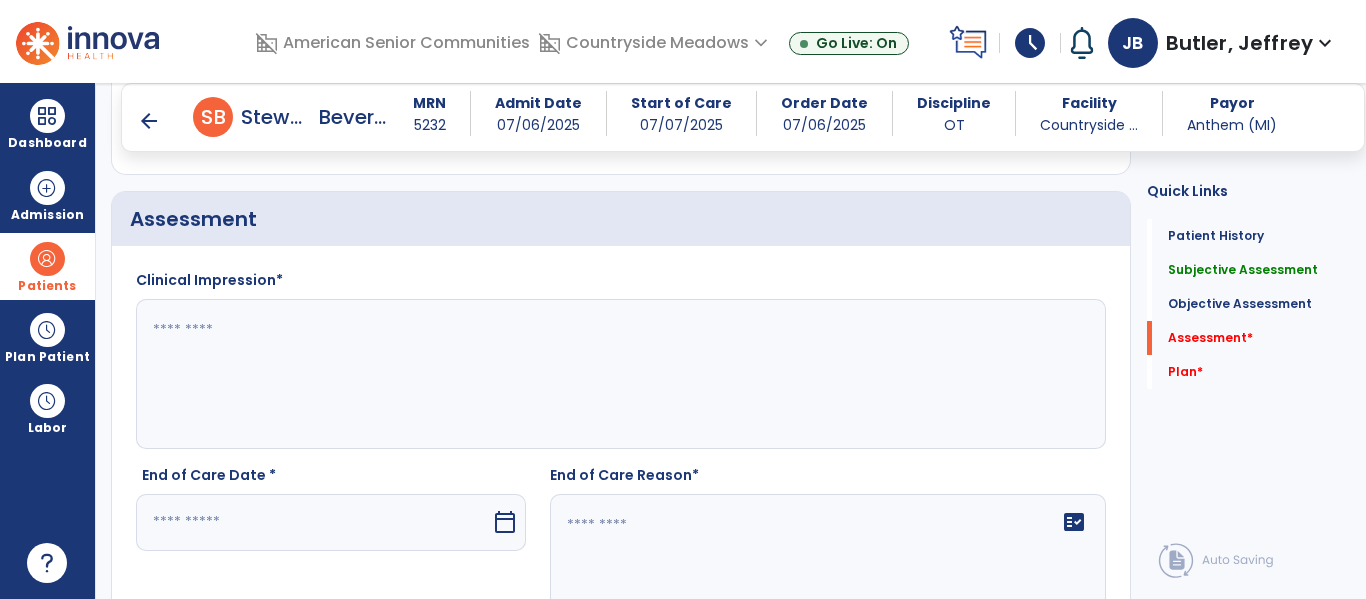 scroll, scrollTop: 2208, scrollLeft: 0, axis: vertical 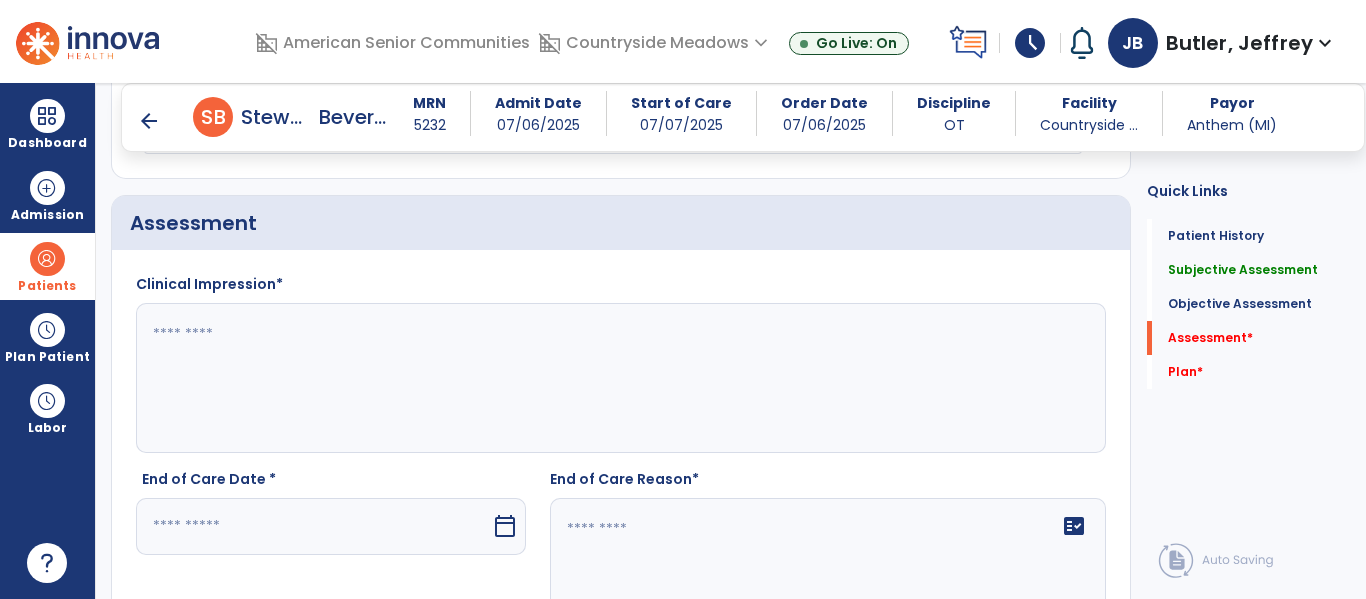 click 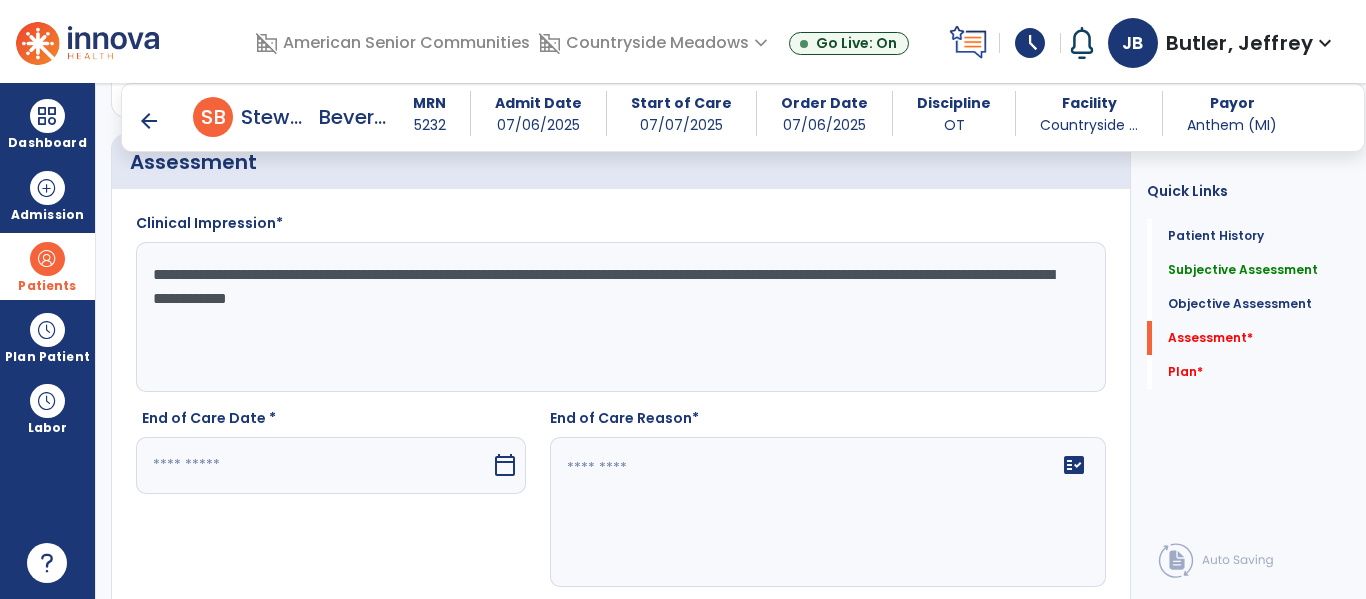 scroll, scrollTop: 2261, scrollLeft: 0, axis: vertical 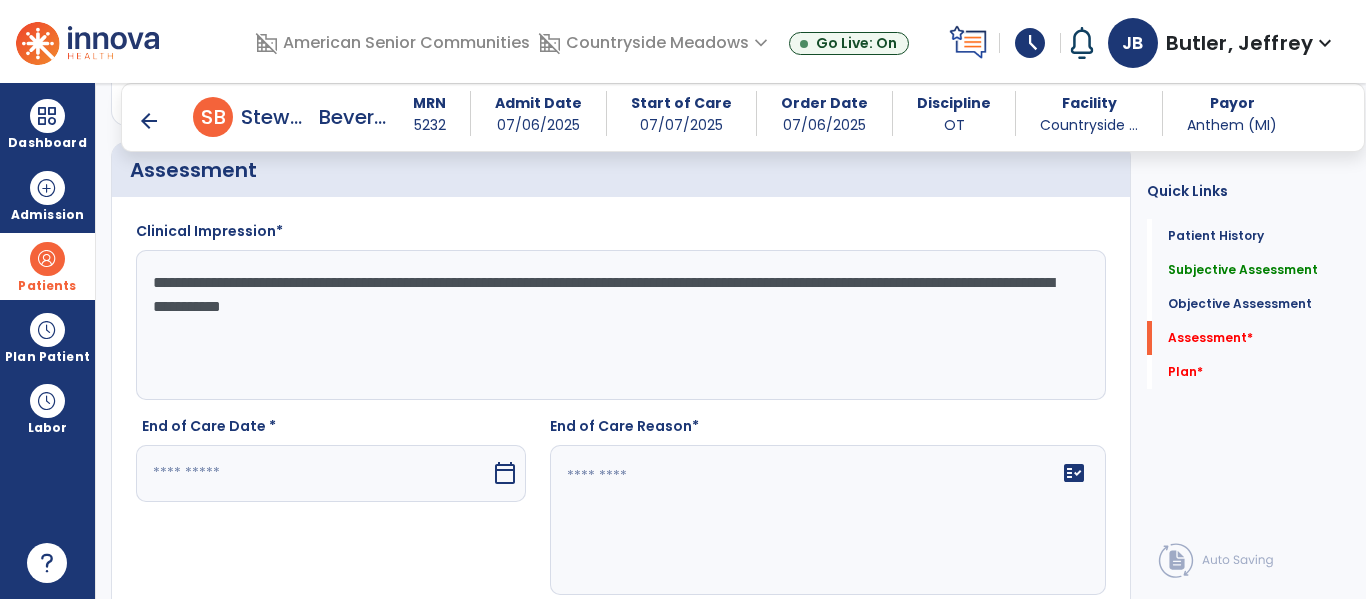 type on "**********" 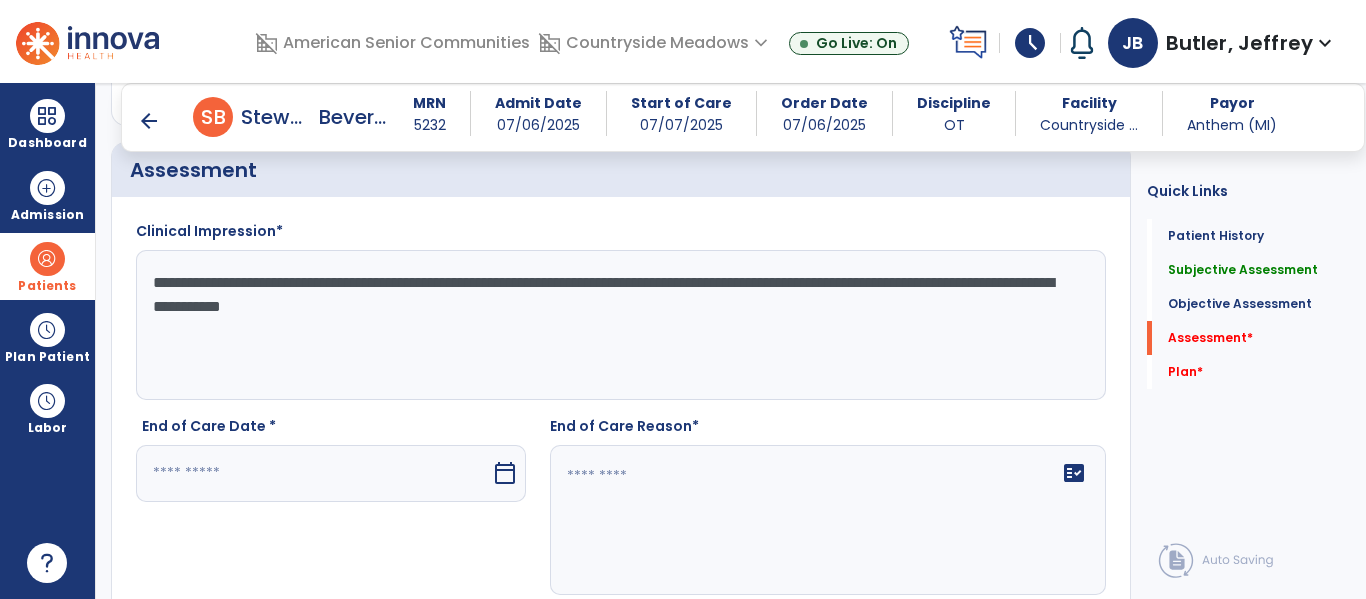 click at bounding box center [313, 473] 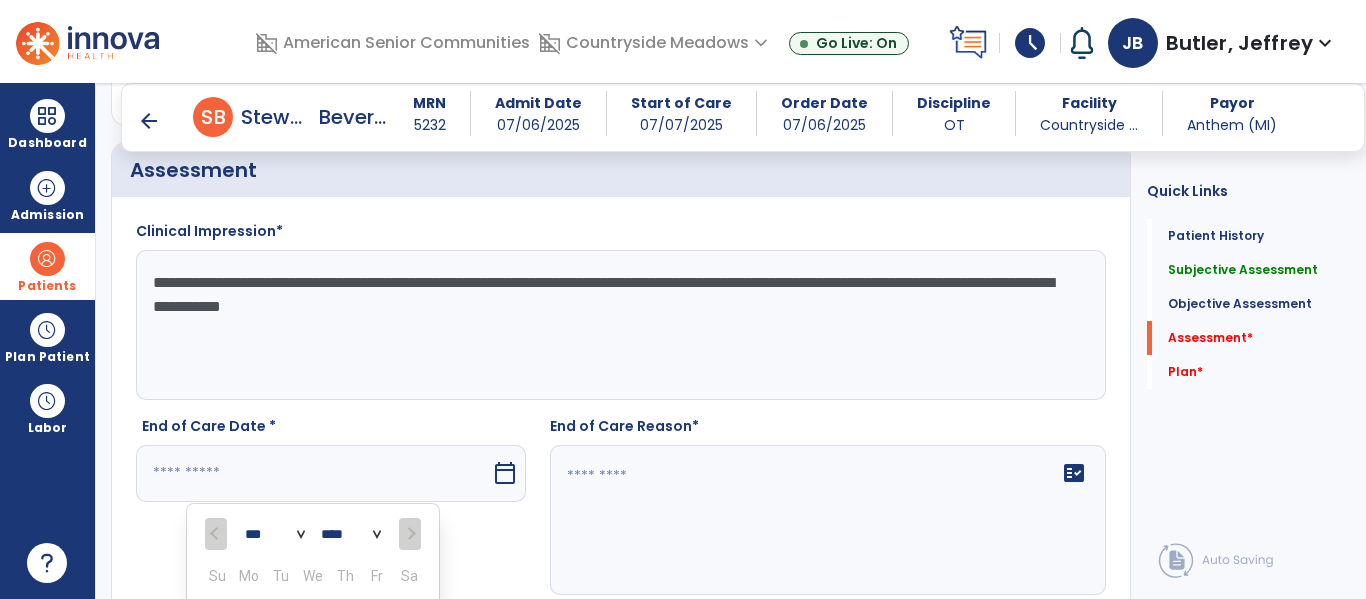 scroll, scrollTop: 2560, scrollLeft: 0, axis: vertical 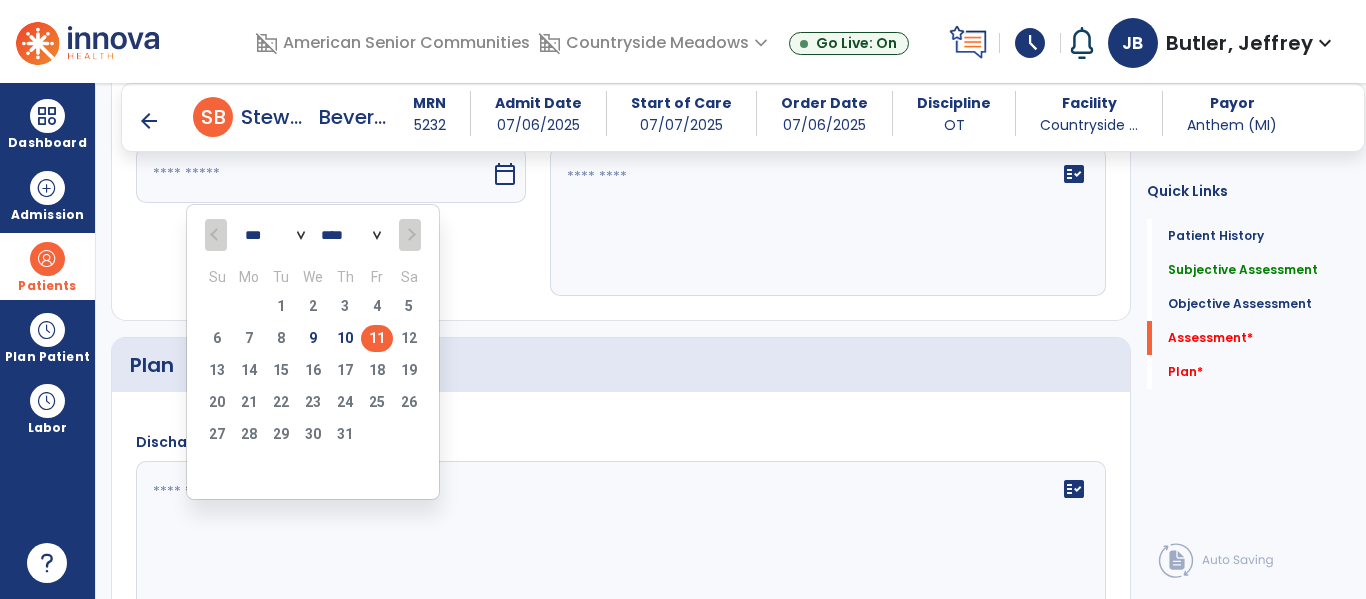 click on "11" at bounding box center (377, 338) 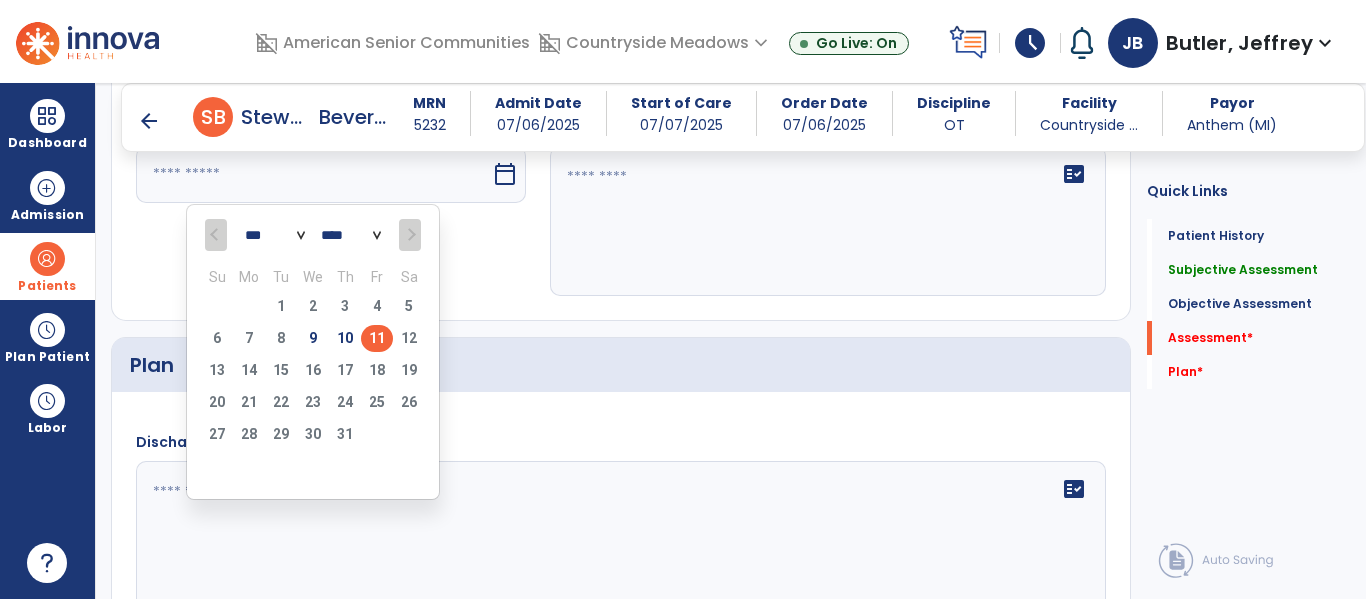 type on "*********" 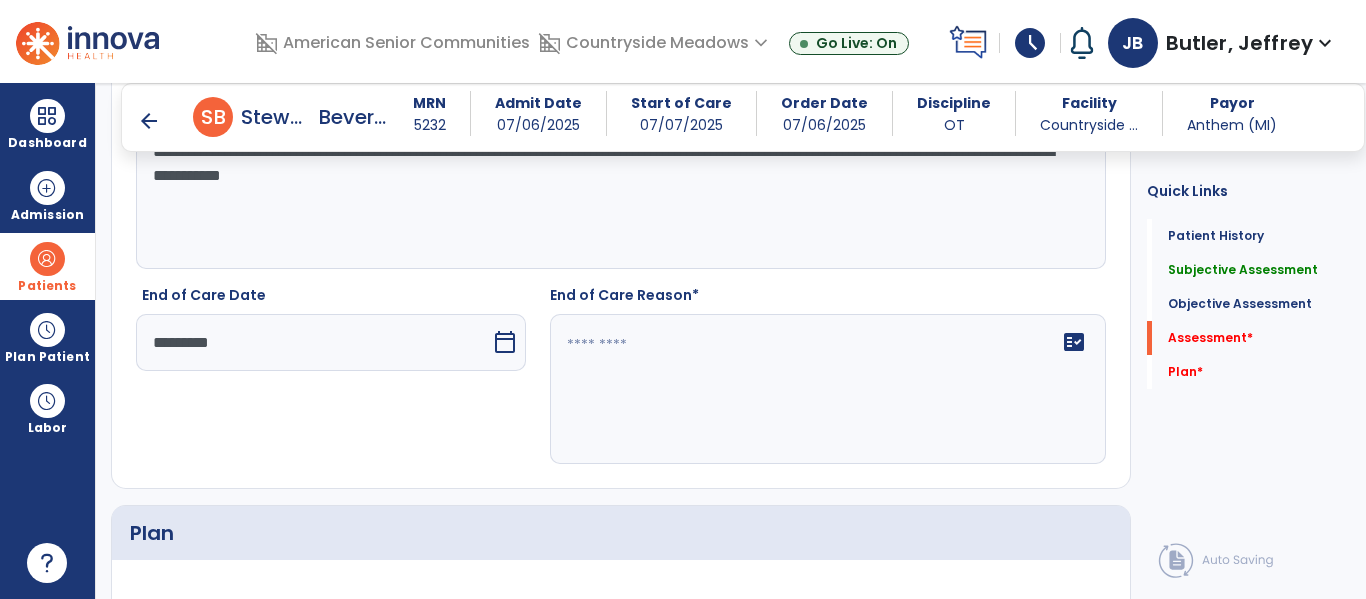 scroll, scrollTop: 2269, scrollLeft: 0, axis: vertical 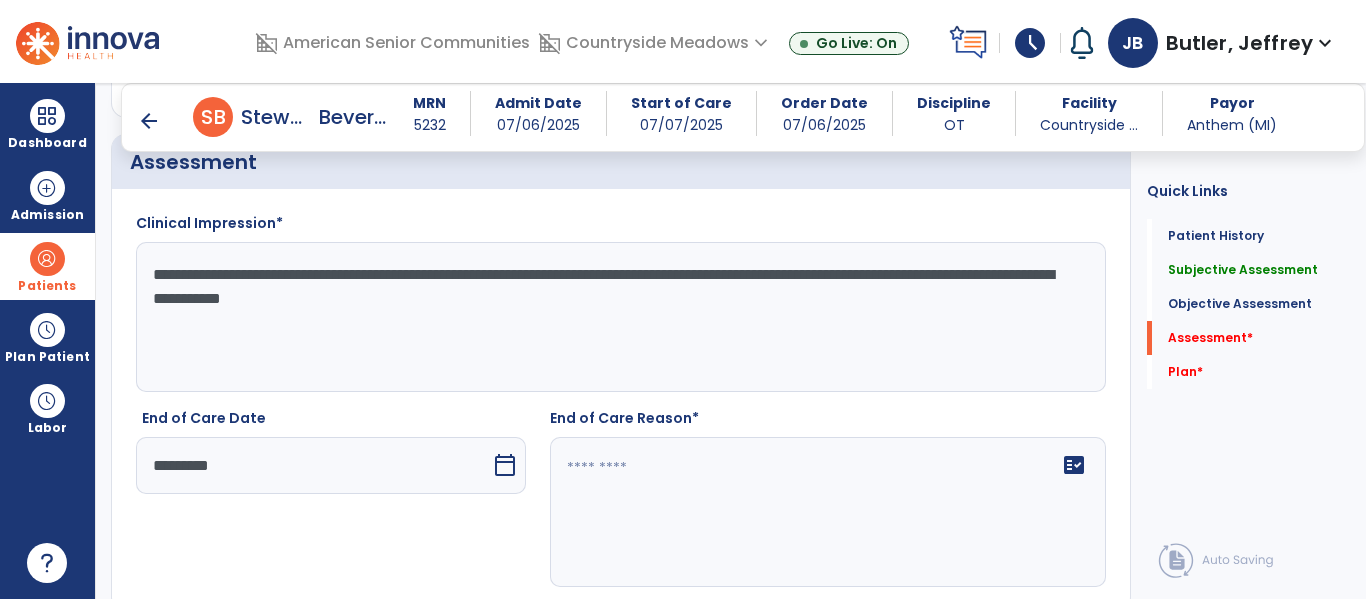 click on "fact_check" 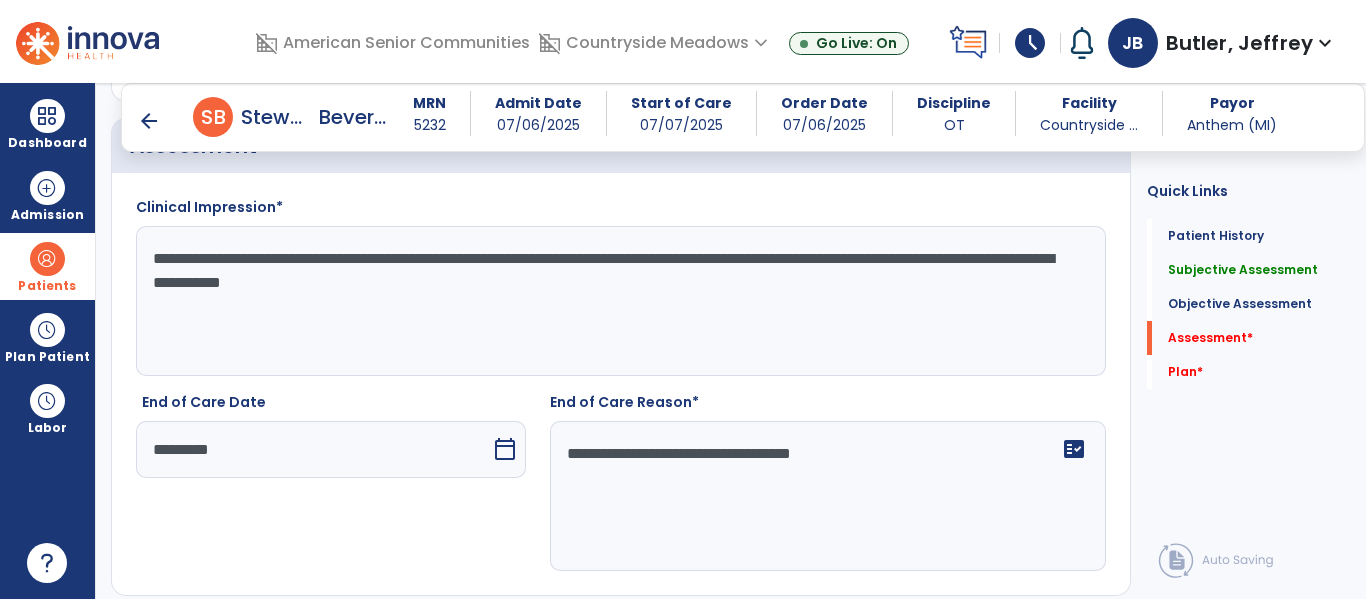 scroll, scrollTop: 2283, scrollLeft: 0, axis: vertical 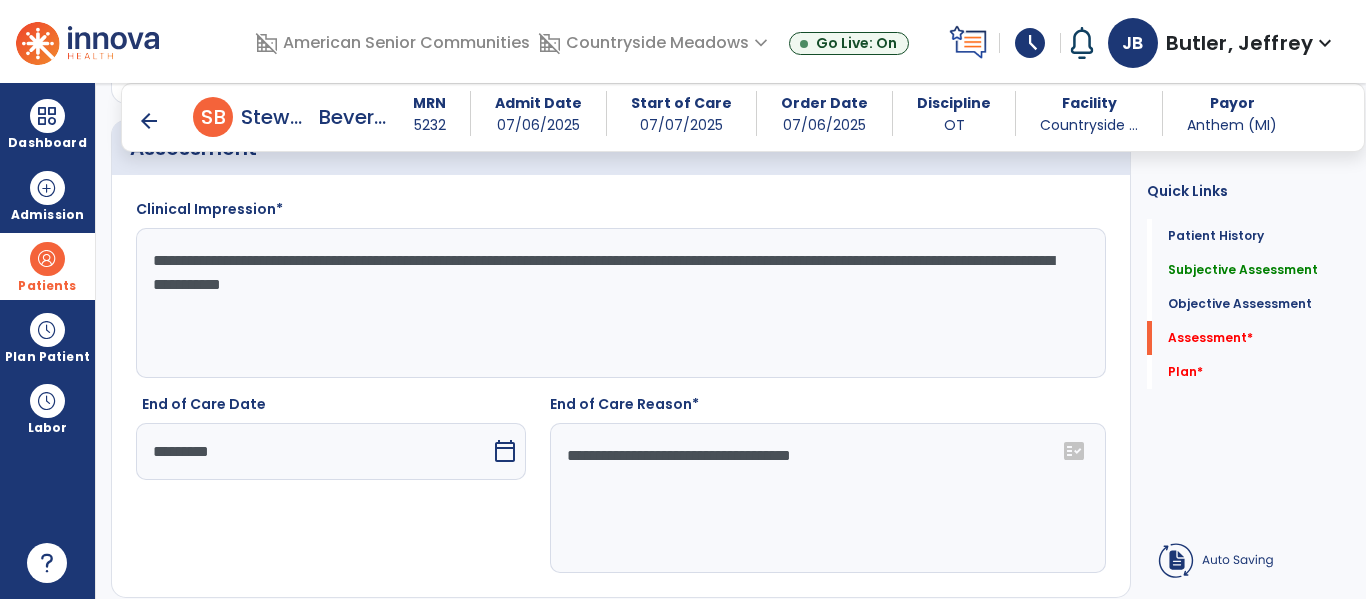 click on "**********" 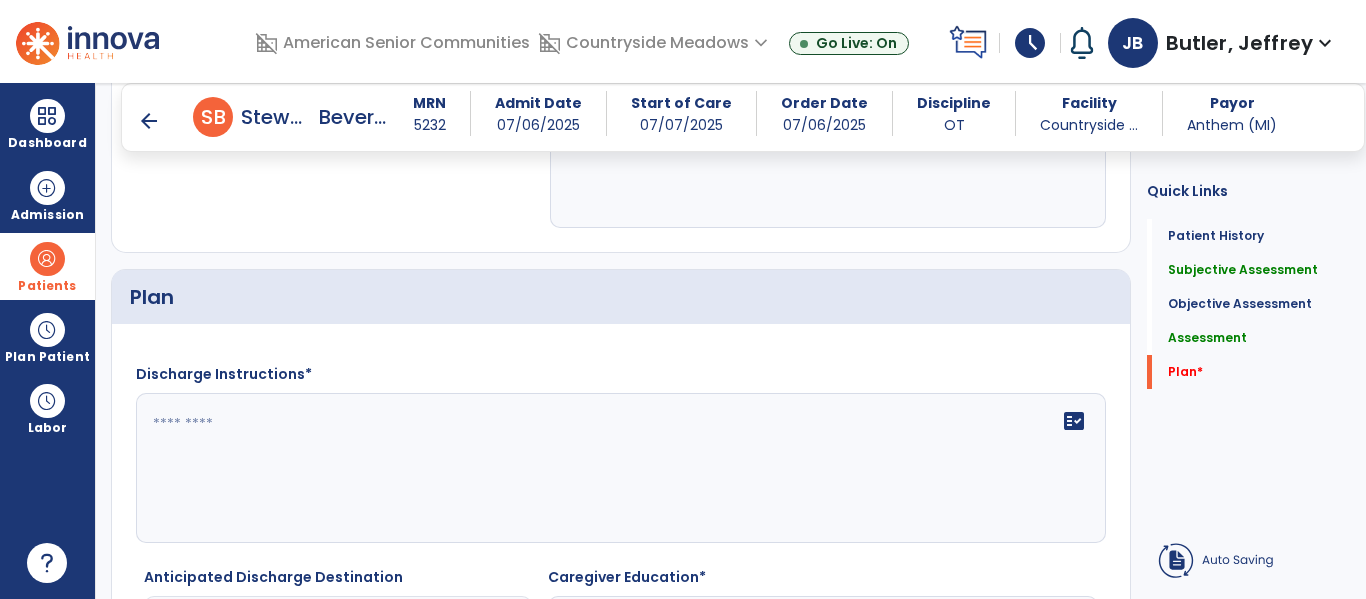 scroll, scrollTop: 2611, scrollLeft: 0, axis: vertical 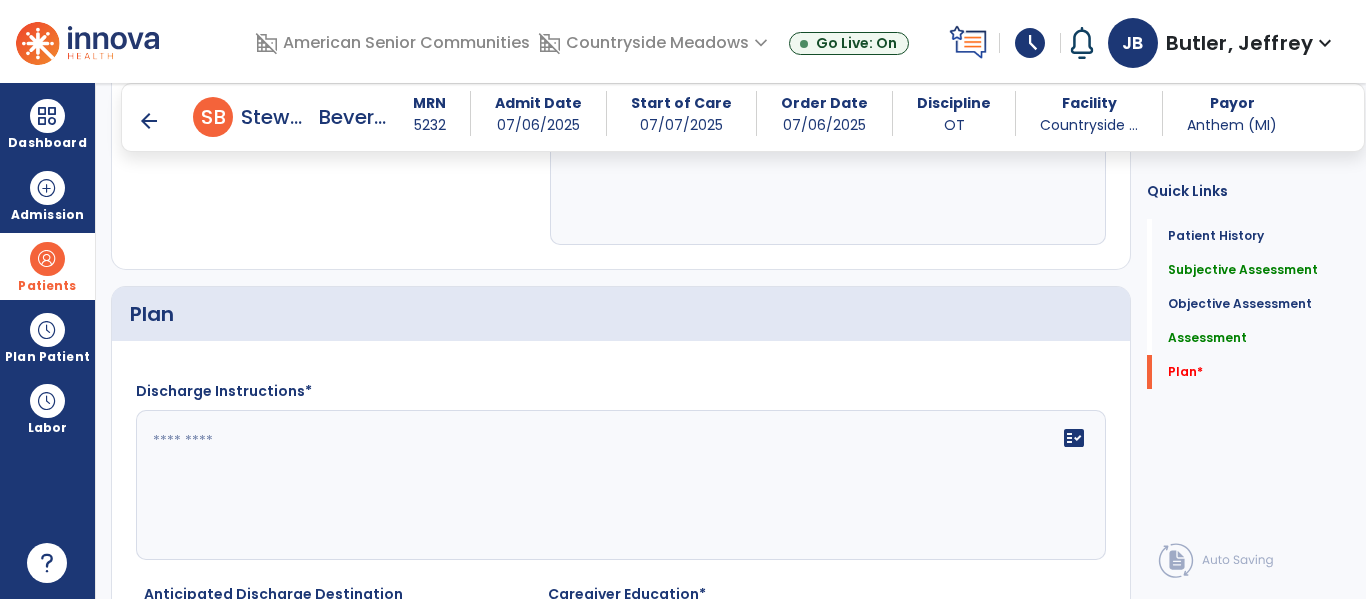 type on "**********" 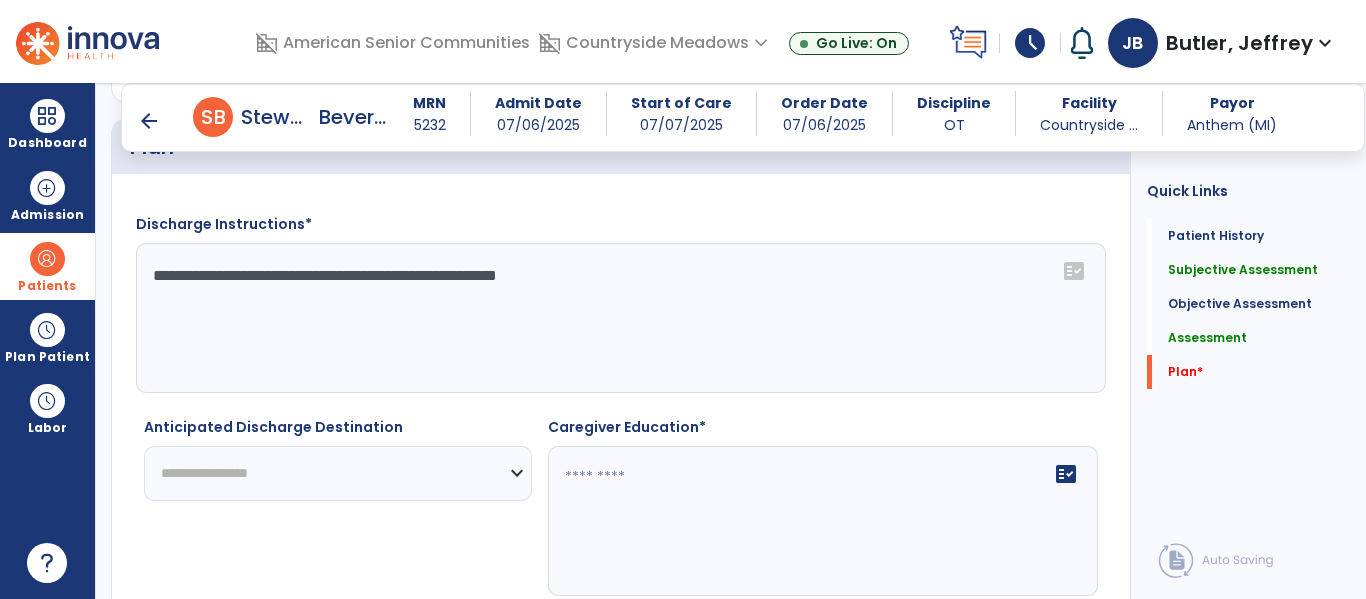 scroll, scrollTop: 2776, scrollLeft: 0, axis: vertical 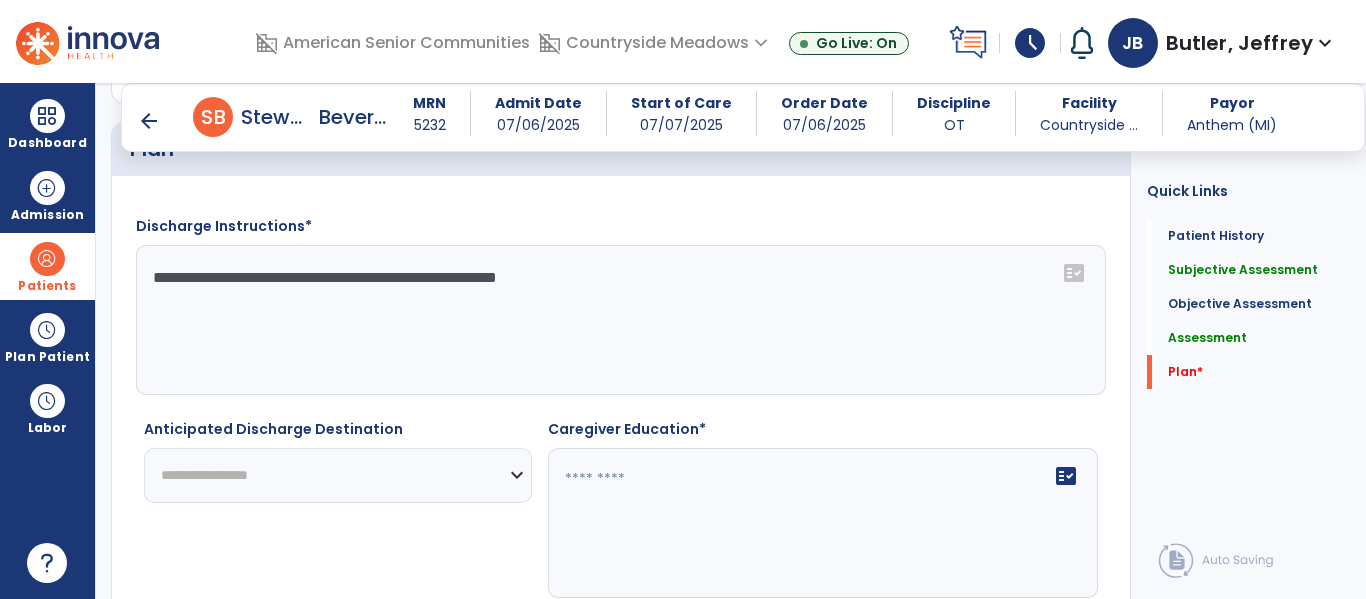 click on "**********" 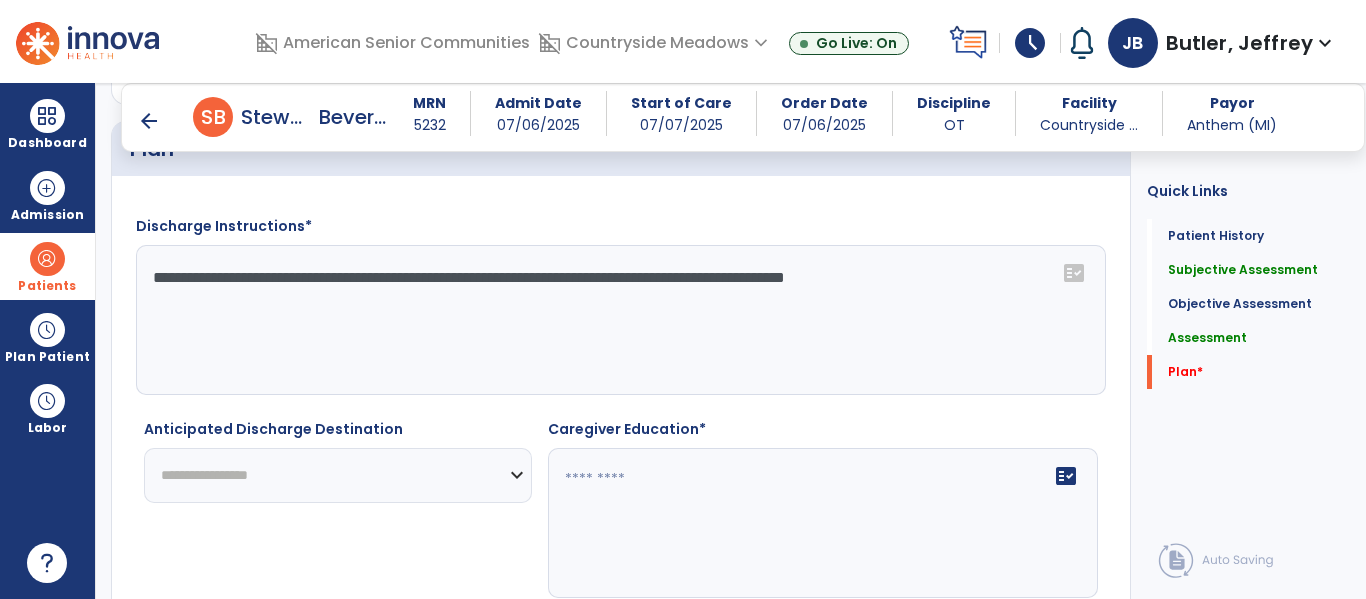 scroll, scrollTop: 2880, scrollLeft: 0, axis: vertical 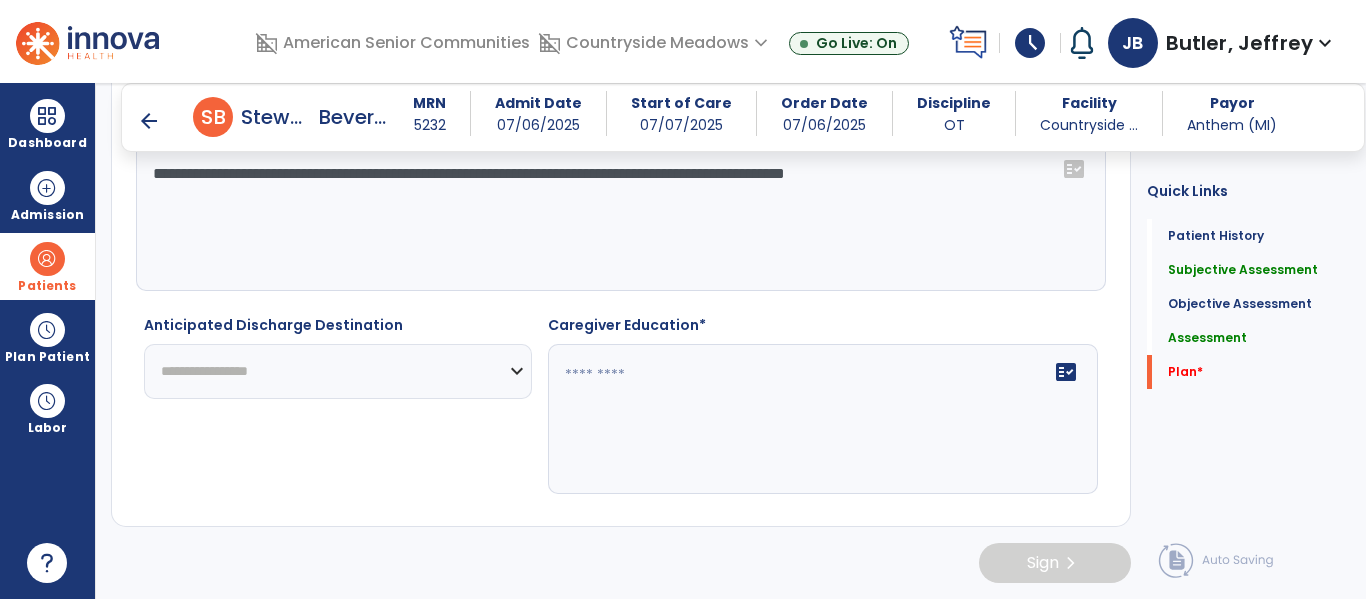 type on "**********" 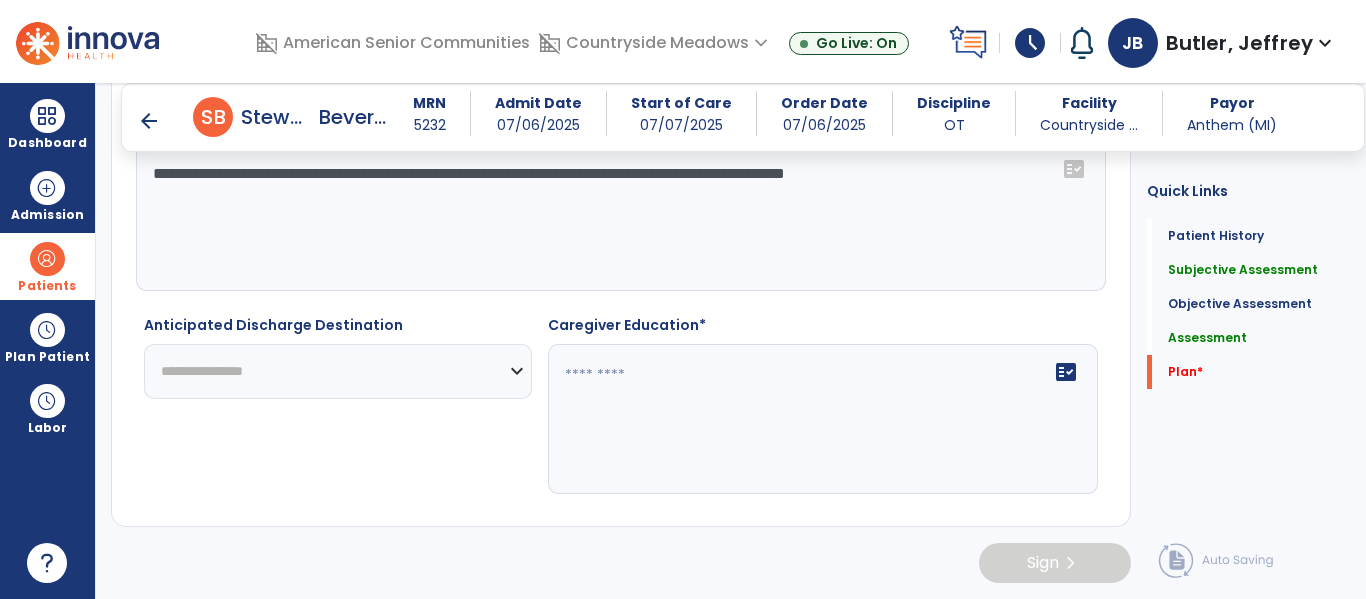 click on "**********" 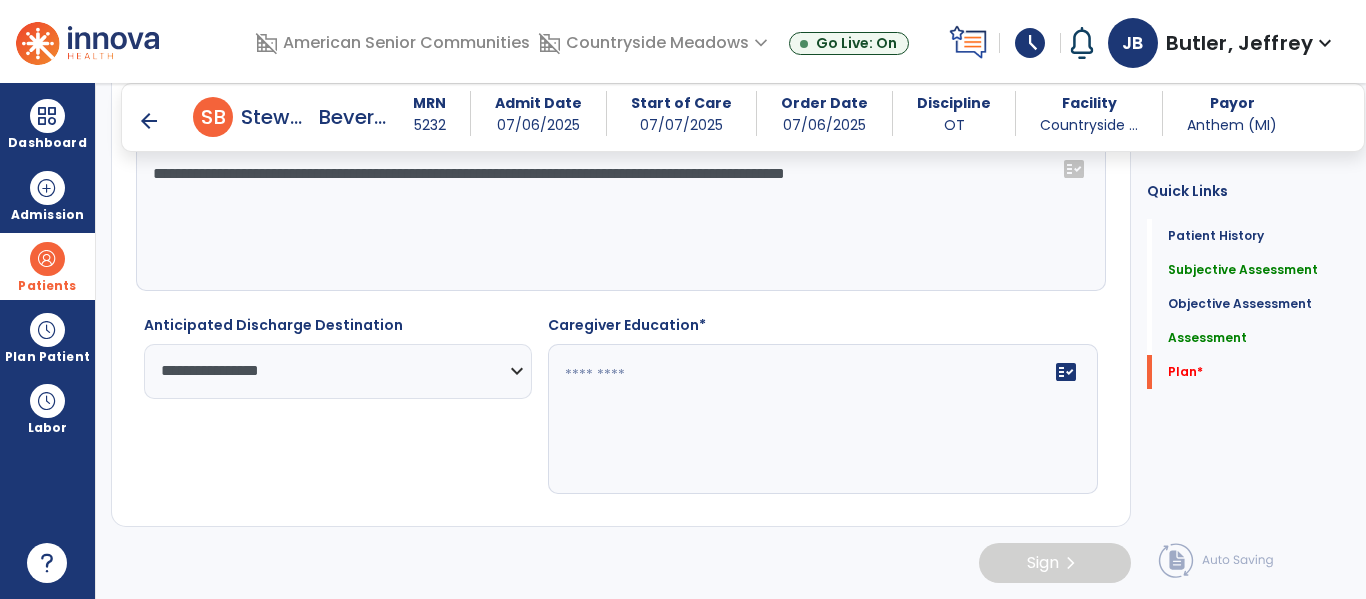 click on "**********" 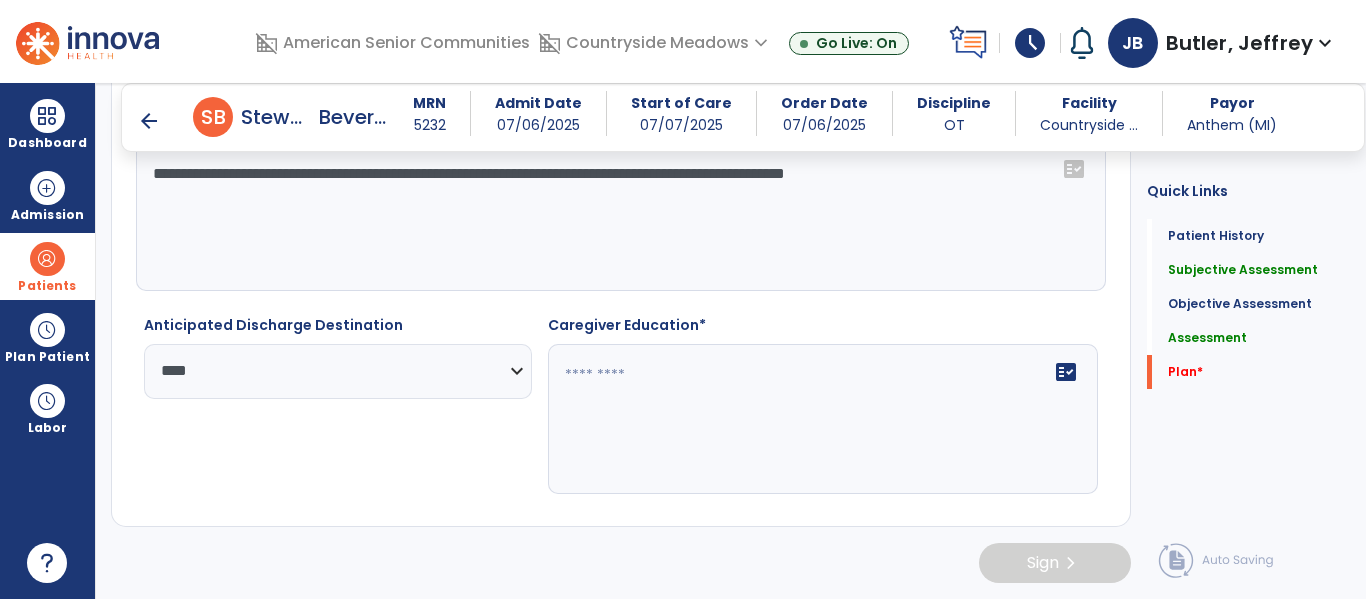 click on "**********" 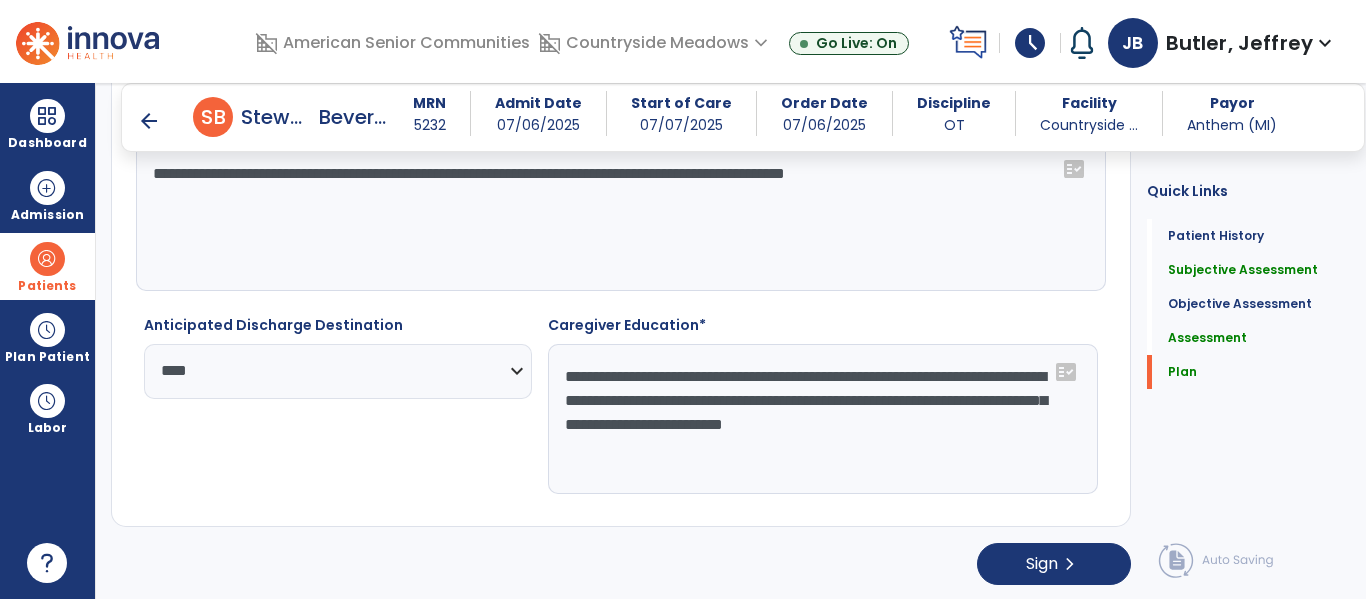click on "**********" 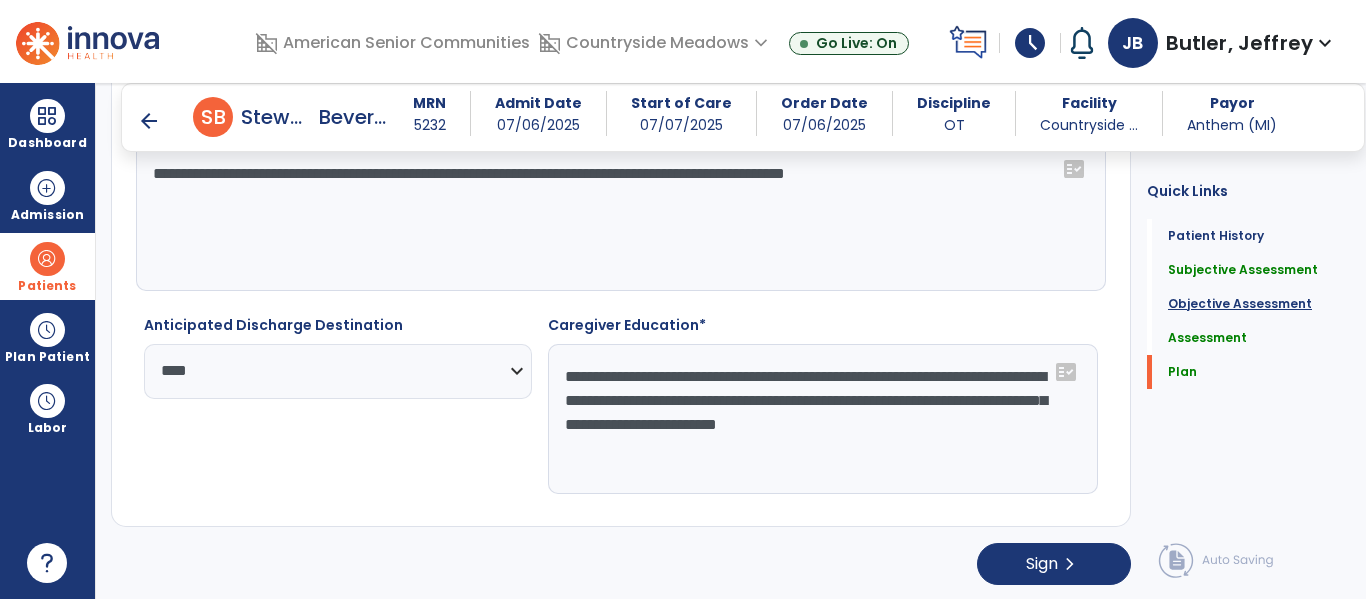 type on "**********" 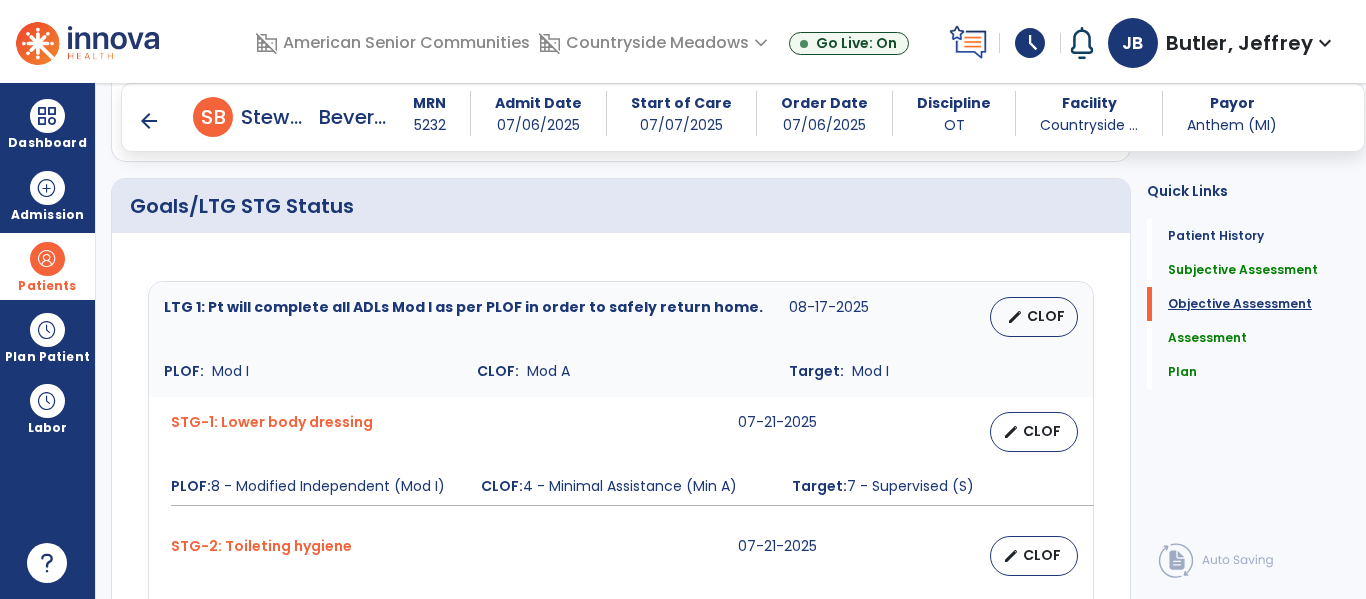 scroll, scrollTop: 747, scrollLeft: 0, axis: vertical 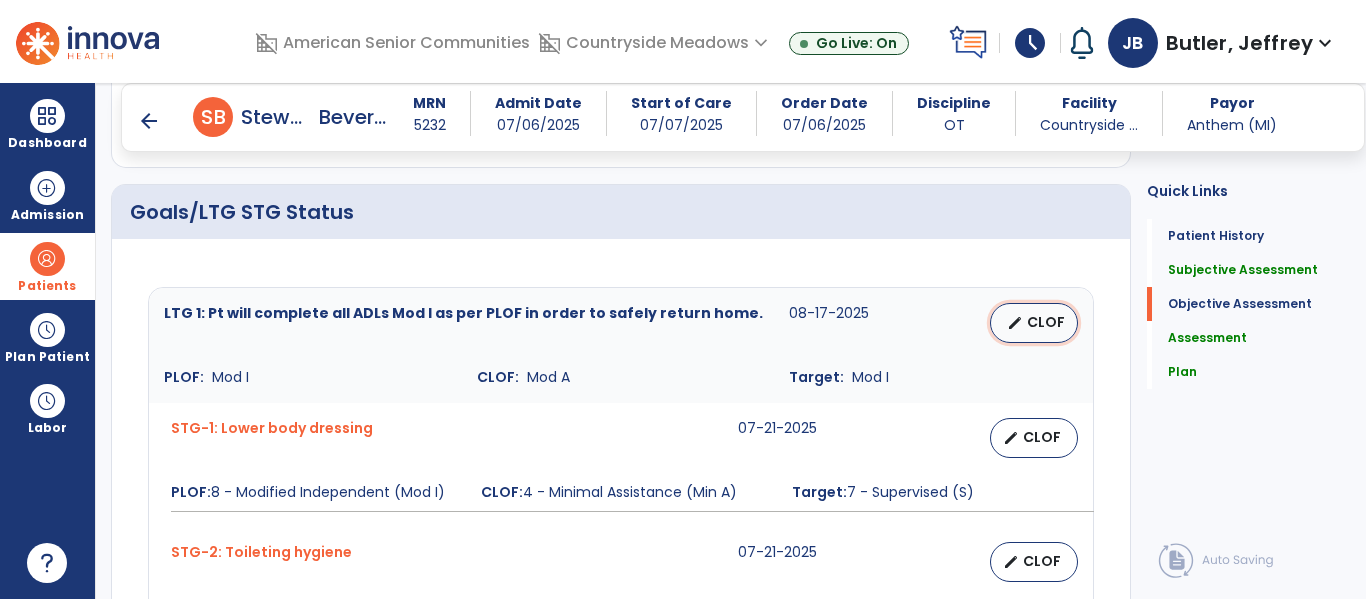 click on "CLOF" at bounding box center (1046, 322) 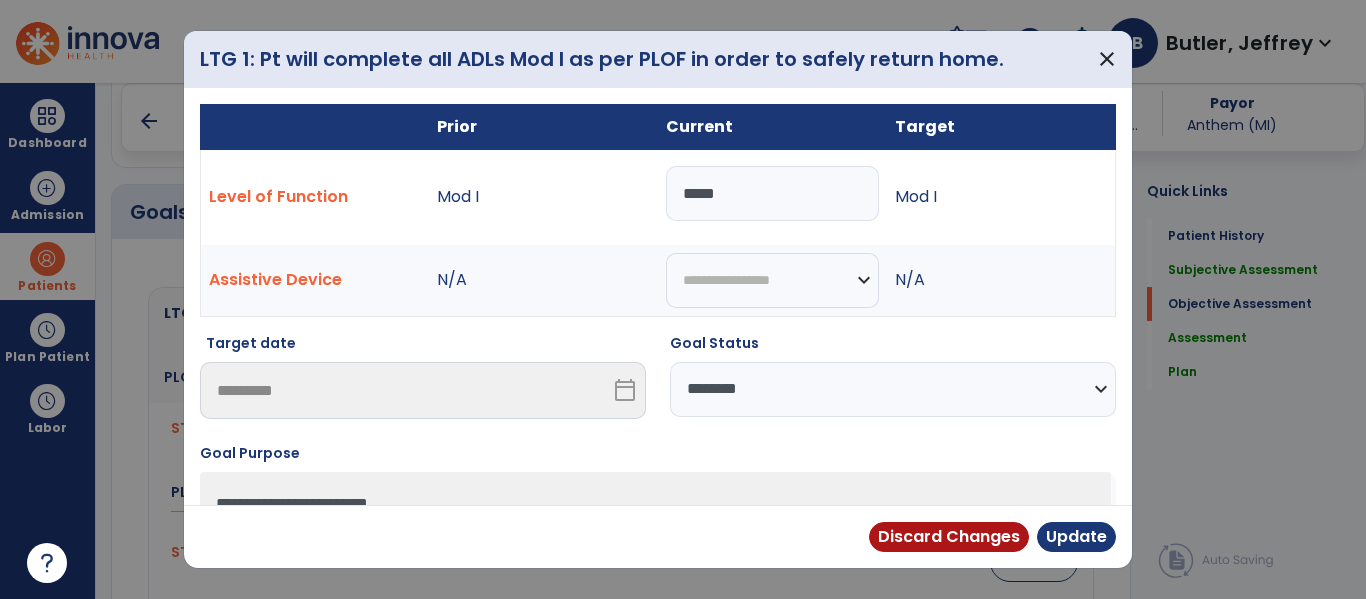 click on "*****" at bounding box center [772, 193] 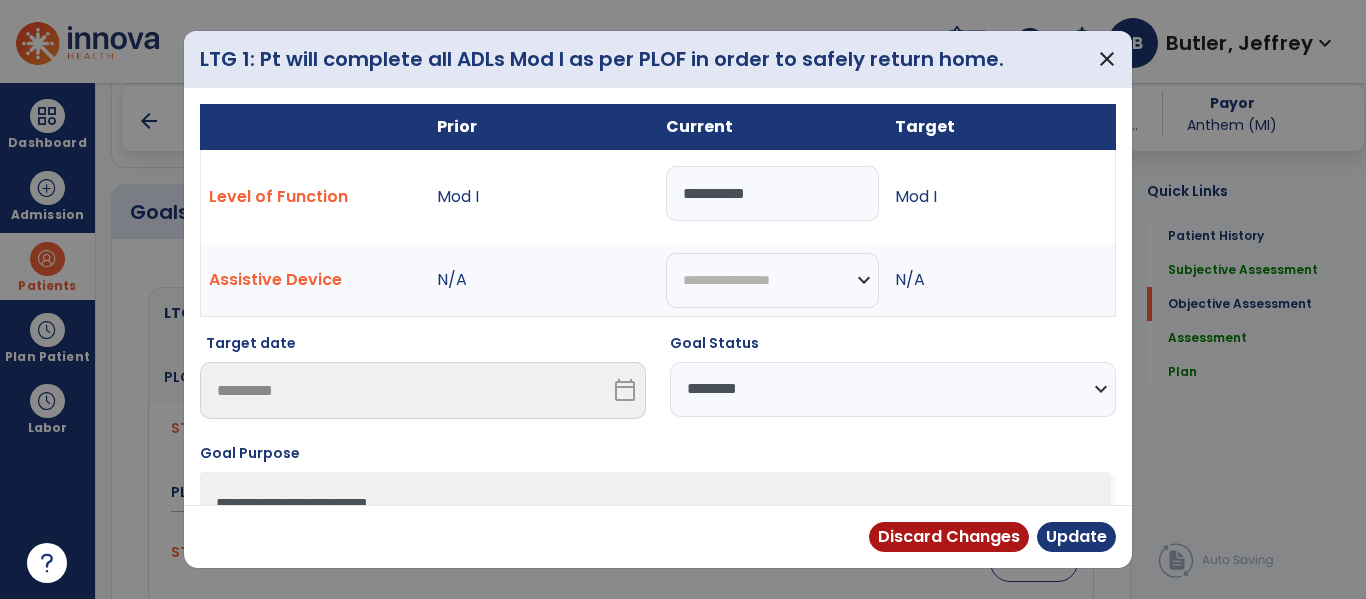 type on "**********" 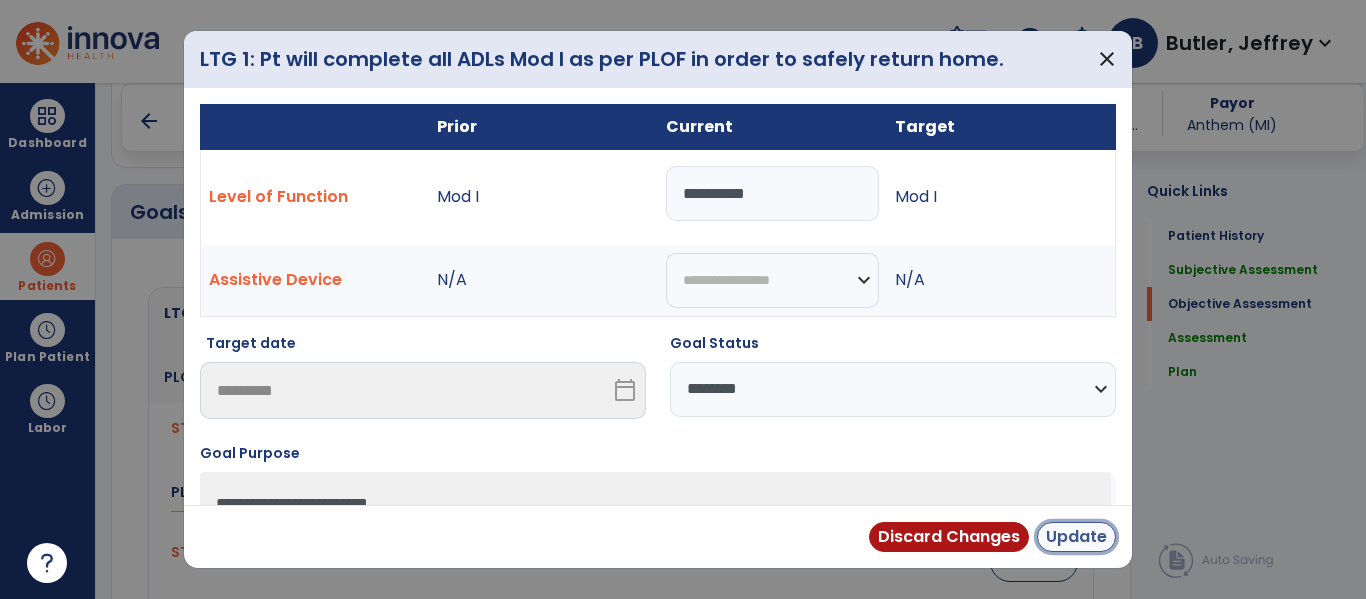 click on "Update" at bounding box center [1076, 537] 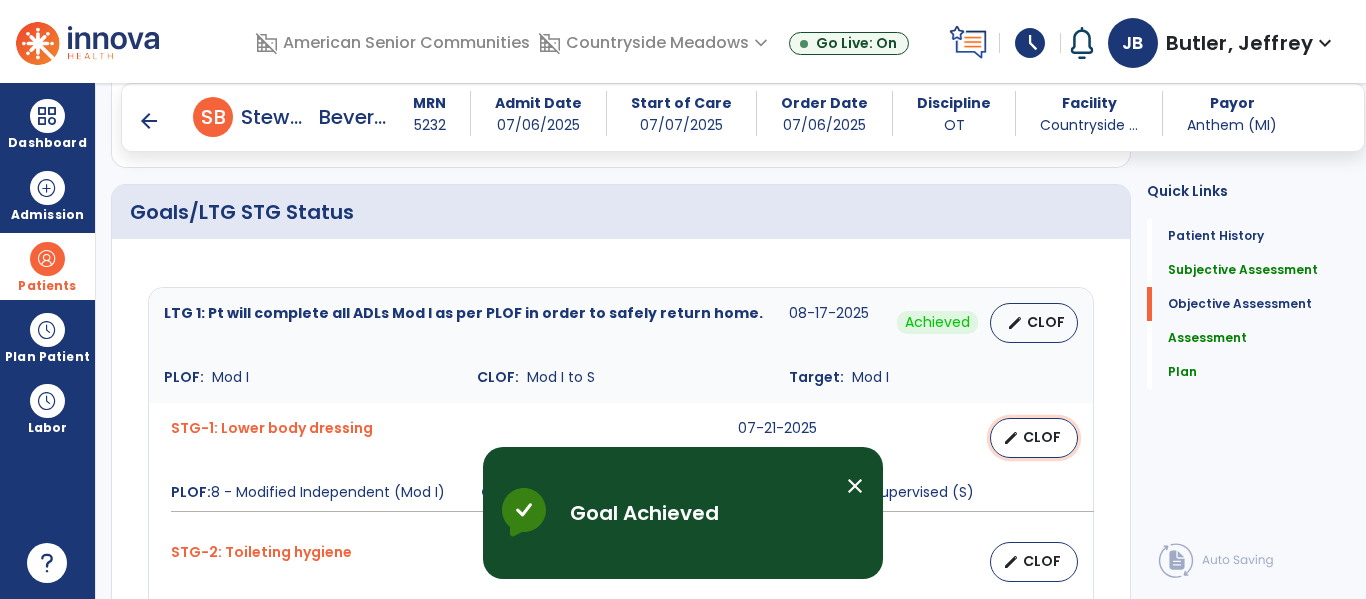 click on "edit   CLOF" at bounding box center (1034, 438) 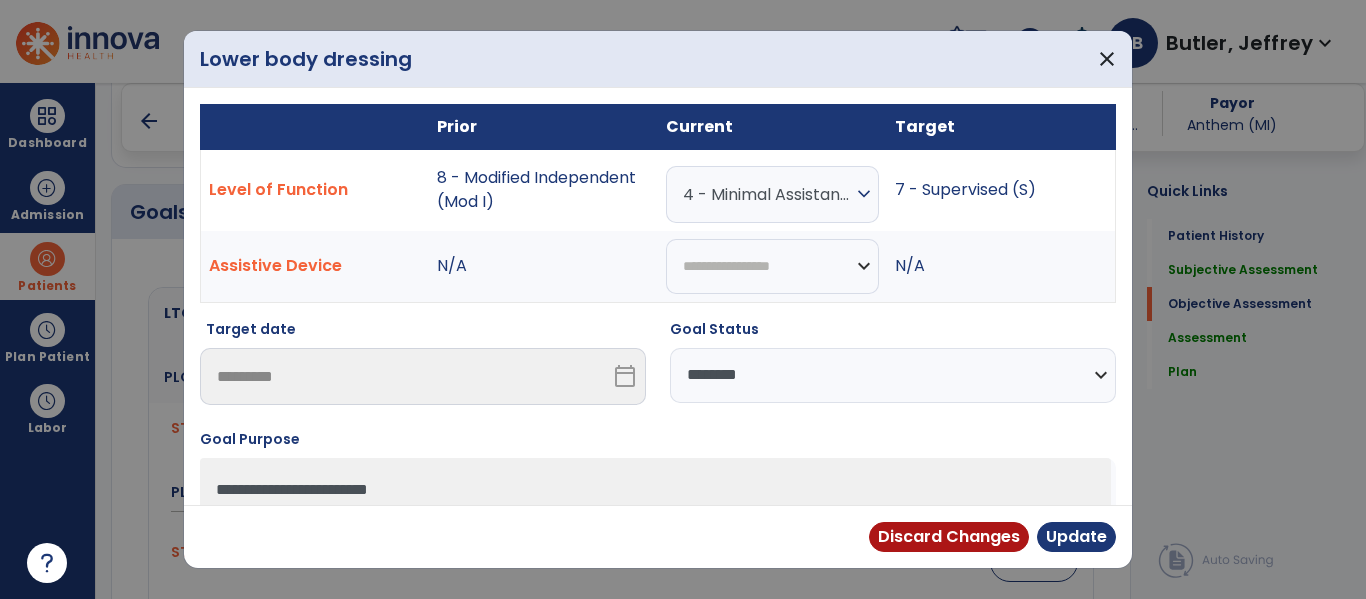 click on "4 - Minimal Assistance (Min A)" at bounding box center (767, 194) 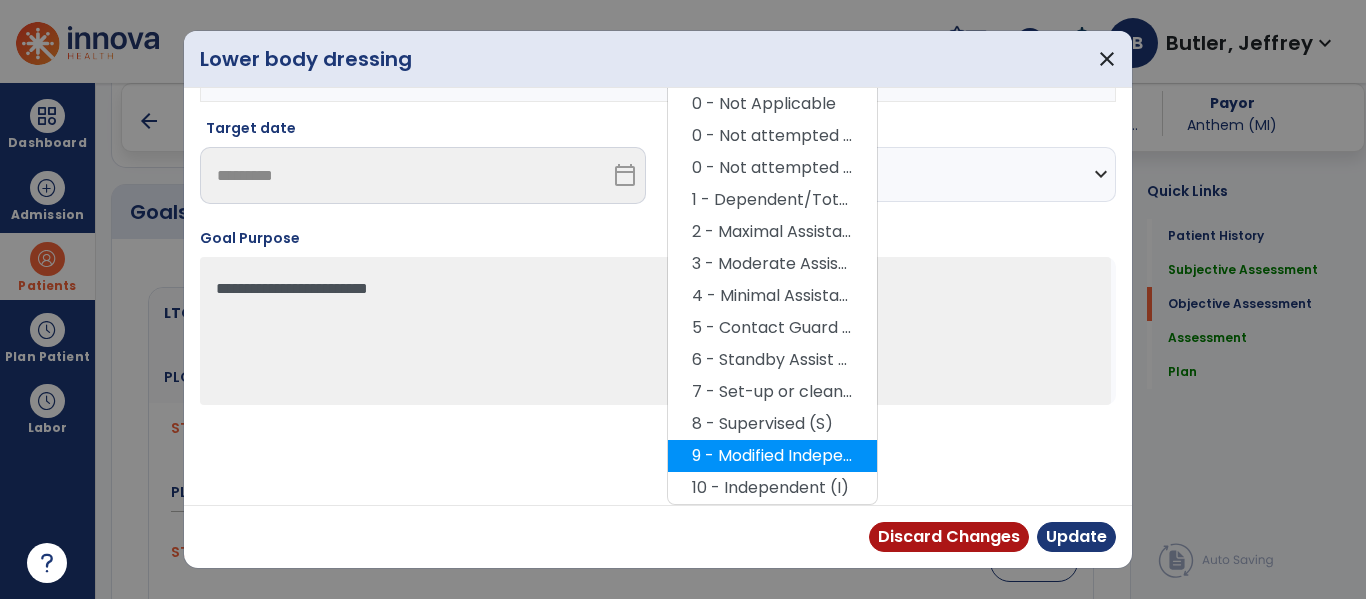 click on "9 - Modified Independent (Mod I)" at bounding box center [772, 456] 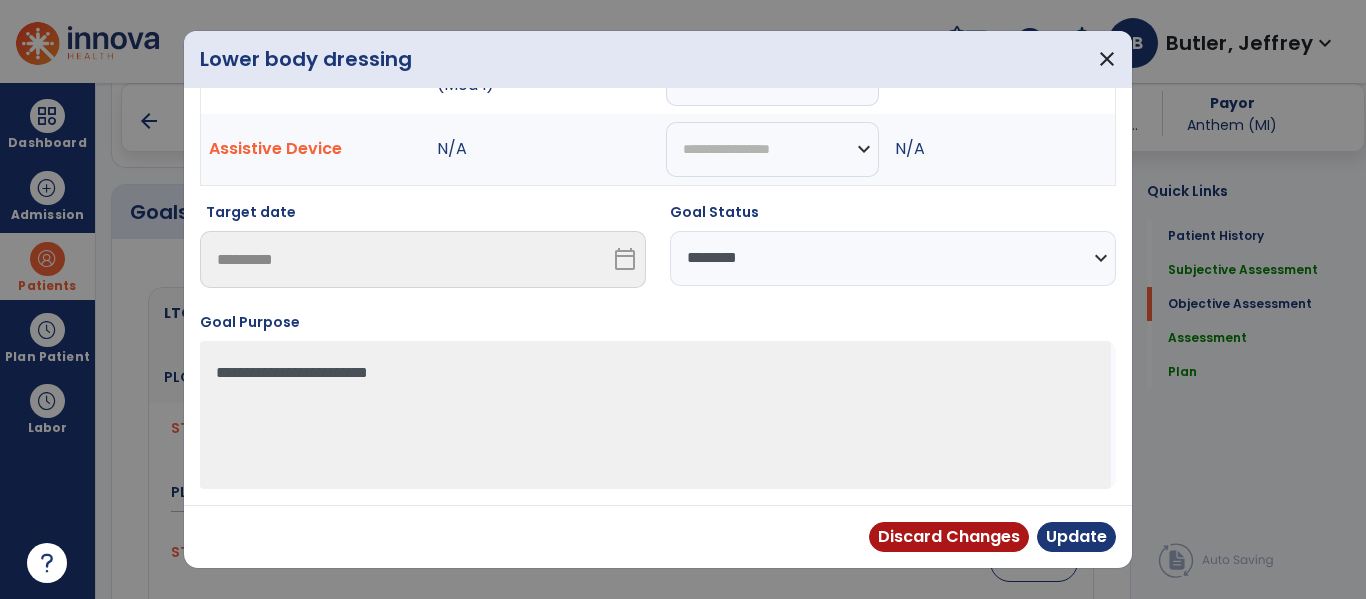 scroll, scrollTop: 117, scrollLeft: 0, axis: vertical 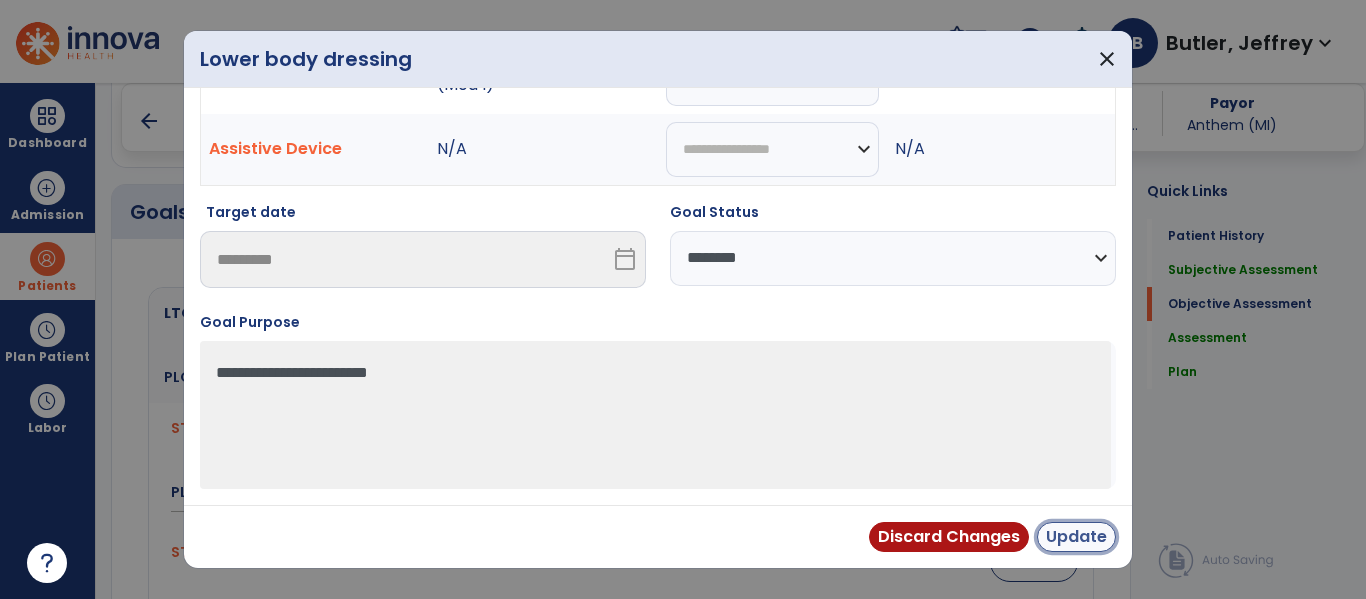 click on "Update" at bounding box center (1076, 537) 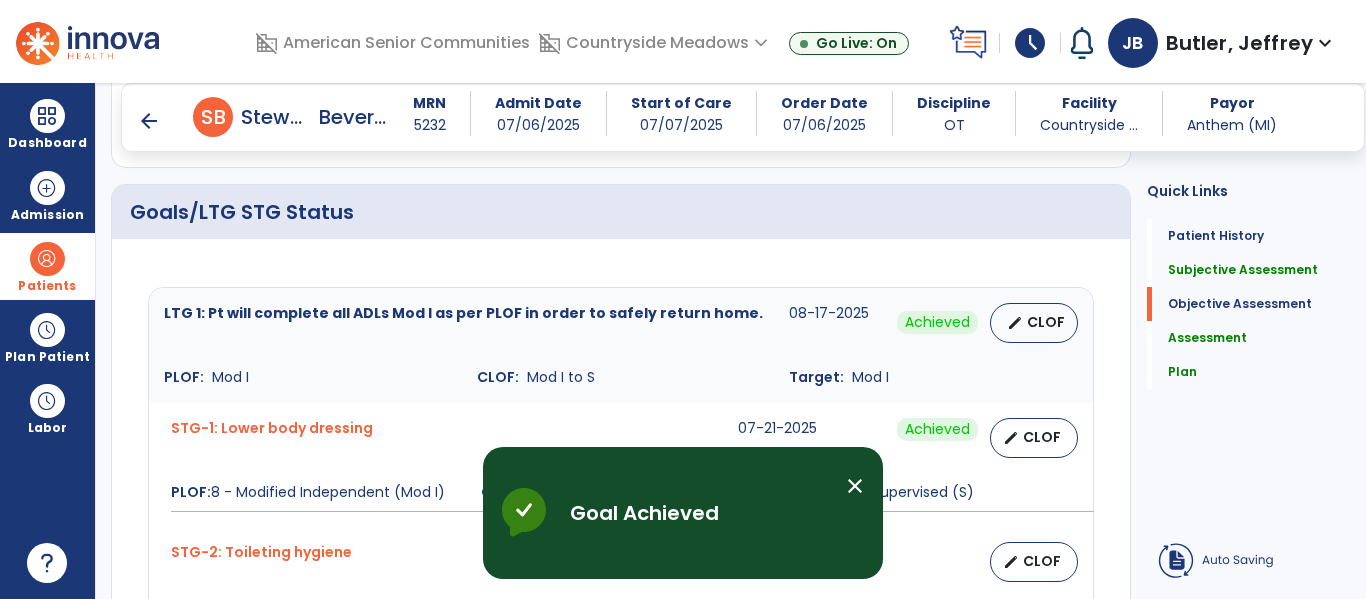 click on "edit   CLOF" at bounding box center [985, 562] 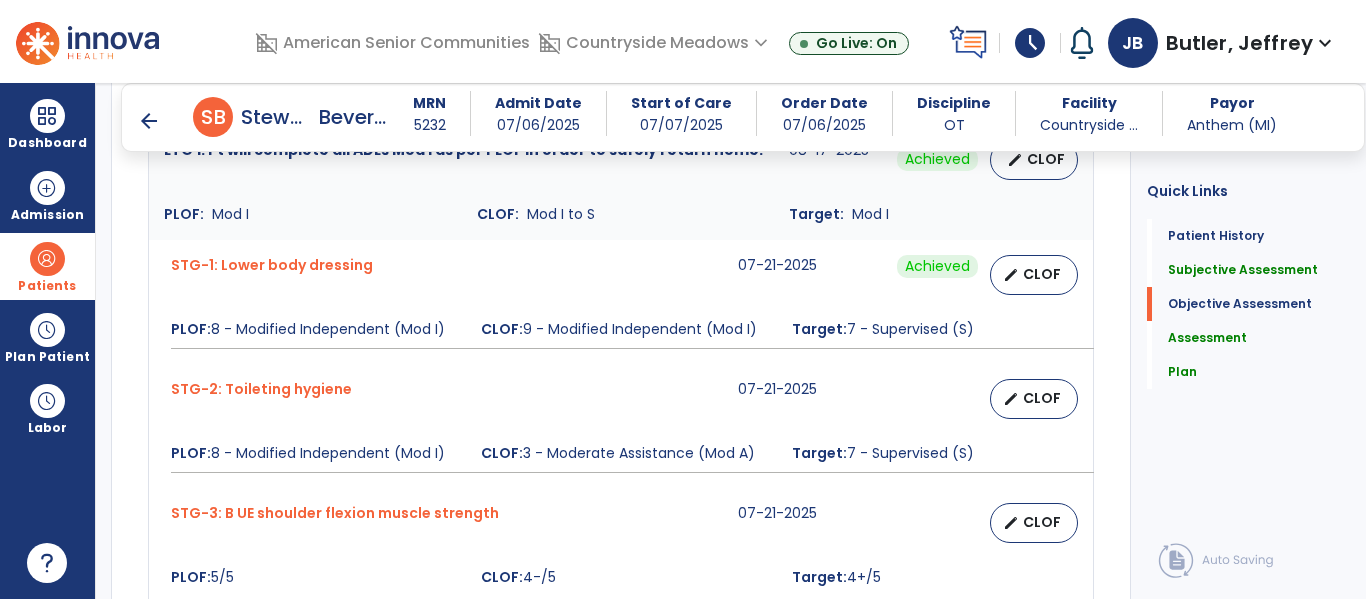 scroll, scrollTop: 953, scrollLeft: 0, axis: vertical 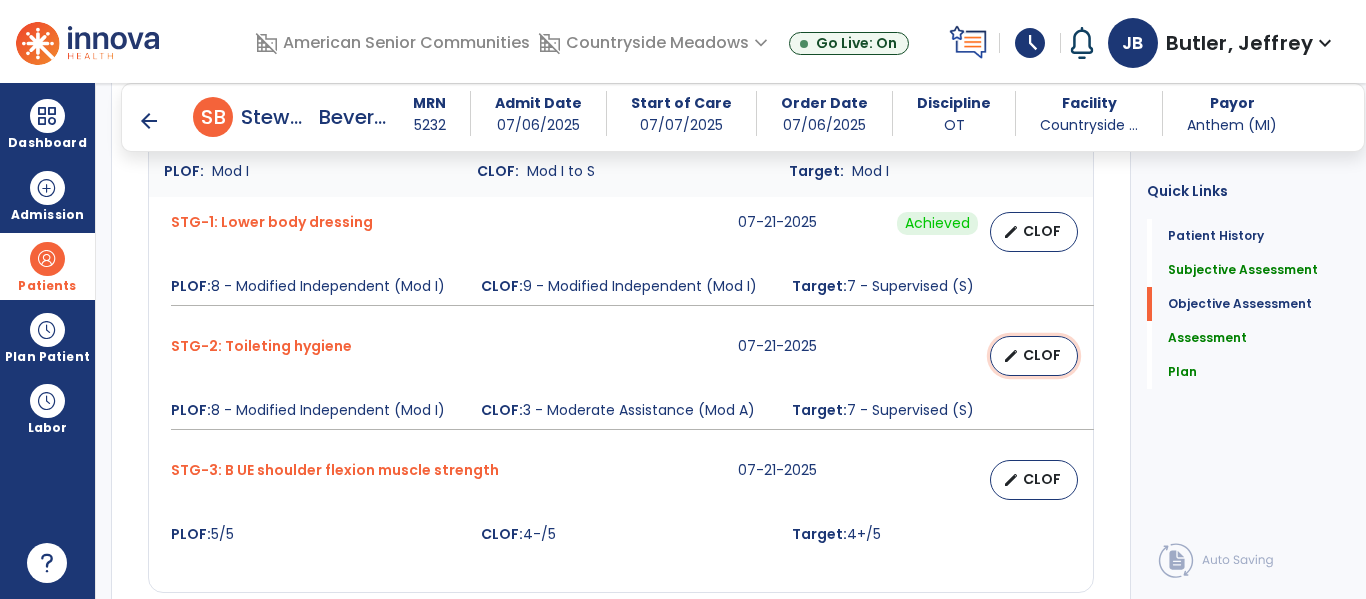 click on "edit" at bounding box center (1011, 356) 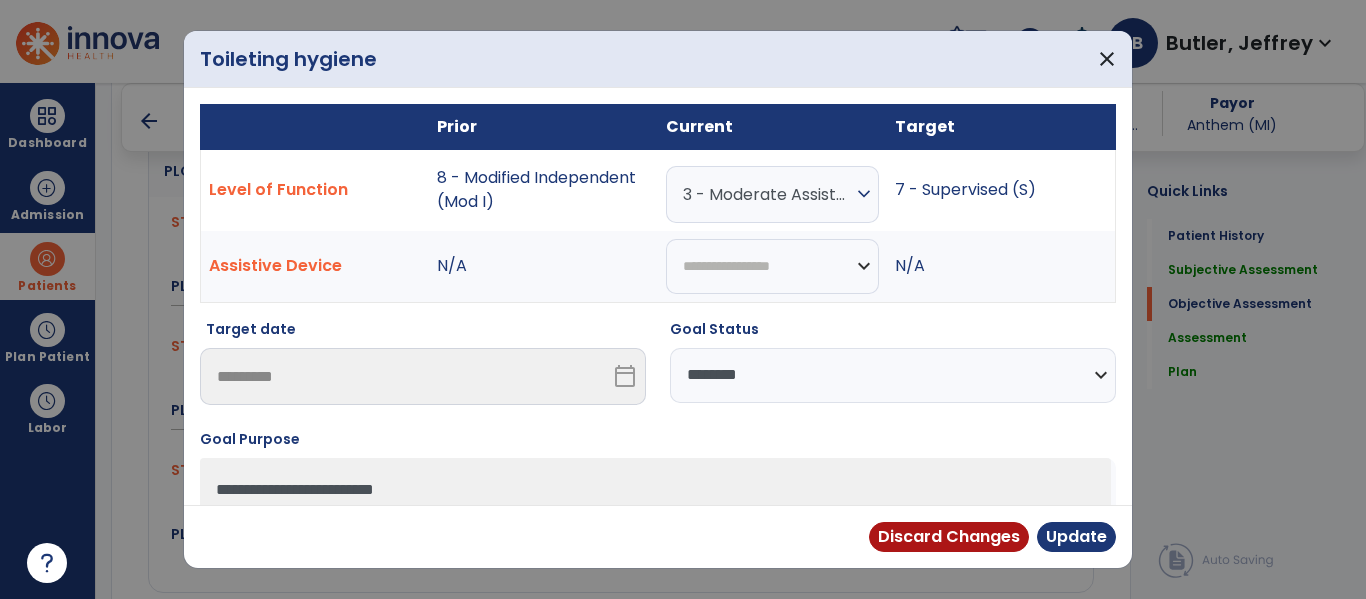 click on "3 - Moderate Assistance (Mod A)" at bounding box center [767, 194] 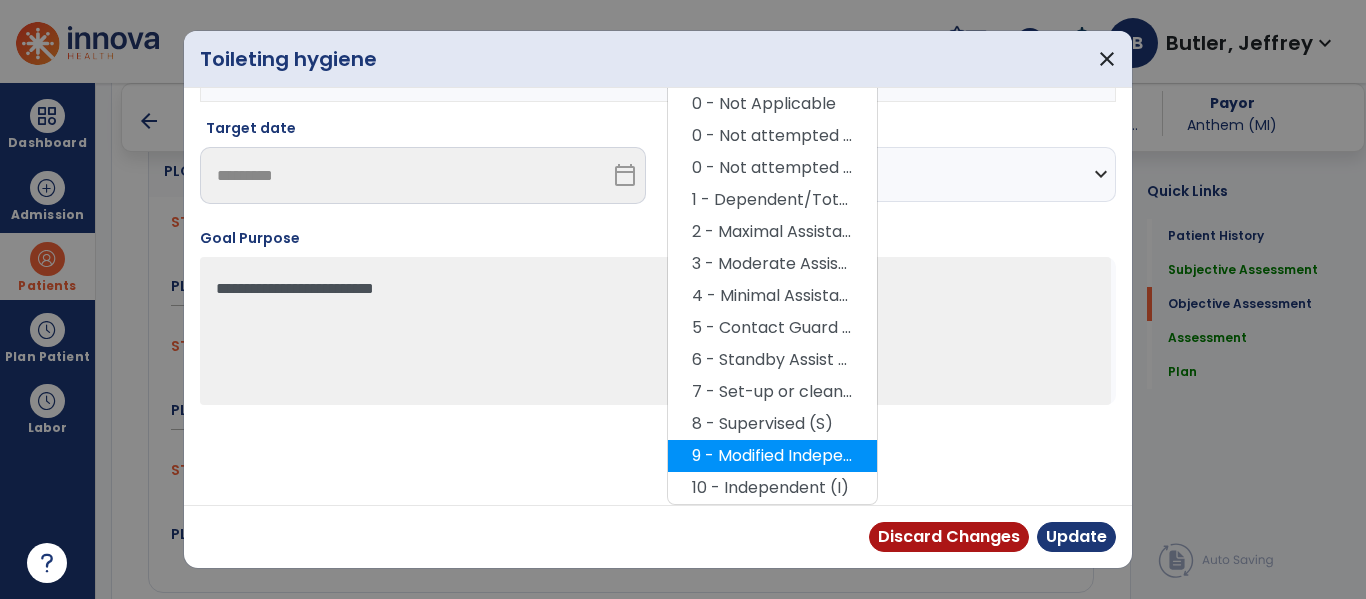 click on "9 - Modified Independent (Mod I)" at bounding box center (772, 456) 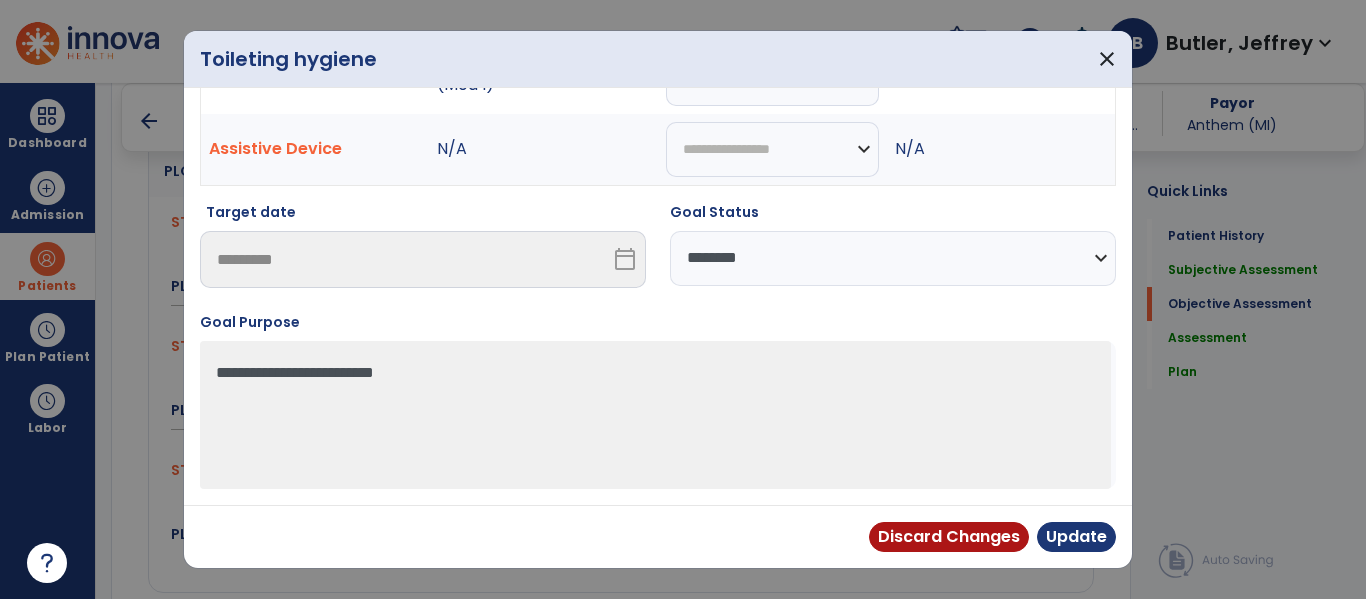 scroll, scrollTop: 117, scrollLeft: 0, axis: vertical 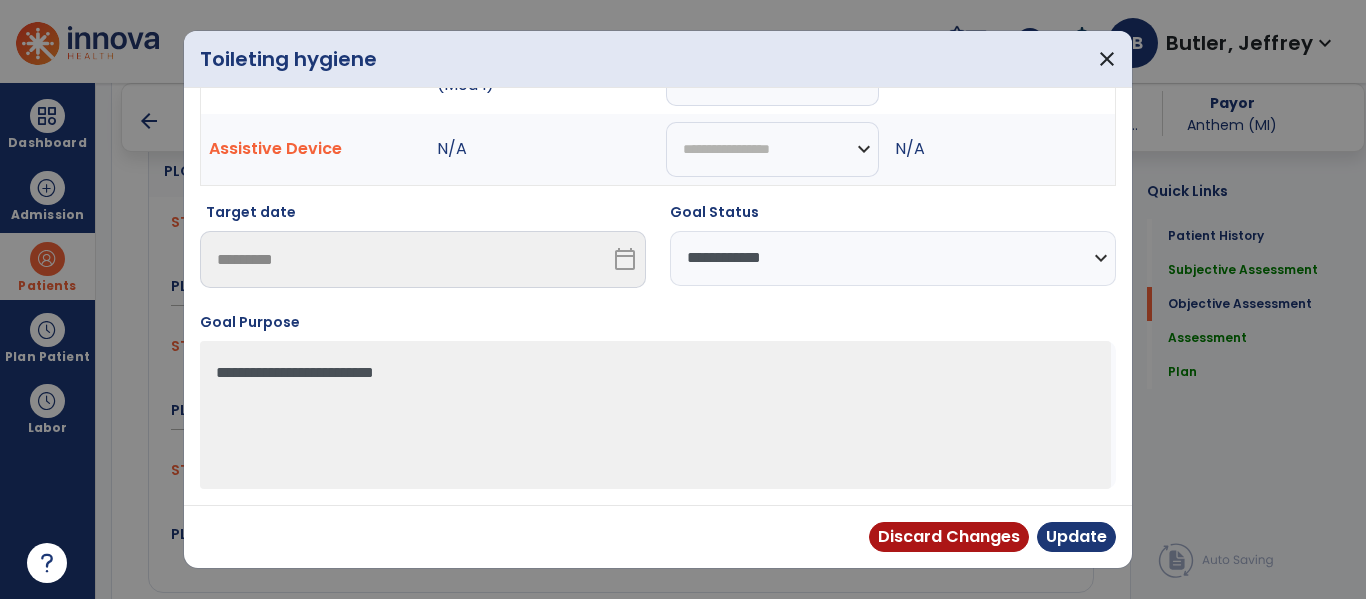 click on "**********" at bounding box center [893, 258] 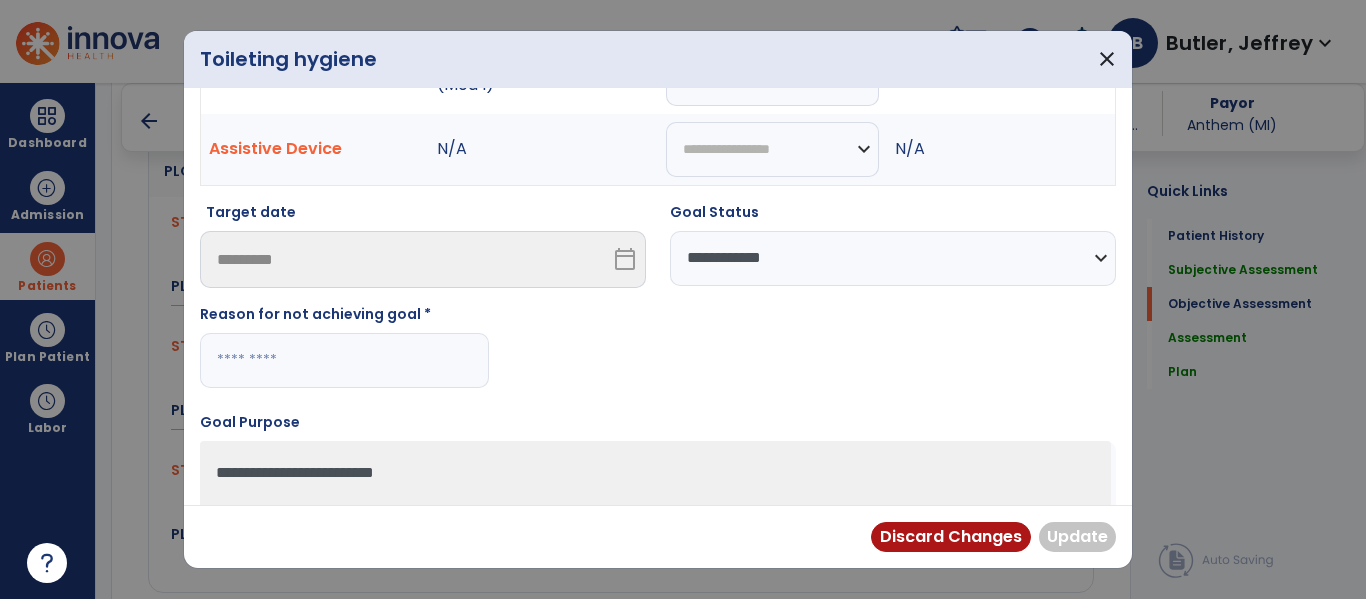 click on "**********" at bounding box center [893, 258] 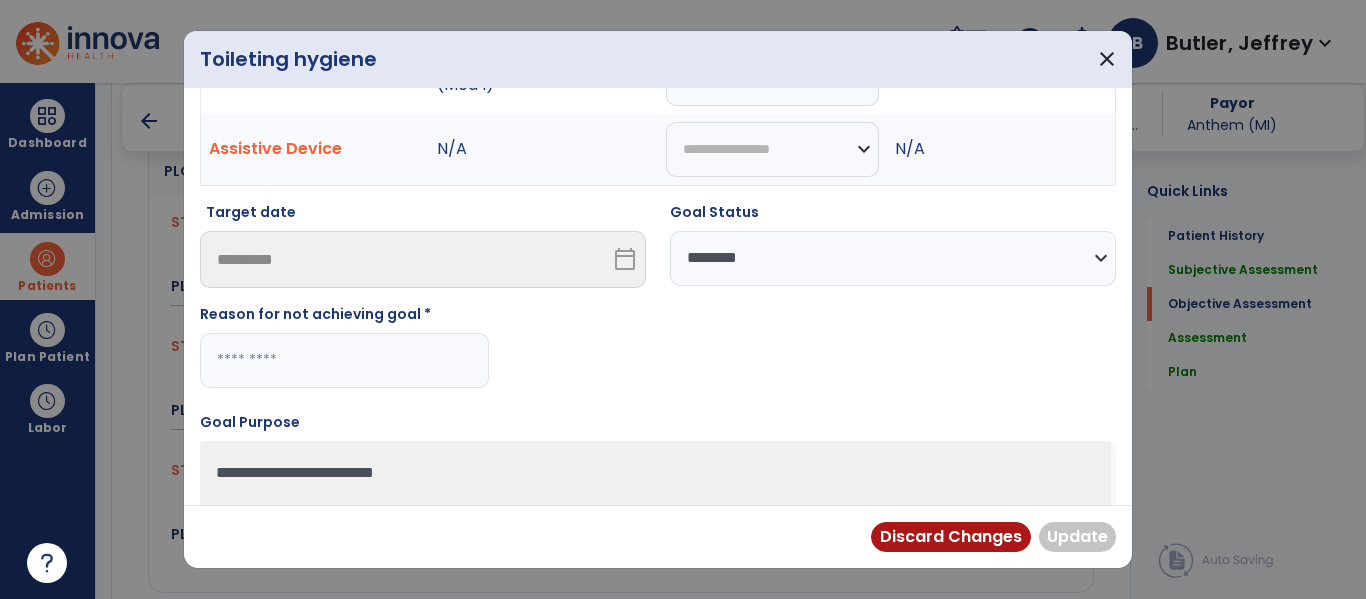 click on "**********" at bounding box center [893, 258] 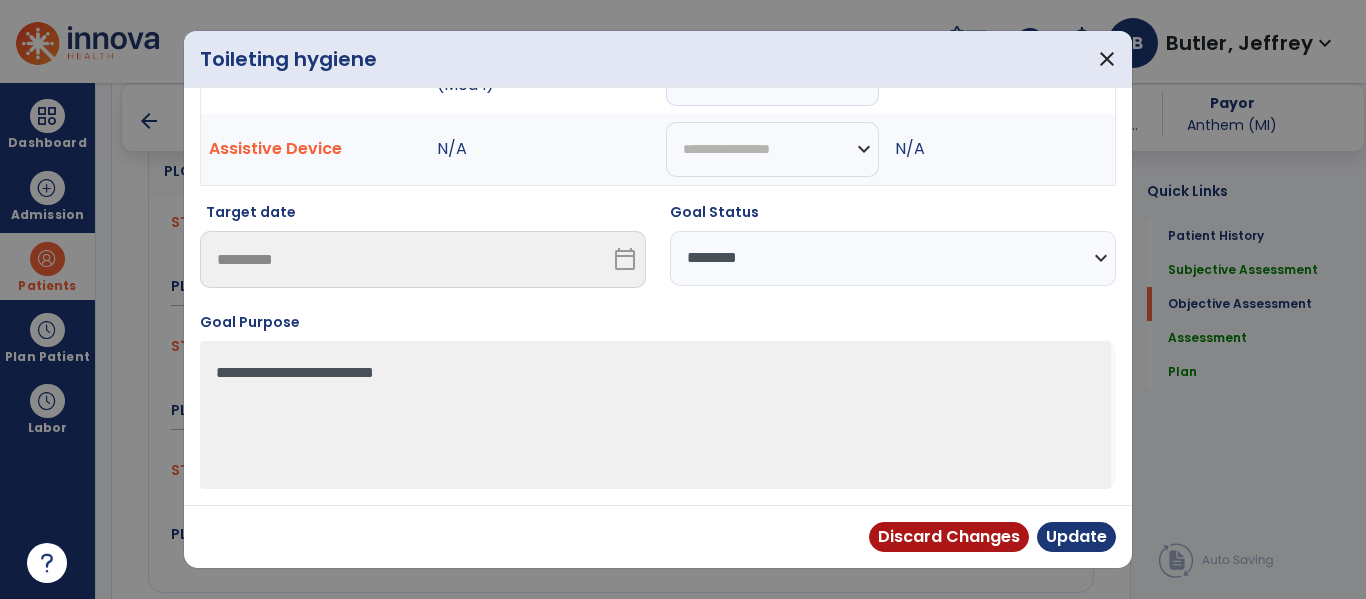 click on "Discard Changes  Update" at bounding box center (658, 536) 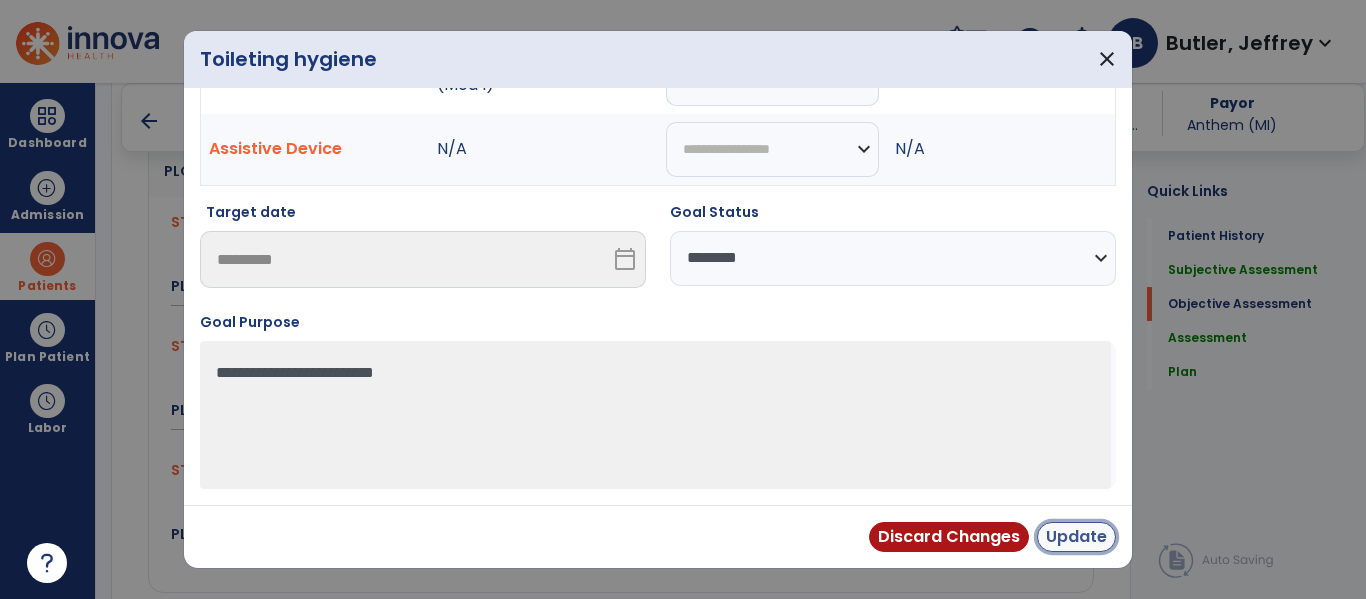 click on "Update" at bounding box center (1076, 537) 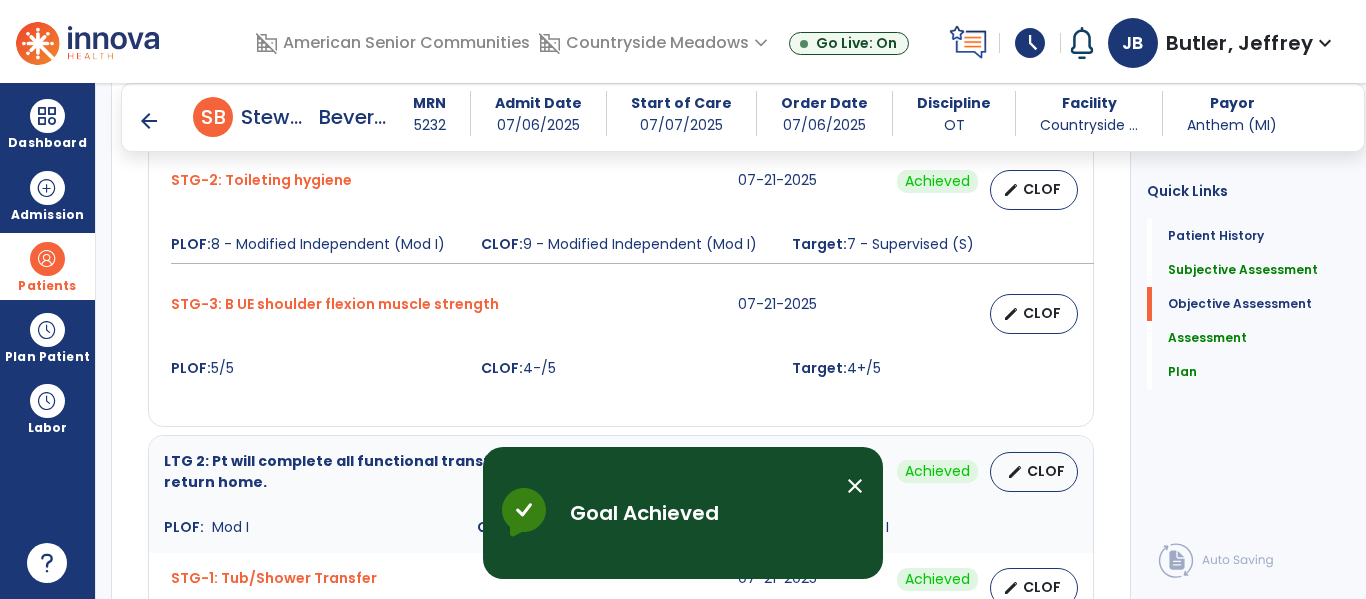 scroll, scrollTop: 1120, scrollLeft: 0, axis: vertical 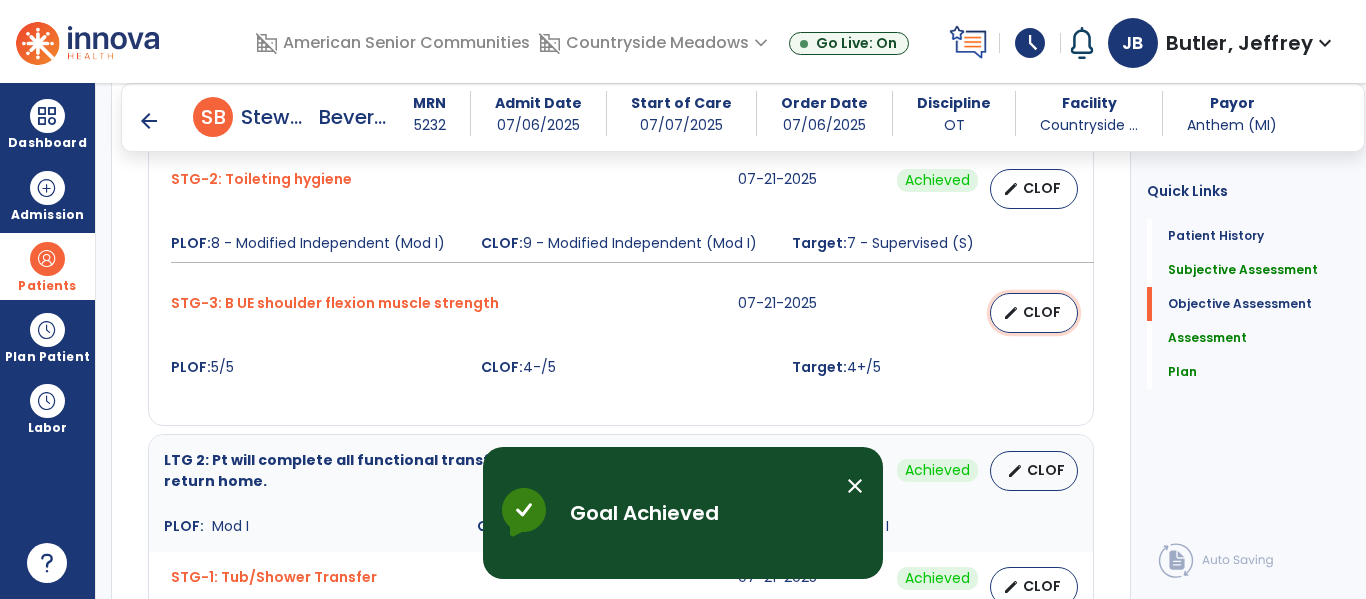 click on "CLOF" at bounding box center (1042, 312) 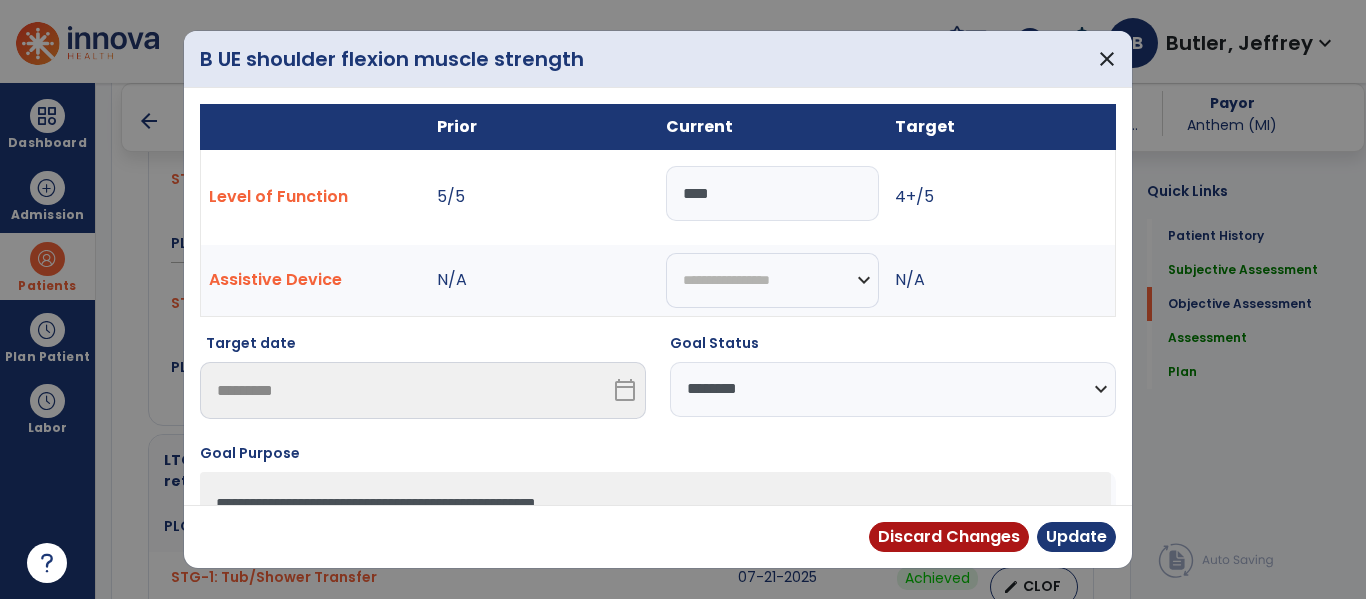 click on "****" at bounding box center [772, 193] 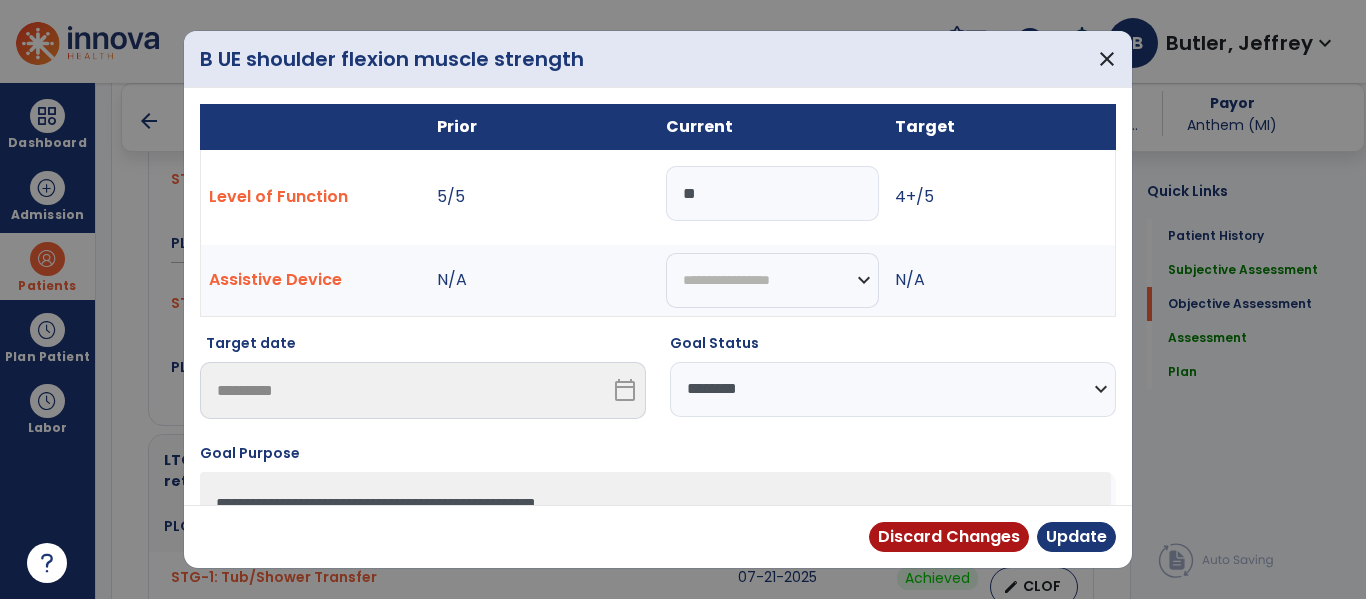 type on "*" 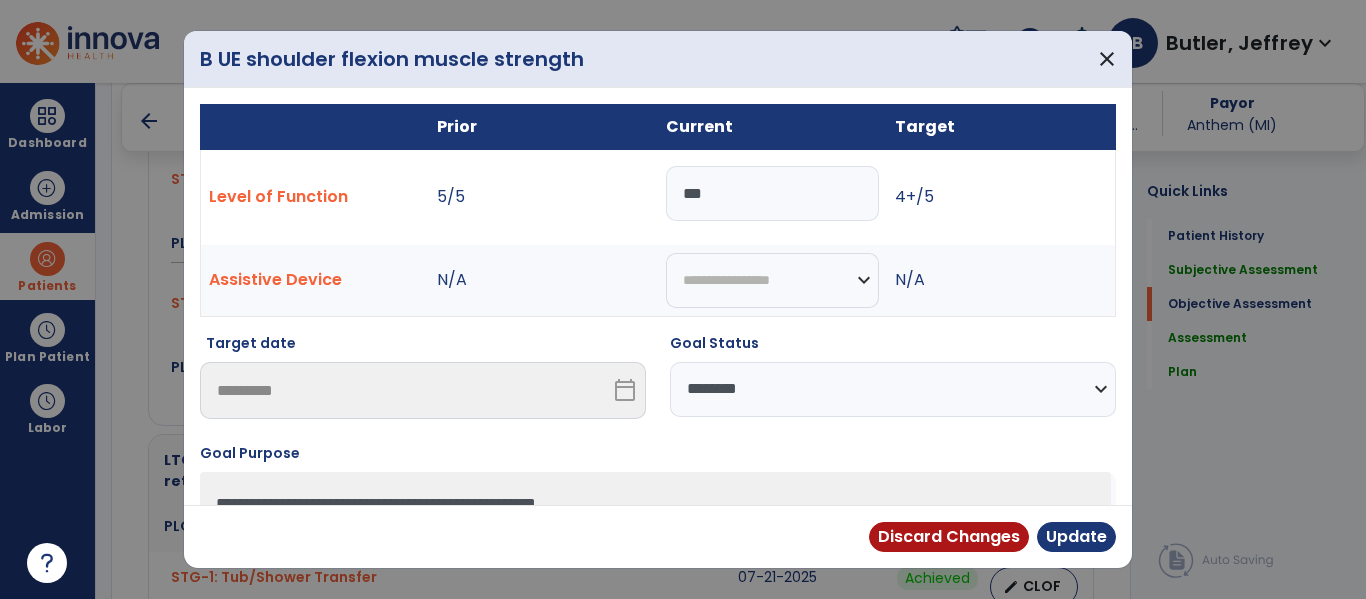 type on "***" 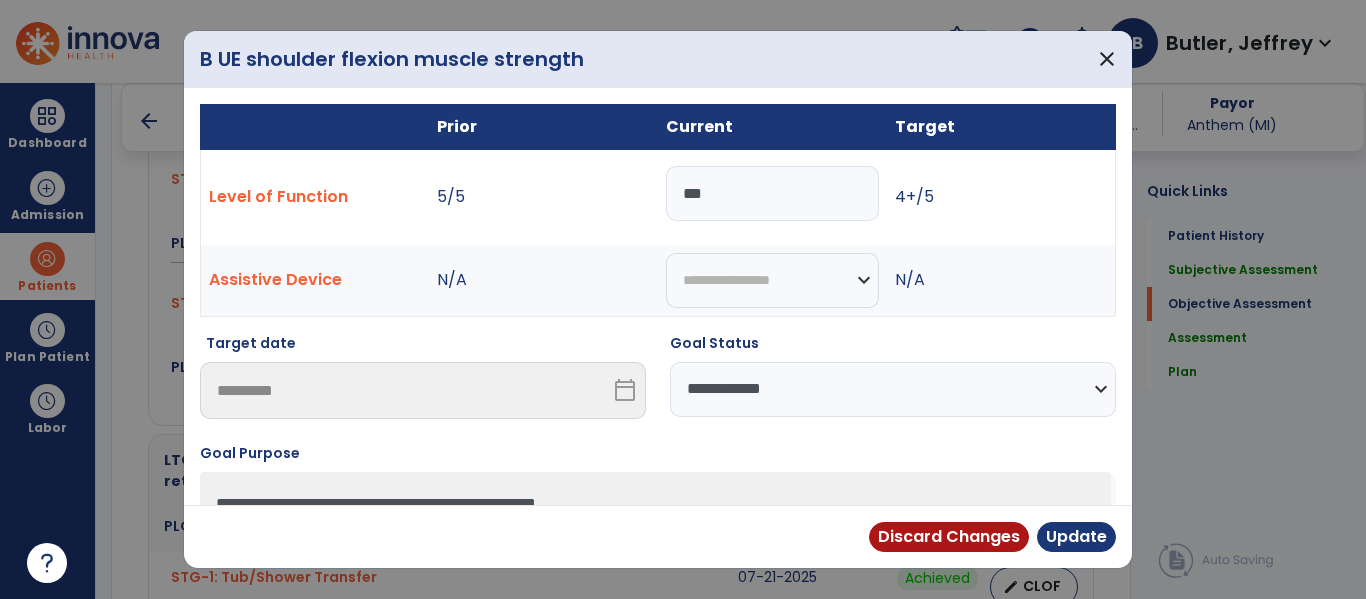 click on "**********" at bounding box center (893, 389) 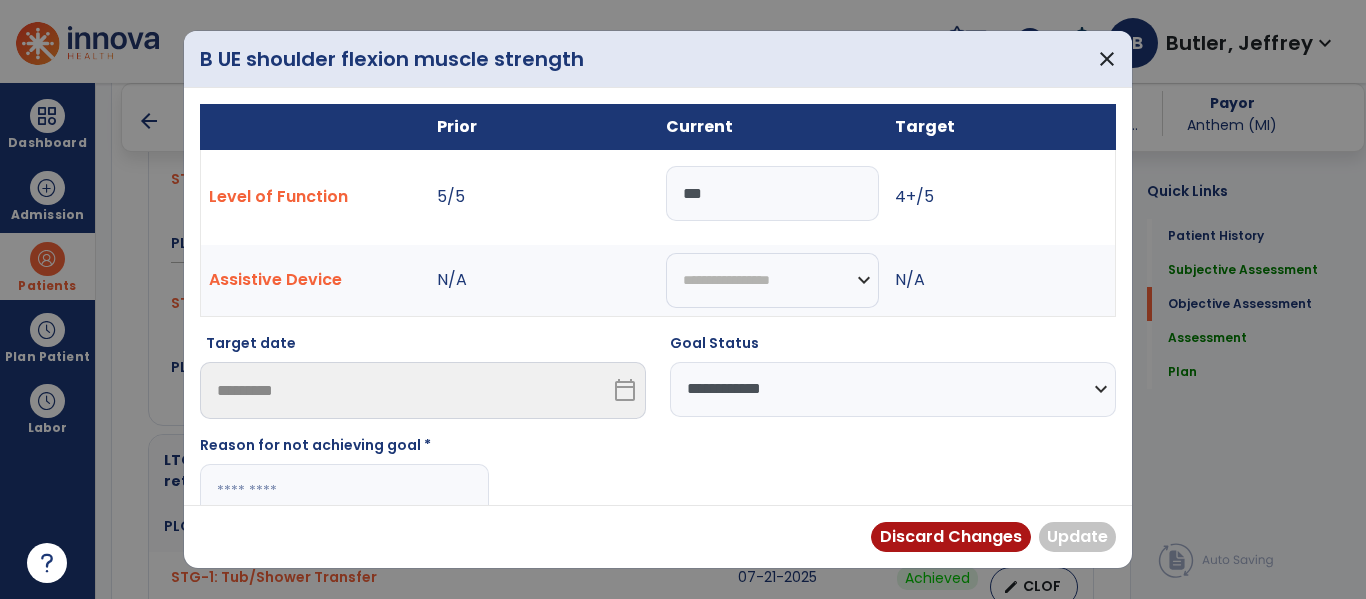 scroll, scrollTop: 131, scrollLeft: 0, axis: vertical 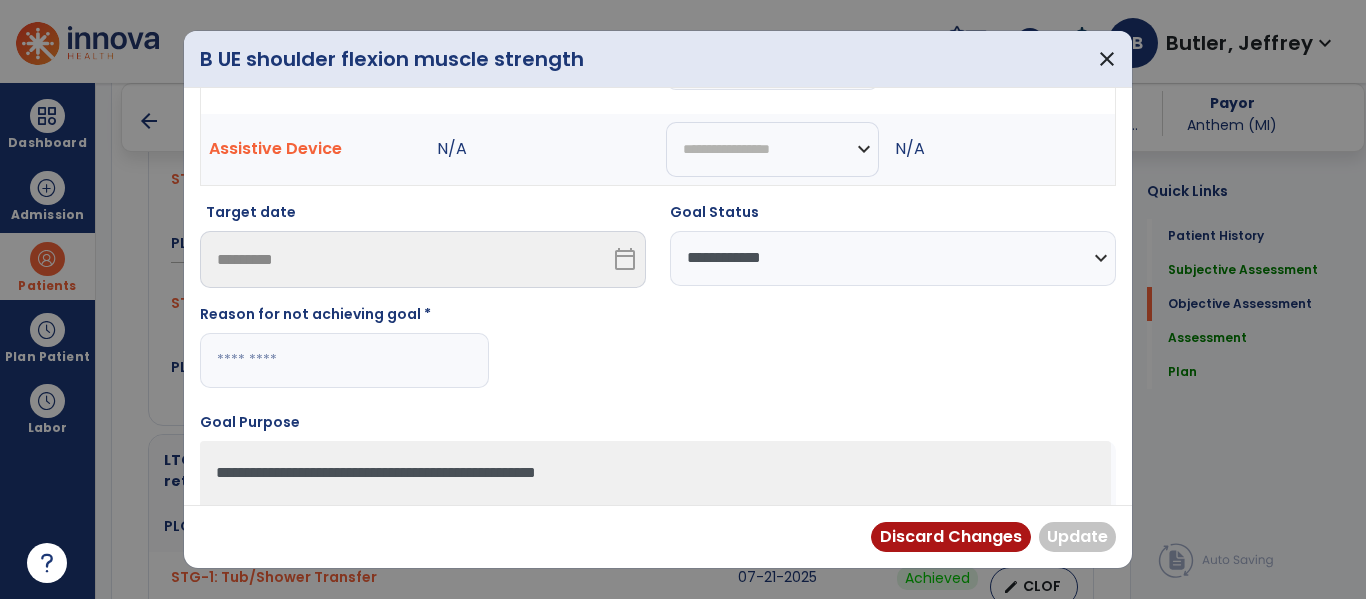 click on "**********" at bounding box center (893, 258) 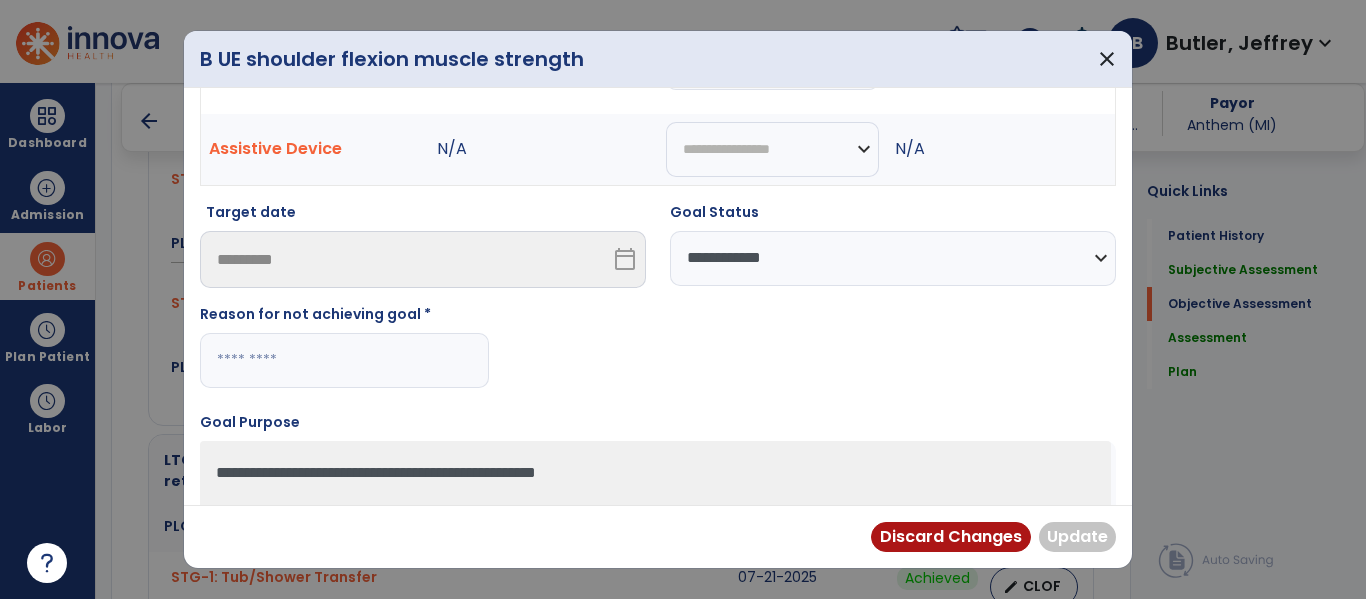 click at bounding box center [344, 360] 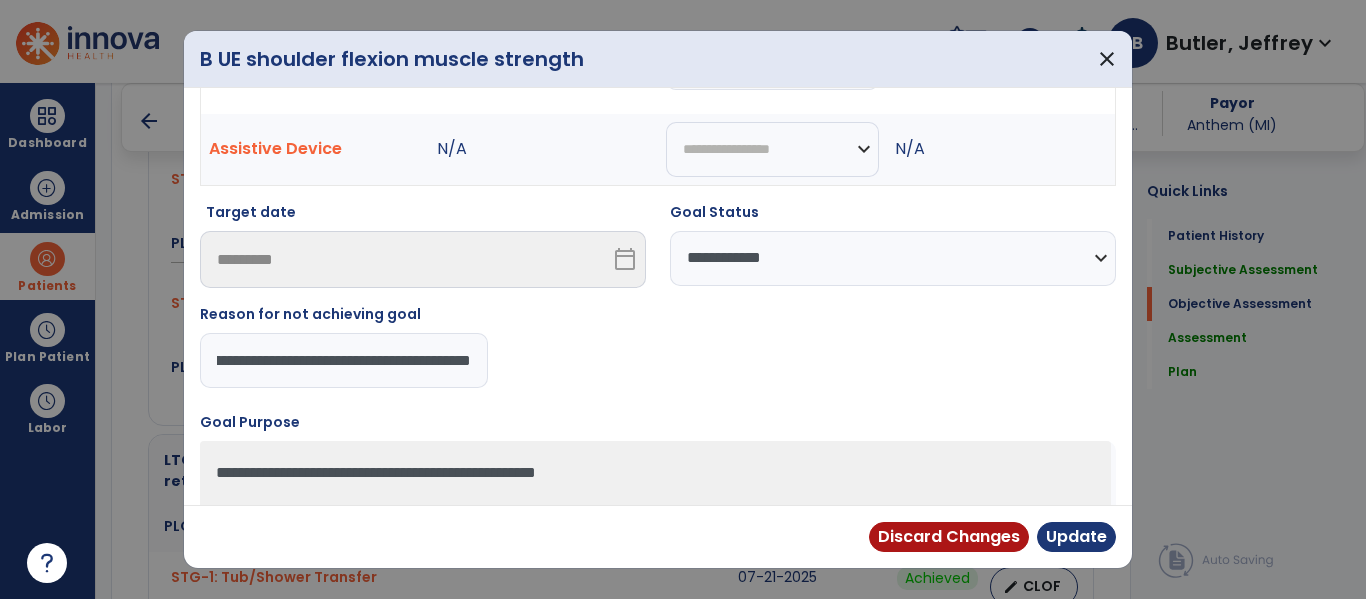 scroll, scrollTop: 0, scrollLeft: 298, axis: horizontal 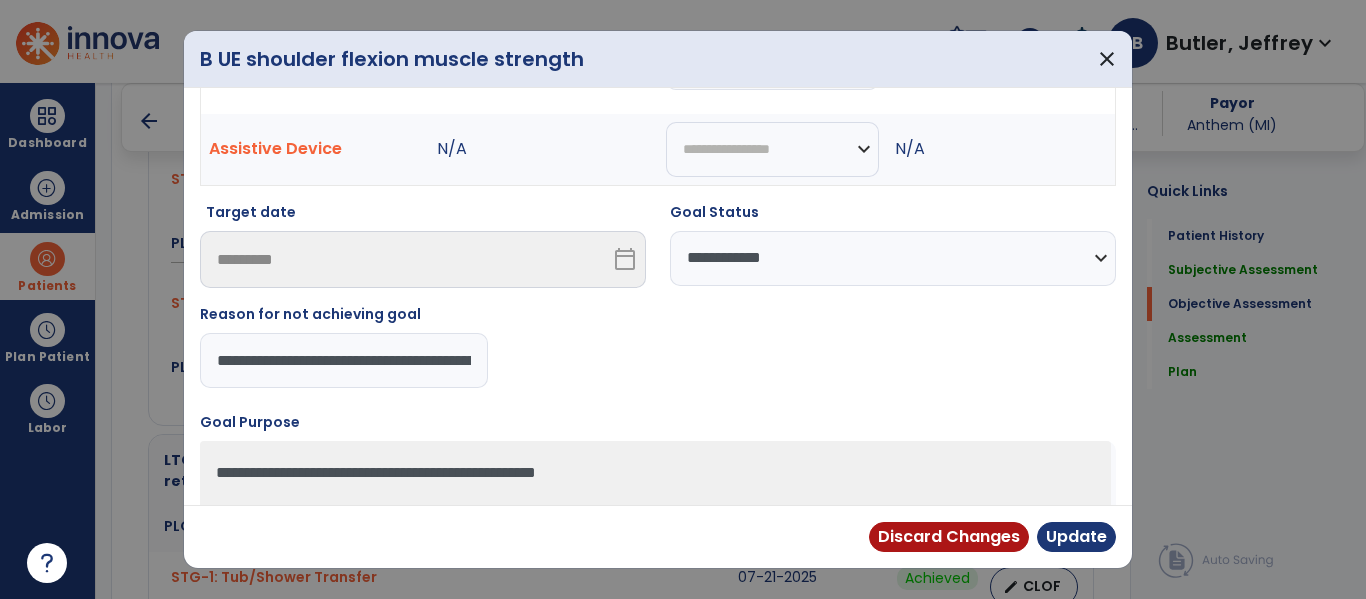 click on "**********" at bounding box center [344, 360] 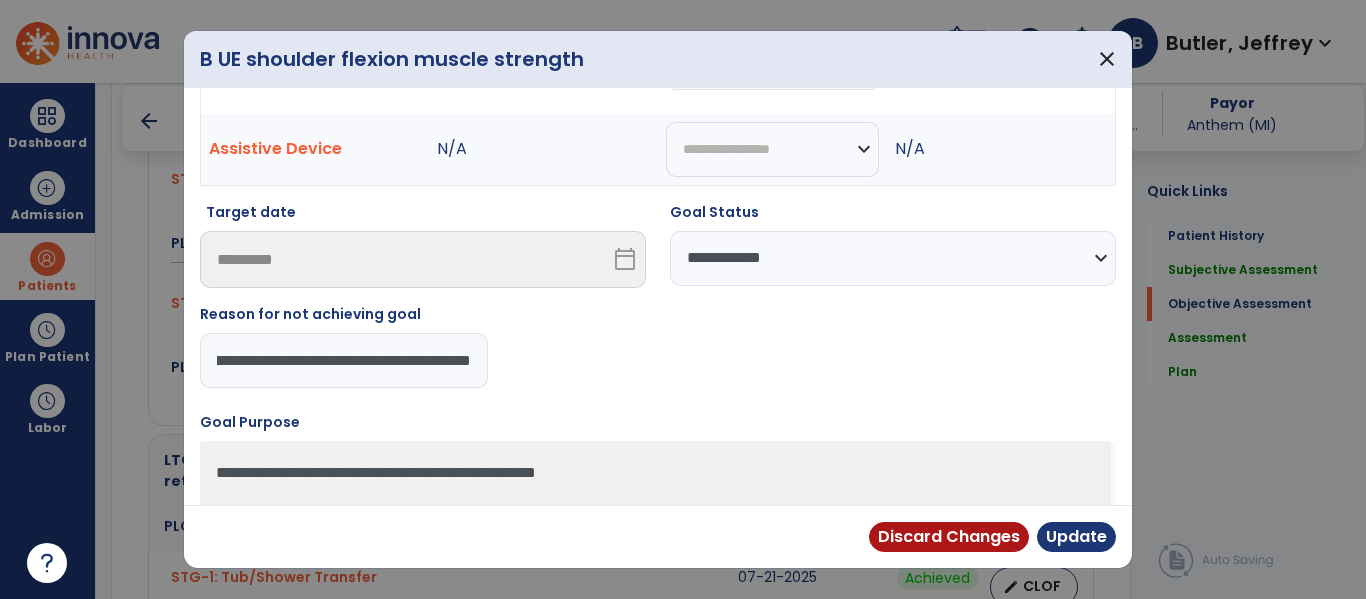 type on "**********" 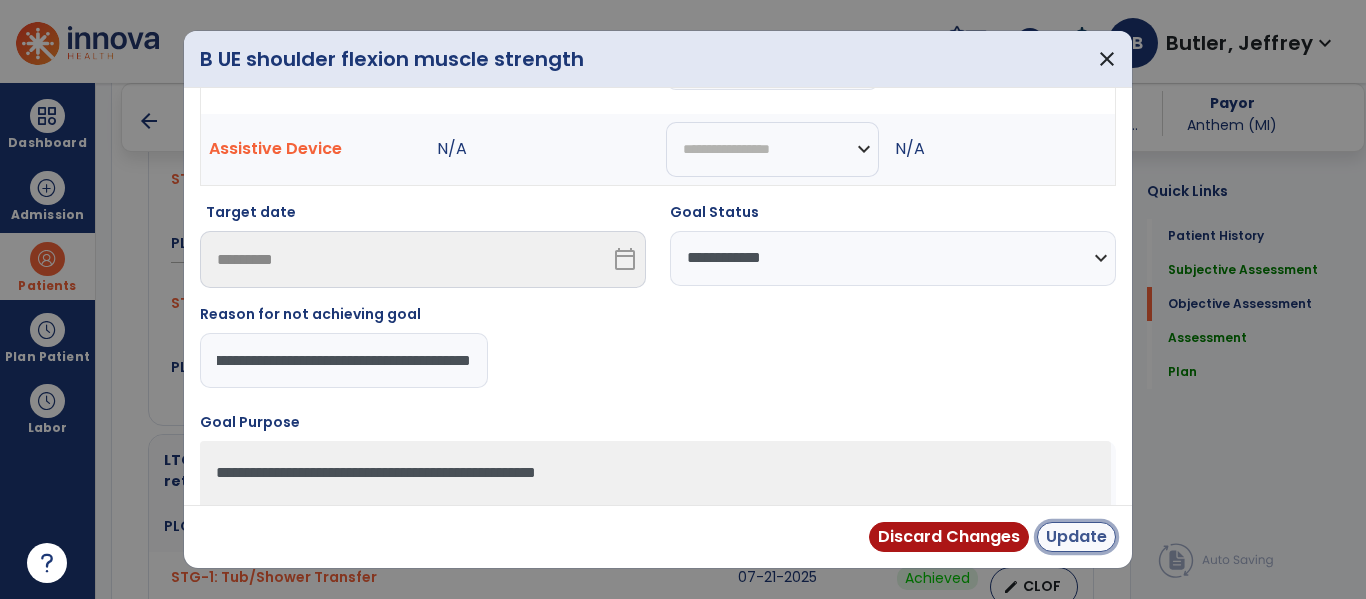 click on "Update" at bounding box center (1076, 537) 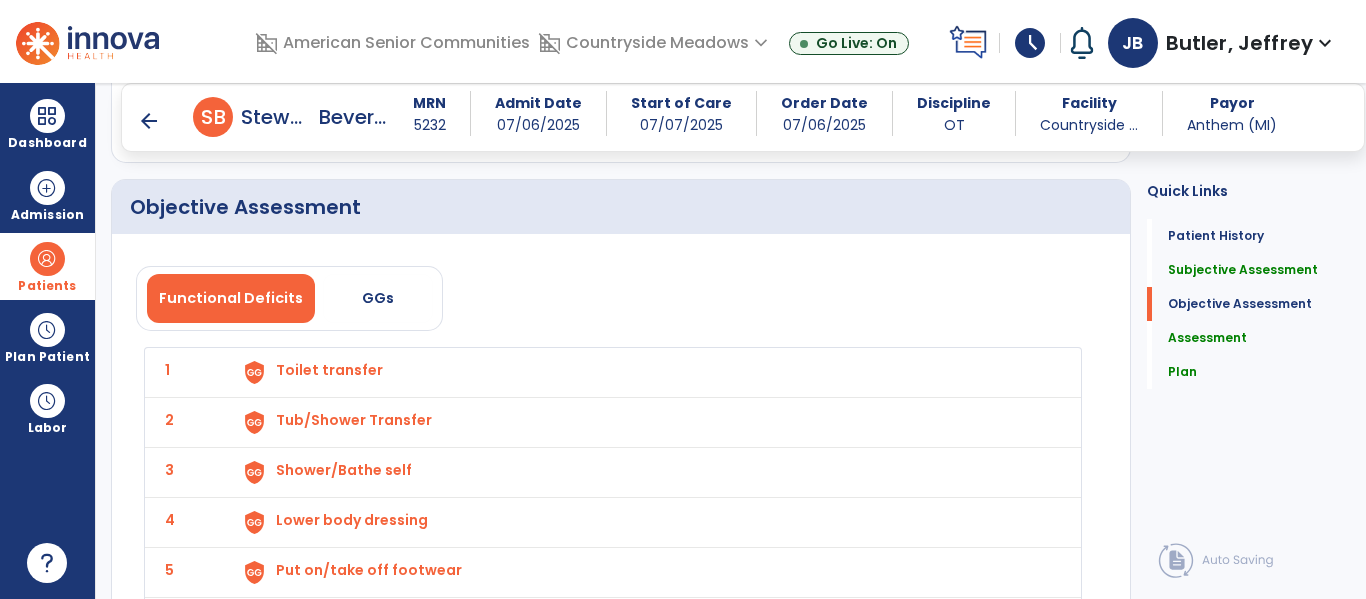 scroll, scrollTop: 2882, scrollLeft: 0, axis: vertical 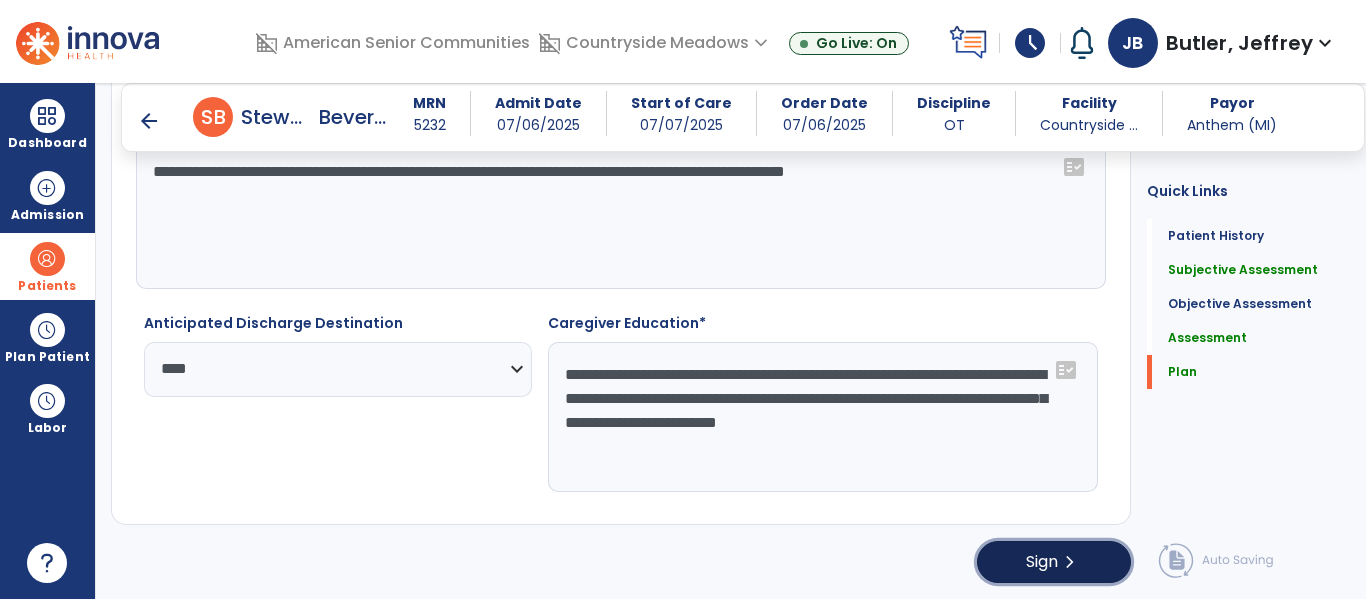 click on "chevron_right" 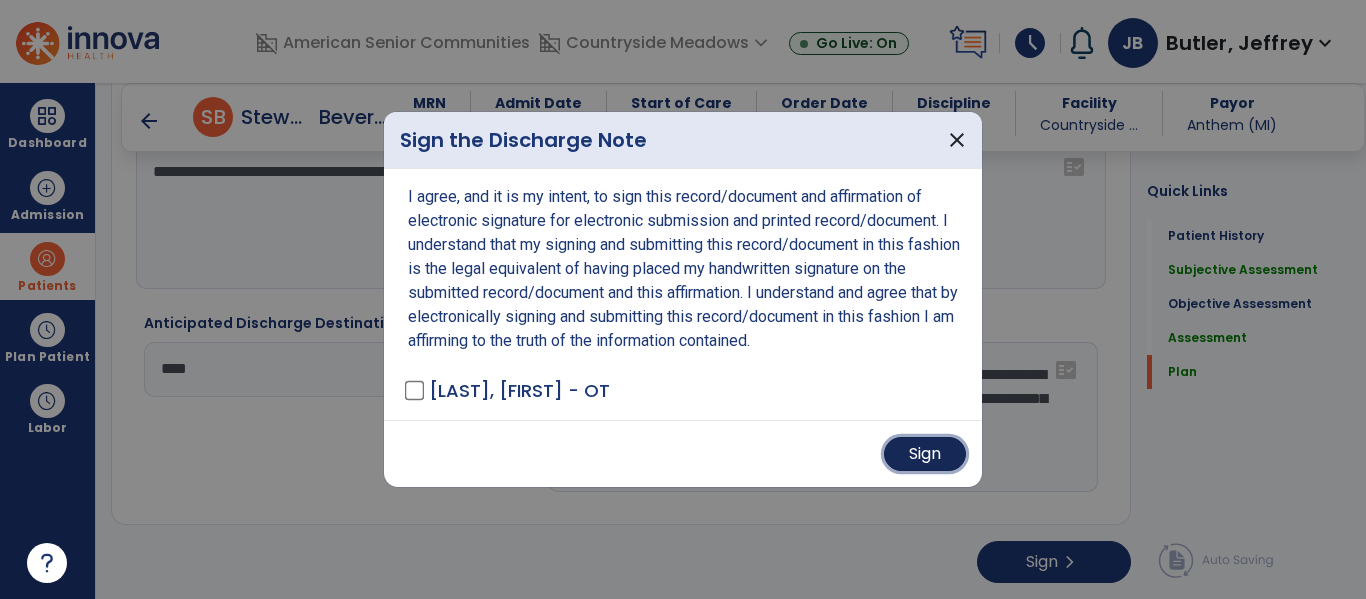 click on "Sign" at bounding box center [925, 454] 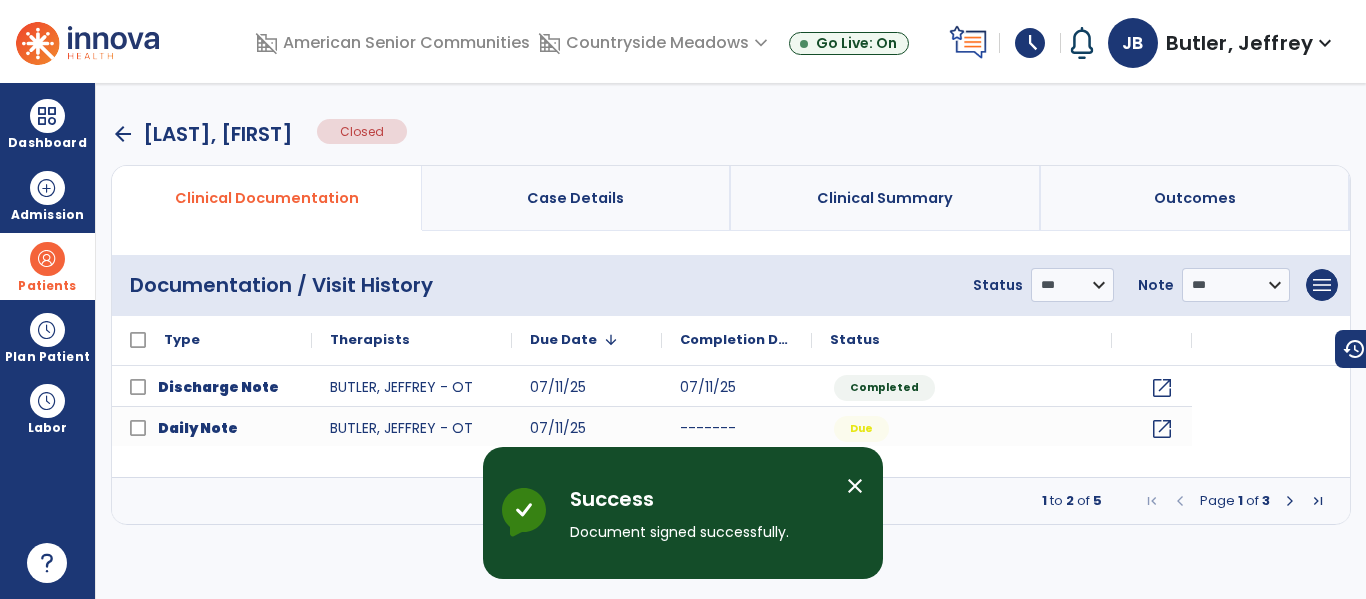 scroll, scrollTop: 0, scrollLeft: 0, axis: both 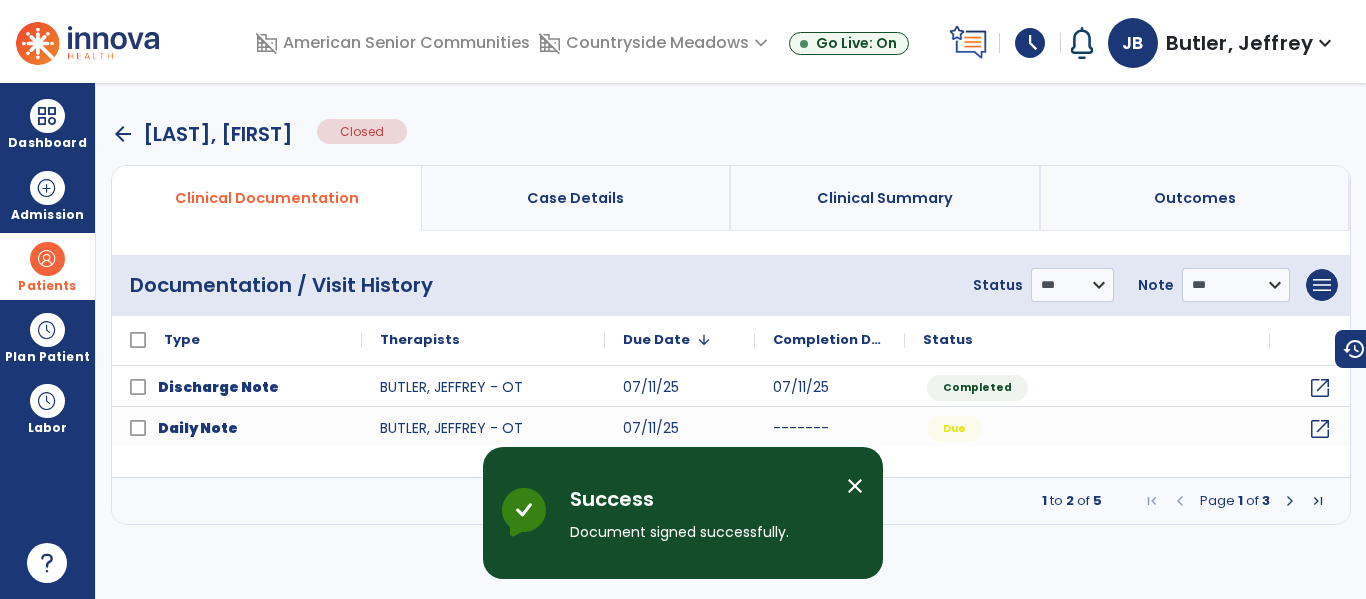 click on "close" at bounding box center (855, 486) 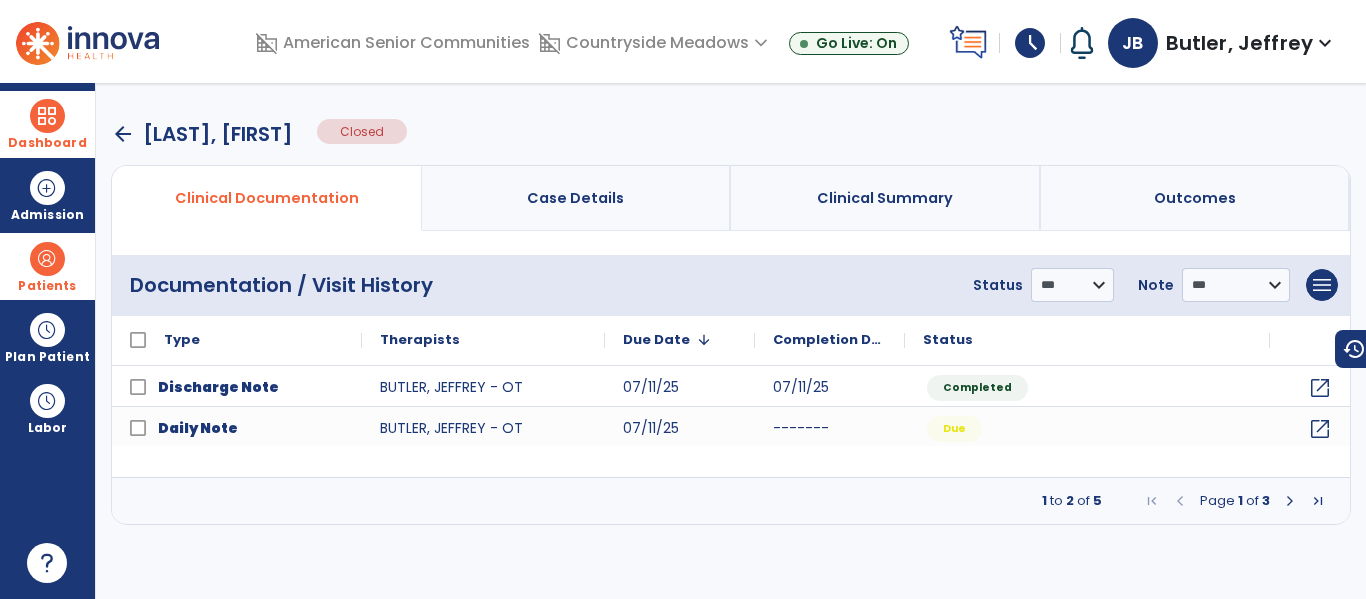 click at bounding box center (47, 116) 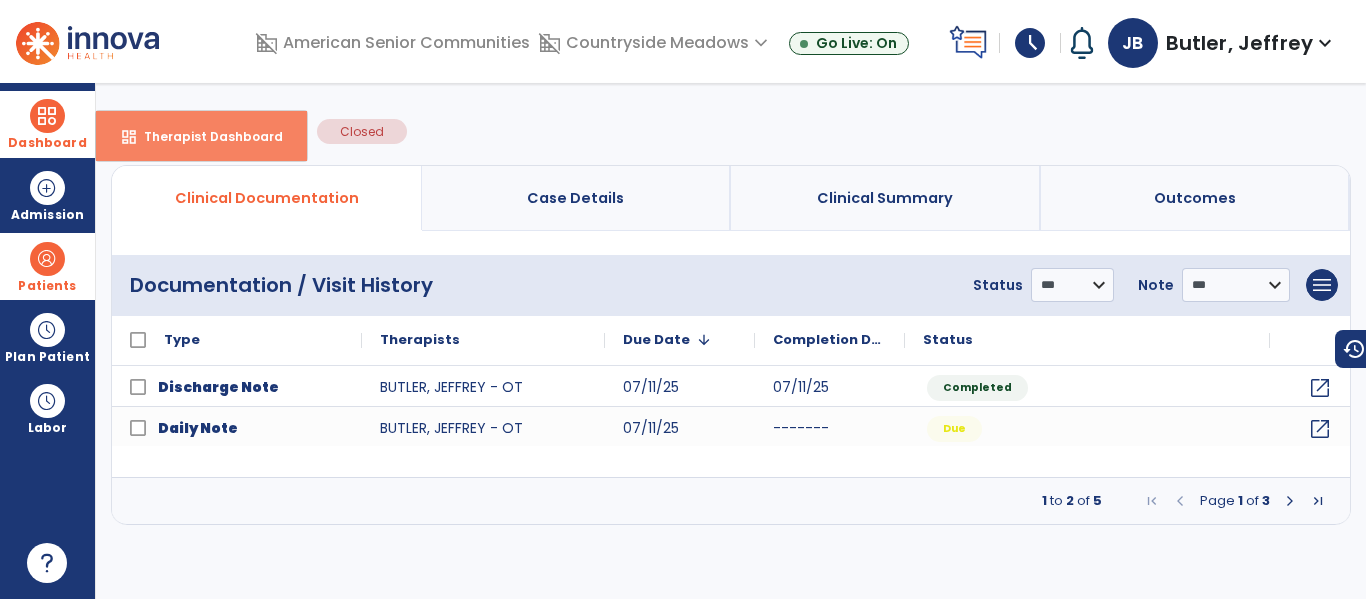 click on "Therapist Dashboard" at bounding box center [205, 136] 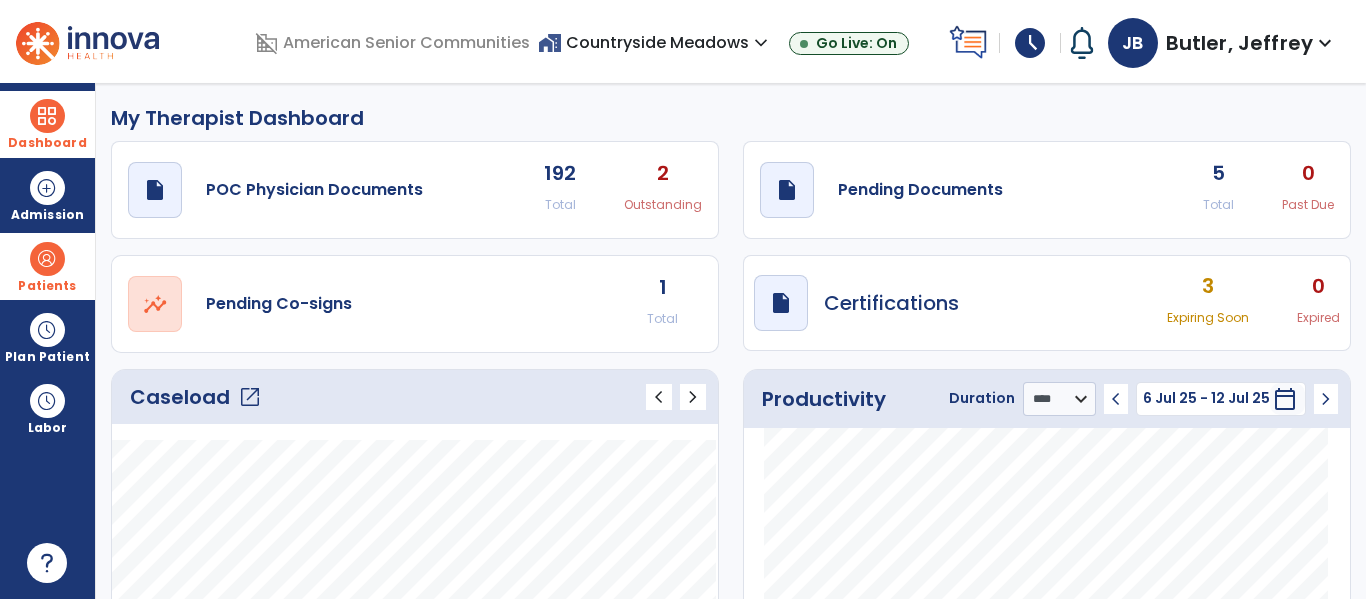 click on "draft   open_in_new  Pending Documents 5 Total 0 Past Due" 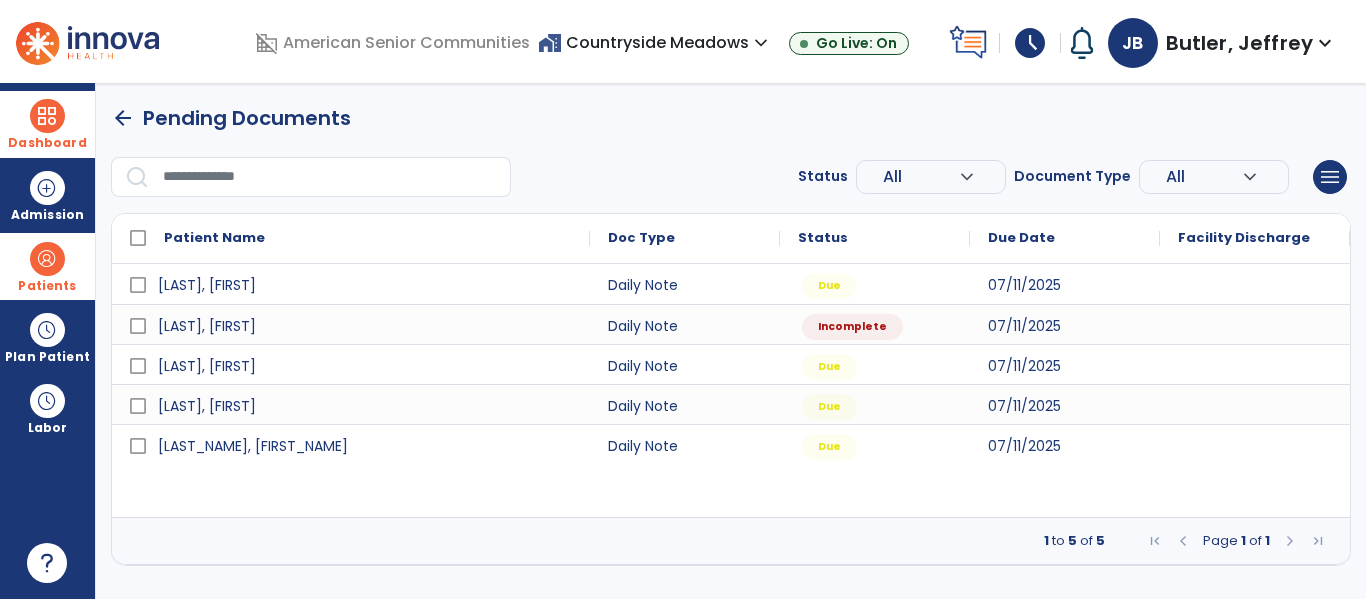 click at bounding box center [1255, 404] 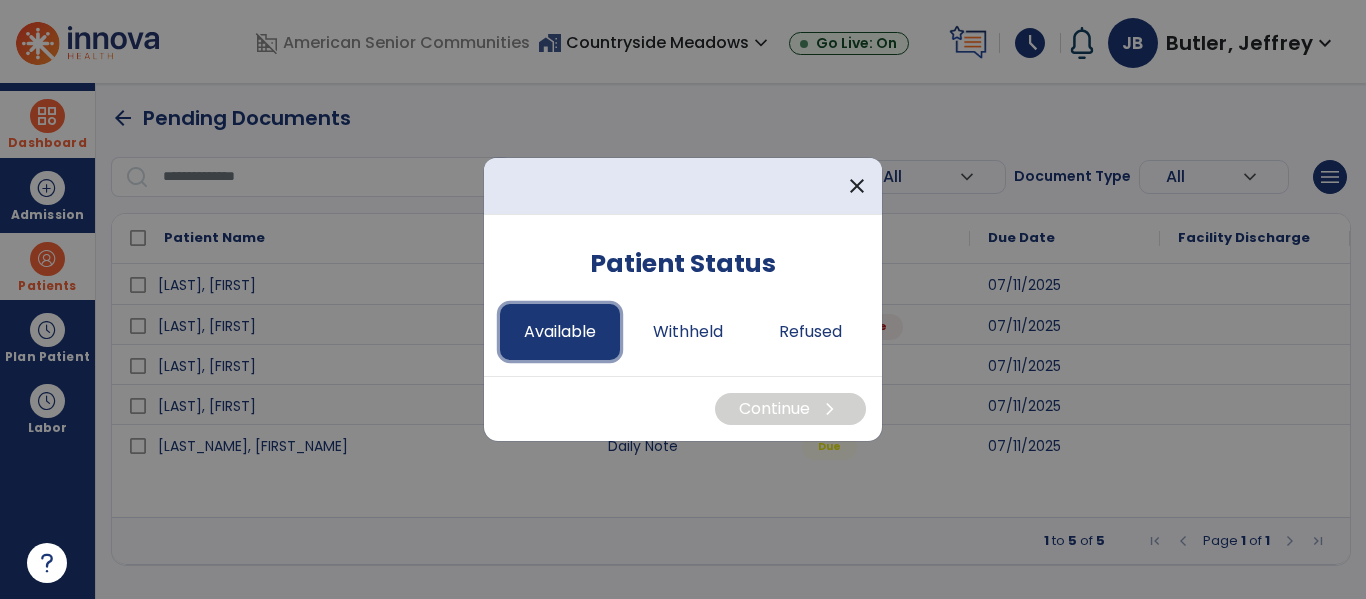 click on "Available" at bounding box center [560, 332] 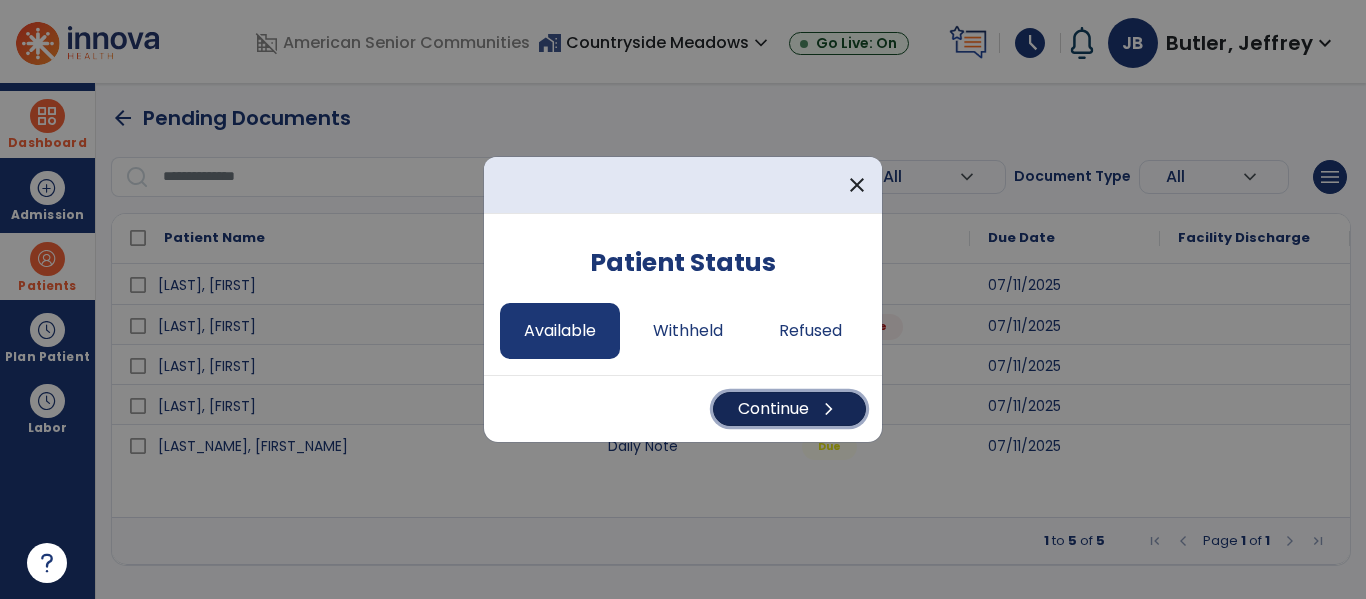 click on "Continue   chevron_right" at bounding box center [789, 409] 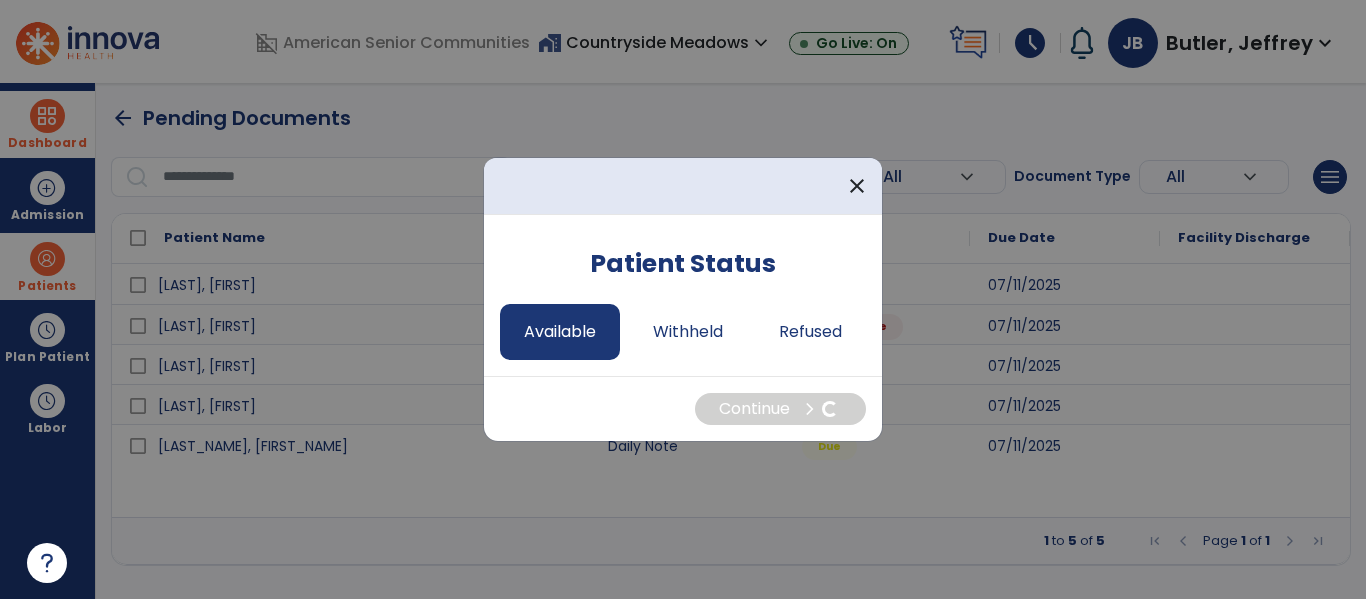 select on "*" 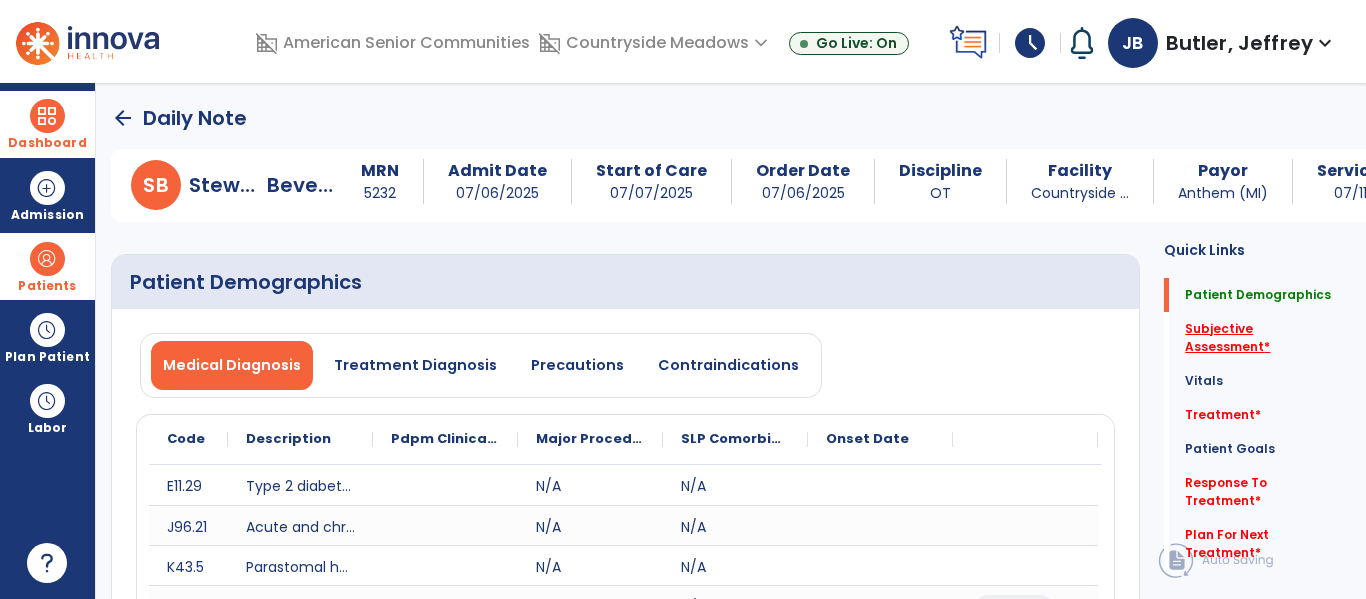 click on "Subjective Assessment   *" 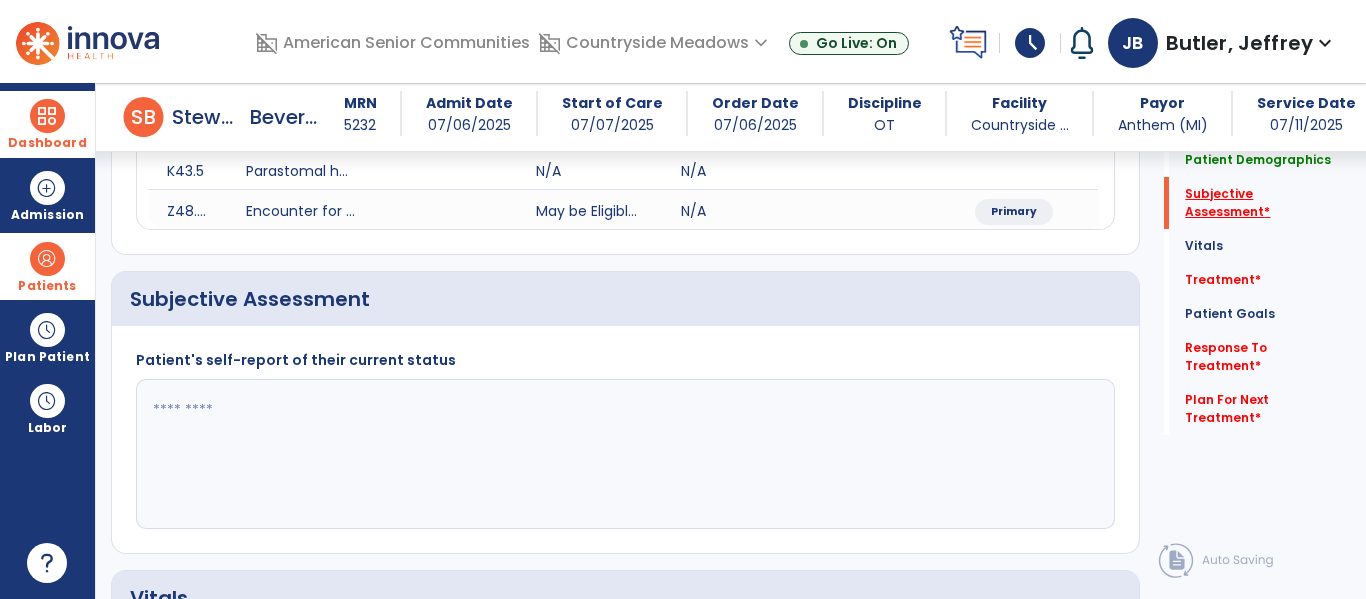 scroll, scrollTop: 467, scrollLeft: 0, axis: vertical 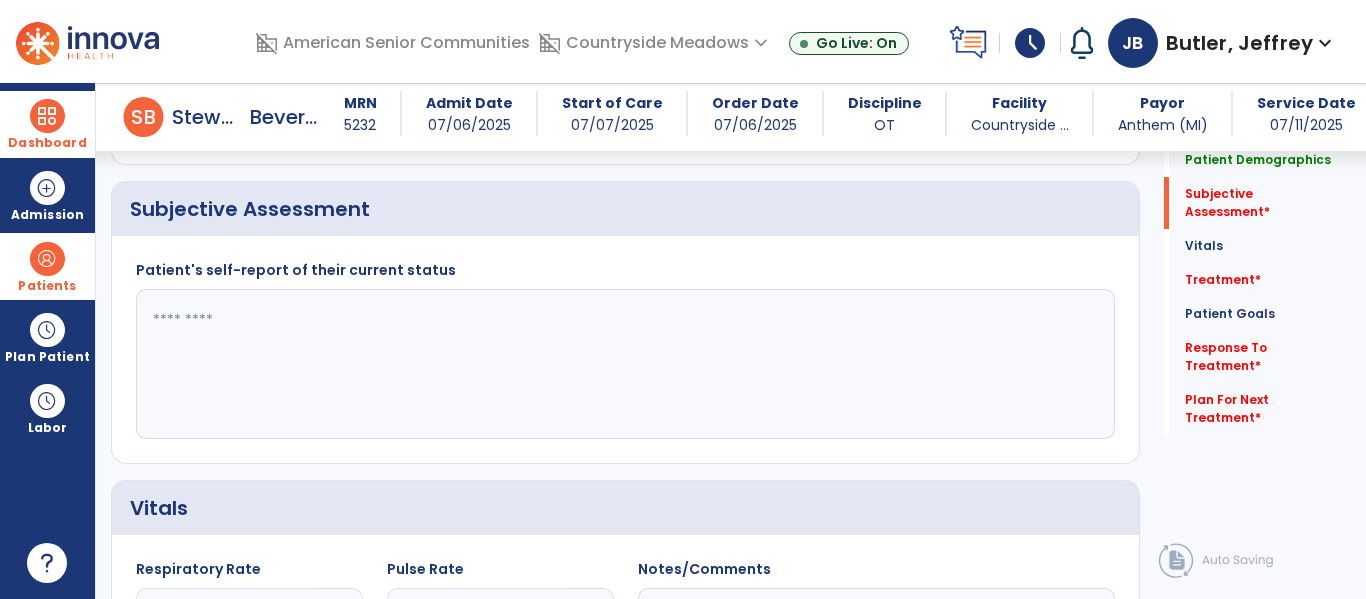 click 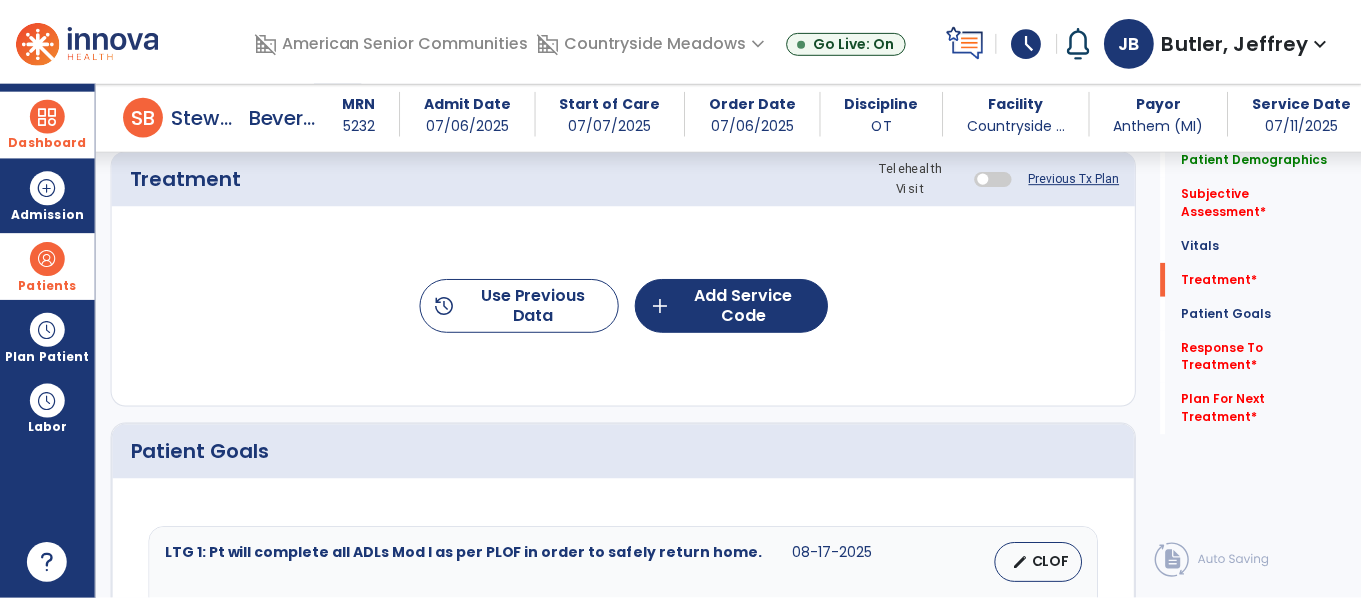 scroll, scrollTop: 1240, scrollLeft: 0, axis: vertical 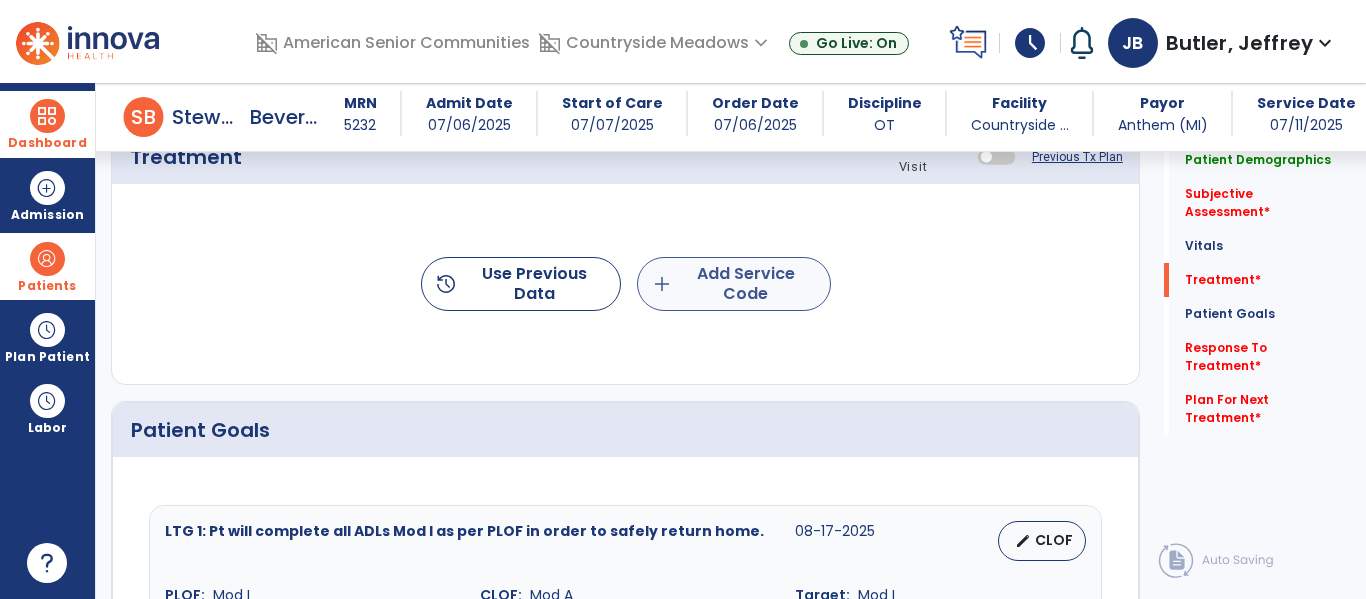 type on "**********" 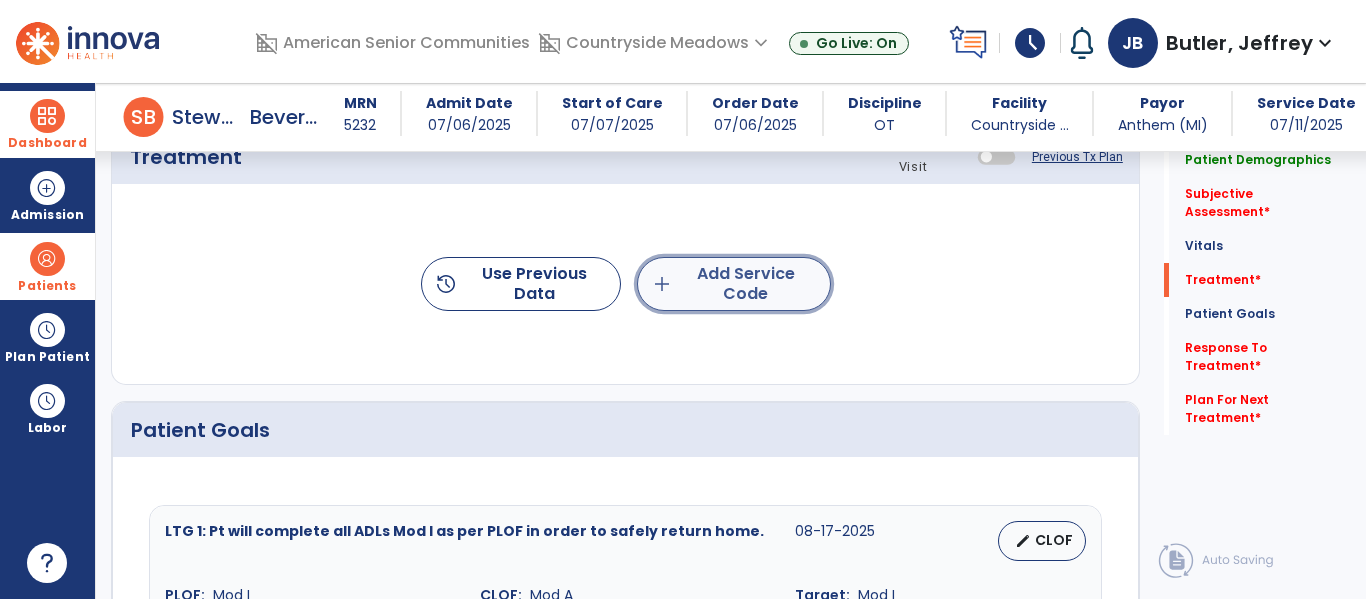 click on "add  Add Service Code" 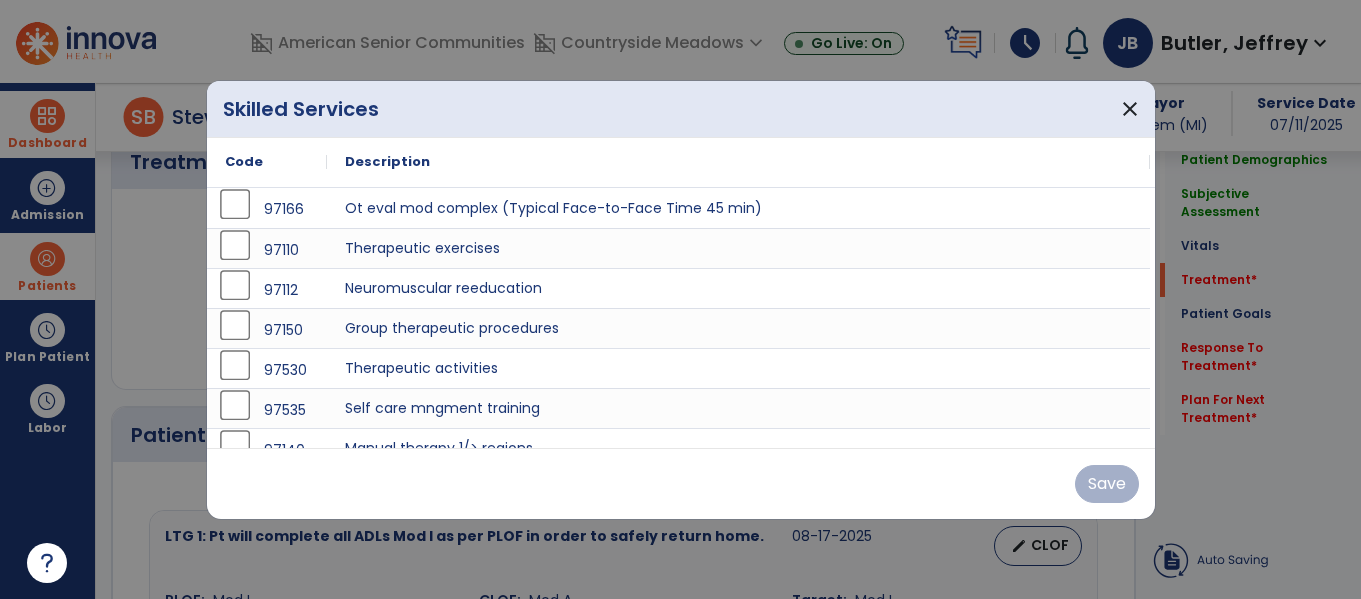 scroll, scrollTop: 1240, scrollLeft: 0, axis: vertical 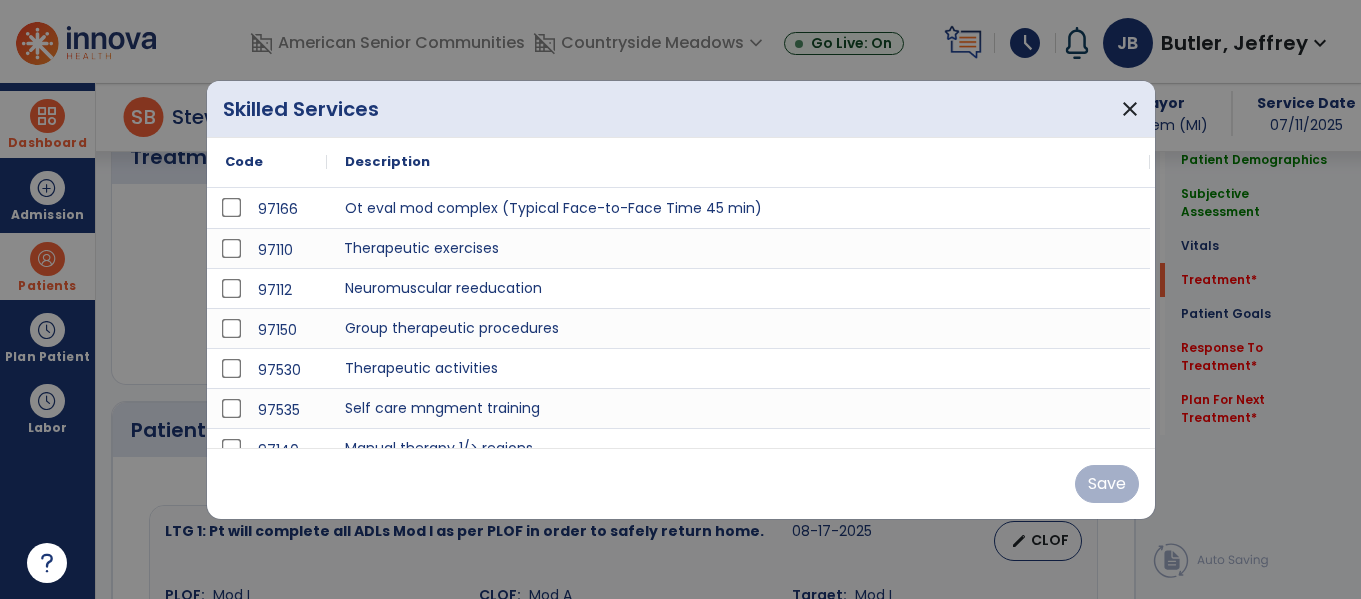 click on "Therapeutic exercises" at bounding box center [738, 248] 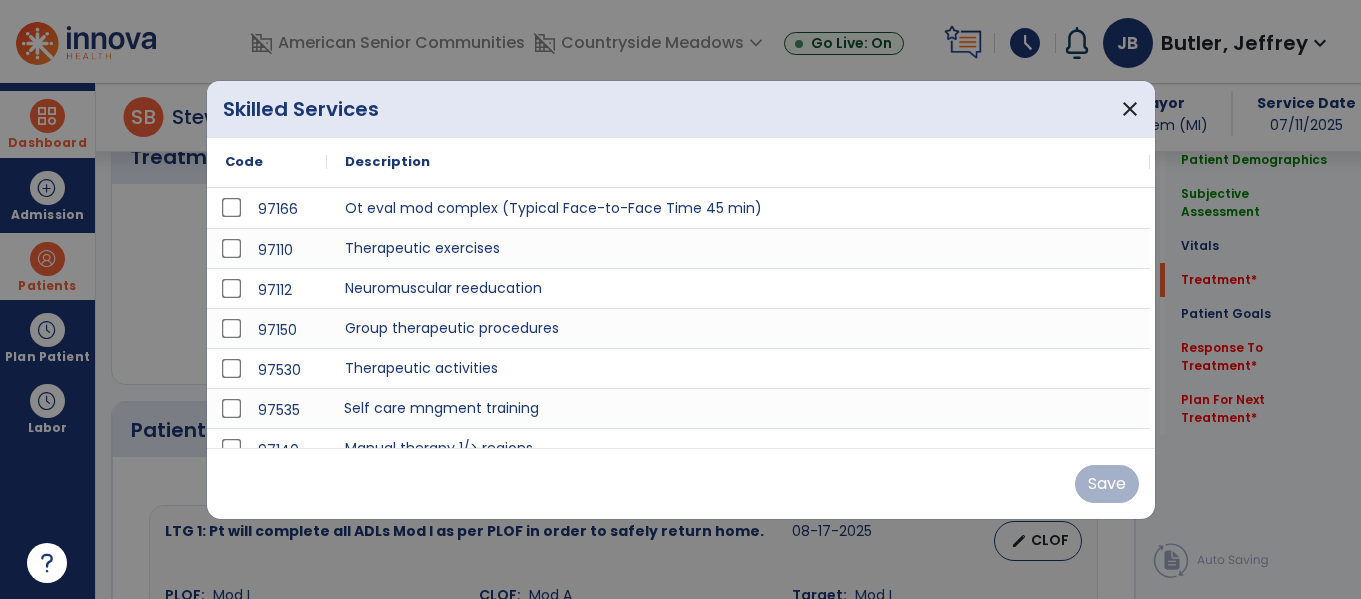 click on "Self care mngment training" at bounding box center (738, 408) 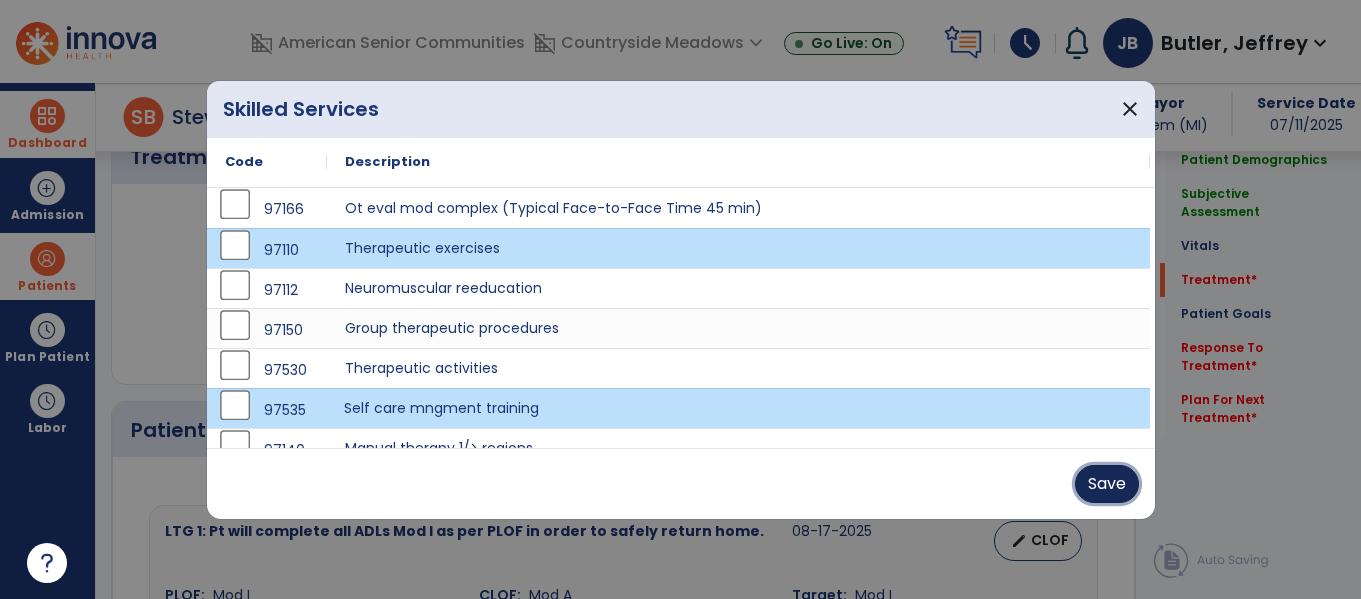 click on "Save" at bounding box center (1107, 484) 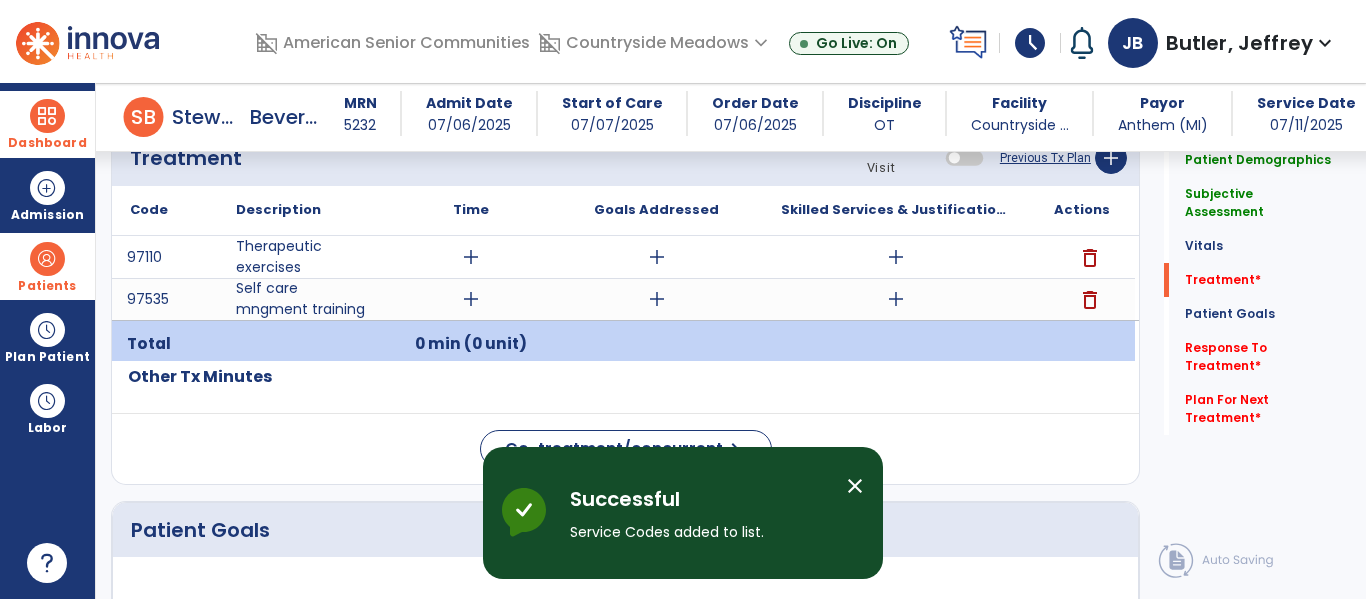 click on "close" at bounding box center (855, 486) 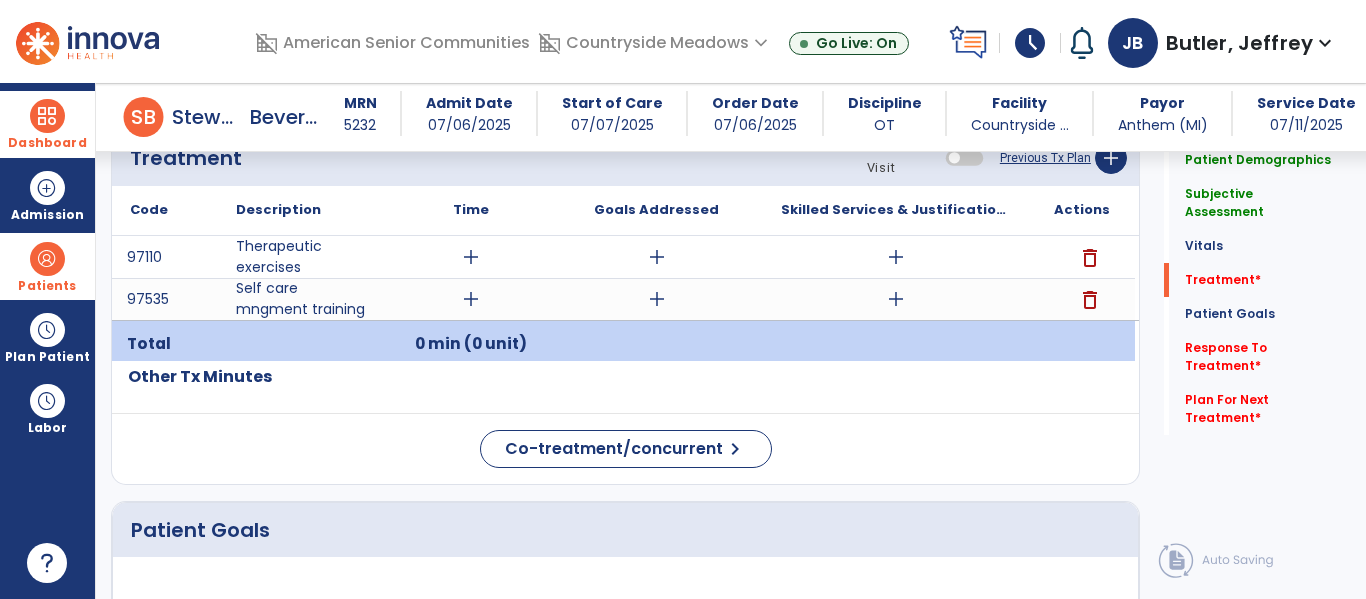 click on "add" at bounding box center [471, 257] 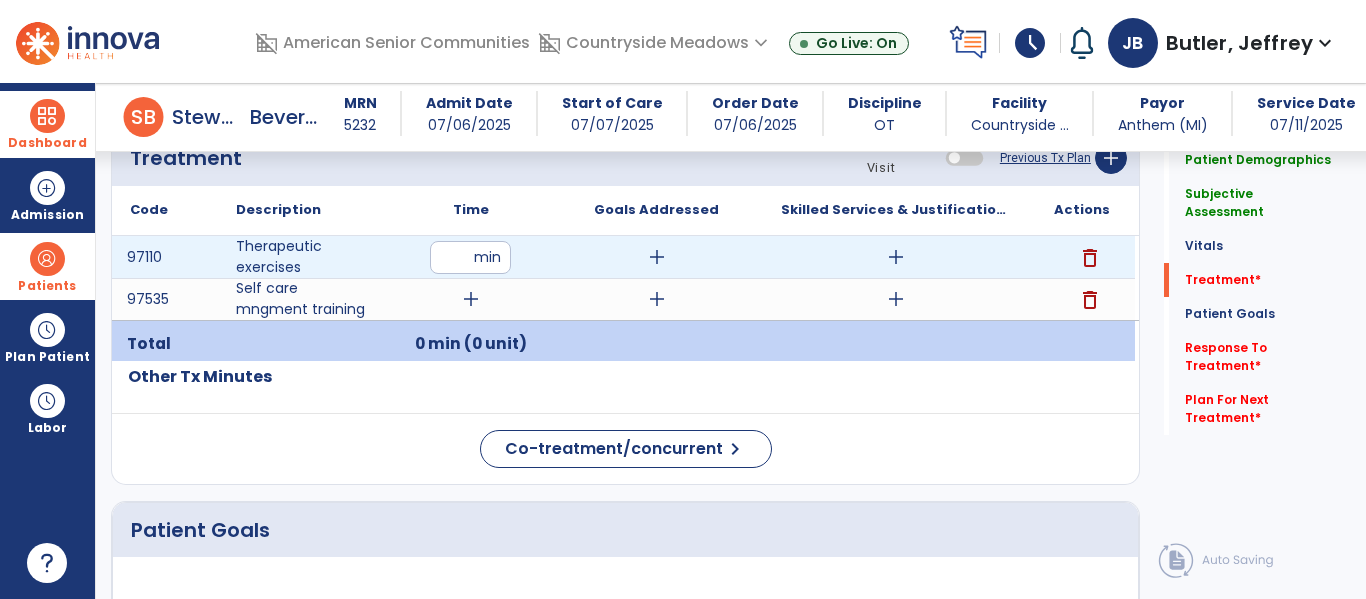 type on "**" 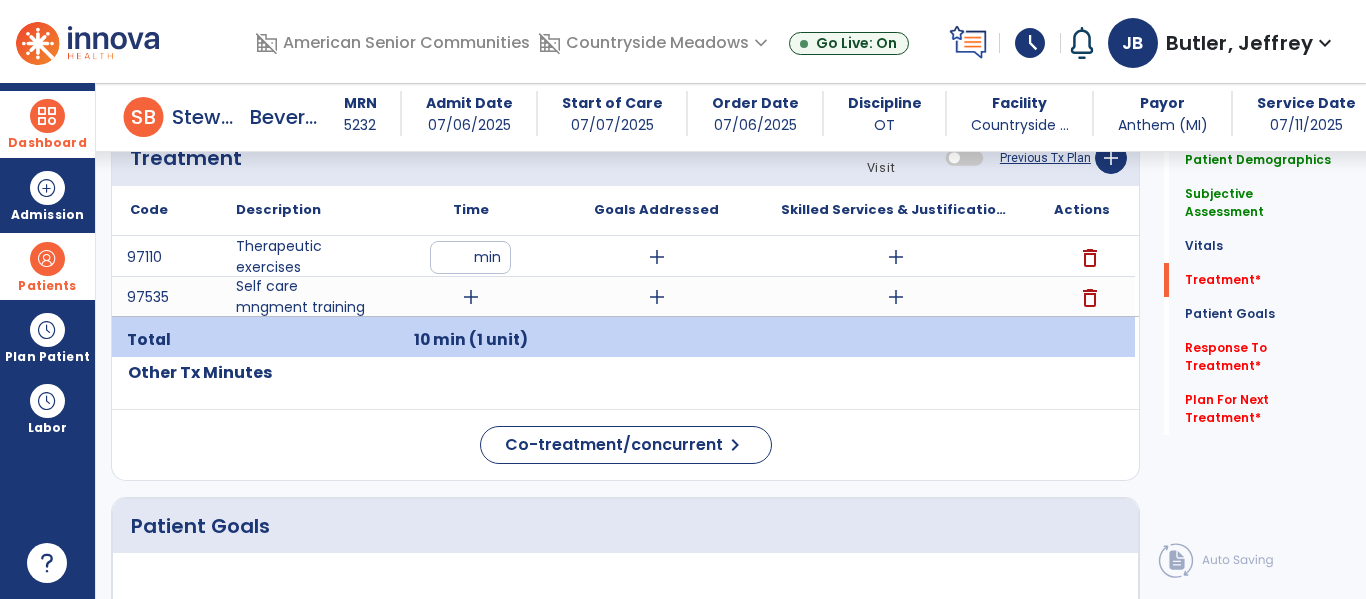 click on "add" at bounding box center (471, 297) 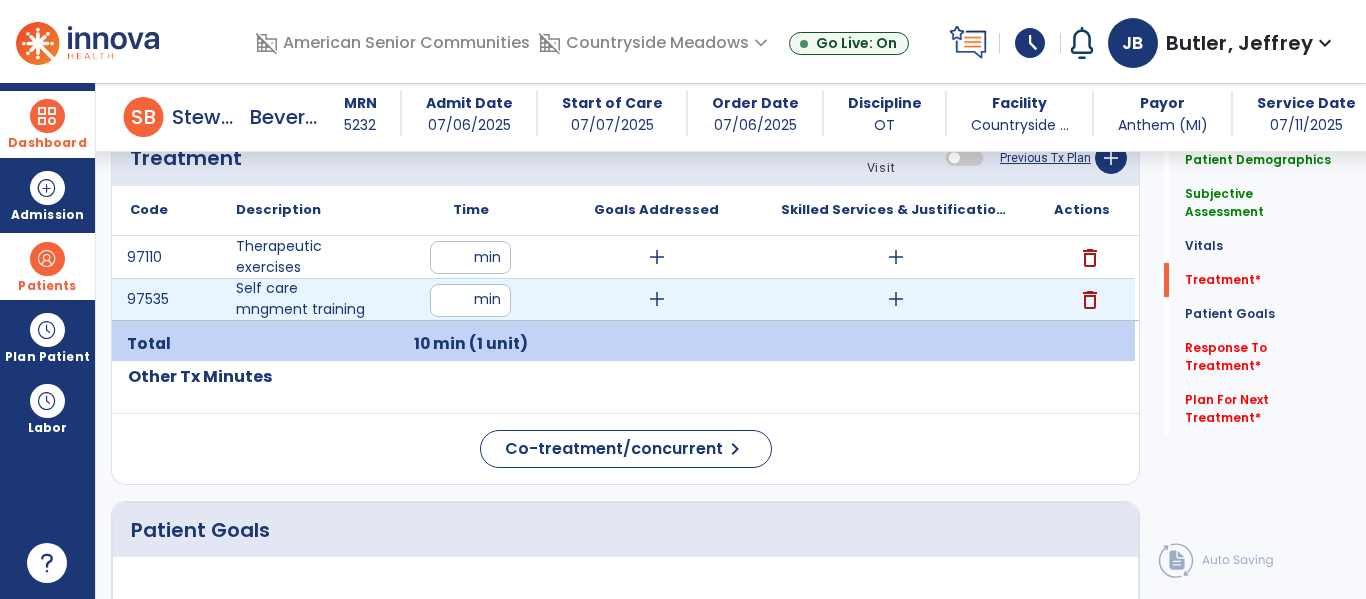 type on "**" 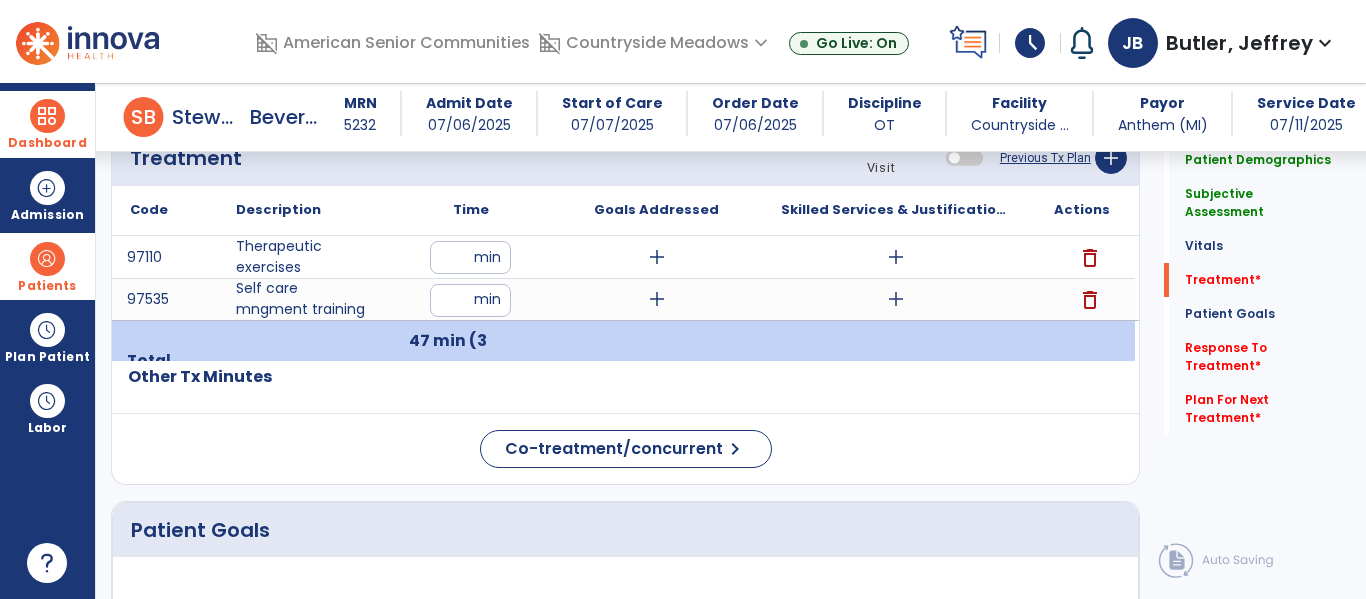 click on "add" at bounding box center (896, 257) 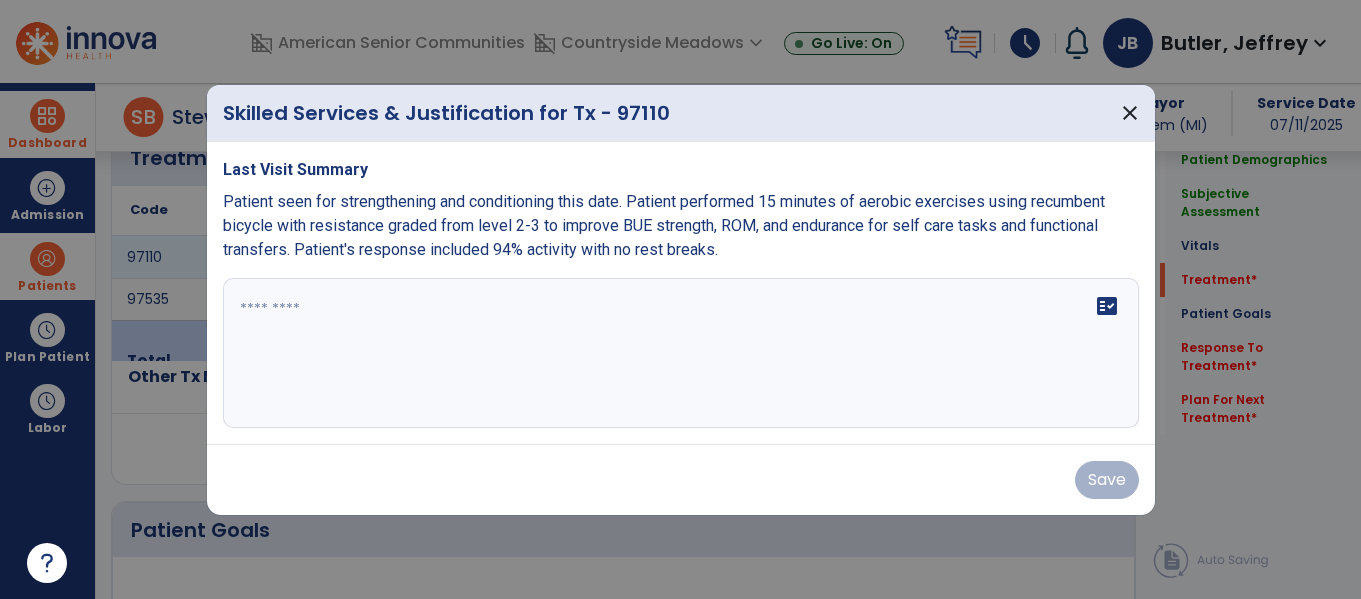scroll, scrollTop: 1240, scrollLeft: 0, axis: vertical 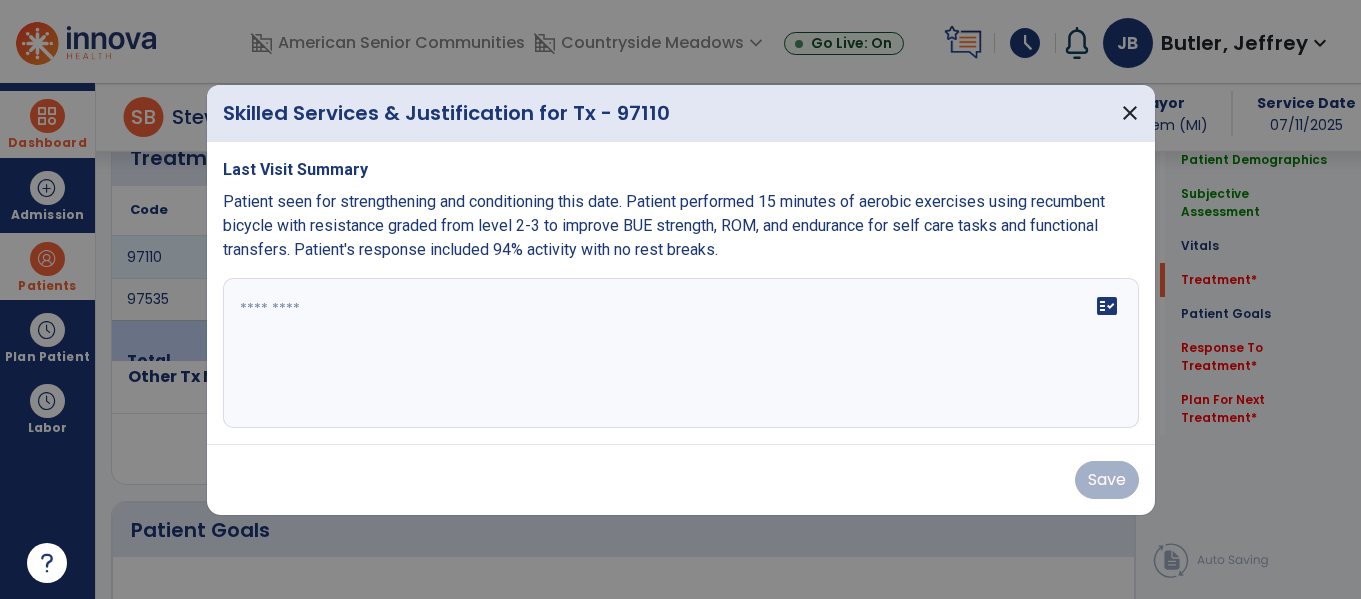 click at bounding box center [681, 353] 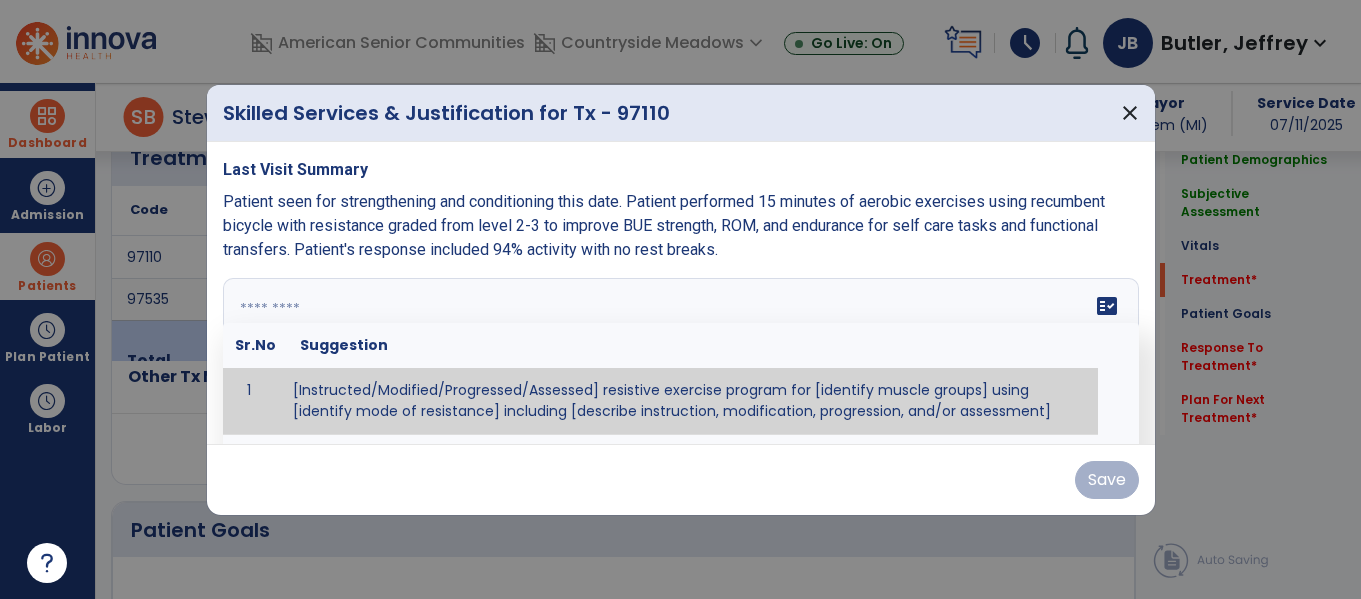 paste on "**********" 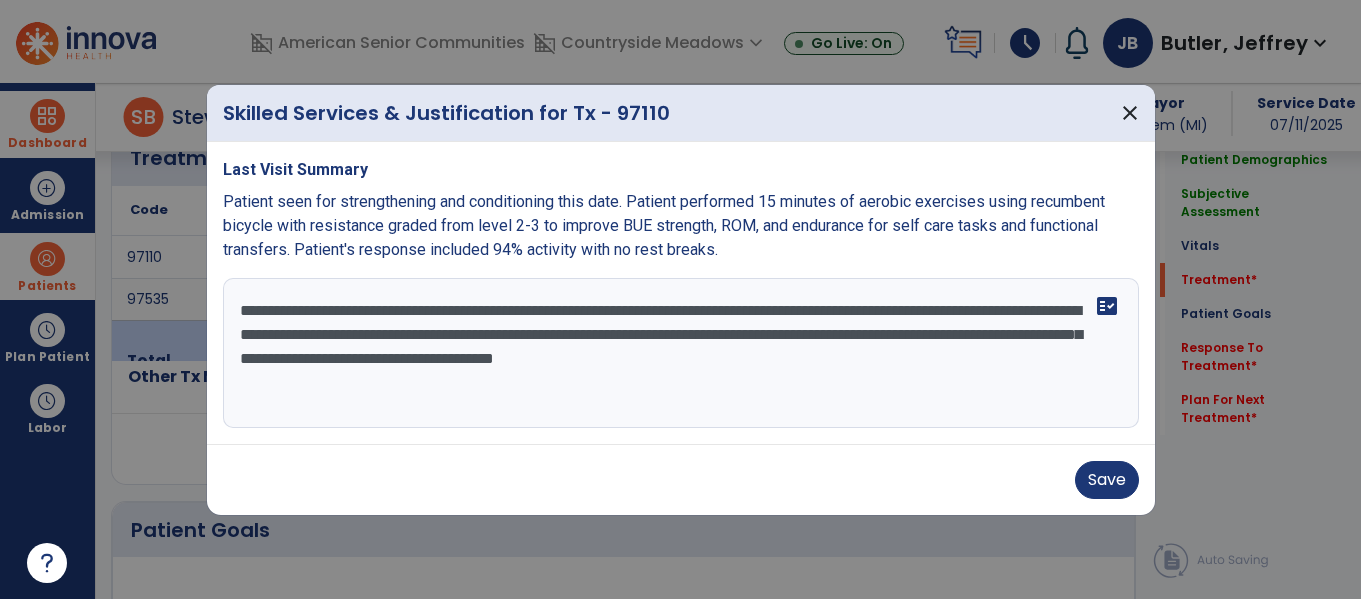 click on "**********" at bounding box center [681, 353] 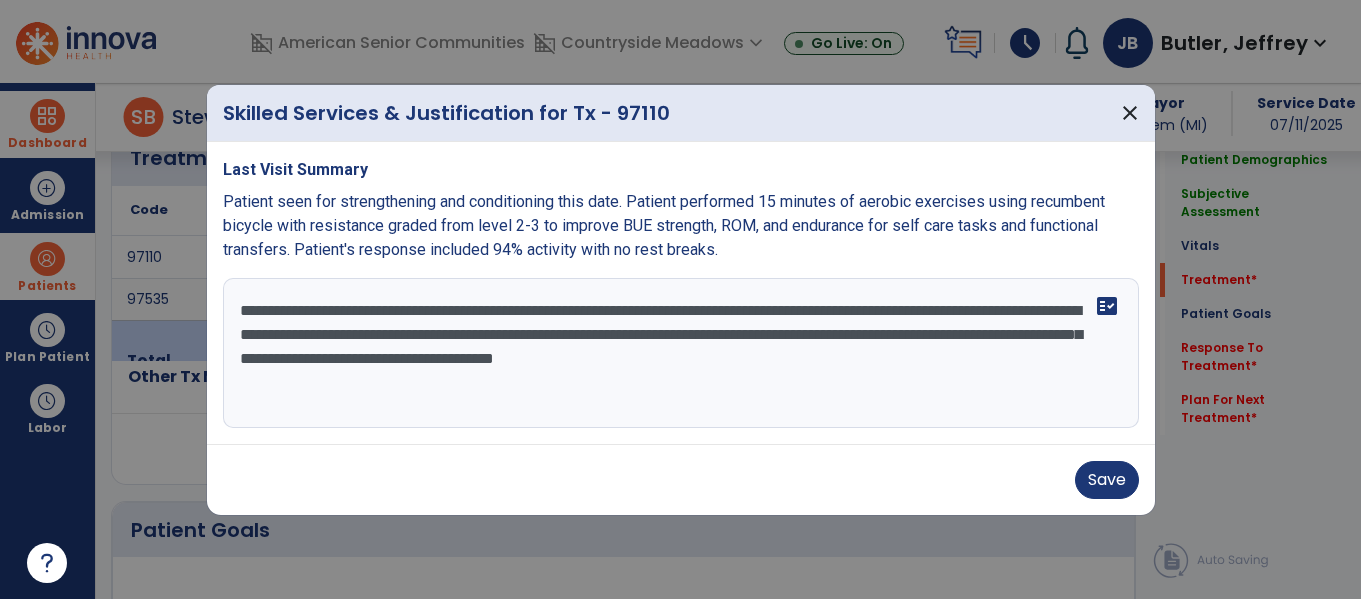 click on "**********" at bounding box center (681, 353) 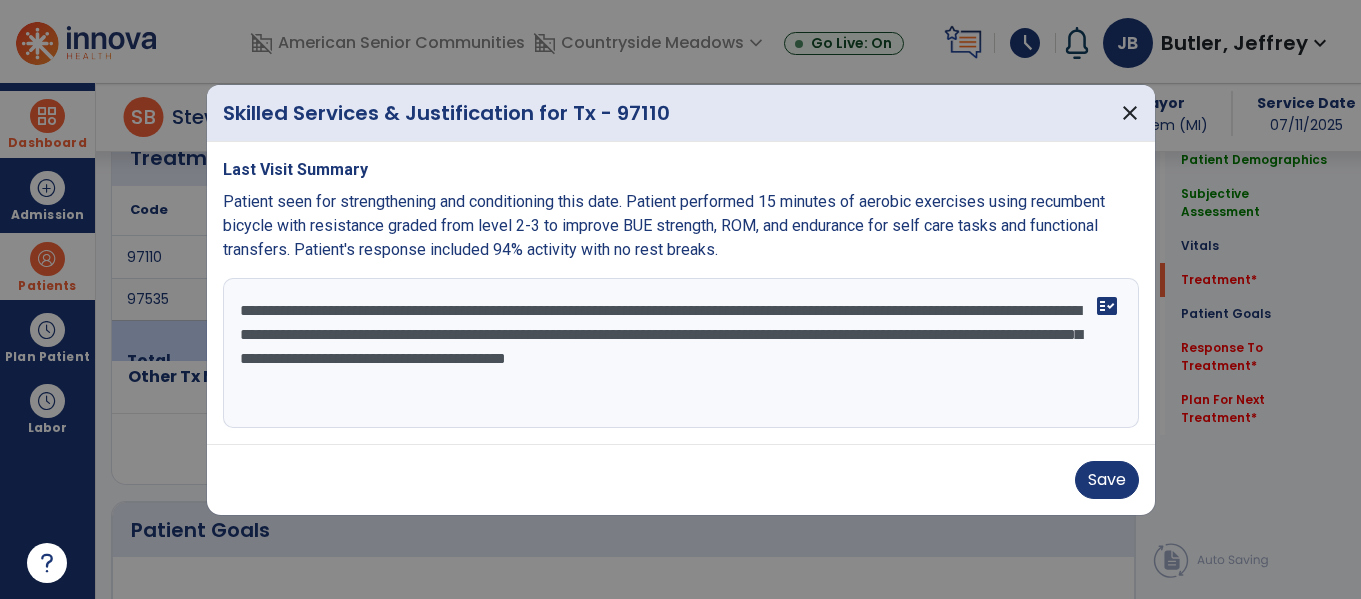click on "**********" at bounding box center (681, 353) 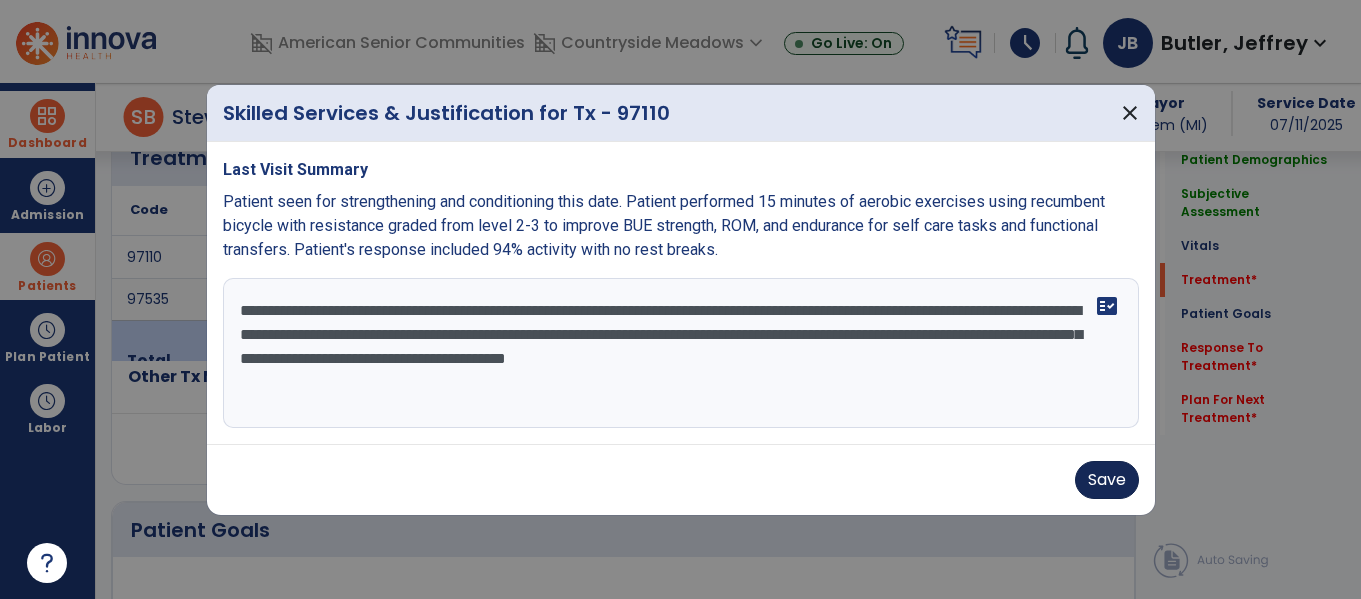 type on "**********" 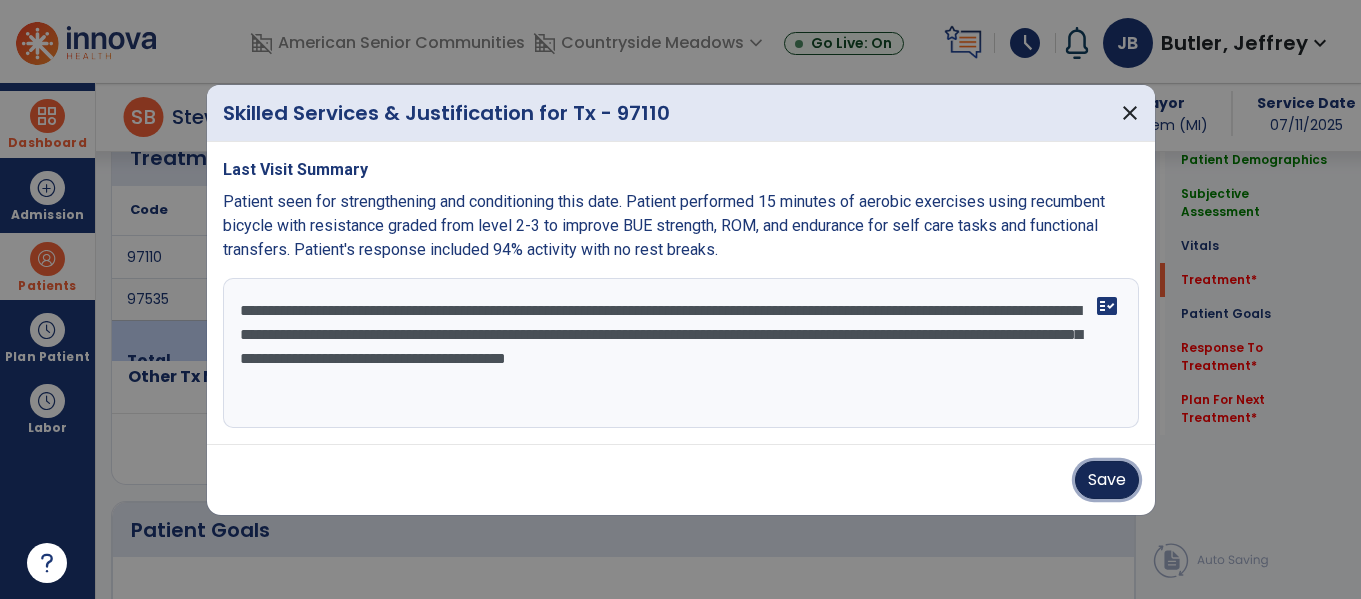 click on "Save" at bounding box center (1107, 480) 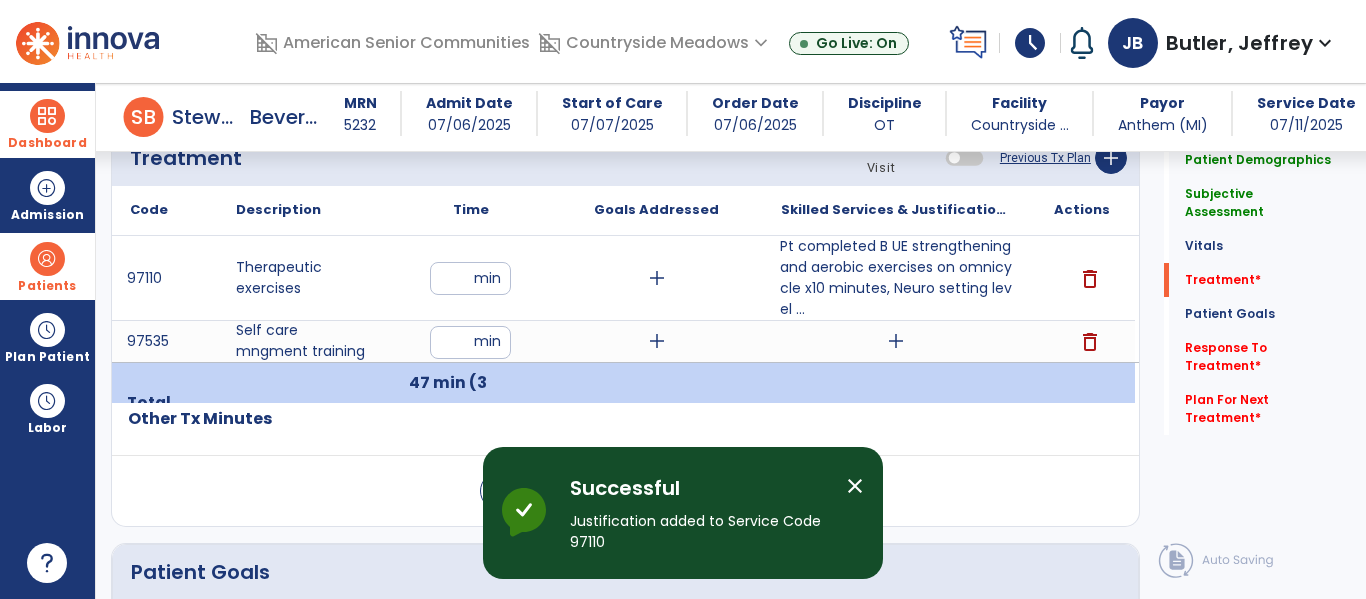 click on "add" at bounding box center [896, 341] 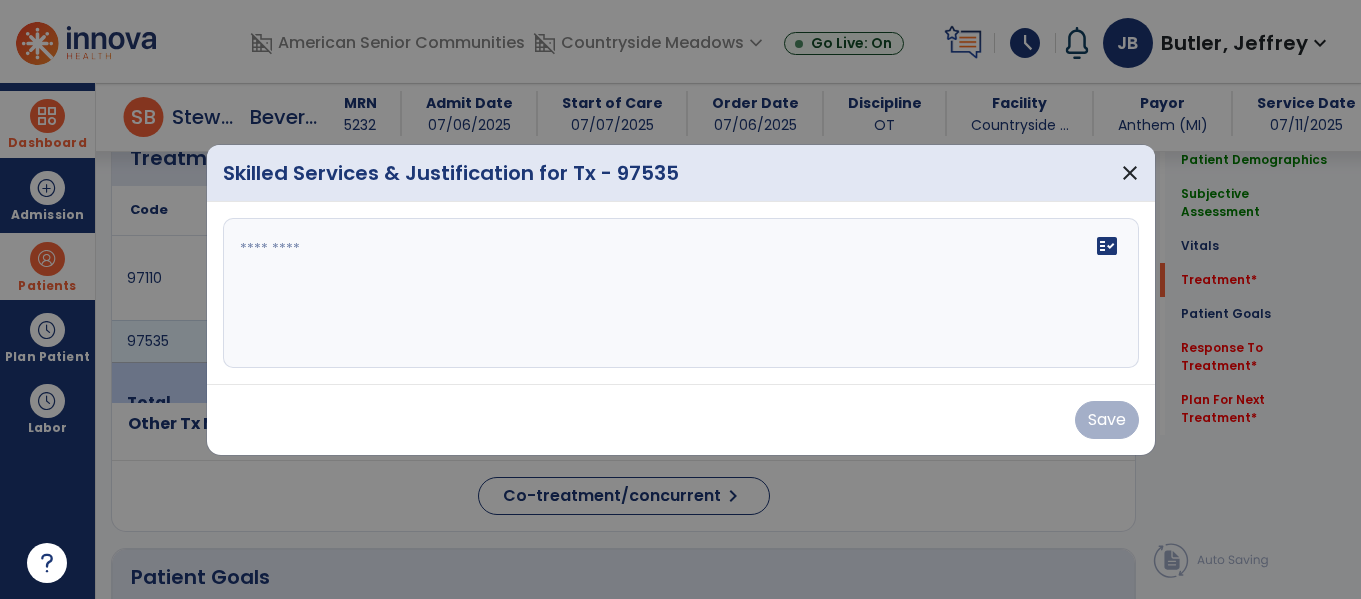 scroll, scrollTop: 1240, scrollLeft: 0, axis: vertical 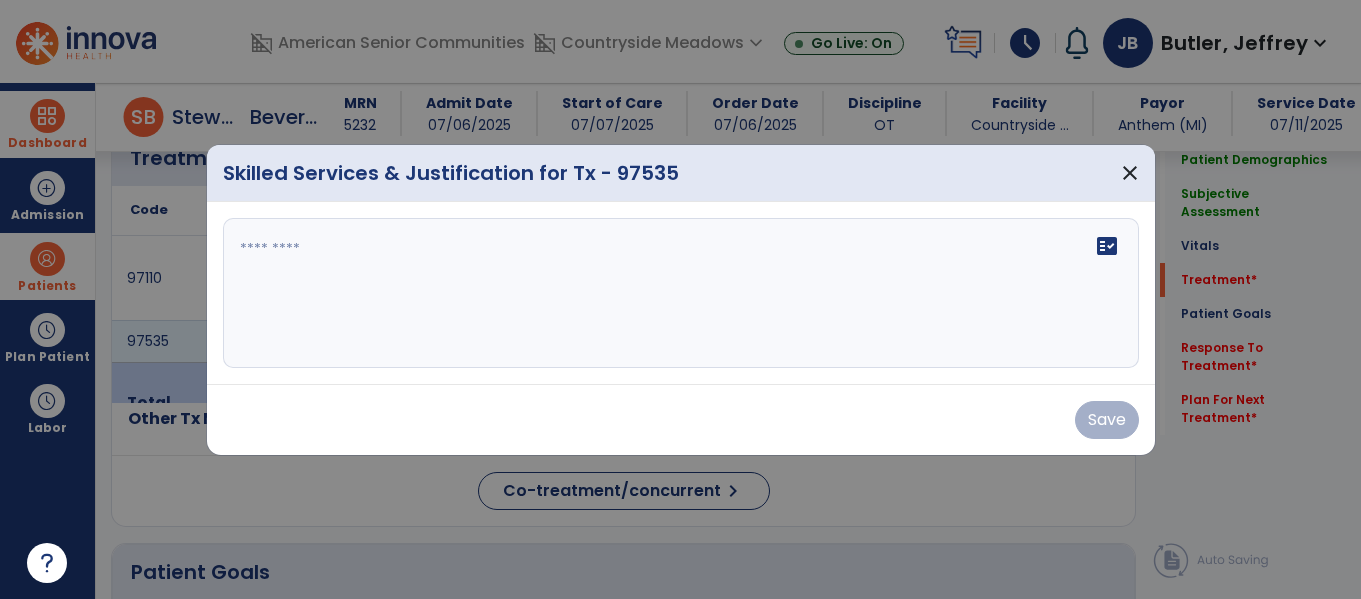 click on "fact_check" at bounding box center [681, 293] 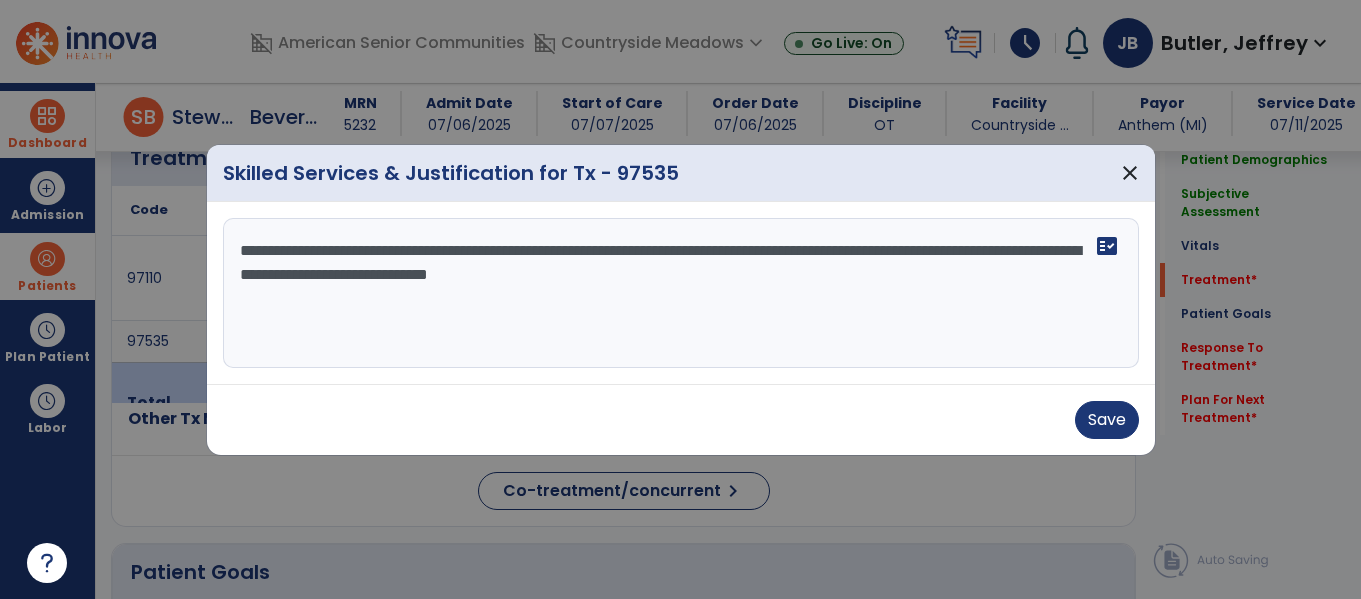 click on "**********" at bounding box center [681, 293] 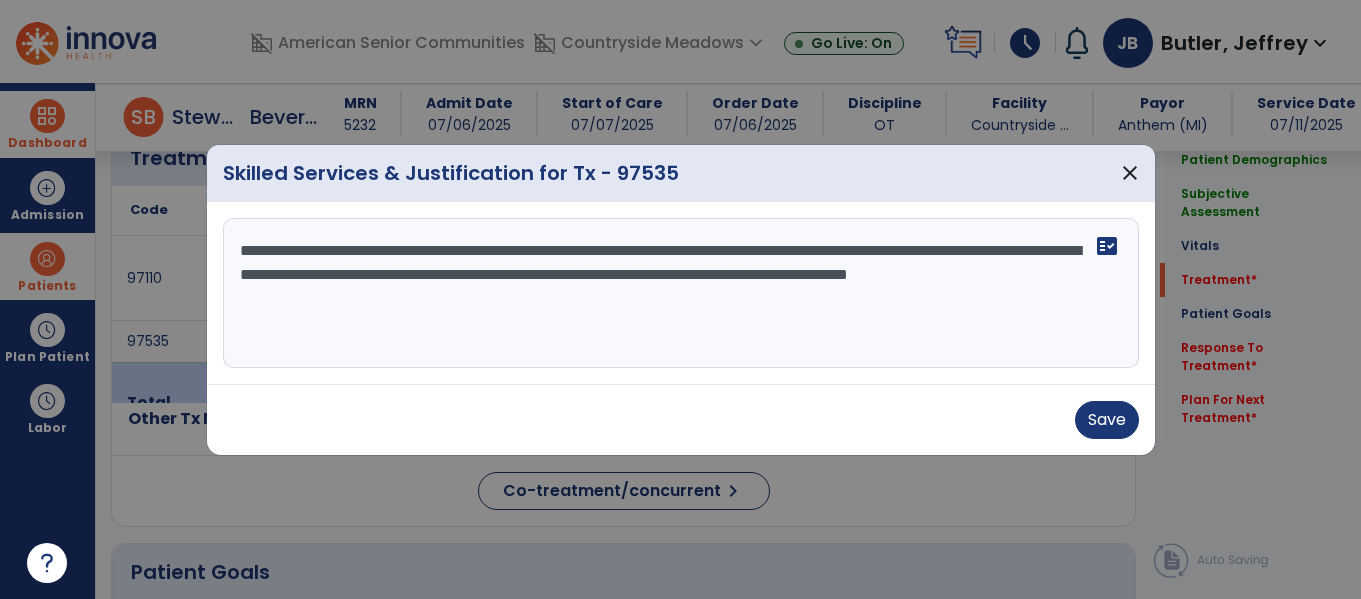 click on "**********" at bounding box center [681, 293] 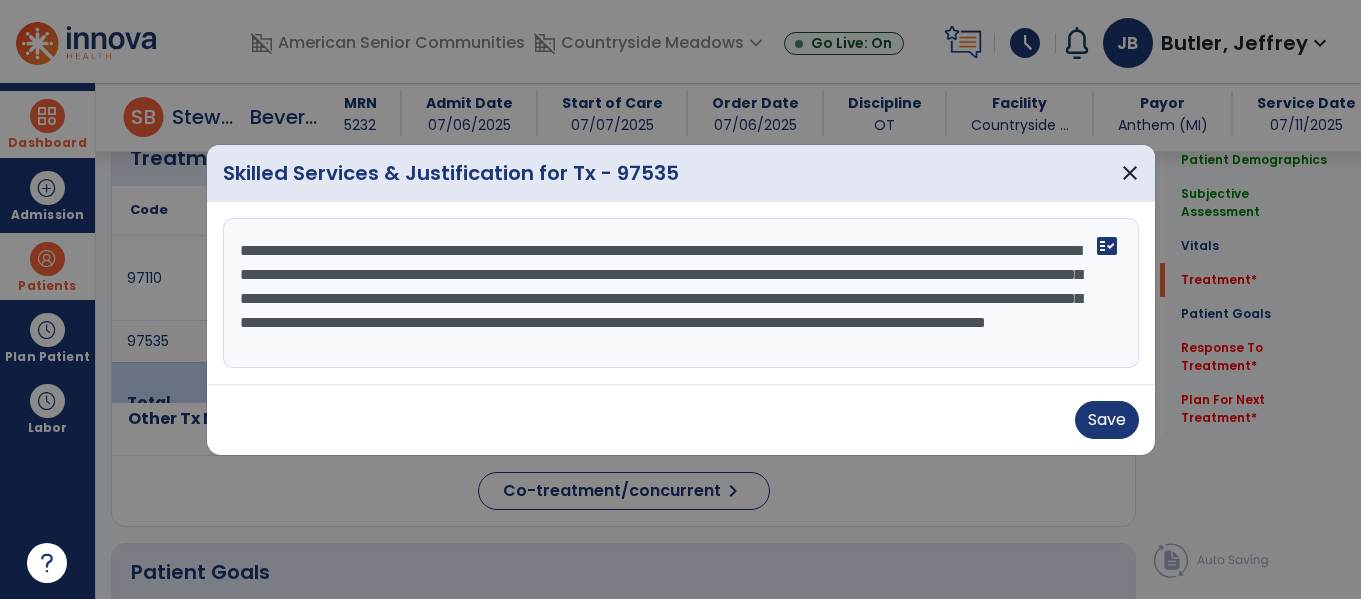 scroll, scrollTop: 16, scrollLeft: 0, axis: vertical 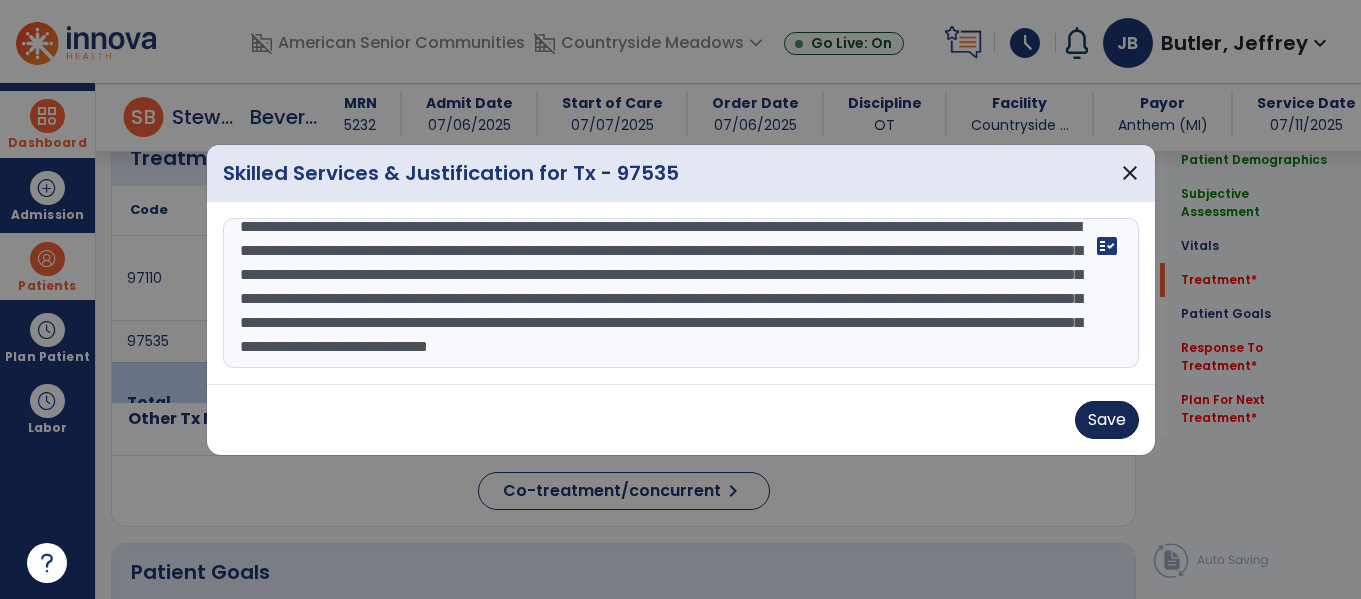 type on "**********" 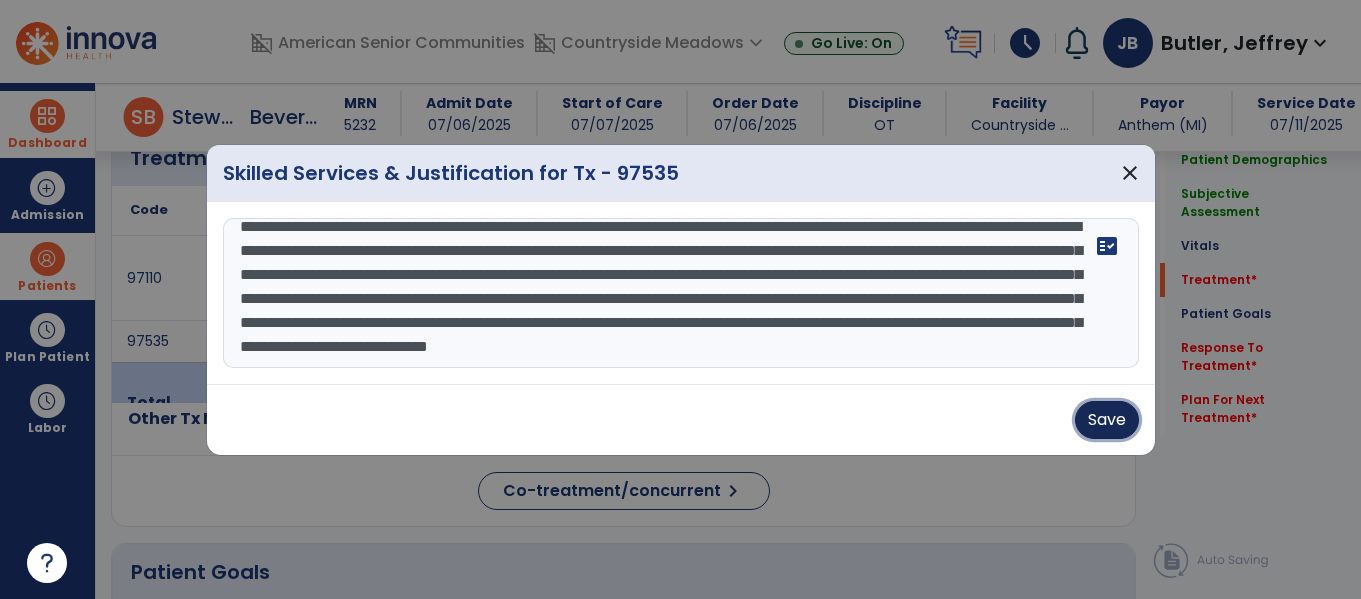 click on "Save" at bounding box center [1107, 420] 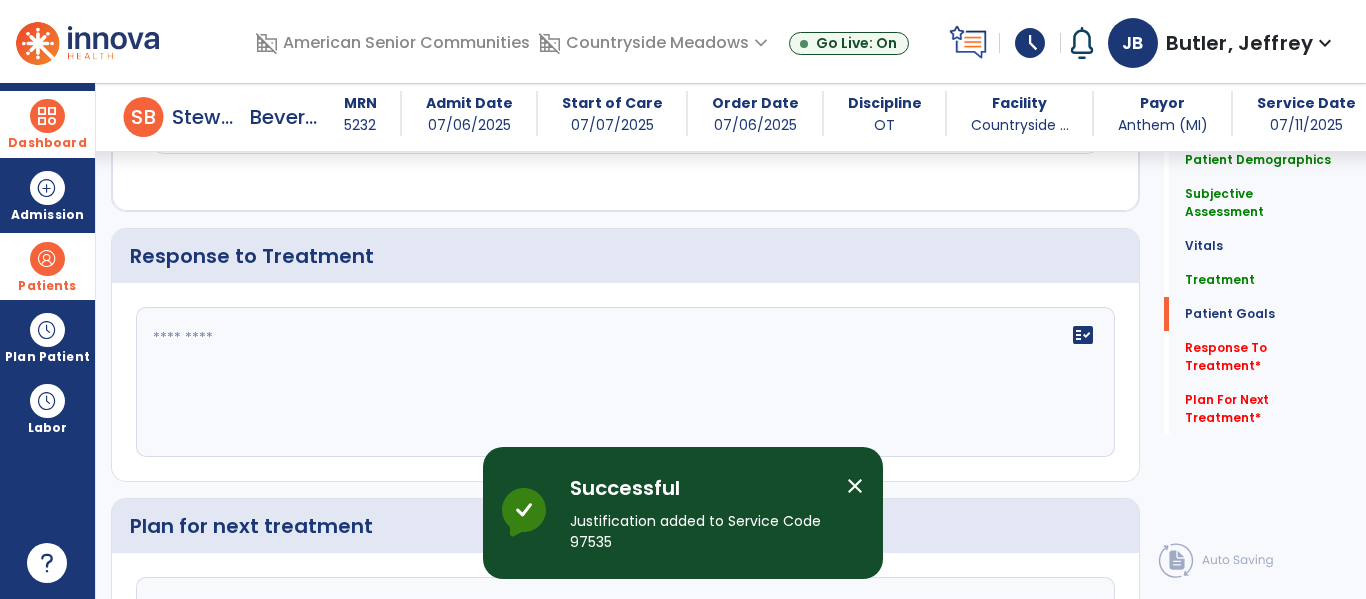 scroll, scrollTop: 2581, scrollLeft: 0, axis: vertical 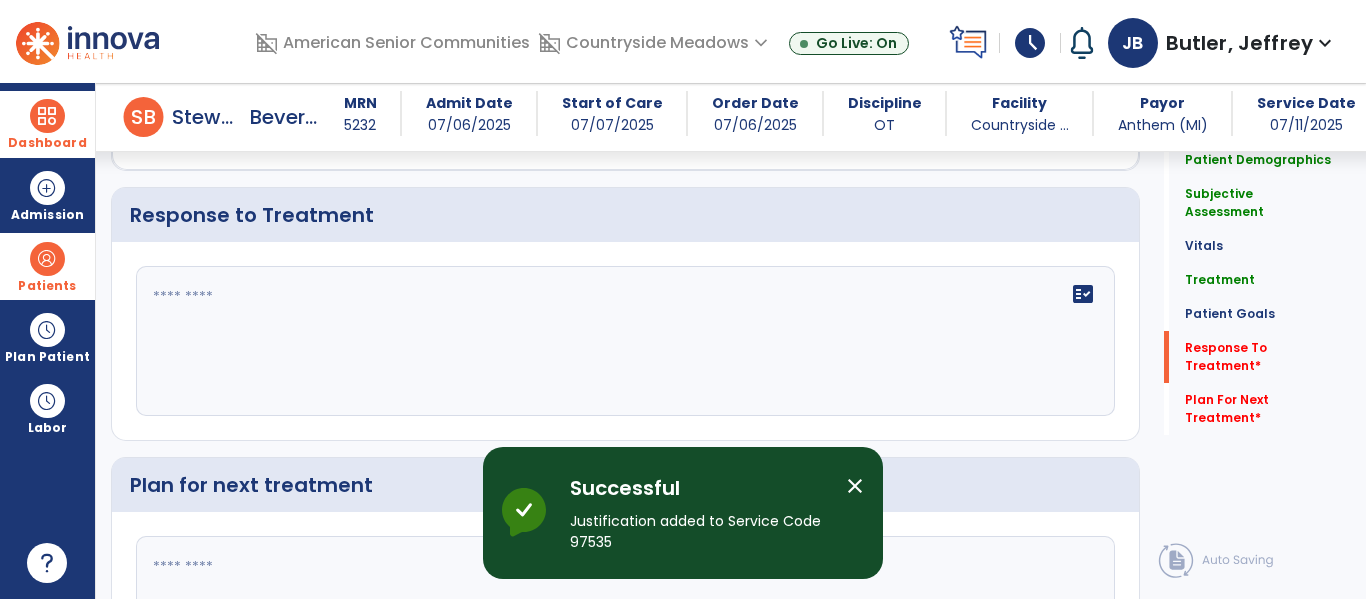 click on "fact_check" 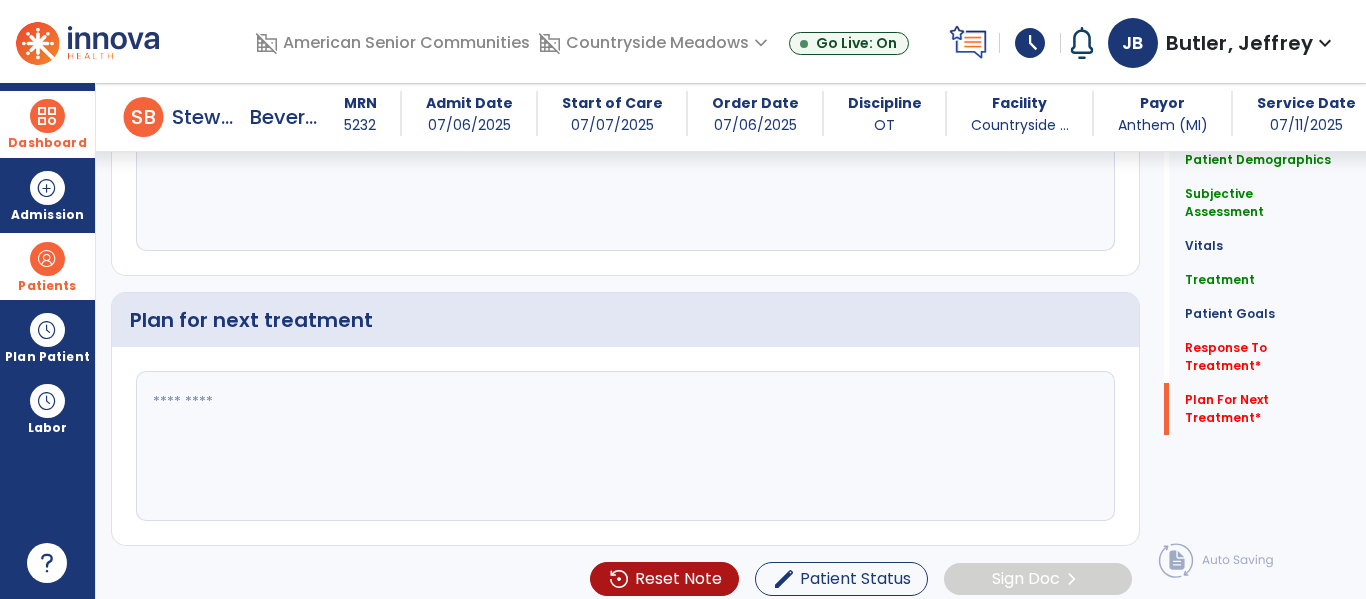 scroll, scrollTop: 2759, scrollLeft: 0, axis: vertical 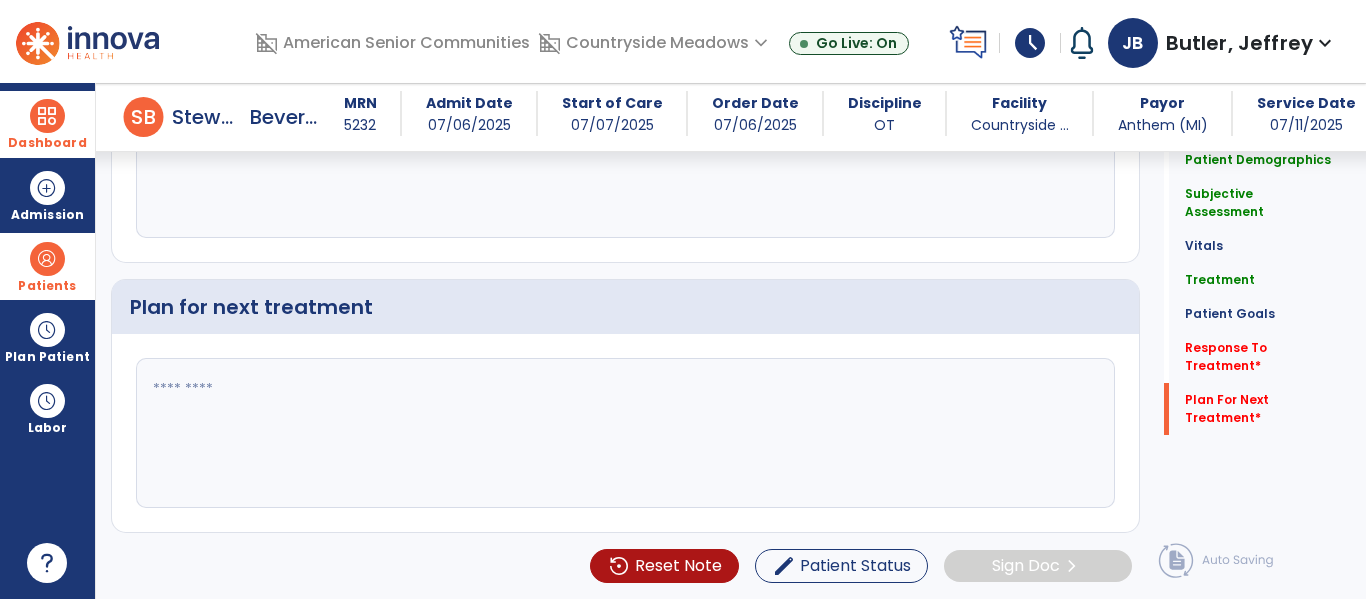 type on "**********" 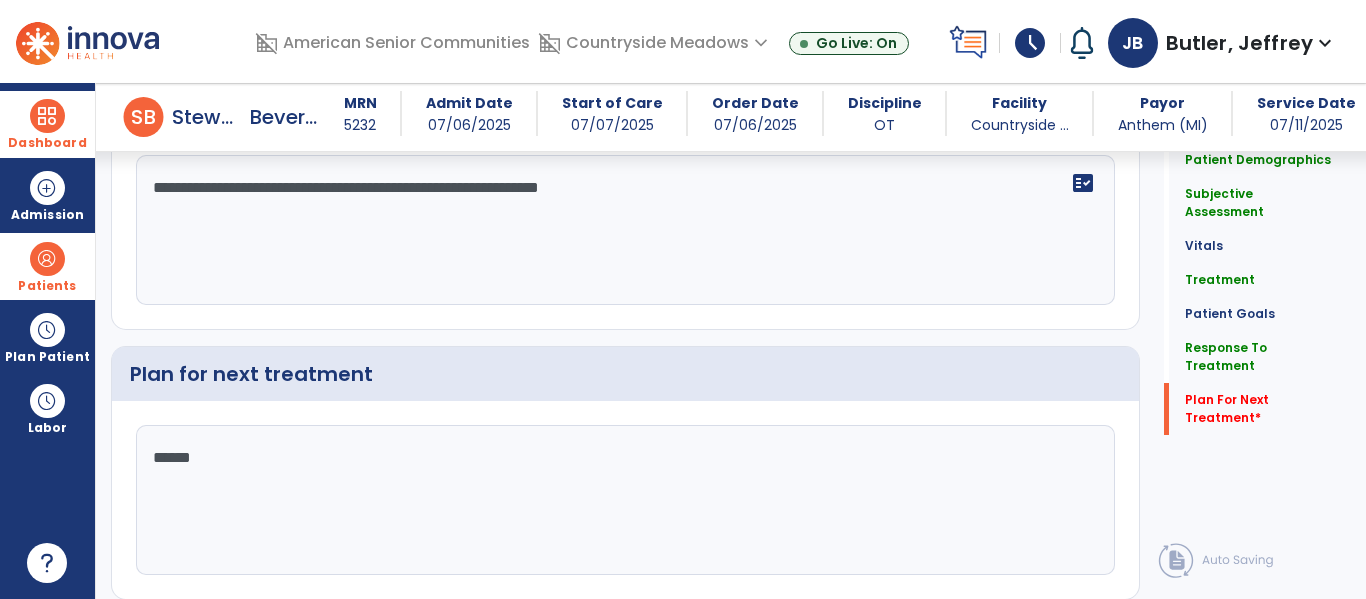 scroll, scrollTop: 2759, scrollLeft: 0, axis: vertical 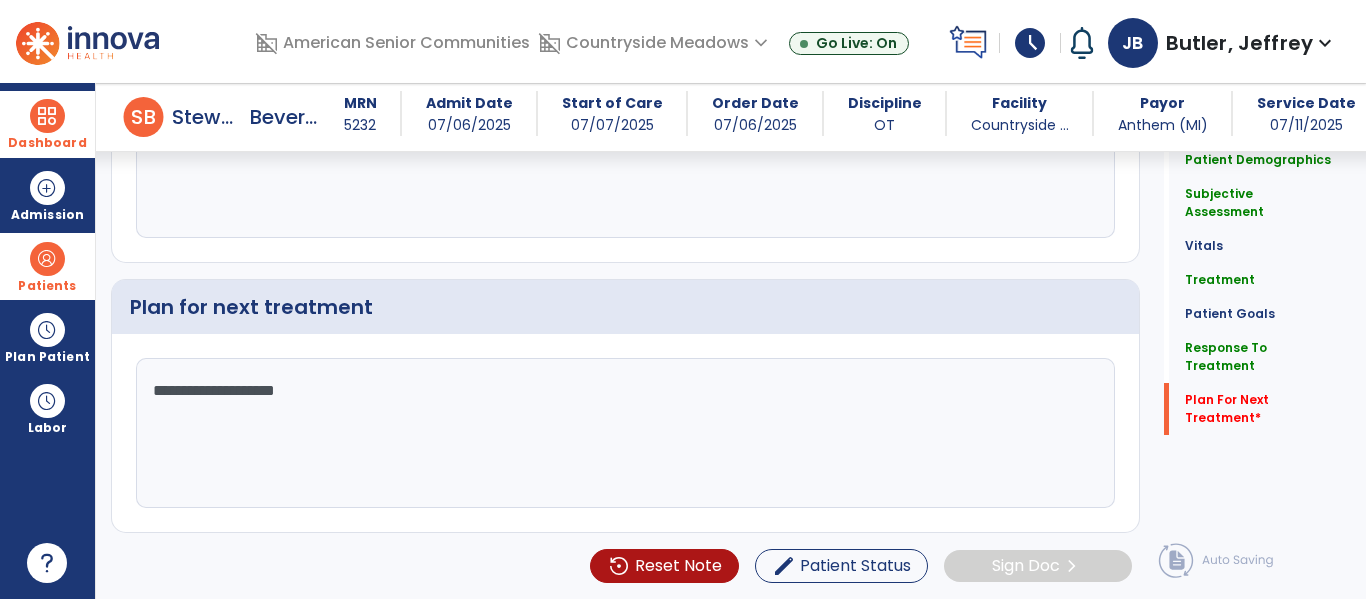 click on "**********" 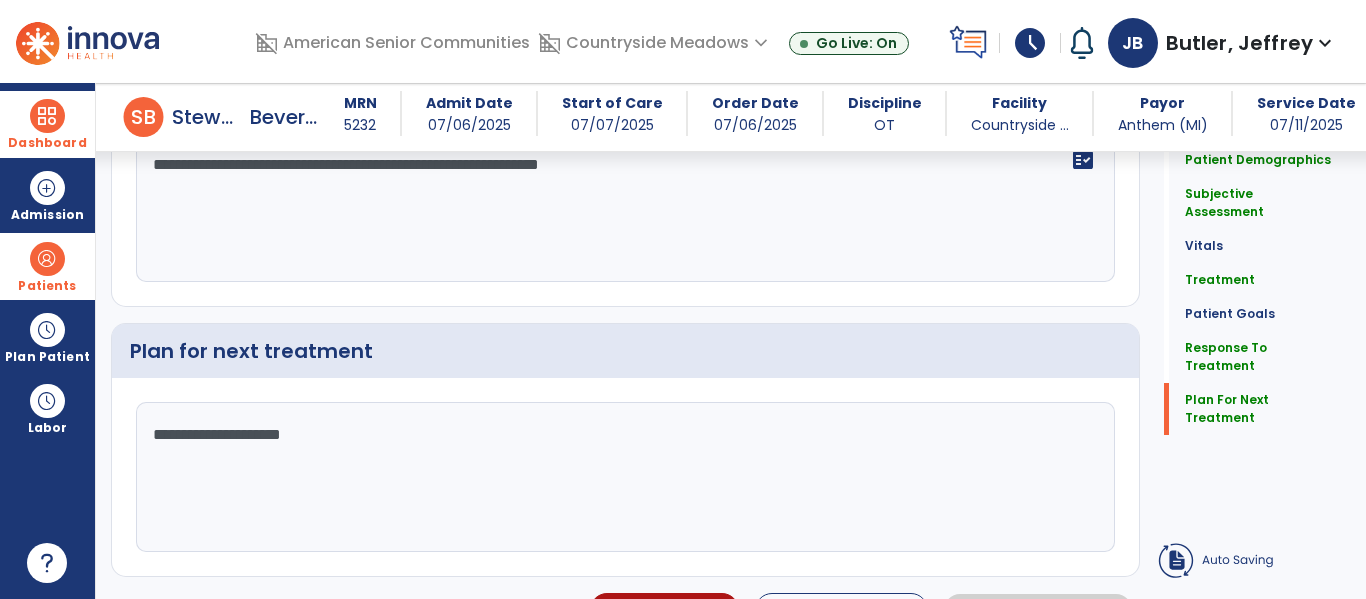 click on "**********" 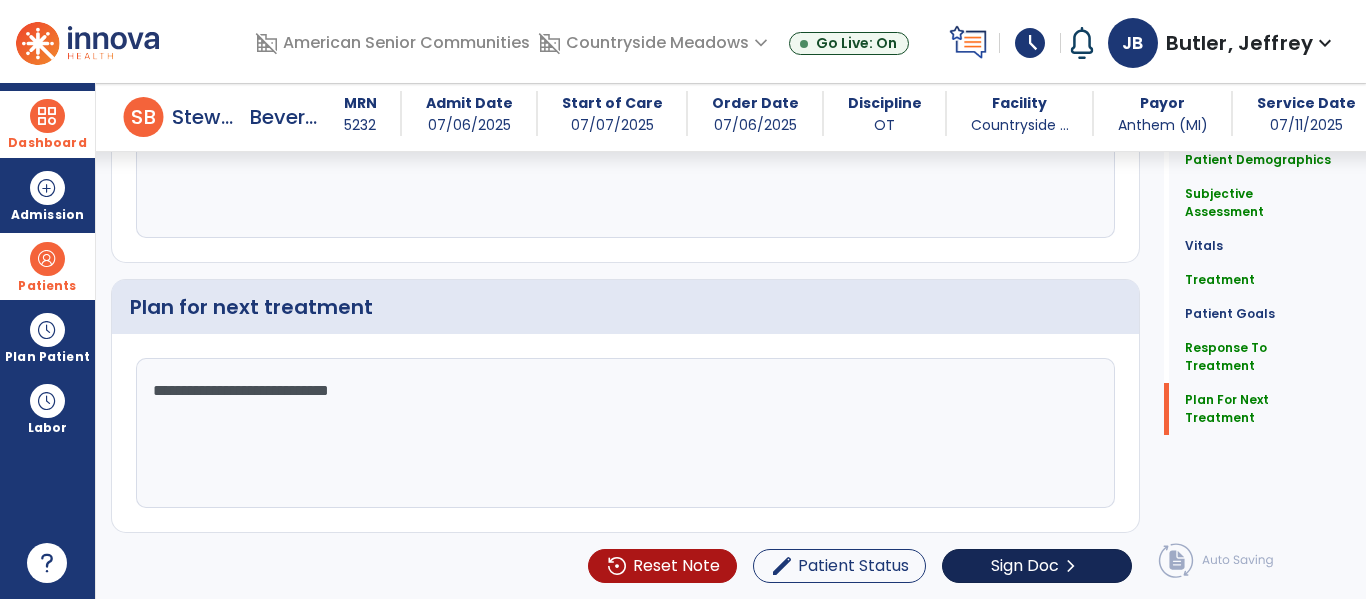 type on "**********" 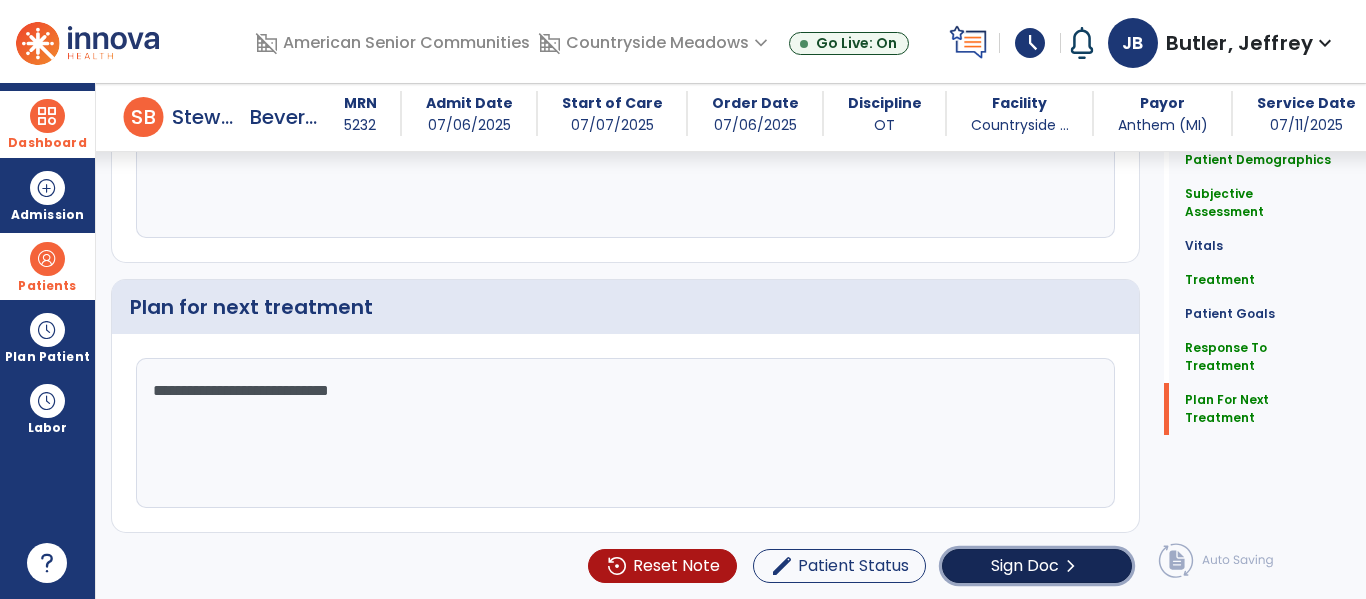 click on "Sign Doc  chevron_right" 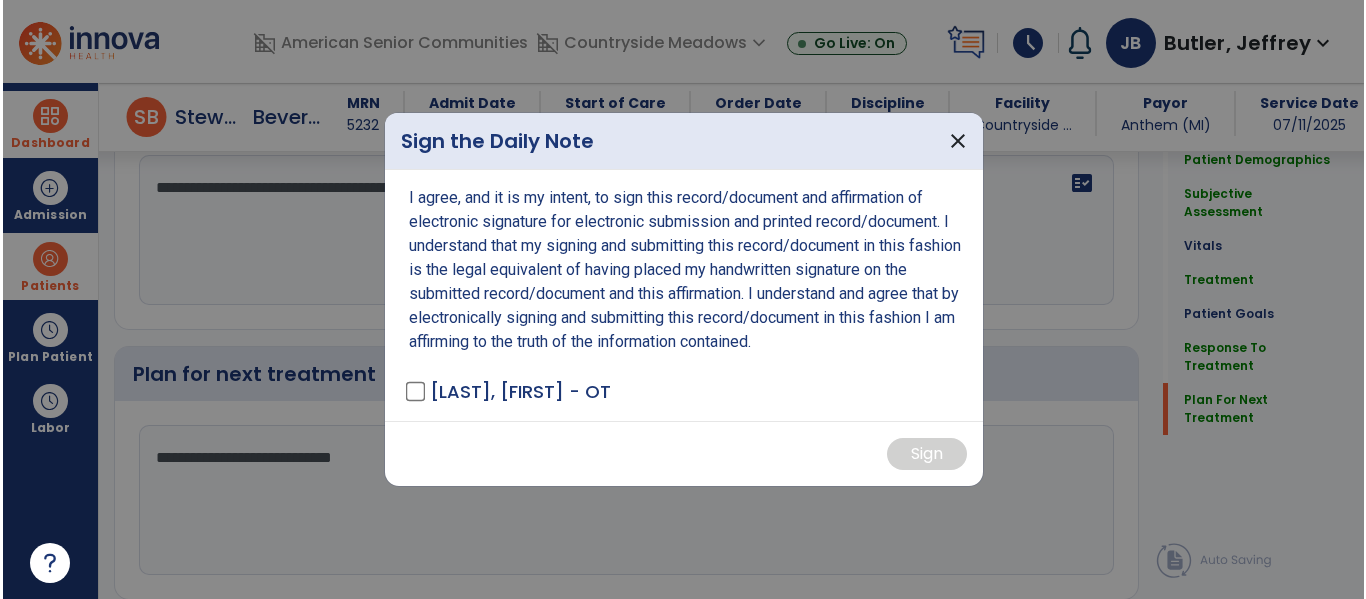 scroll, scrollTop: 2759, scrollLeft: 0, axis: vertical 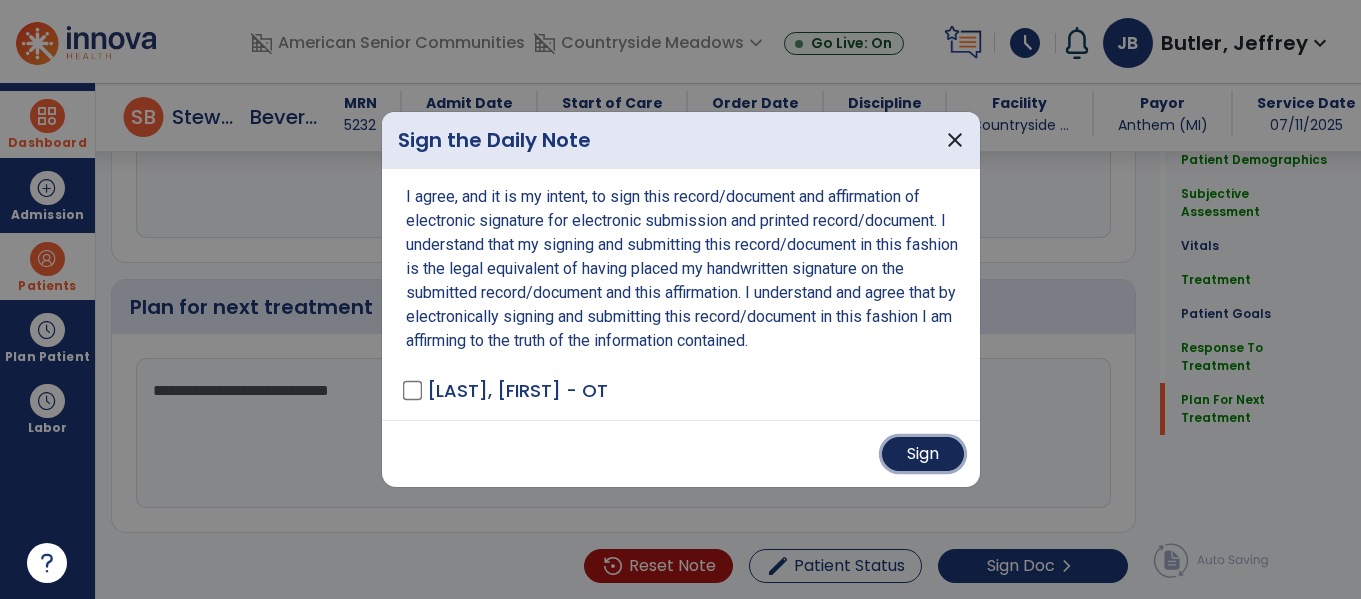 click on "Sign" at bounding box center (923, 454) 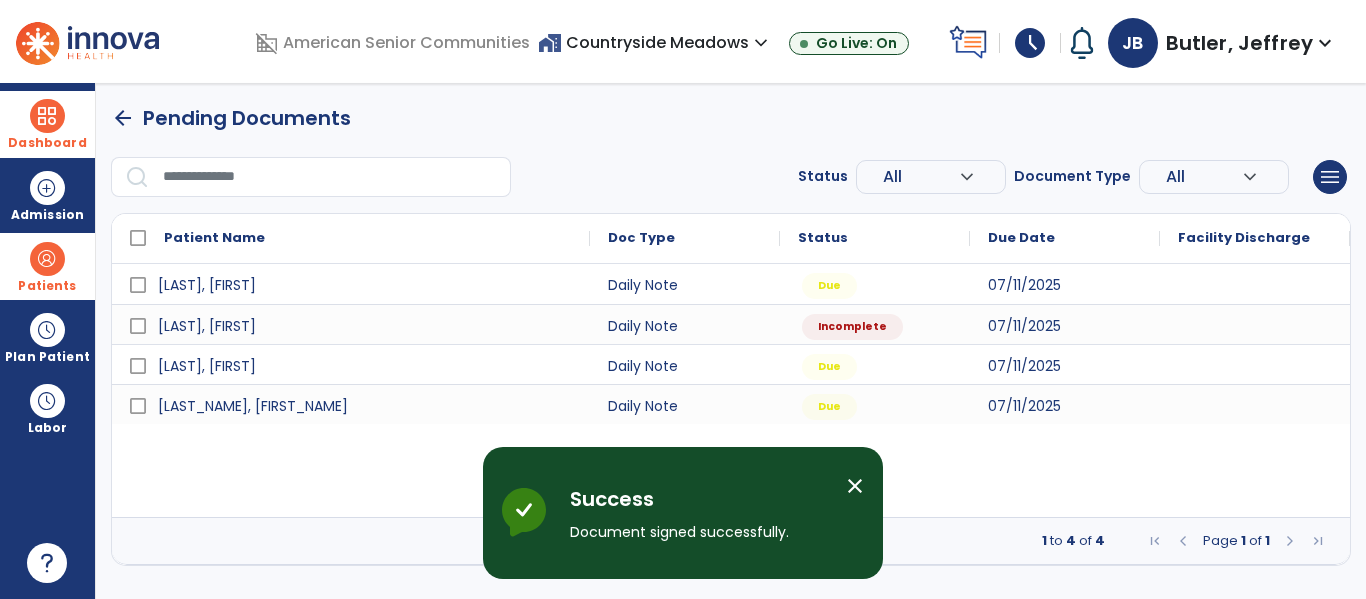 scroll, scrollTop: 0, scrollLeft: 0, axis: both 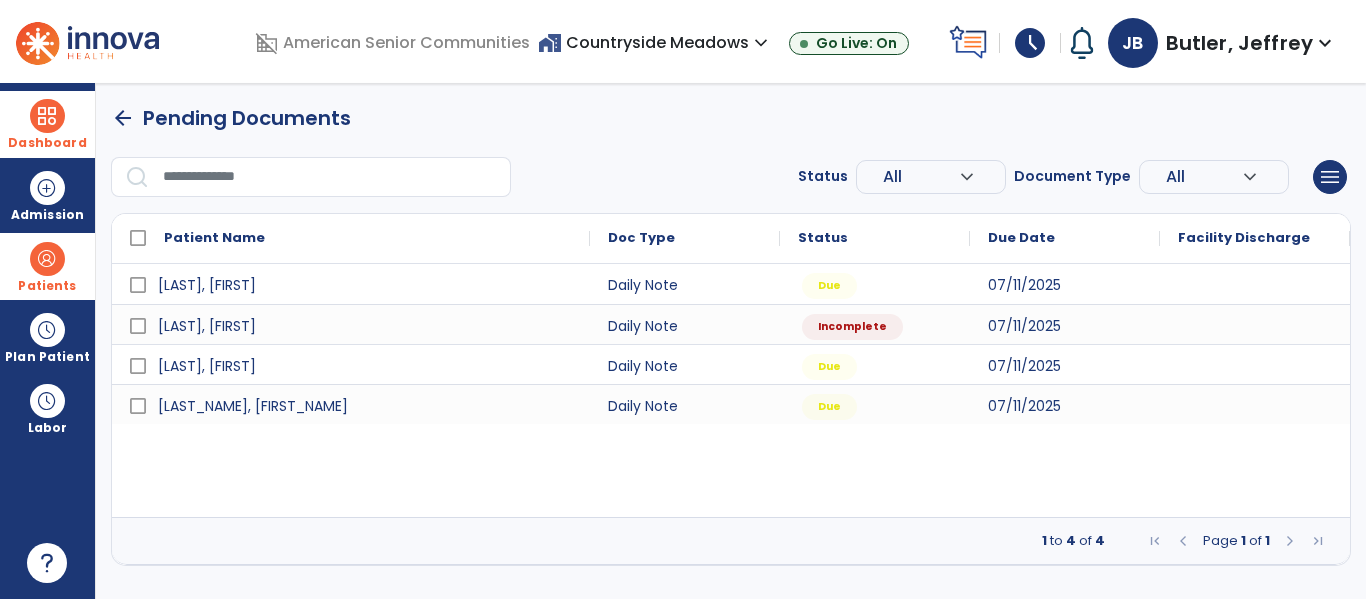 click at bounding box center [47, 116] 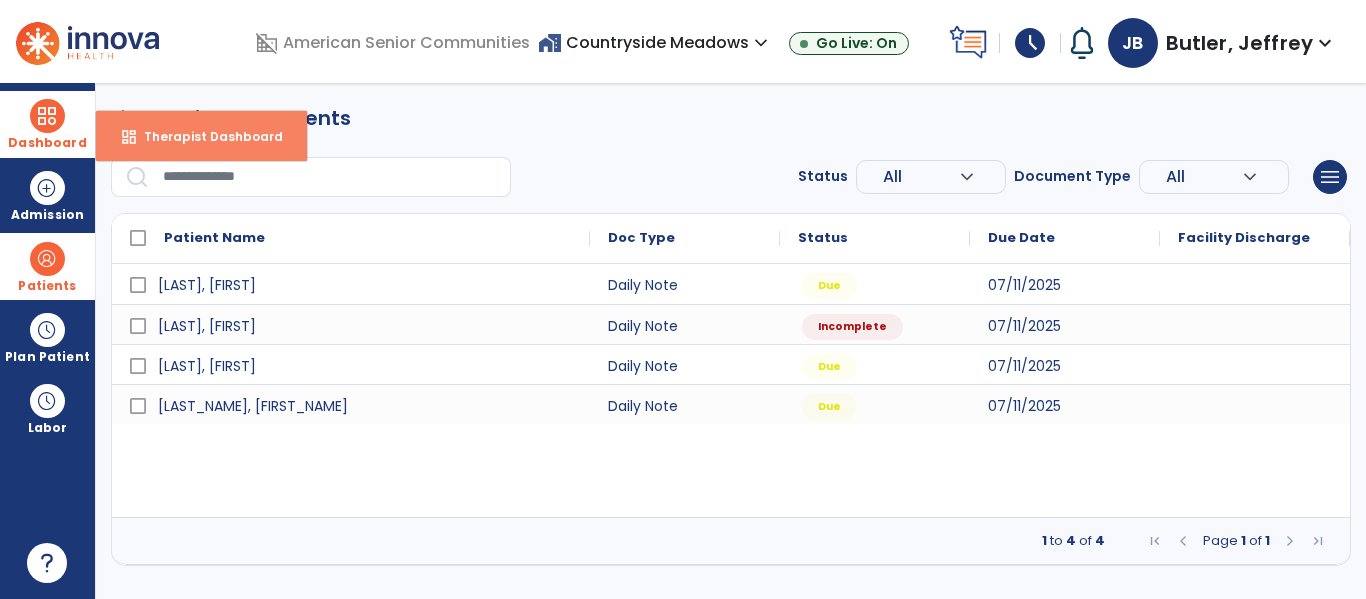 click on "Therapist Dashboard" at bounding box center [205, 136] 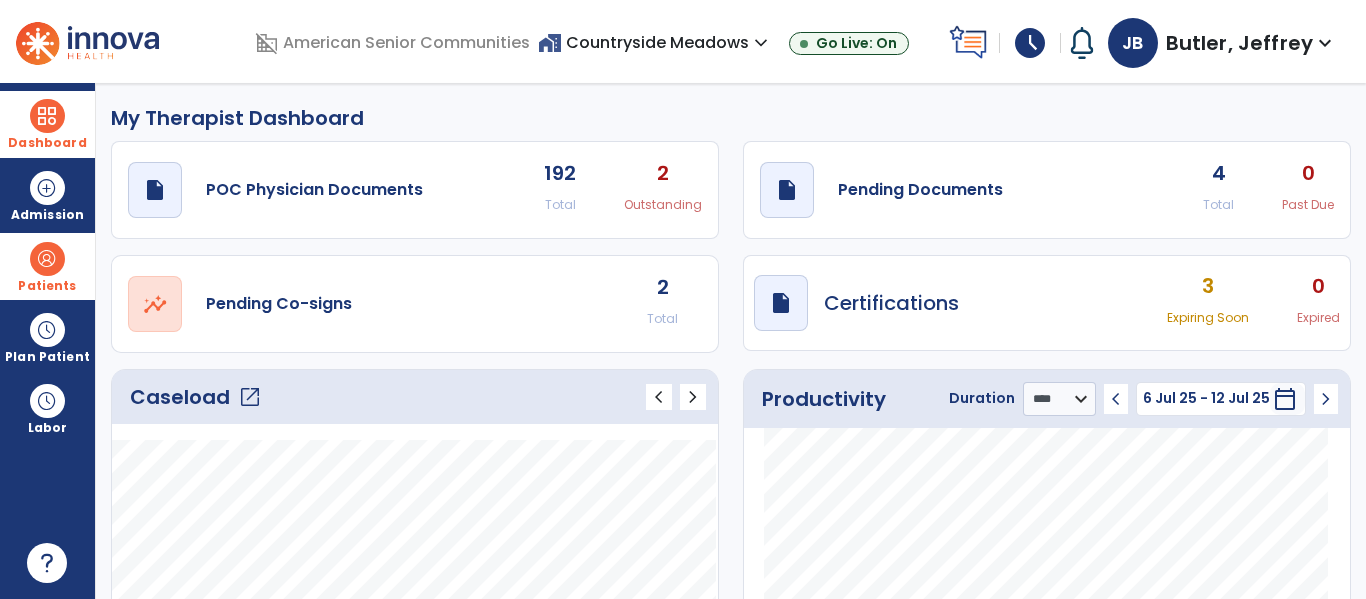 click on "open_in_new  Pending Co-signs 2 Total" 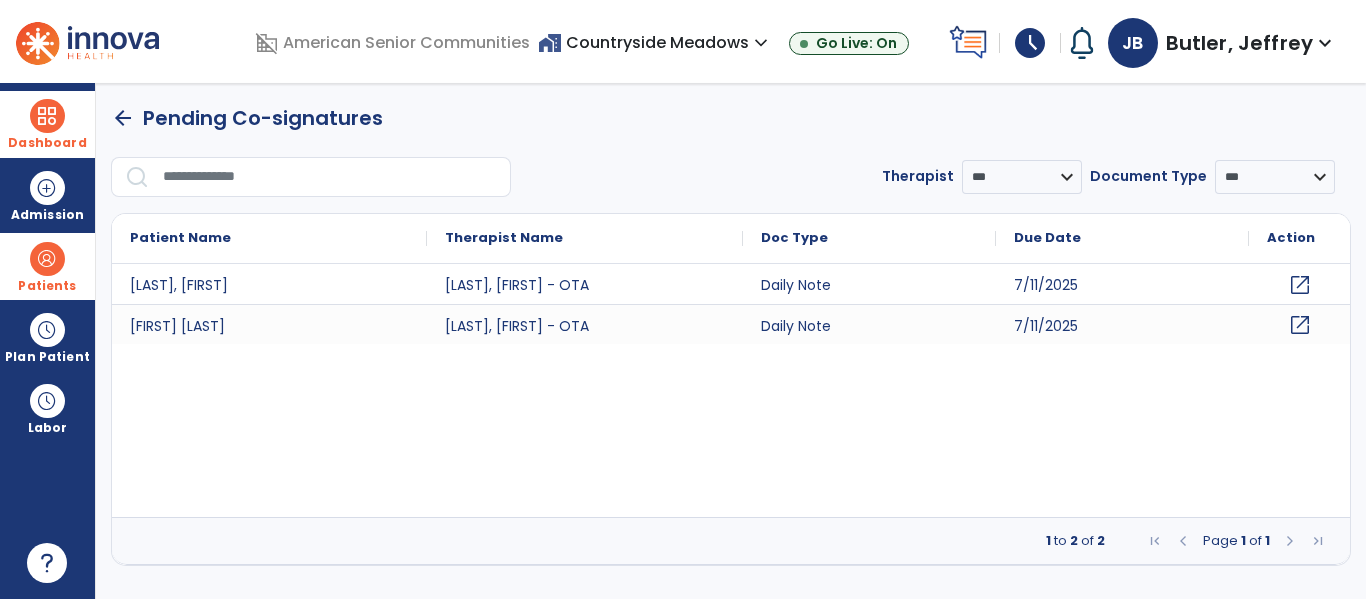 click on "open_in_new" 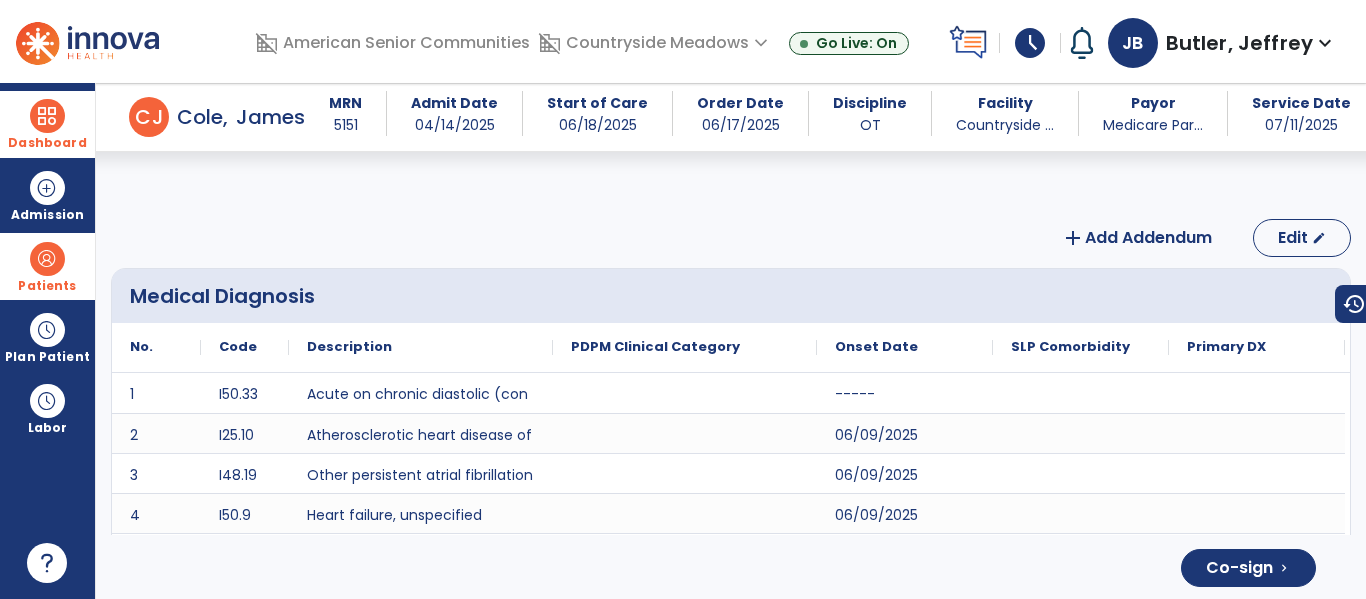scroll, scrollTop: 4697, scrollLeft: 0, axis: vertical 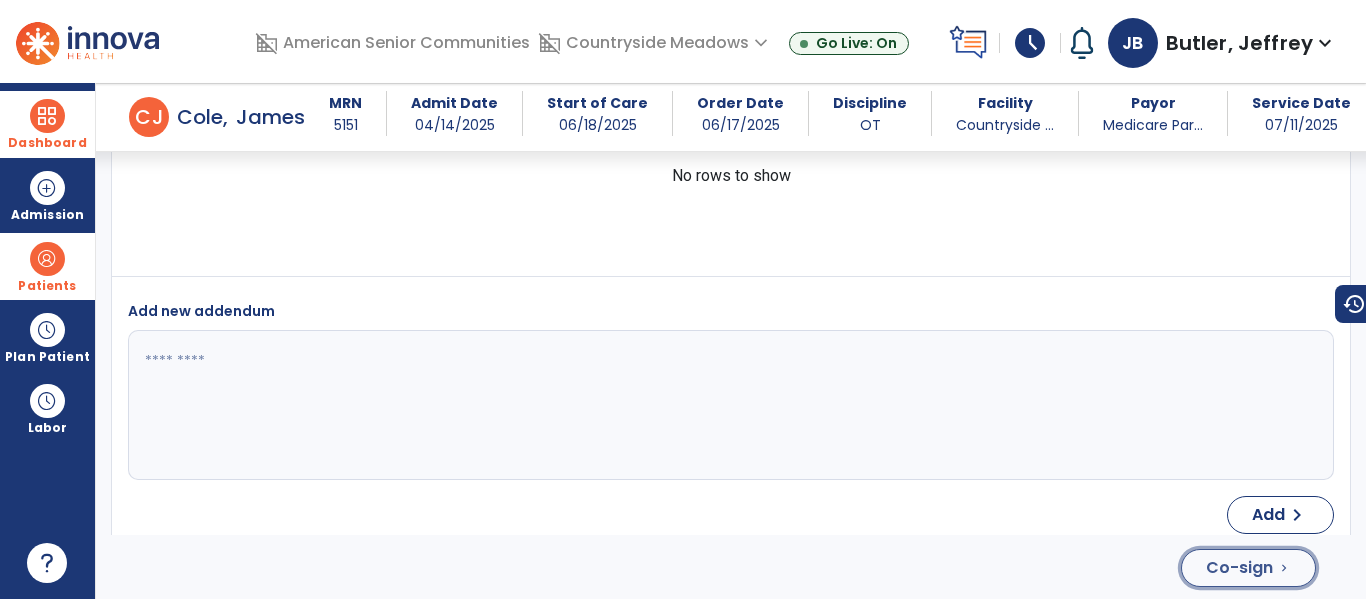 click on "Co-sign" 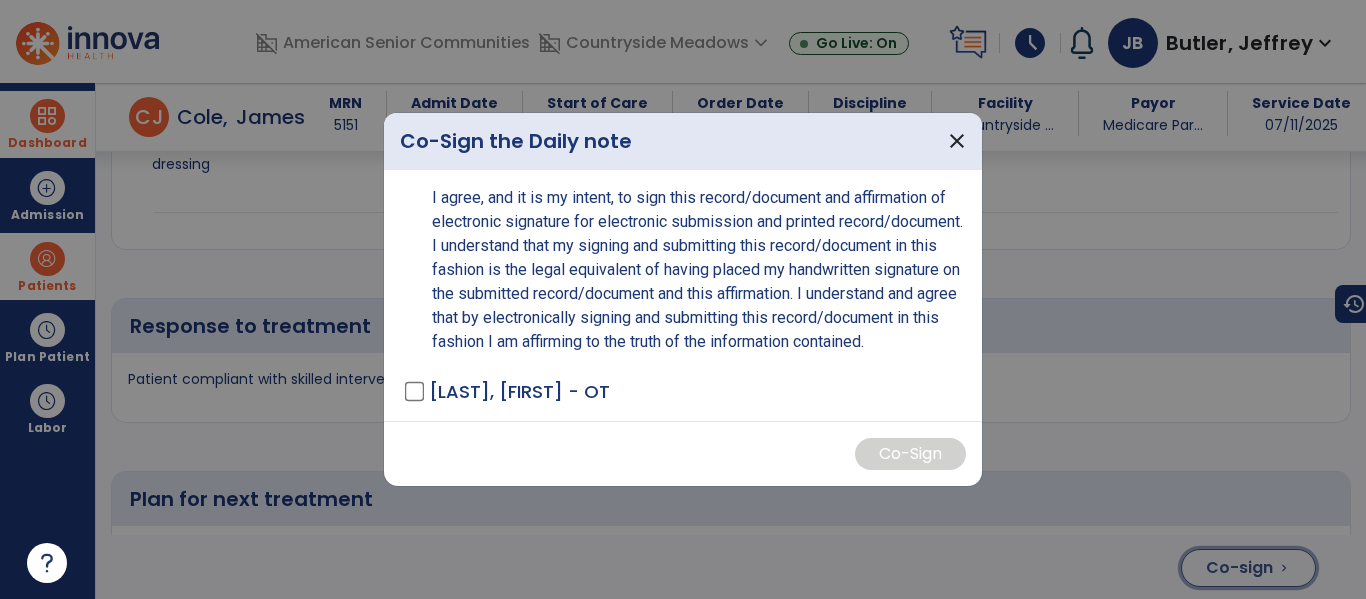 scroll, scrollTop: 5320, scrollLeft: 0, axis: vertical 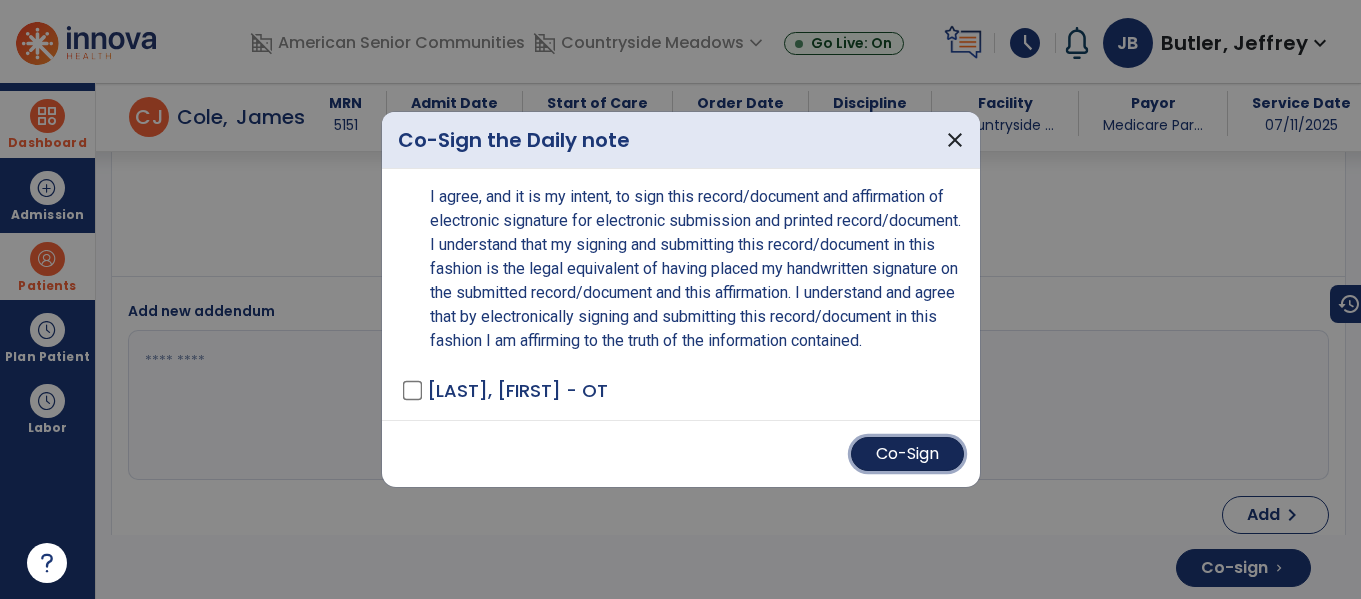 click on "Co-Sign" at bounding box center (907, 454) 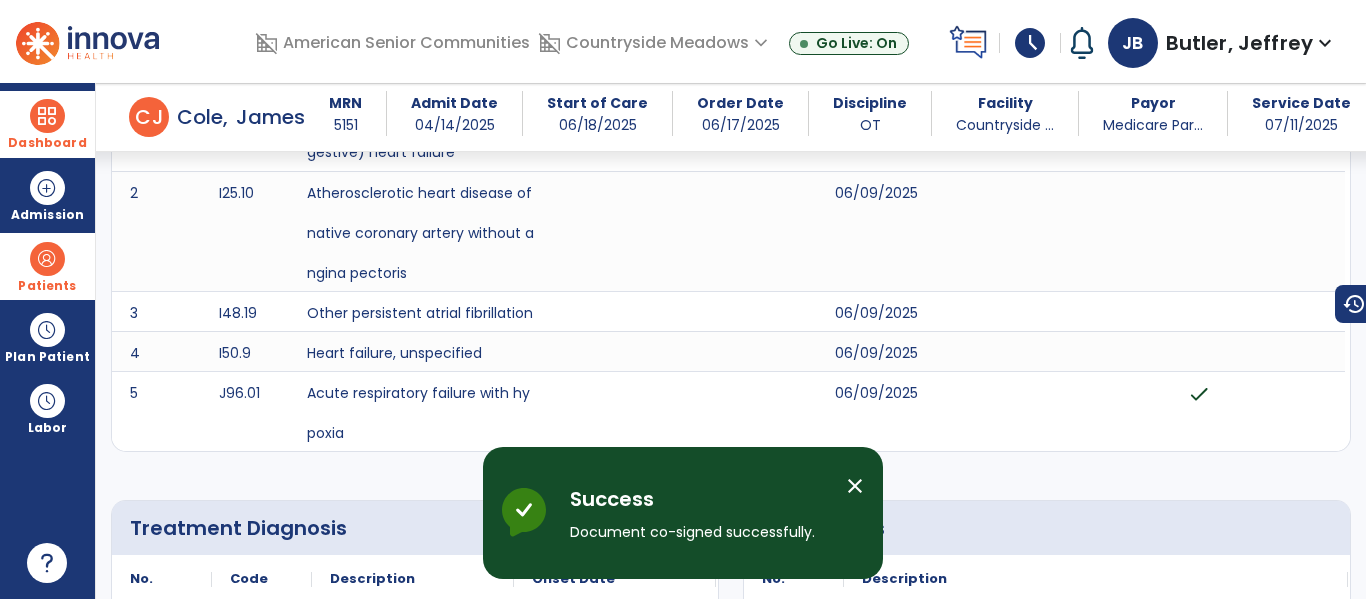 scroll, scrollTop: 0, scrollLeft: 0, axis: both 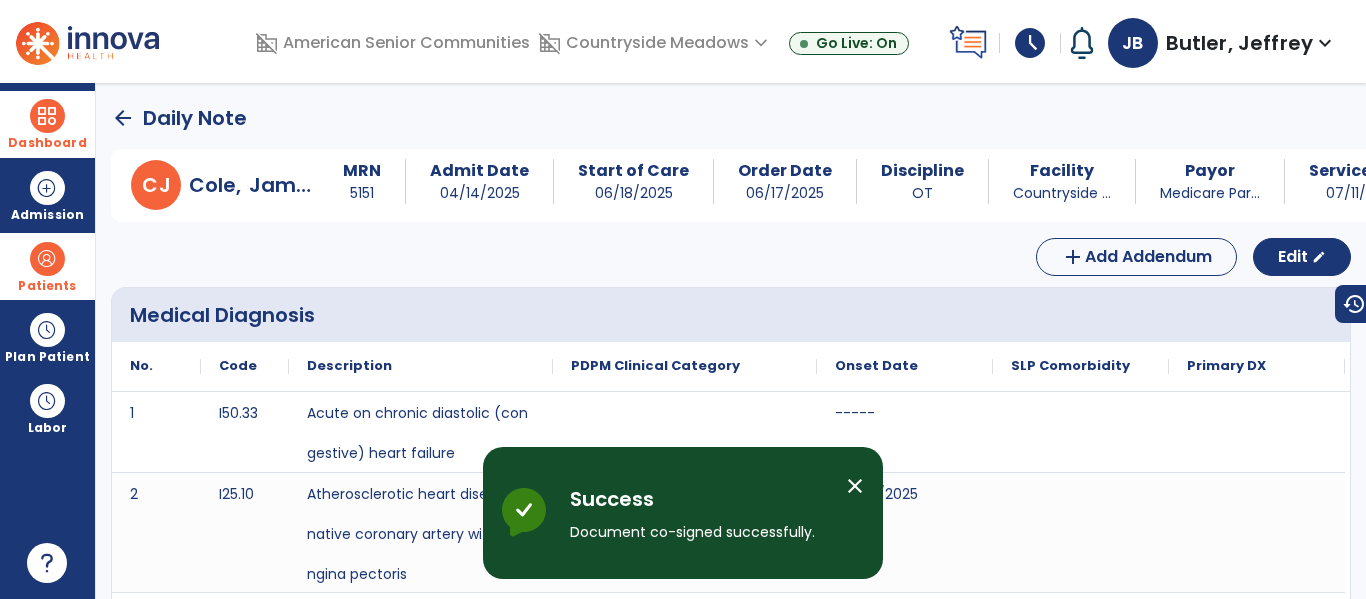 click on "arrow_back" 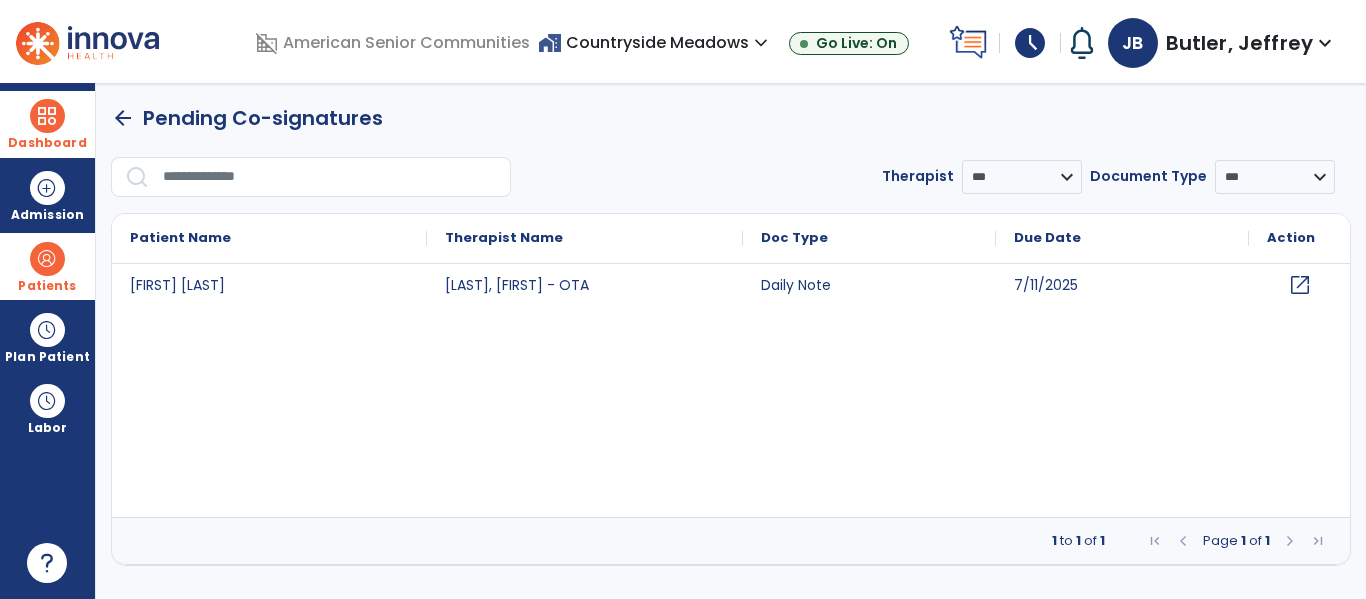 click on "open_in_new" 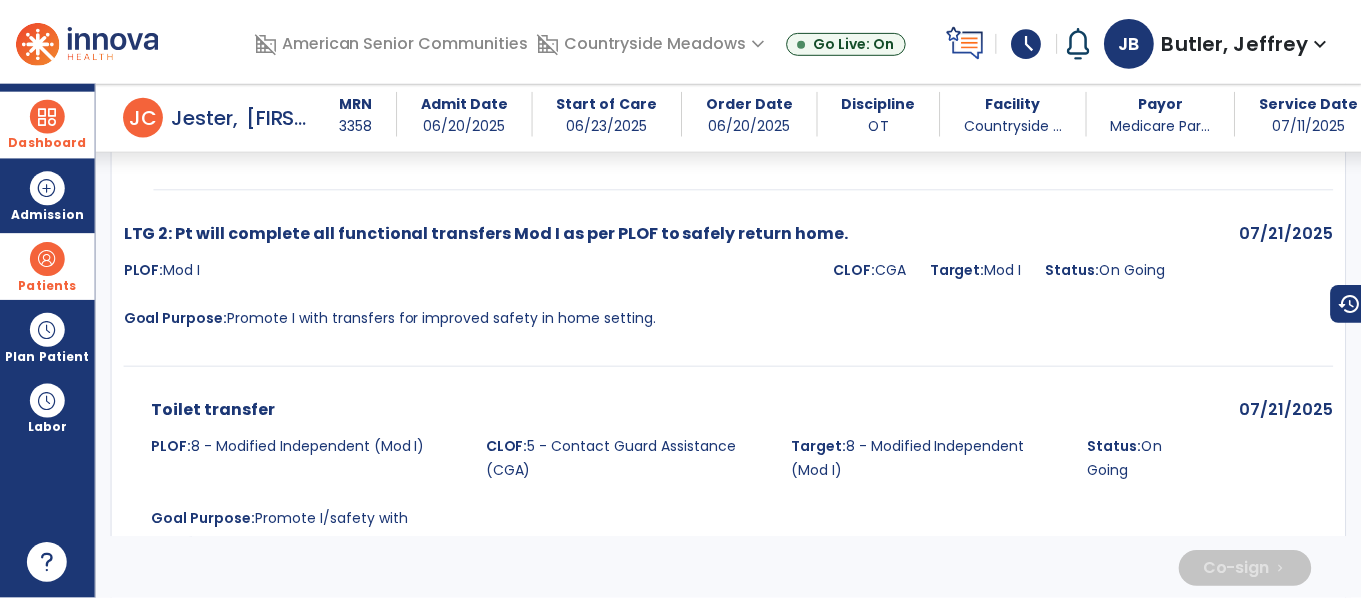 scroll, scrollTop: 4798, scrollLeft: 0, axis: vertical 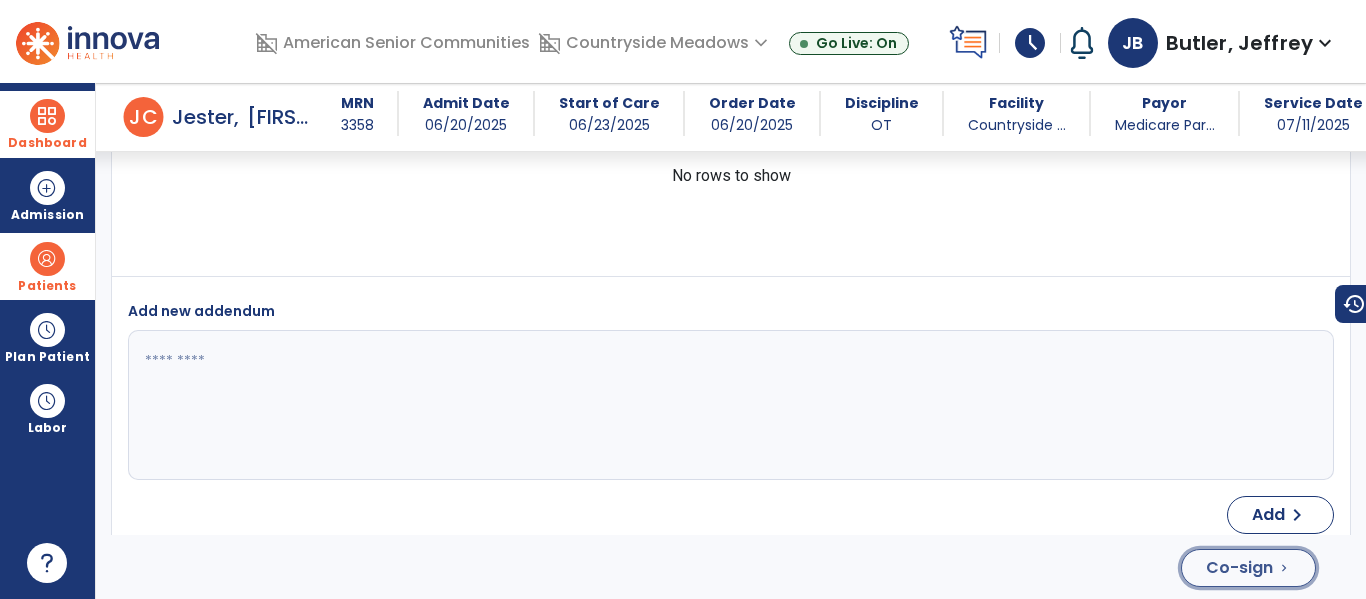 click on "Co-sign  chevron_right" 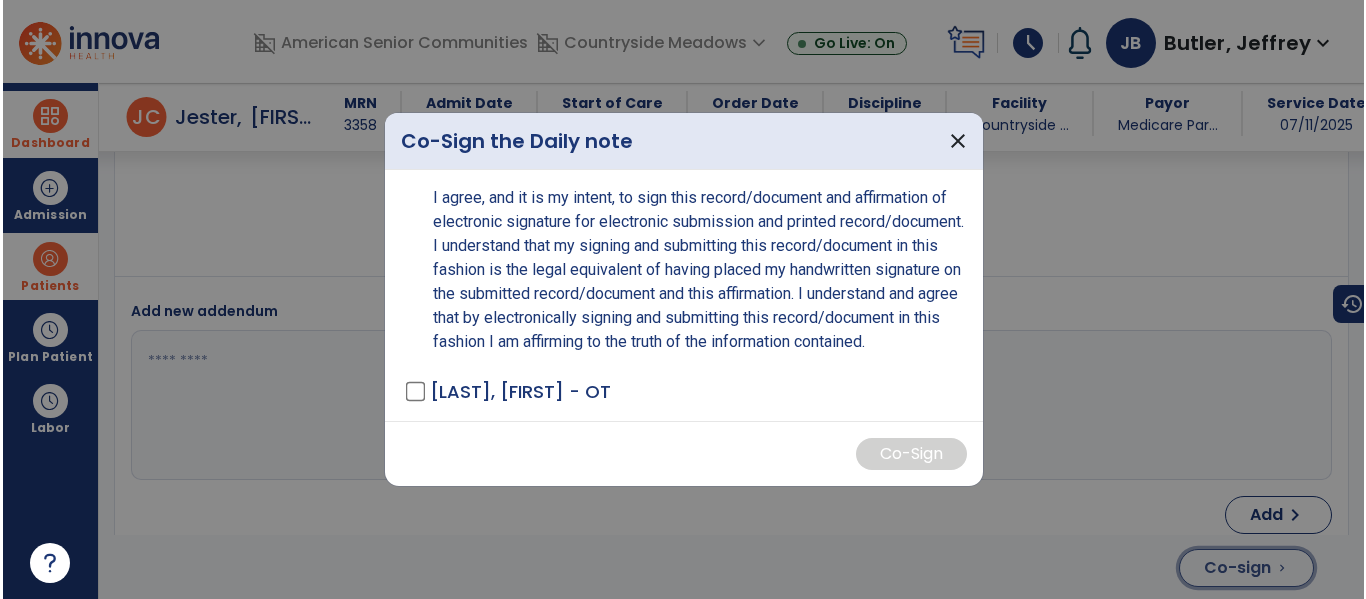 scroll, scrollTop: 4798, scrollLeft: 0, axis: vertical 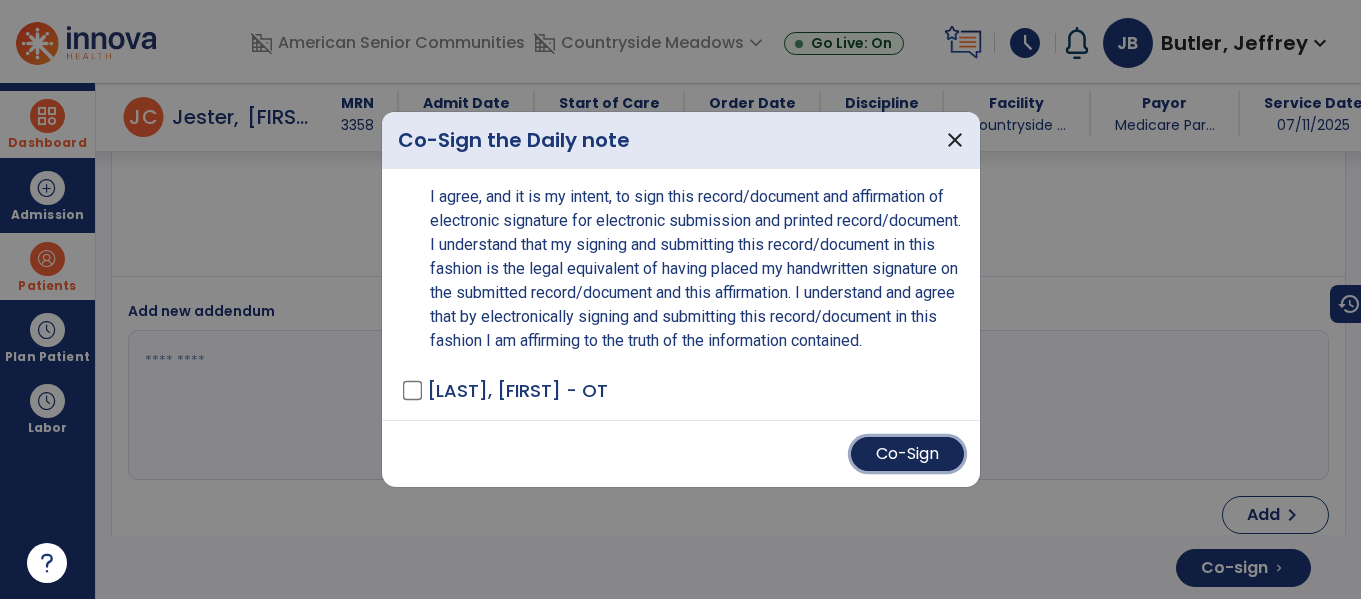 click on "Co-Sign" at bounding box center [907, 454] 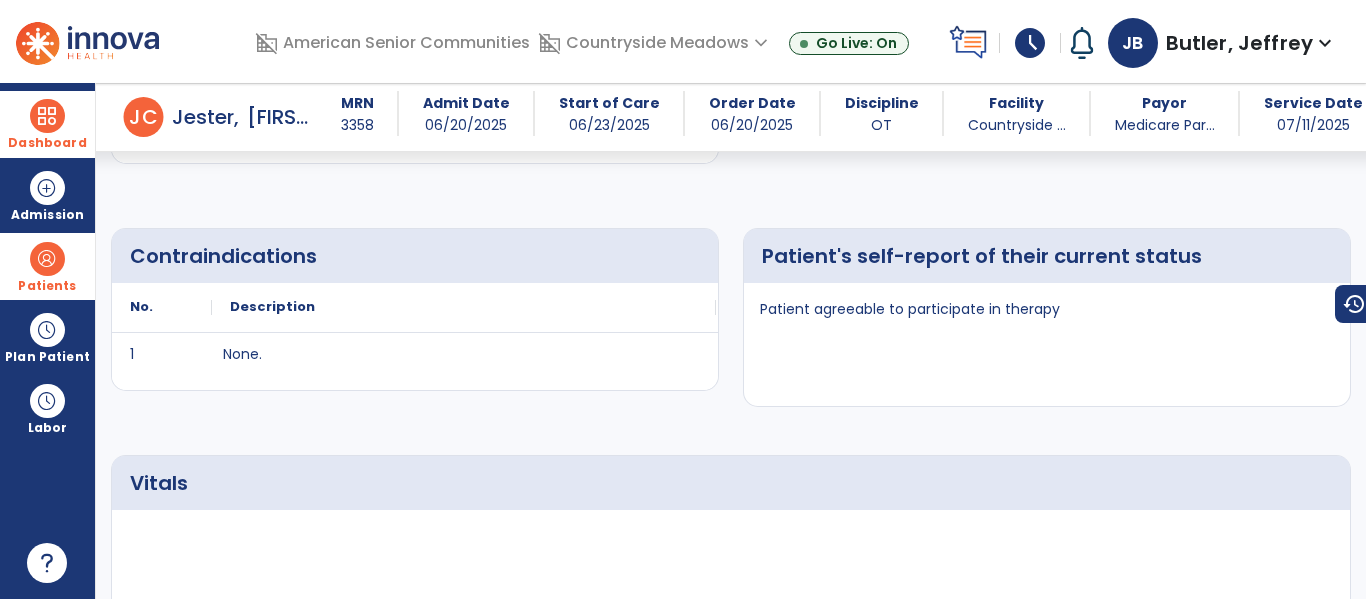 scroll, scrollTop: 0, scrollLeft: 0, axis: both 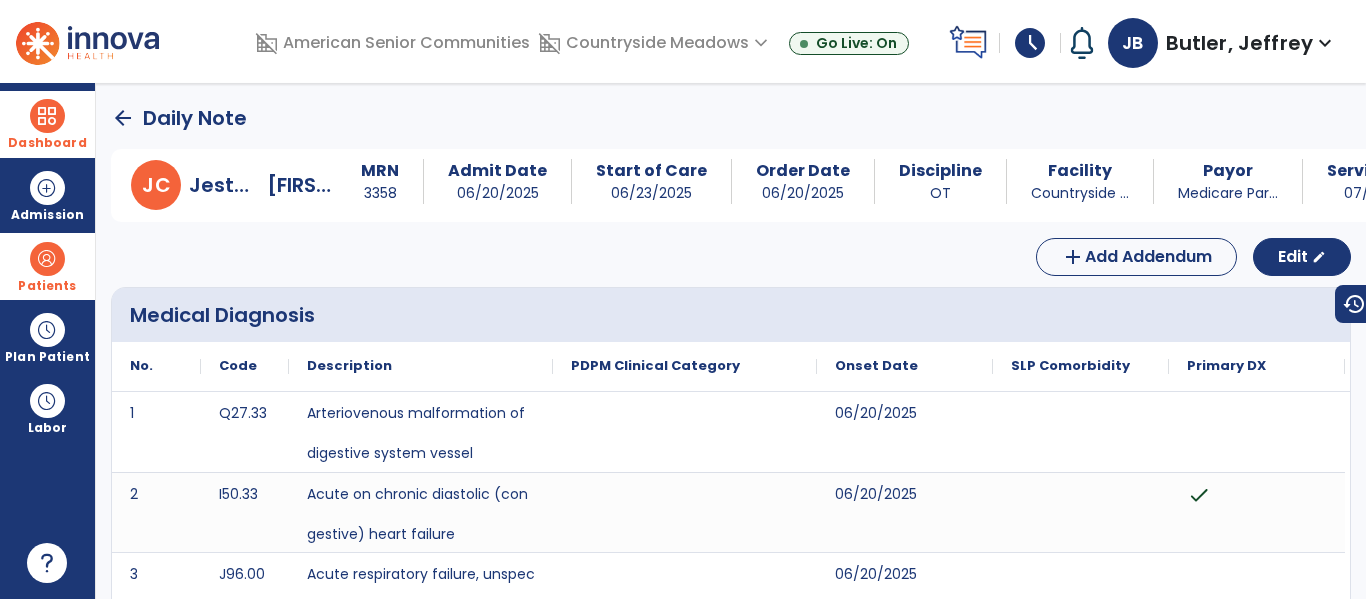 click on "arrow_back" 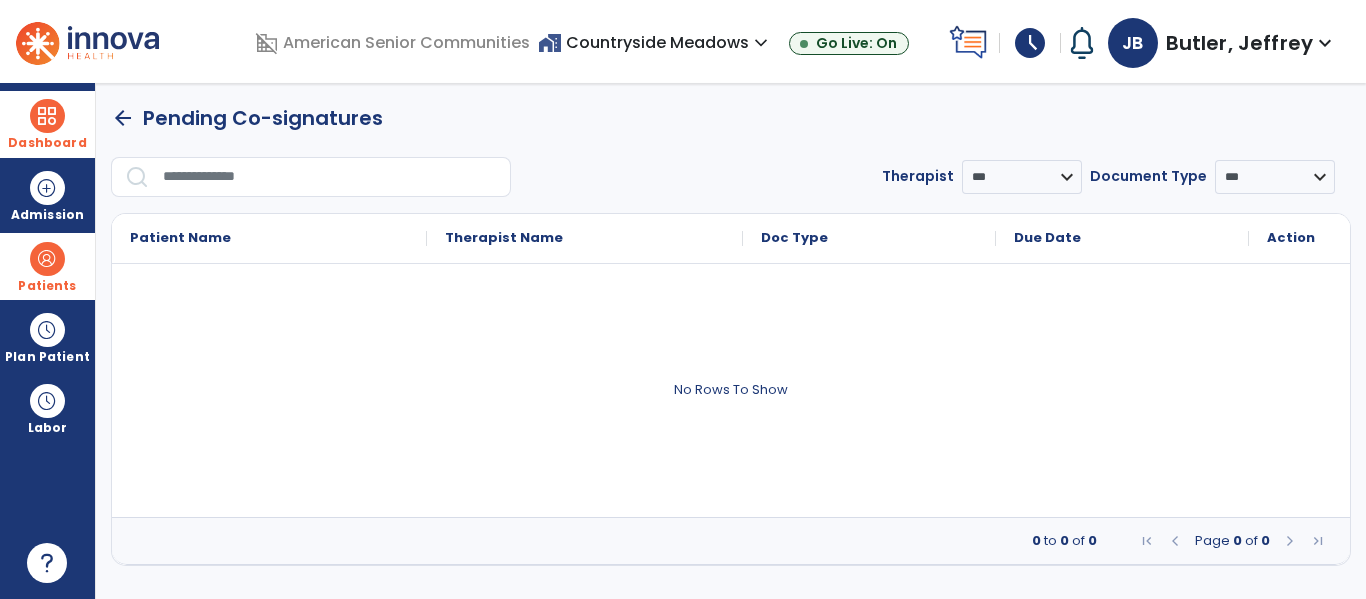 click on "arrow_back" 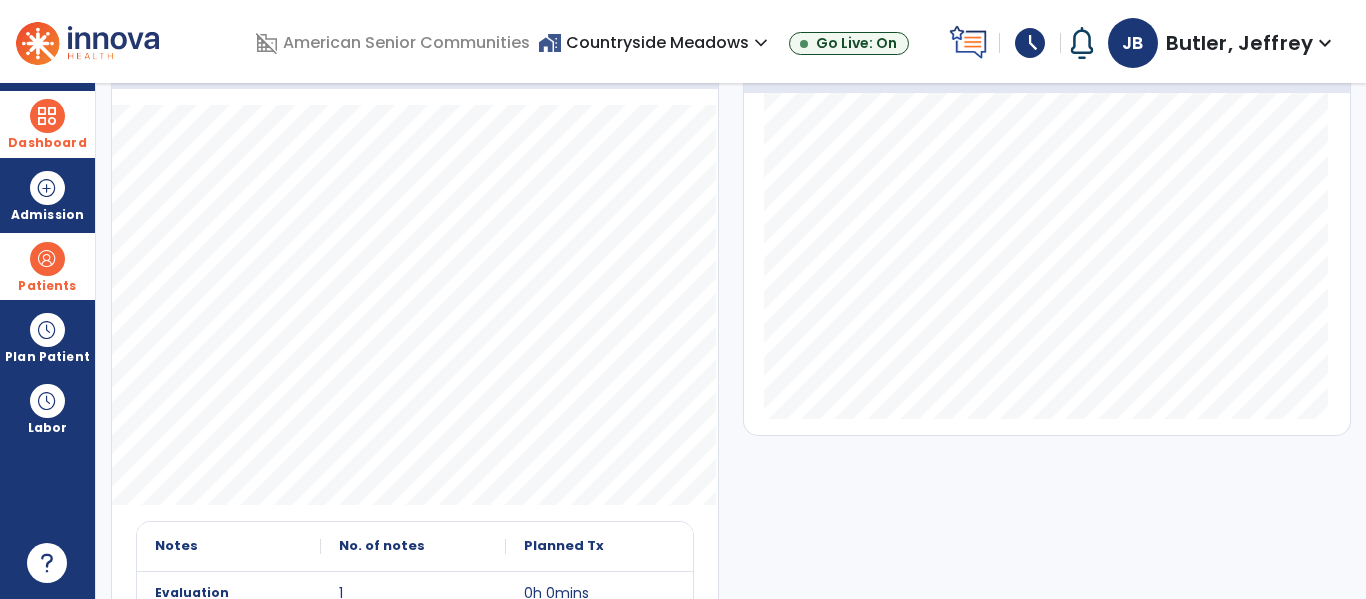 scroll, scrollTop: 0, scrollLeft: 0, axis: both 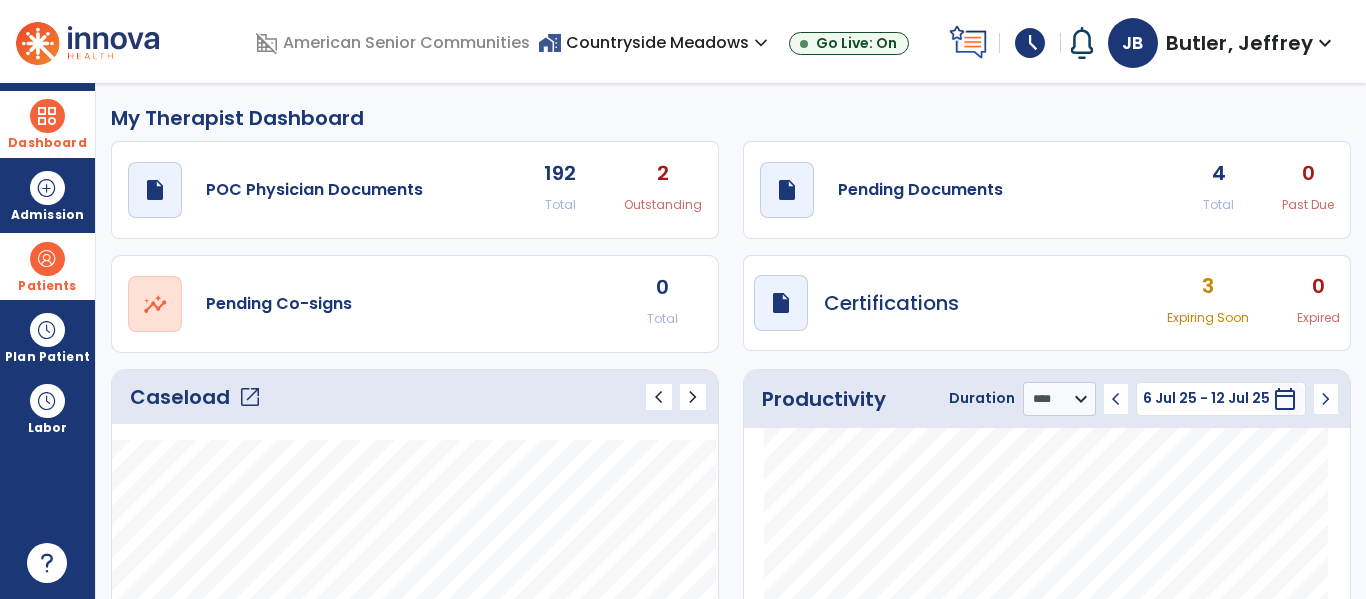 click on "draft   open_in_new  Pending Documents 4 Total 0 Past Due" 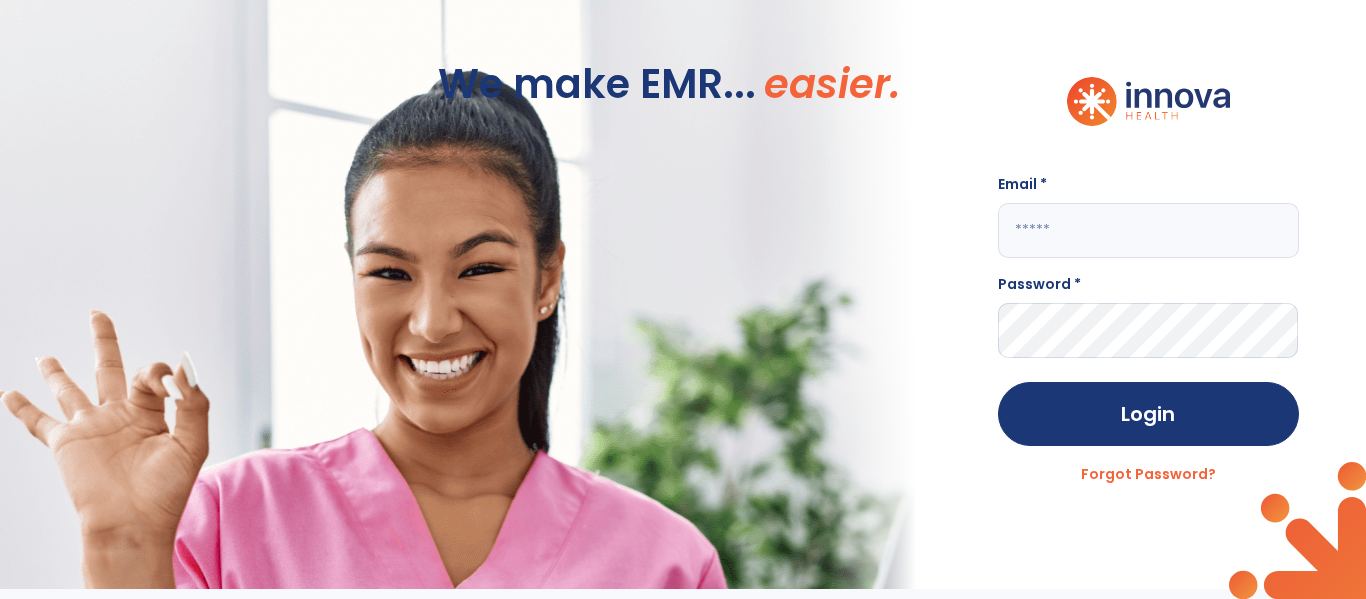click 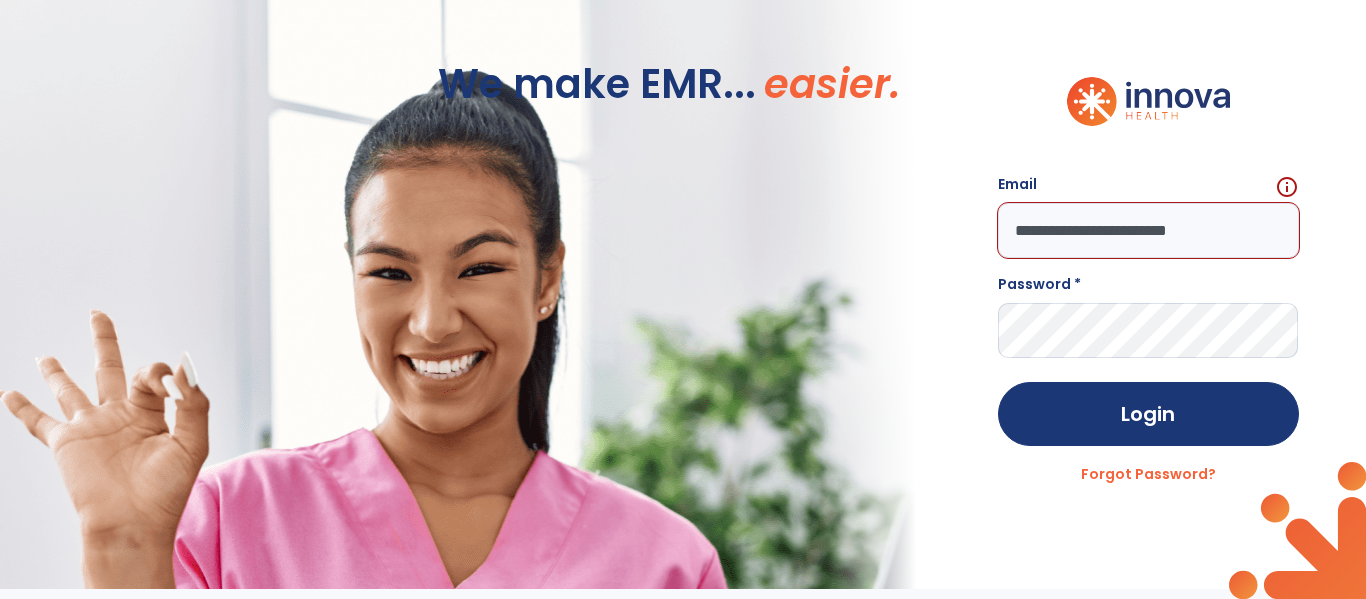 type on "**********" 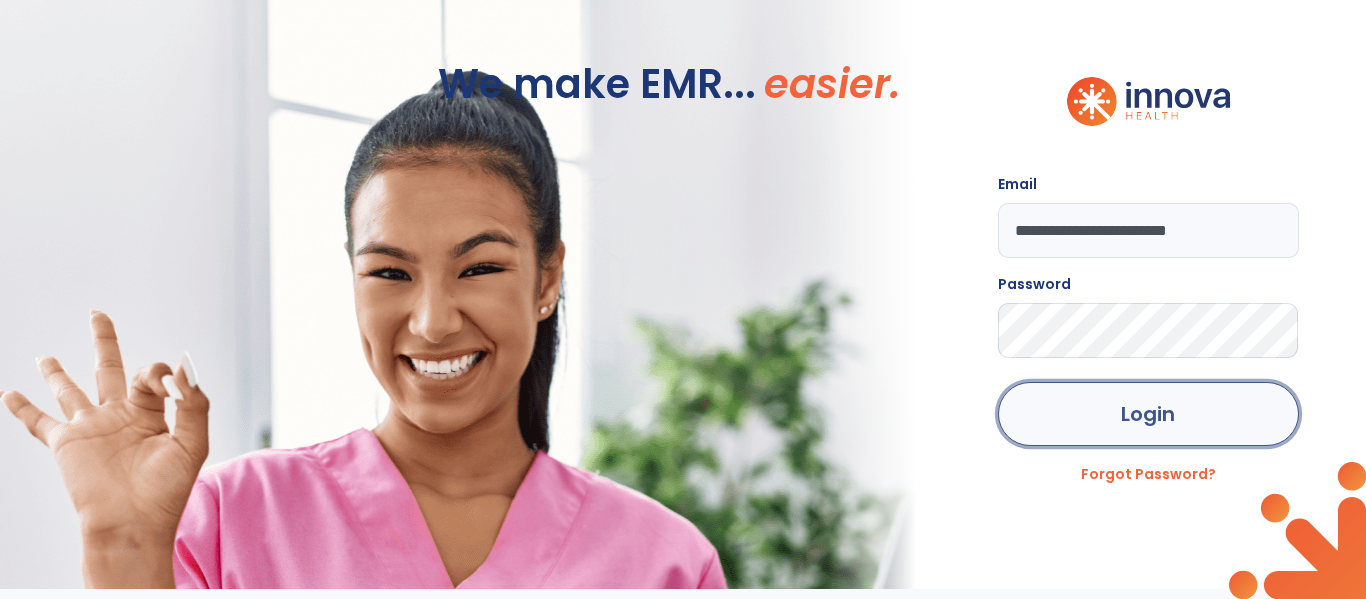 click on "Login" 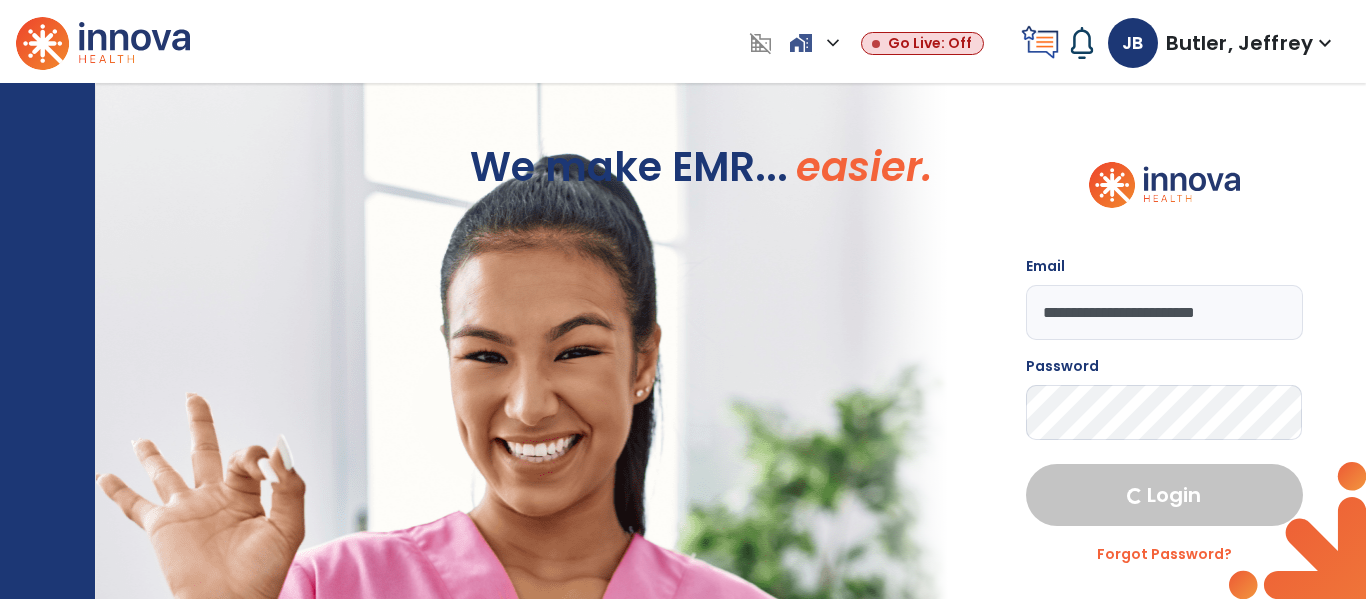 select on "****" 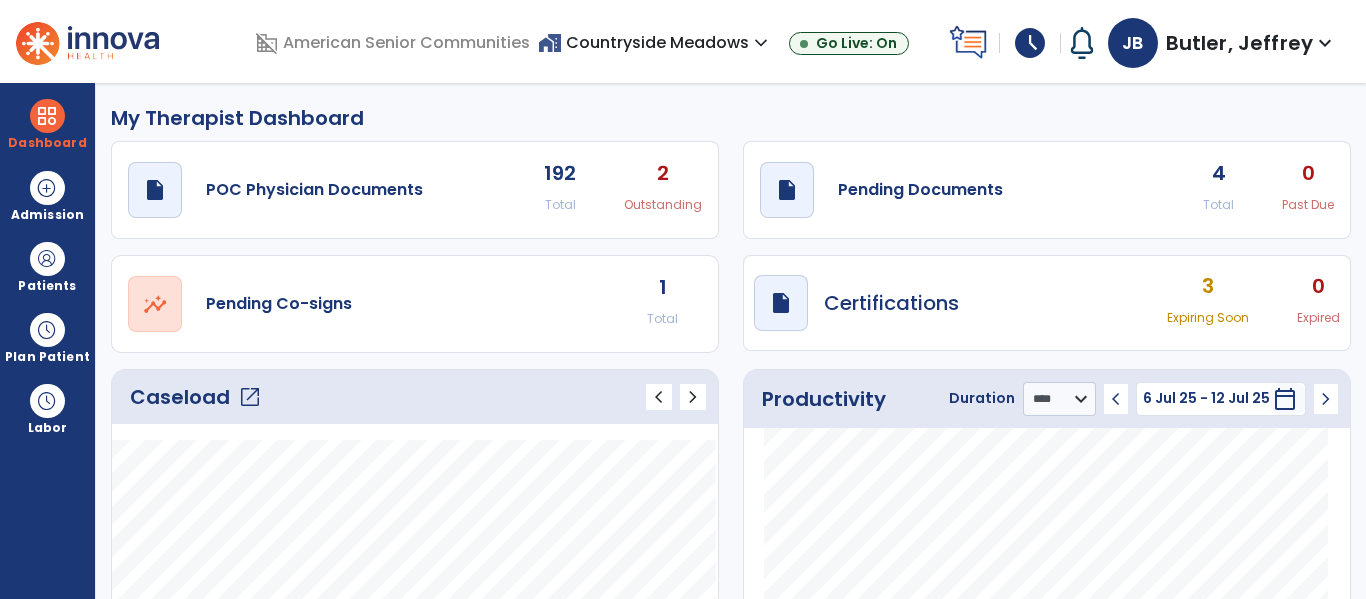click on "Total" 